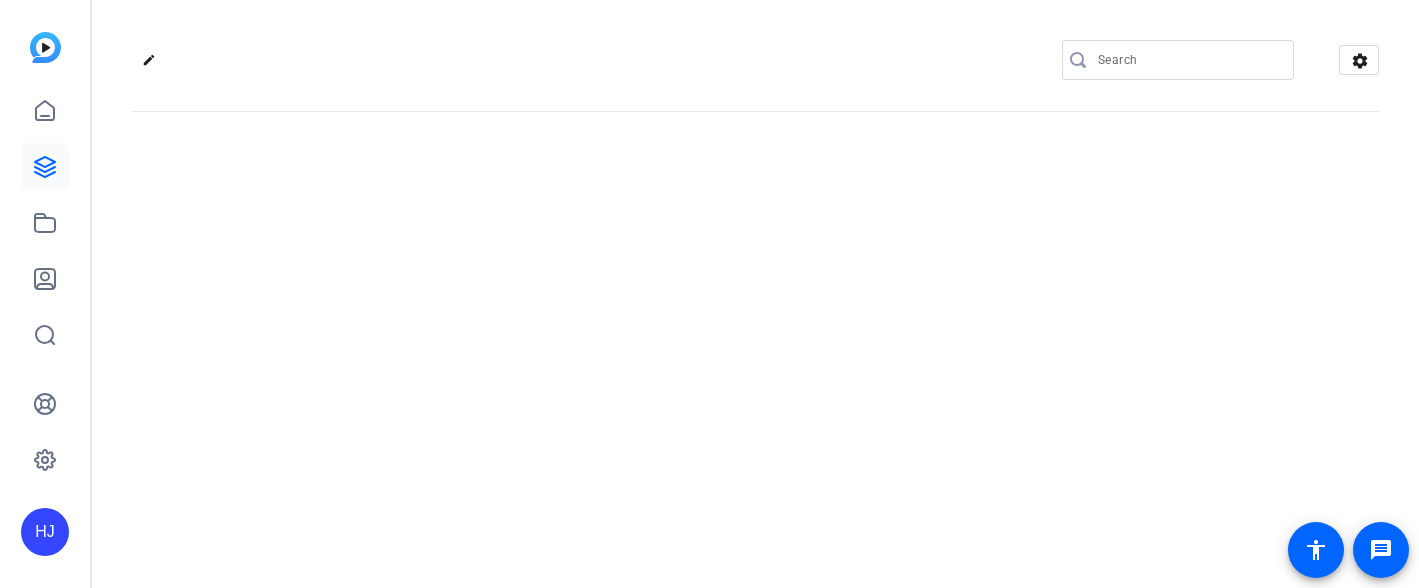 scroll, scrollTop: 0, scrollLeft: 0, axis: both 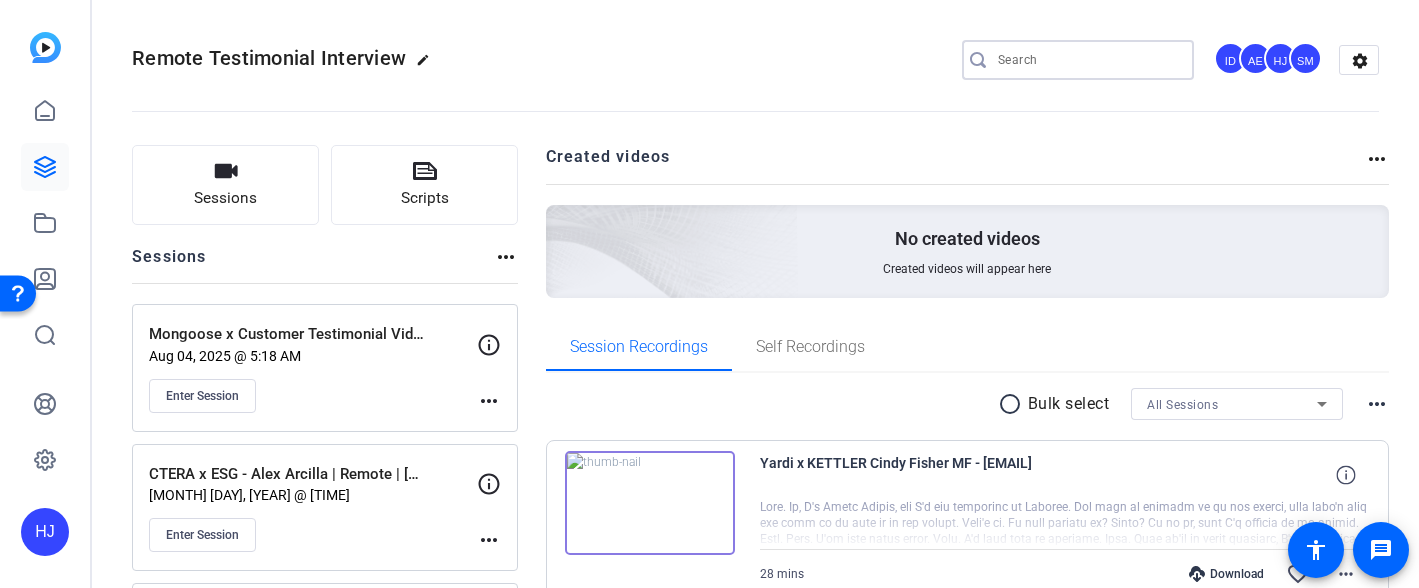 click at bounding box center (1088, 60) 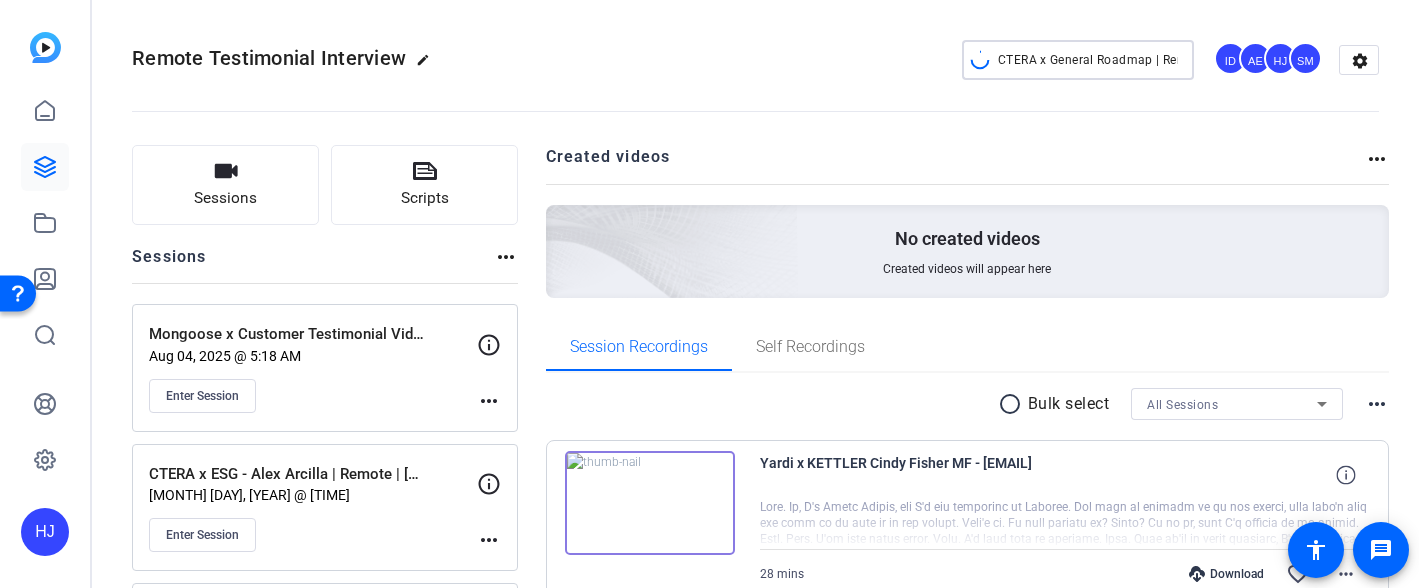 scroll, scrollTop: 0, scrollLeft: 74, axis: horizontal 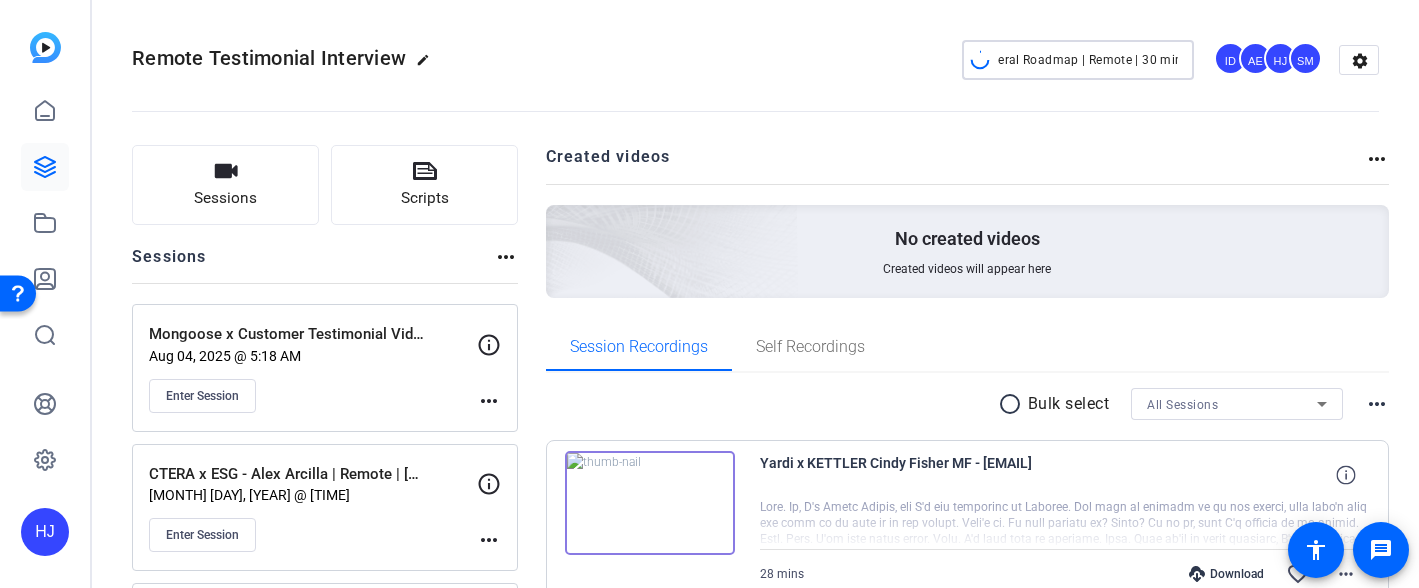 click on "CTERA x General Roadmap | Remote | 30 min" at bounding box center [1088, 60] 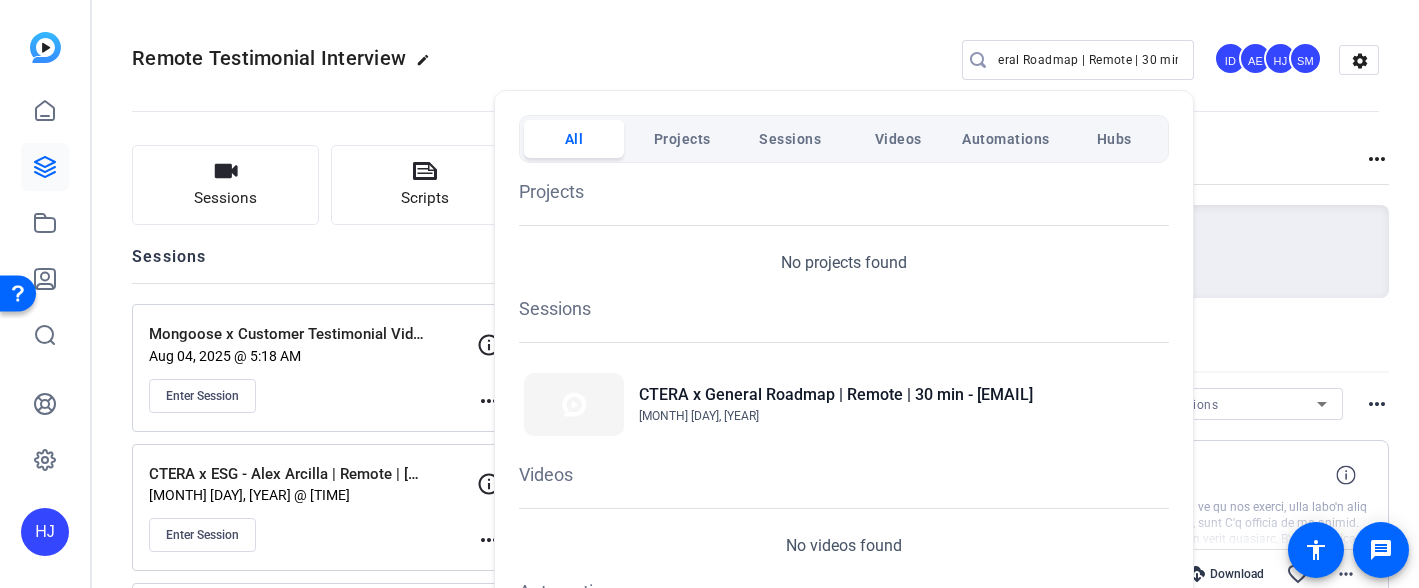 scroll, scrollTop: 0, scrollLeft: 0, axis: both 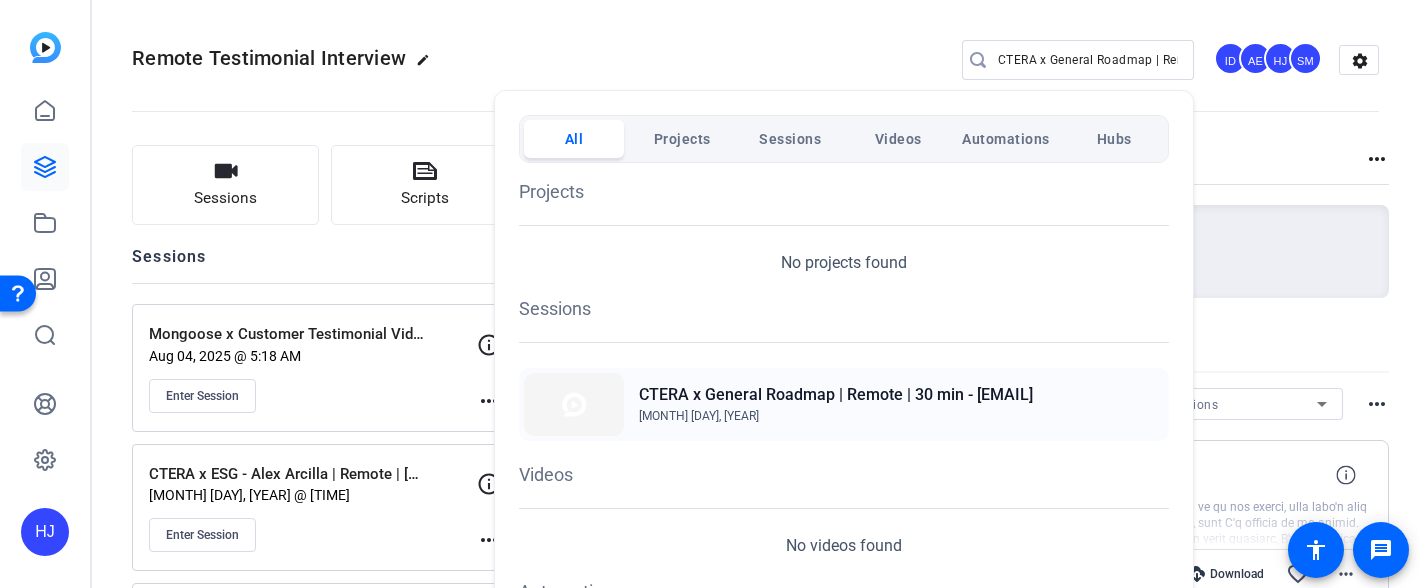 click on "CTERA x General Roadmap | Remote | 30 min - [EMAIL]" 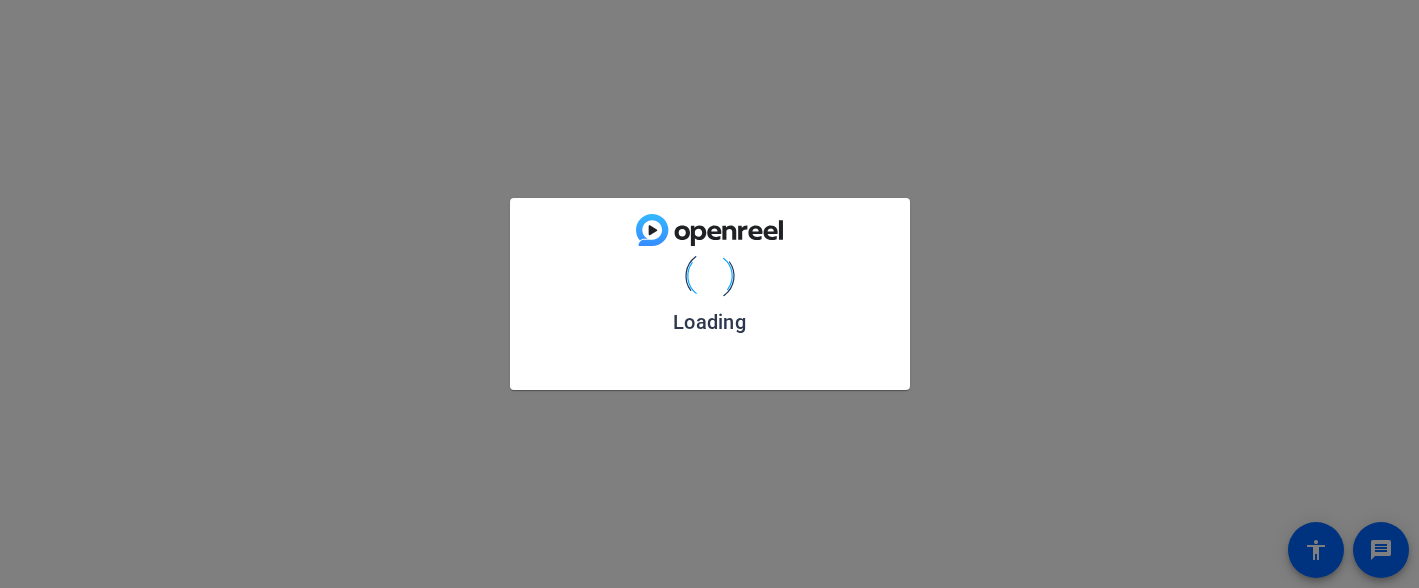 scroll, scrollTop: 0, scrollLeft: 0, axis: both 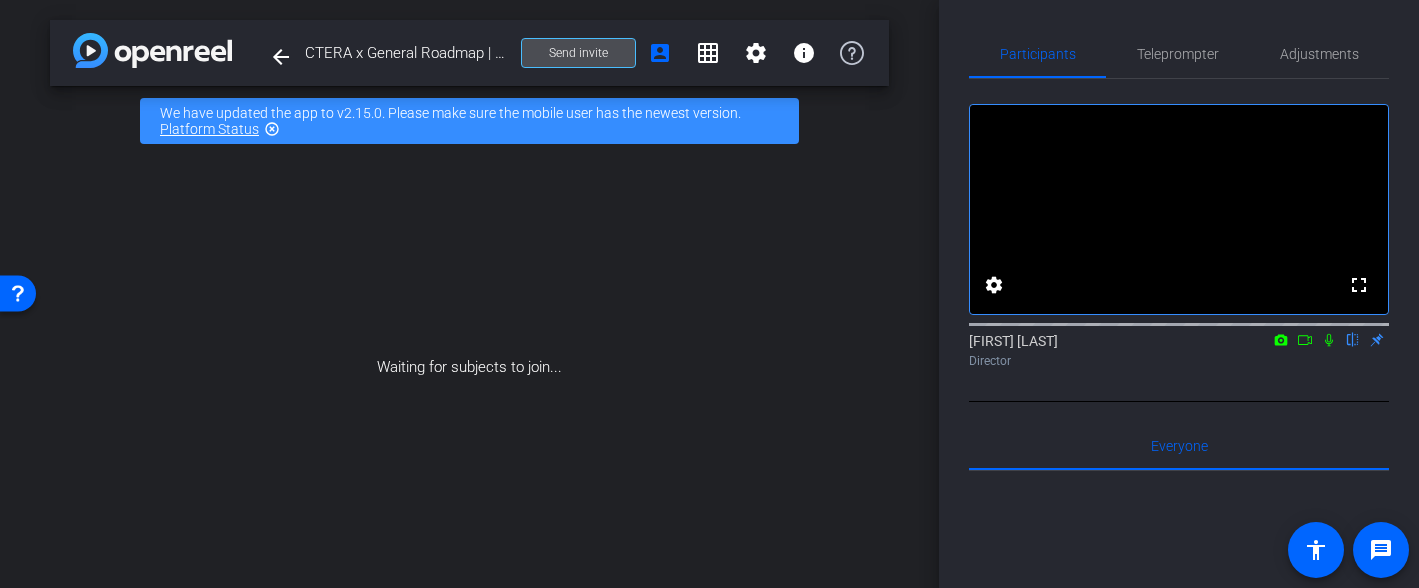click on "Send invite" at bounding box center [578, 53] 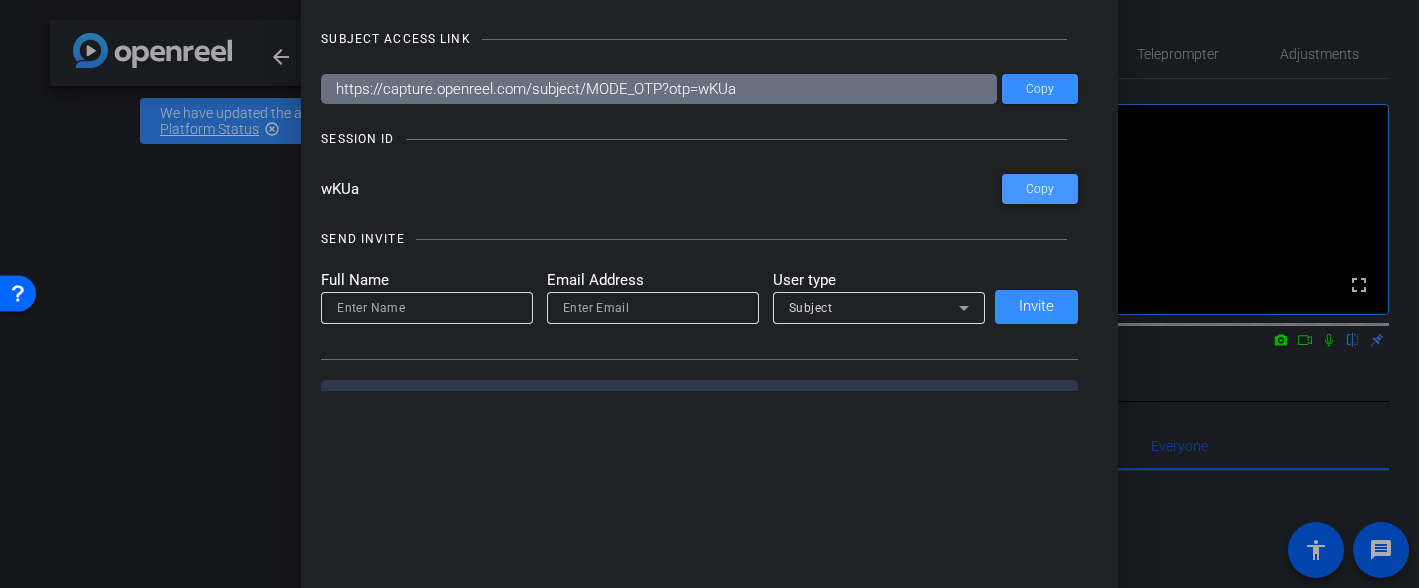 click on "Copy" at bounding box center (1040, 189) 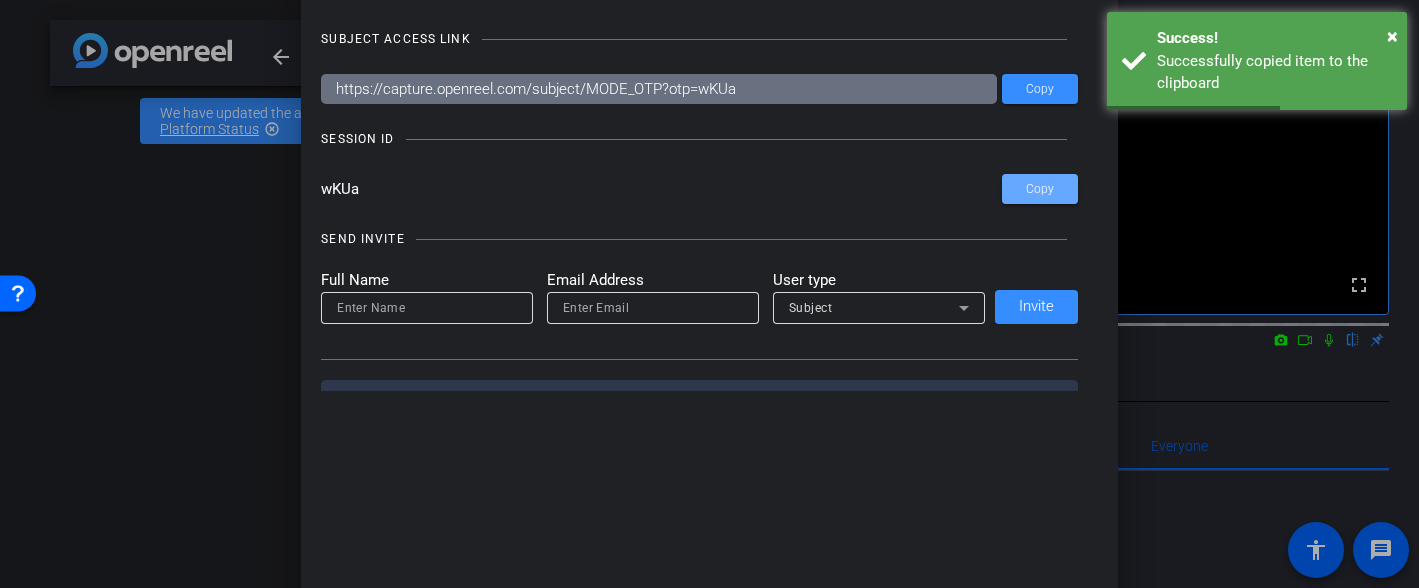 click at bounding box center (709, 294) 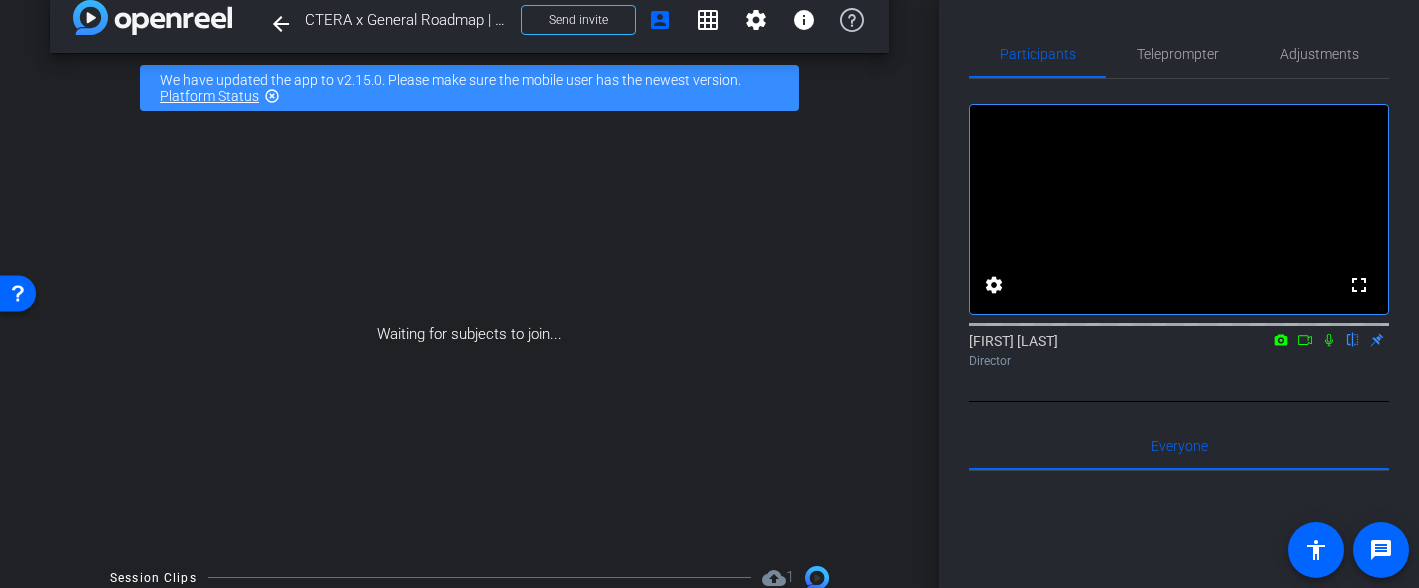 scroll, scrollTop: 58, scrollLeft: 0, axis: vertical 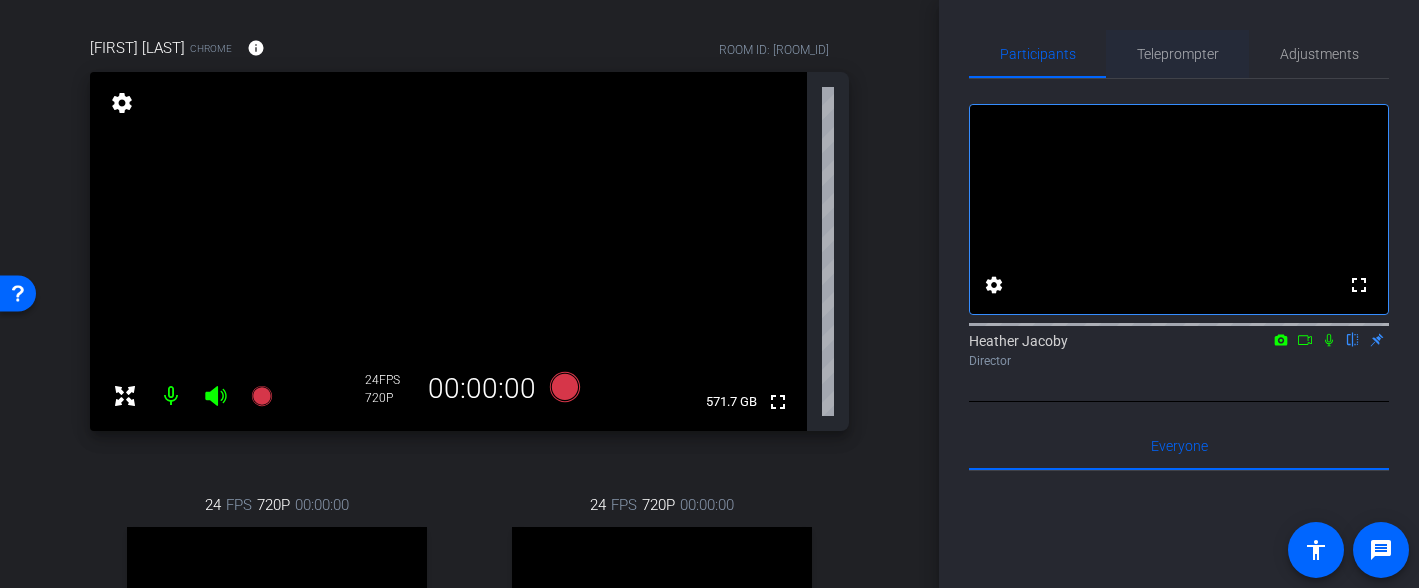 click on "Teleprompter" at bounding box center (1178, 54) 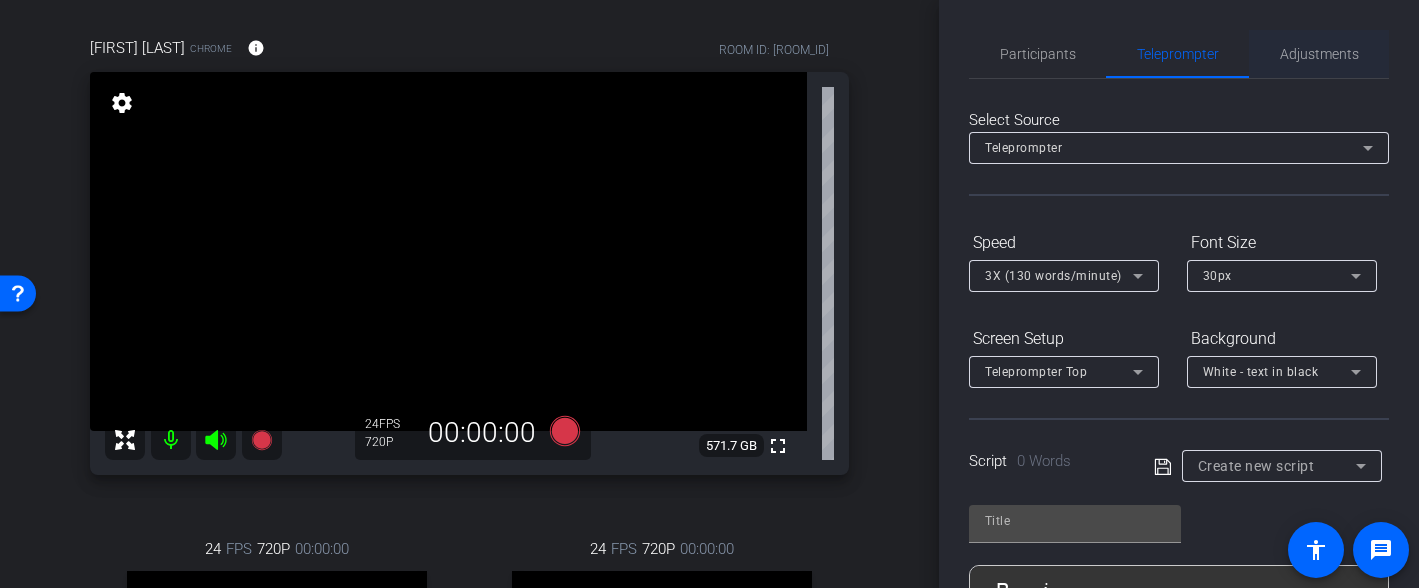 click on "Adjustments" at bounding box center (1319, 54) 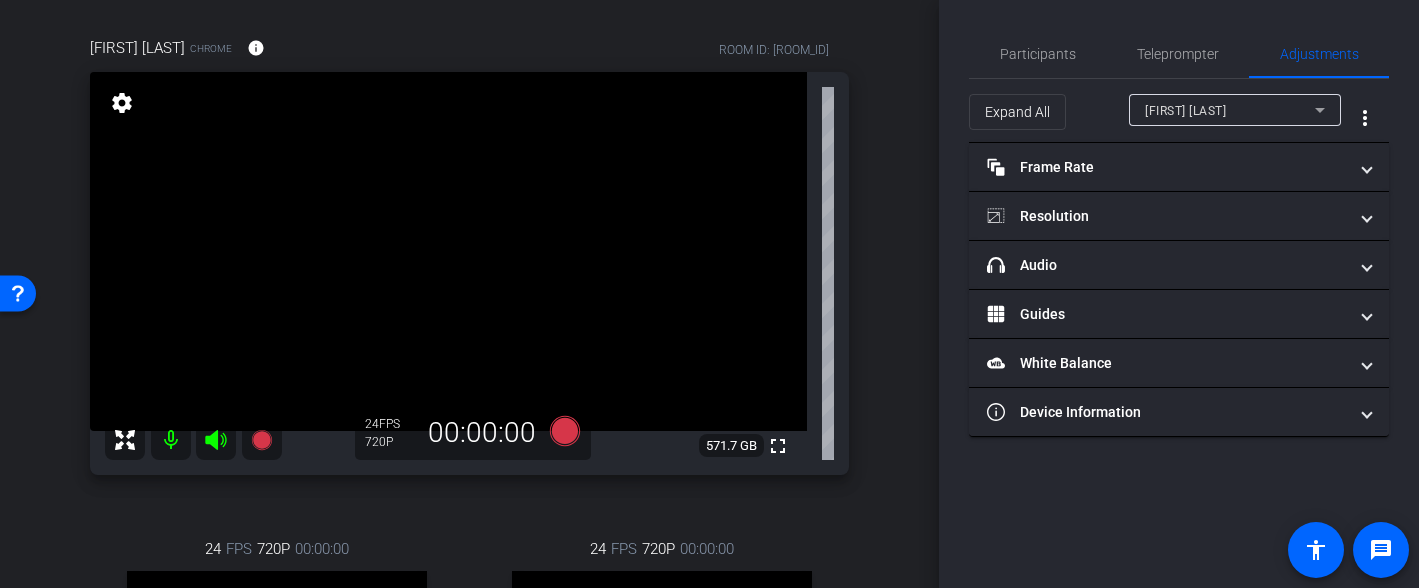 click on "[FIRST] [LAST]" at bounding box center [1185, 111] 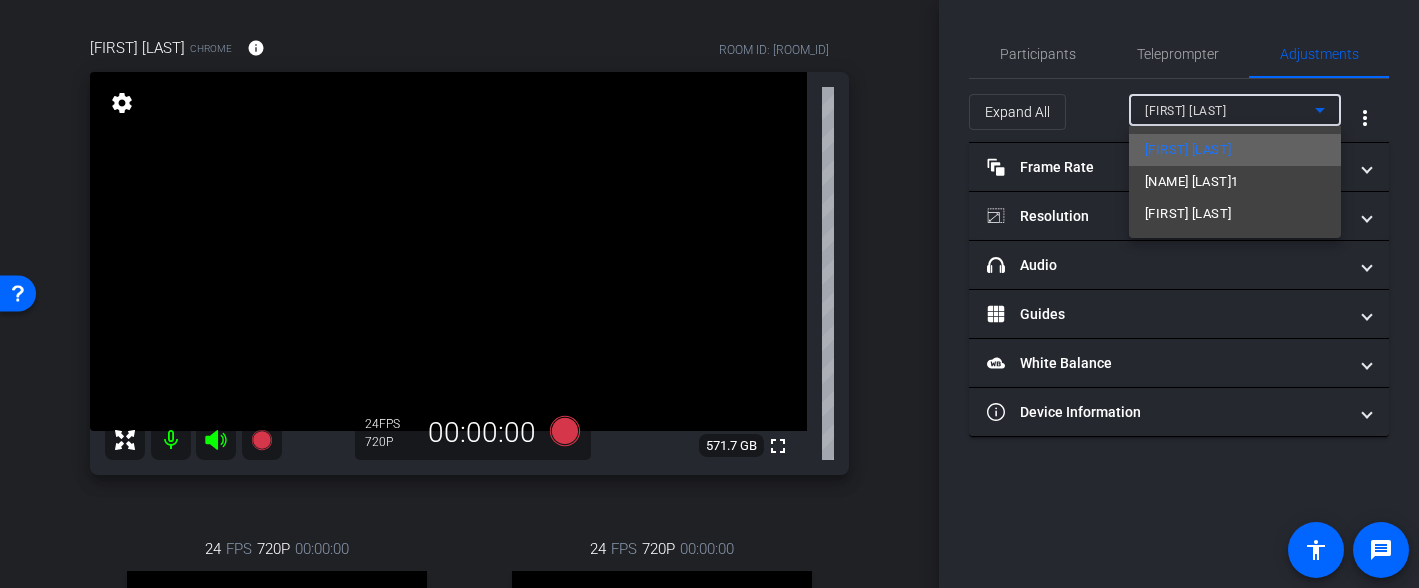 click on "[FIRST] [LAST]" at bounding box center (1188, 150) 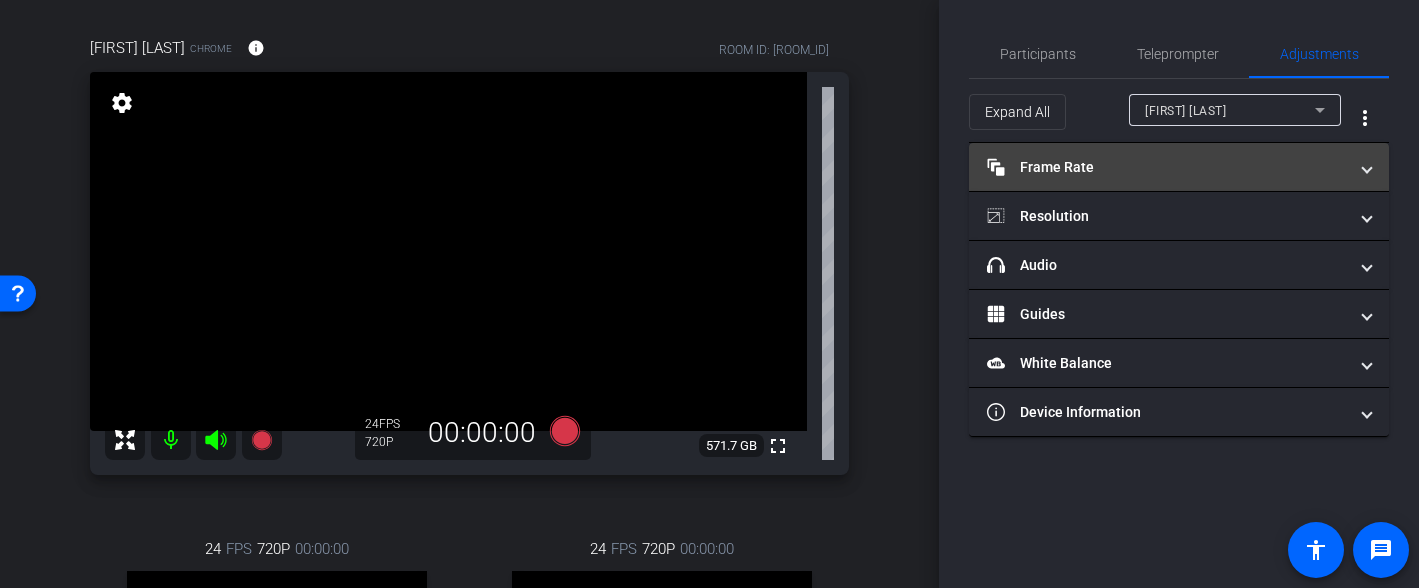 click on "Frame Rate
Frame Rate" at bounding box center [1167, 167] 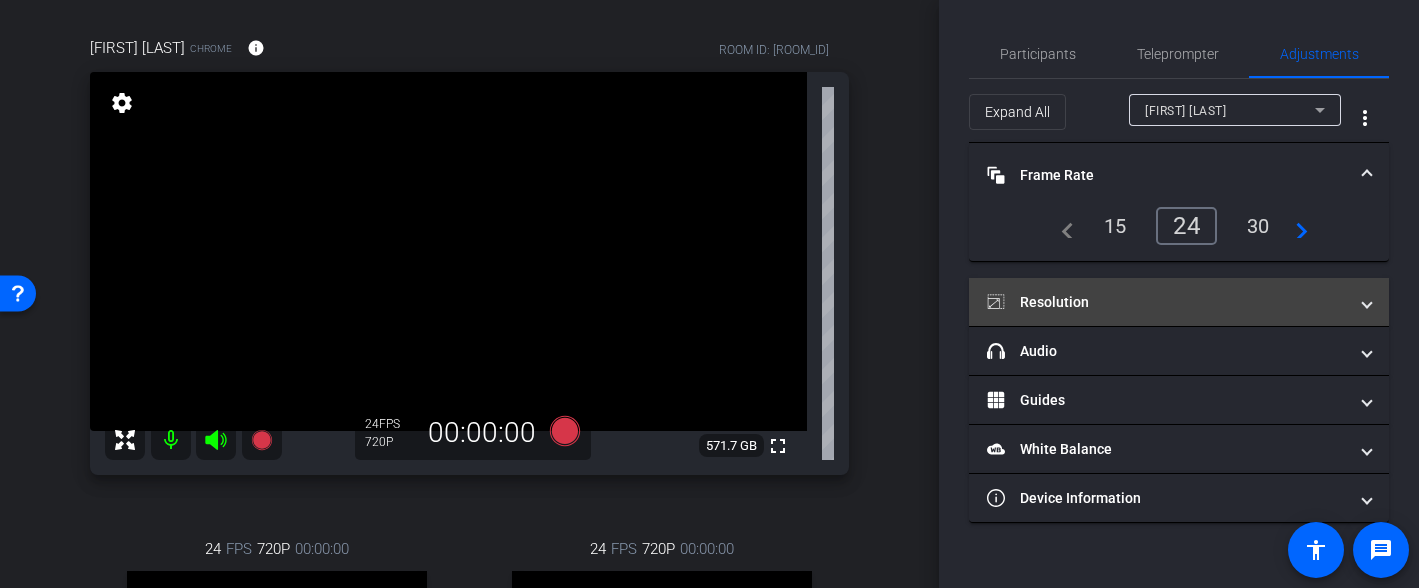 click on "Resolution" at bounding box center [1179, 302] 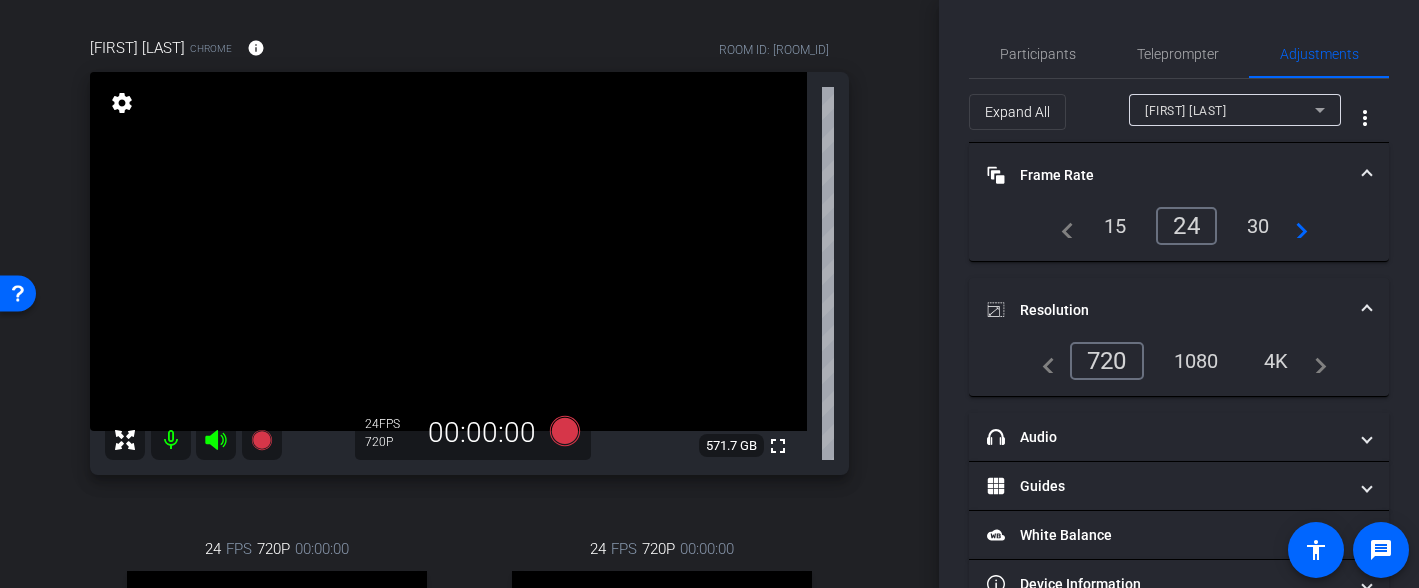 click on "1080" at bounding box center (1196, 361) 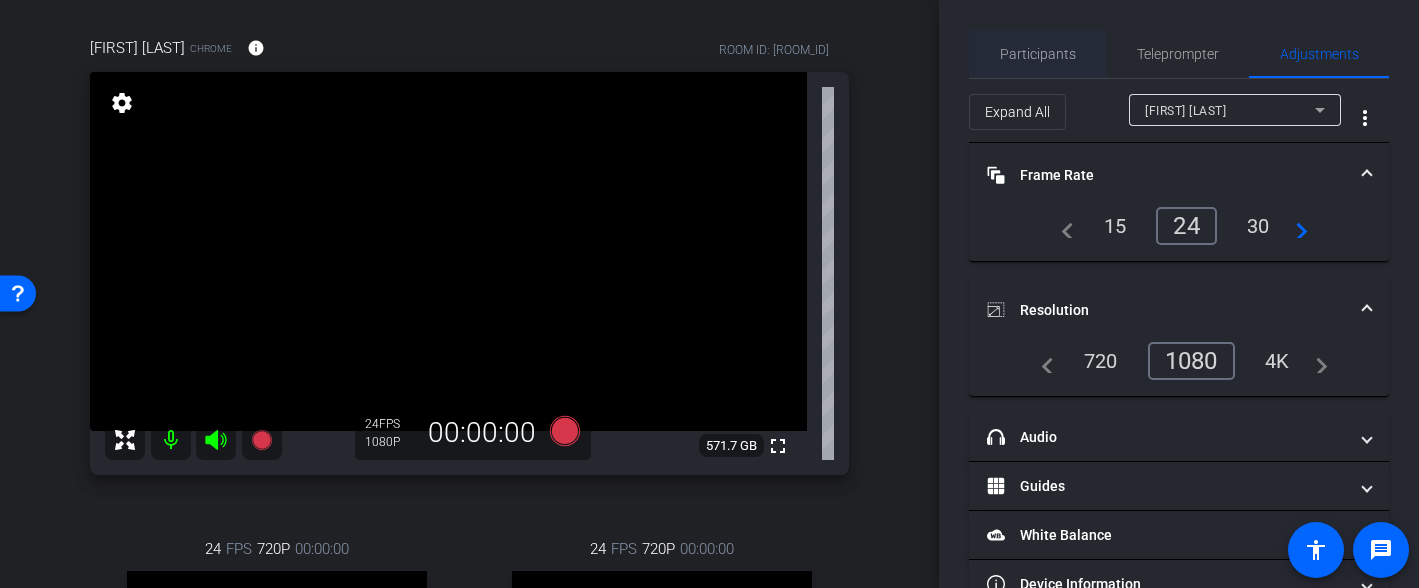 click on "Participants" at bounding box center [1038, 54] 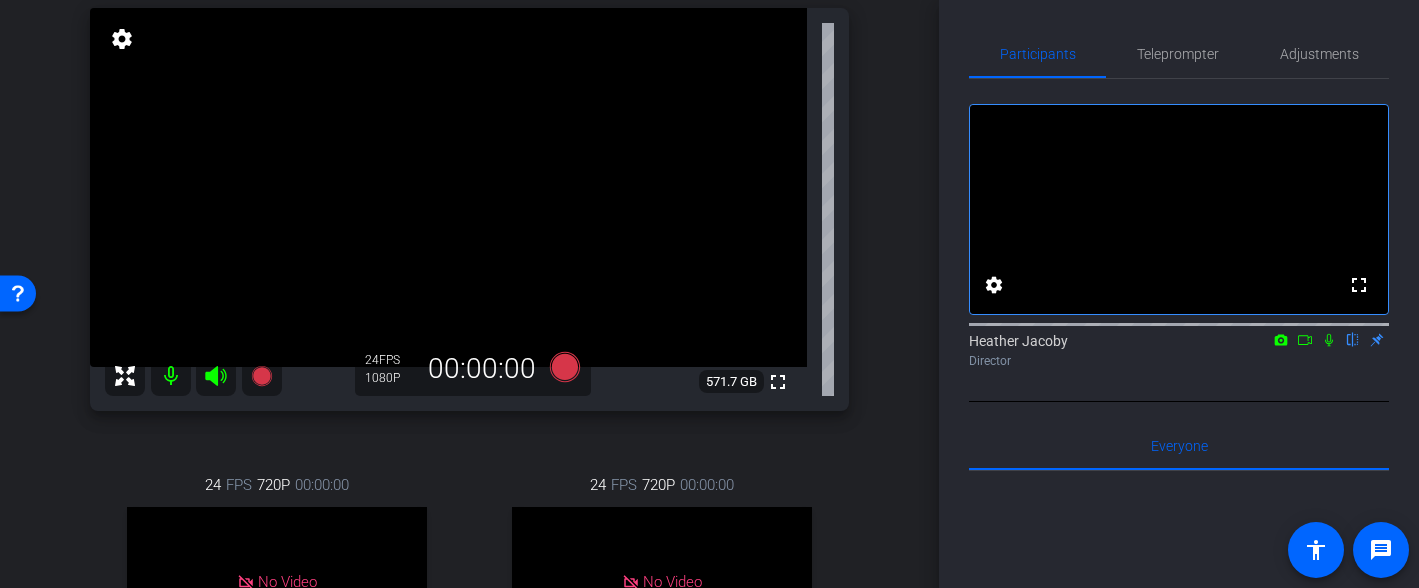 scroll, scrollTop: 234, scrollLeft: 0, axis: vertical 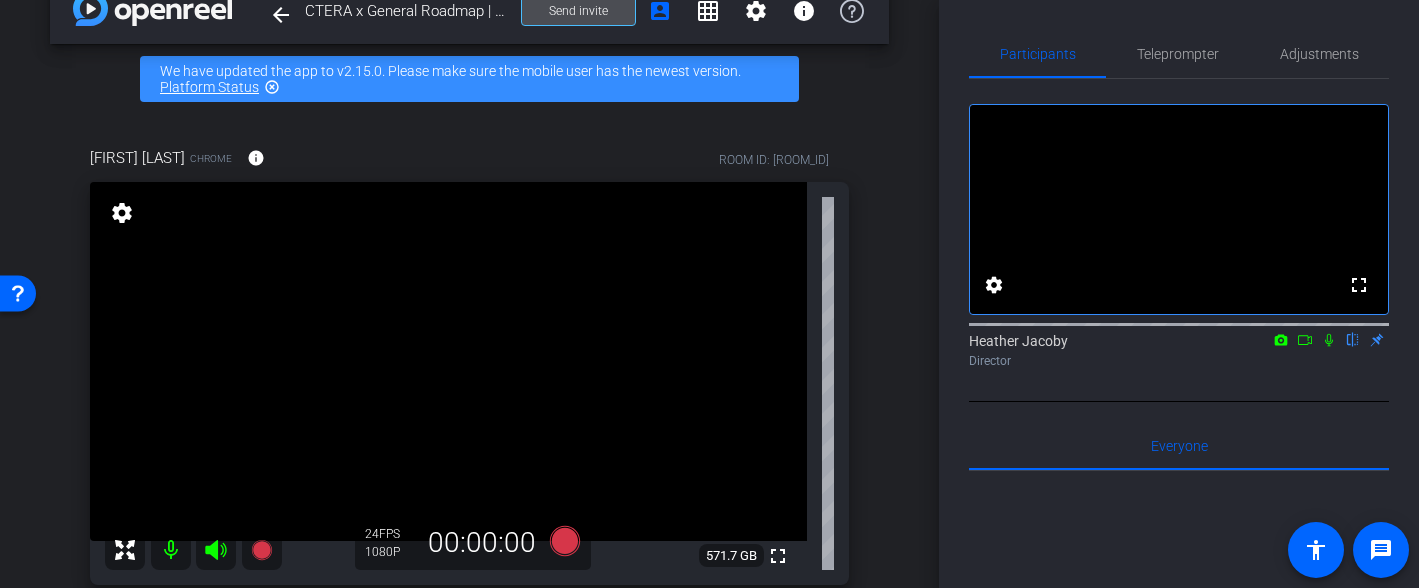 click at bounding box center [578, 11] 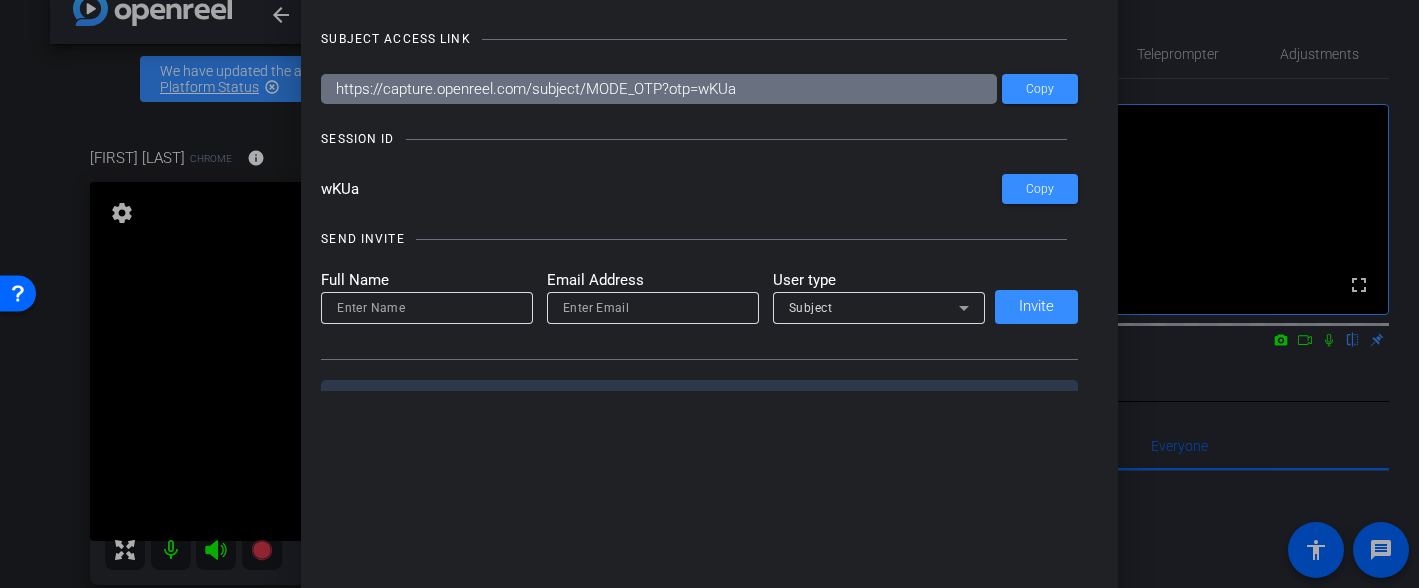 click at bounding box center [709, 294] 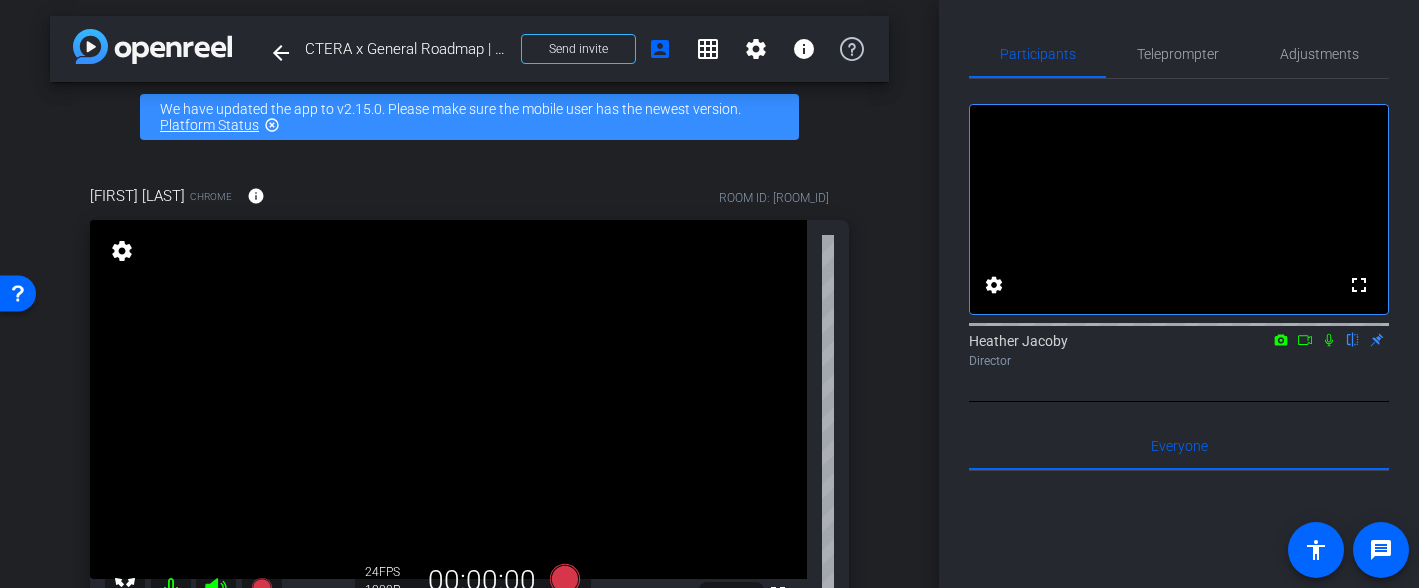 scroll, scrollTop: 0, scrollLeft: 0, axis: both 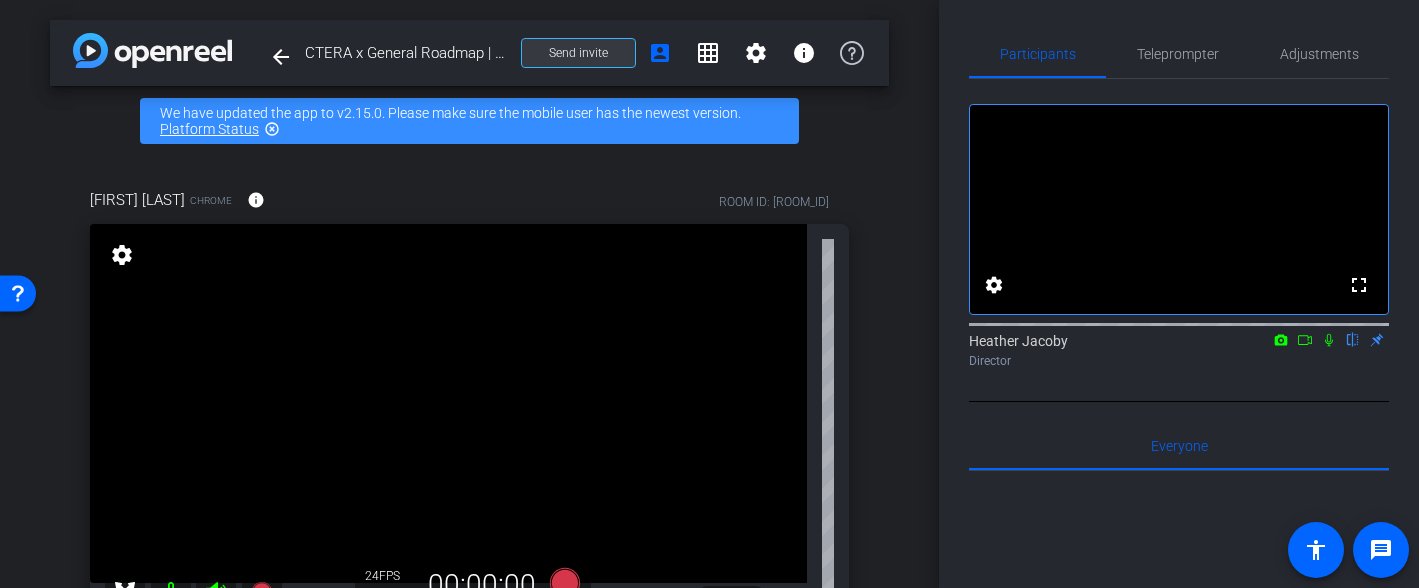 click on "Send invite" at bounding box center [578, 53] 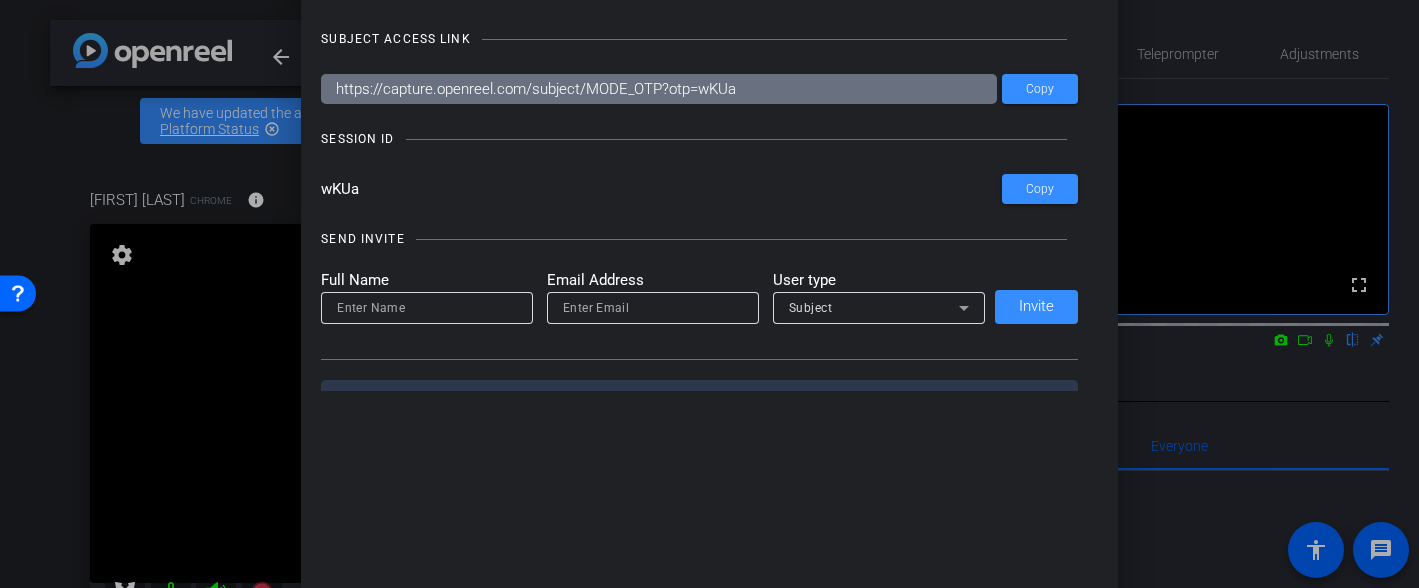 click at bounding box center (709, 294) 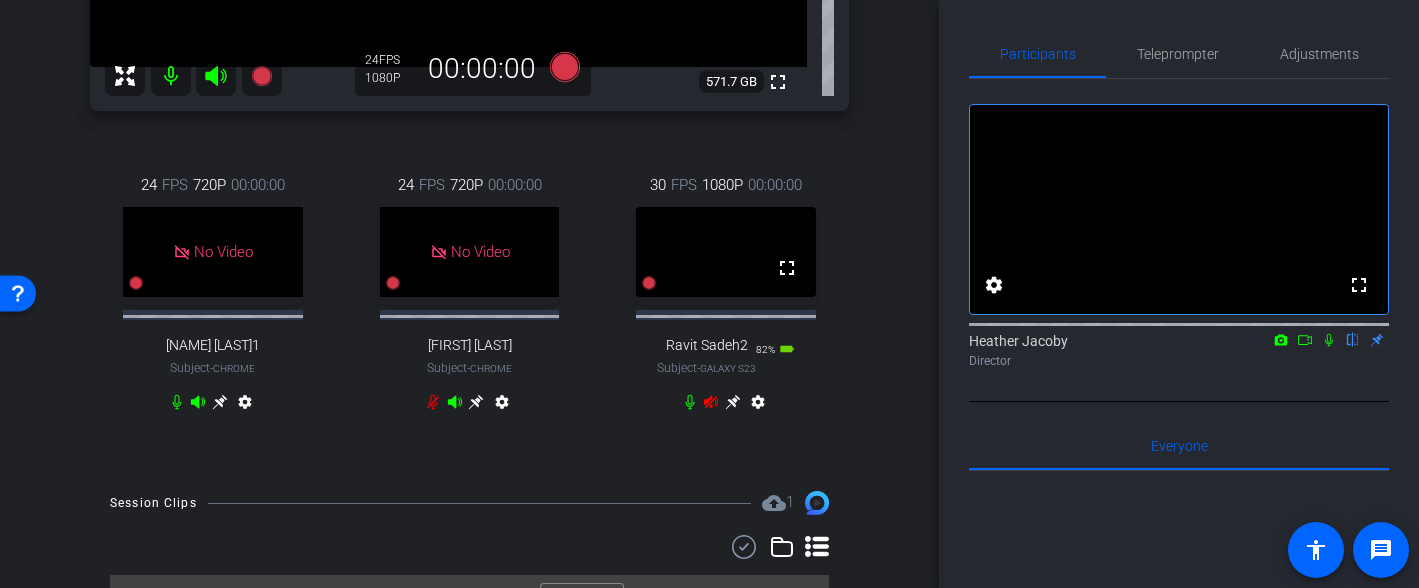 scroll, scrollTop: 512, scrollLeft: 0, axis: vertical 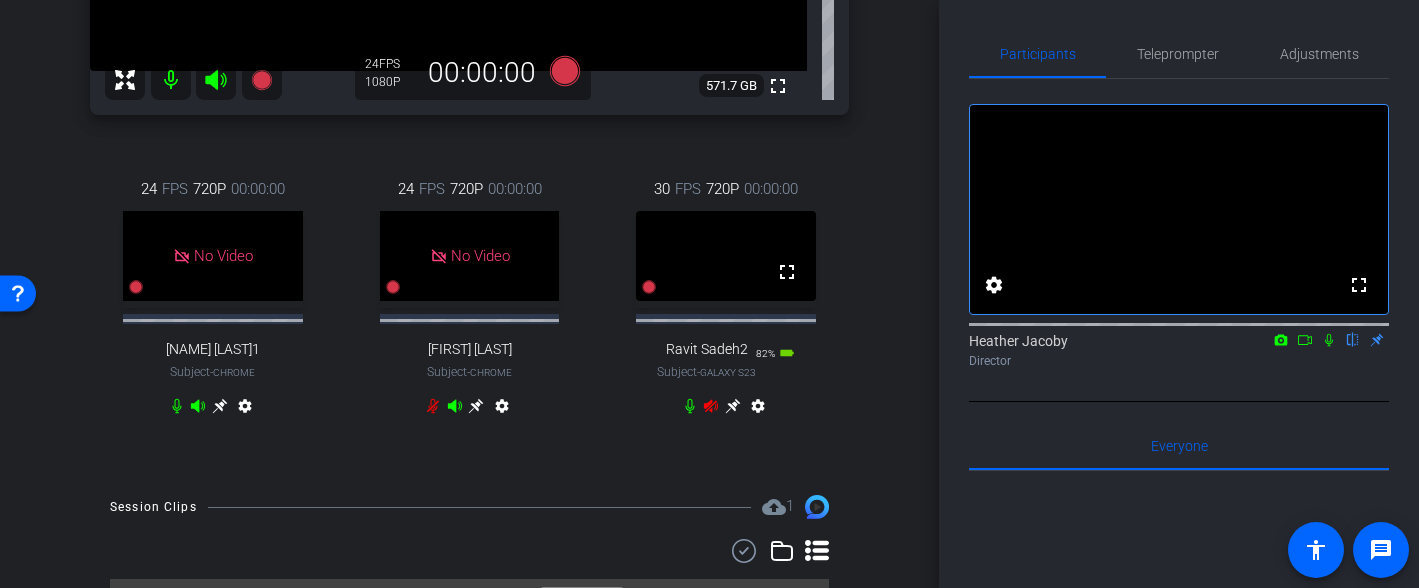 click 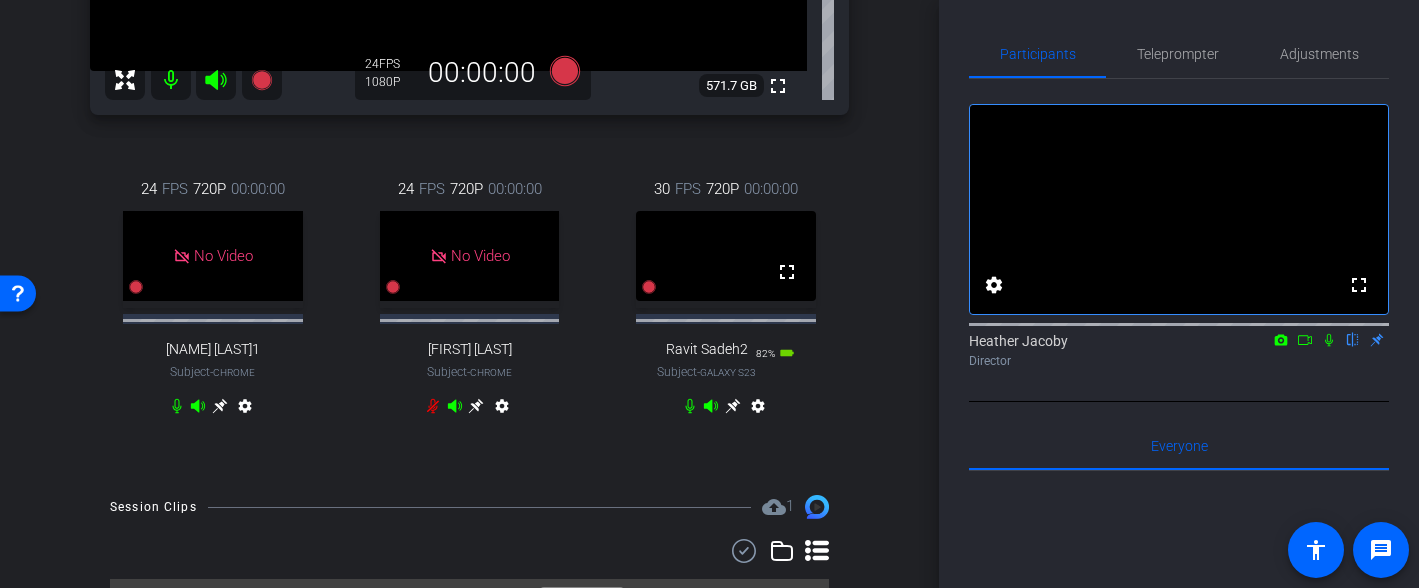 click 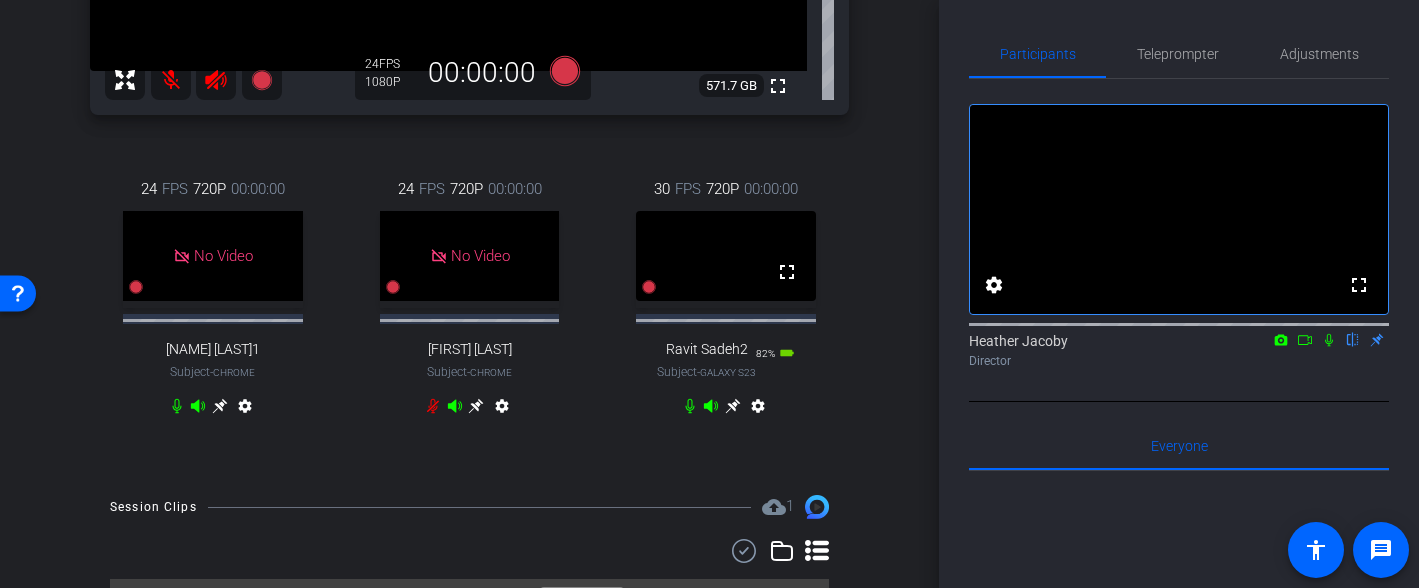 click 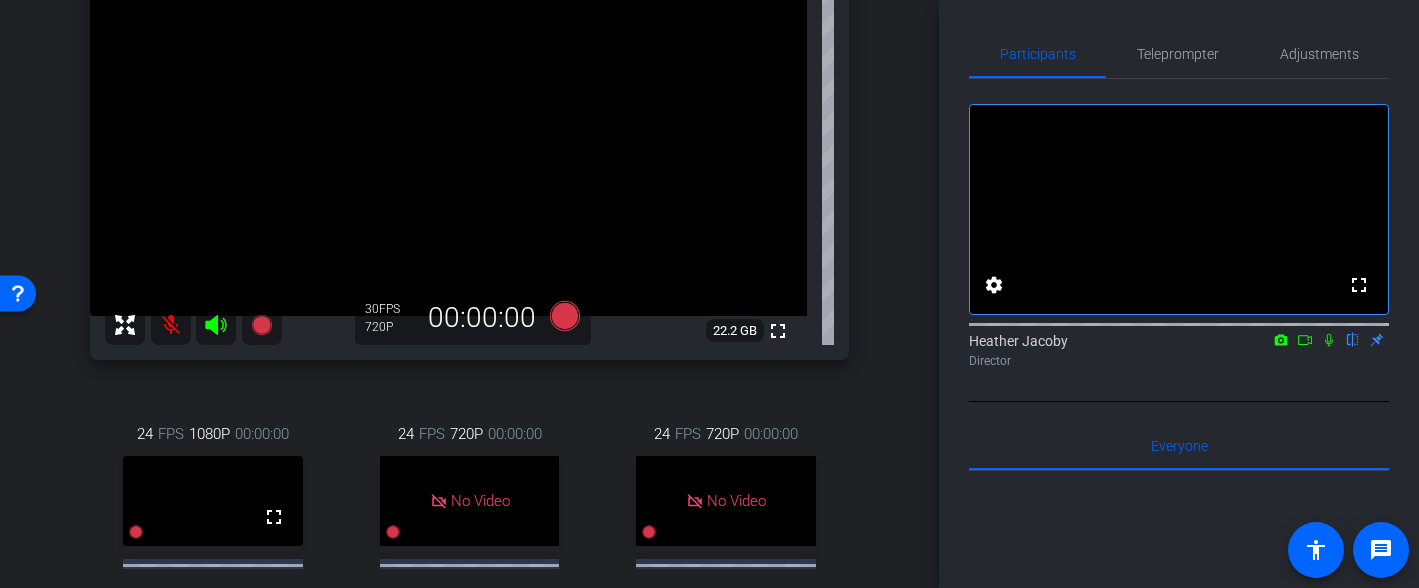 scroll, scrollTop: 255, scrollLeft: 0, axis: vertical 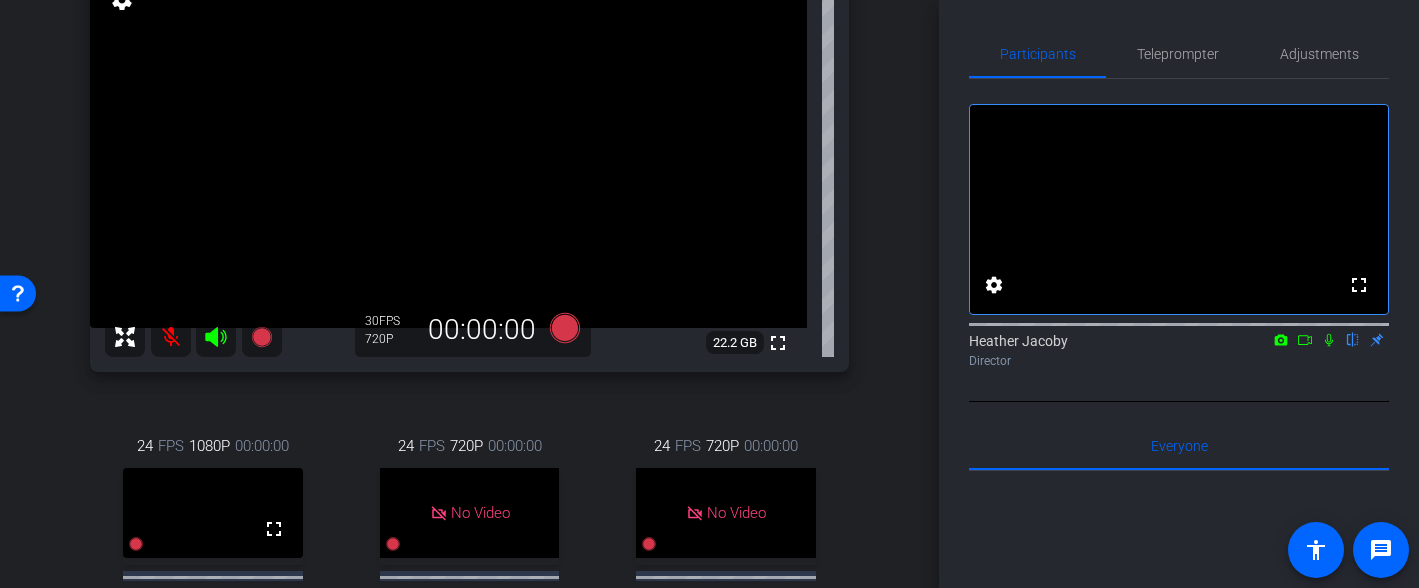 click at bounding box center [171, 337] 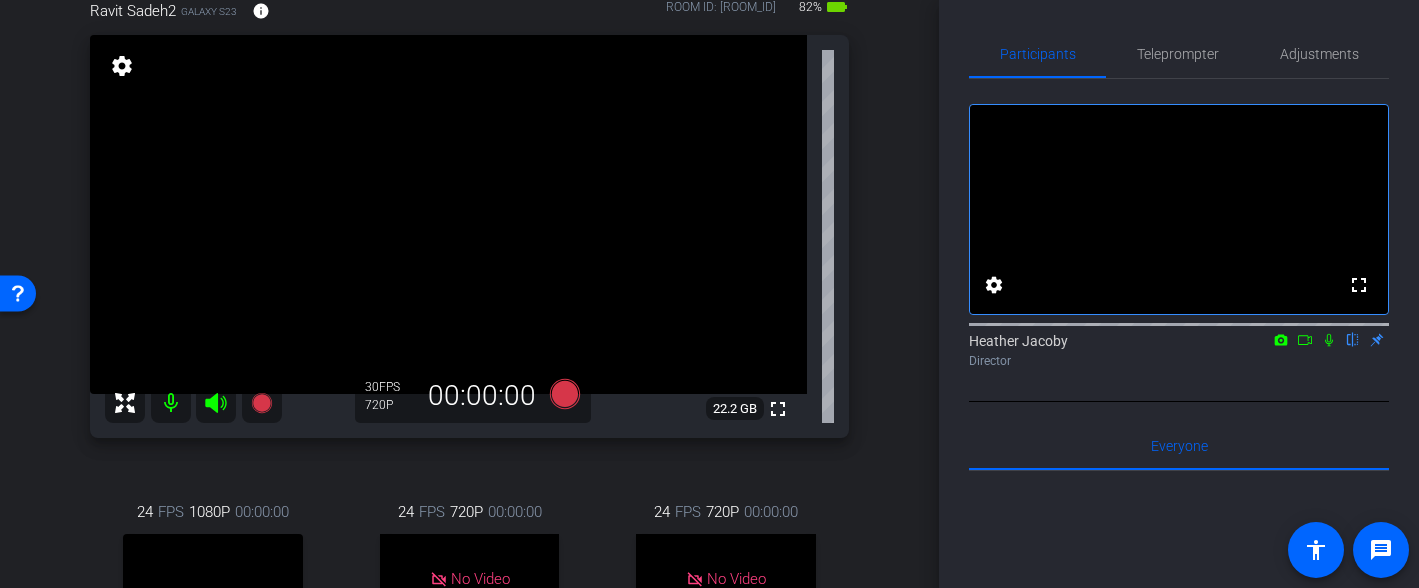 scroll, scrollTop: 188, scrollLeft: 0, axis: vertical 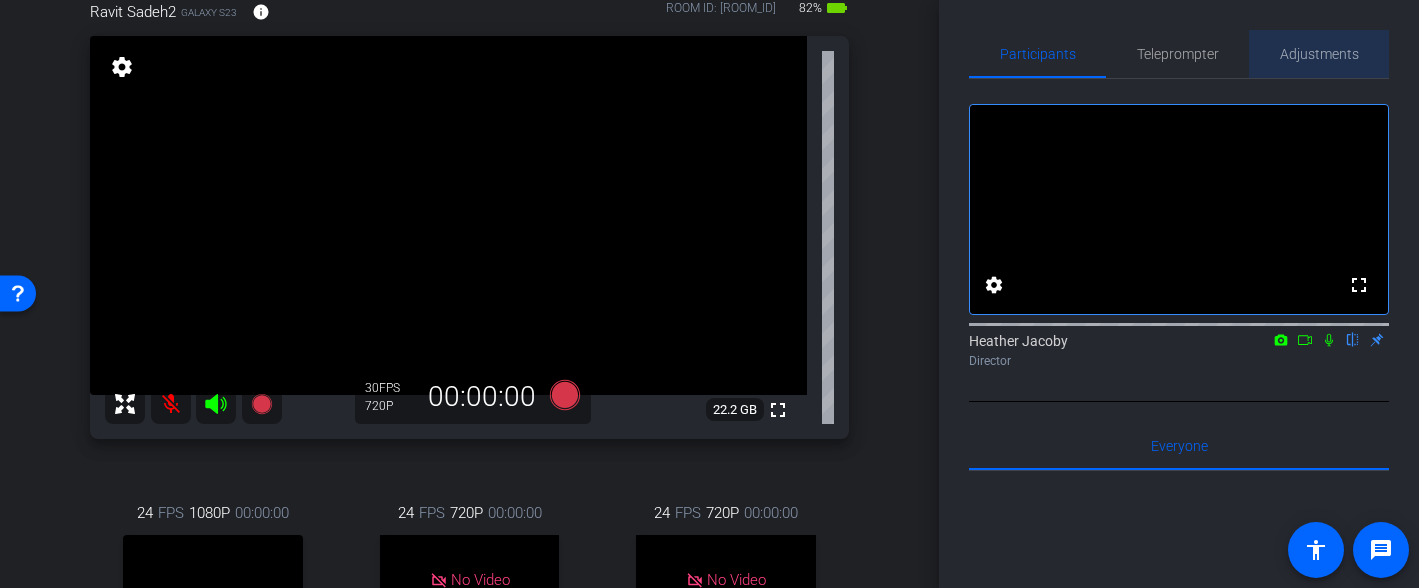 click on "Adjustments" at bounding box center (1319, 54) 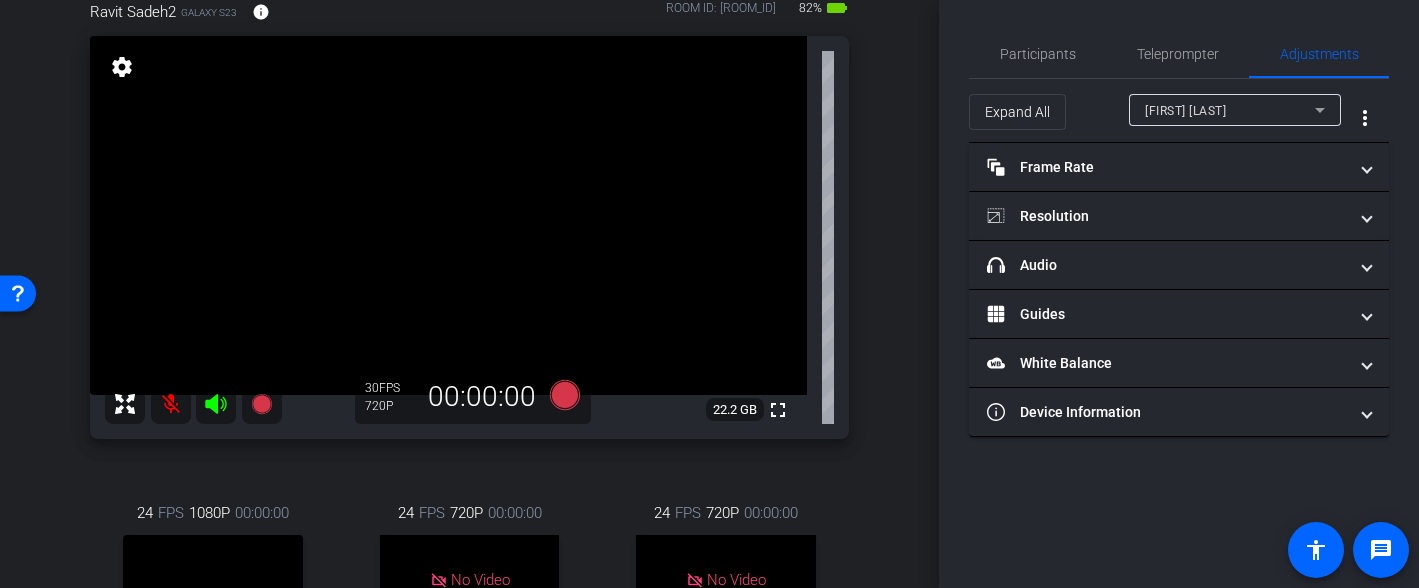 click on "[FIRST] [LAST]" at bounding box center (1185, 111) 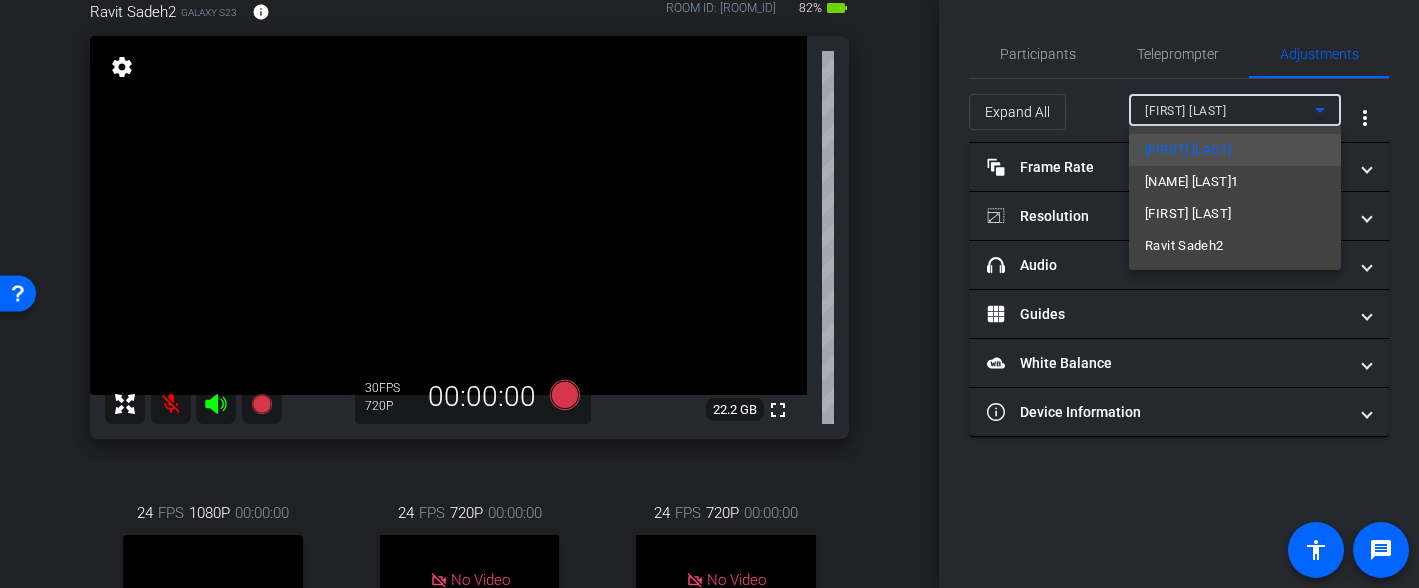 click on "Ravit Sadeh2" at bounding box center [1184, 246] 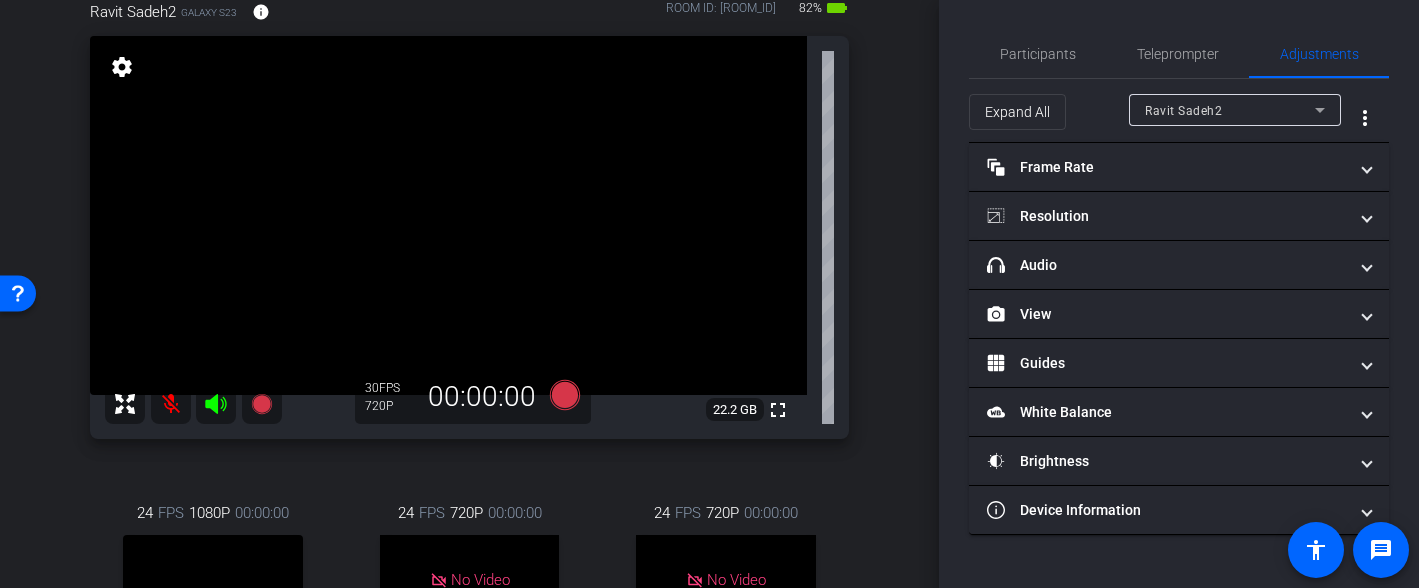 click at bounding box center (171, 404) 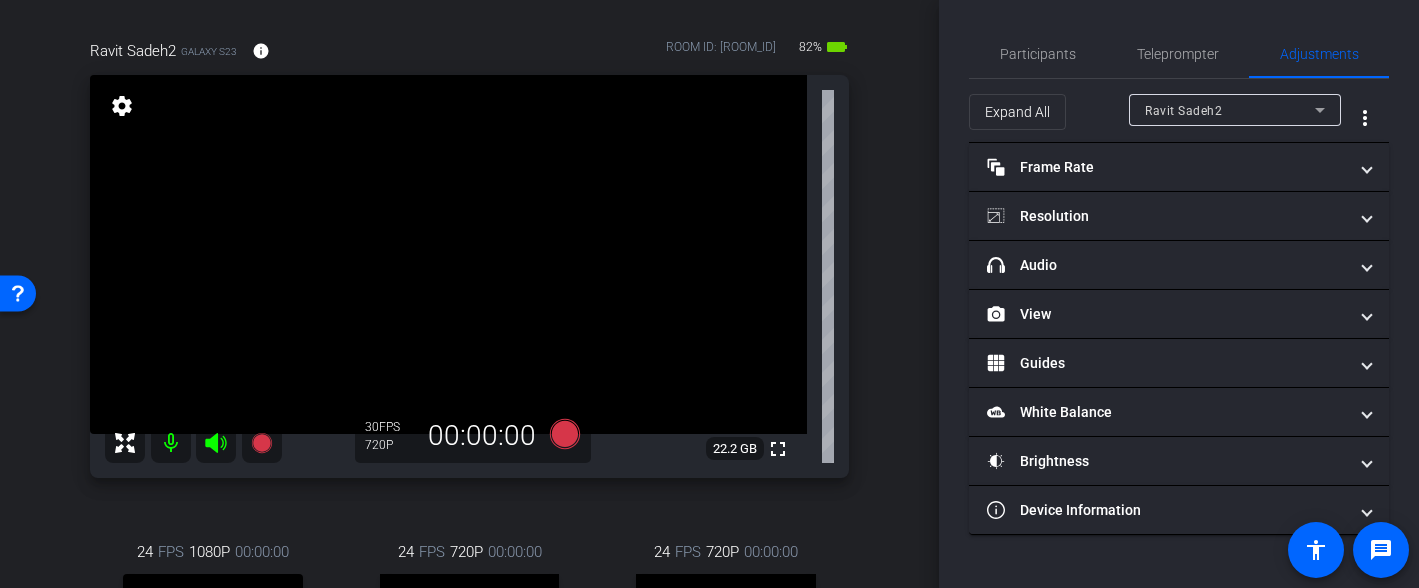 scroll, scrollTop: 145, scrollLeft: 0, axis: vertical 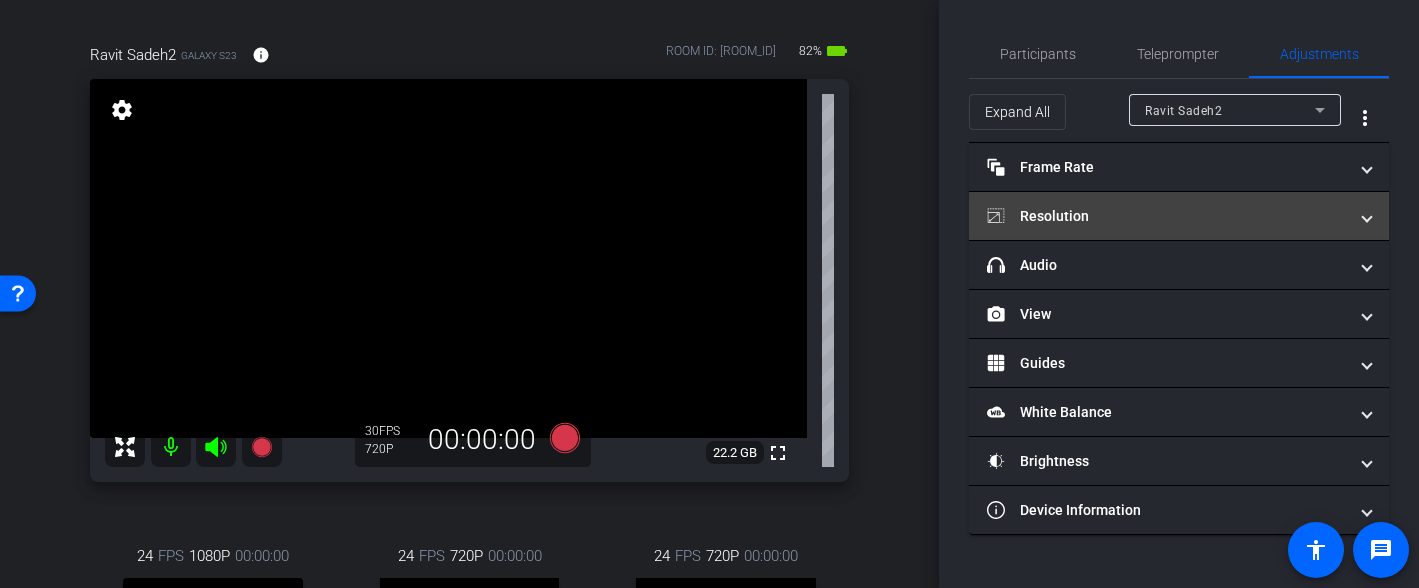 click on "Resolution" at bounding box center [1167, 216] 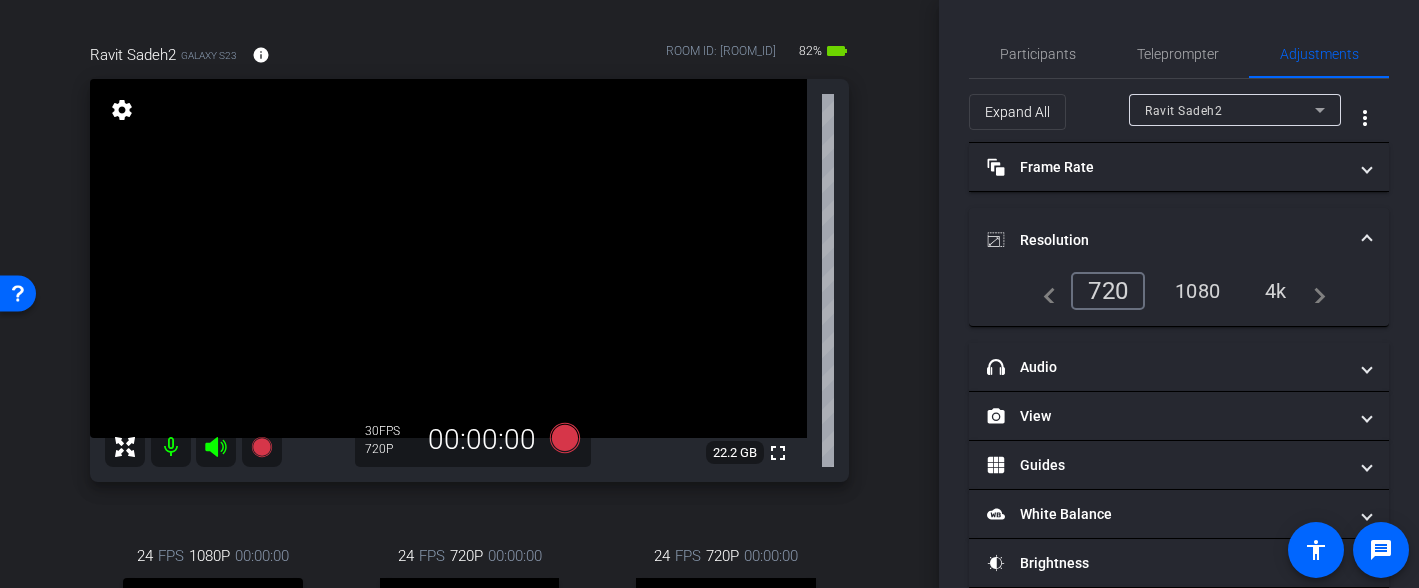 click on "1080" at bounding box center [1197, 291] 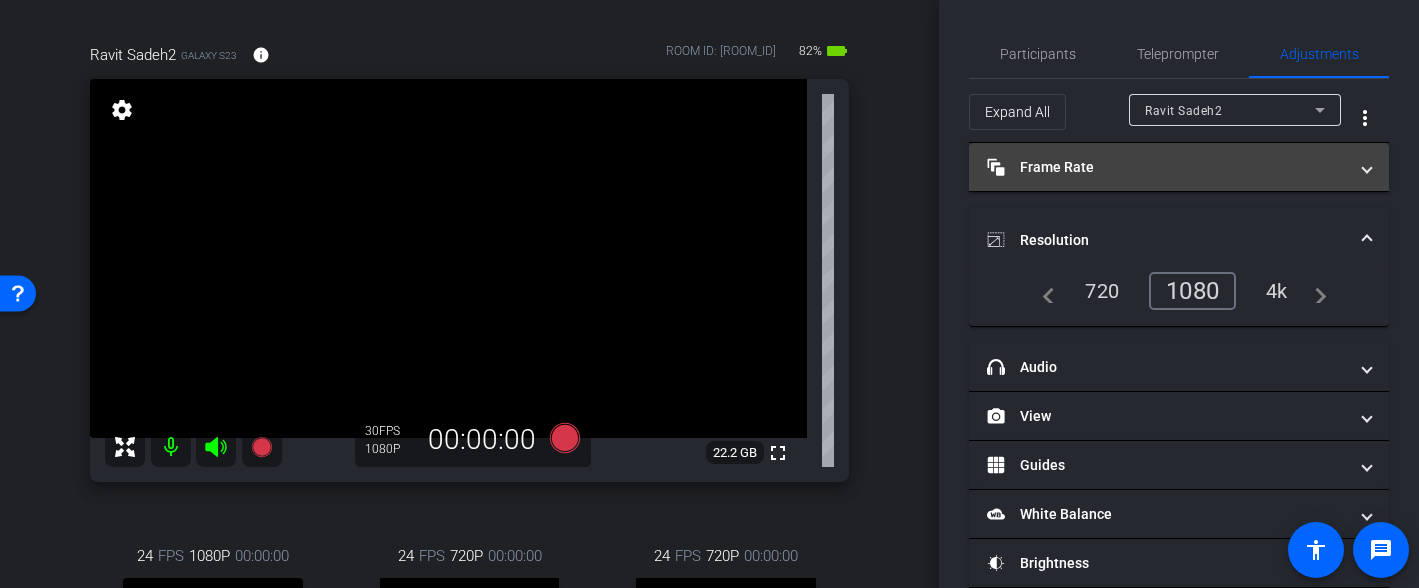 click on "Frame Rate
Frame Rate" at bounding box center (1167, 167) 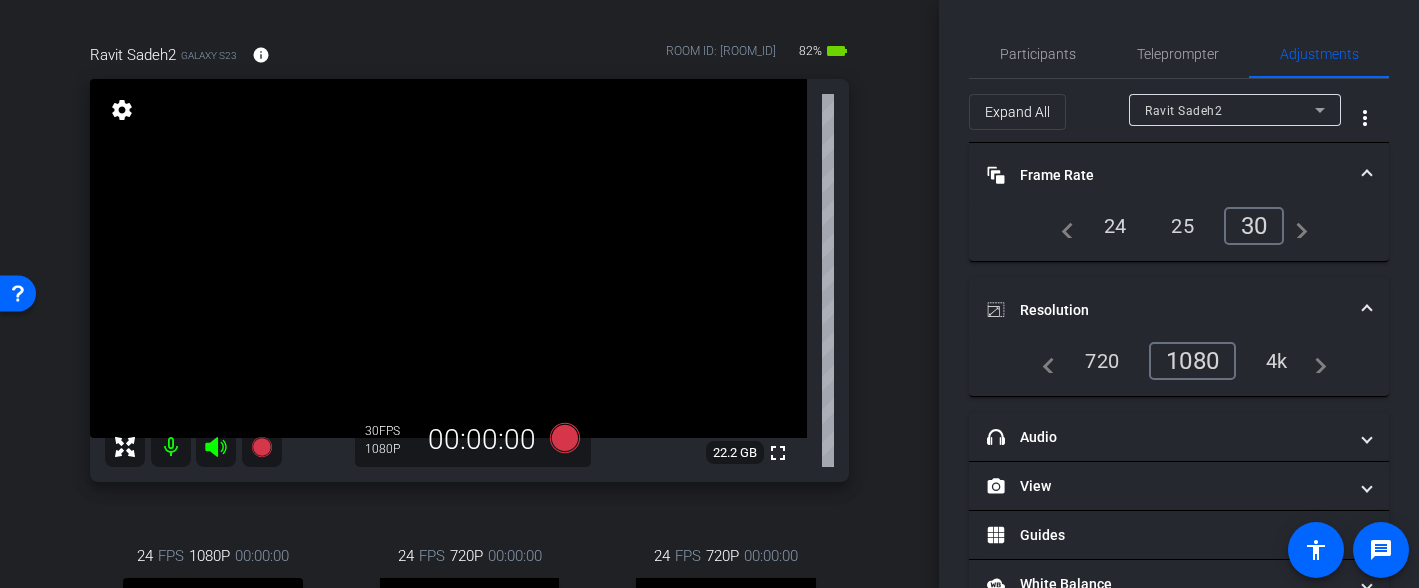 click on "24" at bounding box center [1115, 226] 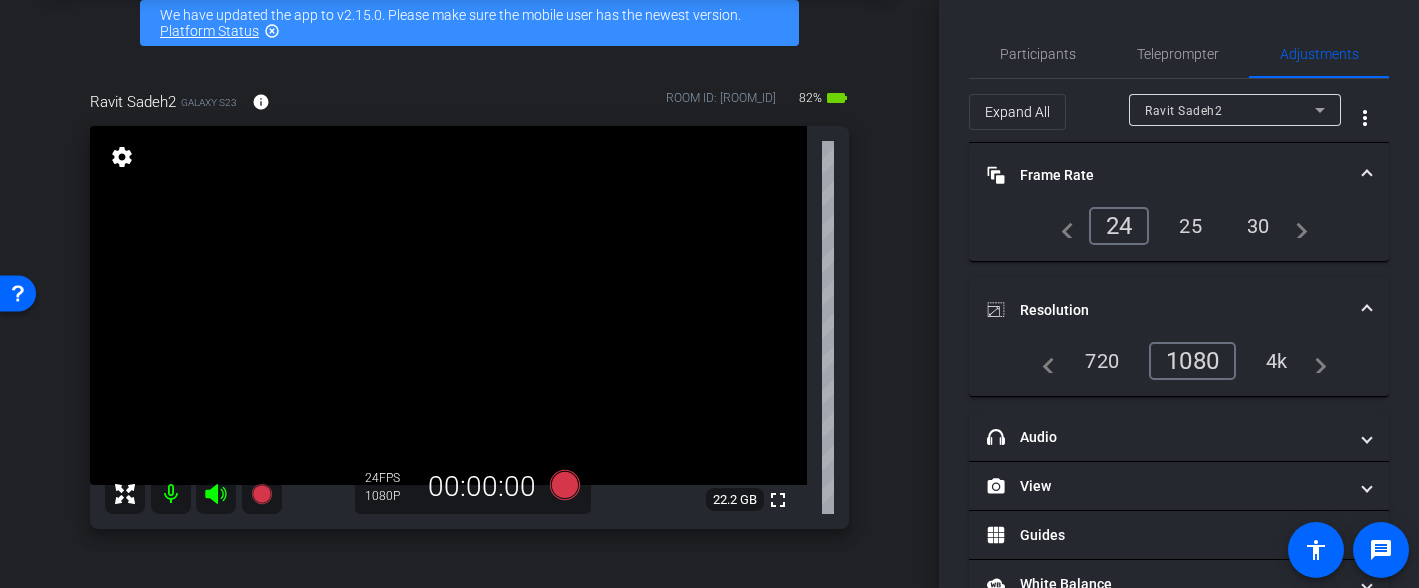 scroll, scrollTop: 87, scrollLeft: 0, axis: vertical 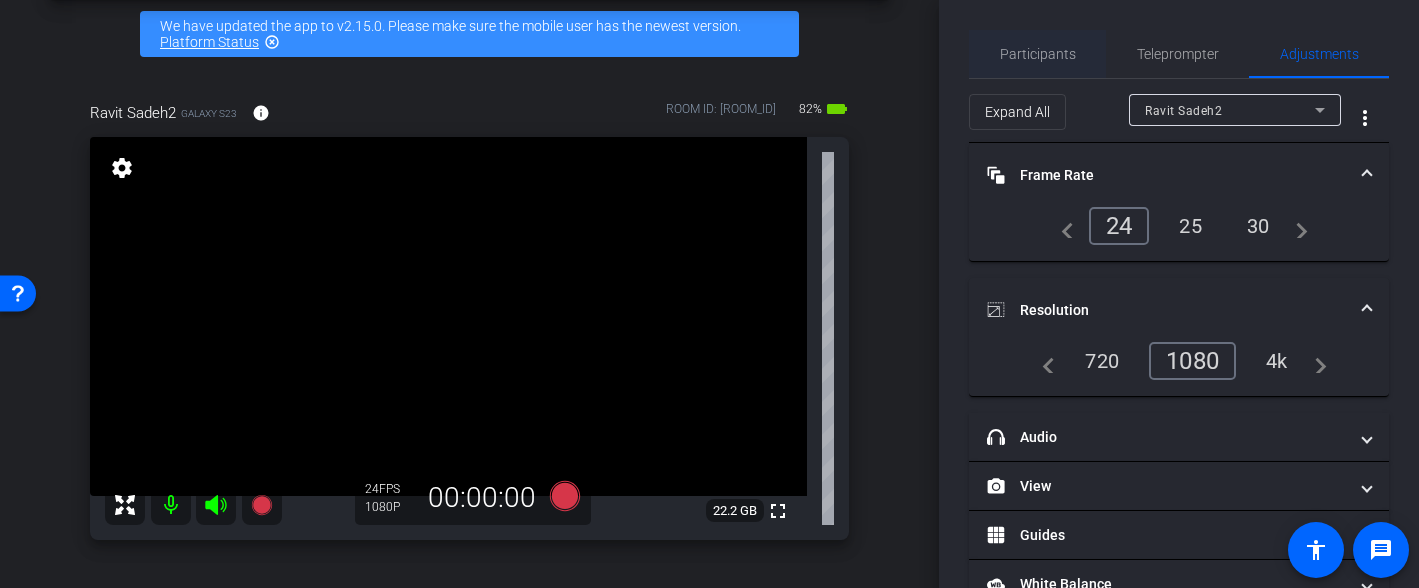 click on "Participants" at bounding box center [1038, 54] 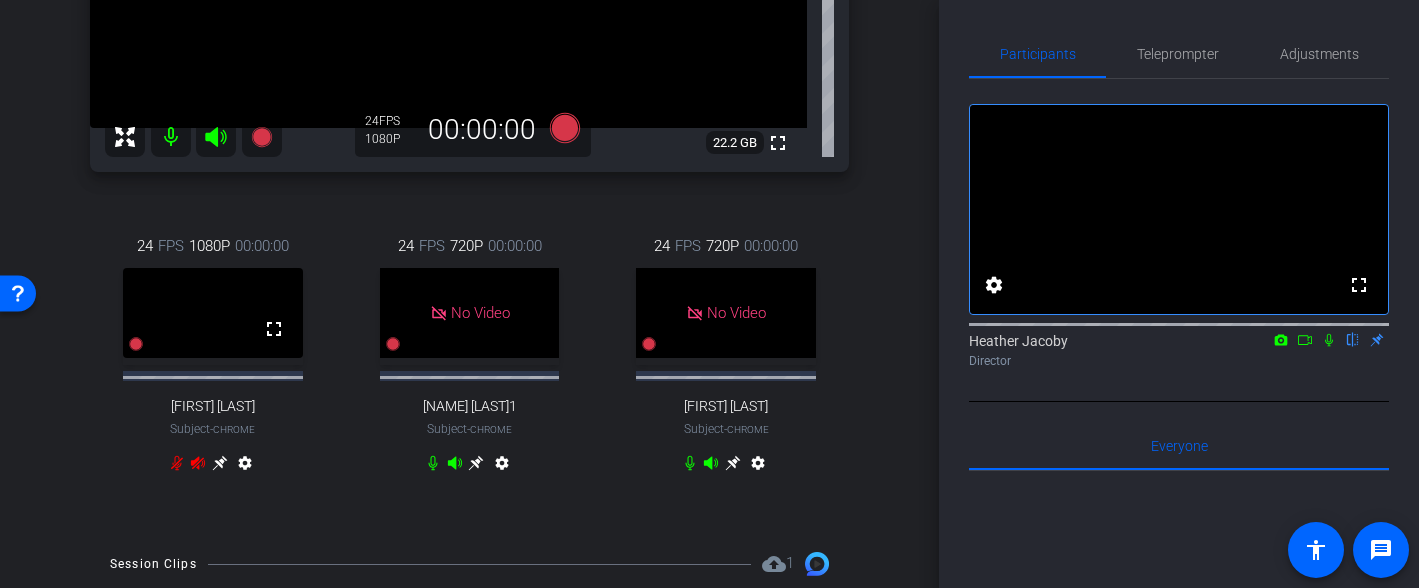 scroll, scrollTop: 494, scrollLeft: 0, axis: vertical 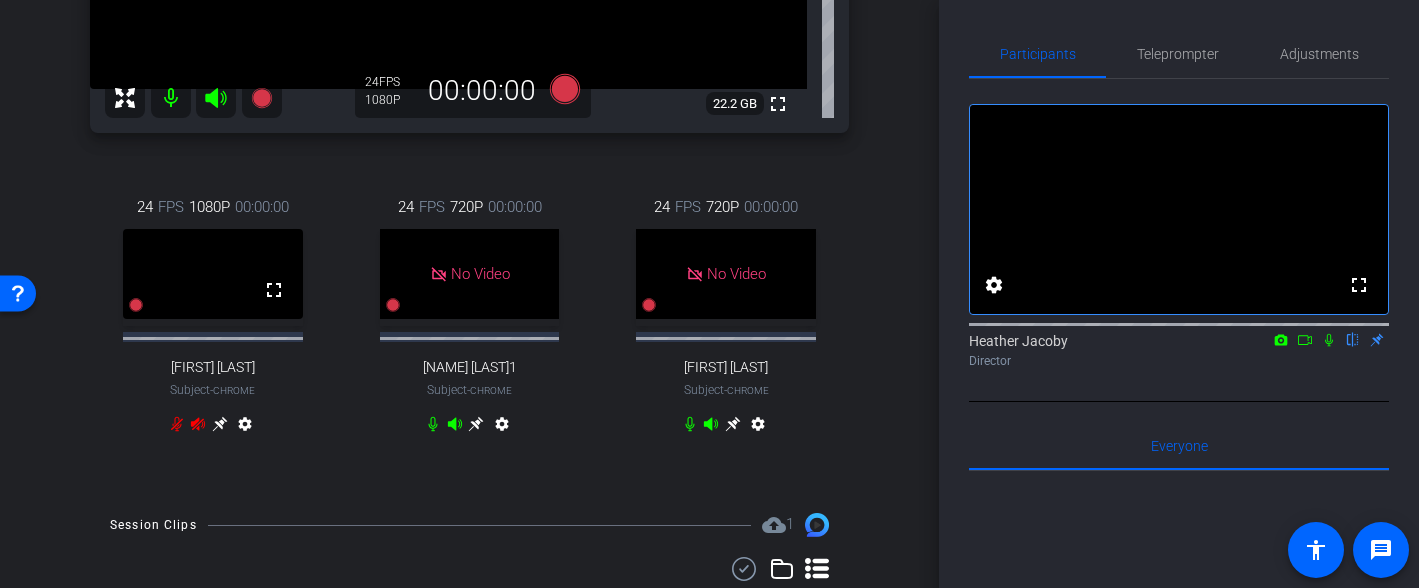 click 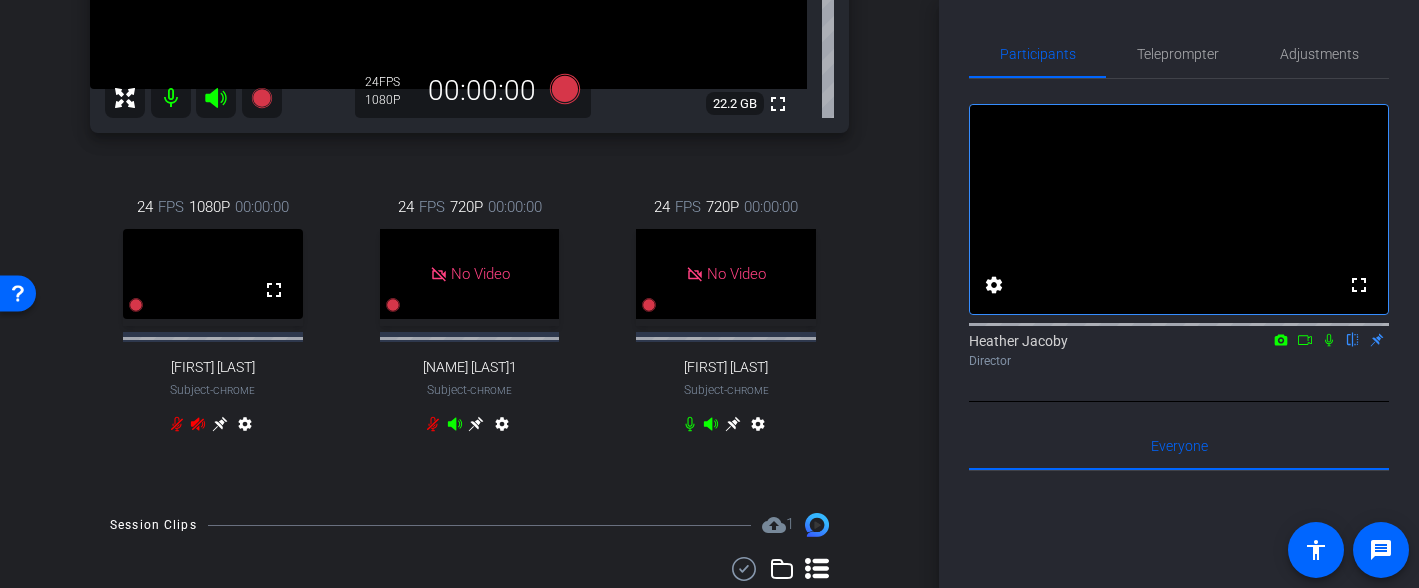 click 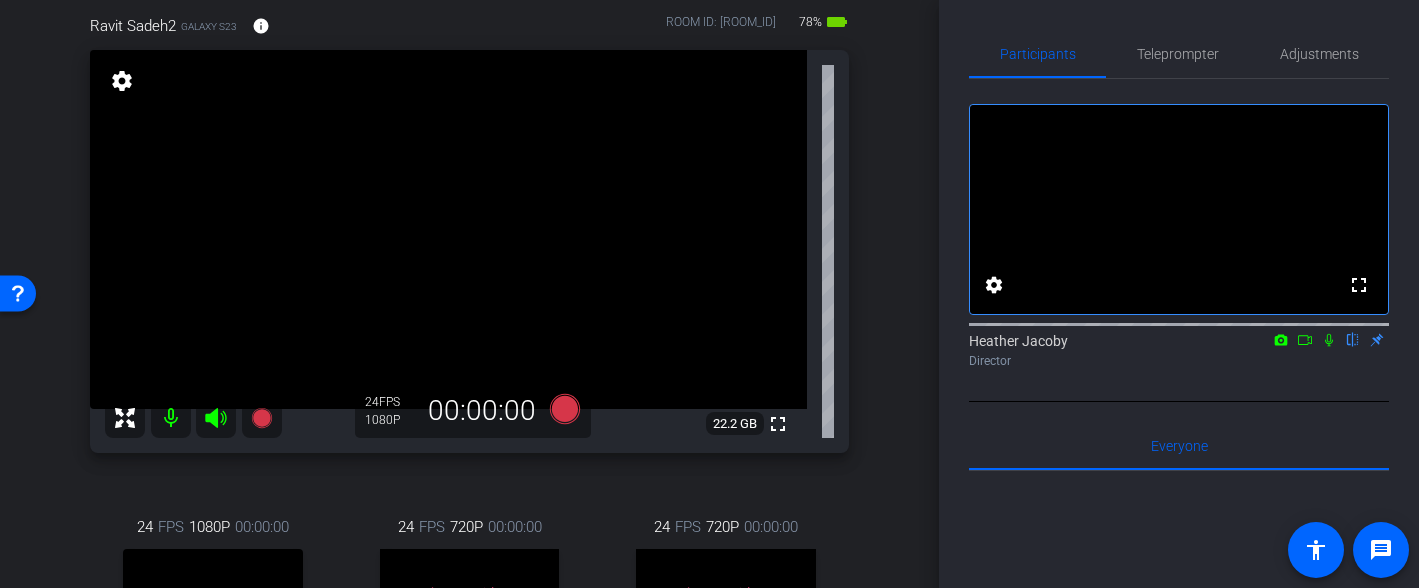 scroll, scrollTop: 167, scrollLeft: 0, axis: vertical 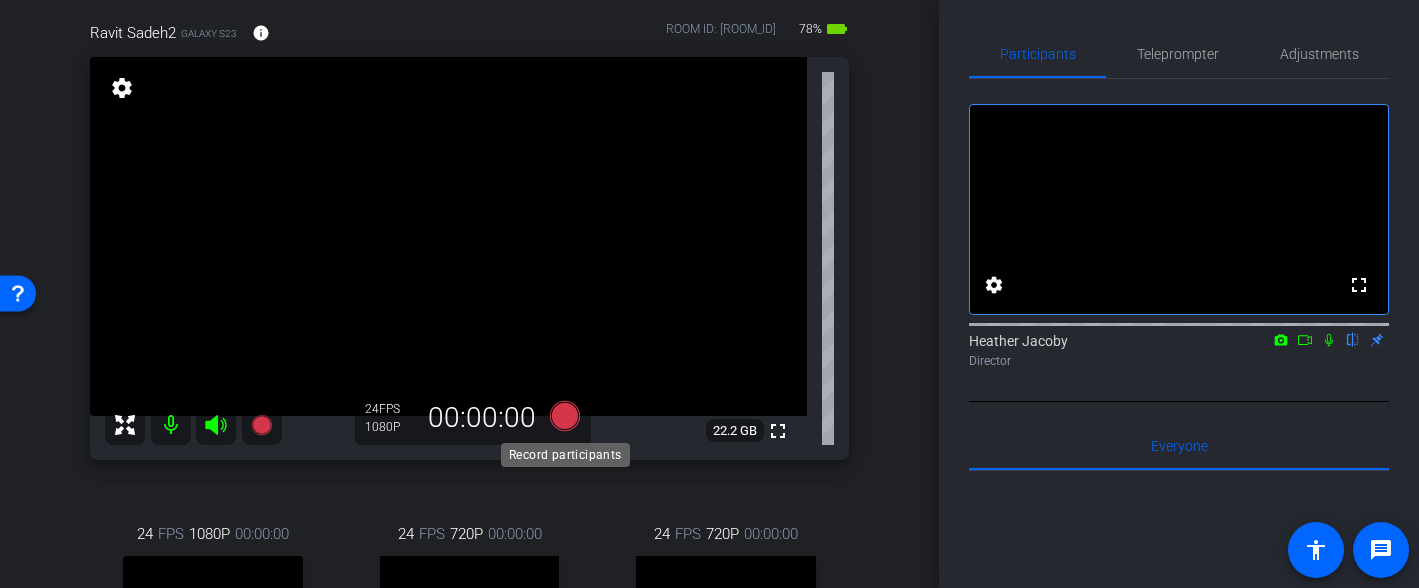 click 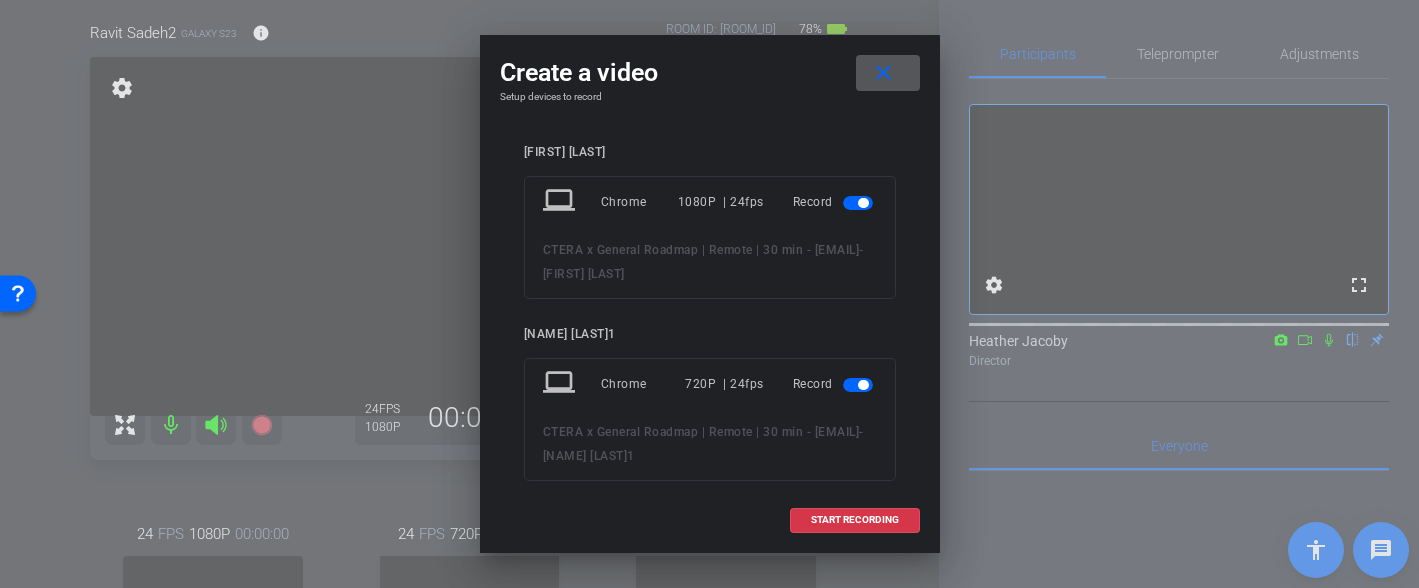 scroll, scrollTop: 41, scrollLeft: 0, axis: vertical 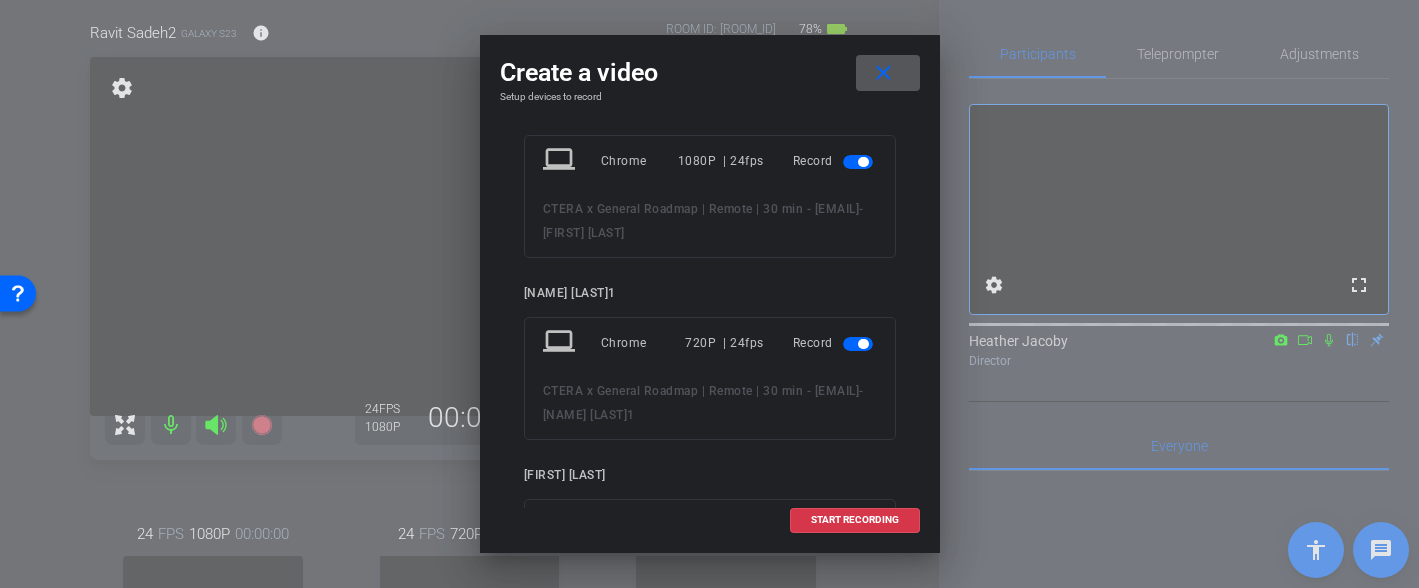 click at bounding box center [863, 162] 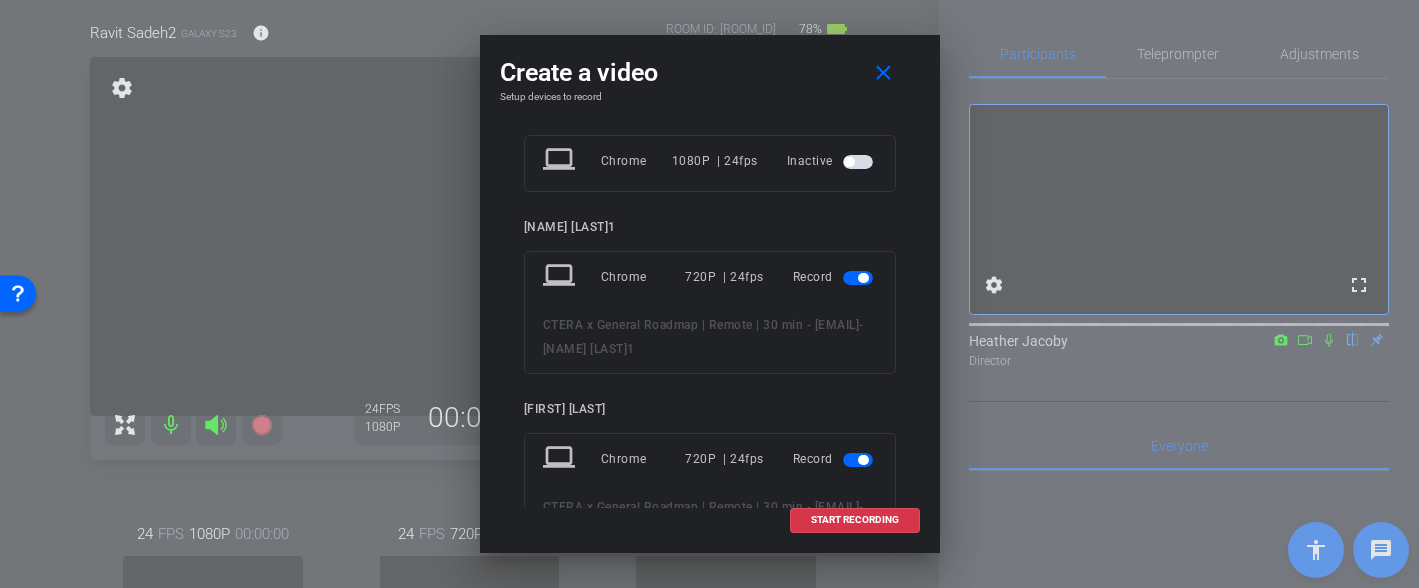 click at bounding box center (858, 278) 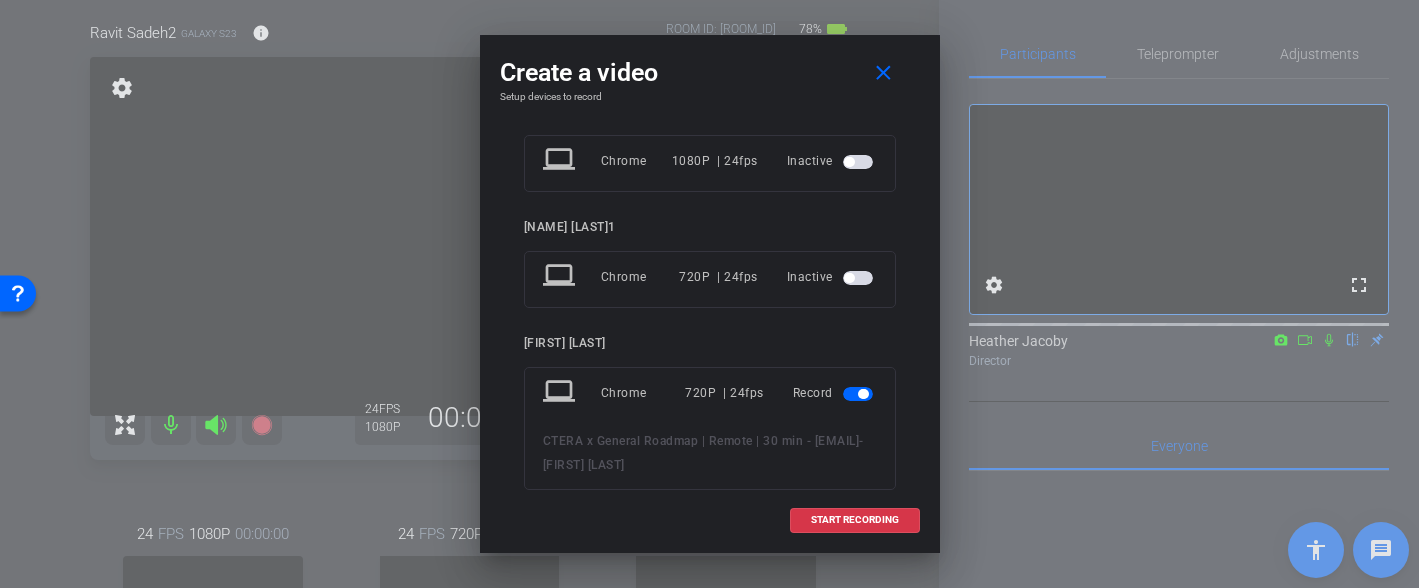 click at bounding box center [858, 394] 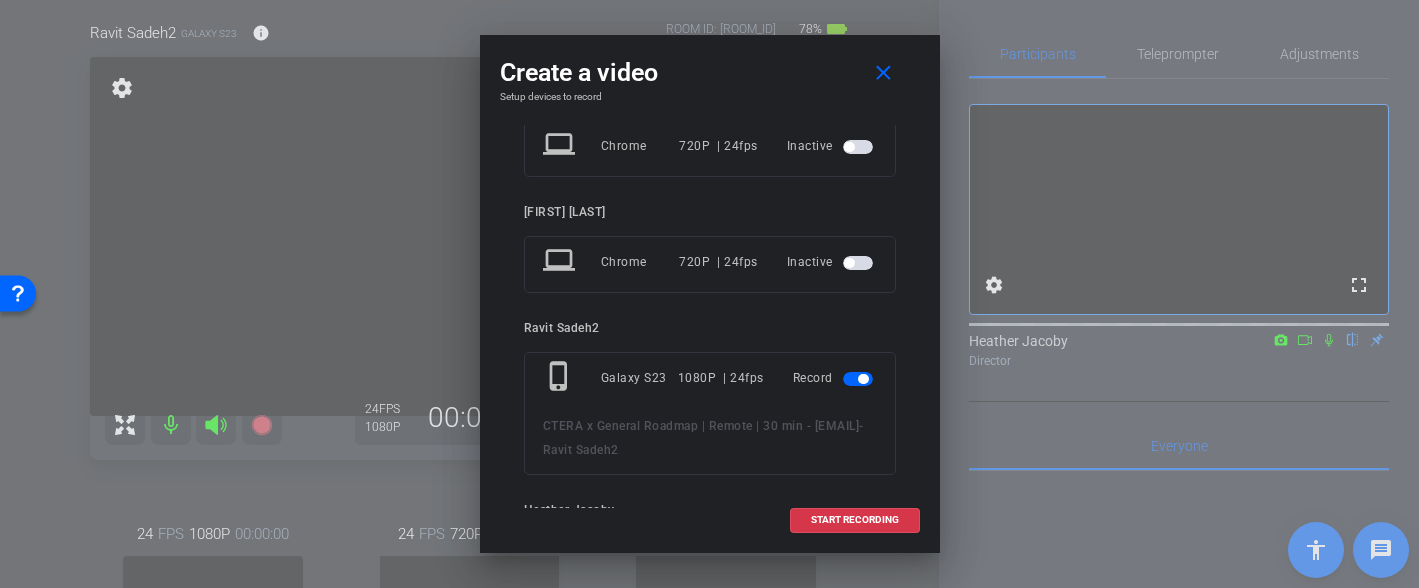 scroll, scrollTop: 183, scrollLeft: 0, axis: vertical 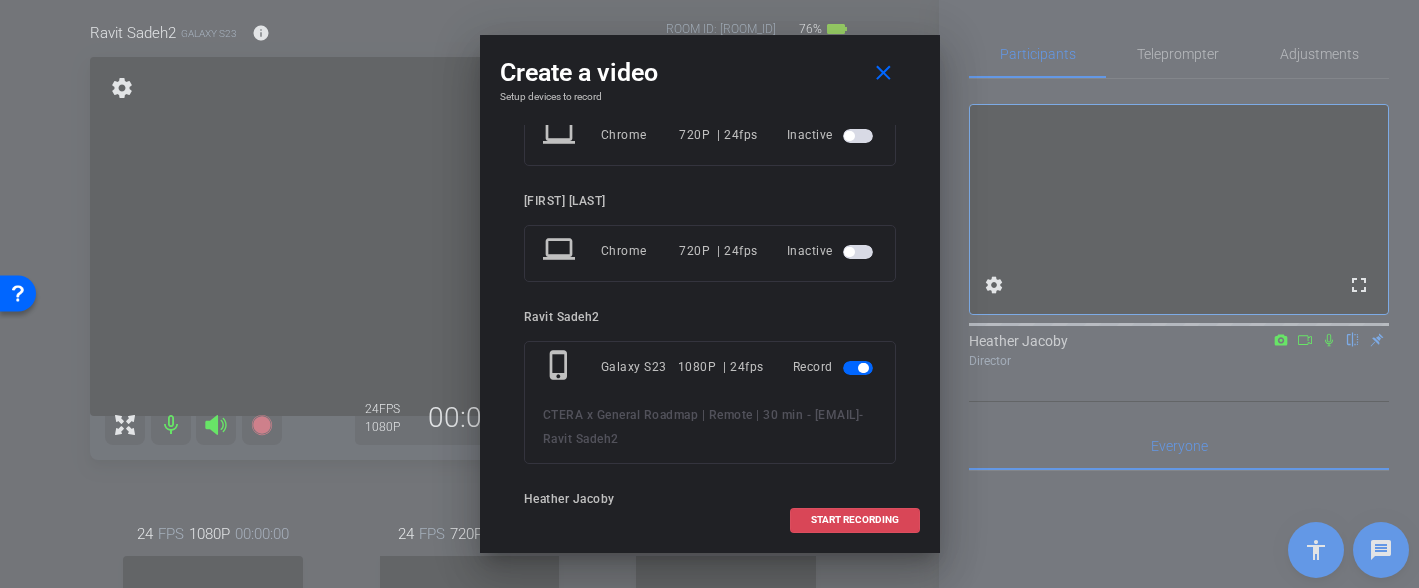 click on "START RECORDING" at bounding box center (855, 520) 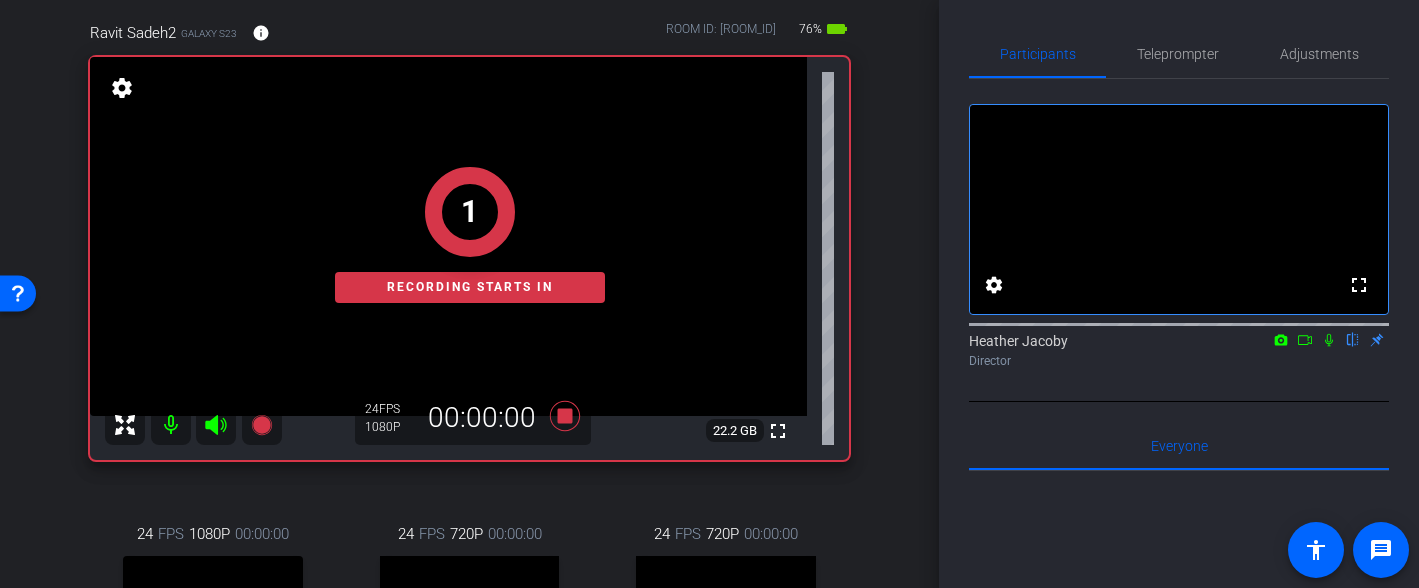 click 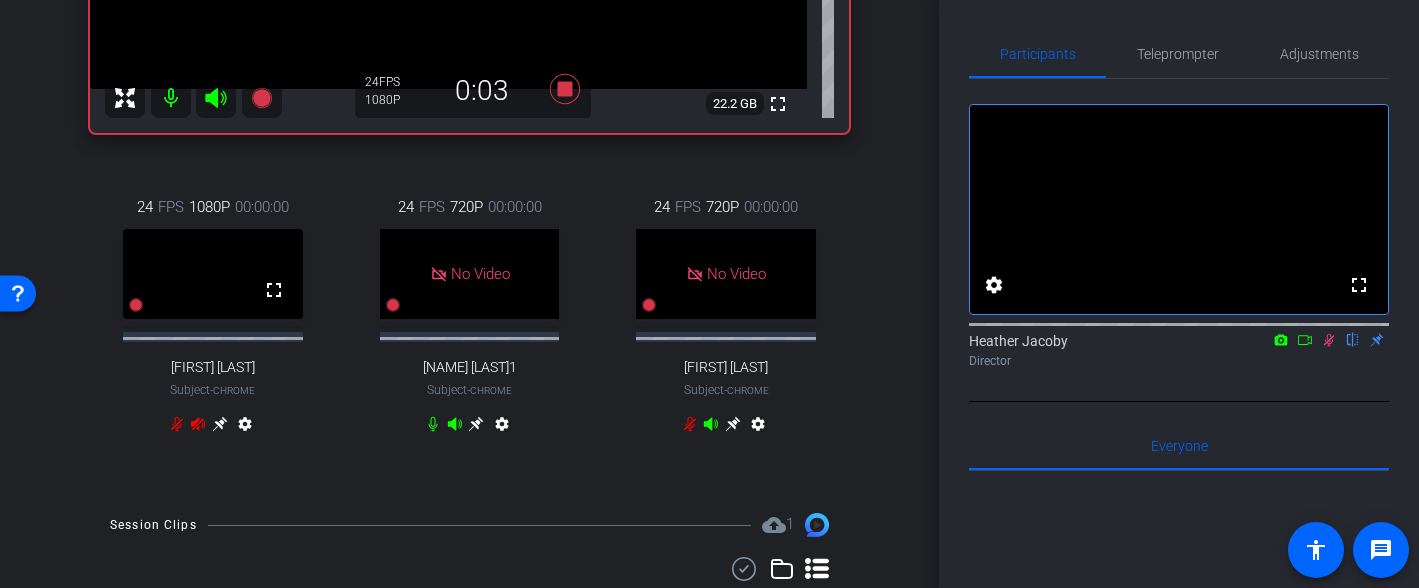 scroll, scrollTop: 502, scrollLeft: 0, axis: vertical 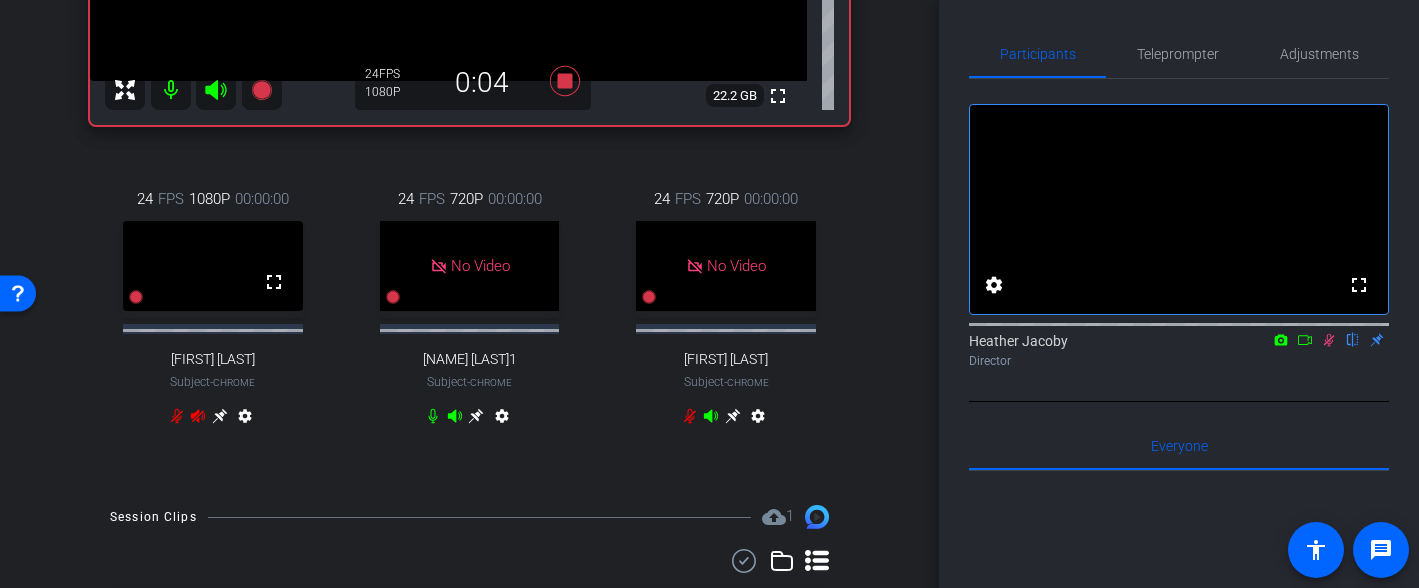 click 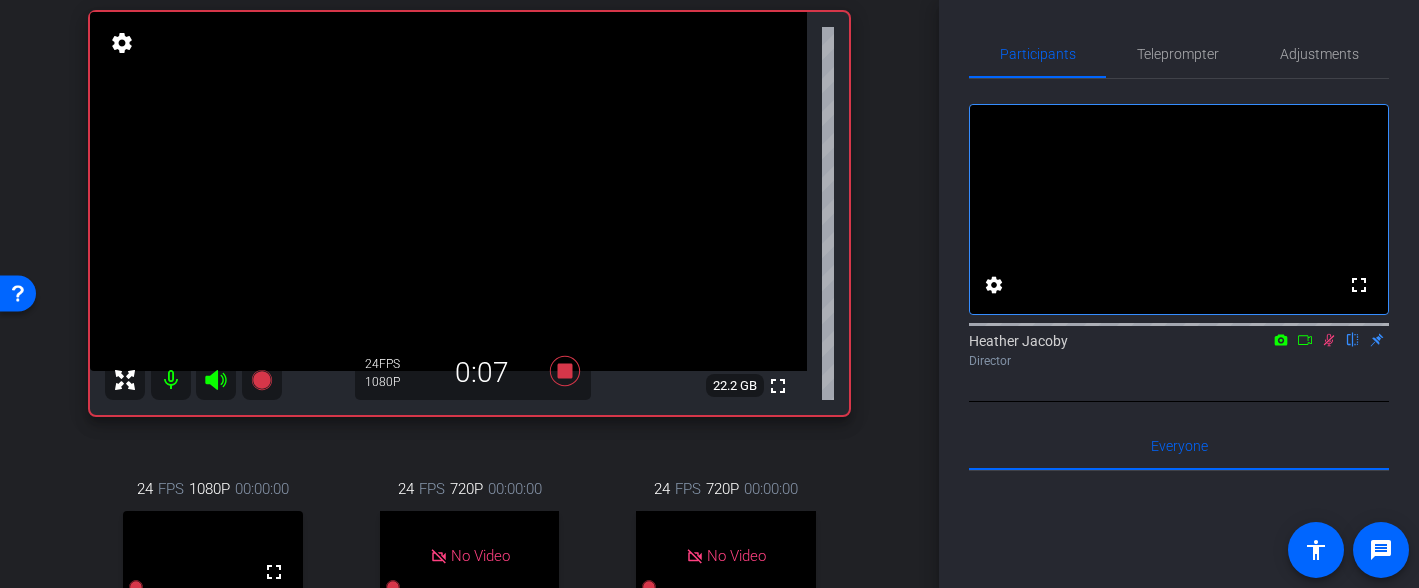 scroll, scrollTop: 166, scrollLeft: 0, axis: vertical 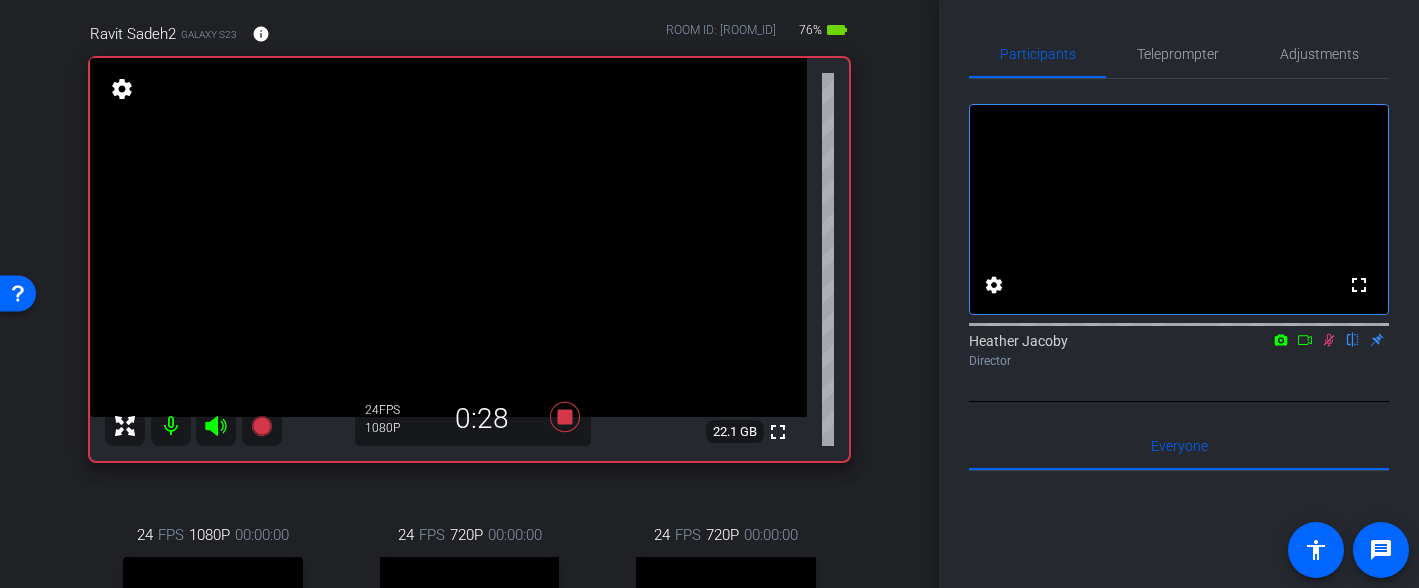 click 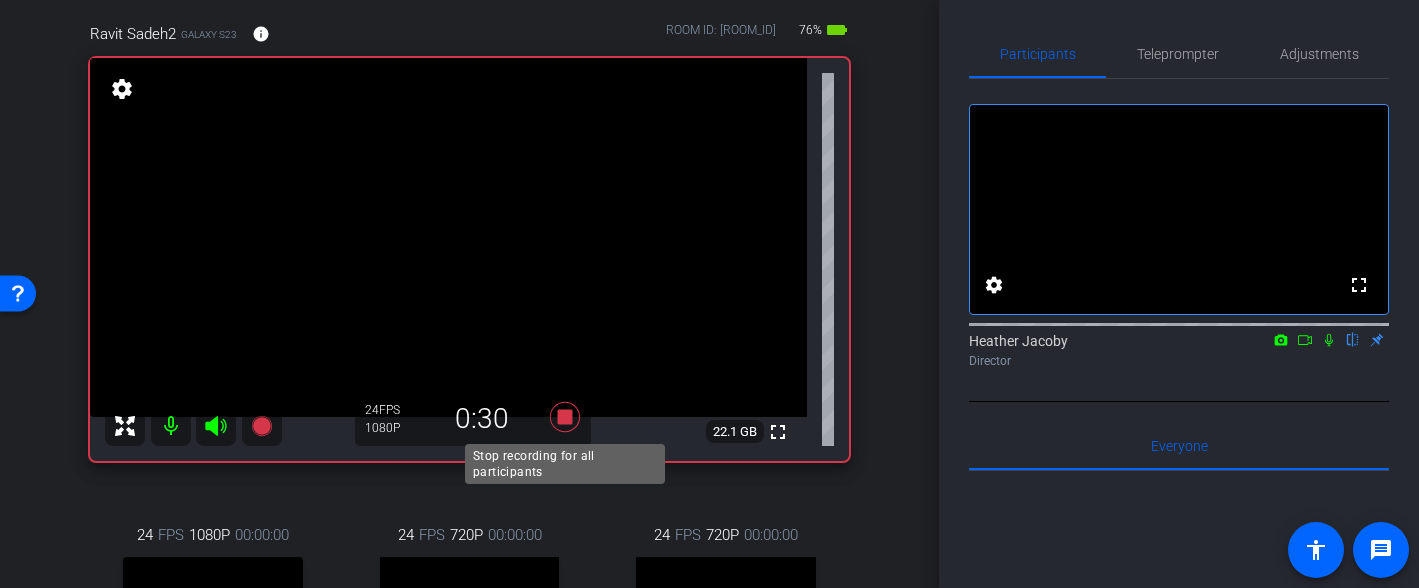 click 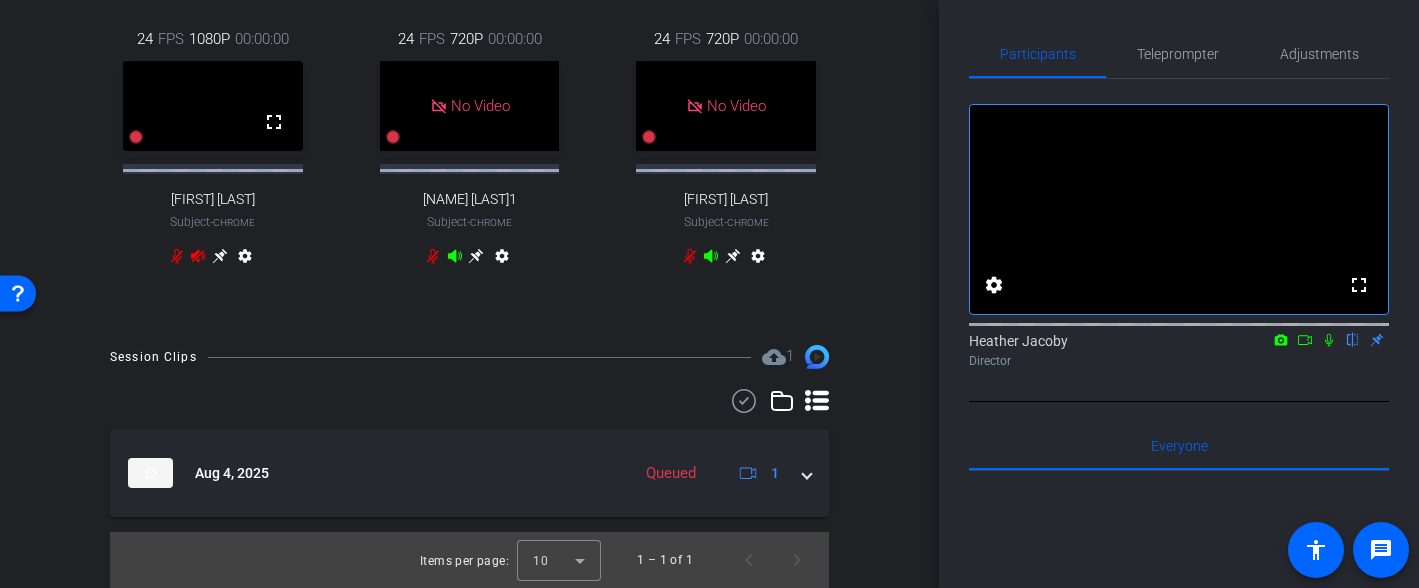 scroll, scrollTop: 752, scrollLeft: 0, axis: vertical 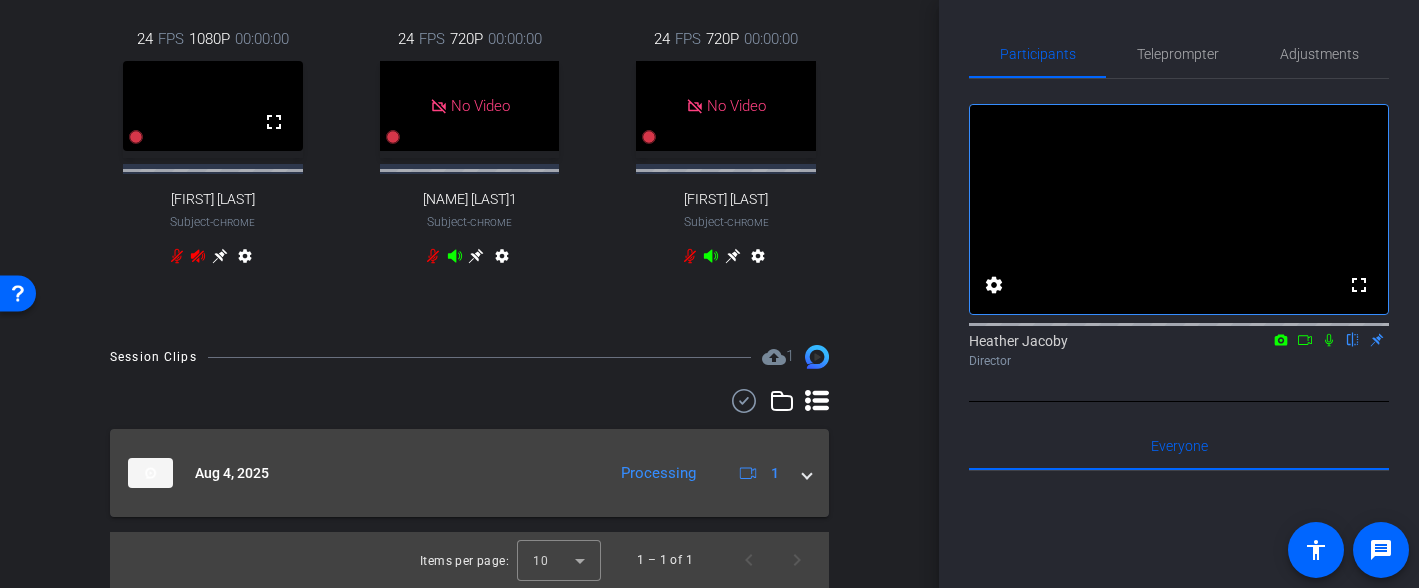 click on "Aug 4, 2025   Processing
1" at bounding box center [465, 473] 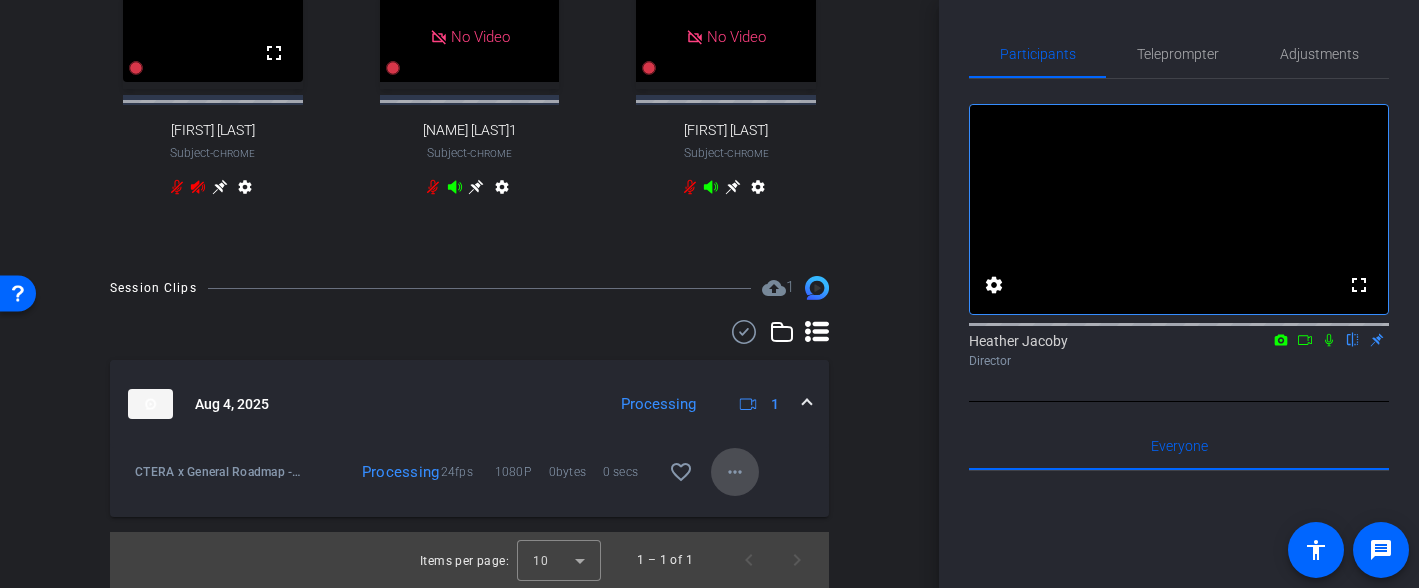 click on "more_horiz" at bounding box center [735, 472] 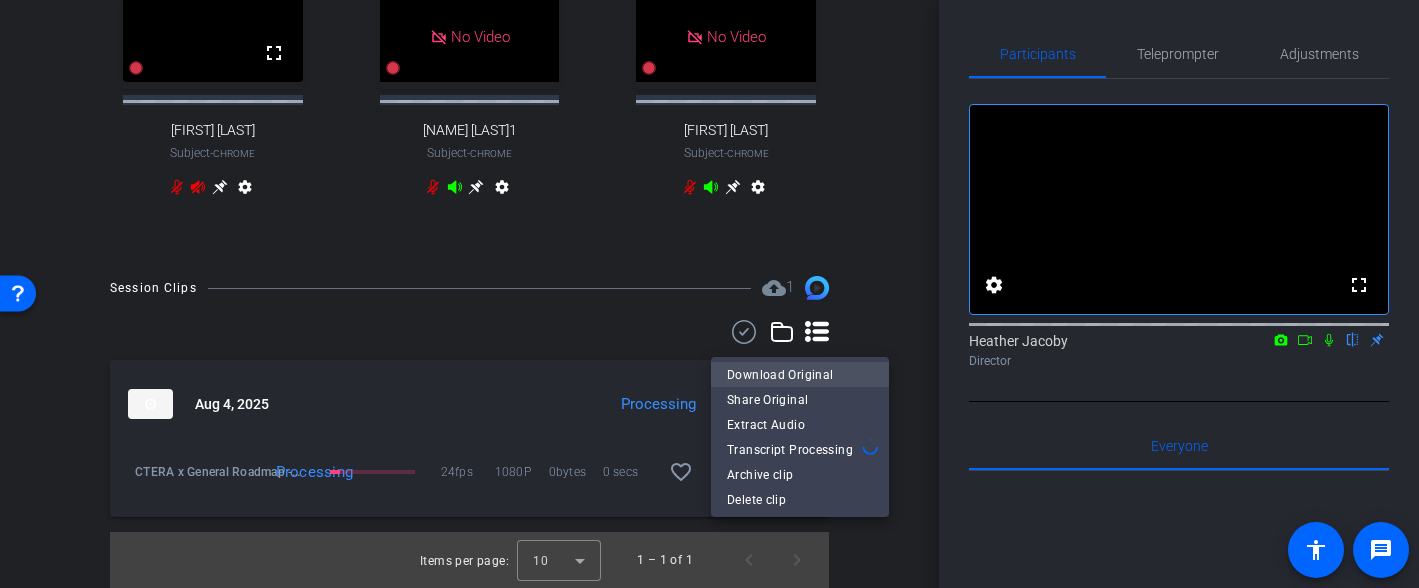 click on "Download Original" at bounding box center [800, 375] 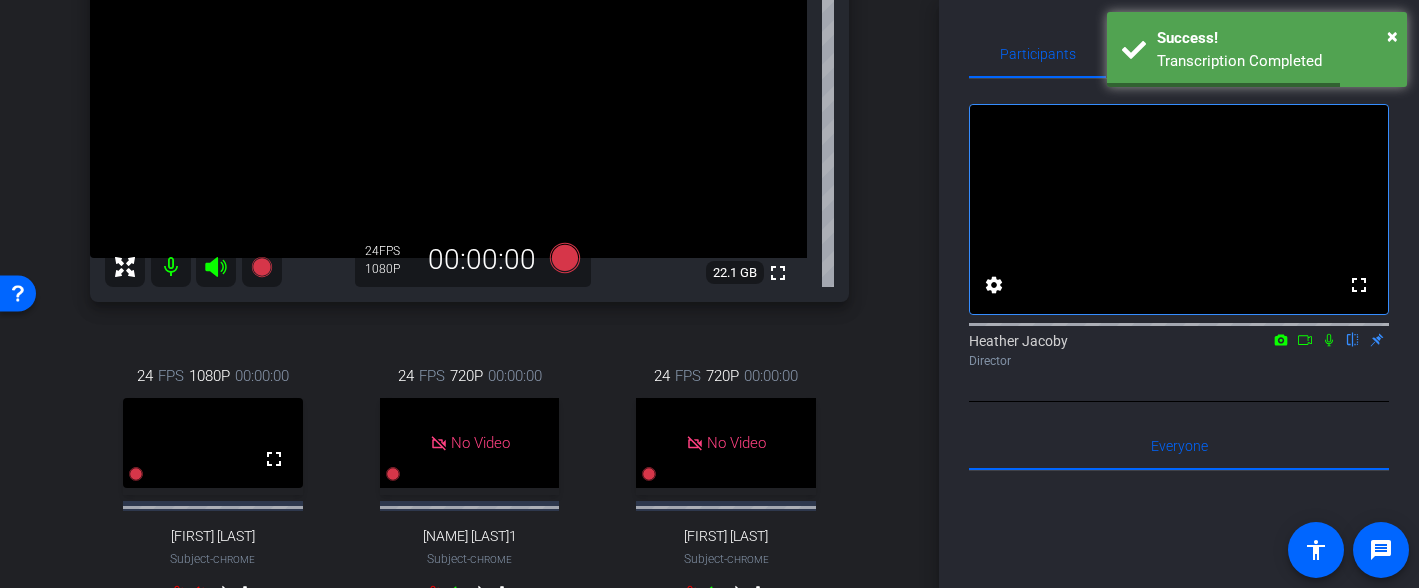 scroll, scrollTop: 129, scrollLeft: 0, axis: vertical 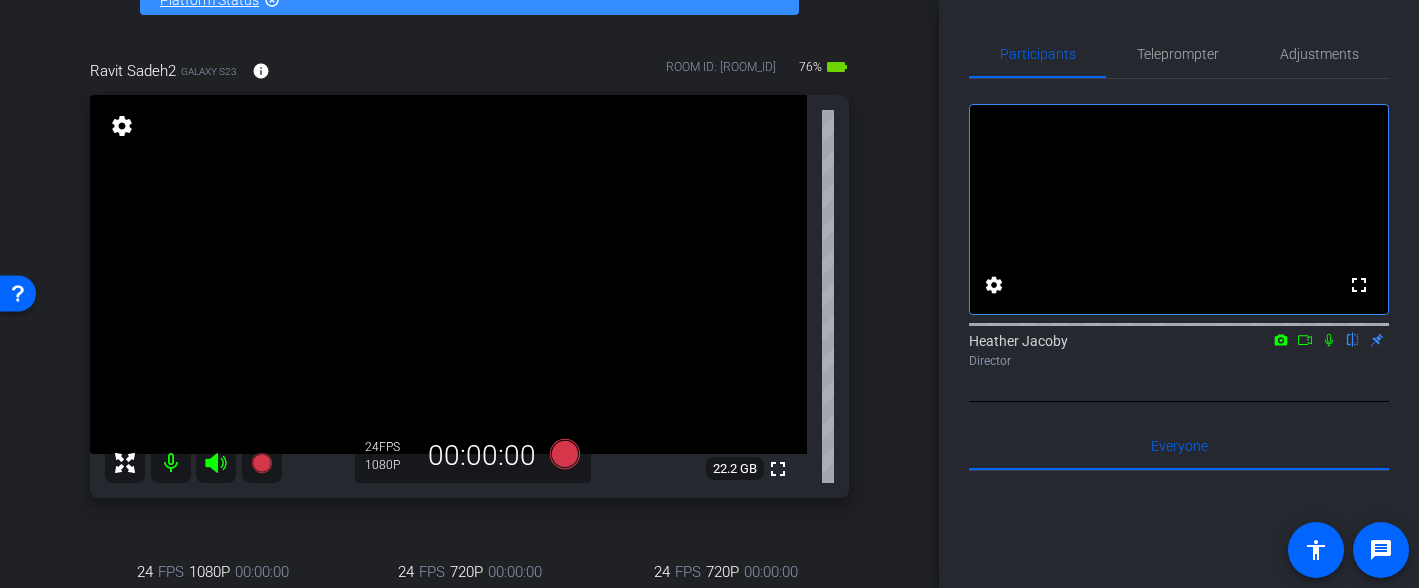 click at bounding box center (216, 463) 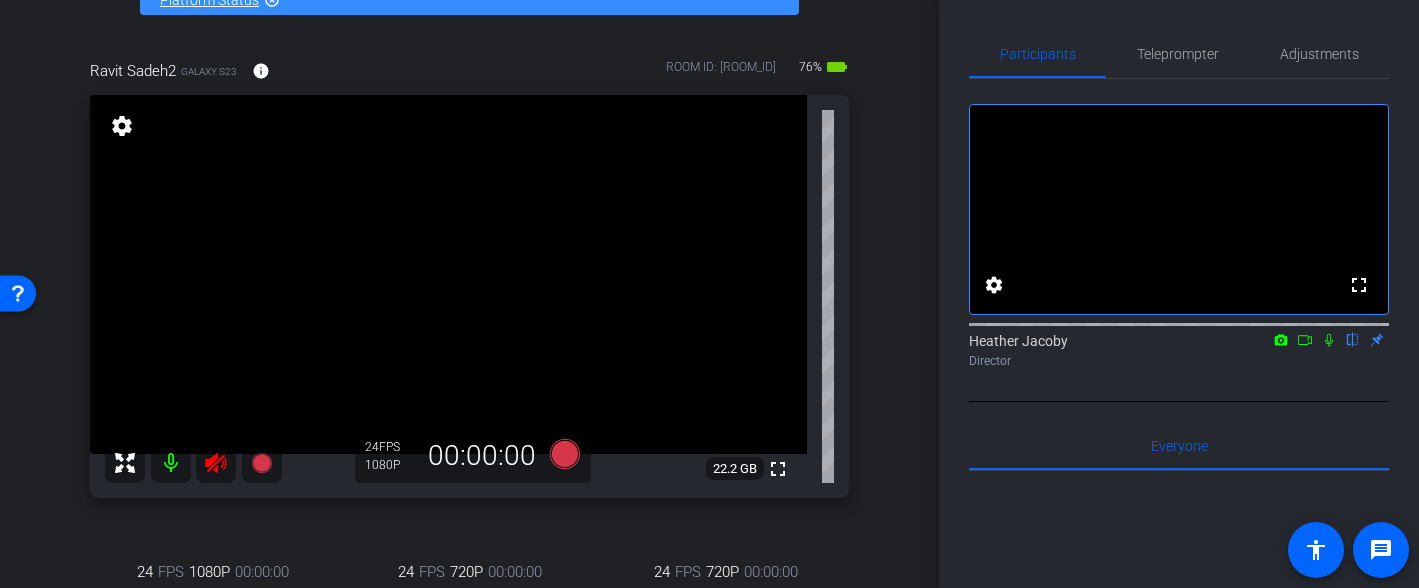 click 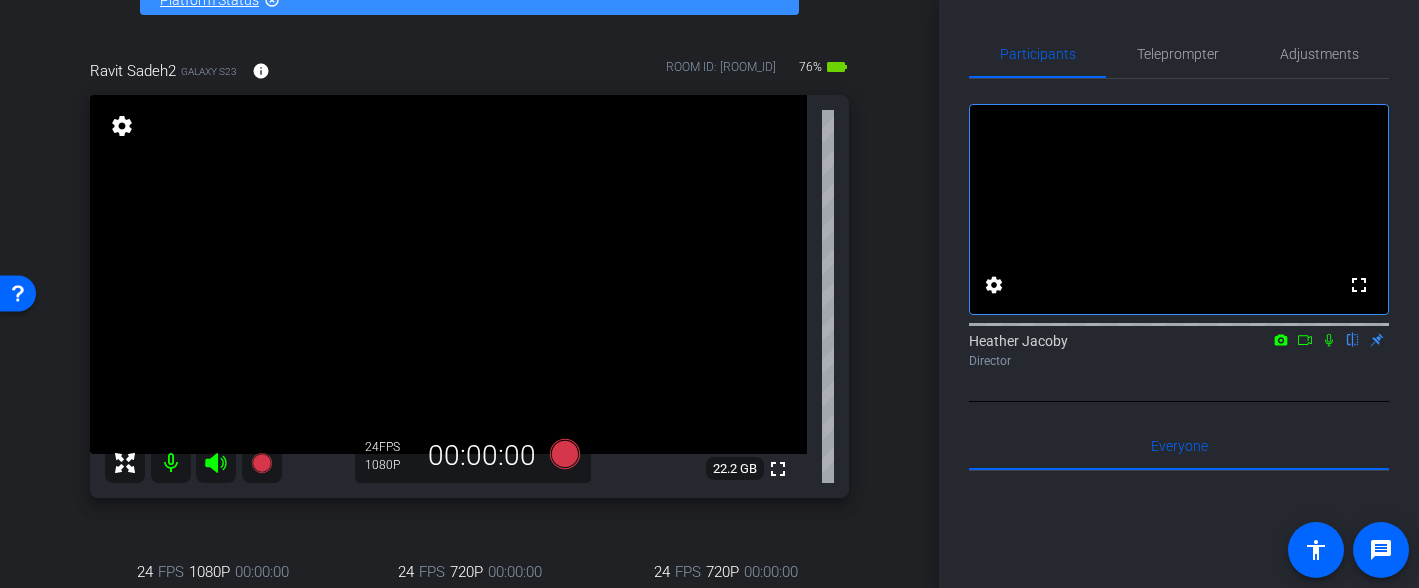 click at bounding box center [171, 463] 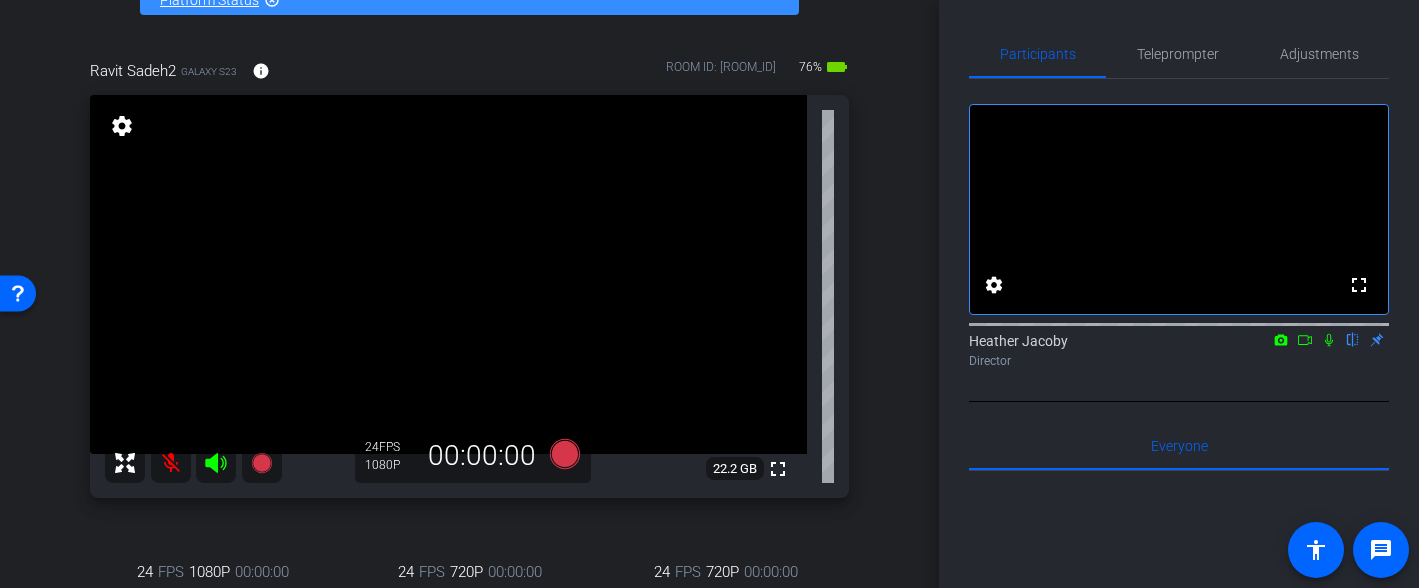 click 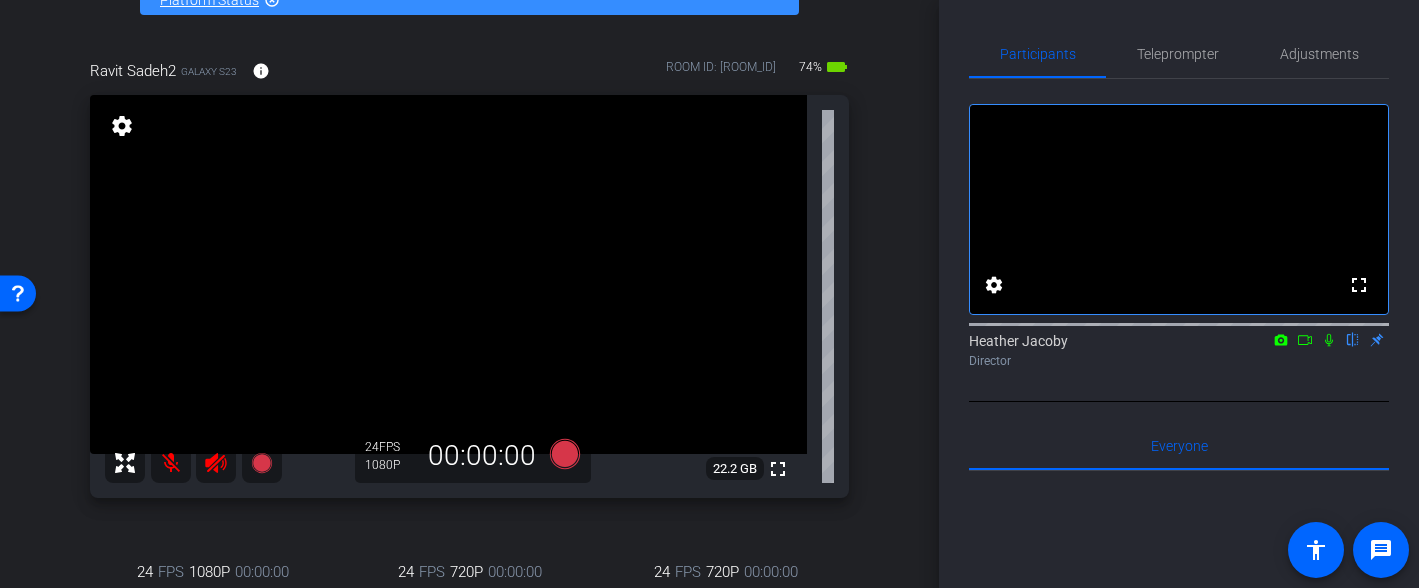 click 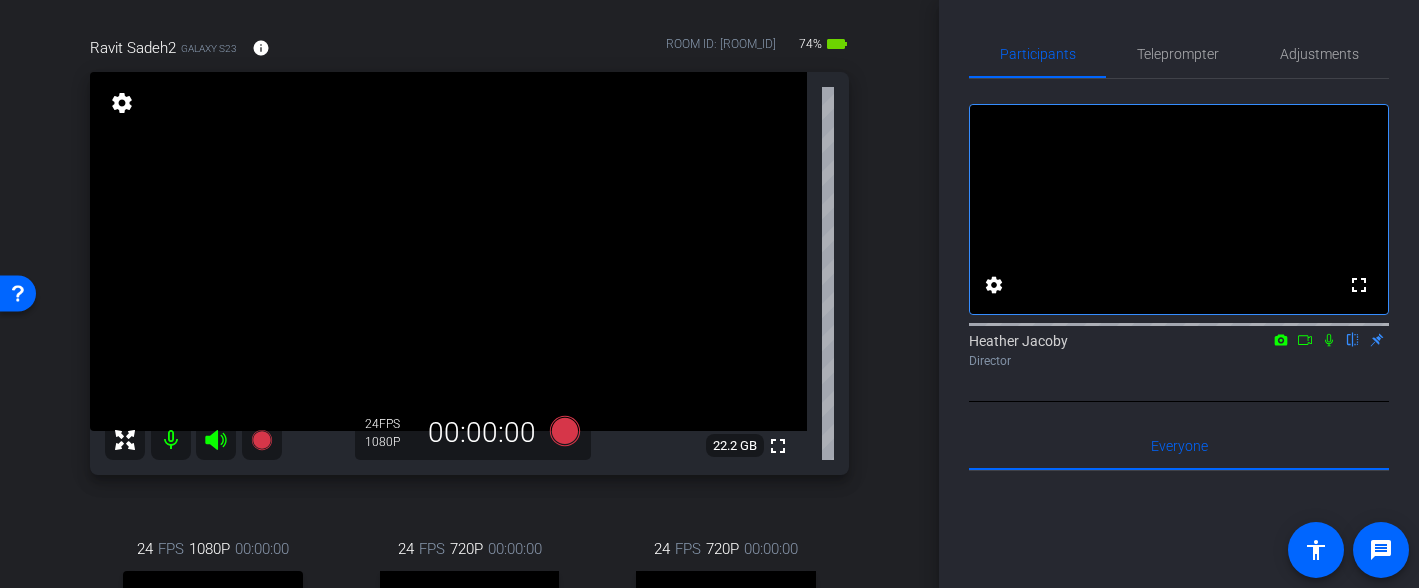 scroll, scrollTop: 153, scrollLeft: 0, axis: vertical 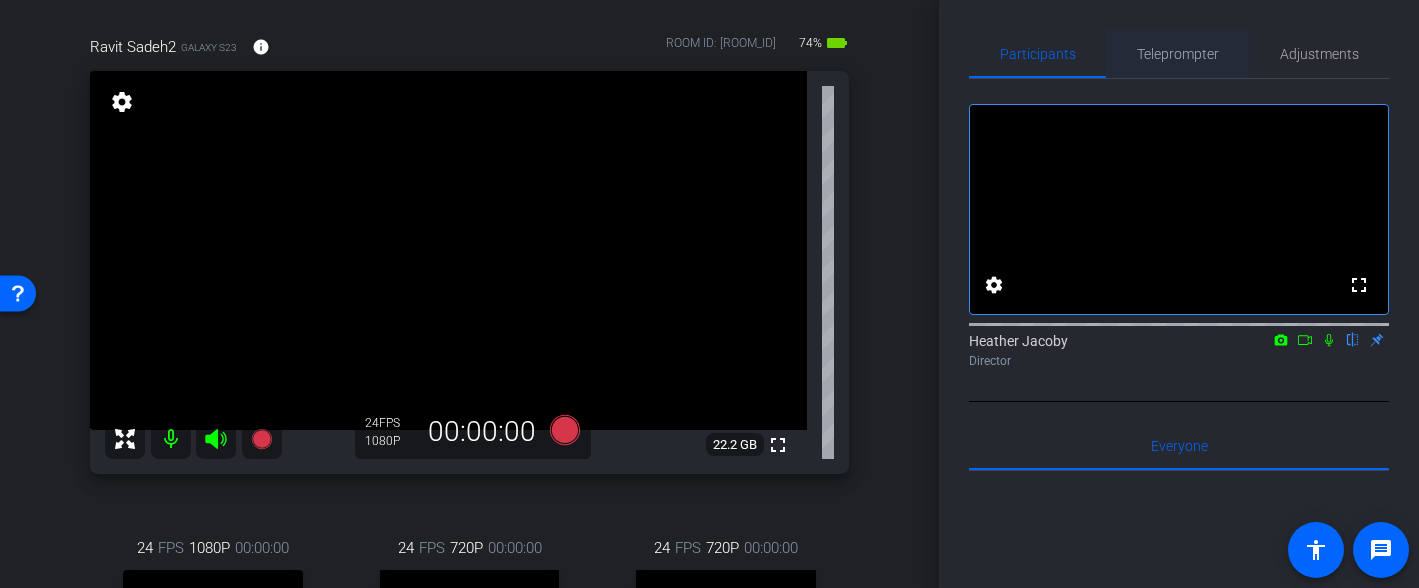 click on "Teleprompter" at bounding box center [1178, 54] 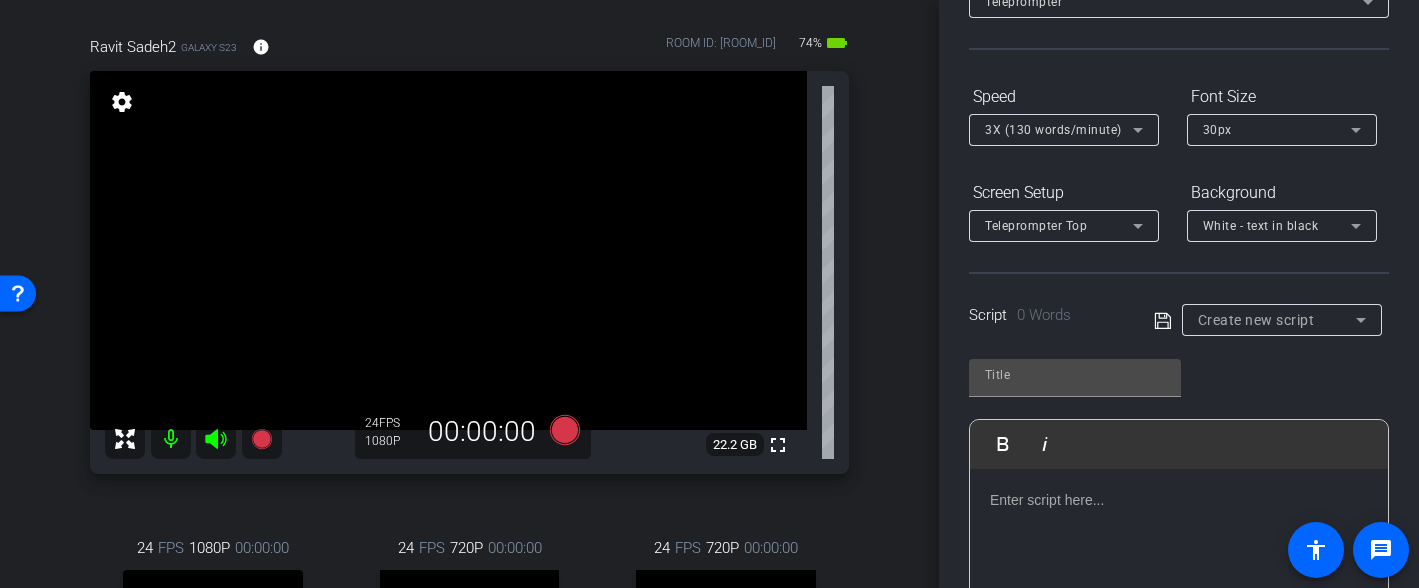 scroll, scrollTop: 149, scrollLeft: 0, axis: vertical 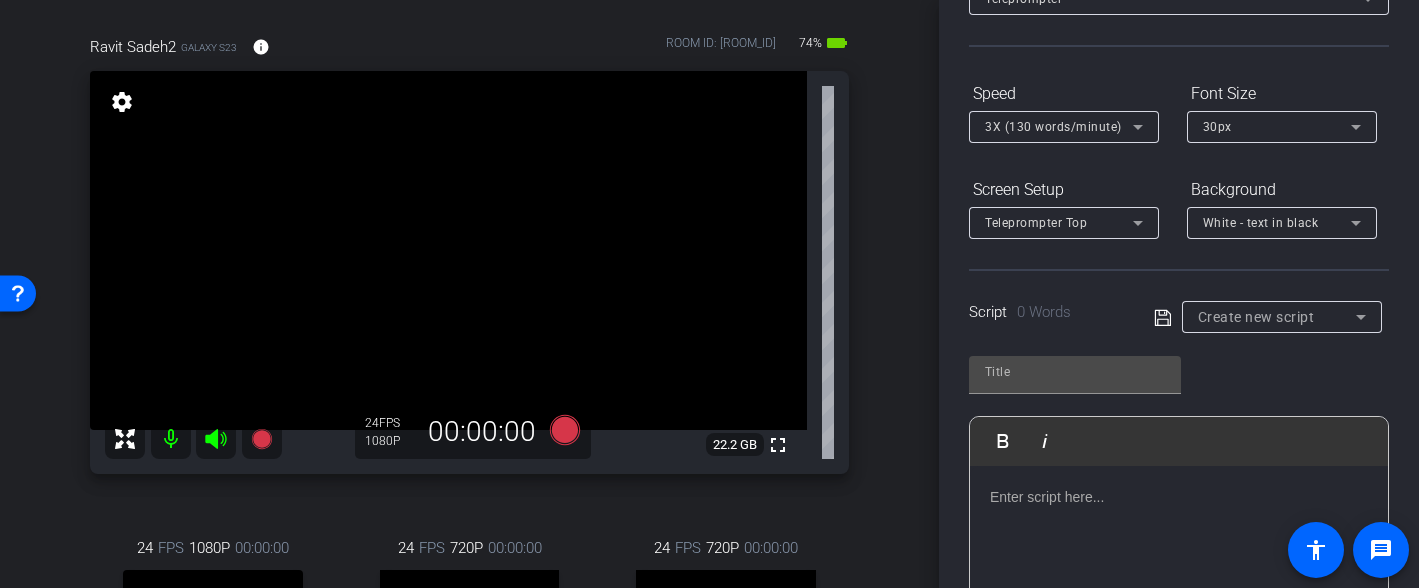 click on "Create new script" at bounding box center [1256, 317] 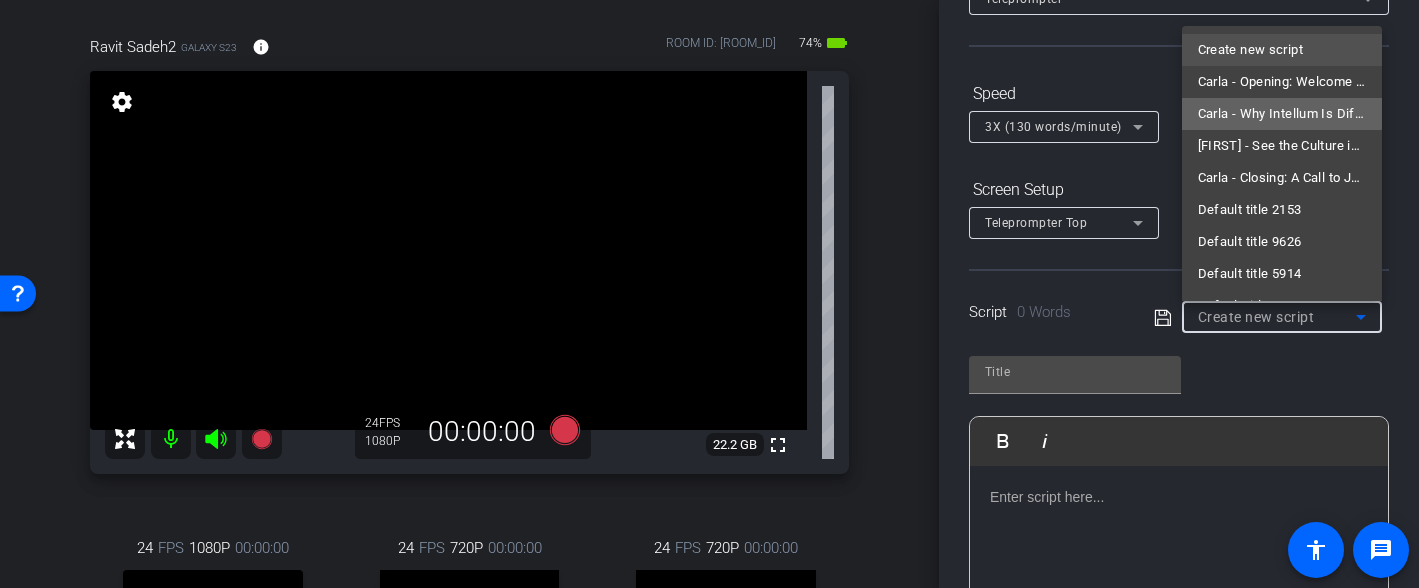 click on "Carla - Why Intellum Is Different" at bounding box center (1282, 114) 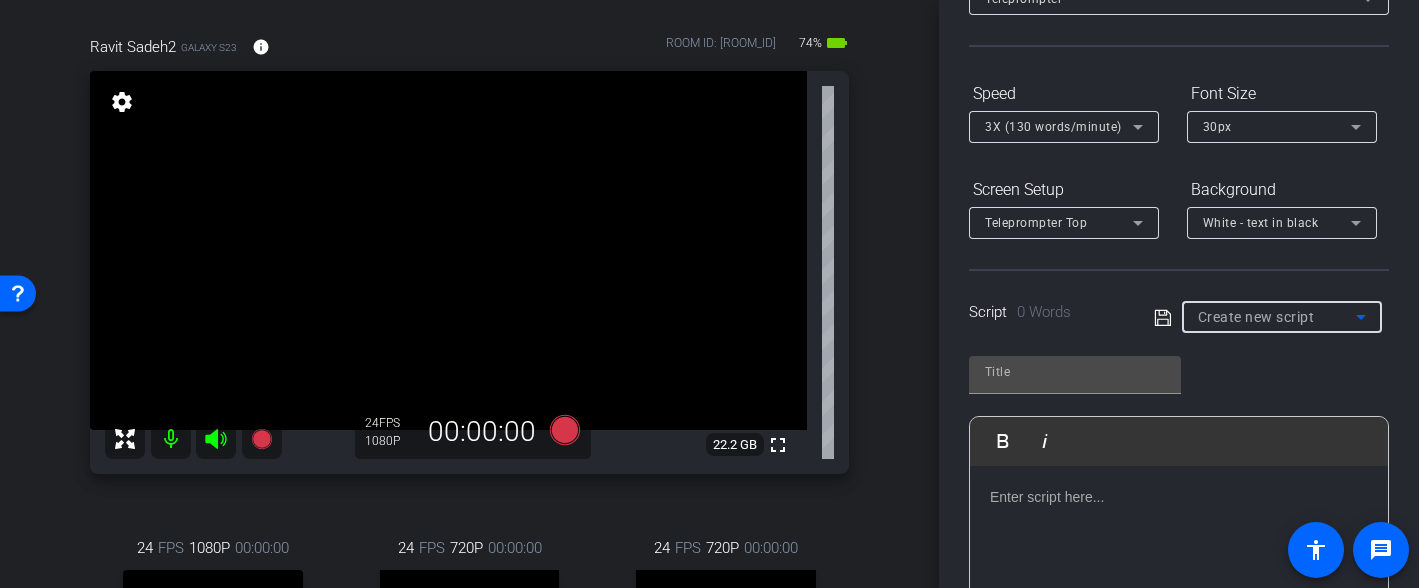 type on "Carla - Why Intellum Is Different" 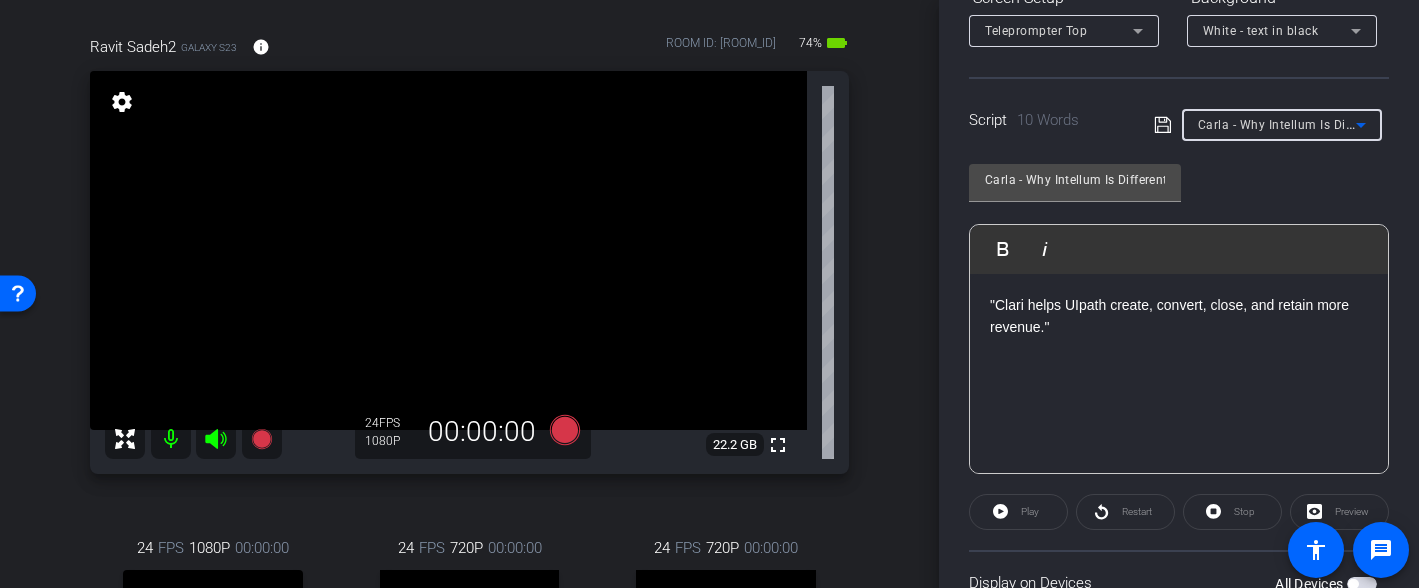 scroll, scrollTop: 348, scrollLeft: 0, axis: vertical 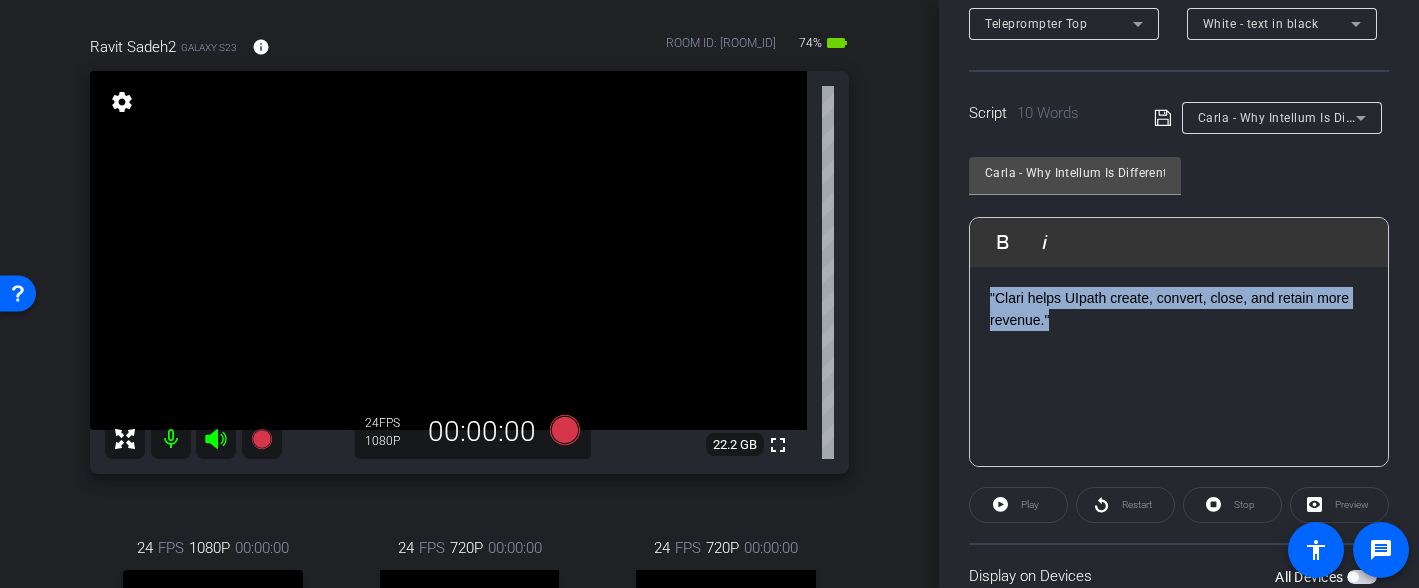 drag, startPoint x: 1061, startPoint y: 334, endPoint x: 929, endPoint y: 251, distance: 155.92627 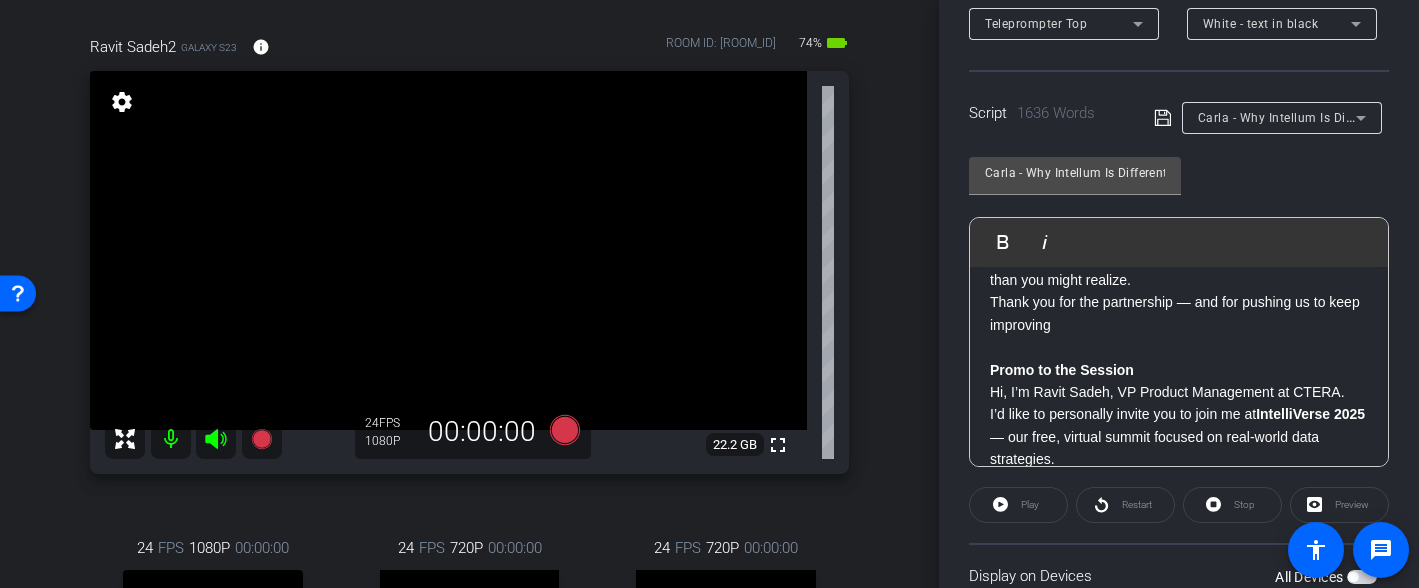 scroll, scrollTop: 5305, scrollLeft: 0, axis: vertical 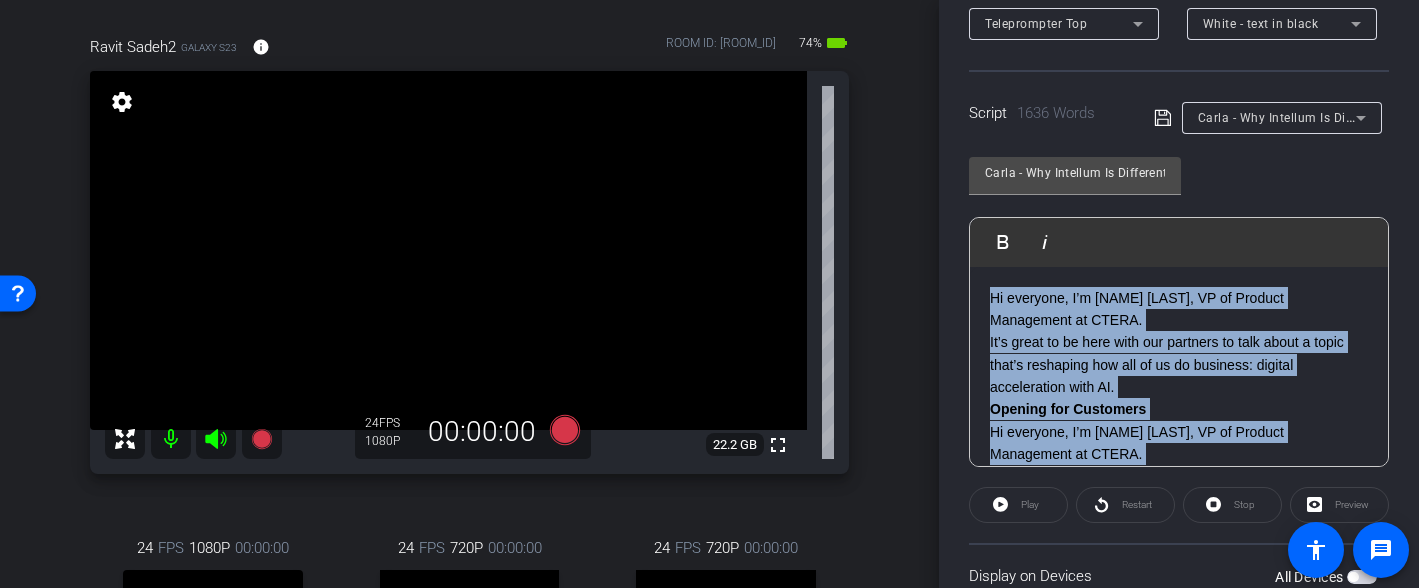 drag, startPoint x: 1074, startPoint y: 405, endPoint x: 912, endPoint y: 186, distance: 272.40594 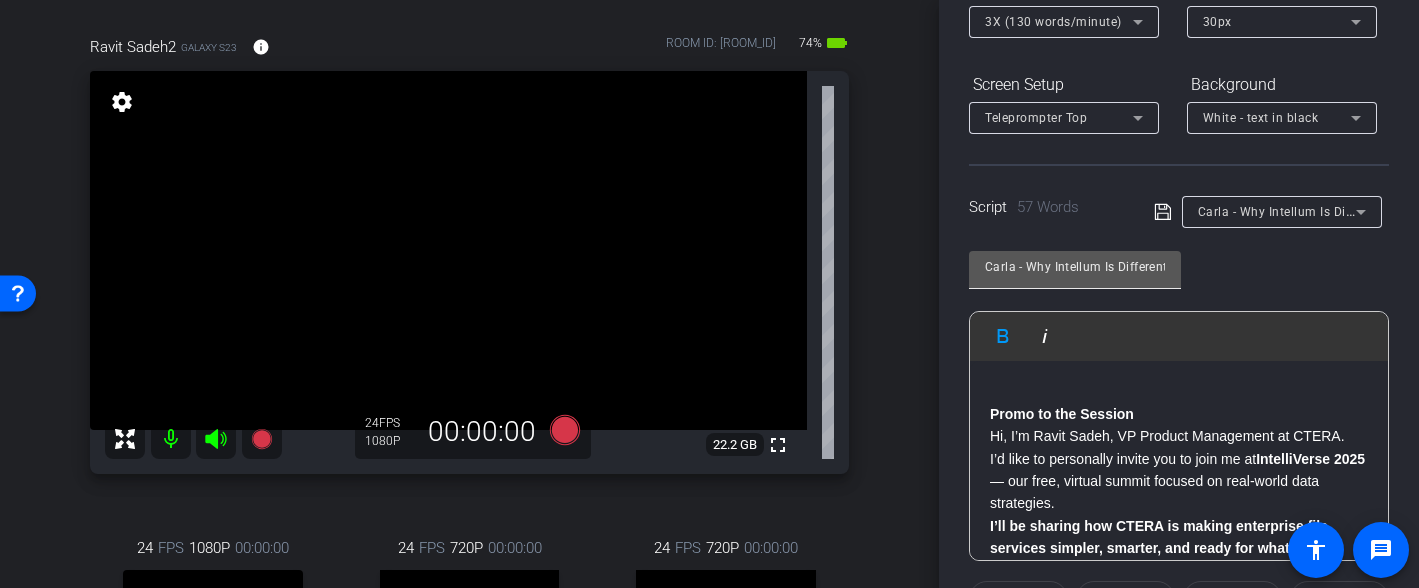 scroll, scrollTop: 221, scrollLeft: 0, axis: vertical 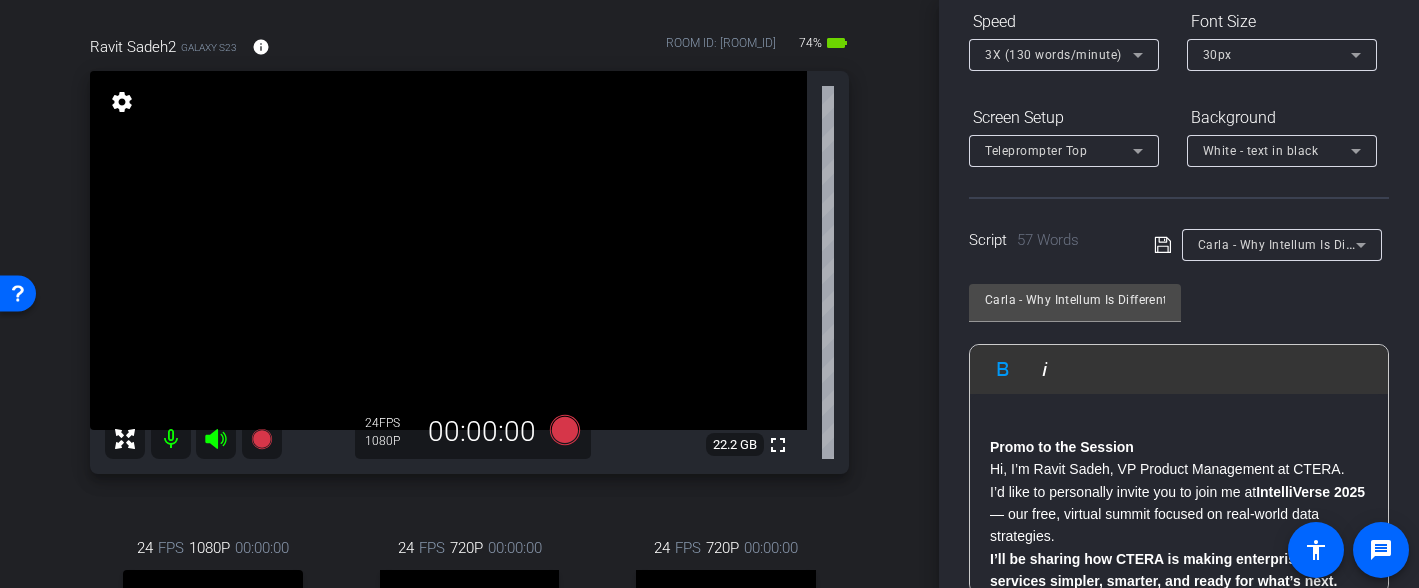 click on "3X (130 words/minute)" at bounding box center [1053, 55] 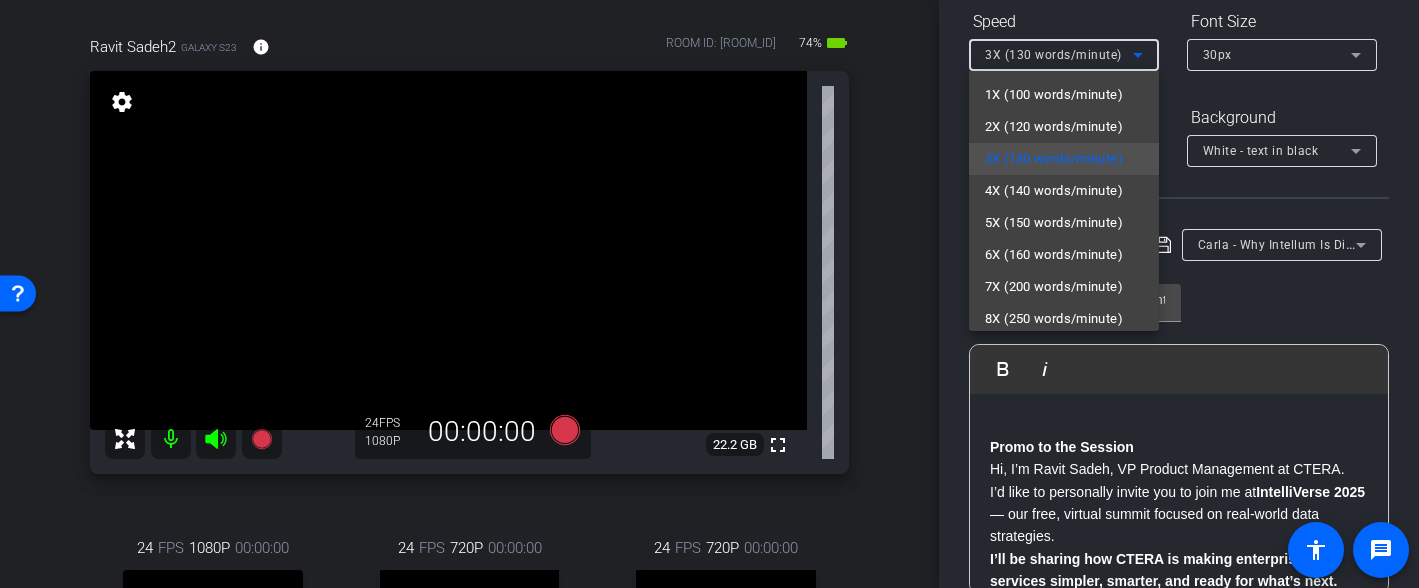 click at bounding box center (709, 294) 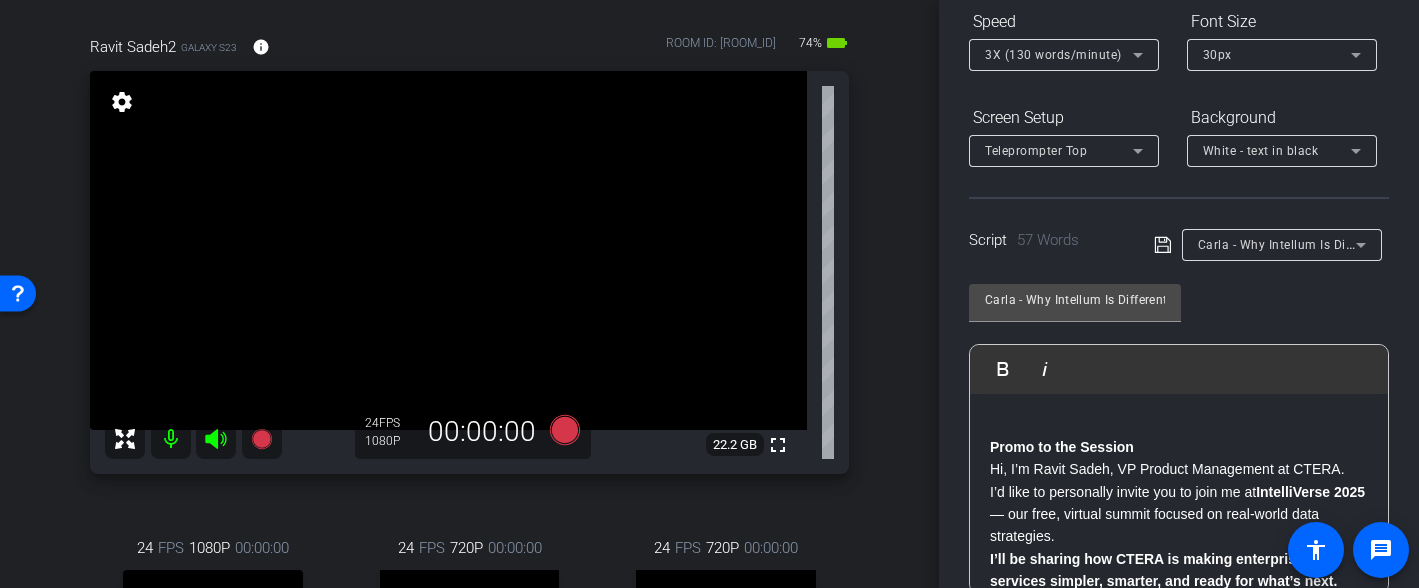click on "30px" at bounding box center (1277, 54) 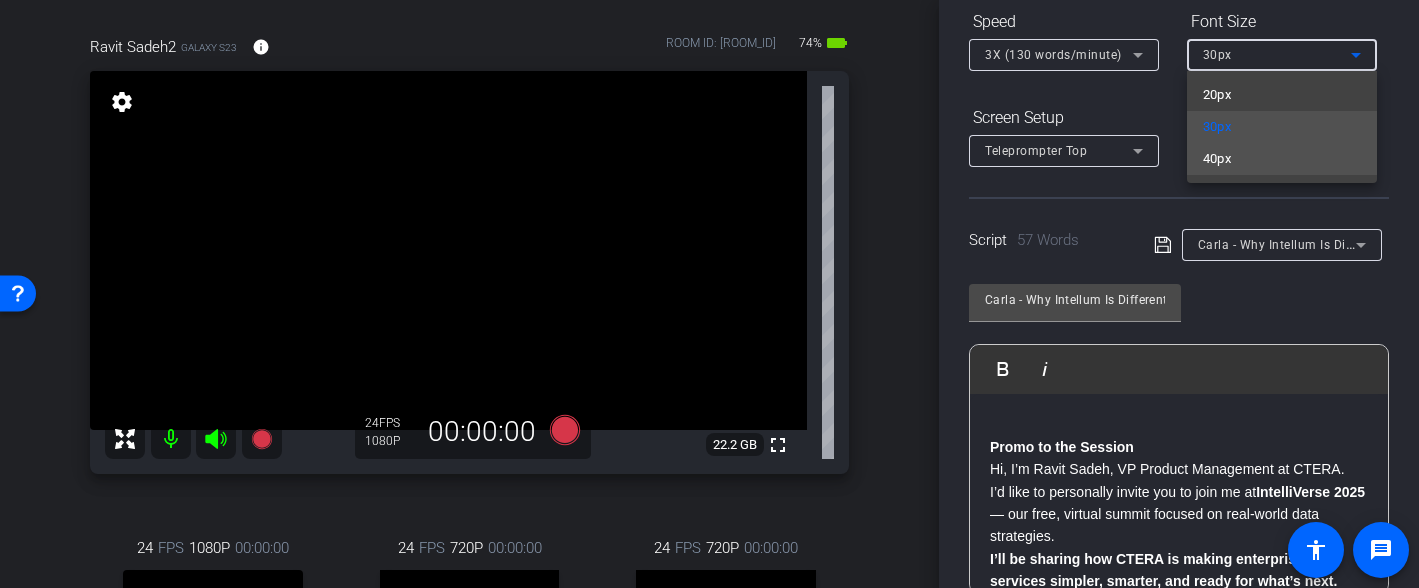 click on "40px" at bounding box center [1282, 159] 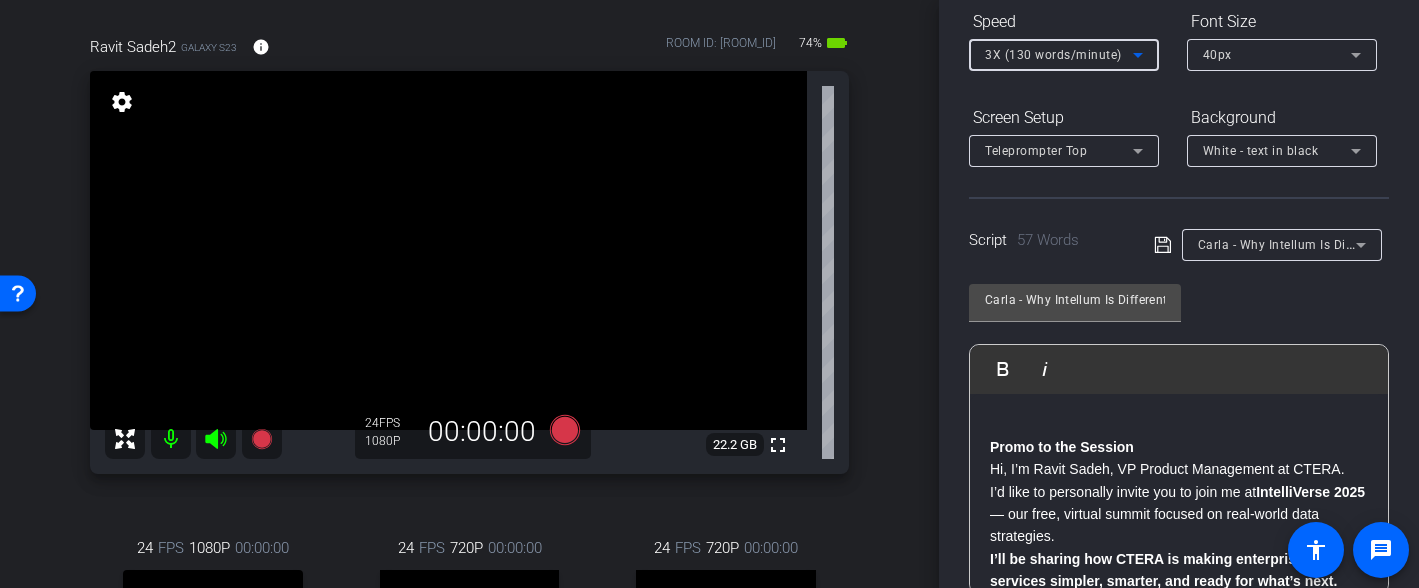click on "3X (130 words/minute)" at bounding box center (1053, 55) 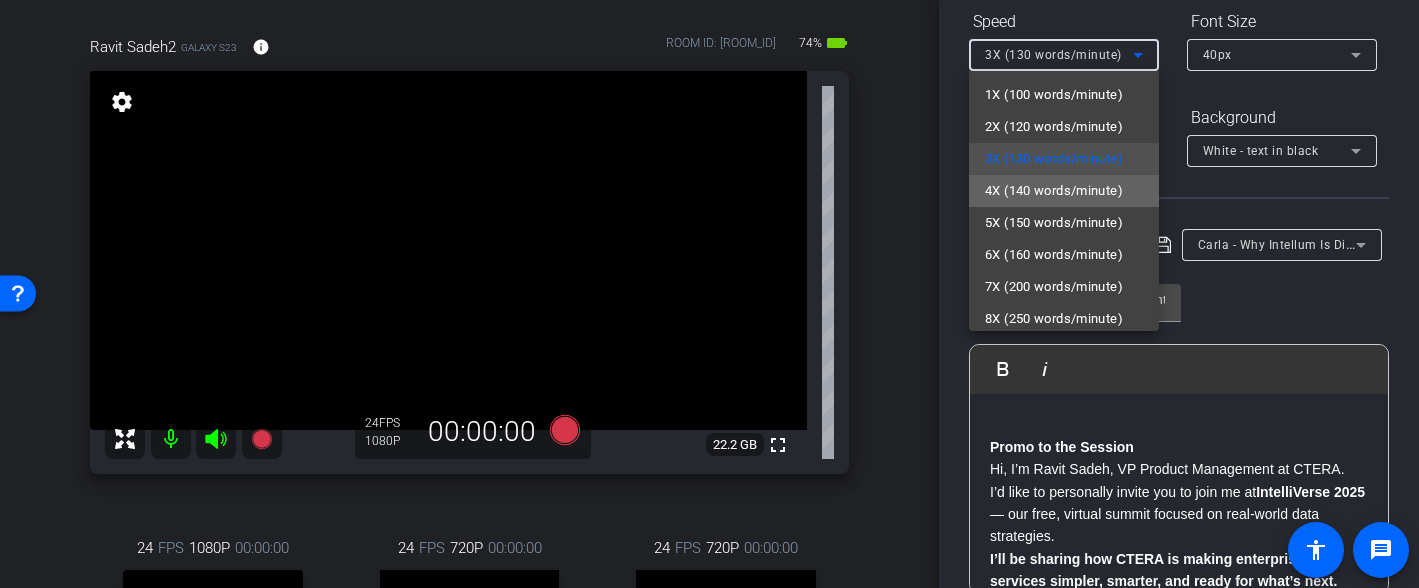 click on "4X (140 words/minute)" at bounding box center (1054, 191) 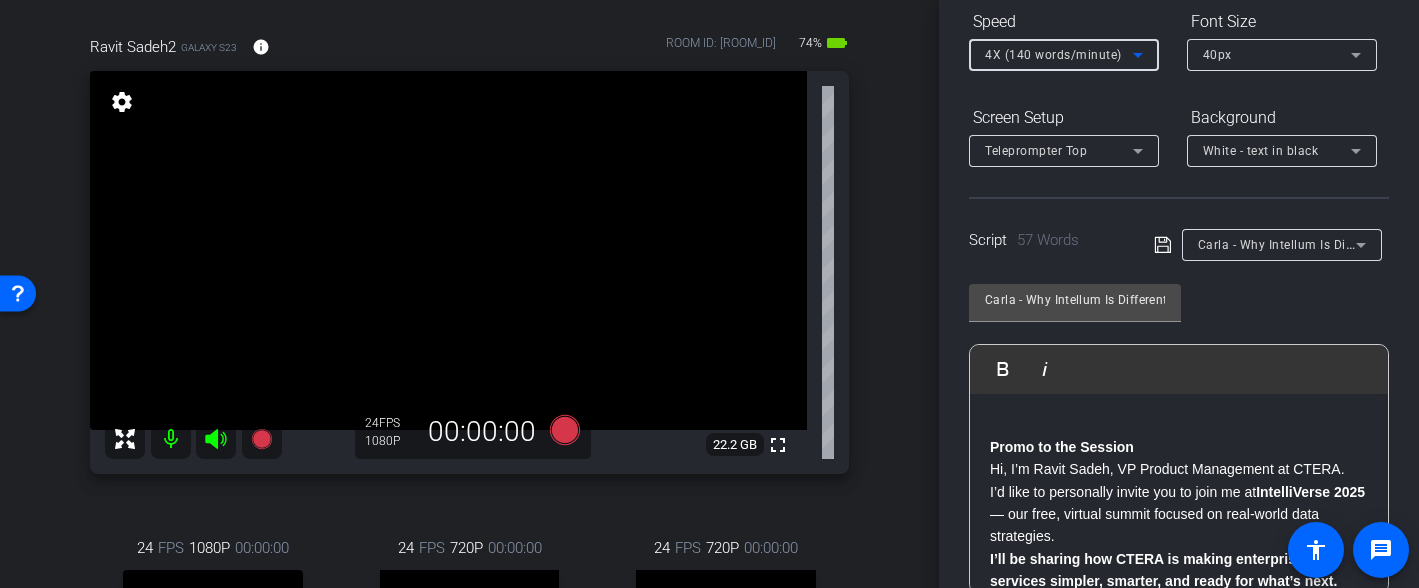 click on "4X (140 words/minute)" at bounding box center [1053, 55] 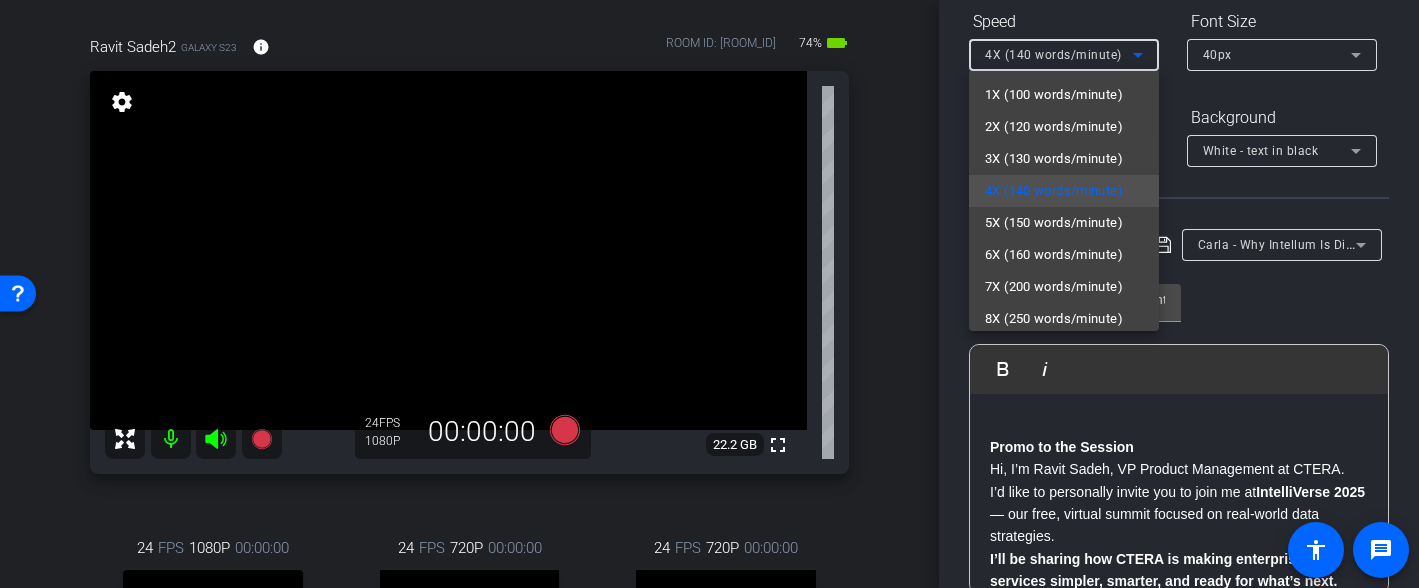click at bounding box center (709, 294) 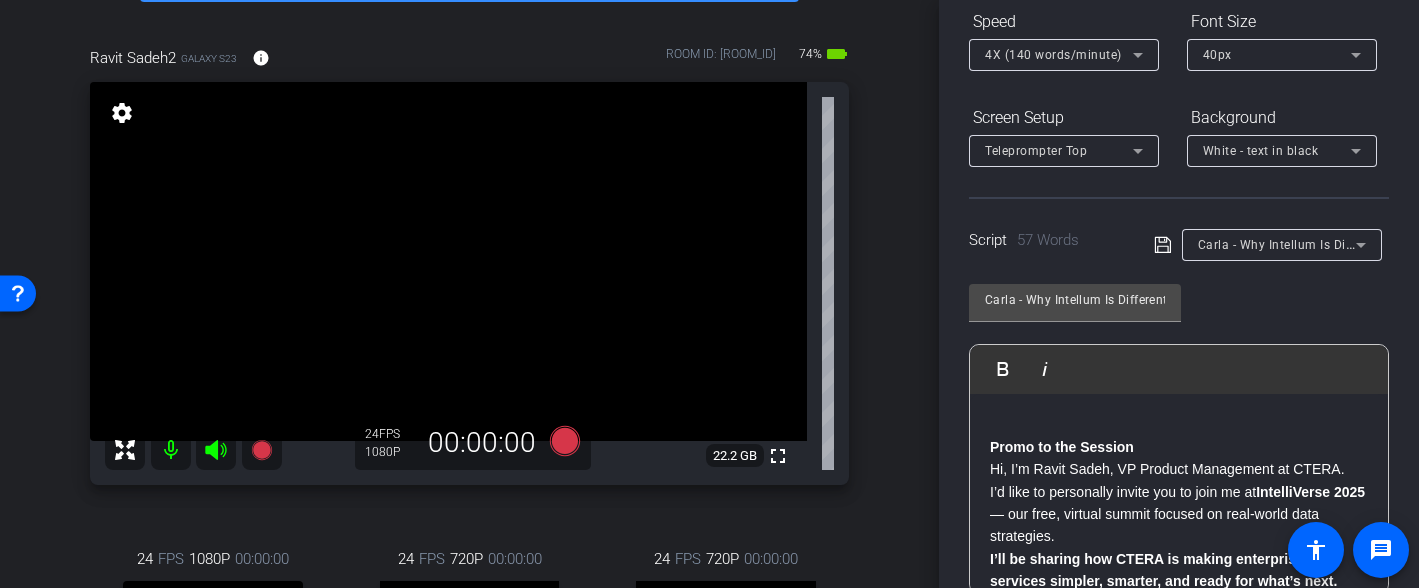 scroll, scrollTop: 143, scrollLeft: 0, axis: vertical 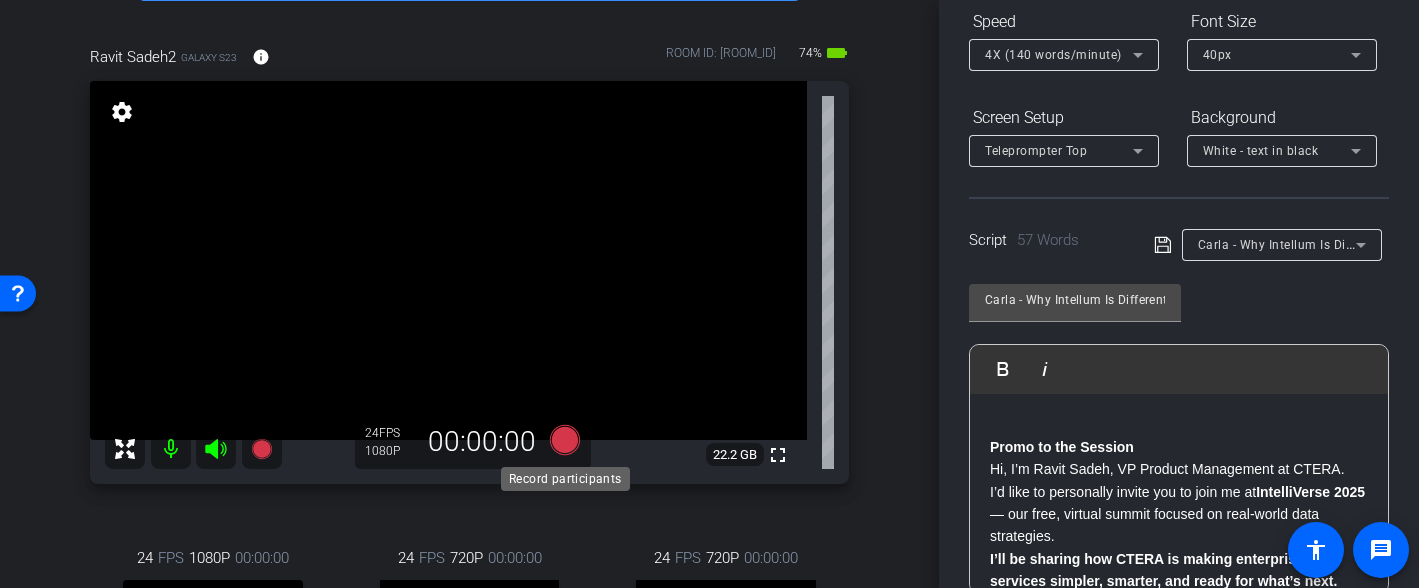 click 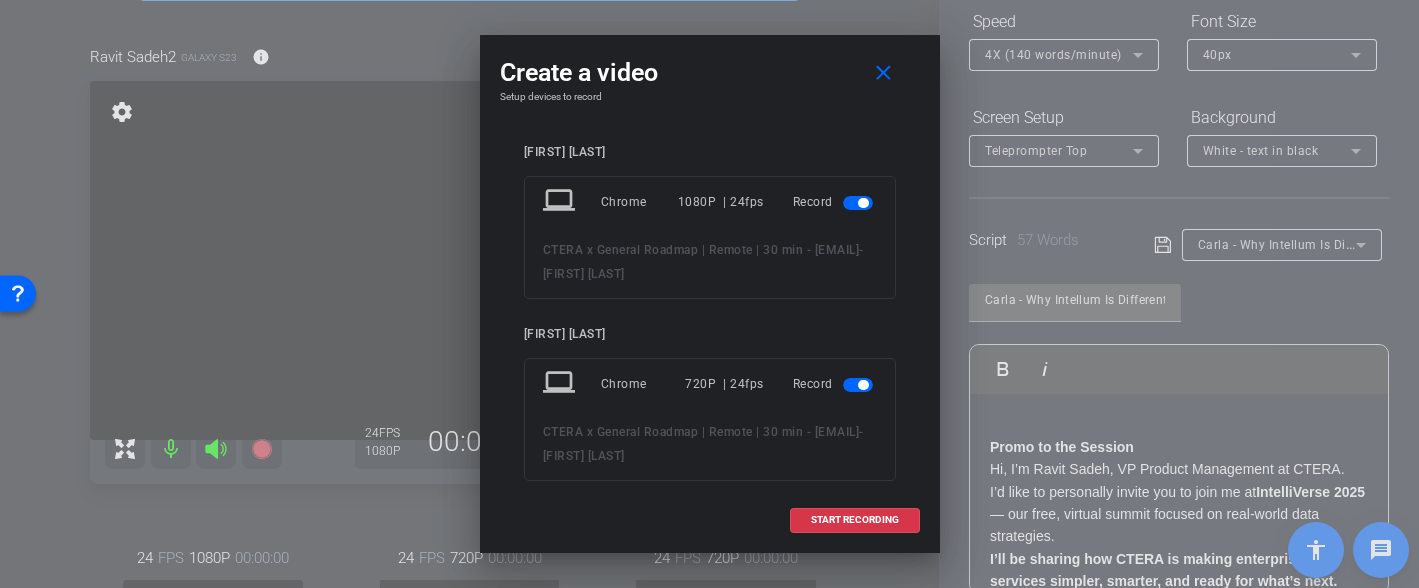 click at bounding box center [858, 203] 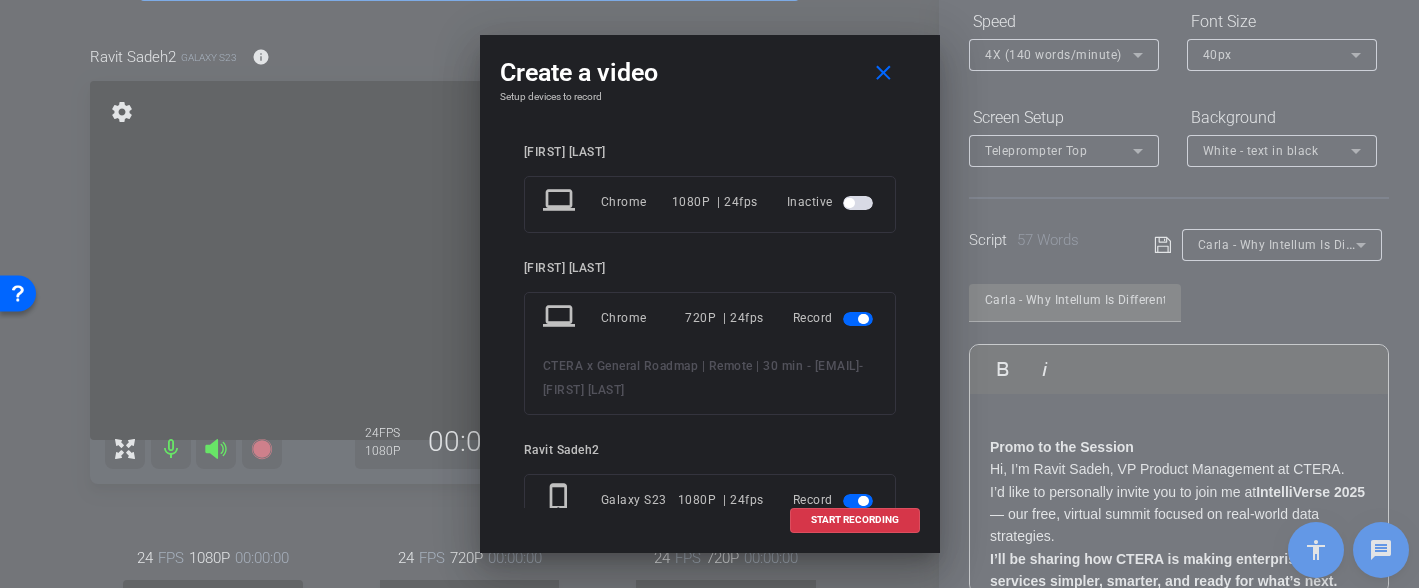 click at bounding box center (858, 319) 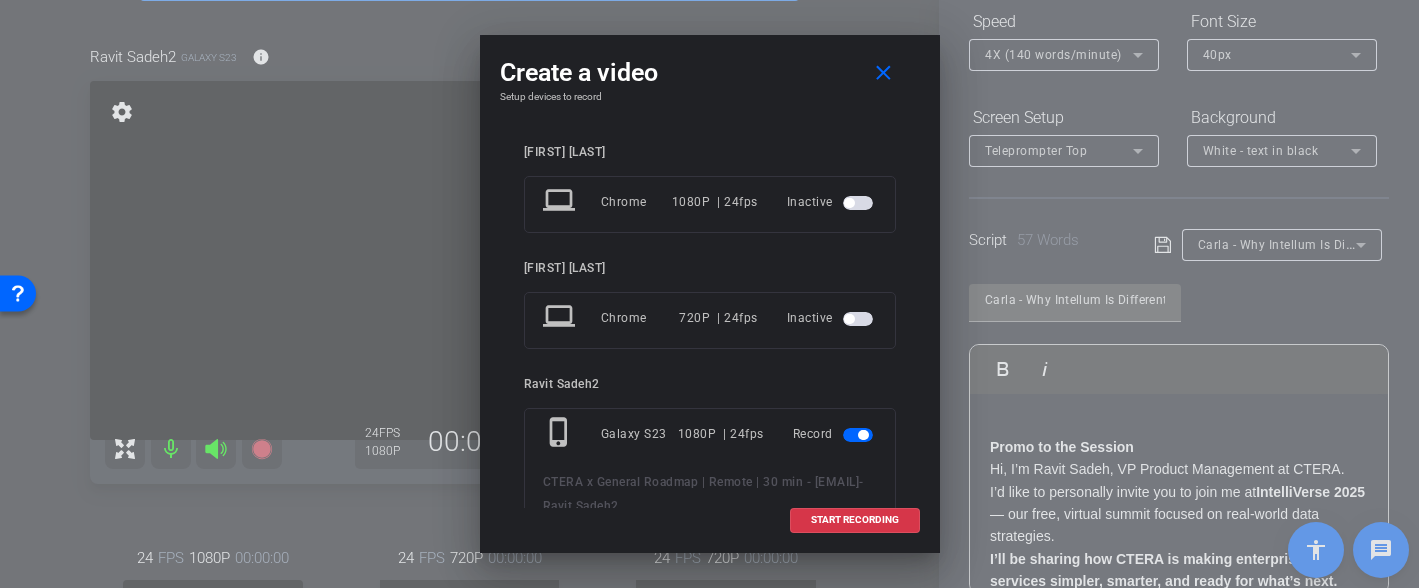 click at bounding box center [858, 435] 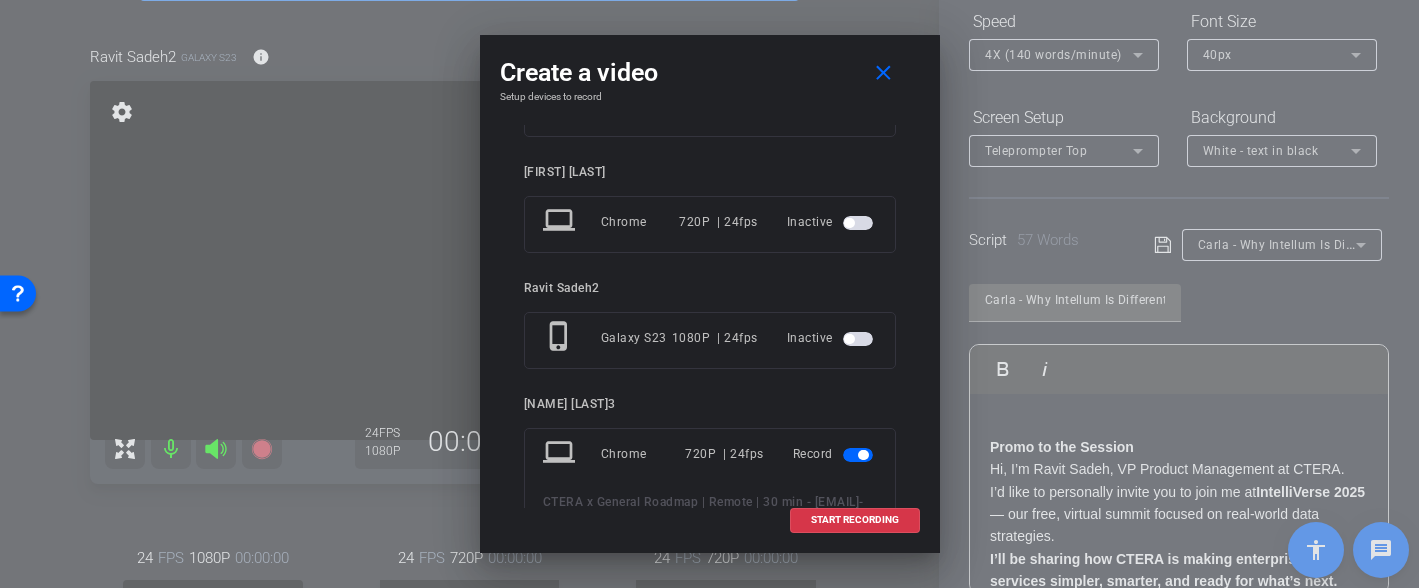 scroll, scrollTop: 111, scrollLeft: 0, axis: vertical 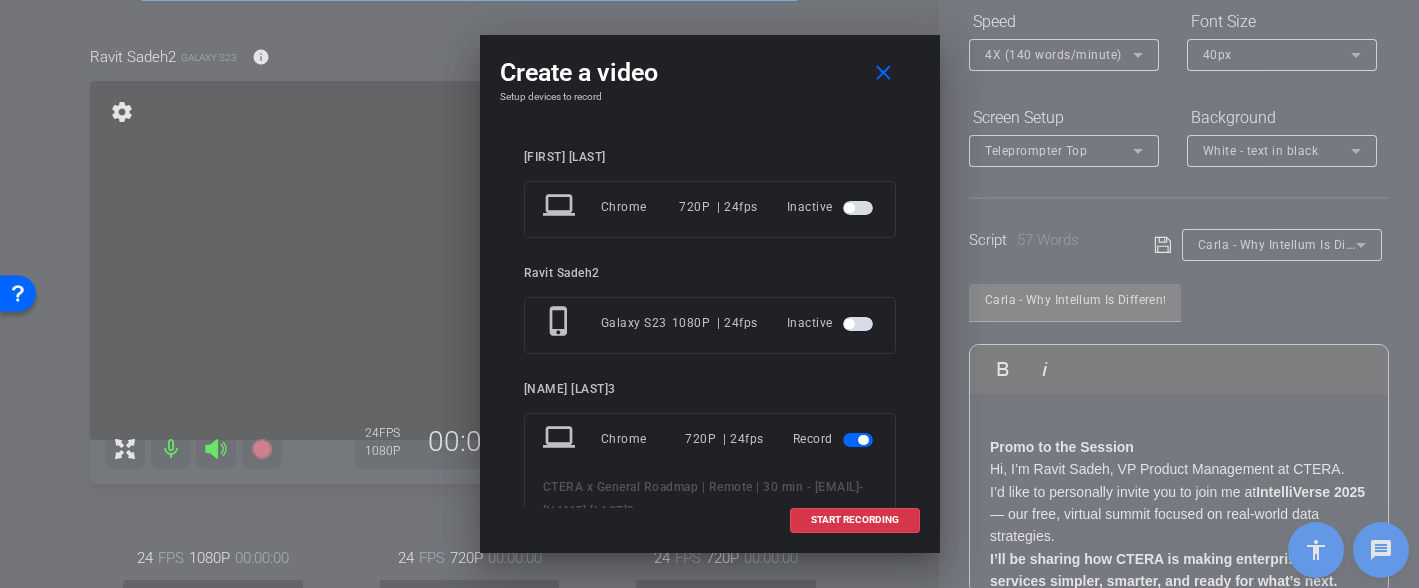 click at bounding box center [858, 440] 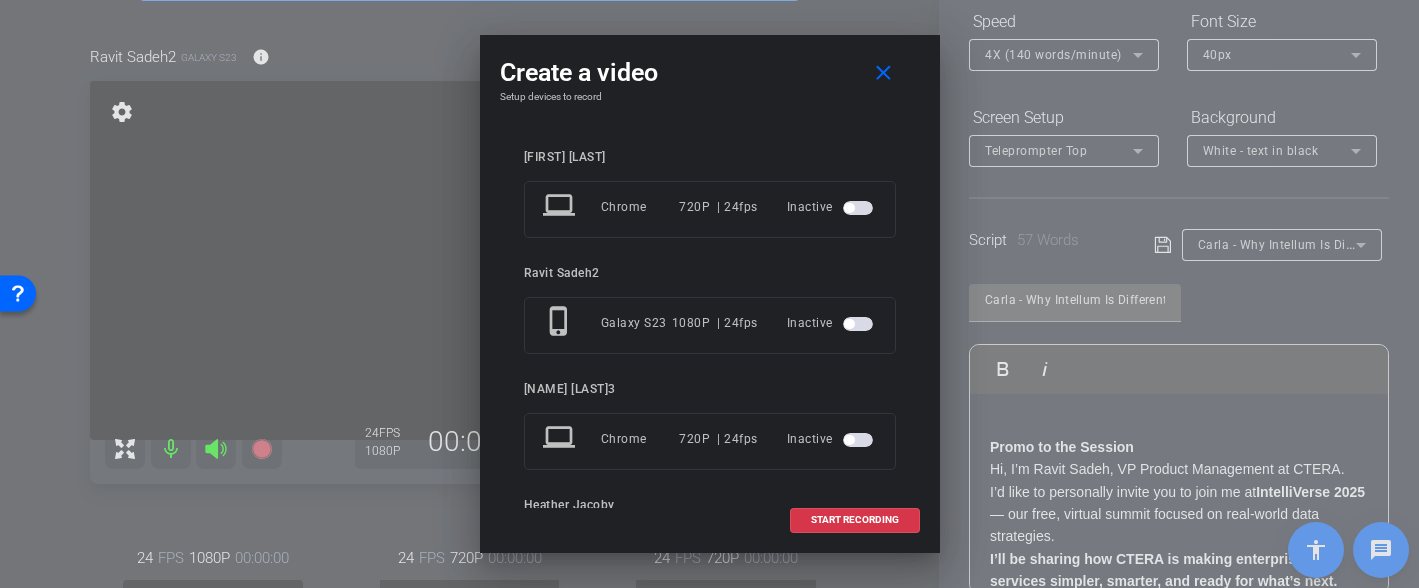 click at bounding box center [858, 324] 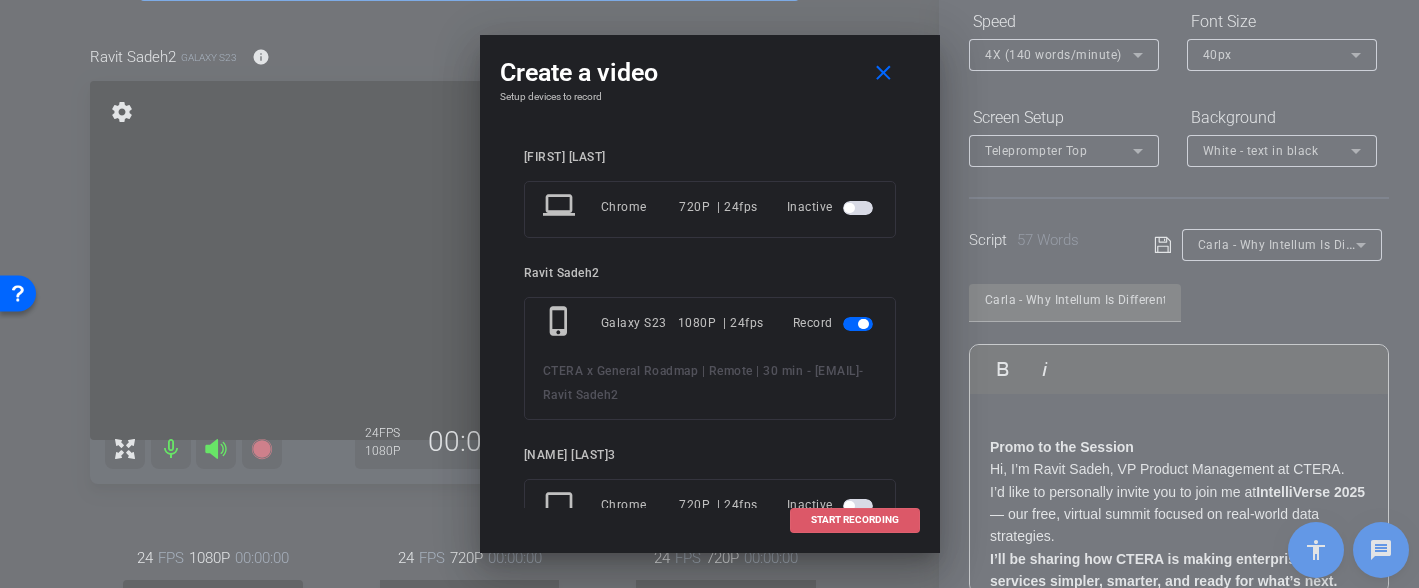 click on "START RECORDING" at bounding box center [855, 520] 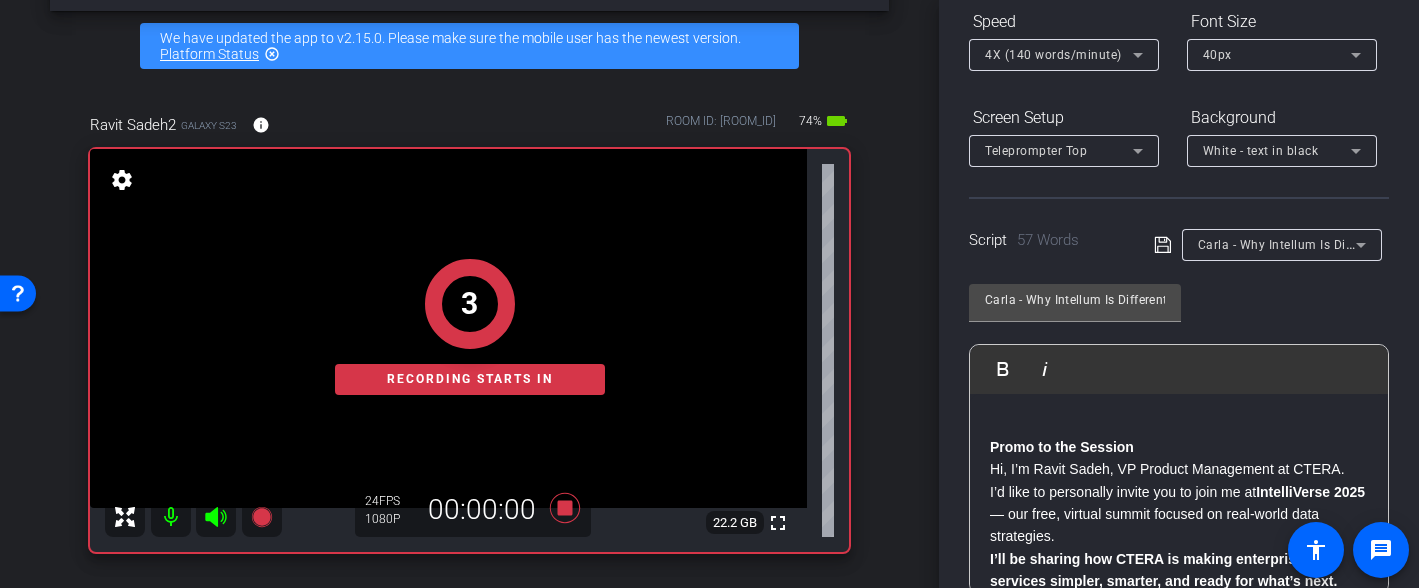scroll, scrollTop: 0, scrollLeft: 0, axis: both 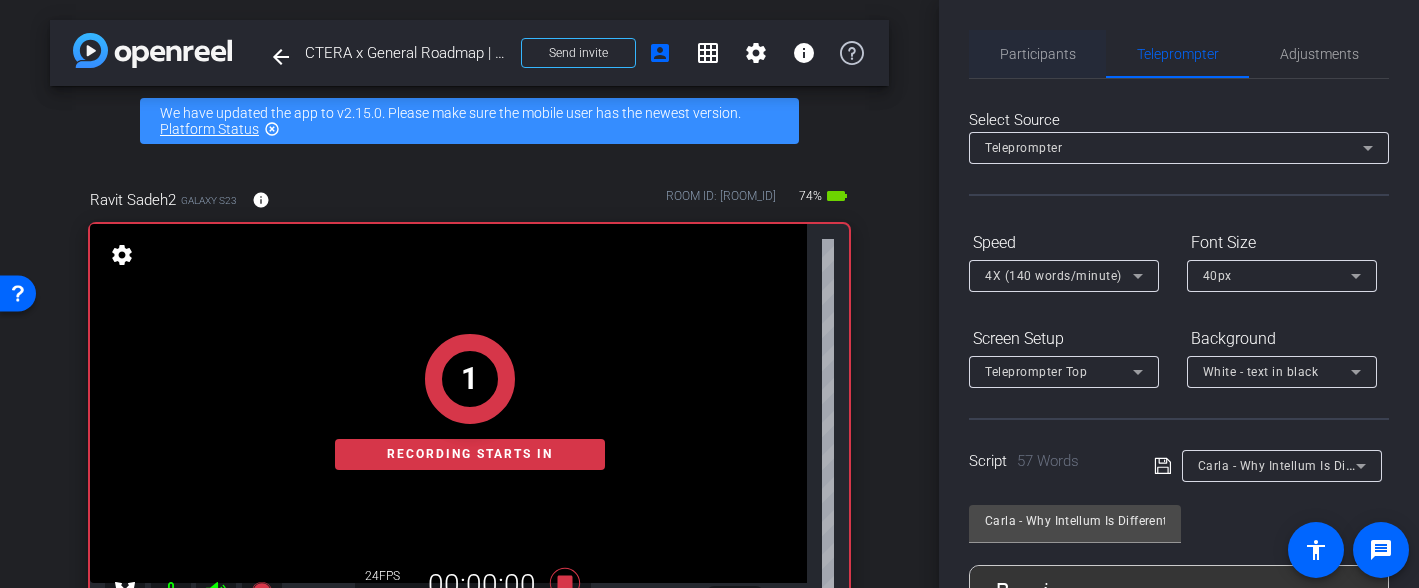 click on "Participants" at bounding box center [1038, 54] 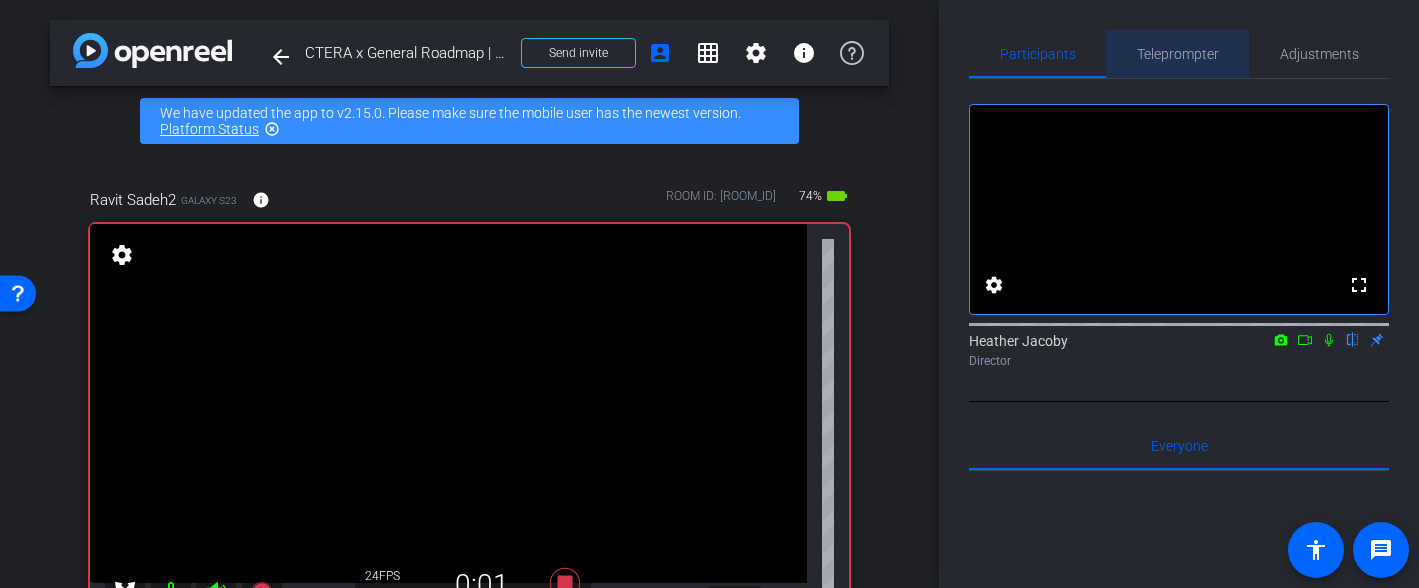 click on "Teleprompter" at bounding box center [1178, 54] 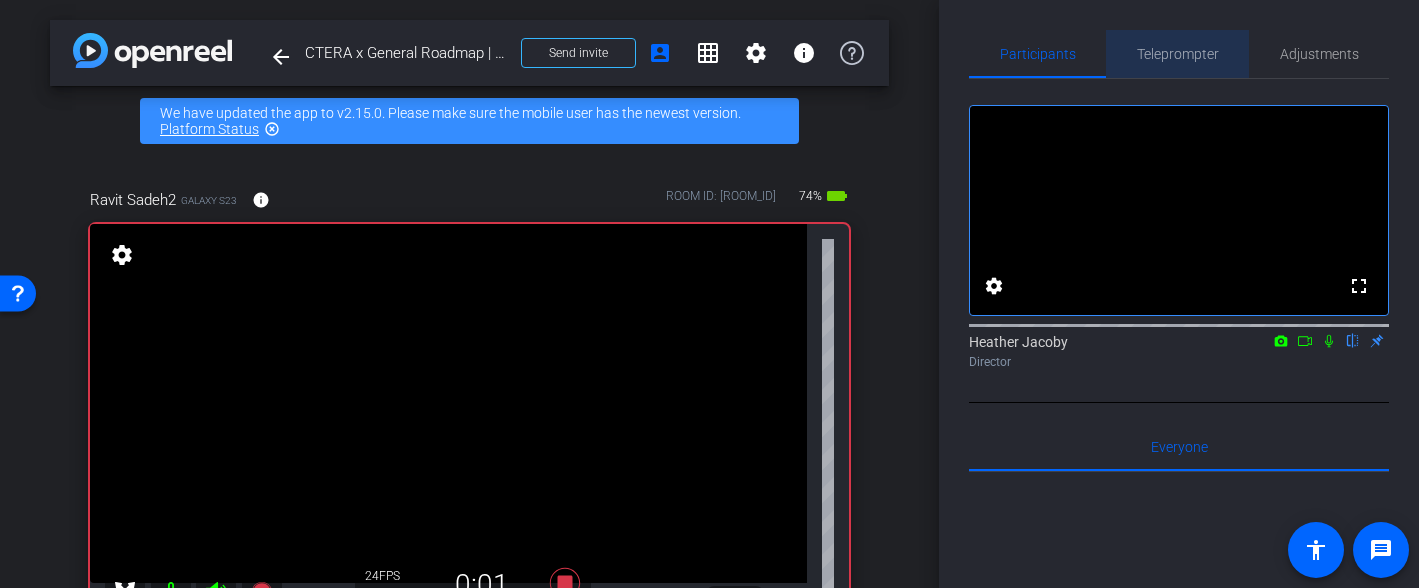 click on "Teleprompter" at bounding box center [1178, 54] 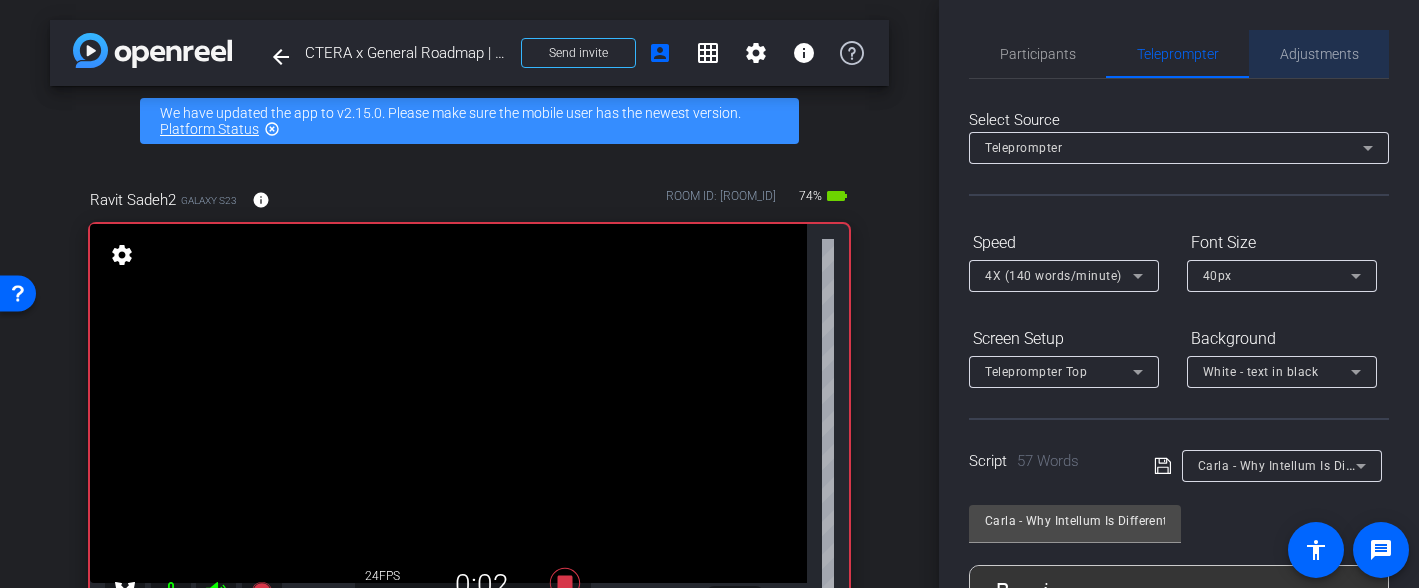 click on "Adjustments" at bounding box center (1319, 54) 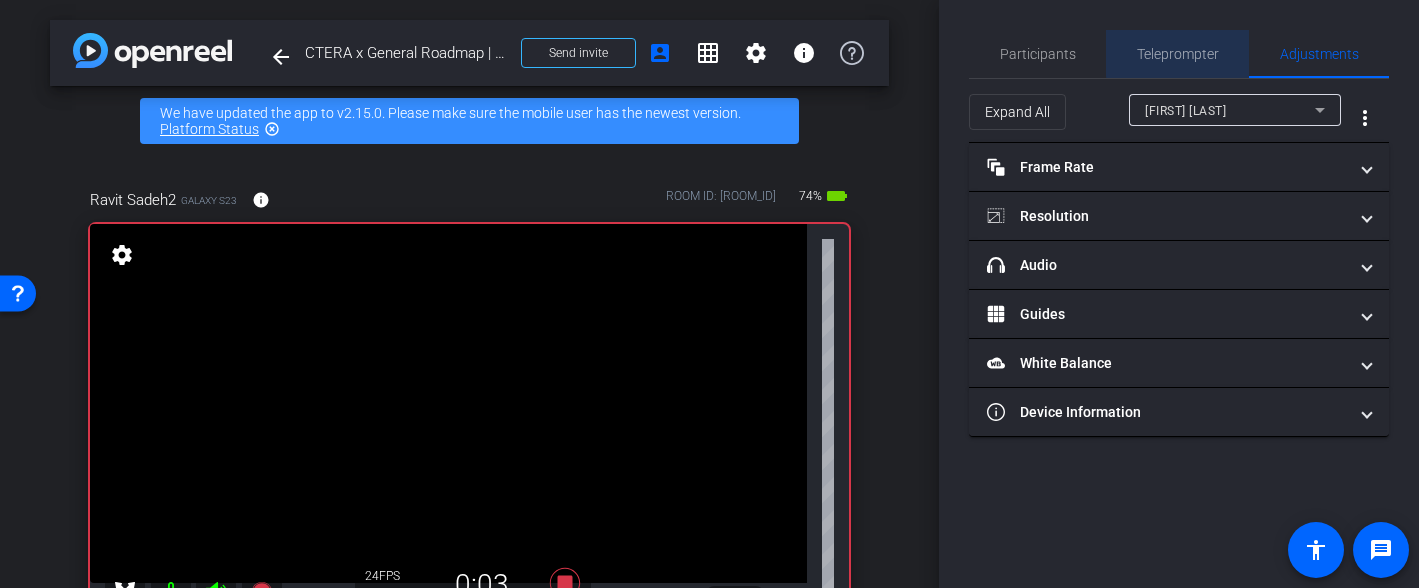 click on "Teleprompter" at bounding box center [1178, 54] 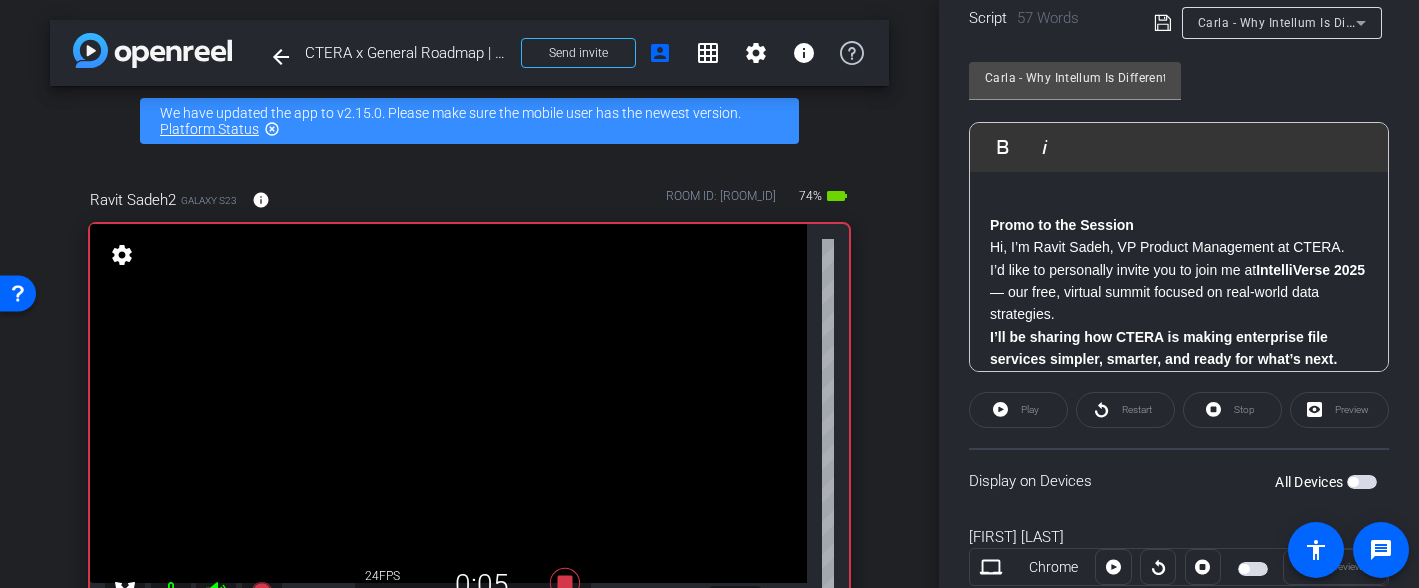 scroll, scrollTop: 530, scrollLeft: 0, axis: vertical 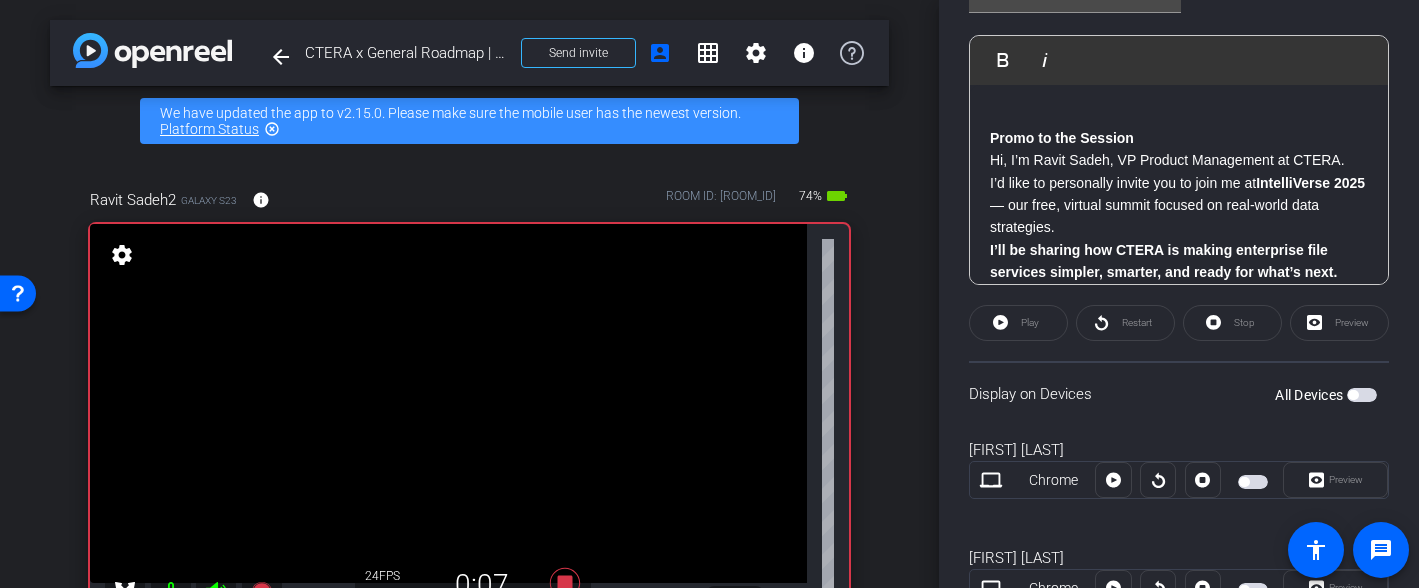 click at bounding box center [1362, 395] 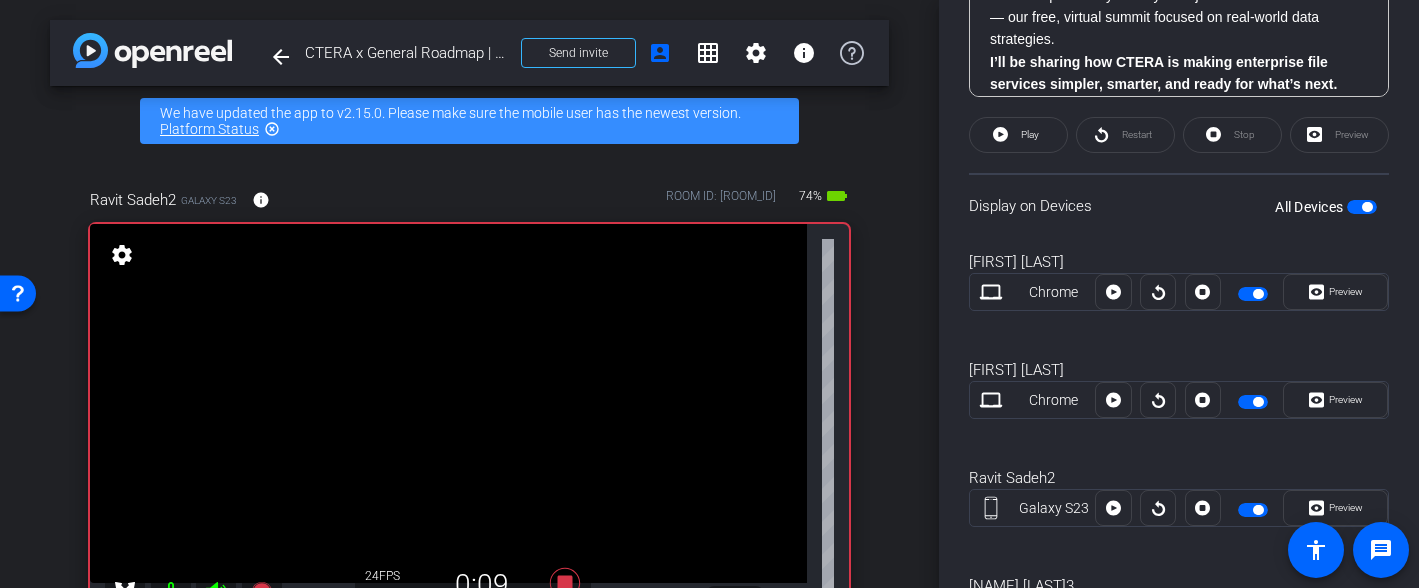 scroll, scrollTop: 720, scrollLeft: 0, axis: vertical 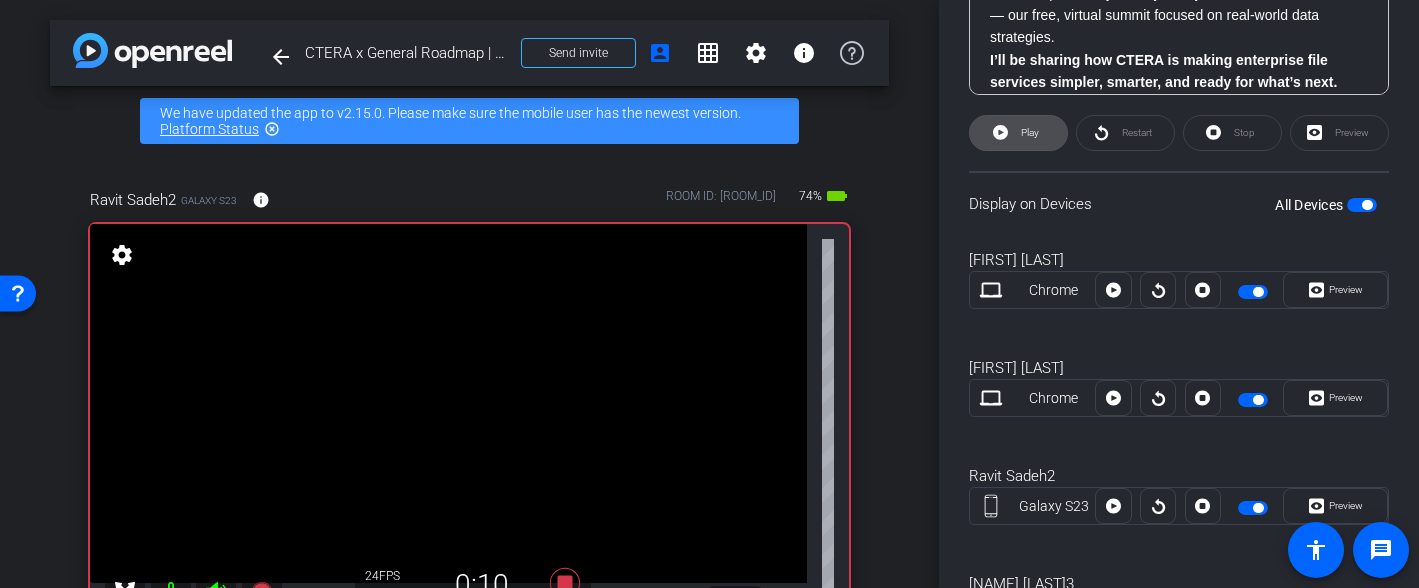 click on "Play" 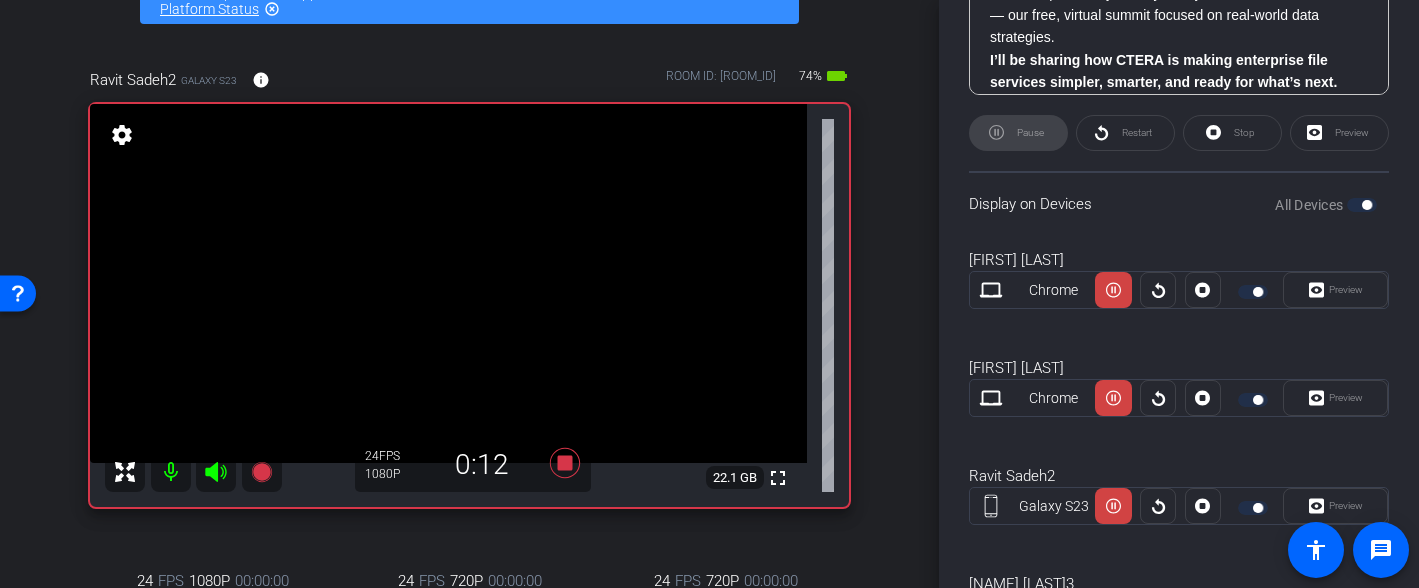 scroll, scrollTop: 115, scrollLeft: 0, axis: vertical 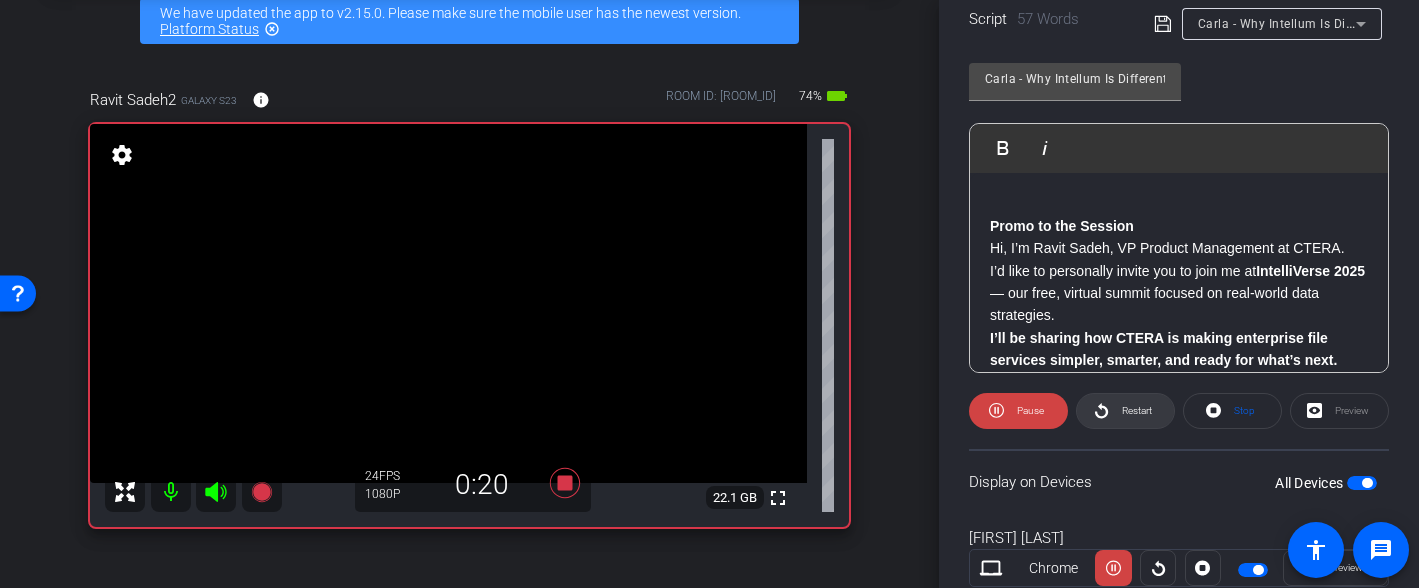 click 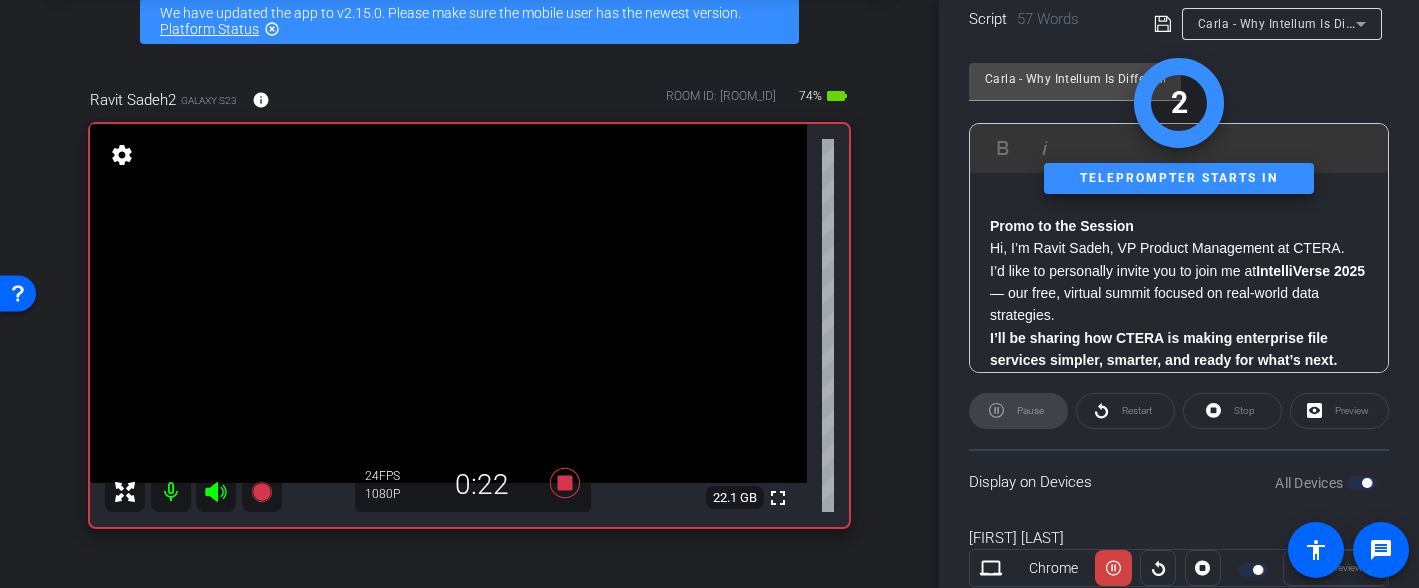 scroll, scrollTop: 125, scrollLeft: 0, axis: vertical 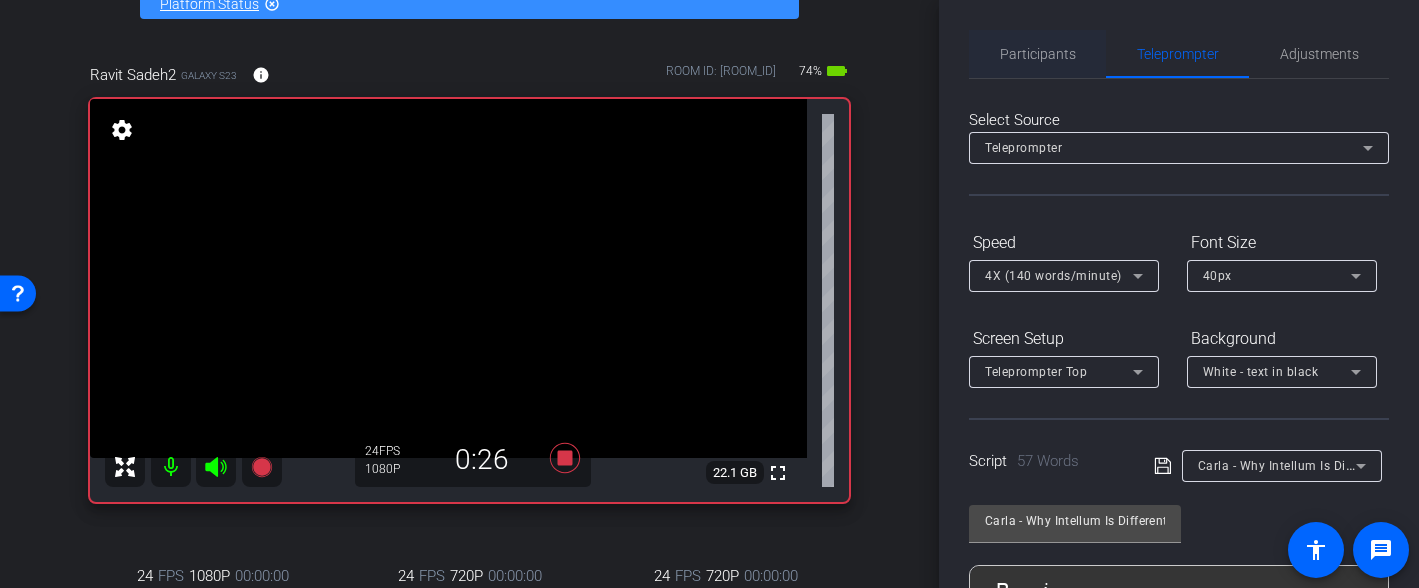 click on "Participants" at bounding box center (1038, 54) 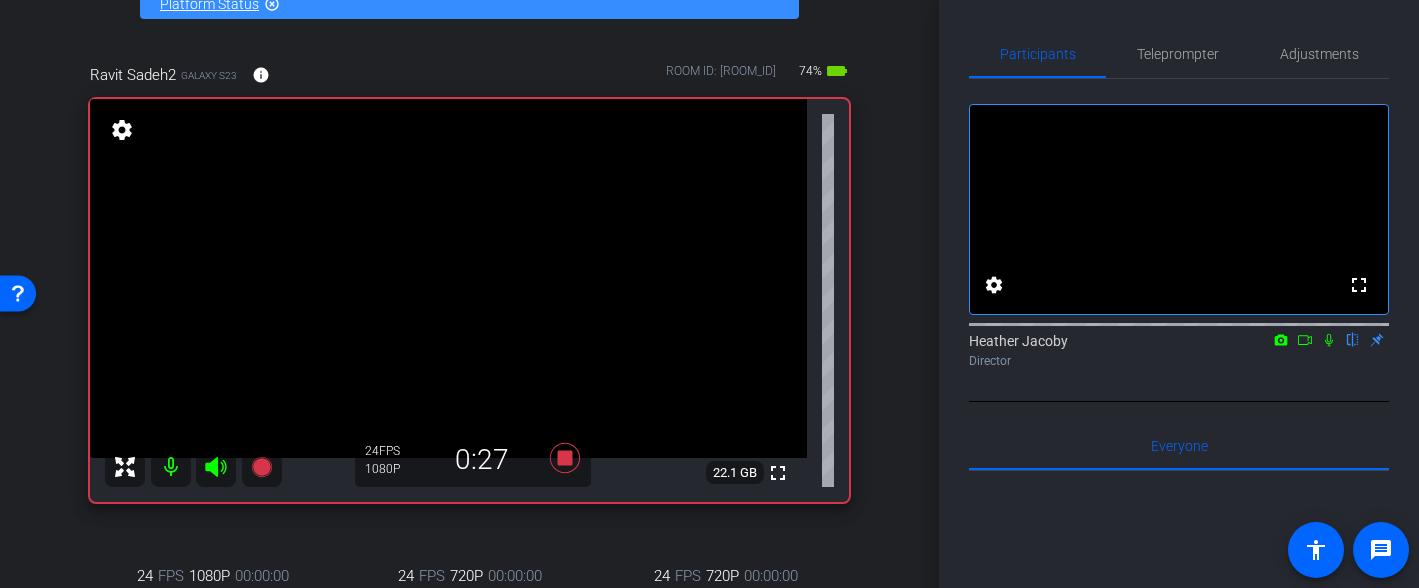 click 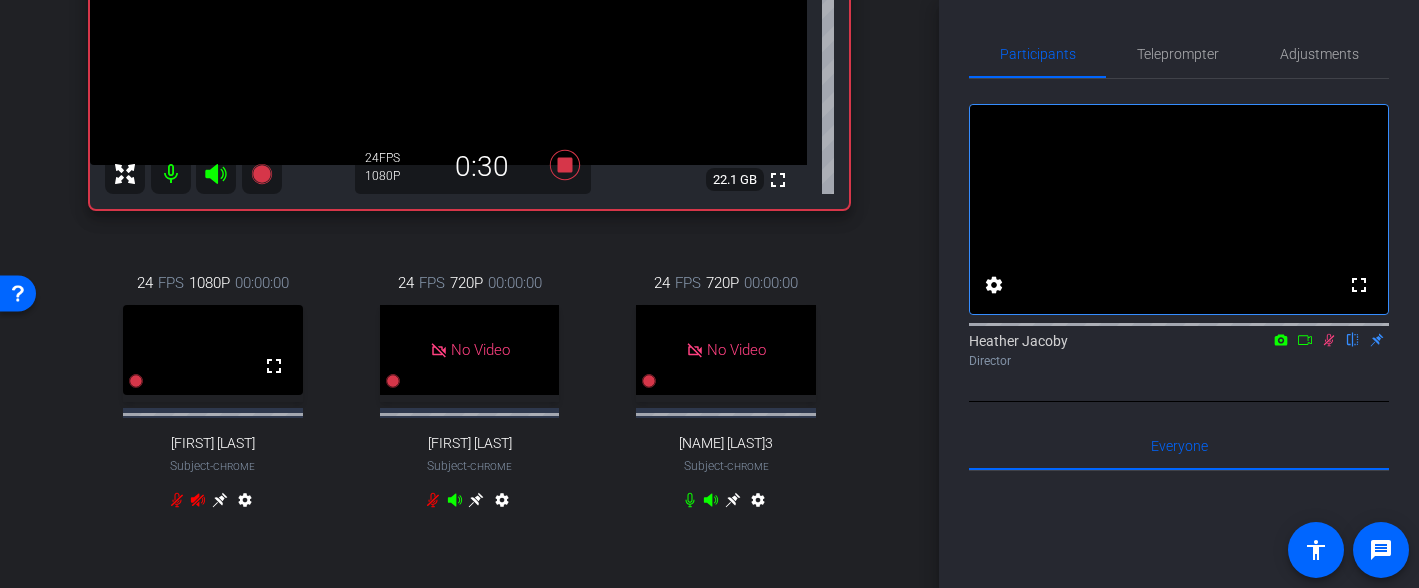 scroll, scrollTop: 437, scrollLeft: 0, axis: vertical 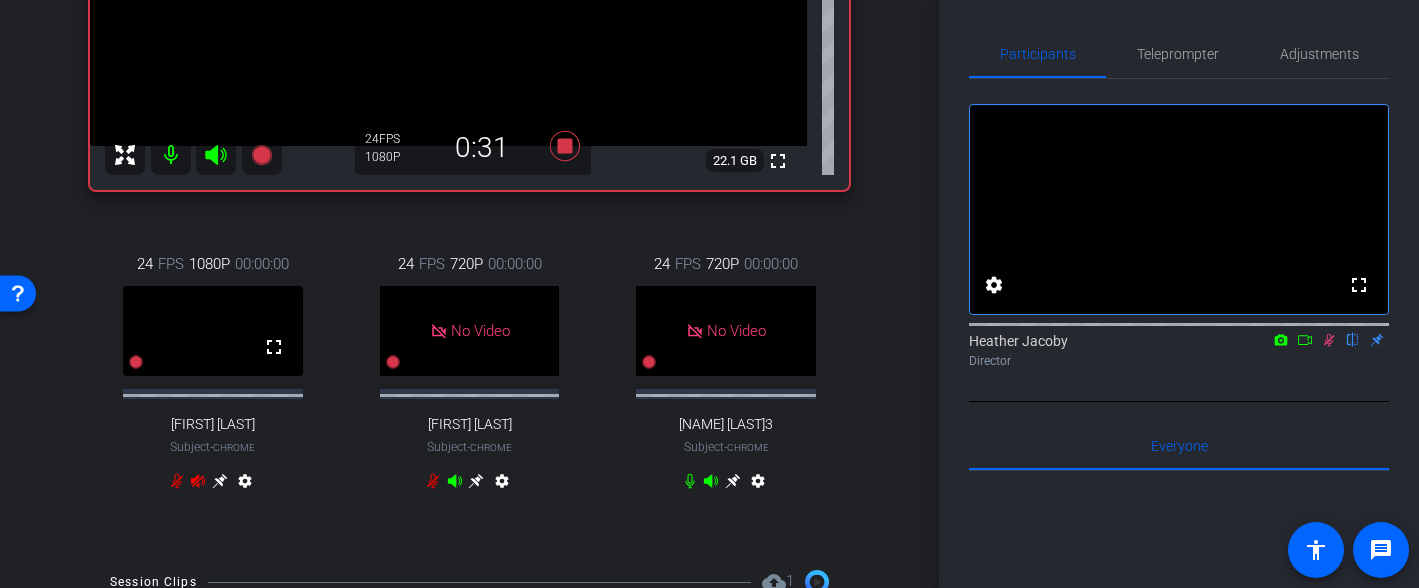 click 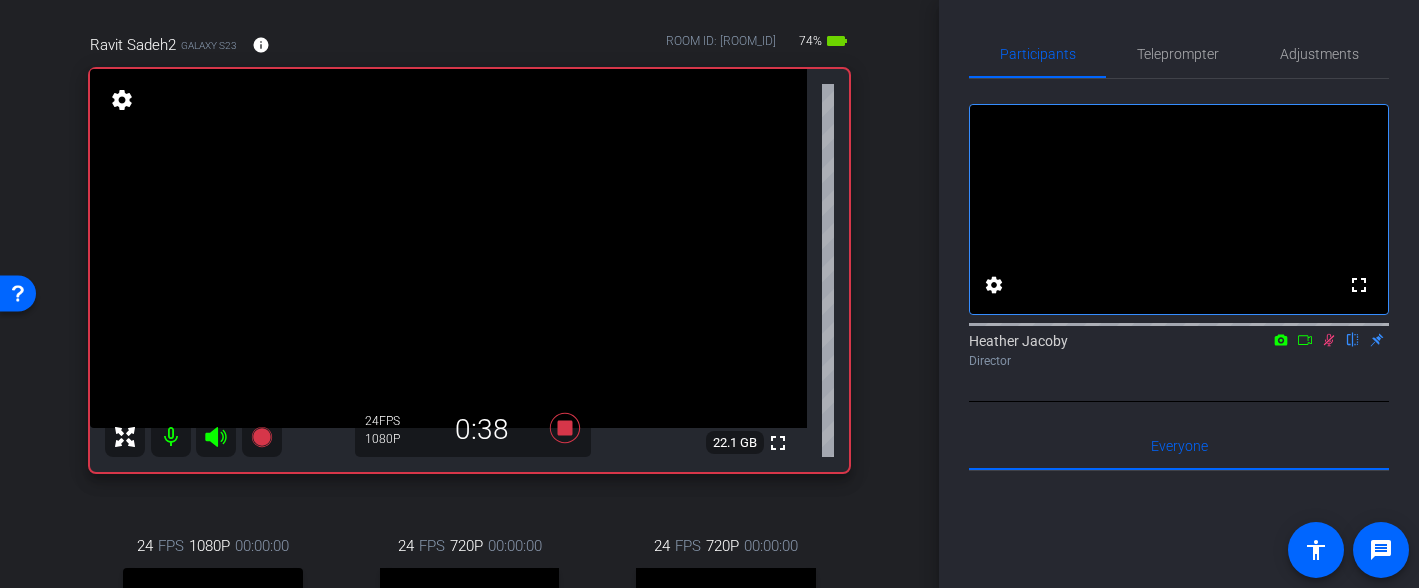 scroll, scrollTop: 149, scrollLeft: 0, axis: vertical 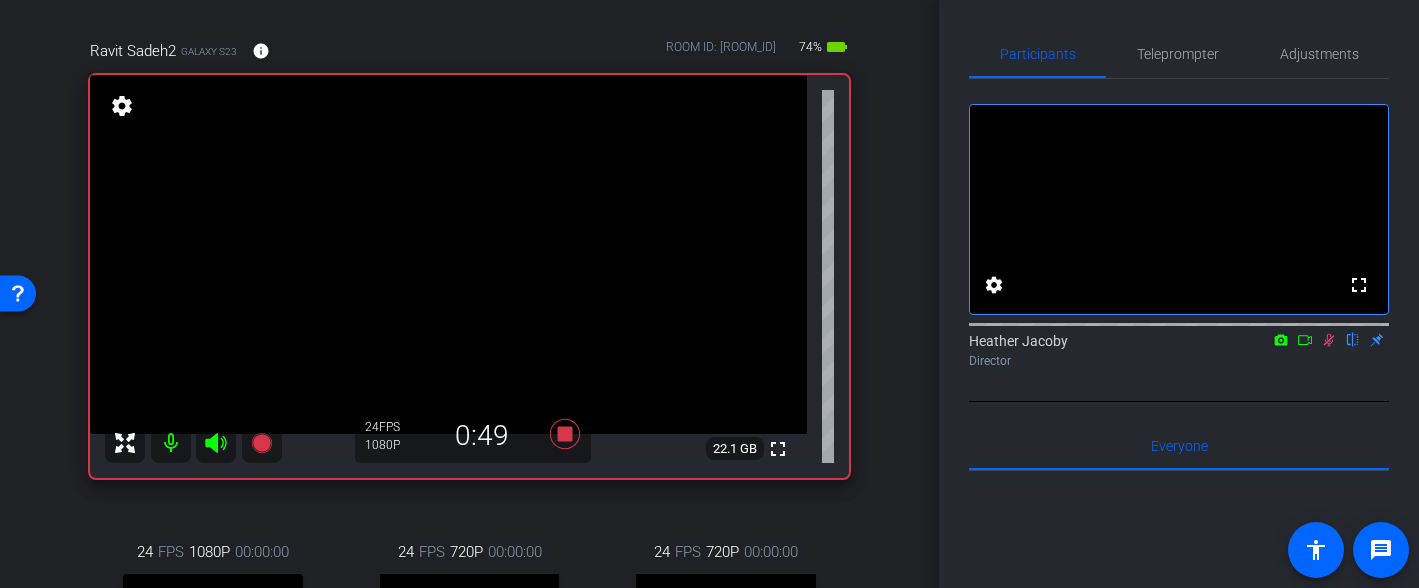 click 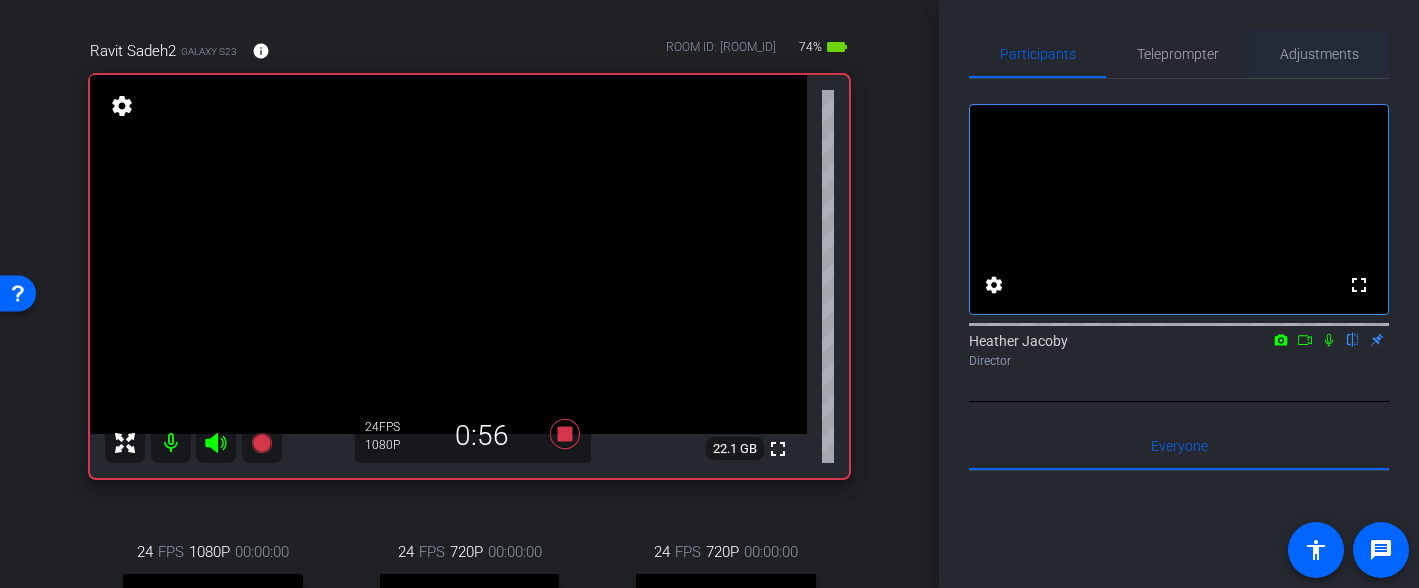 click on "Adjustments" at bounding box center [1319, 54] 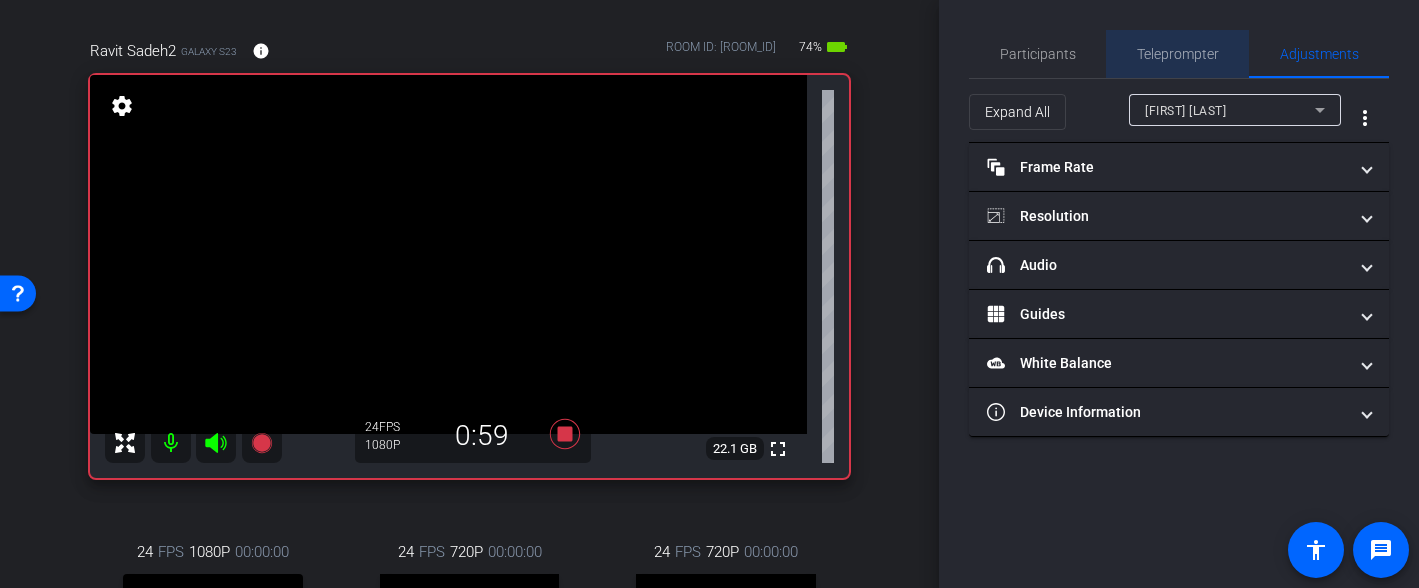 click on "Teleprompter" at bounding box center (1178, 54) 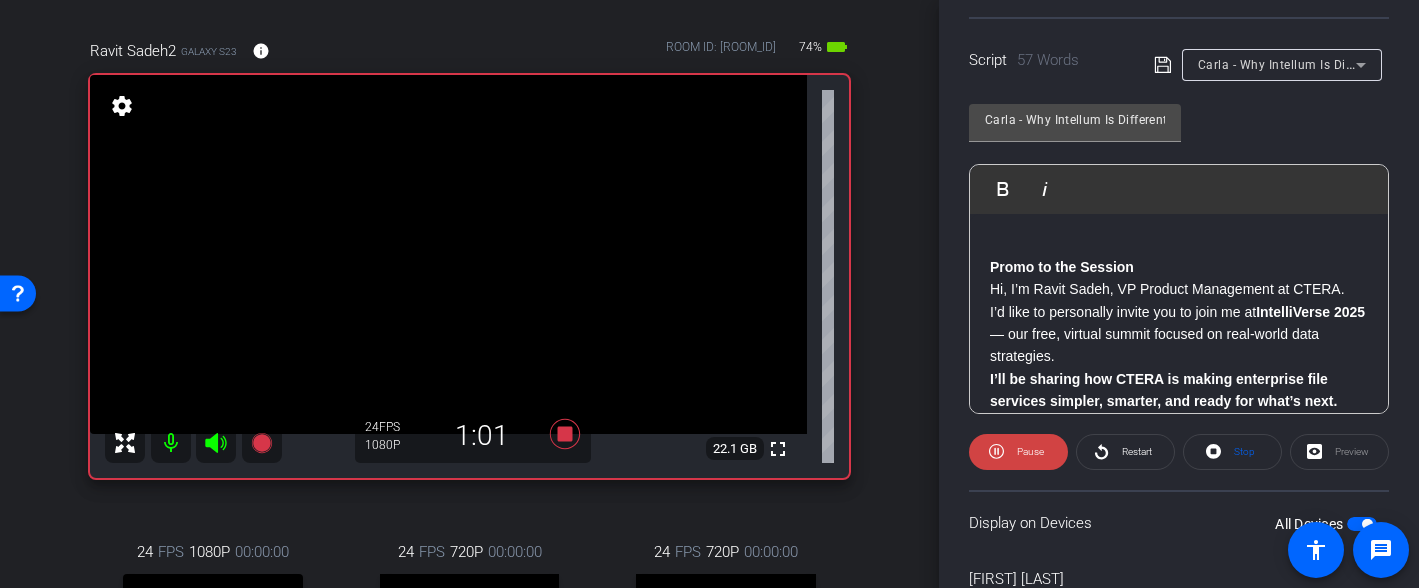 scroll, scrollTop: 403, scrollLeft: 0, axis: vertical 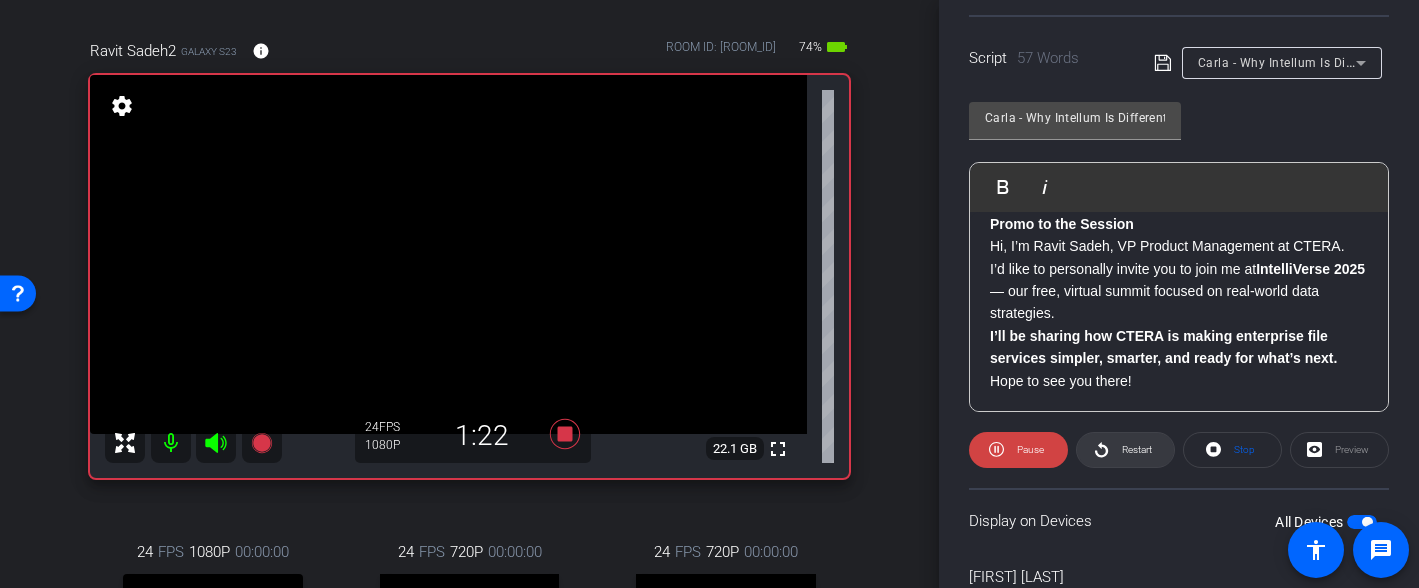 click 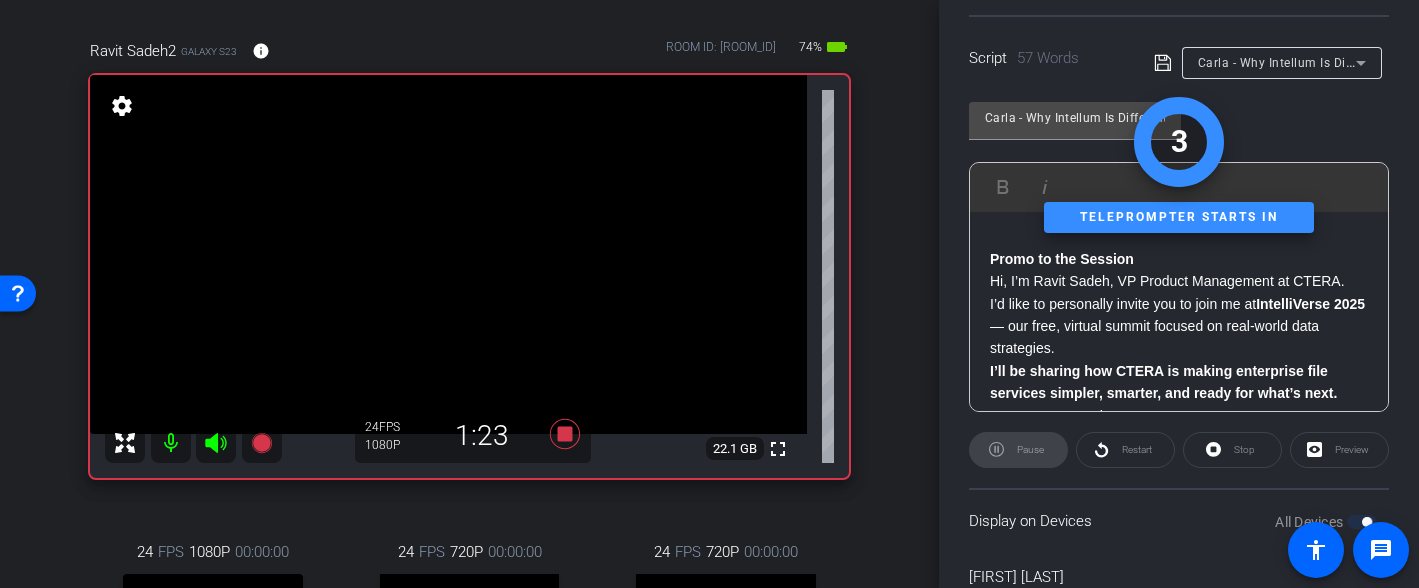 scroll, scrollTop: 0, scrollLeft: 0, axis: both 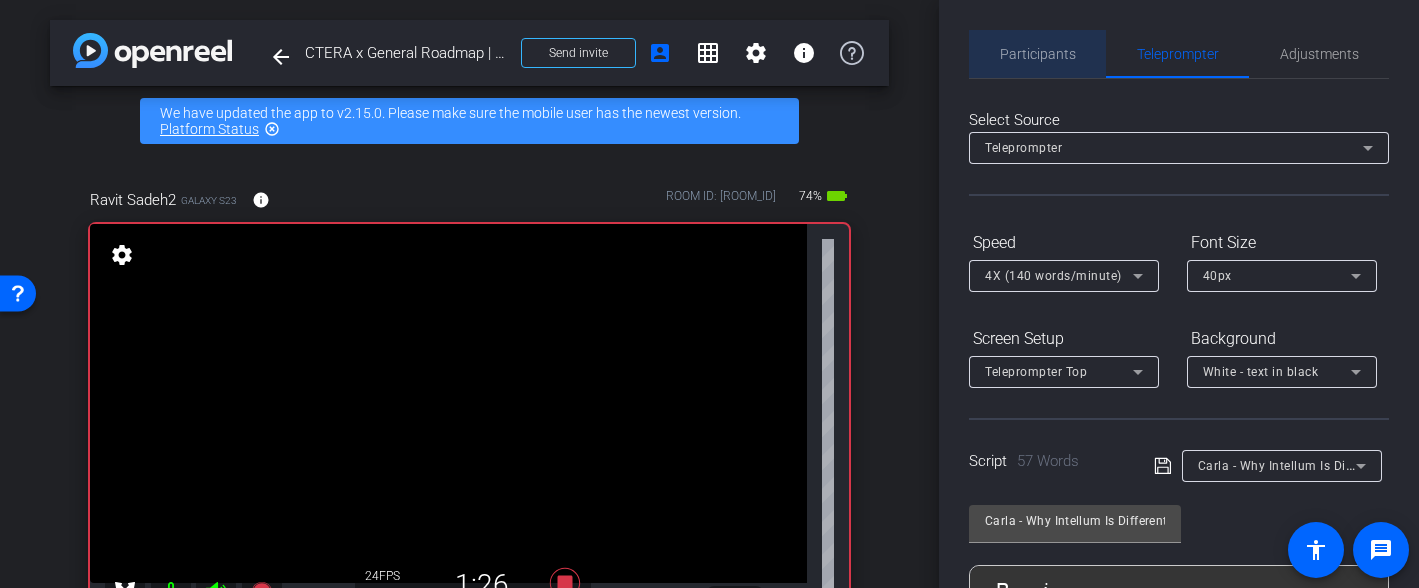 click on "Participants" at bounding box center (1038, 54) 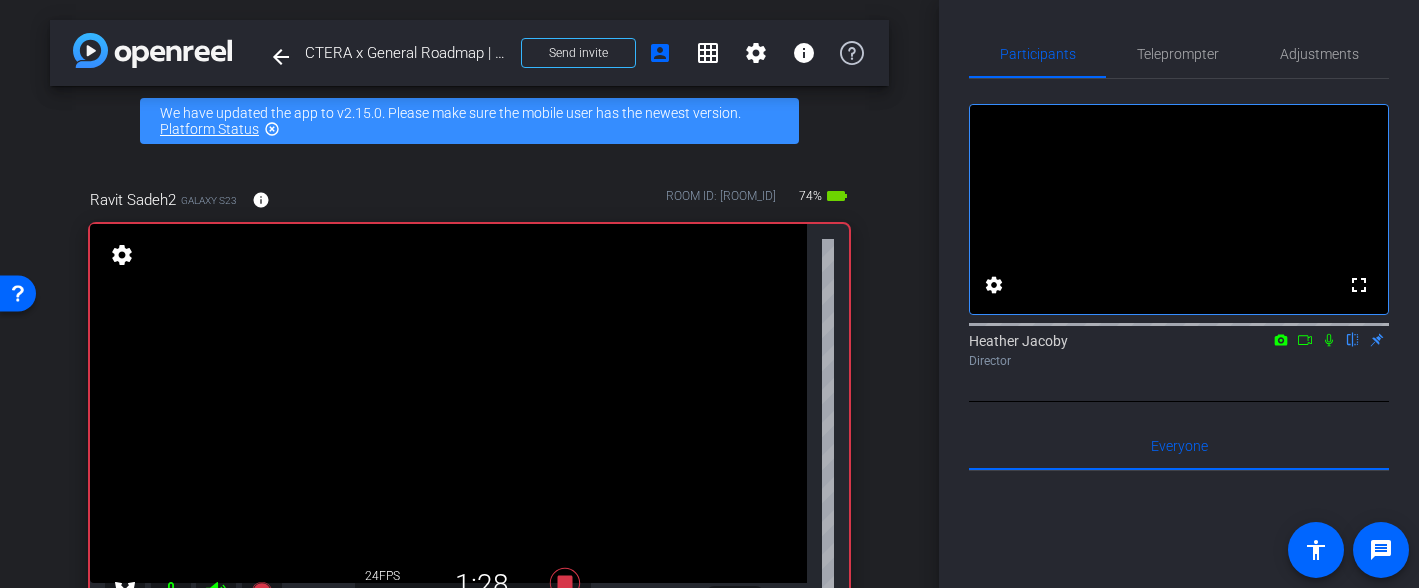 click 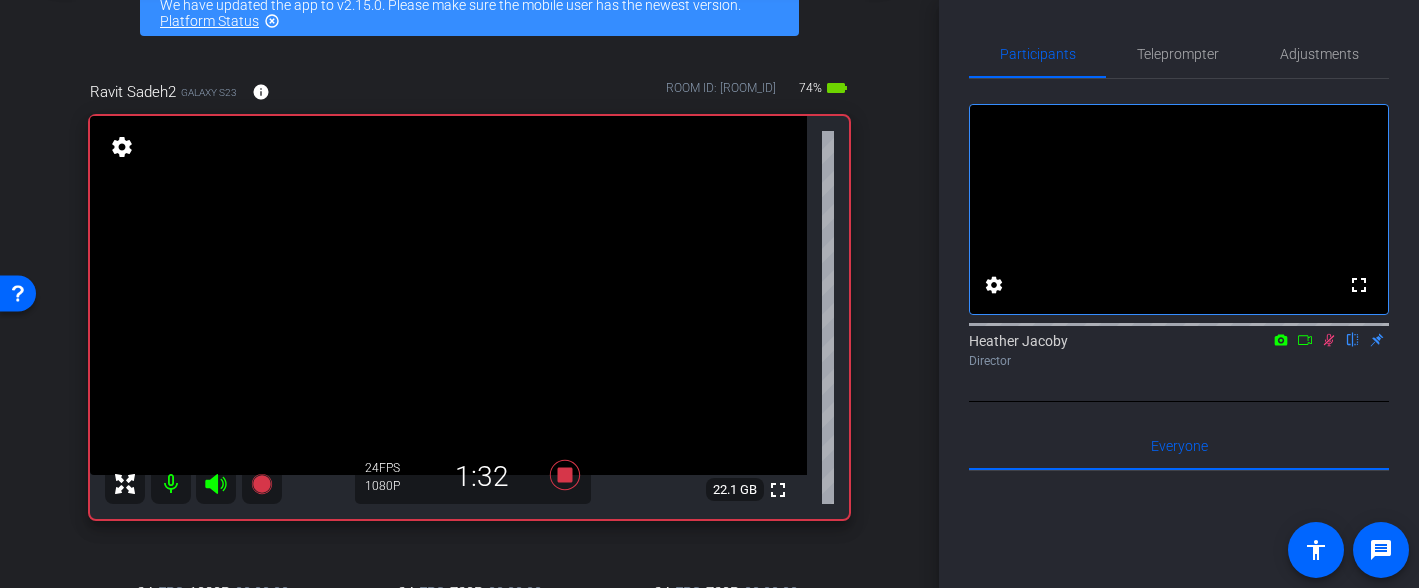 scroll, scrollTop: 107, scrollLeft: 0, axis: vertical 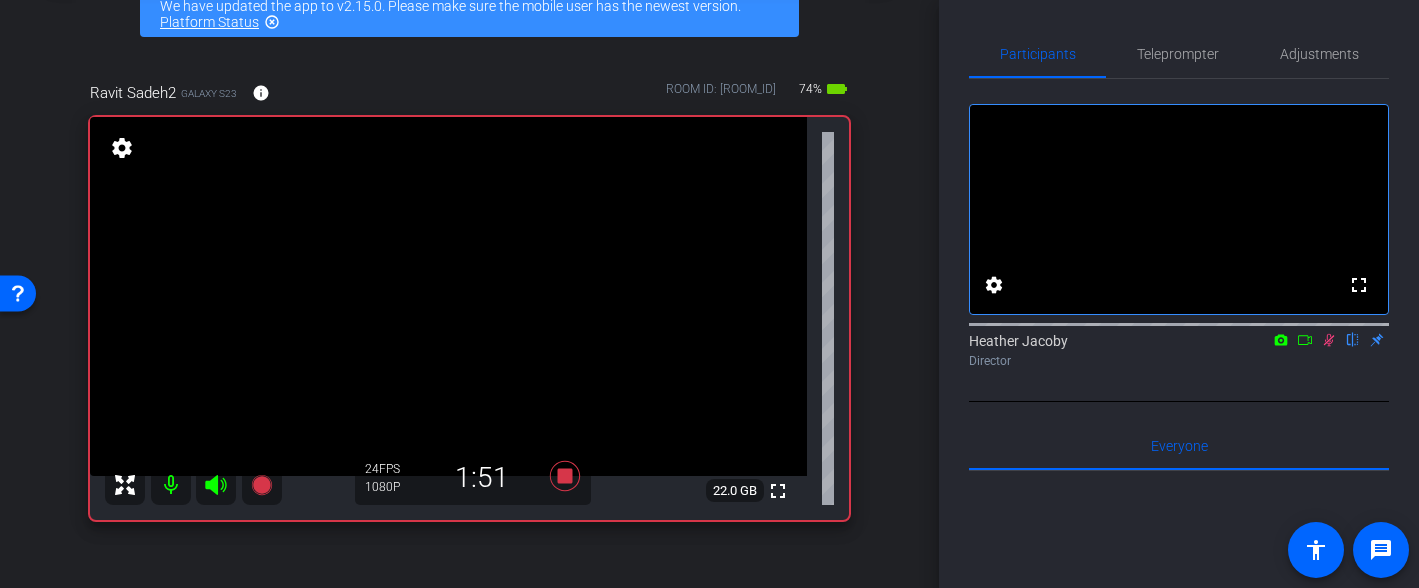 click 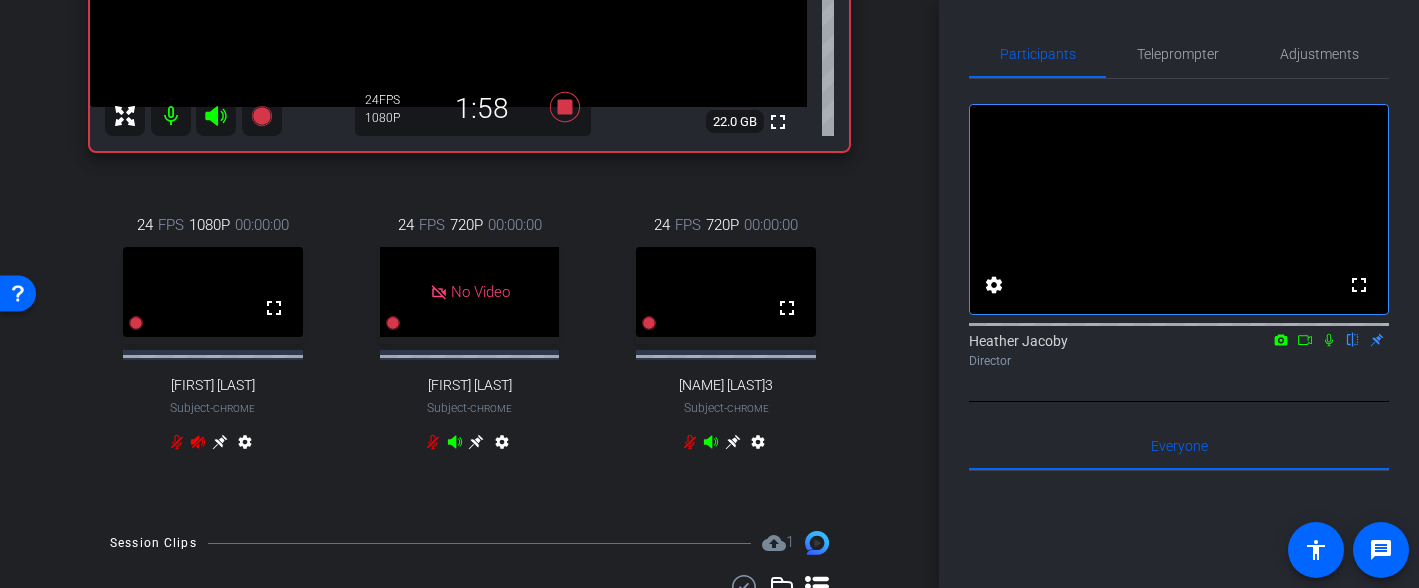 scroll, scrollTop: 468, scrollLeft: 0, axis: vertical 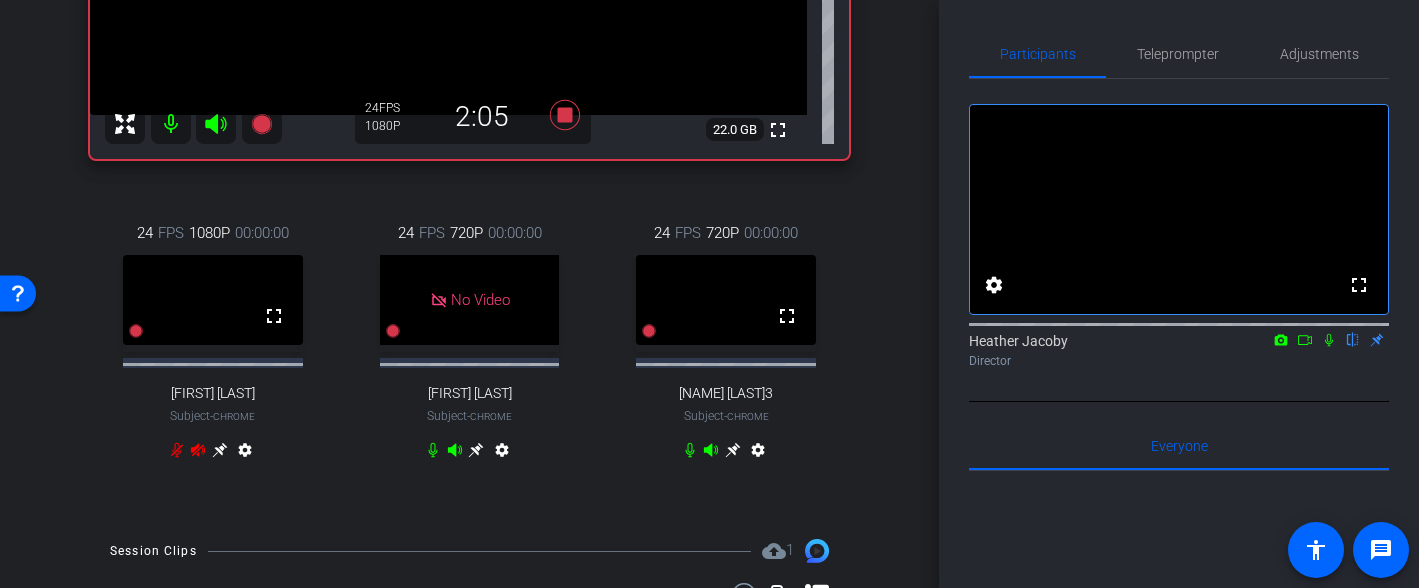click 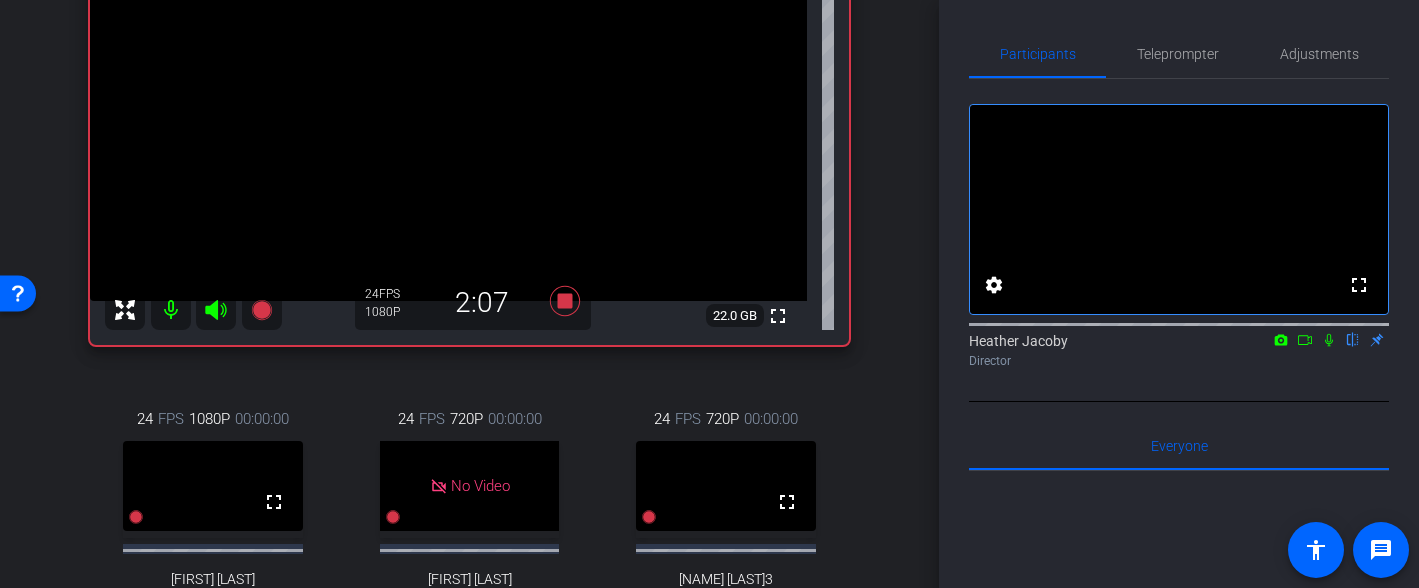 scroll, scrollTop: 253, scrollLeft: 0, axis: vertical 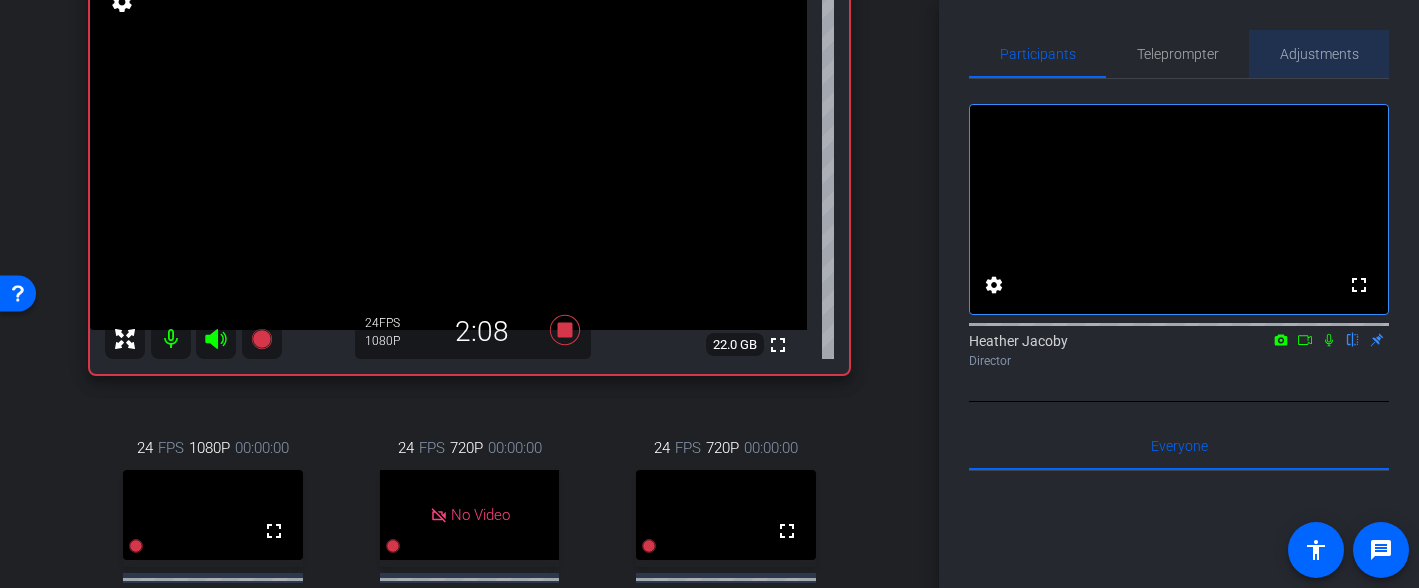 click on "Adjustments" at bounding box center (1319, 54) 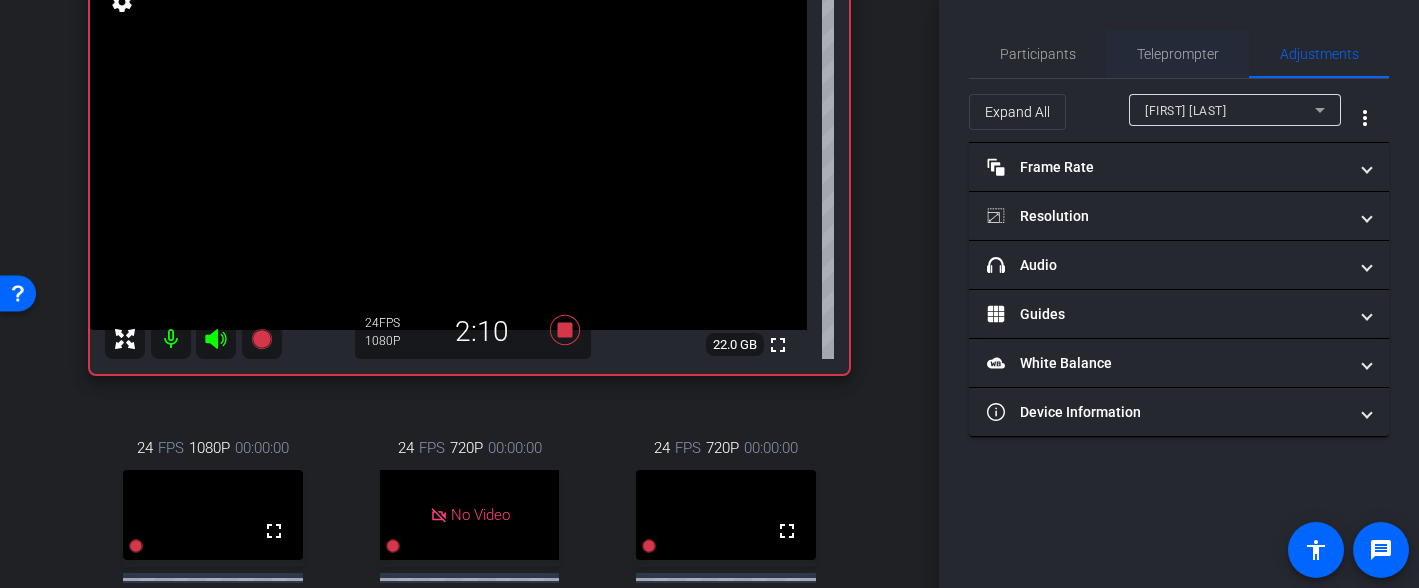 click on "Teleprompter" at bounding box center (1178, 54) 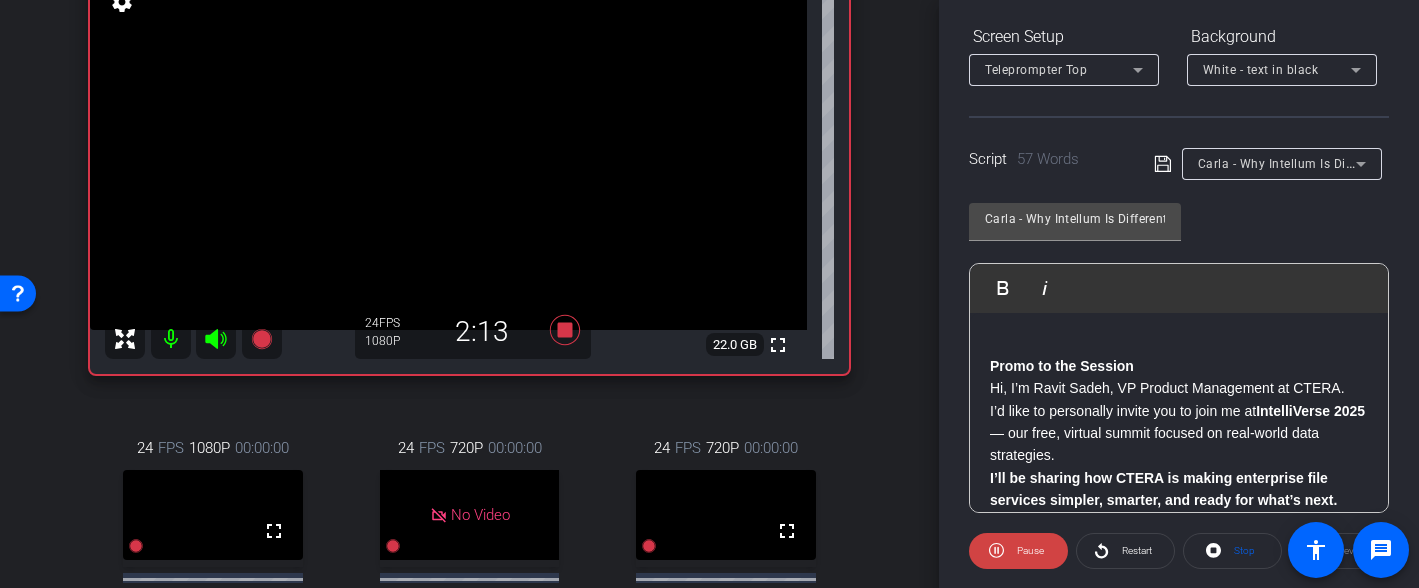 scroll, scrollTop: 423, scrollLeft: 0, axis: vertical 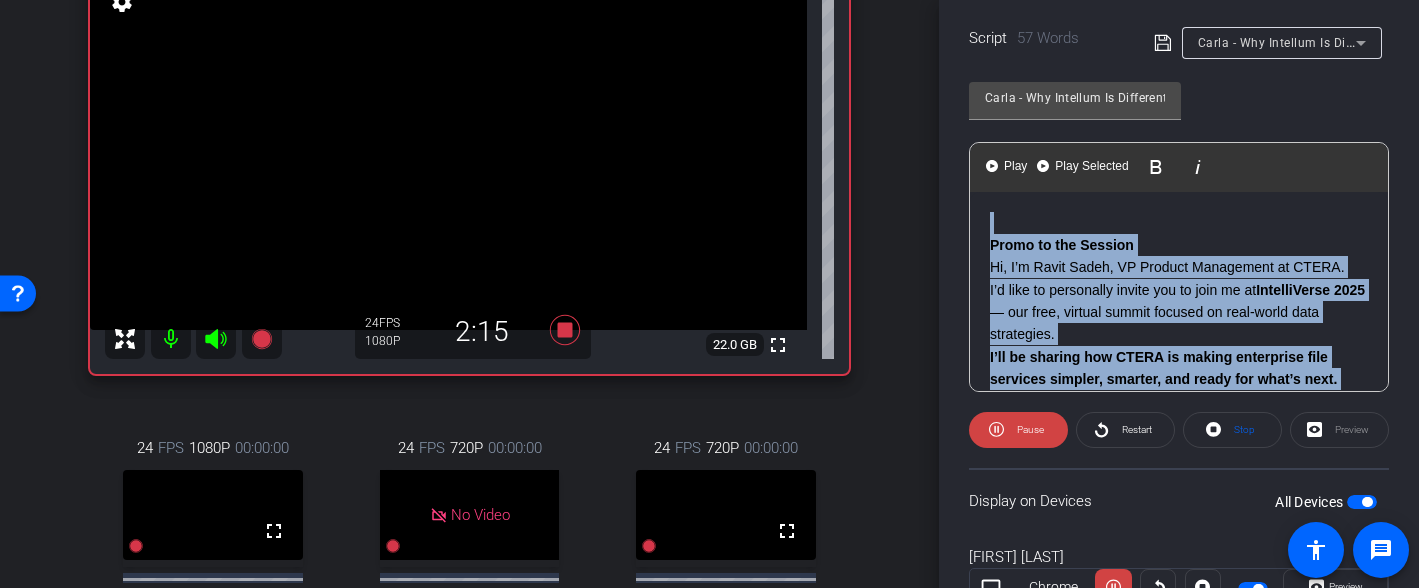 drag, startPoint x: 1144, startPoint y: 366, endPoint x: 963, endPoint y: 167, distance: 269.00186 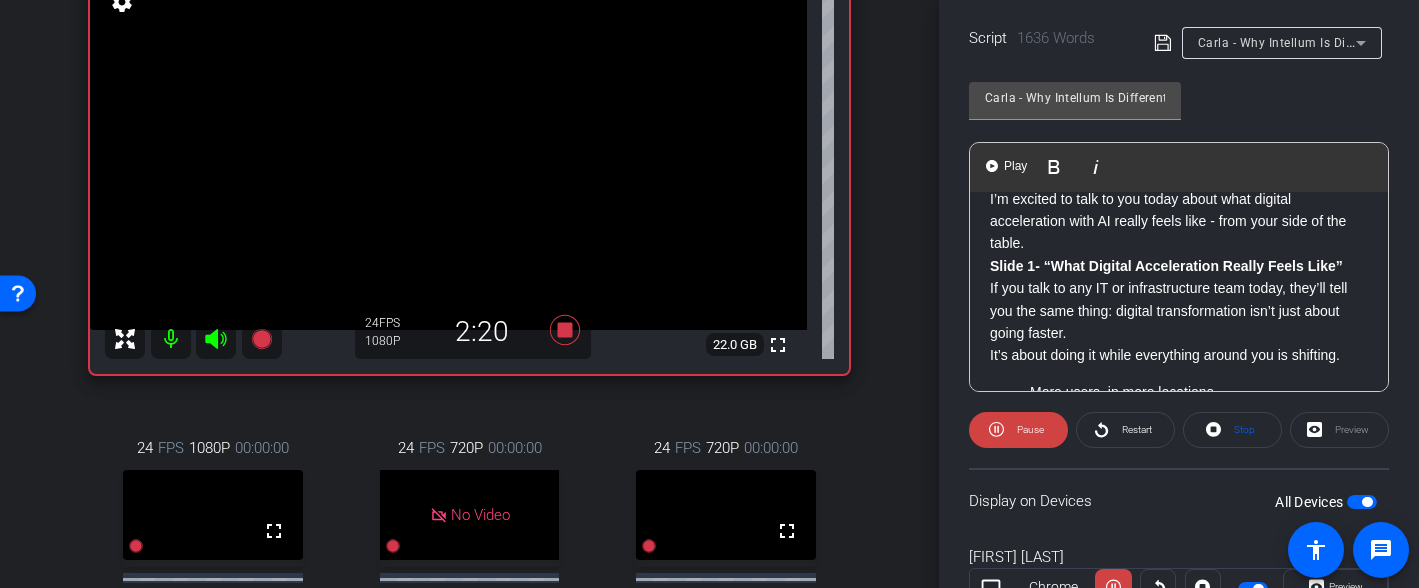 scroll, scrollTop: 0, scrollLeft: 0, axis: both 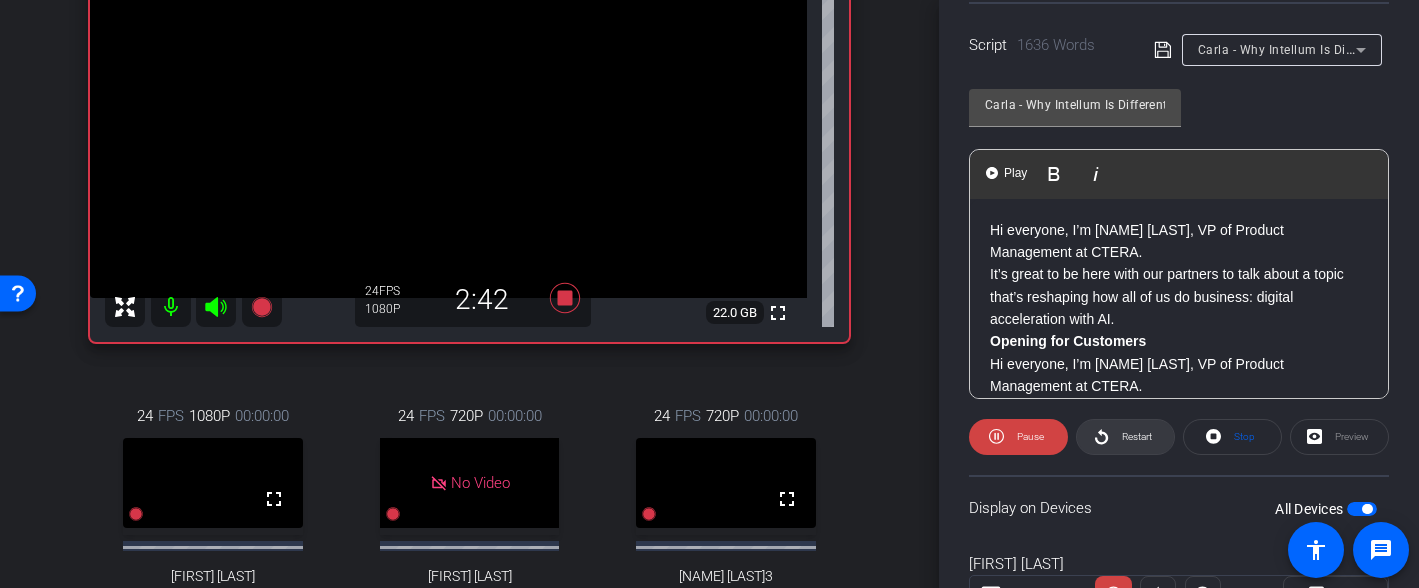 click on "Restart" 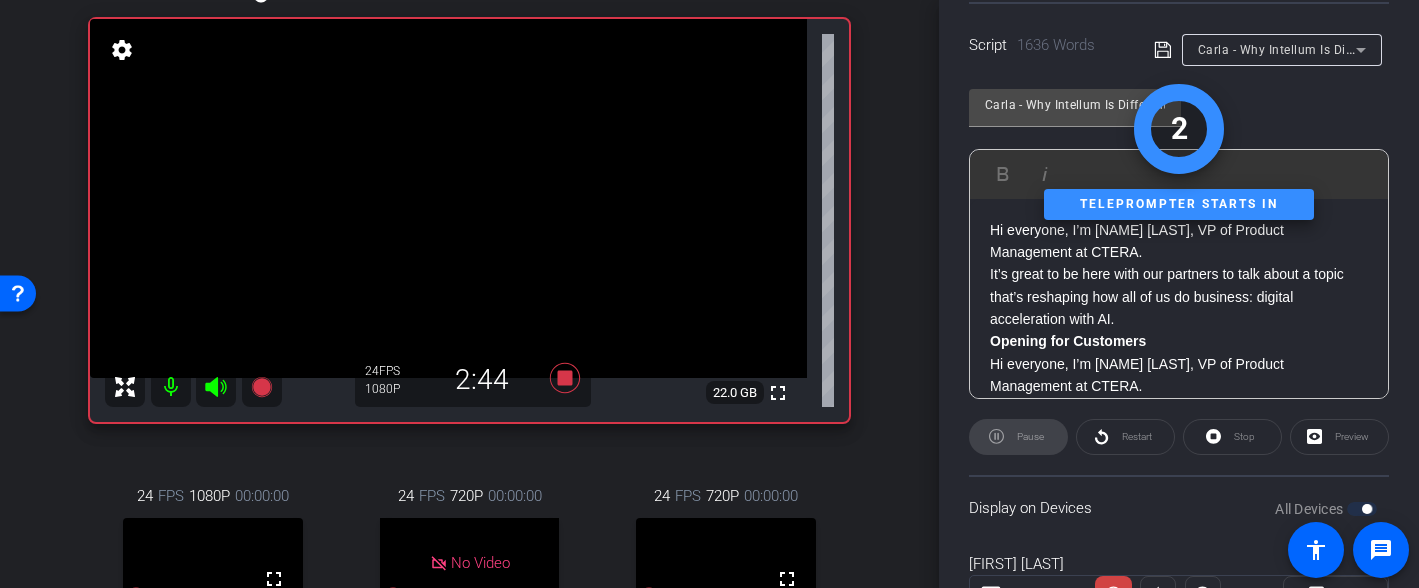 scroll, scrollTop: 203, scrollLeft: 0, axis: vertical 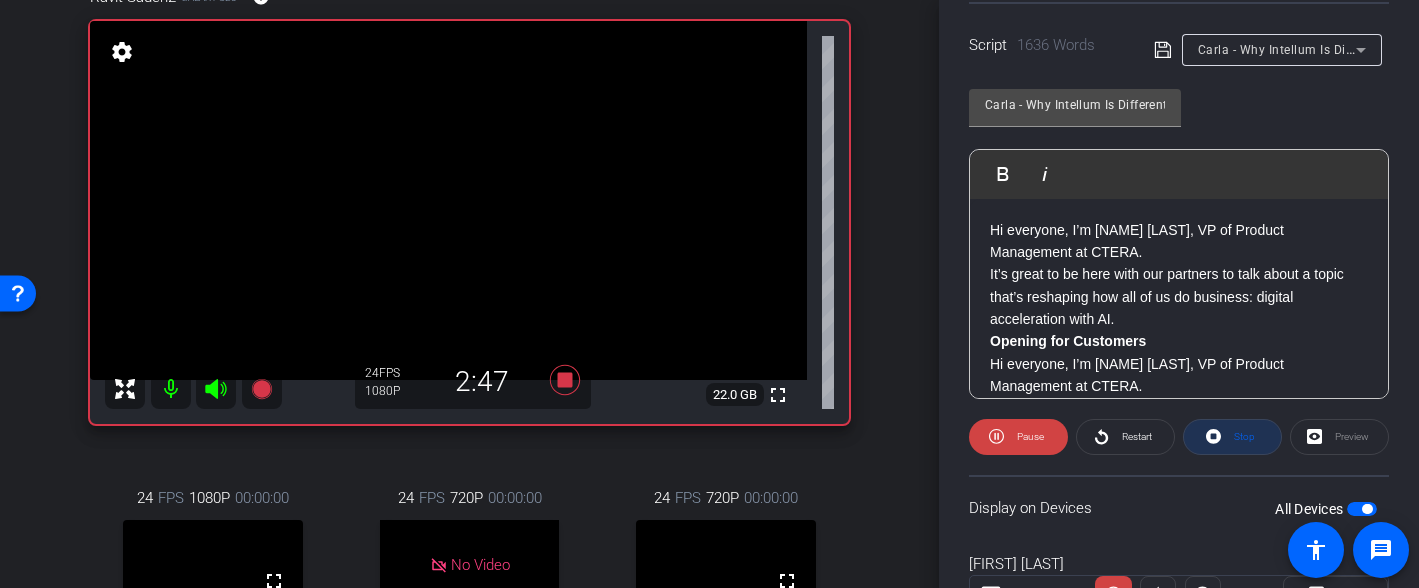click 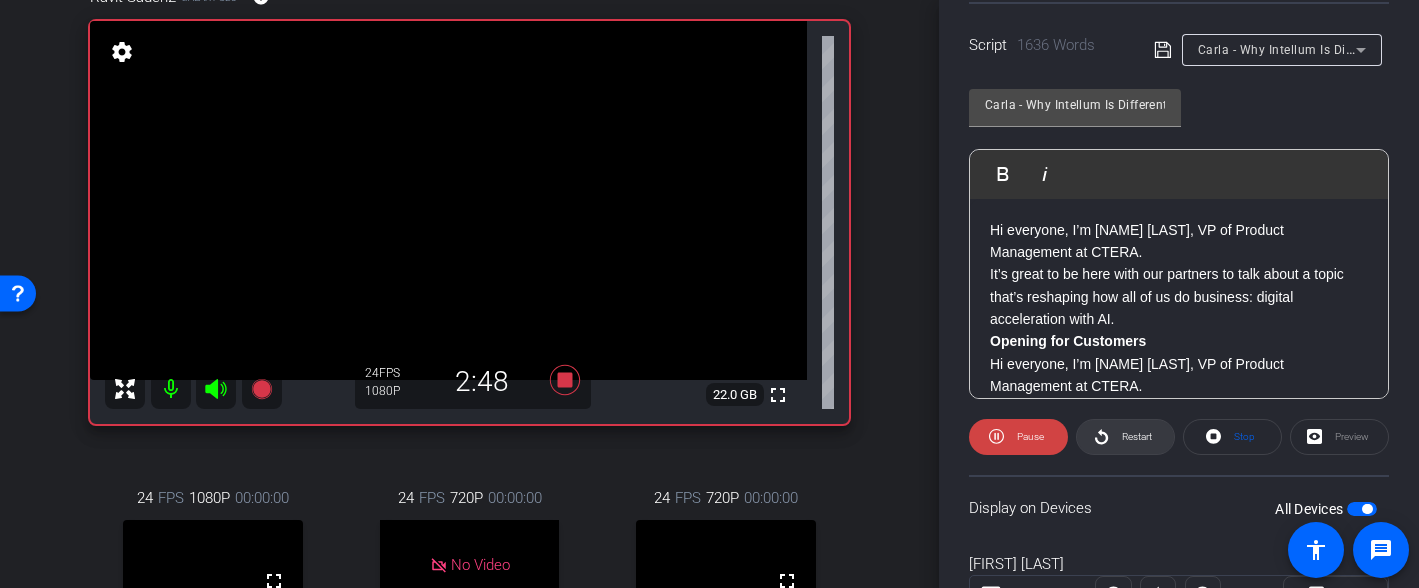 click on "Restart" 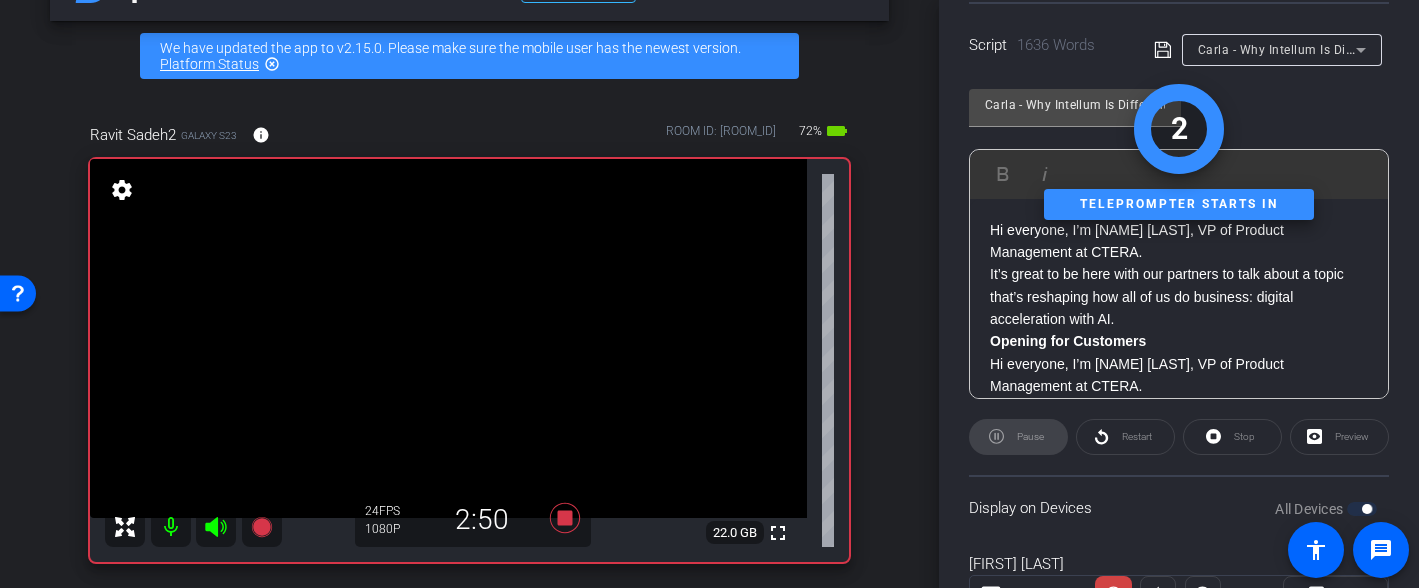 scroll, scrollTop: 38, scrollLeft: 0, axis: vertical 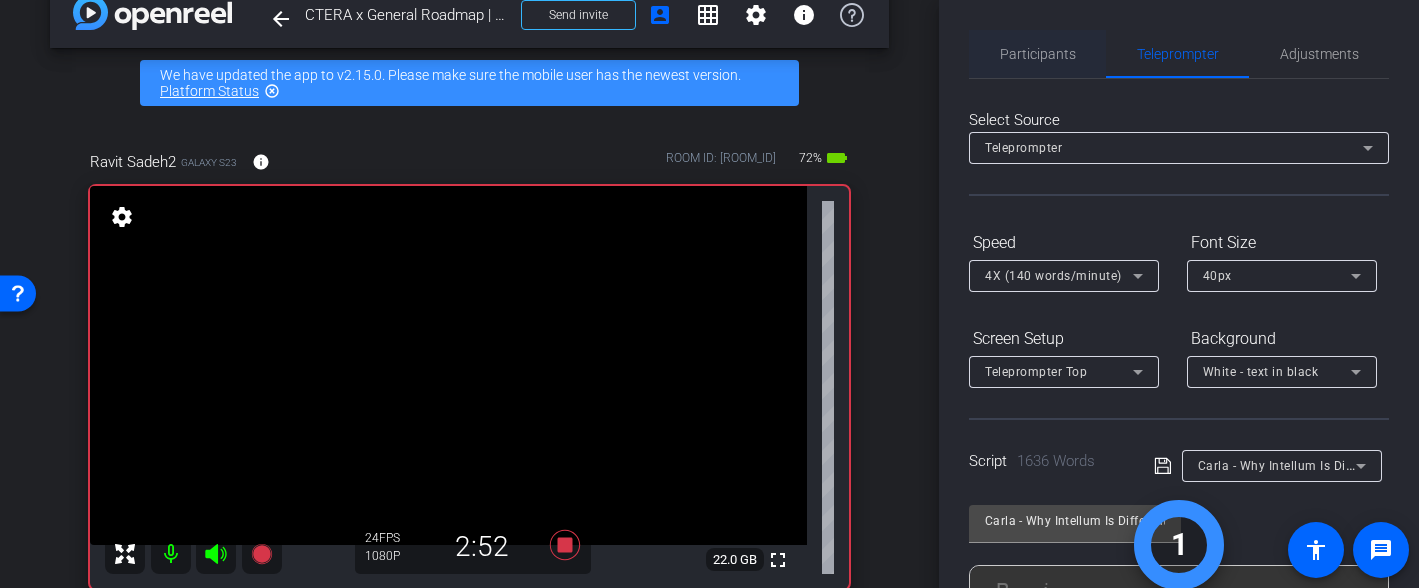 click on "Participants" at bounding box center [1038, 54] 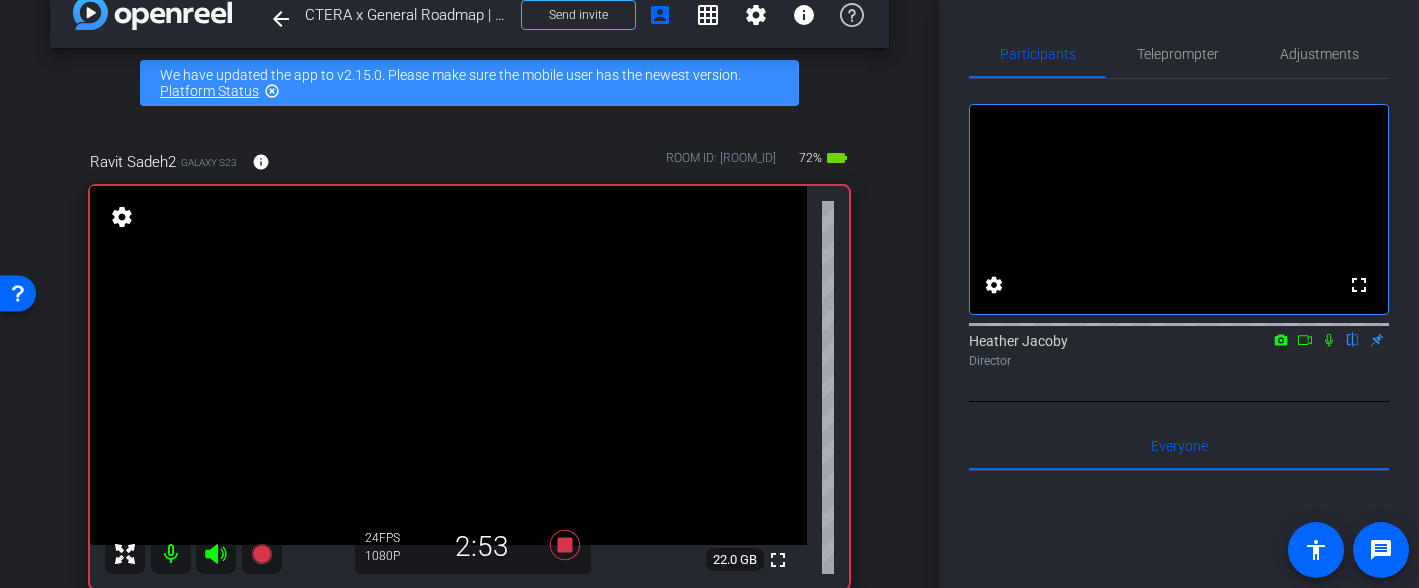 click 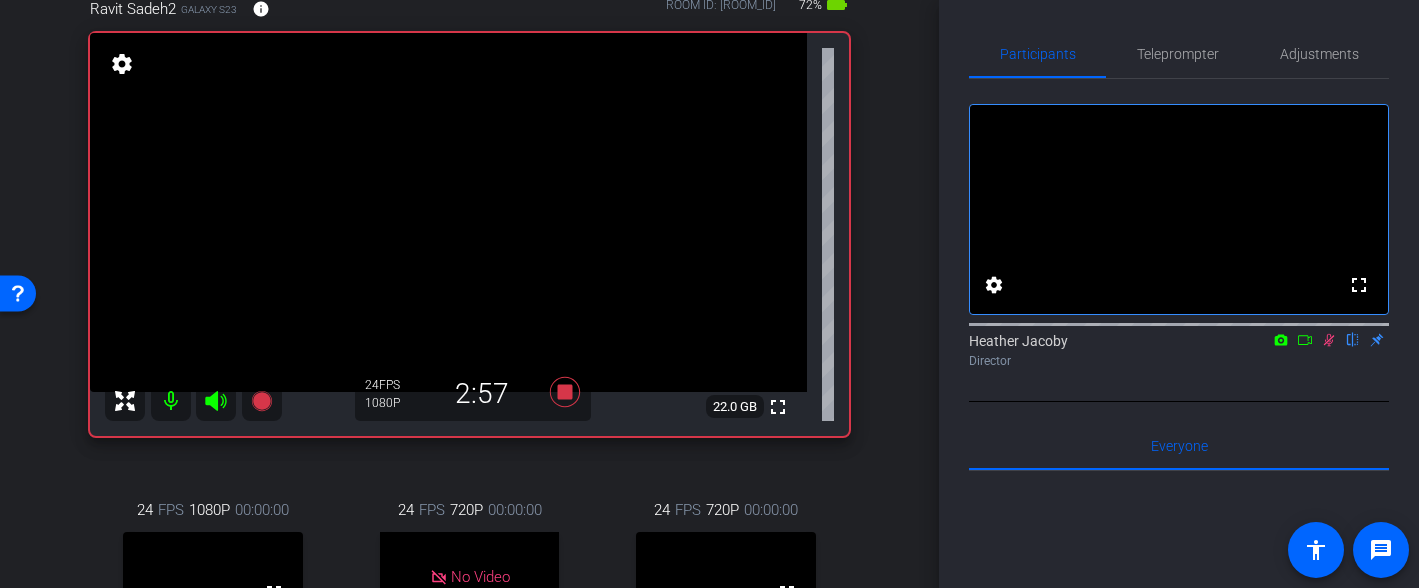scroll, scrollTop: 178, scrollLeft: 0, axis: vertical 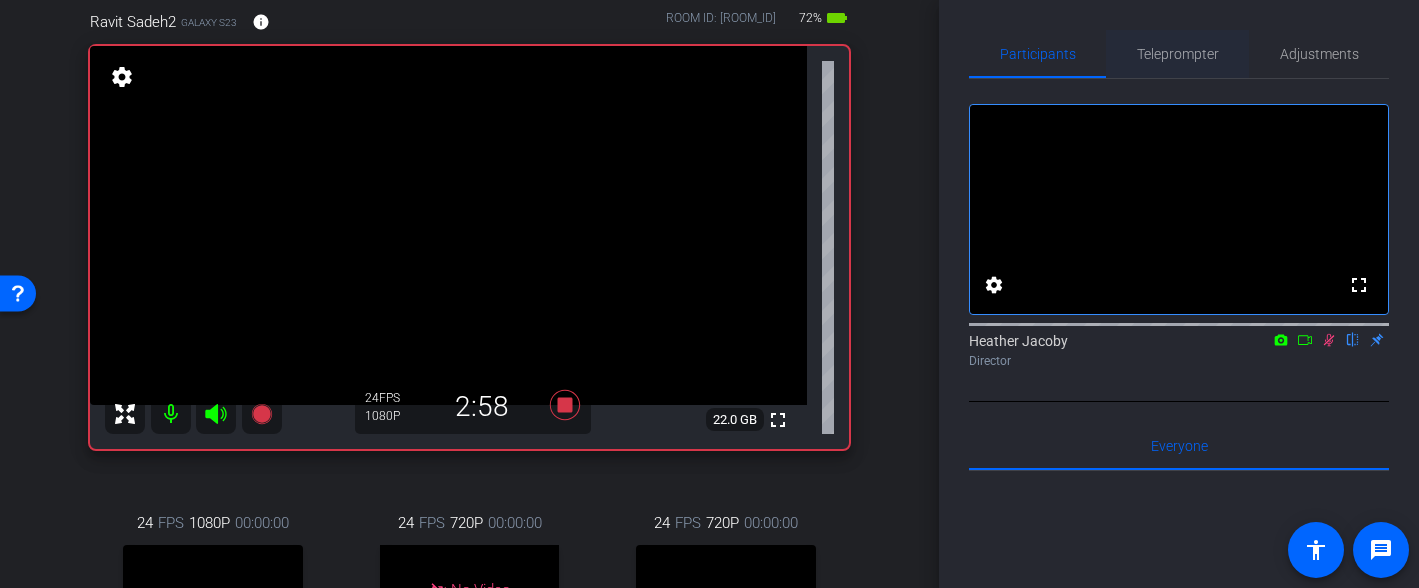 click on "Teleprompter" at bounding box center [1178, 54] 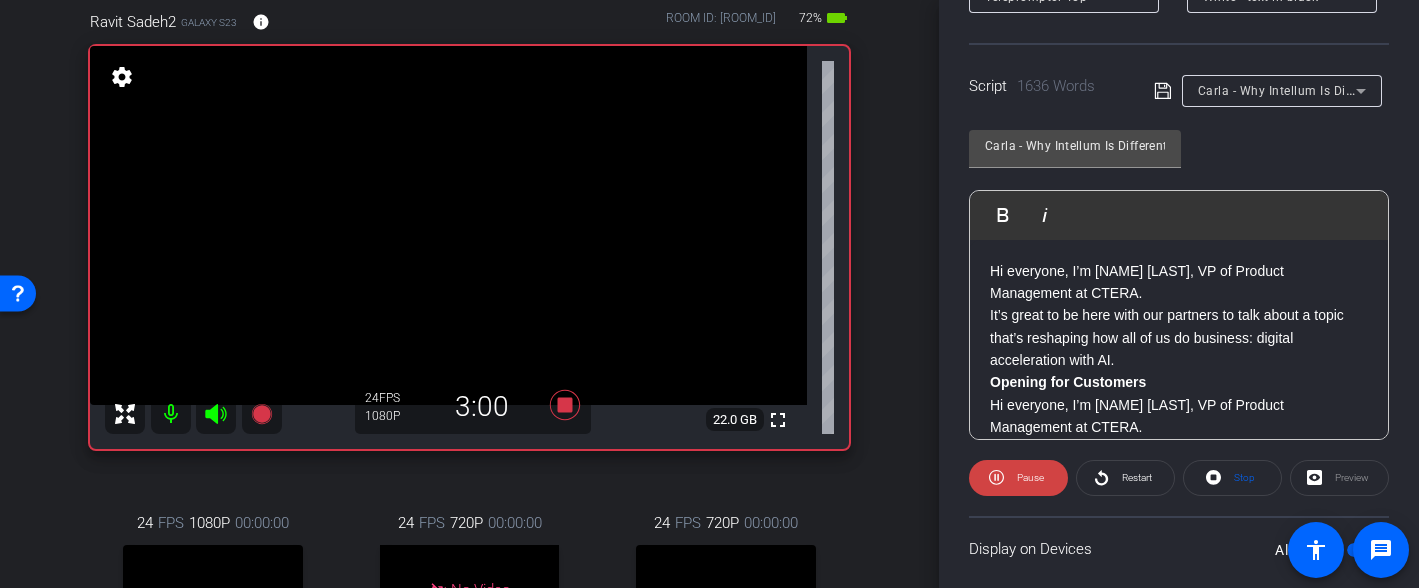 scroll, scrollTop: 392, scrollLeft: 0, axis: vertical 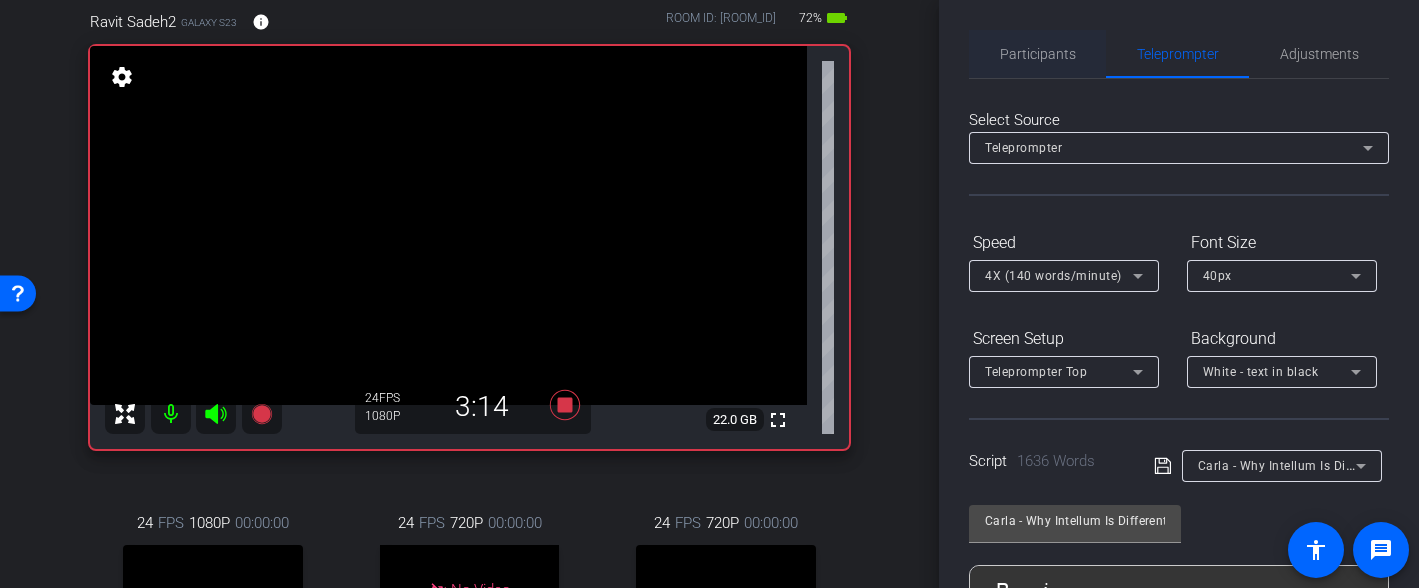 click on "Participants" at bounding box center (1038, 54) 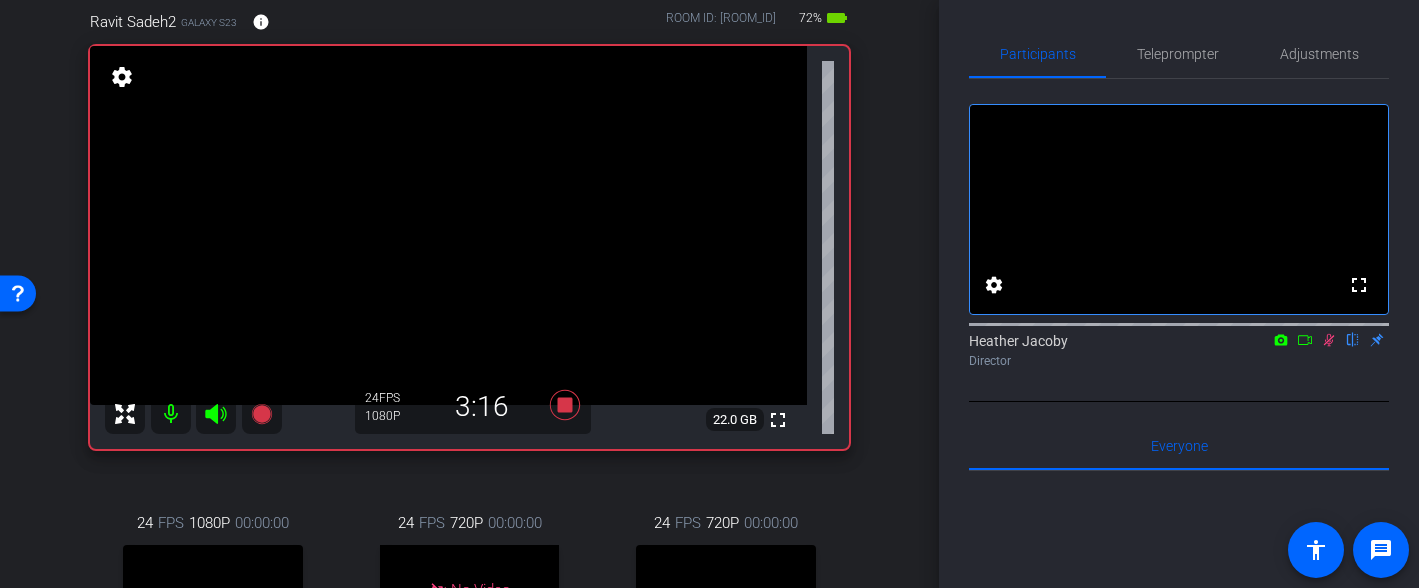 click 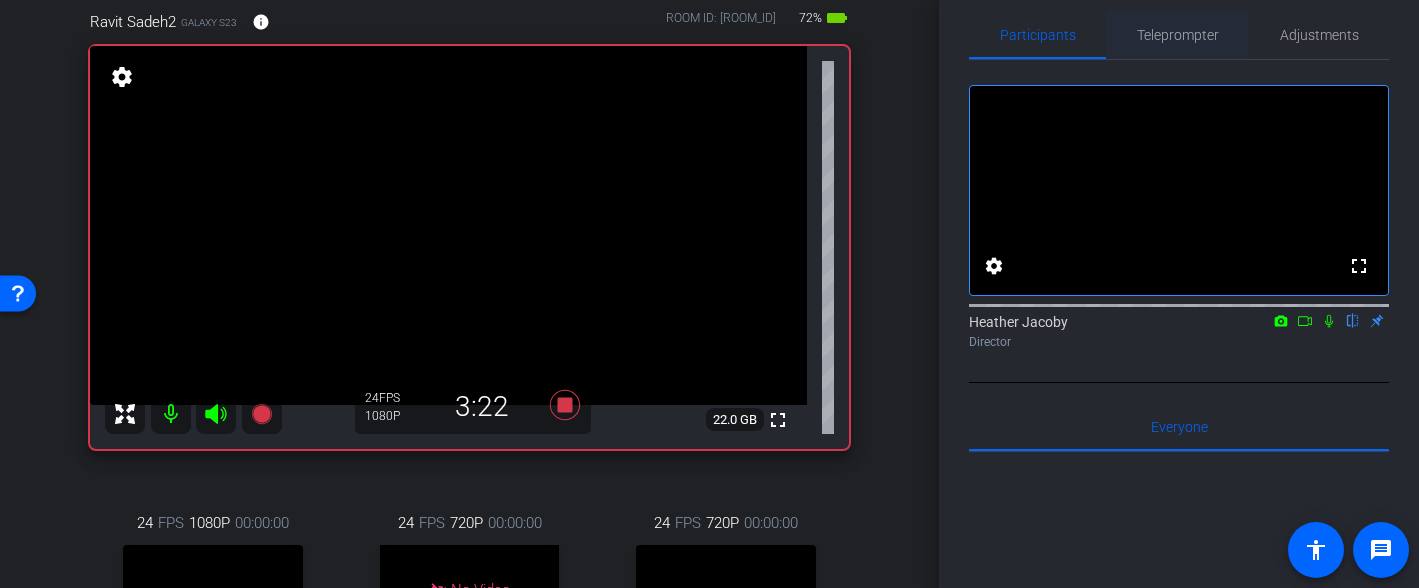 scroll, scrollTop: 20, scrollLeft: 0, axis: vertical 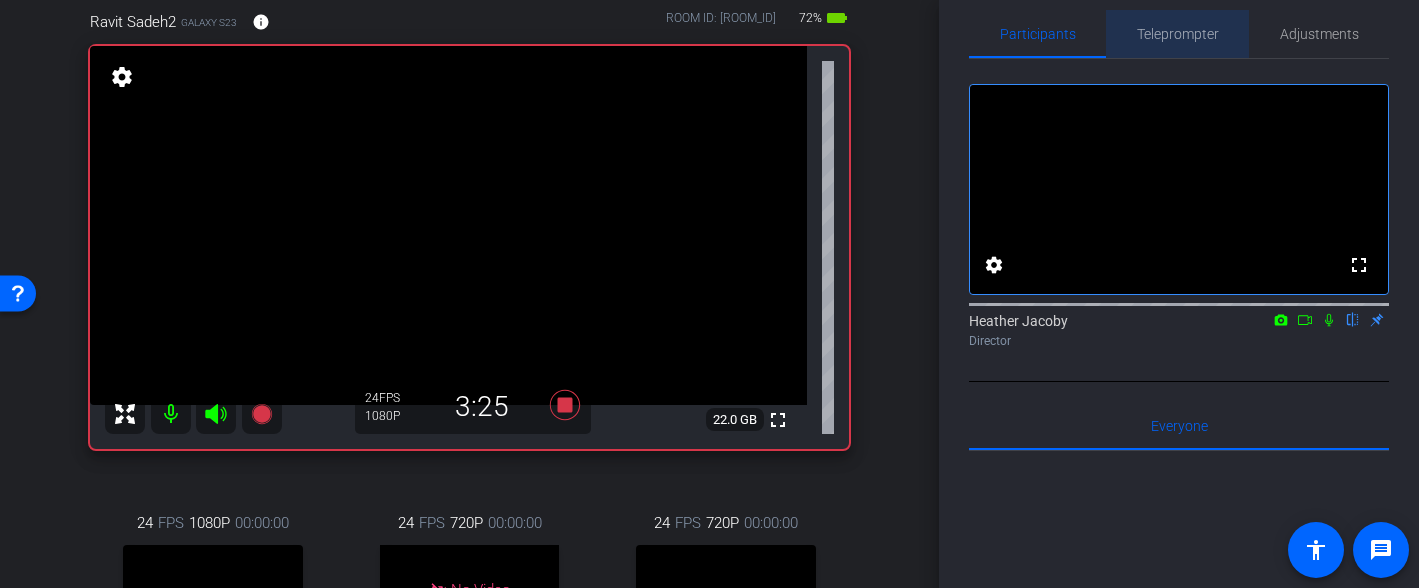 click on "Teleprompter" at bounding box center (1178, 34) 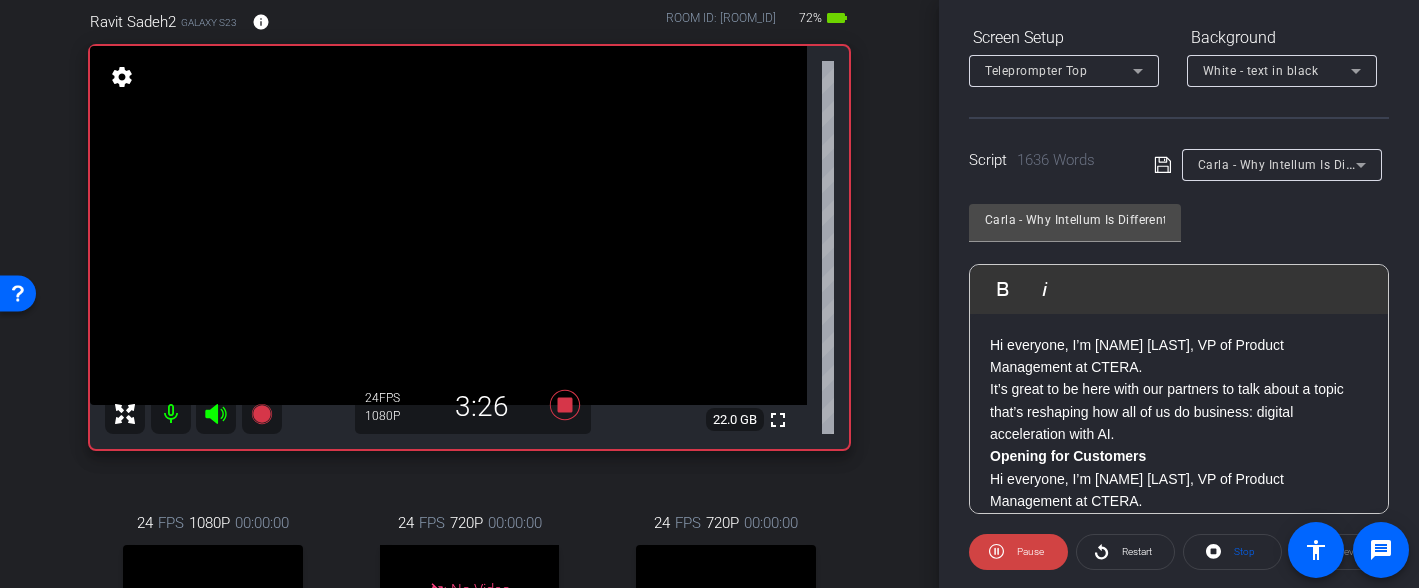 scroll, scrollTop: 349, scrollLeft: 0, axis: vertical 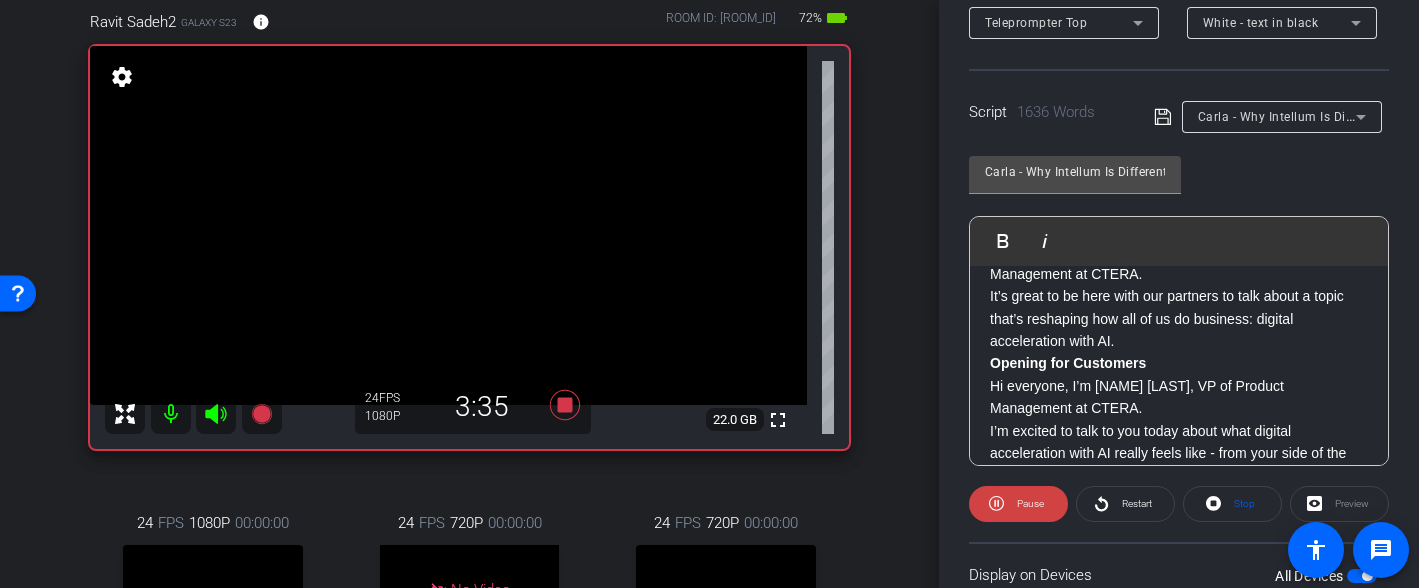 click on "Hi everyone, I’m Ravit Sadeh, VP of Product Management at CTERA. It’s great to be here with our partners to talk about a topic that’s reshaping how all of us do business: digital acceleration with AI." at bounding box center (1179, 297) 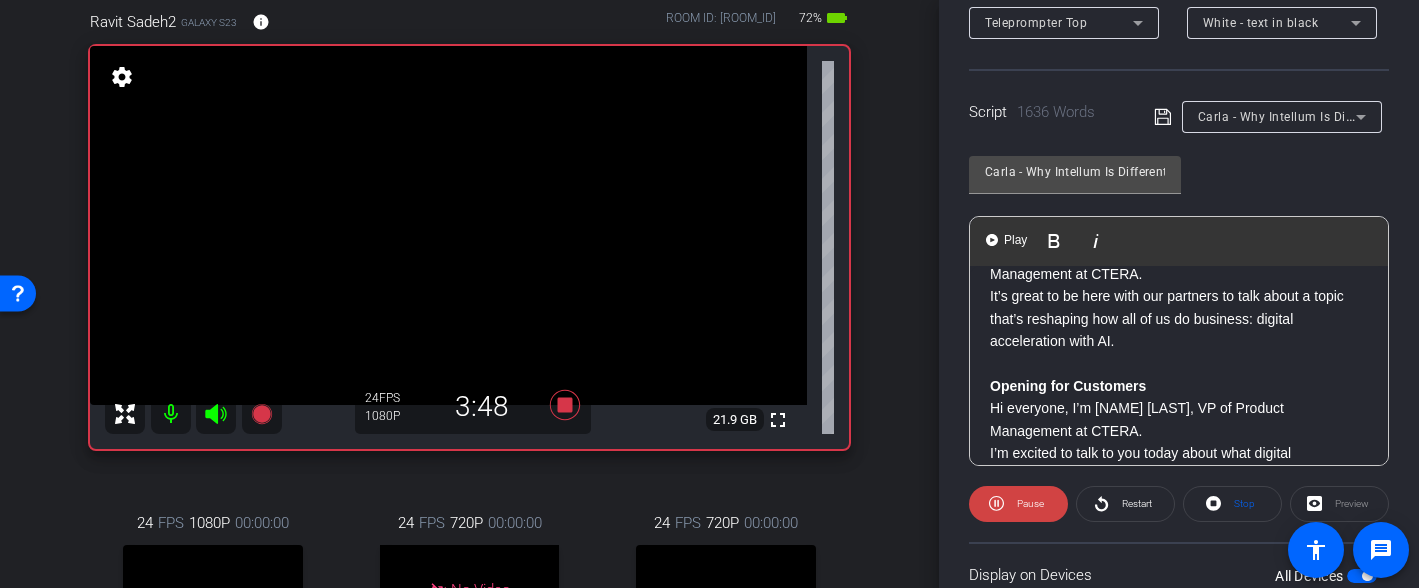 scroll, scrollTop: 47, scrollLeft: 0, axis: vertical 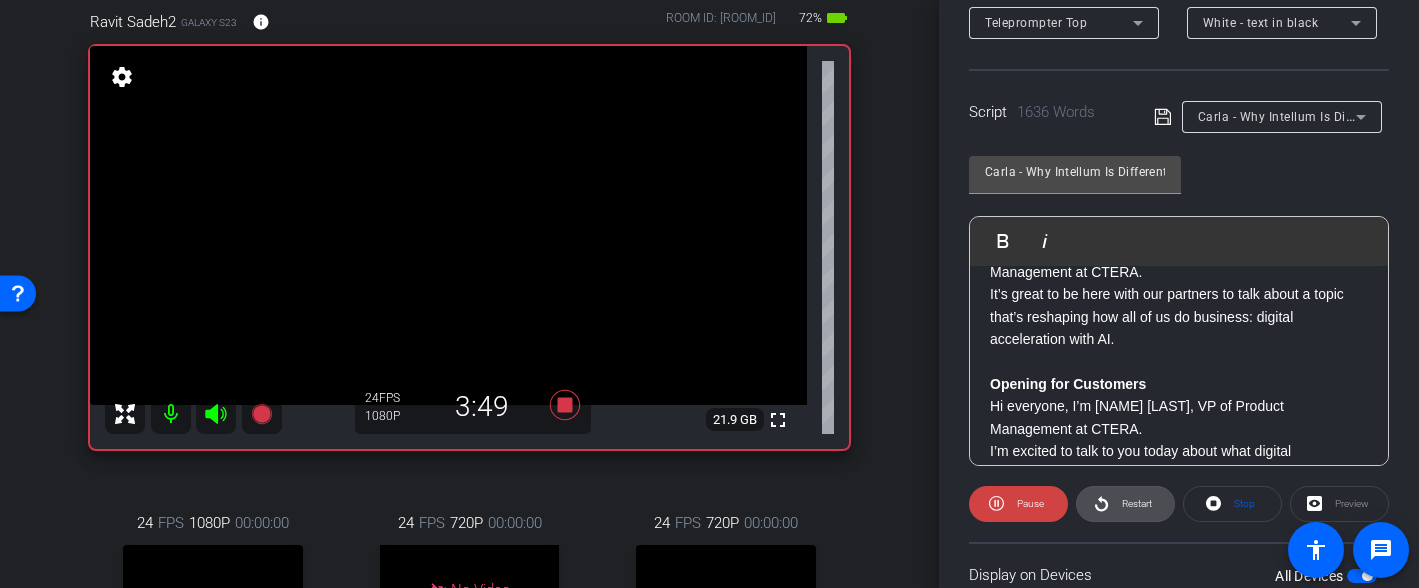 click 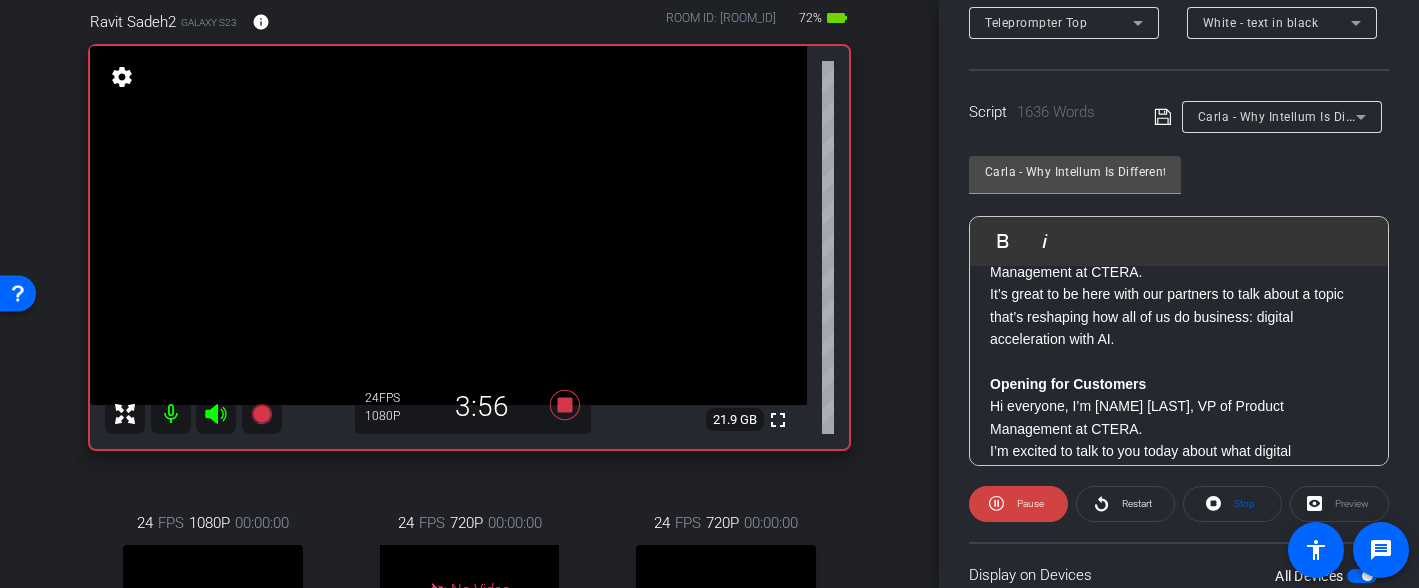 scroll, scrollTop: 0, scrollLeft: 0, axis: both 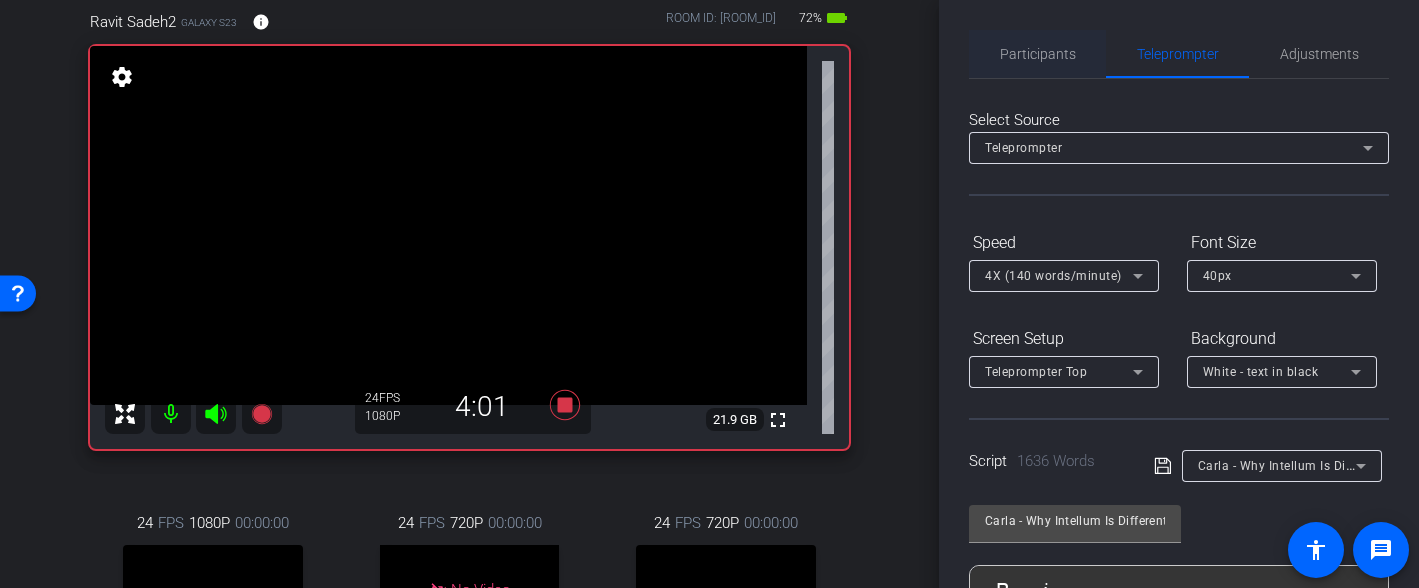 click on "Participants" at bounding box center (1038, 54) 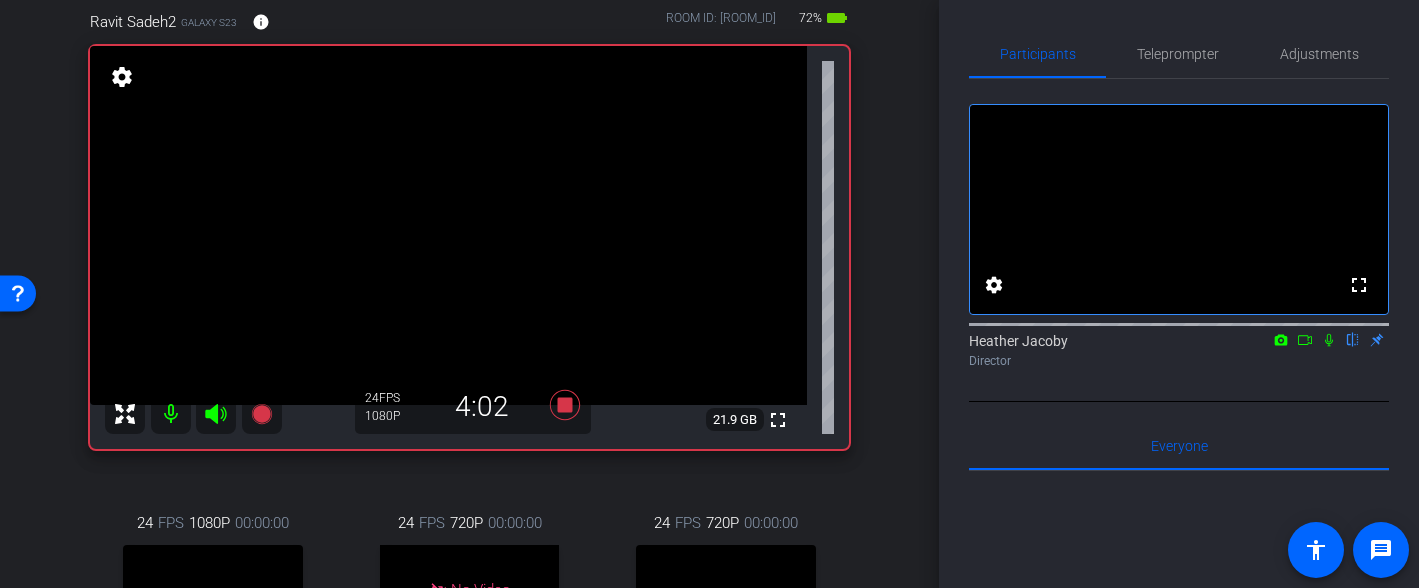 click 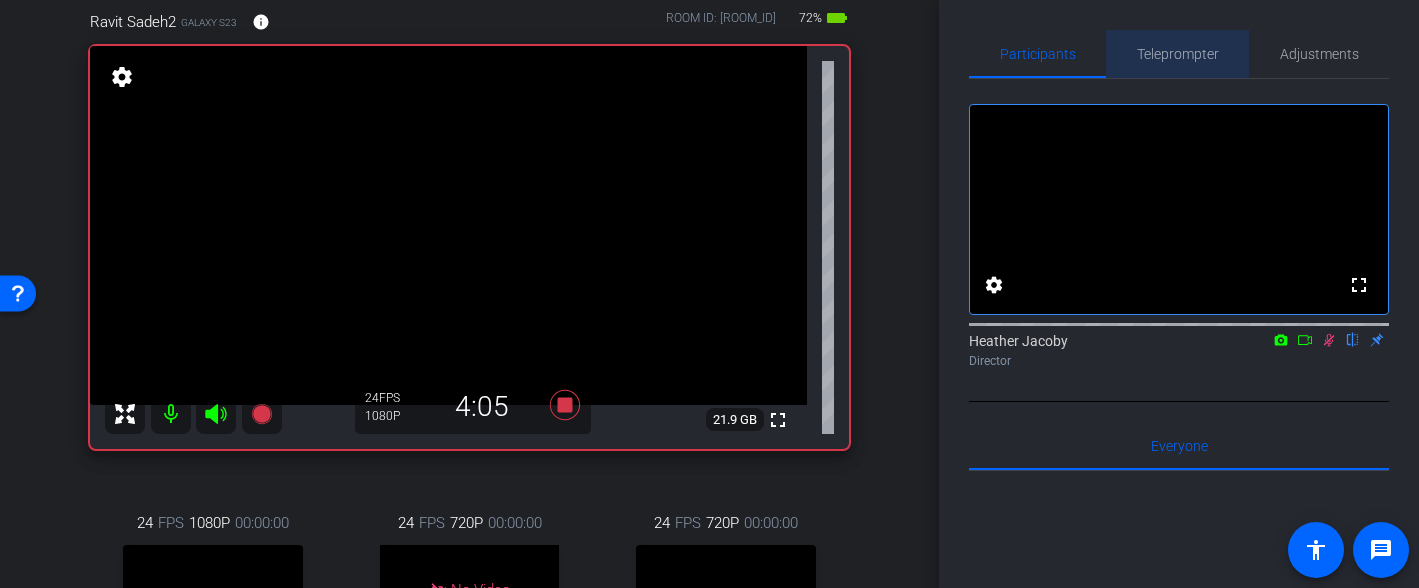 click on "Teleprompter" at bounding box center [1178, 54] 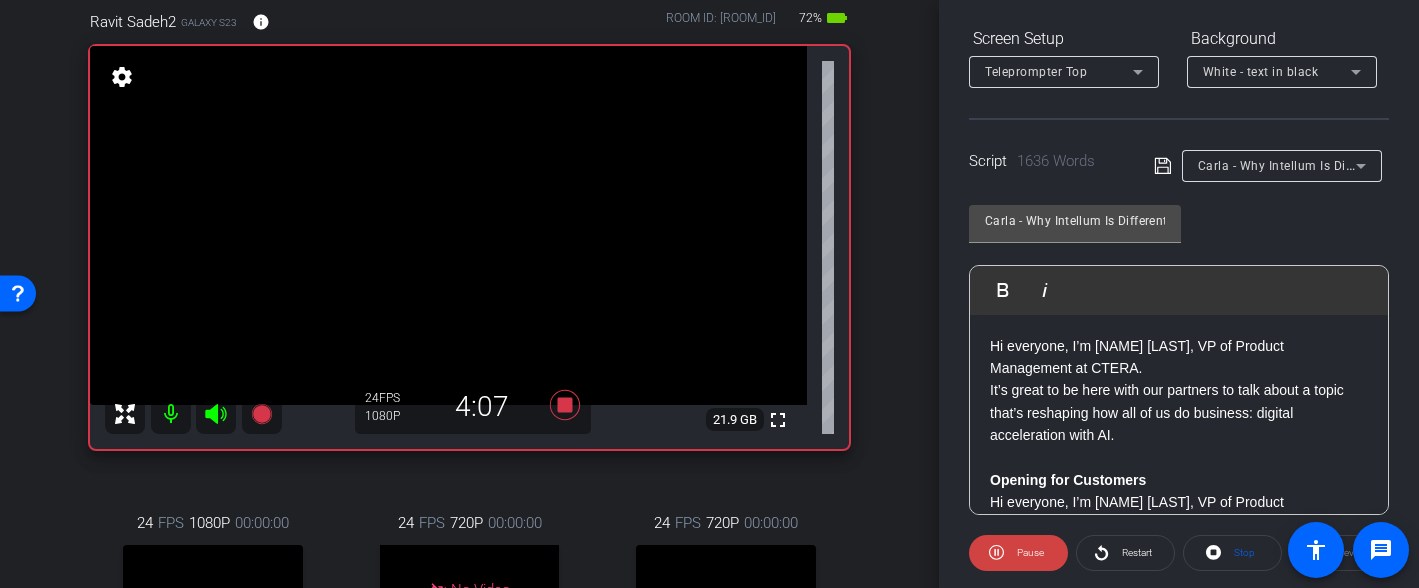 scroll, scrollTop: 394, scrollLeft: 0, axis: vertical 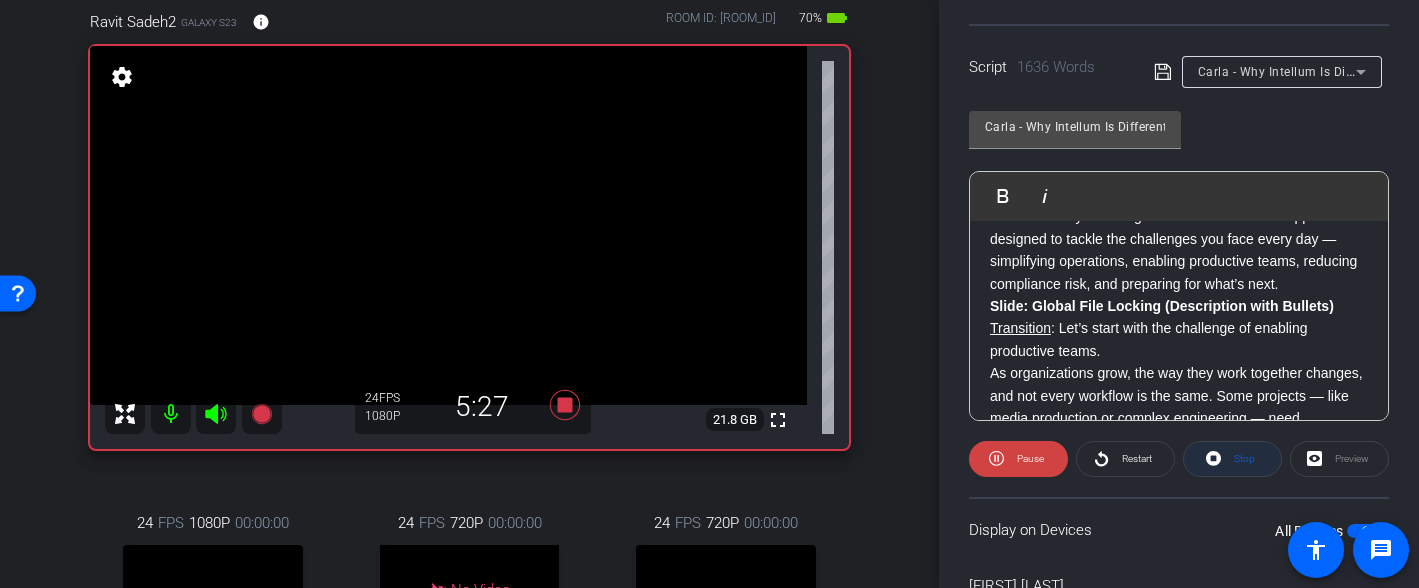 click 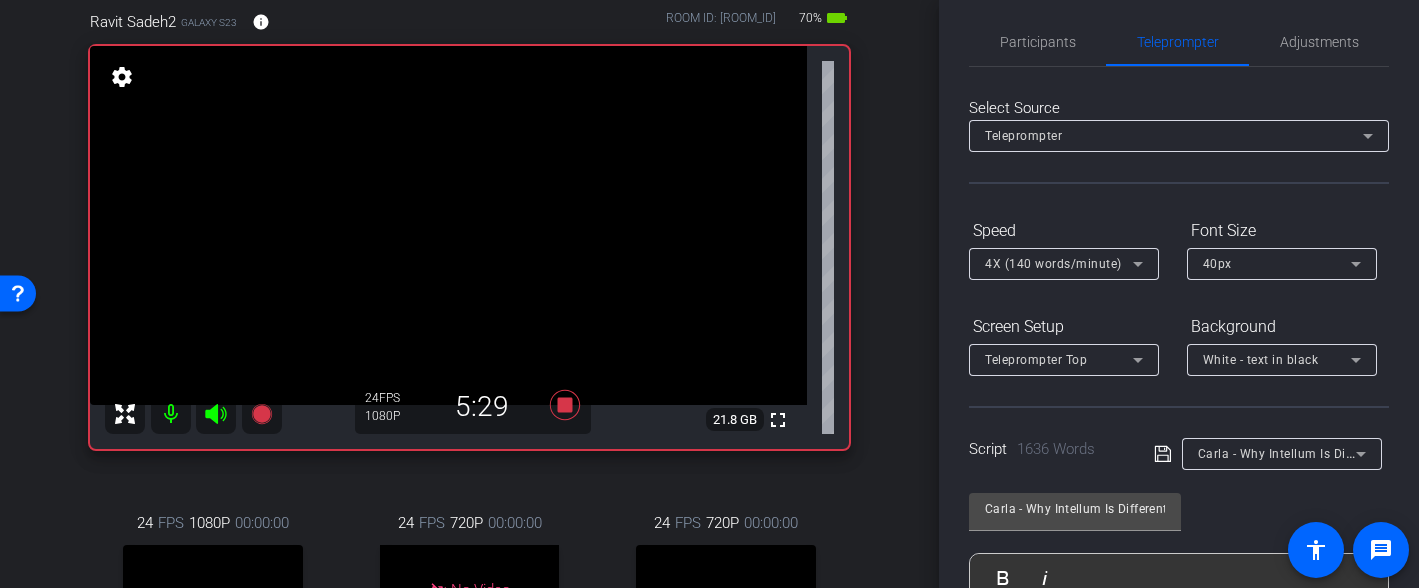 scroll, scrollTop: 0, scrollLeft: 0, axis: both 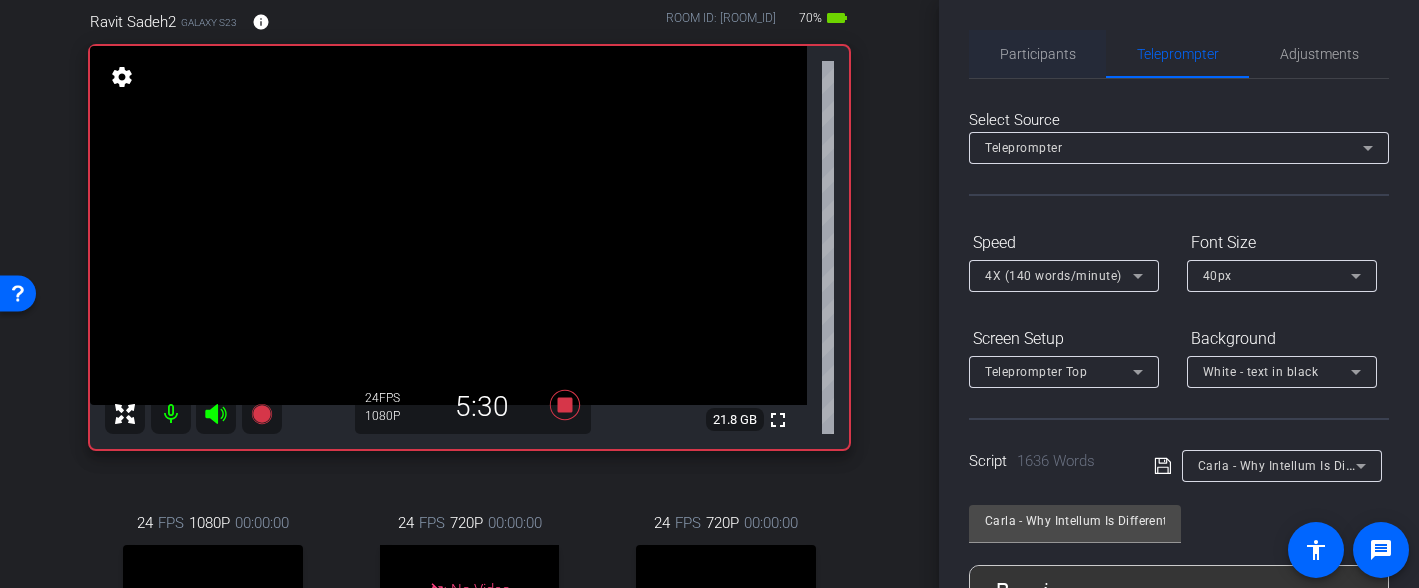 click on "Participants" at bounding box center [1038, 54] 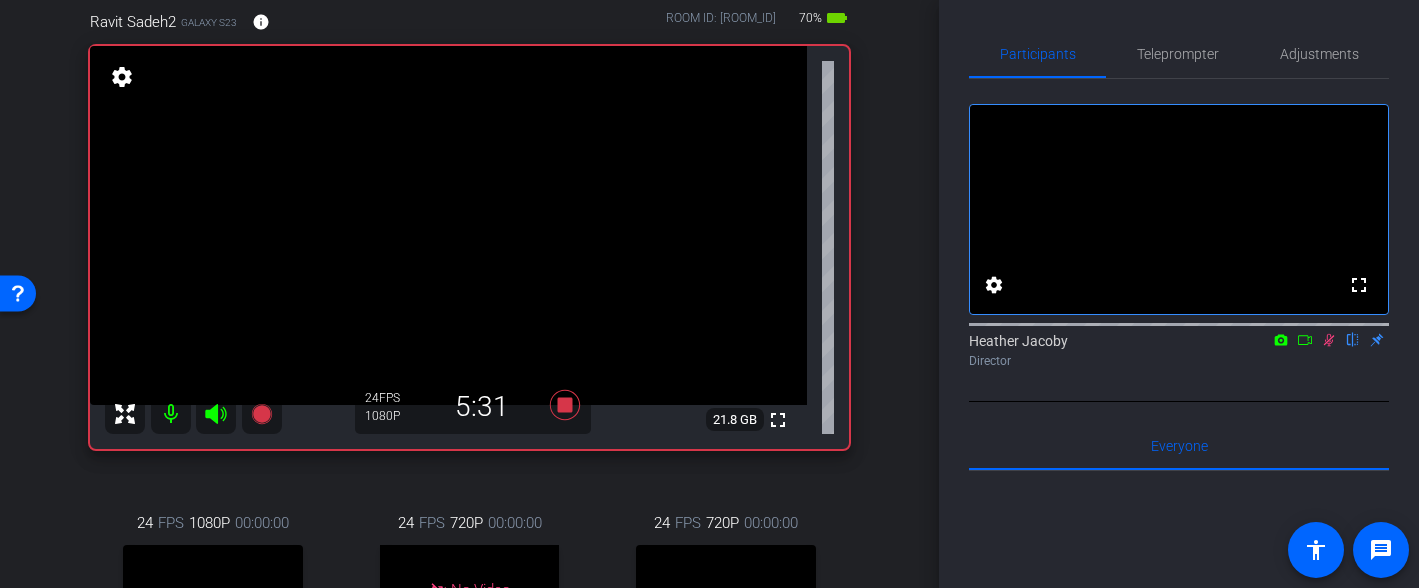 click 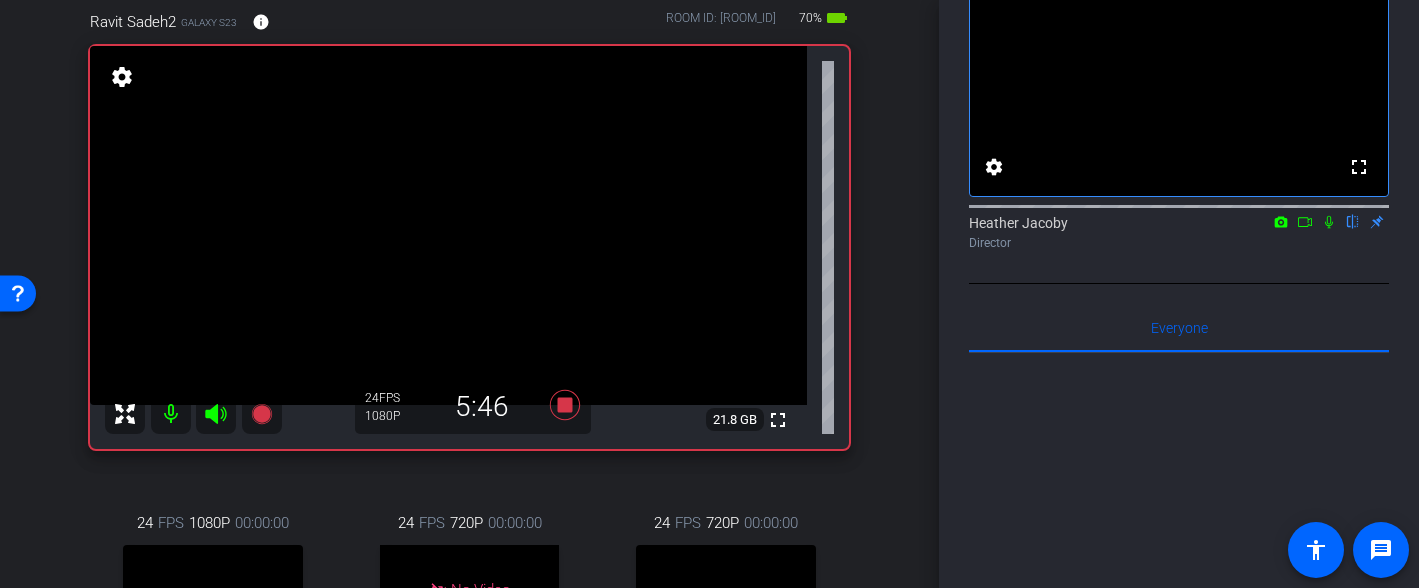scroll, scrollTop: 0, scrollLeft: 0, axis: both 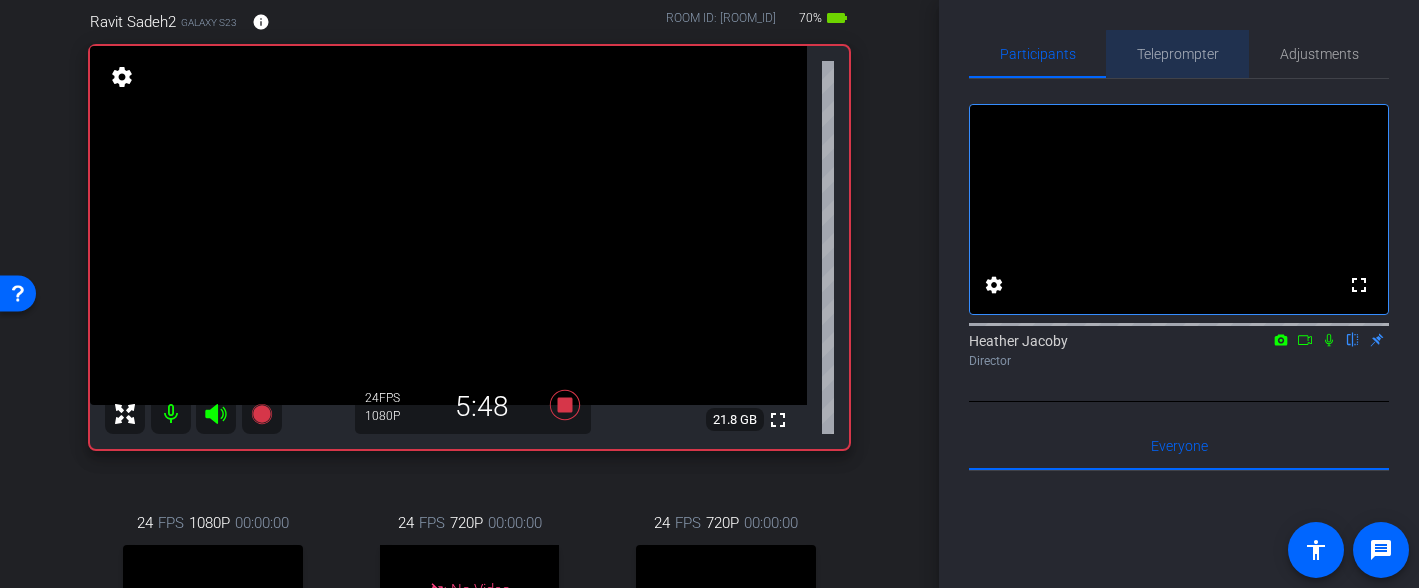 click on "Teleprompter" at bounding box center (1178, 54) 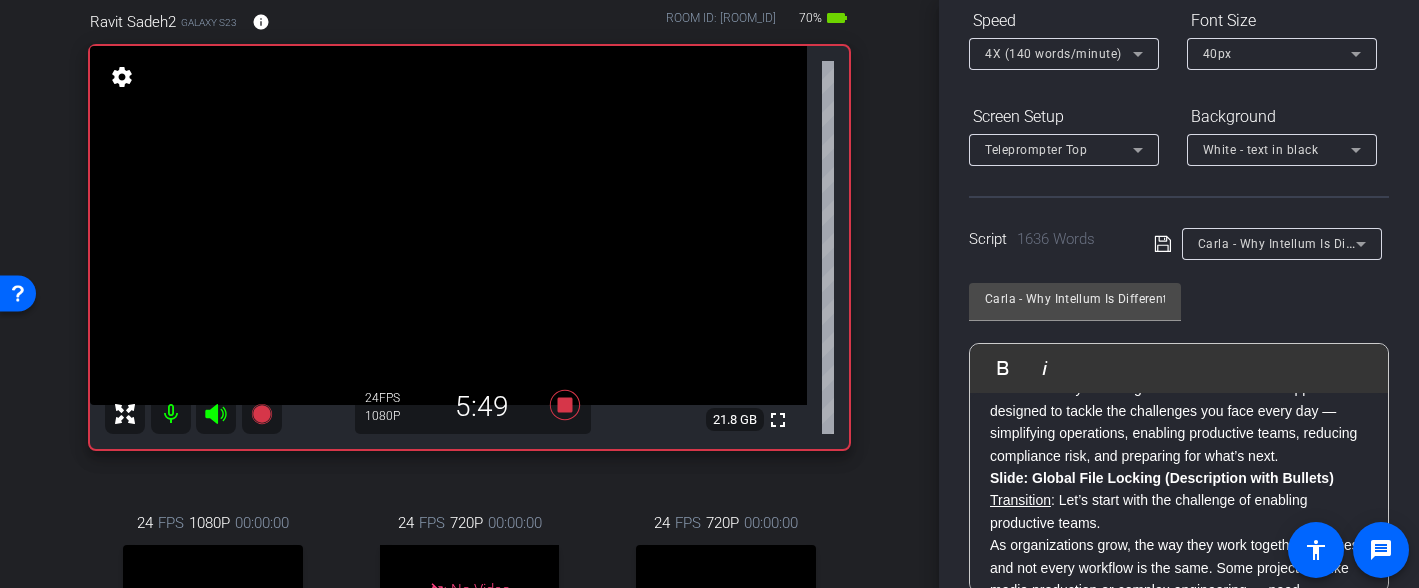 scroll, scrollTop: 378, scrollLeft: 0, axis: vertical 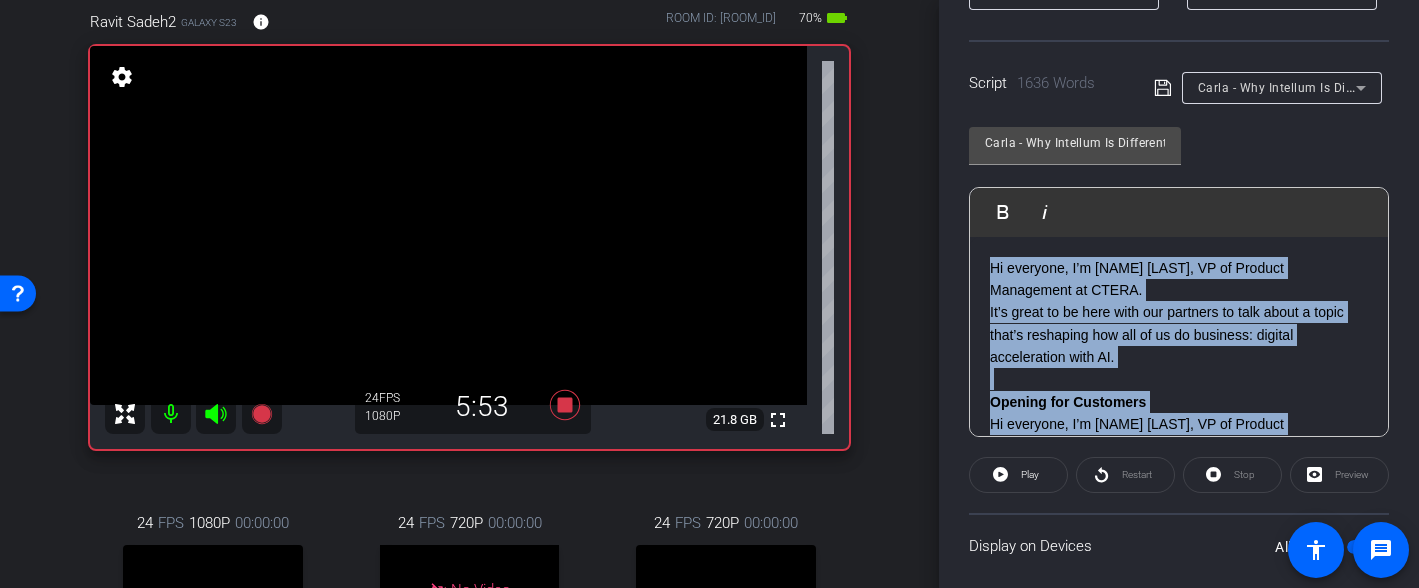 drag, startPoint x: 1038, startPoint y: 344, endPoint x: 949, endPoint y: 158, distance: 206.1965 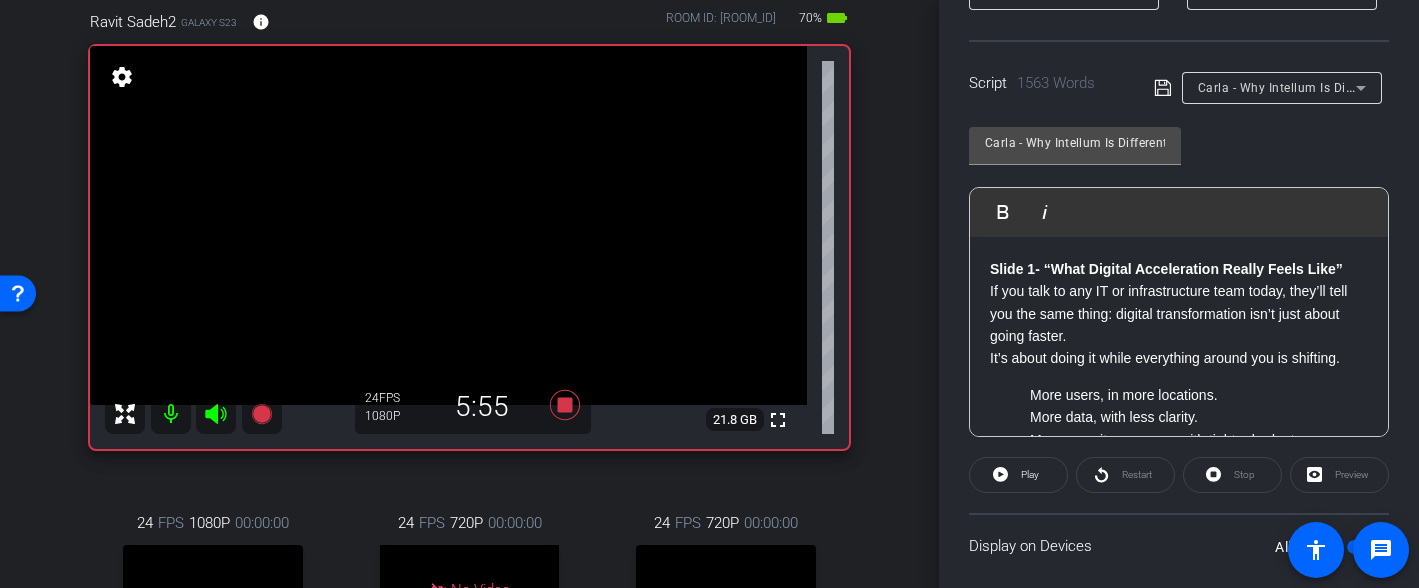 scroll, scrollTop: 25, scrollLeft: 0, axis: vertical 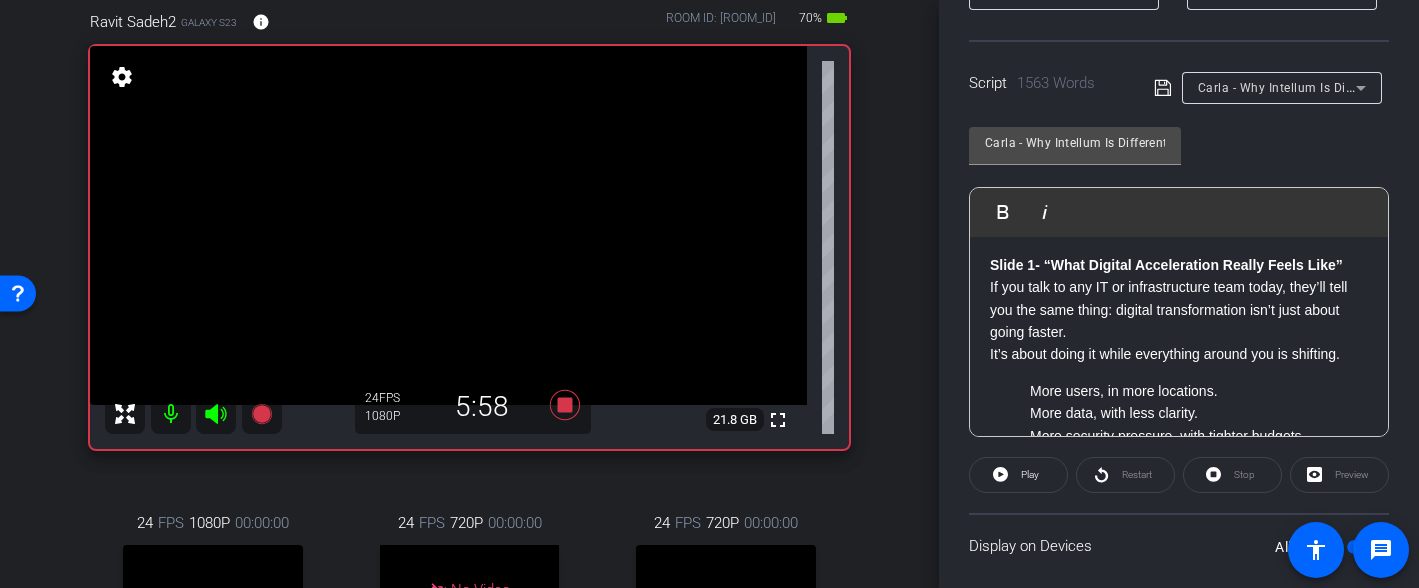 click on "Stop" 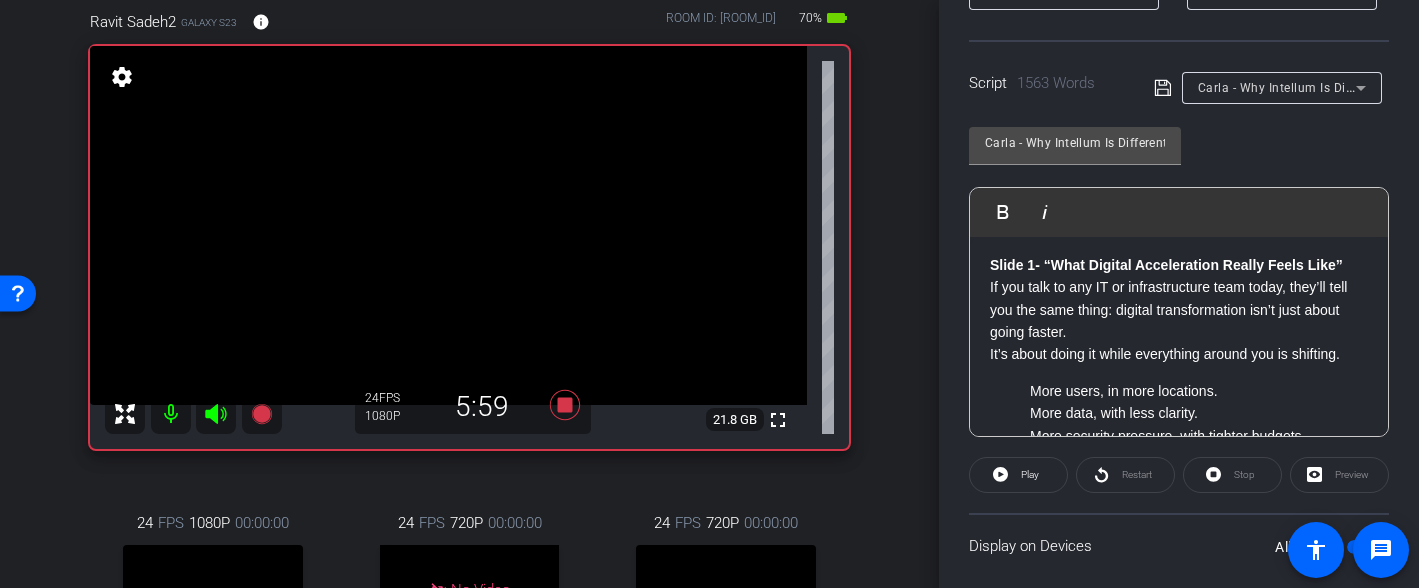 click on "Restart" 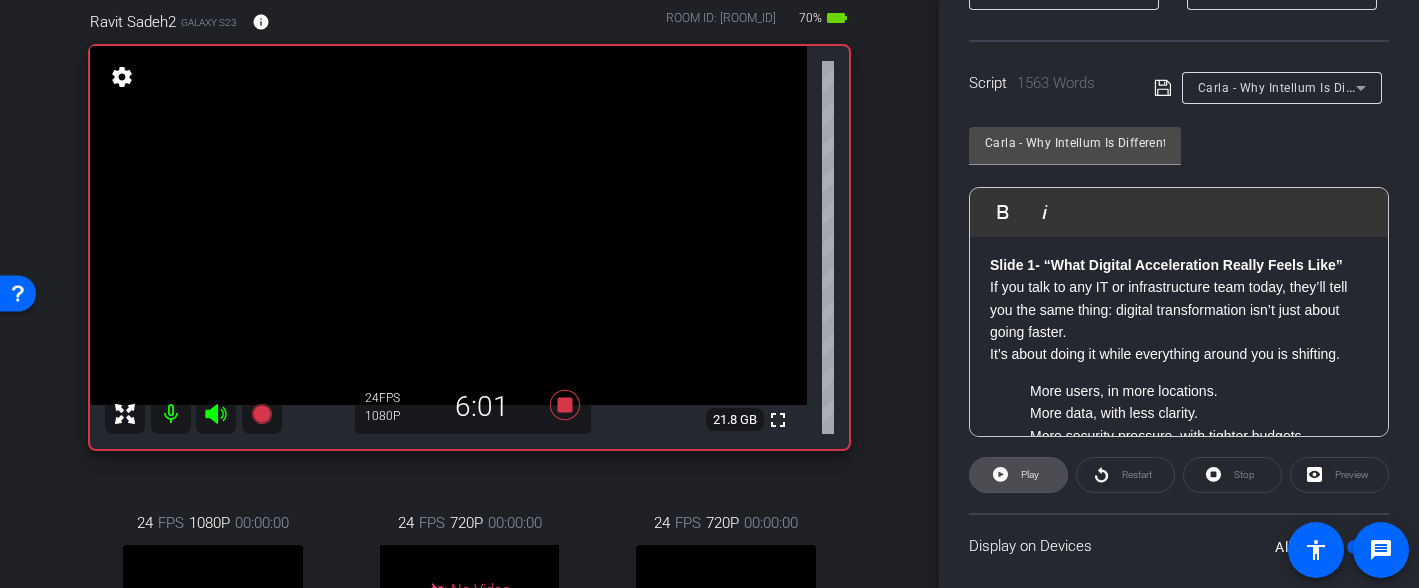 click 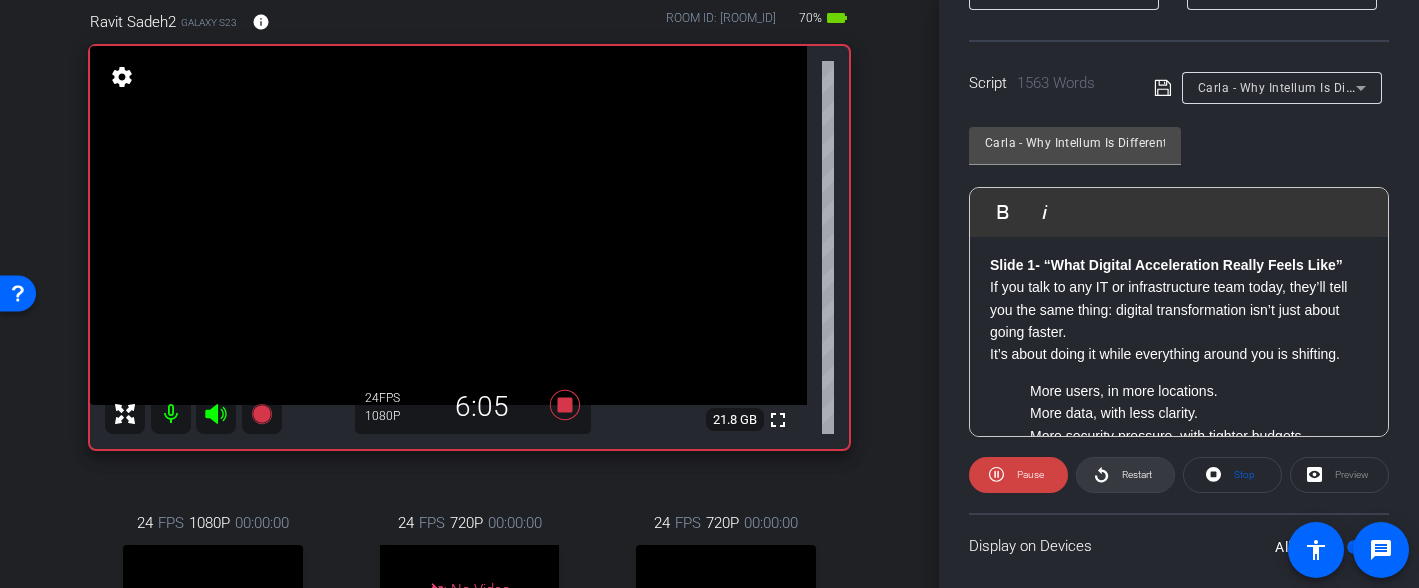 click 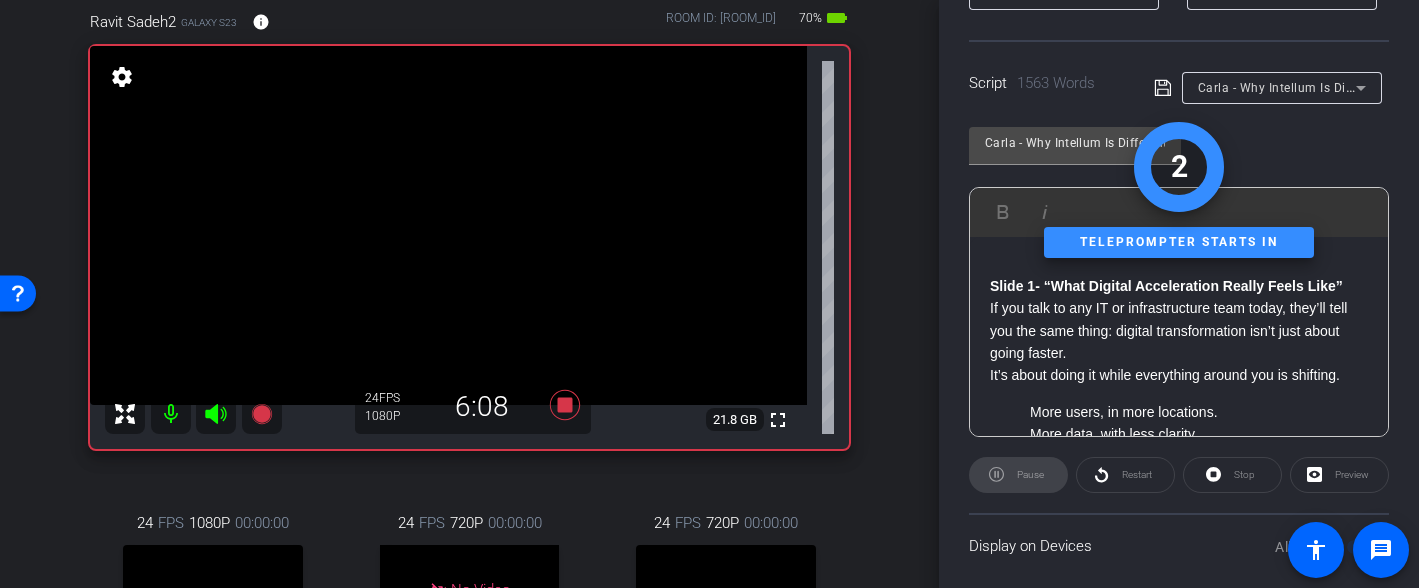 scroll, scrollTop: 0, scrollLeft: 0, axis: both 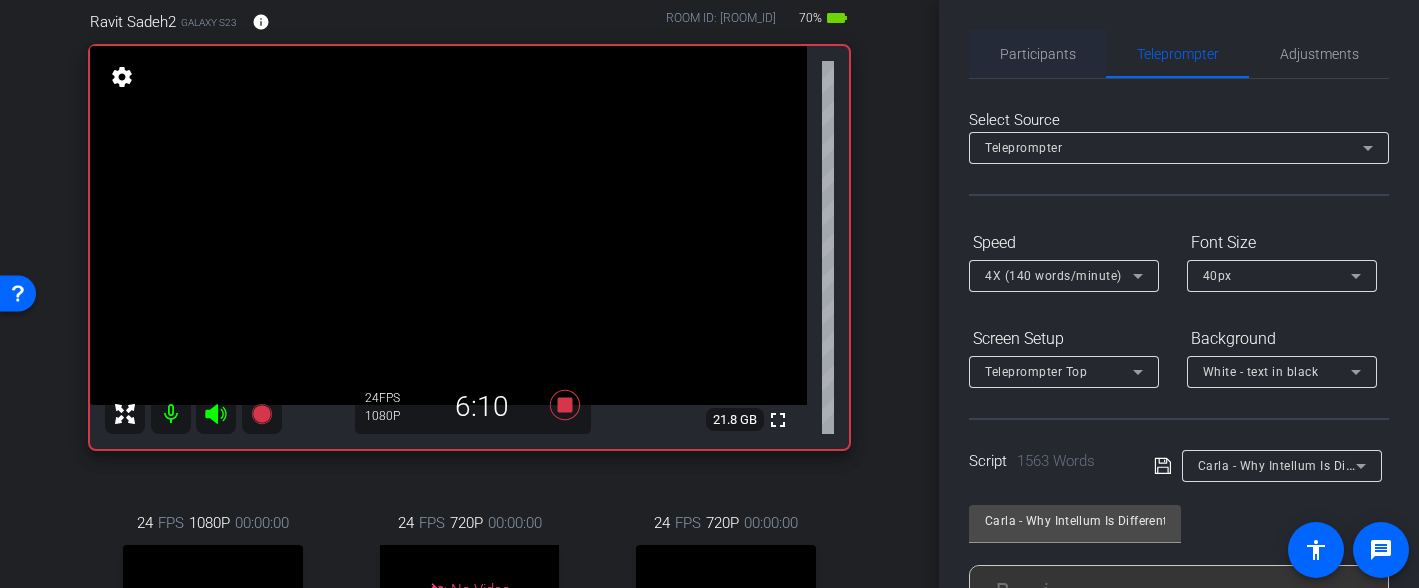 click on "Participants" at bounding box center (1038, 54) 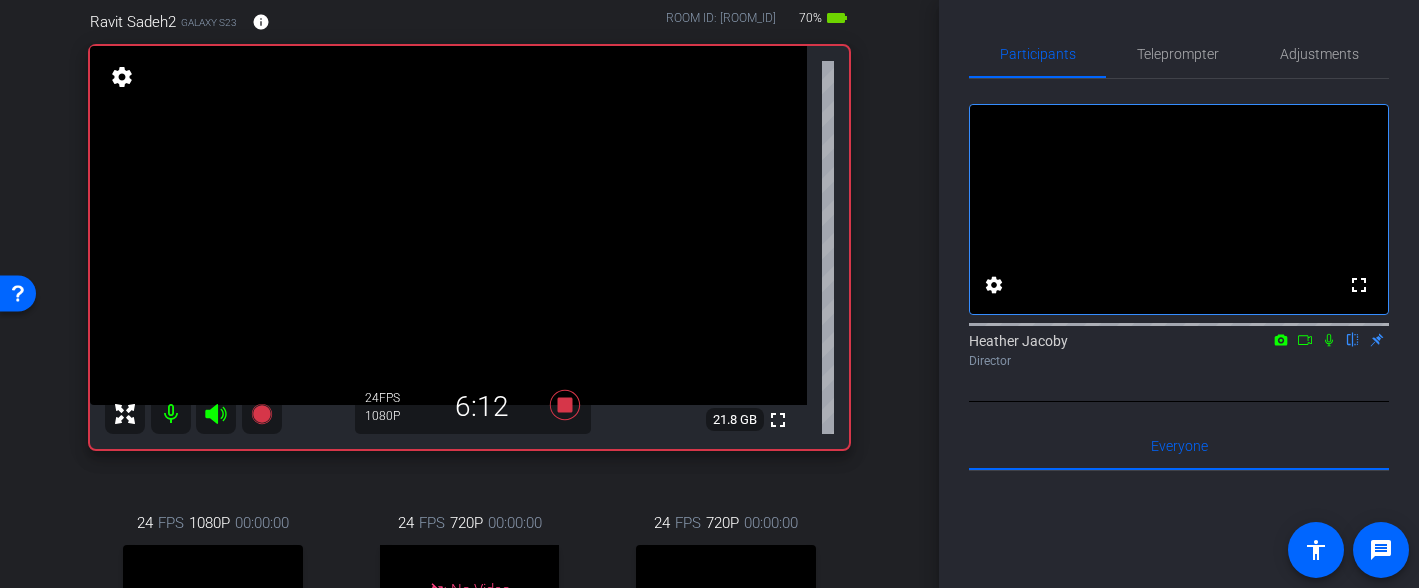 click 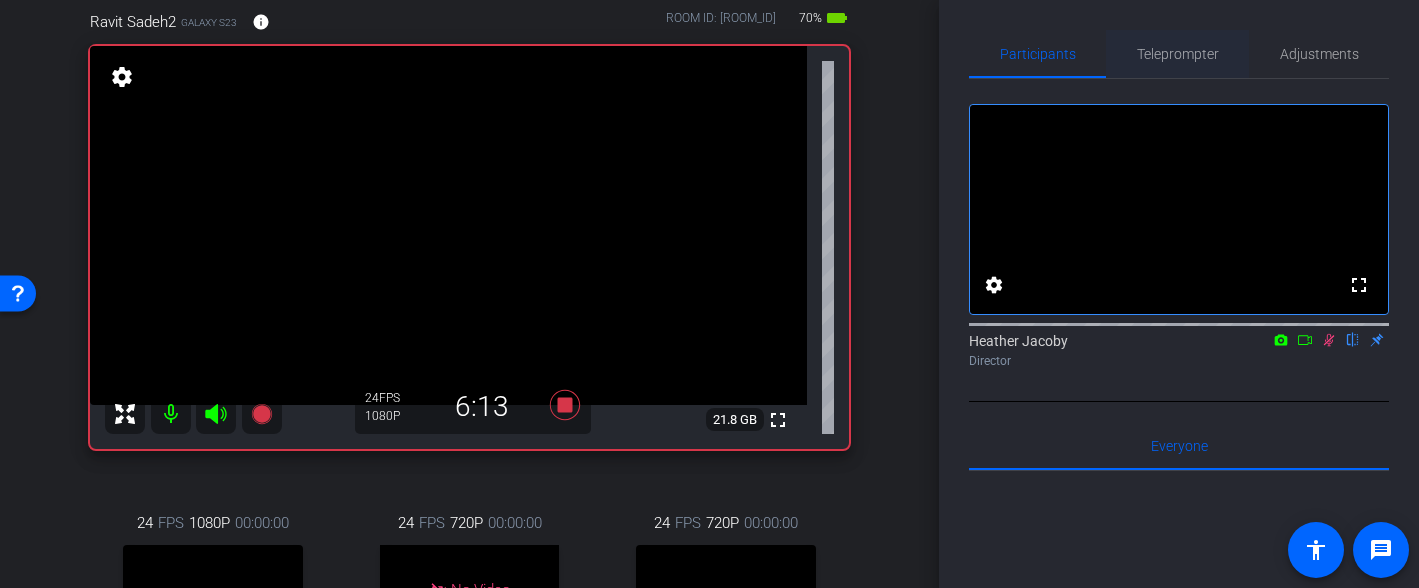 click on "Teleprompter" at bounding box center [1178, 54] 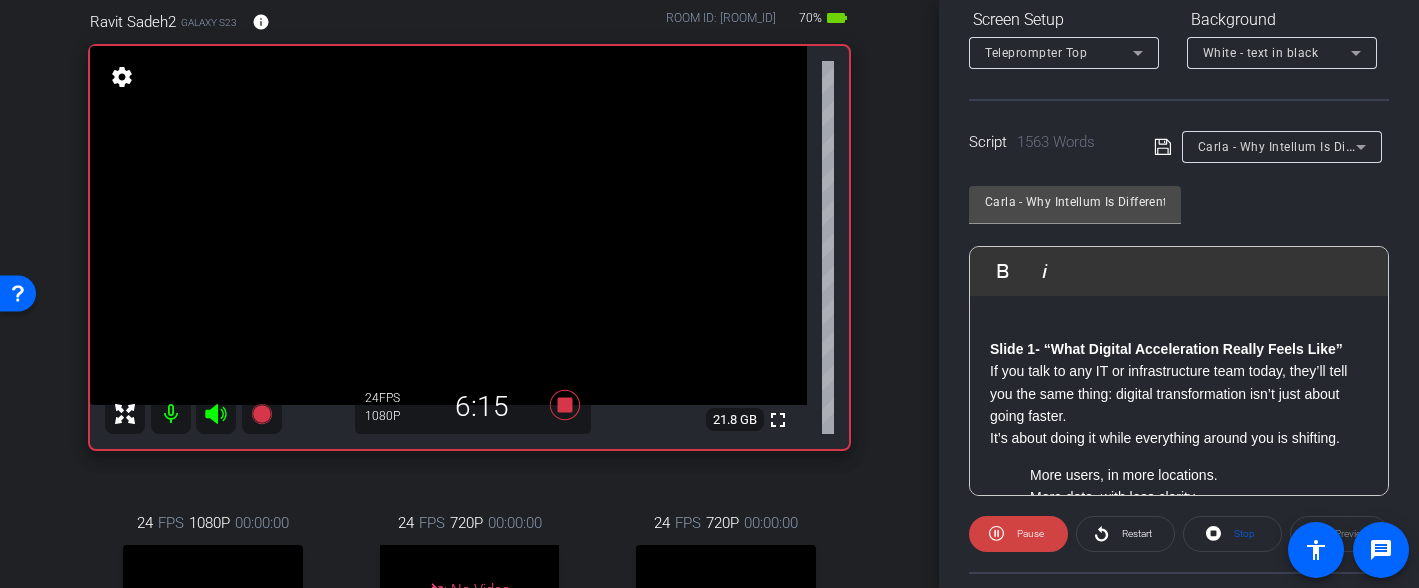 scroll, scrollTop: 404, scrollLeft: 0, axis: vertical 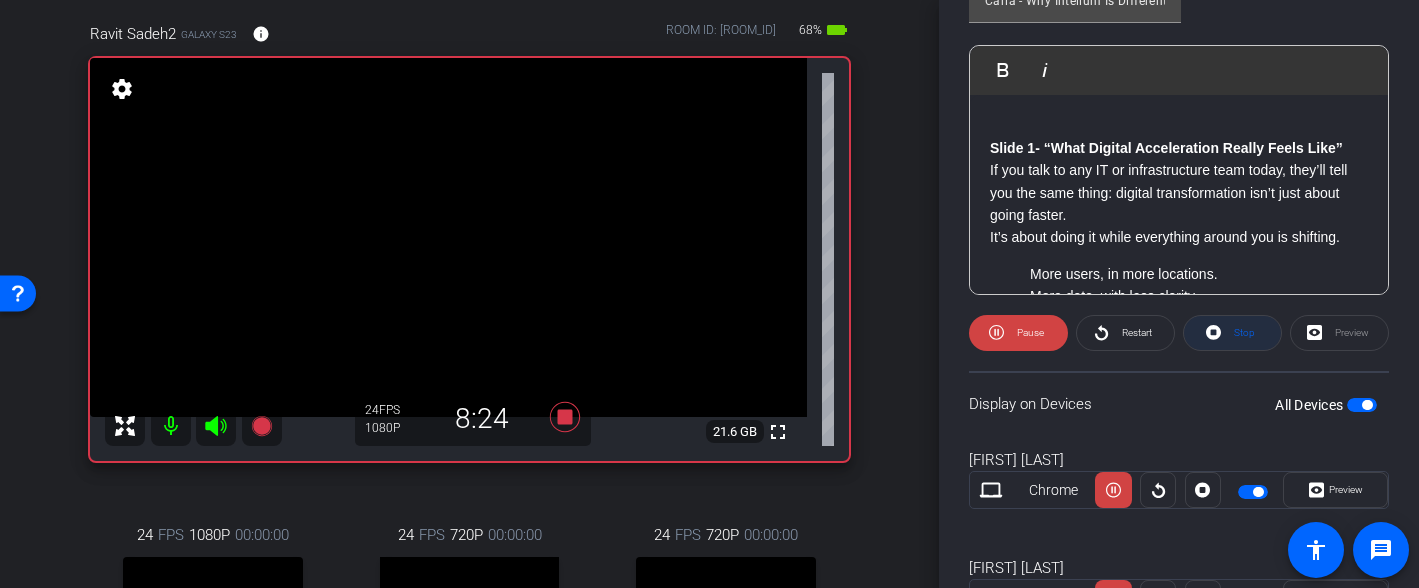 click 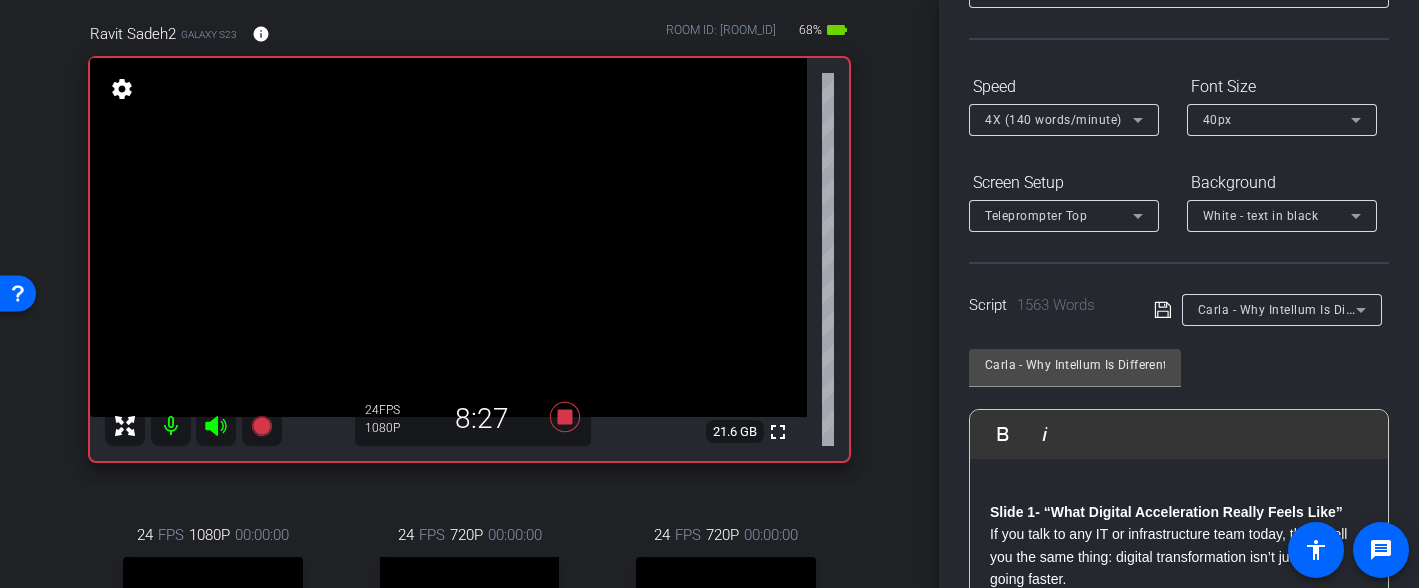 scroll, scrollTop: 0, scrollLeft: 0, axis: both 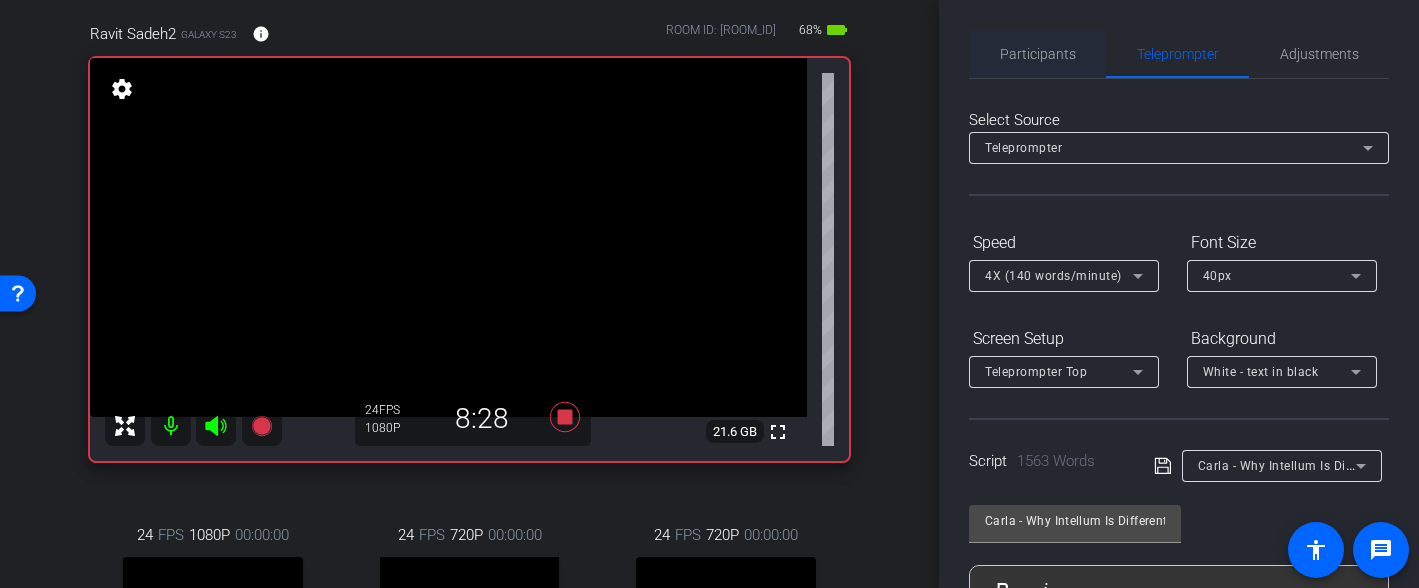 click on "Participants" at bounding box center [1038, 54] 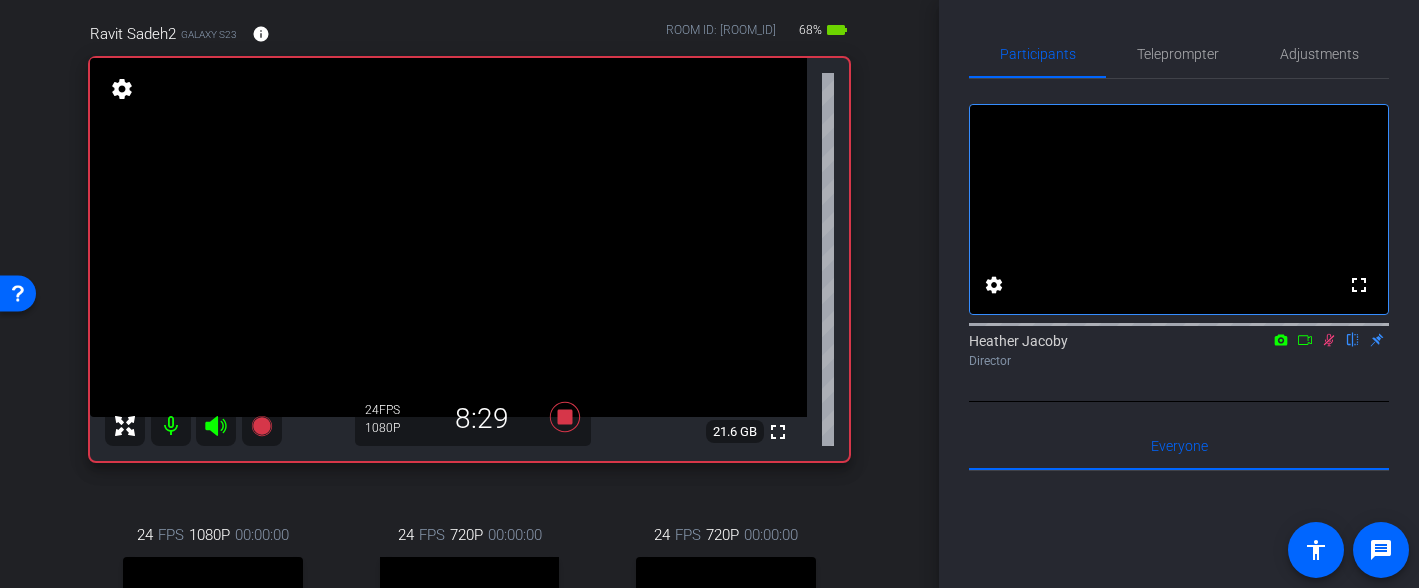 click 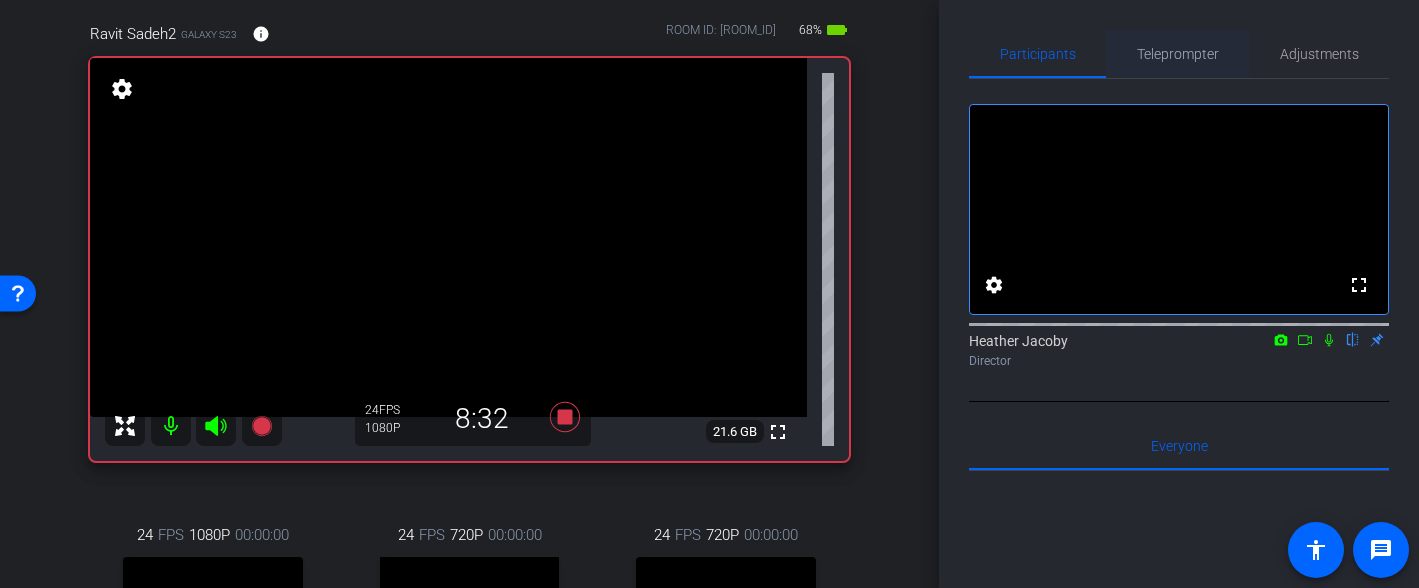 click on "Teleprompter" at bounding box center [1178, 54] 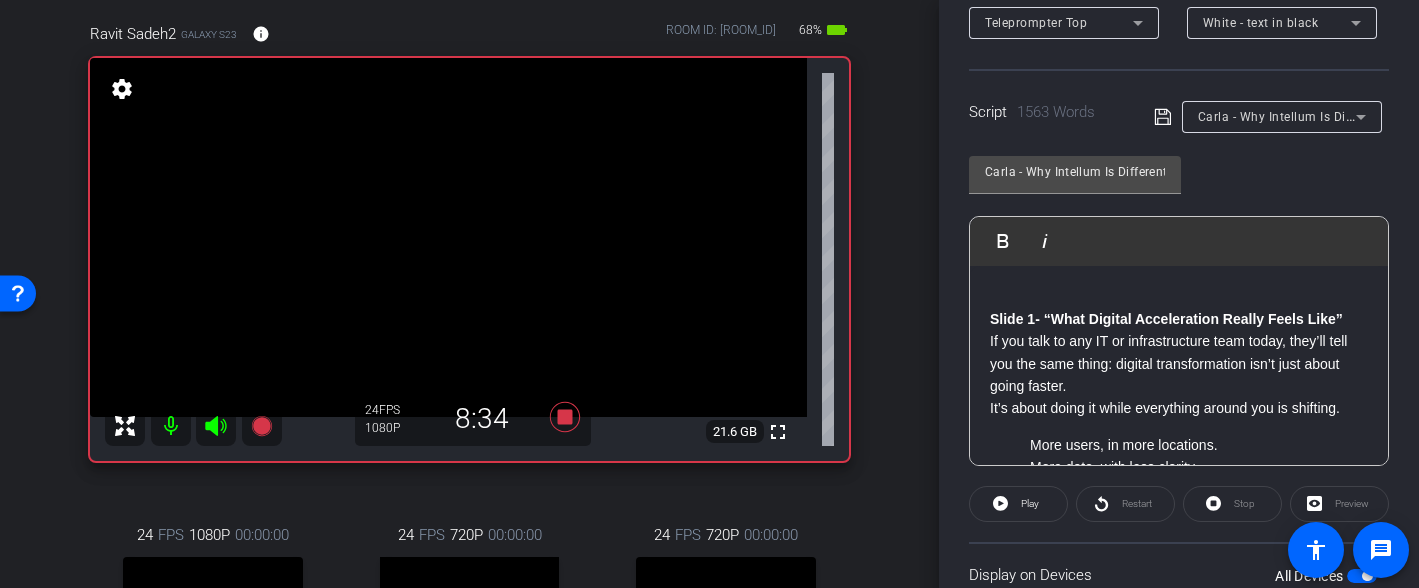 scroll, scrollTop: 382, scrollLeft: 0, axis: vertical 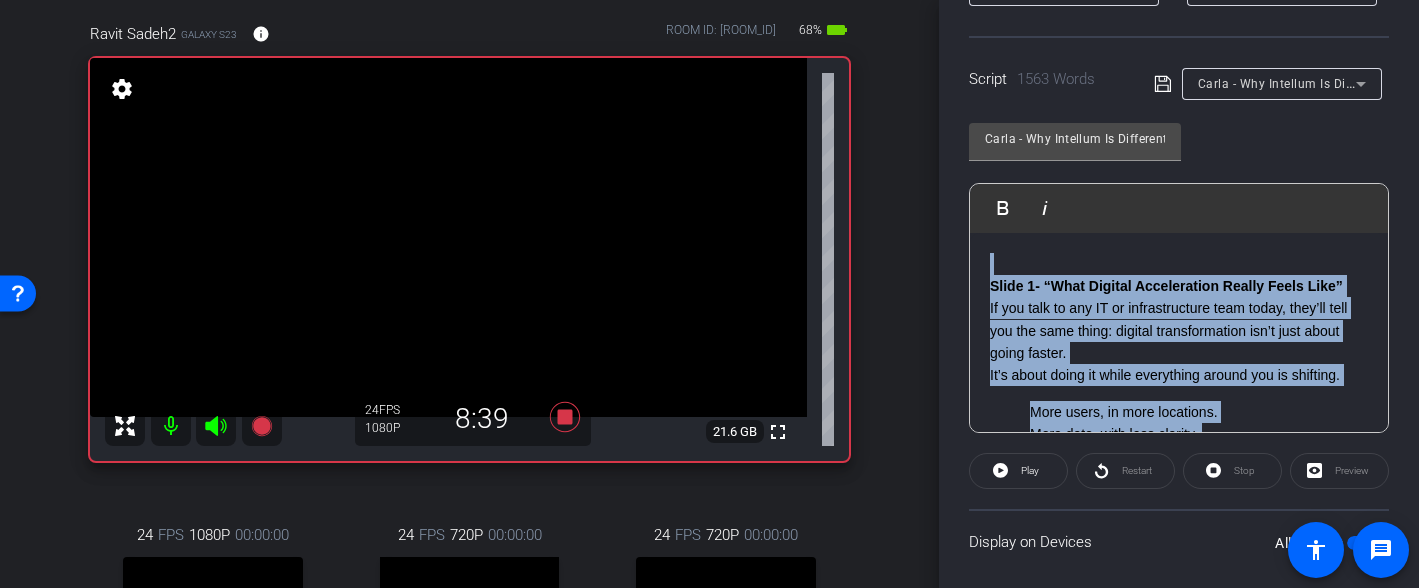 drag, startPoint x: 1313, startPoint y: 309, endPoint x: 1014, endPoint y: 186, distance: 323.311 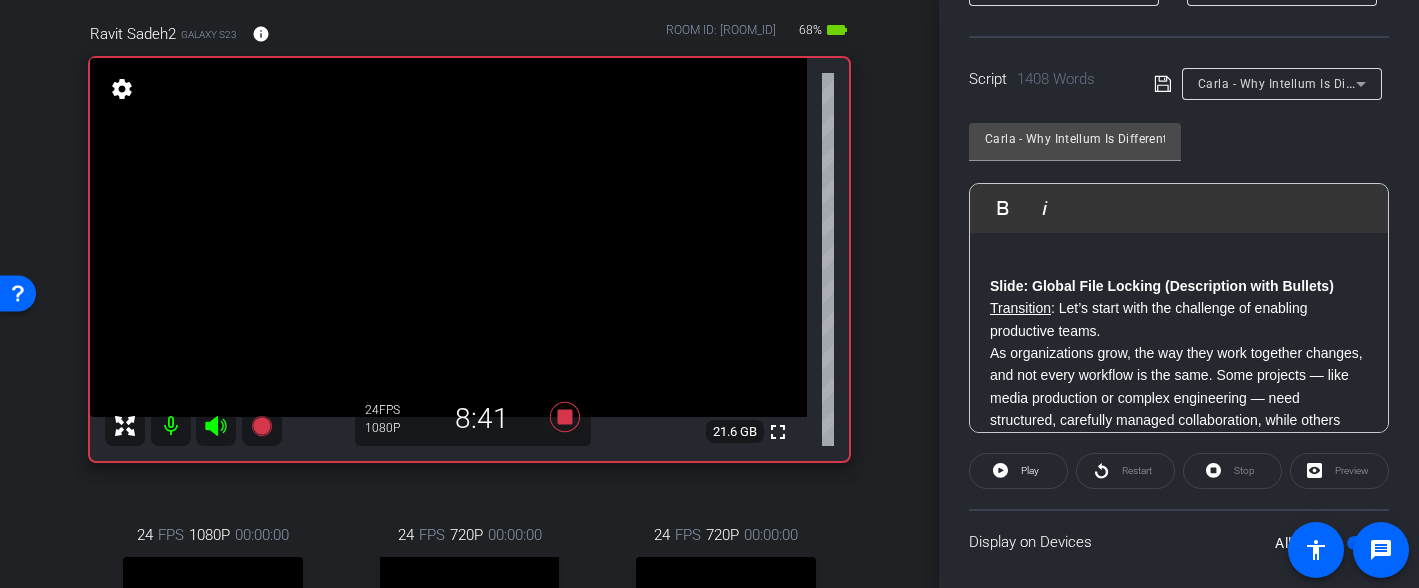 click on "Slide: Global File Locking (Description with Bullets)" 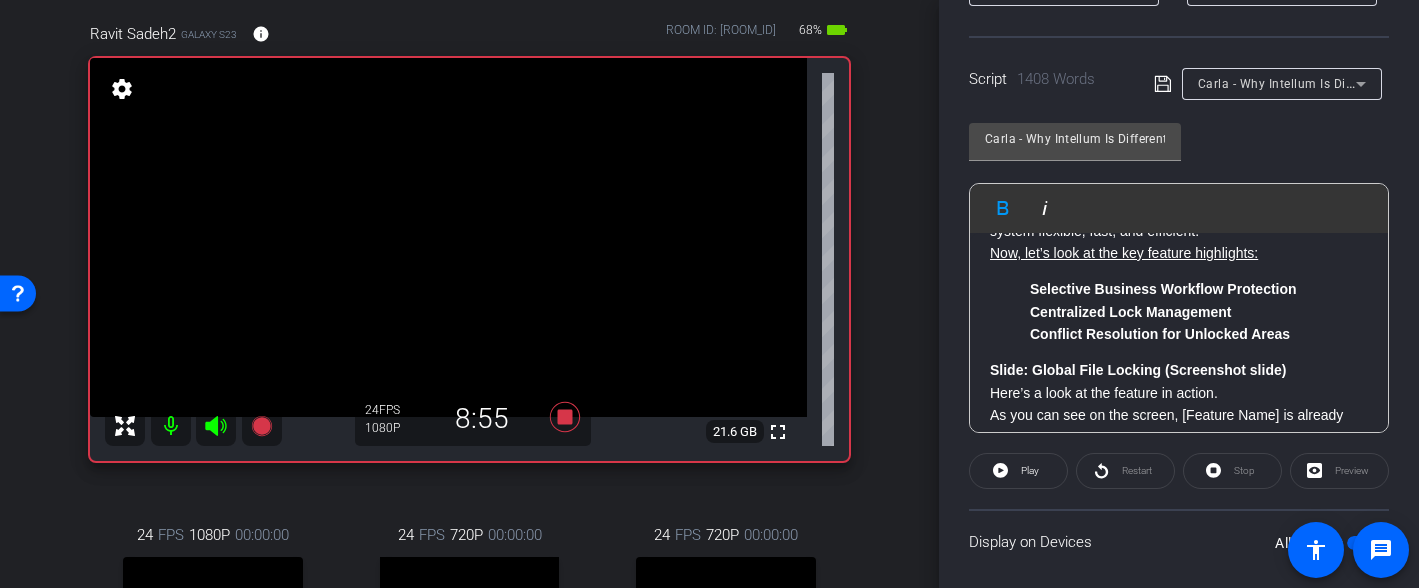 scroll, scrollTop: 454, scrollLeft: 0, axis: vertical 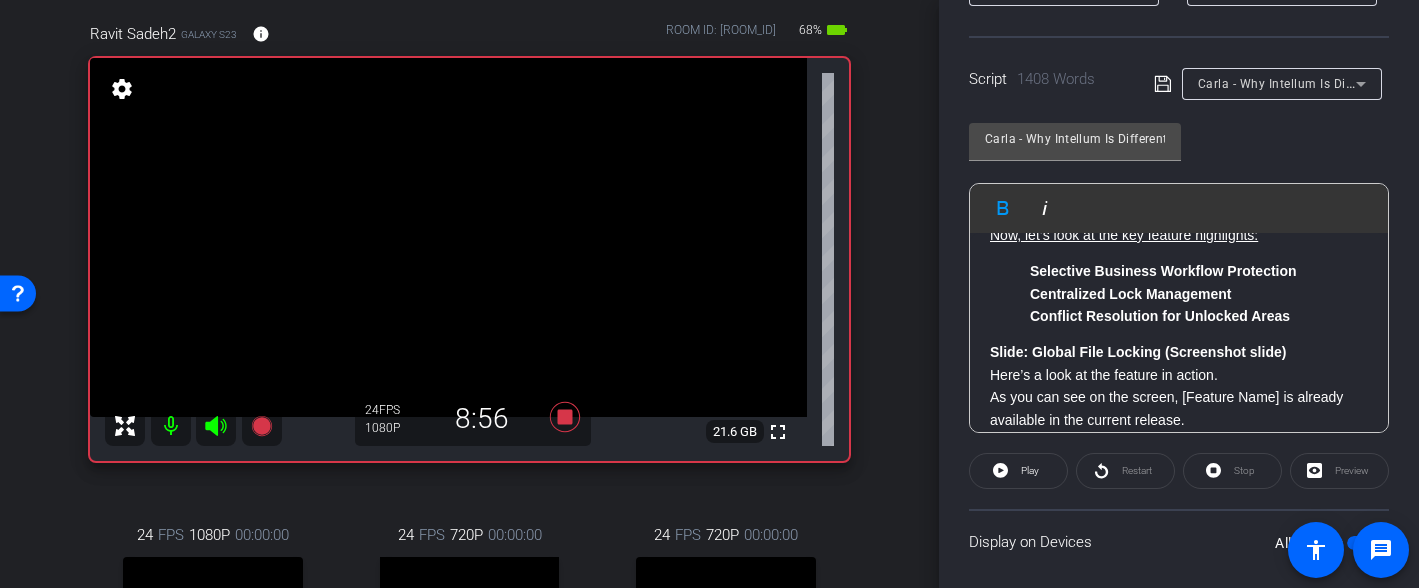 click on "Slide: Global File Locking (Description with Bullets) Transition : Let’s start with the challenge of enabling productive teams. As organizations grow, the way they work together changes, and not every workflow is the same. Some projects — like media production or complex engineering — need structured, carefully managed collaboration, while others work best with open and flexible access. Our approach is to match these different workflows, helping teams work efficiently while meeting the specific needs of each project — without slowing down the rest of the organization. That’s what led to our new  Global File Locking capability . It gives admins a  centralized interface  to define where and how locking should be applied —  by file type or folder , depending on business needs. It’s a customizable approach that protects collaboration where it’s most needed — while keeping the rest of the file system flexible, fast, and efficient. Now, let’s look at the key feature highlights:   2025 (IDC))" 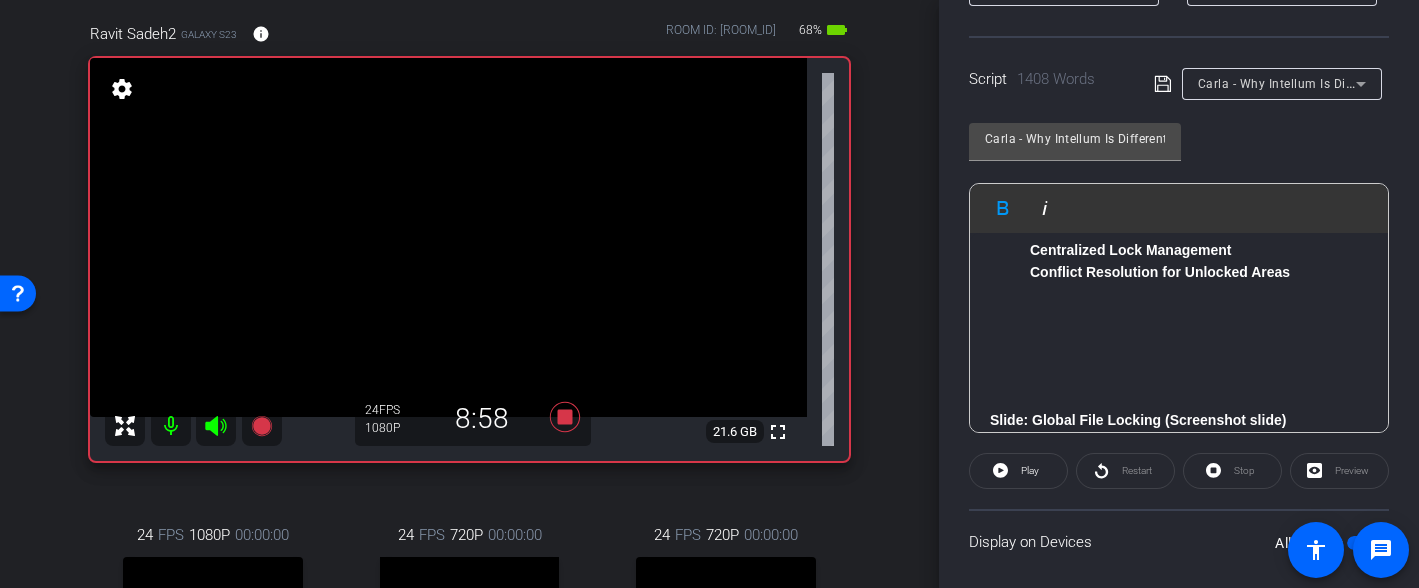 scroll, scrollTop: 520, scrollLeft: 0, axis: vertical 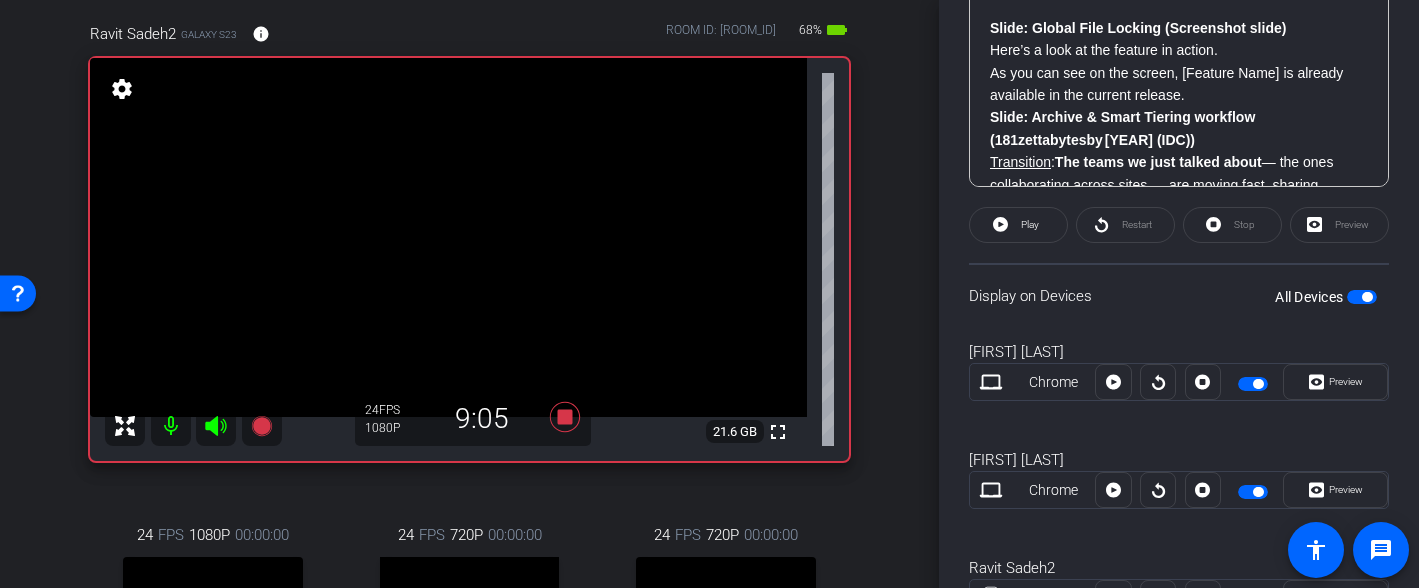 click on "Slide: Global File Locking (Description with Bullets) Transition : Let’s start with the challenge of enabling productive teams. As organizations grow, the way they work together changes, and not every workflow is the same. Some projects — like media production or complex engineering — need structured, carefully managed collaboration, while others work best with open and flexible access. Our approach is to match these different workflows, helping teams work efficiently while meeting the specific needs of each project — without slowing down the rest of the organization. That’s what led to our new  Global File Locking capability . It gives admins a  centralized interface  to define where and how locking should be applied —  by file type or folder , depending on business needs. It’s a customizable approach that protects collaboration where it’s most needed — while keeping the rest of the file system flexible, fast, and efficient. Now, let’s look at the key feature highlights:   2025 (IDC))" 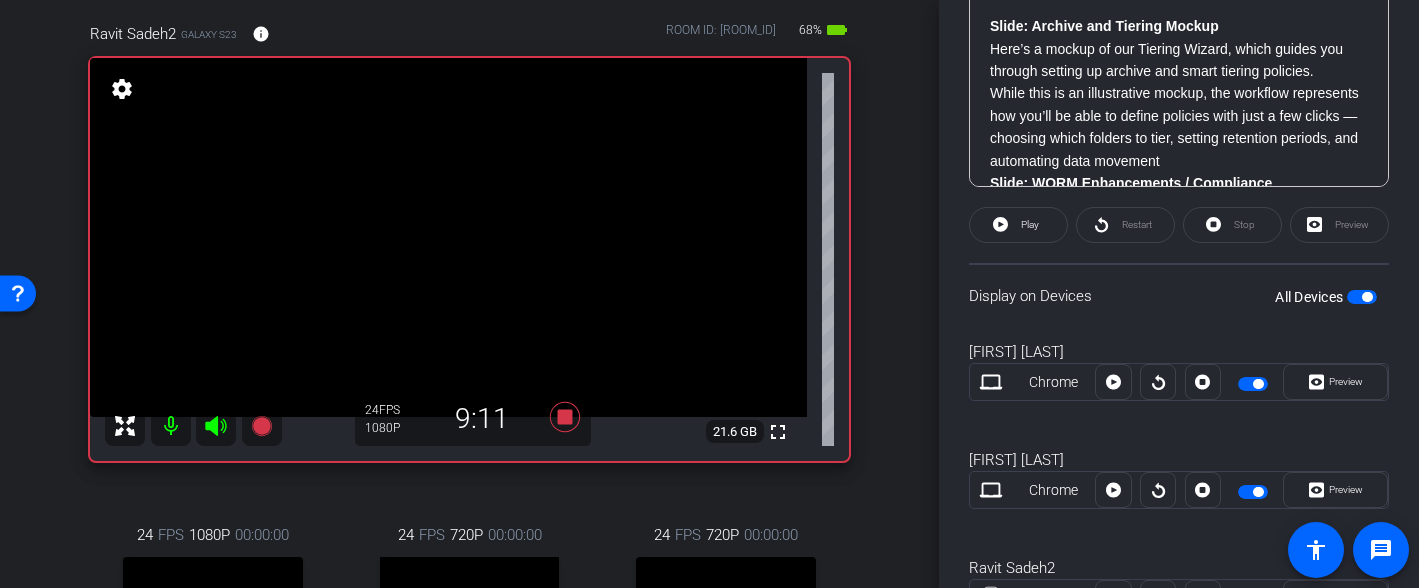 scroll, scrollTop: 1638, scrollLeft: 0, axis: vertical 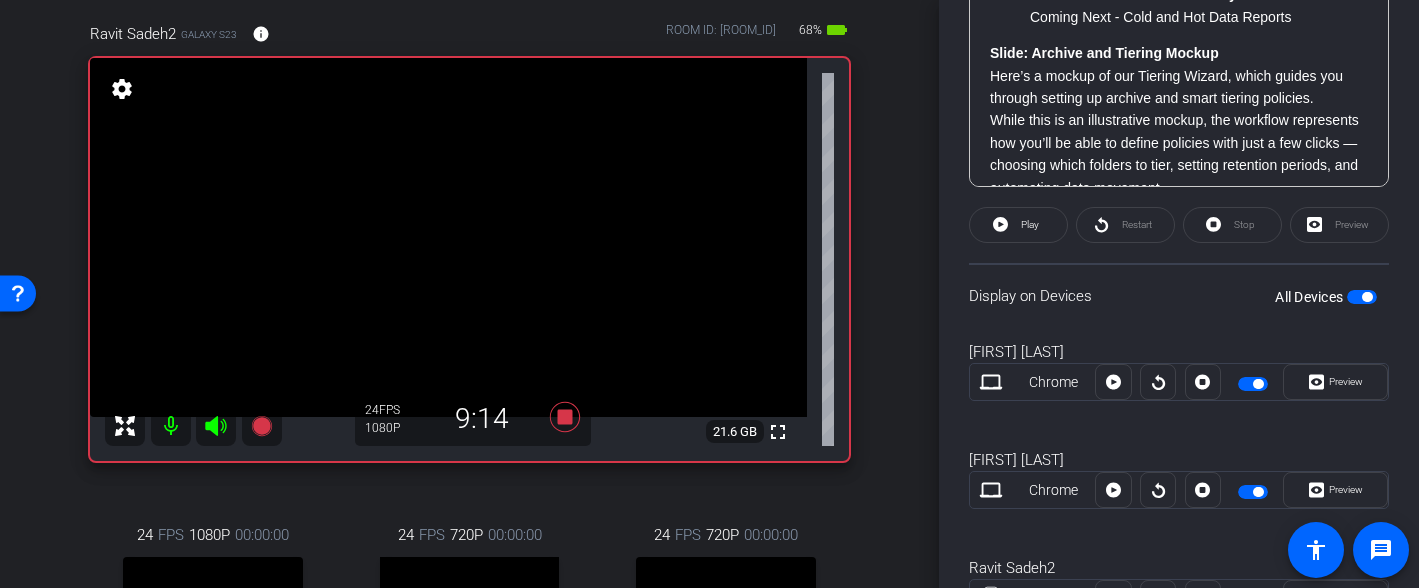click on "Slide: Archive and Tiering Mockup" 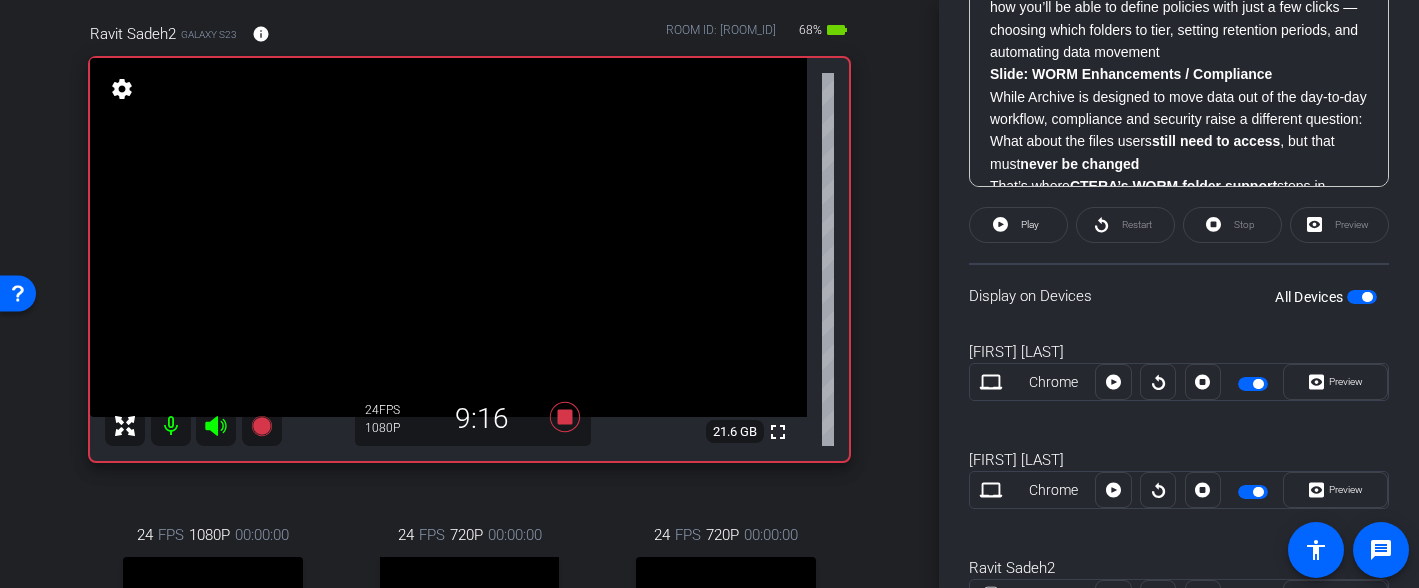 scroll, scrollTop: 1894, scrollLeft: 0, axis: vertical 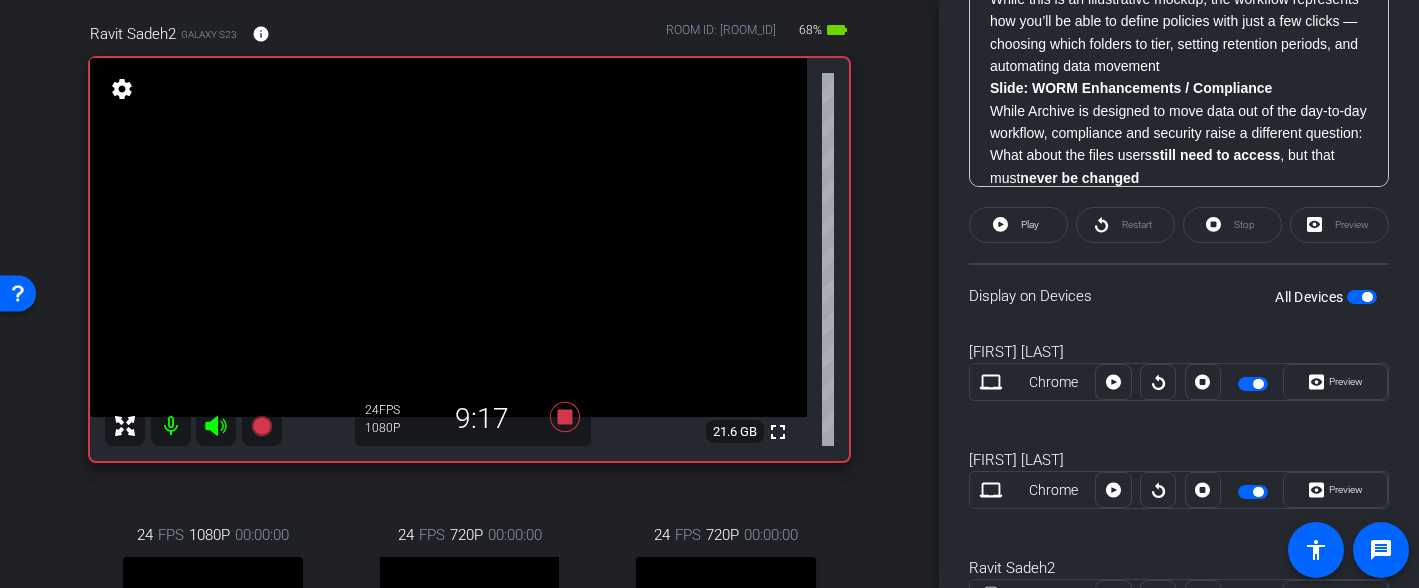 click on "Slide: Global File Locking (Description with Bullets) Transition : Let’s start with the challenge of enabling productive teams. As organizations grow, the way they work together changes, and not every workflow is the same. Some projects — like media production or complex engineering — need structured, carefully managed collaboration, while others work best with open and flexible access. Our approach is to match these different workflows, helping teams work efficiently while meeting the specific needs of each project — without slowing down the rest of the organization. That’s what led to our new  Global File Locking capability . It gives admins a  centralized interface  to define where and how locking should be applied —  by file type or folder , depending on business needs. It’s a customizable approach that protects collaboration where it’s most needed — while keeping the rest of the file system flexible, fast, and efficient. Now, let’s look at the key feature highlights:   2025 (IDC))" 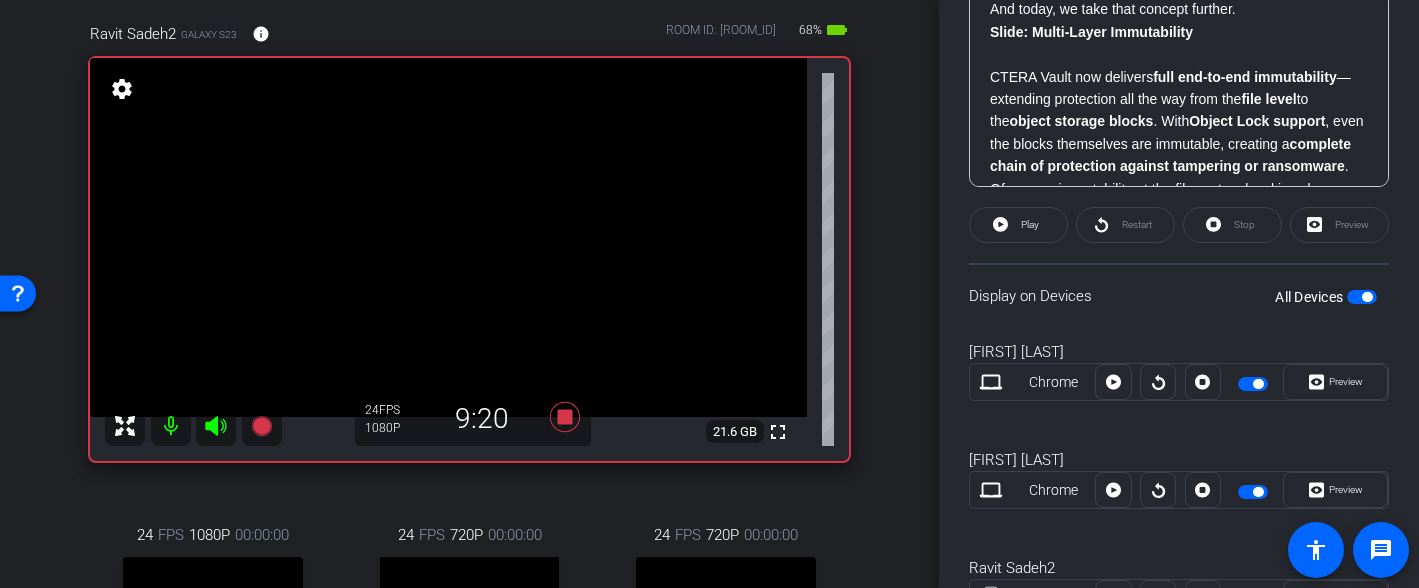 scroll, scrollTop: 2266, scrollLeft: 0, axis: vertical 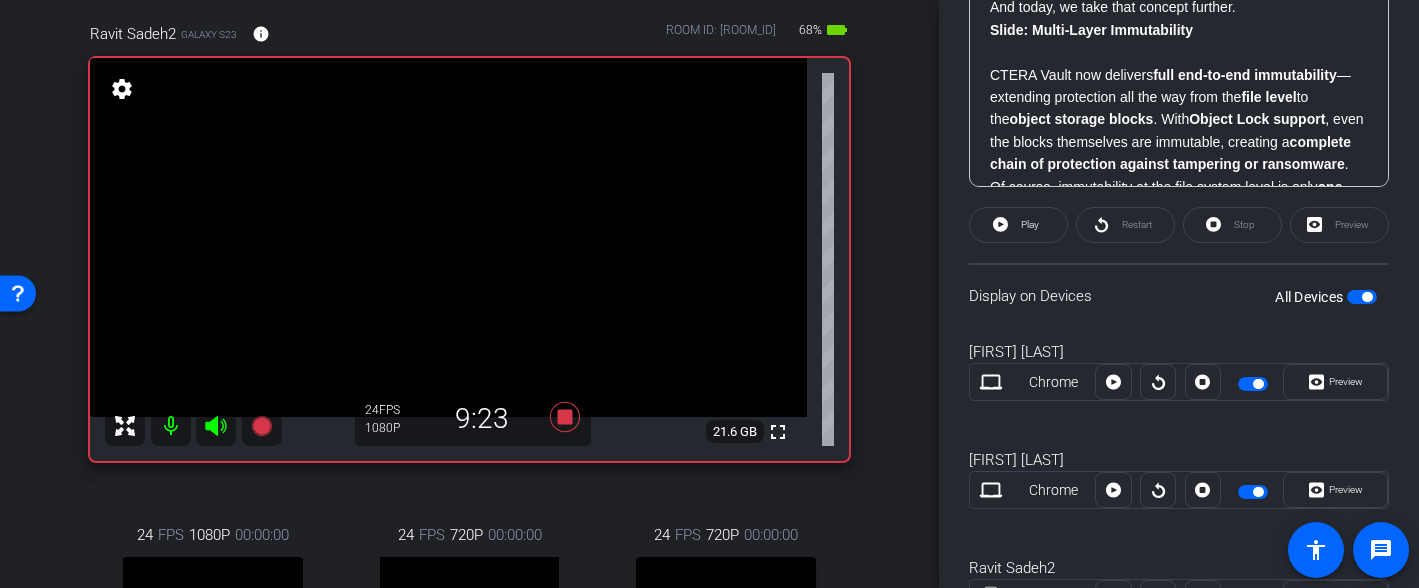 click on "Slide: Global File Locking (Description with Bullets) Transition : Let’s start with the challenge of enabling productive teams. As organizations grow, the way they work together changes, and not every workflow is the same. Some projects — like media production or complex engineering — need structured, carefully managed collaboration, while others work best with open and flexible access. Our approach is to match these different workflows, helping teams work efficiently while meeting the specific needs of each project — without slowing down the rest of the organization. That’s what led to our new  Global File Locking capability . It gives admins a  centralized interface  to define where and how locking should be applied —  by file type or folder , depending on business needs. It’s a customizable approach that protects collaboration where it’s most needed — while keeping the rest of the file system flexible, fast, and efficient. Now, let’s look at the key feature highlights:   2025 (IDC))" 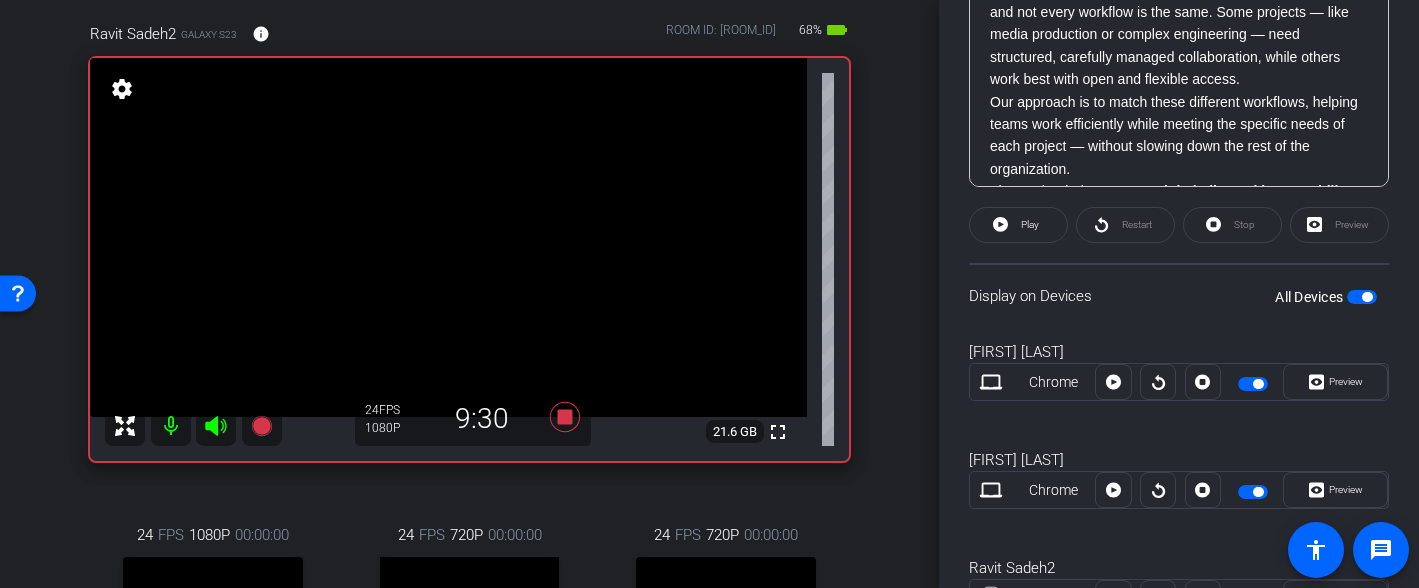 scroll, scrollTop: 0, scrollLeft: 0, axis: both 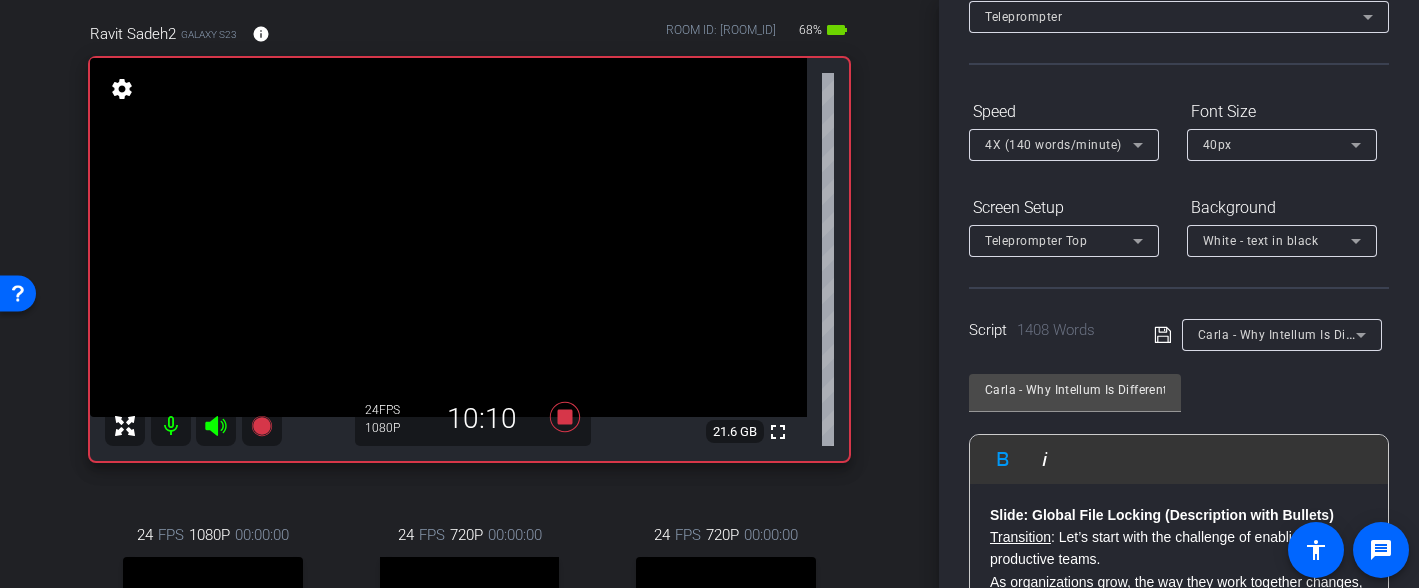 click on "4X (140 words/minute)" at bounding box center (1059, 144) 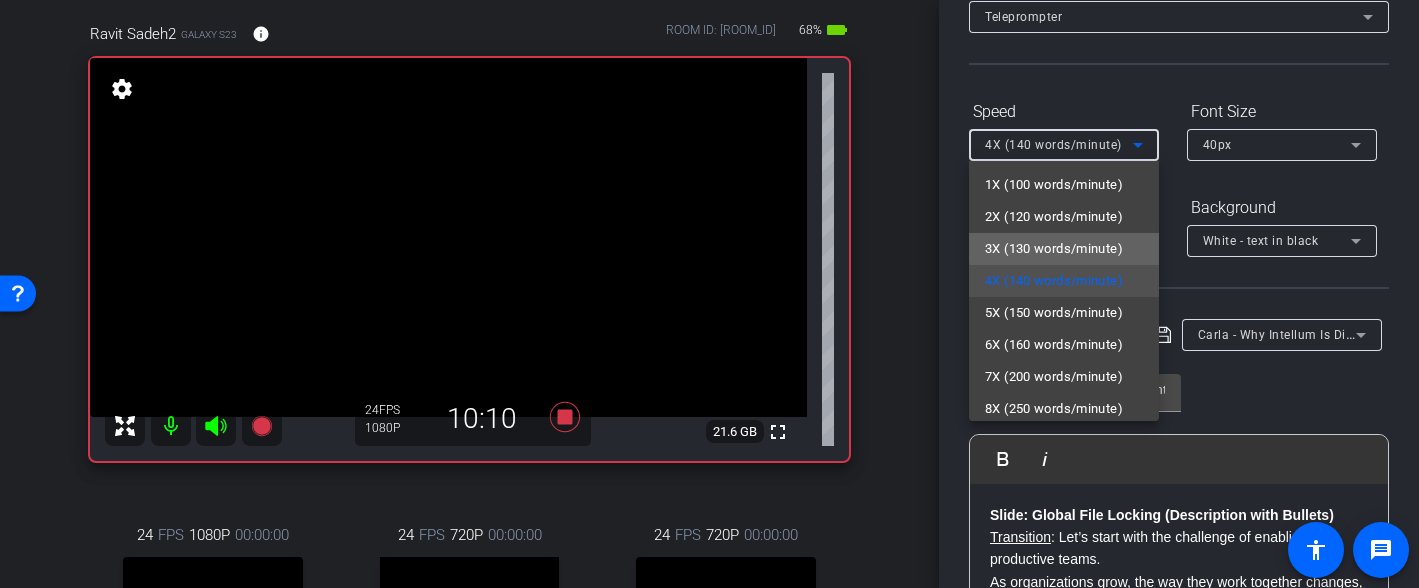 click on "3X (130 words/minute)" at bounding box center (1054, 249) 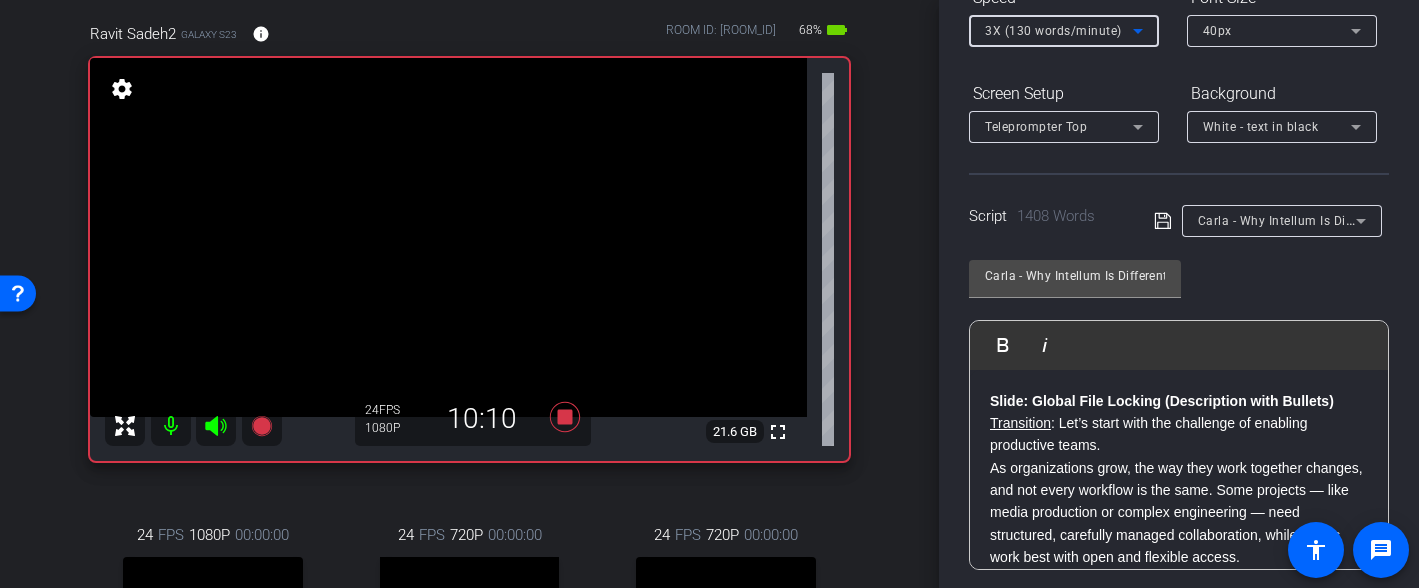 scroll, scrollTop: 249, scrollLeft: 0, axis: vertical 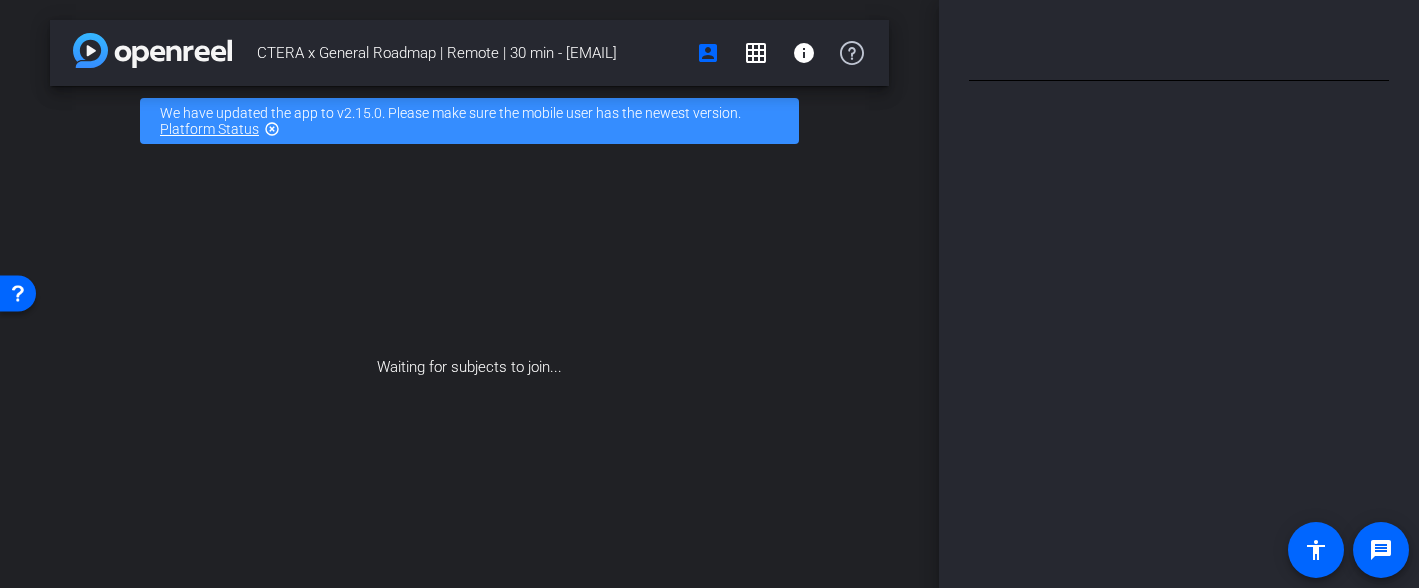 type on "[FIRST] - Why Intellum Is Different" 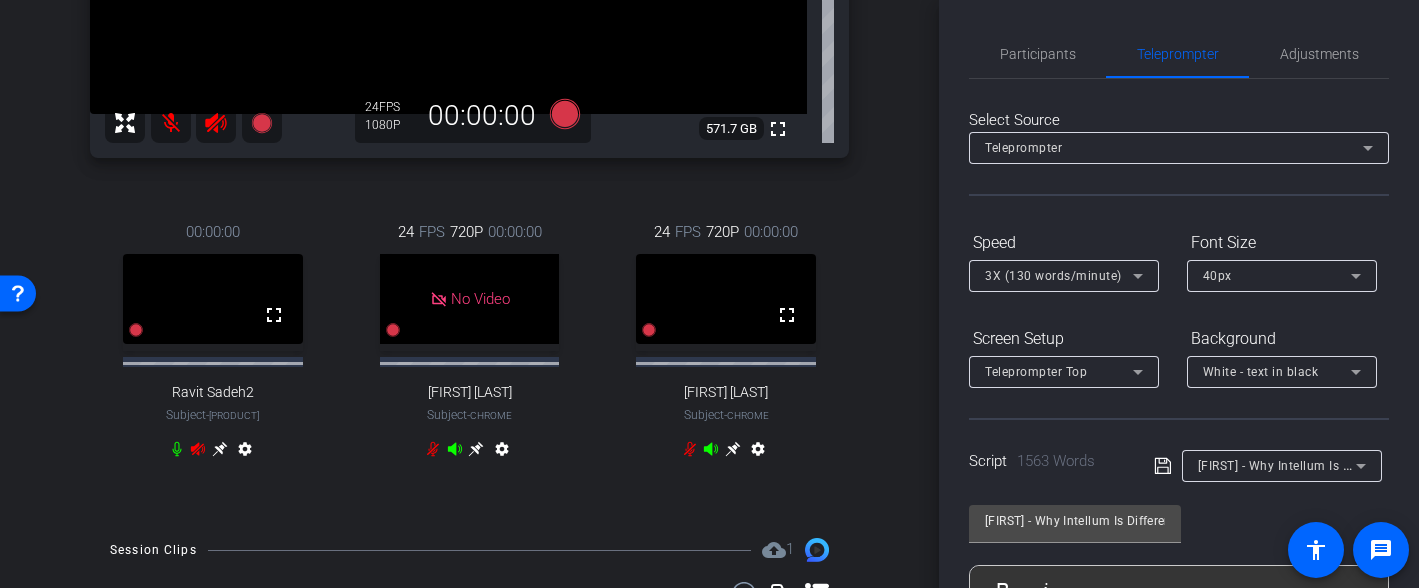 scroll, scrollTop: 466, scrollLeft: 0, axis: vertical 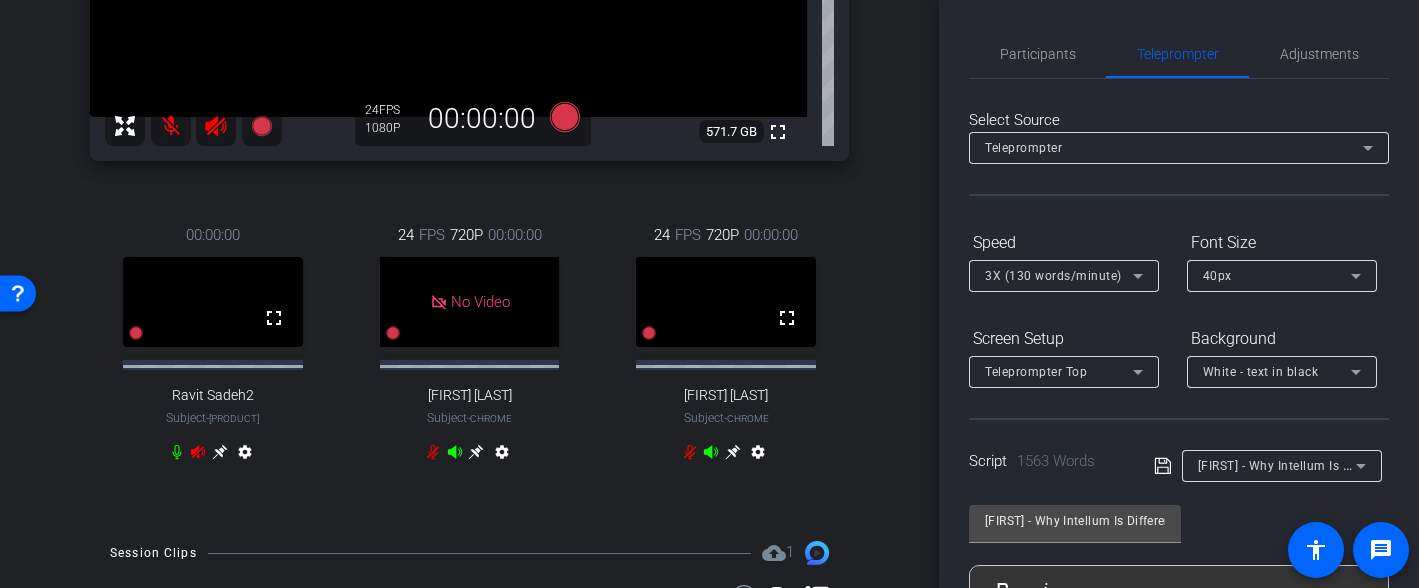 click 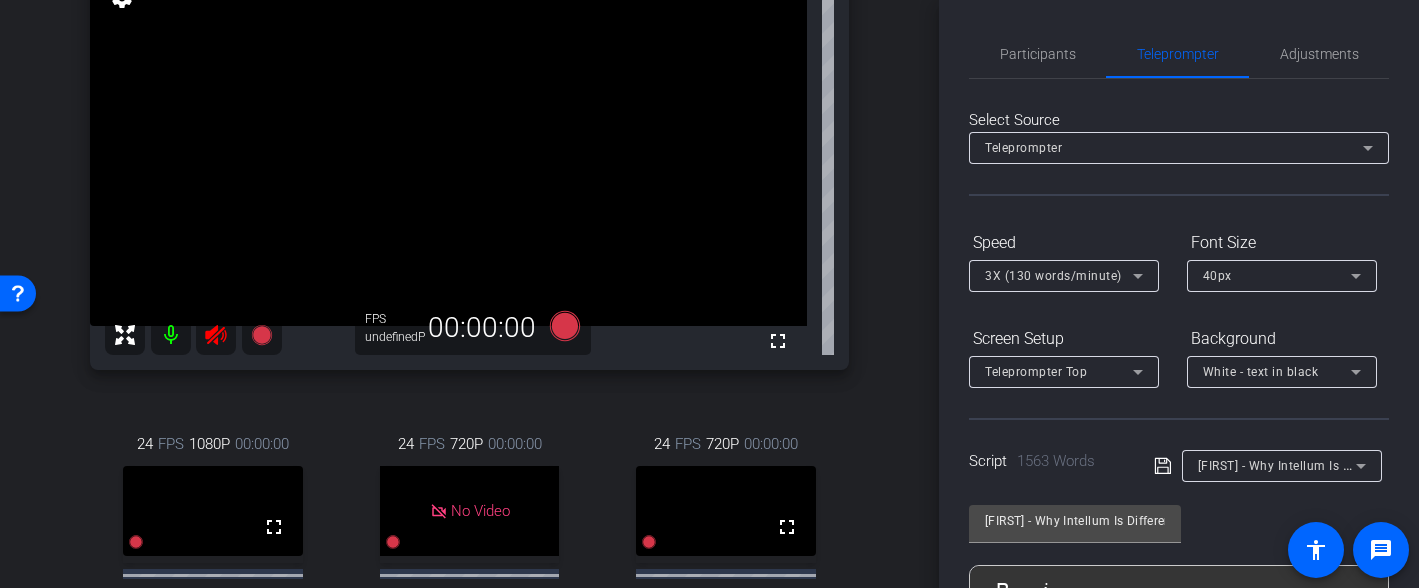 scroll, scrollTop: 239, scrollLeft: 0, axis: vertical 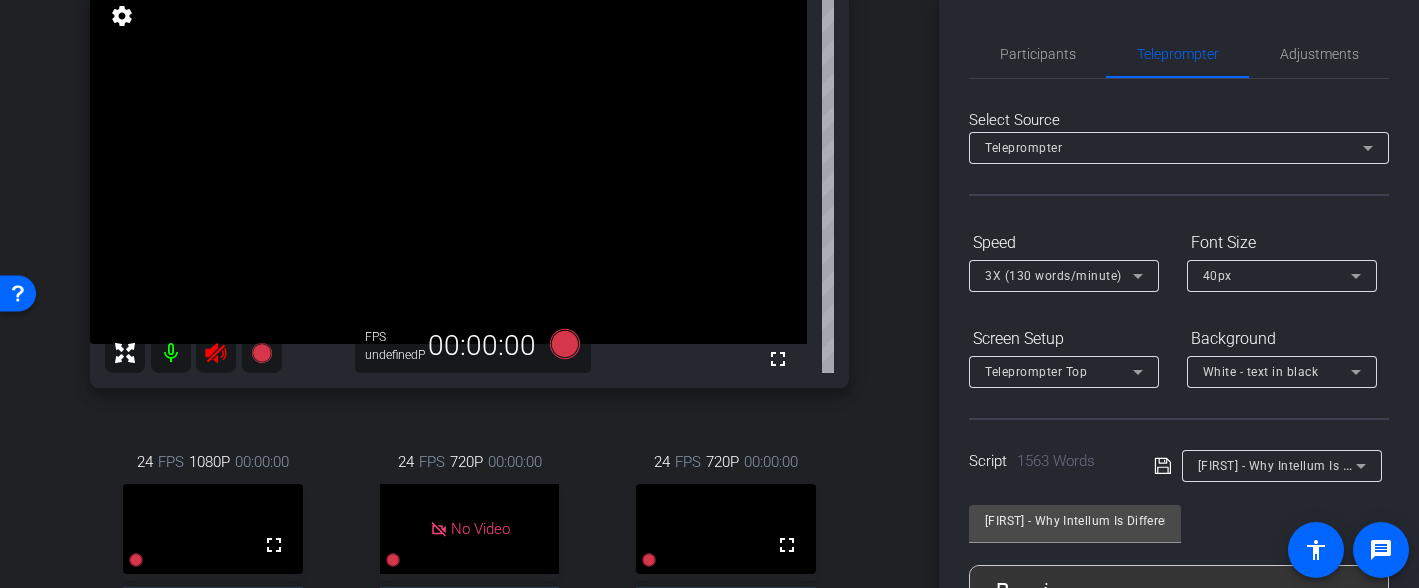 click 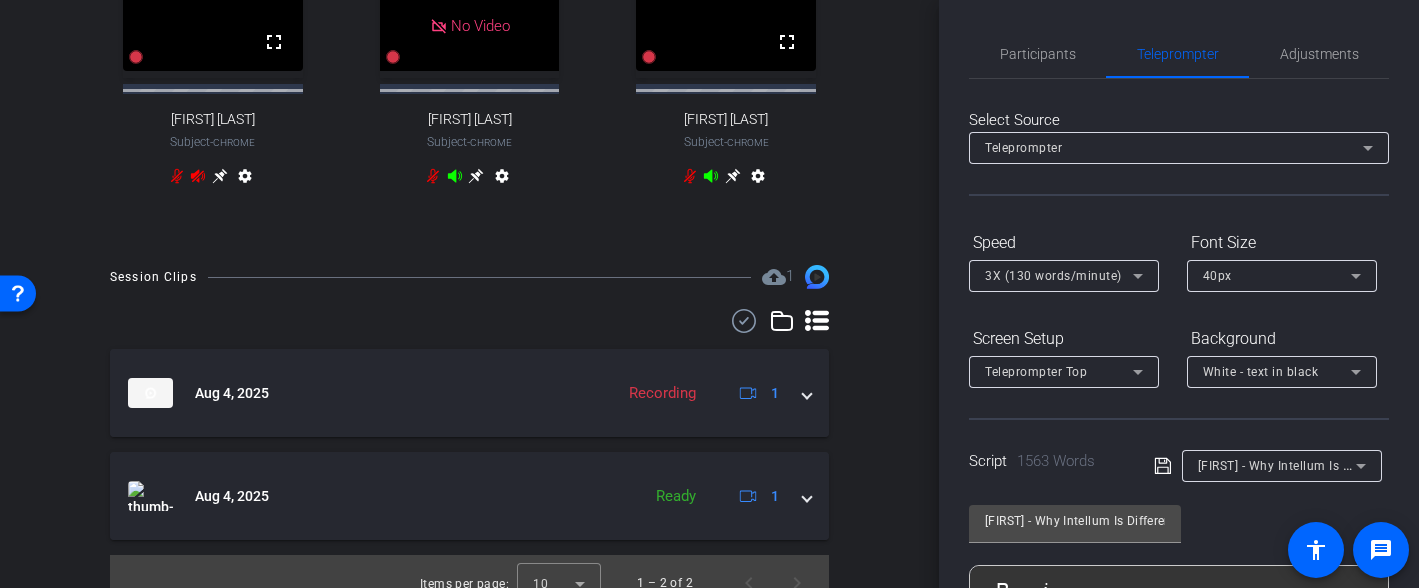 scroll, scrollTop: 855, scrollLeft: 0, axis: vertical 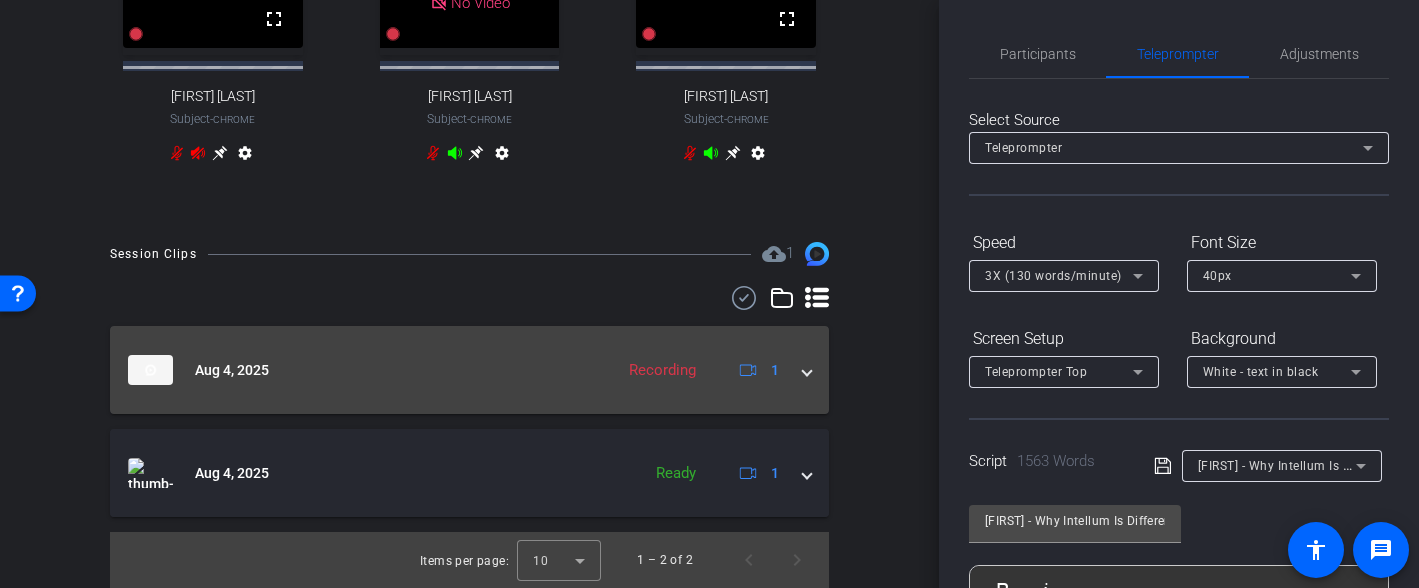 click at bounding box center [807, 370] 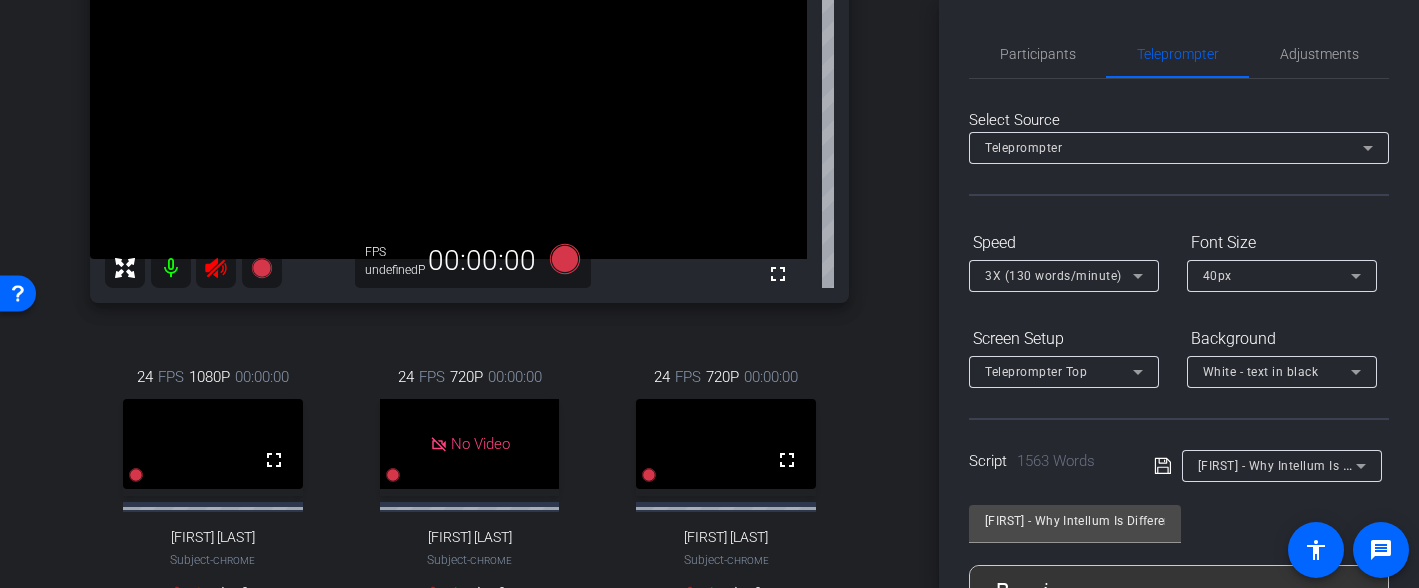 scroll, scrollTop: 236, scrollLeft: 0, axis: vertical 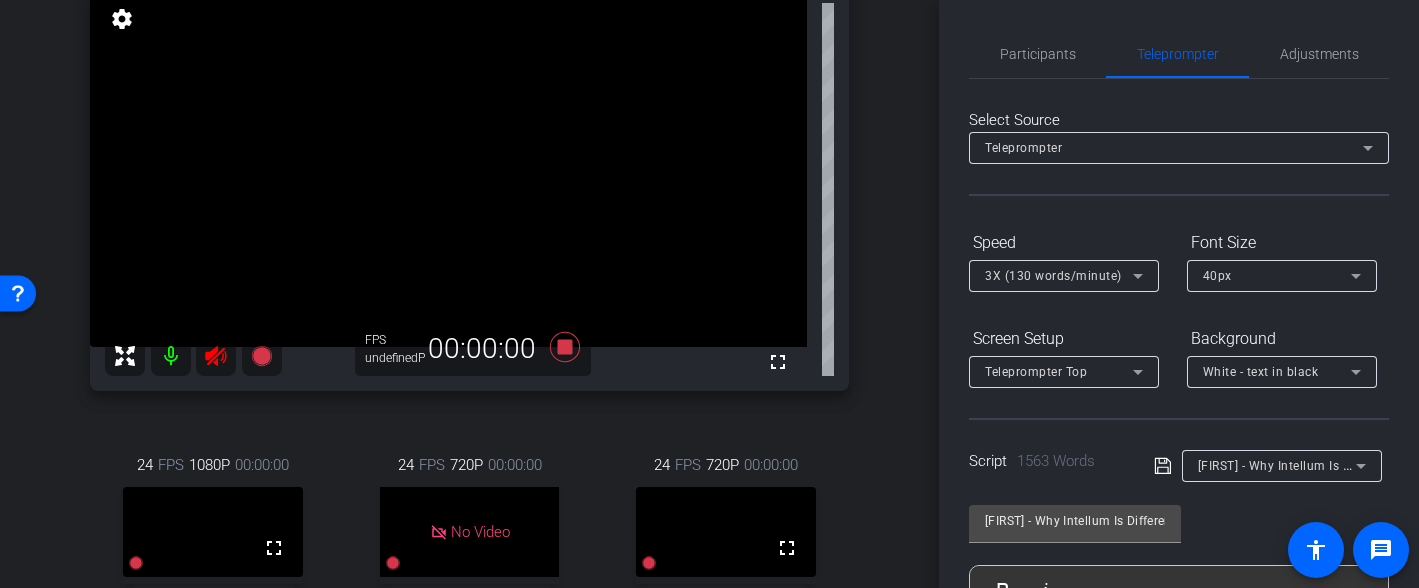 click 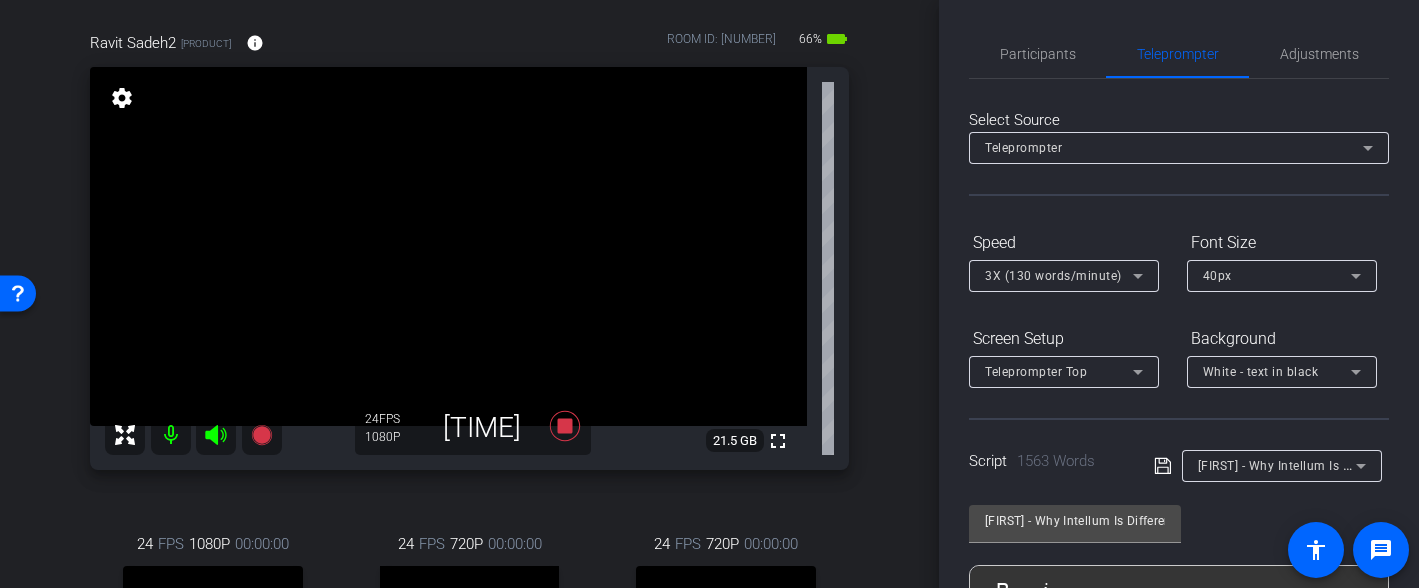 scroll, scrollTop: 128, scrollLeft: 0, axis: vertical 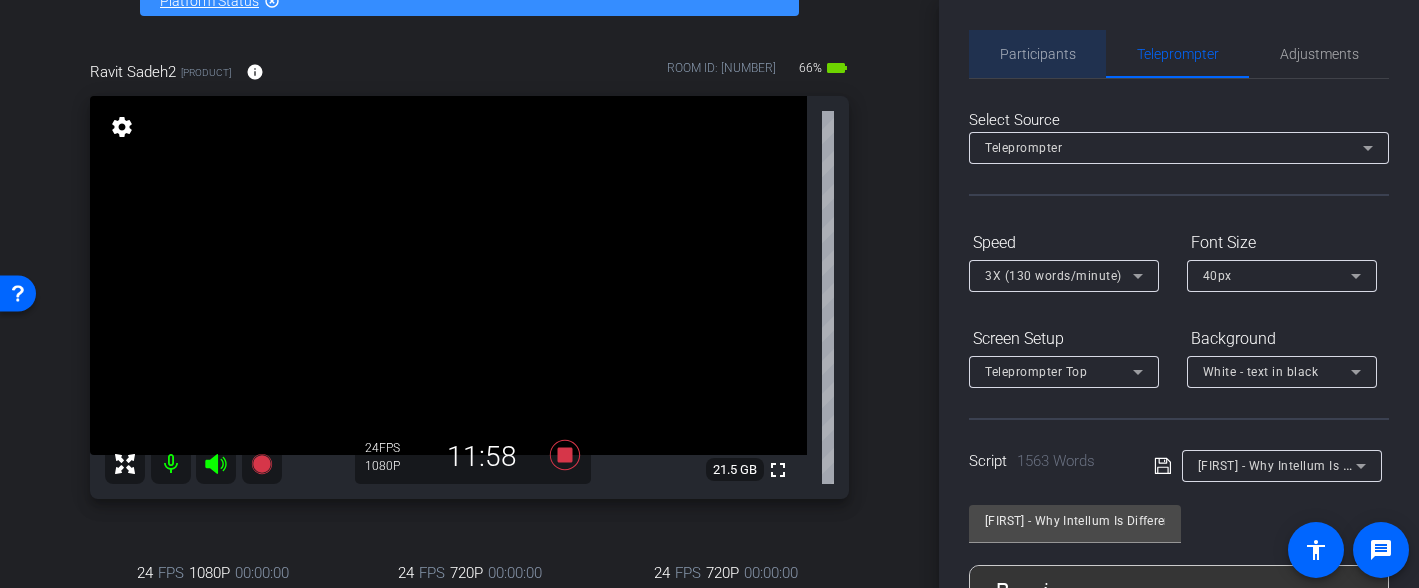 click on "Participants" at bounding box center [1038, 54] 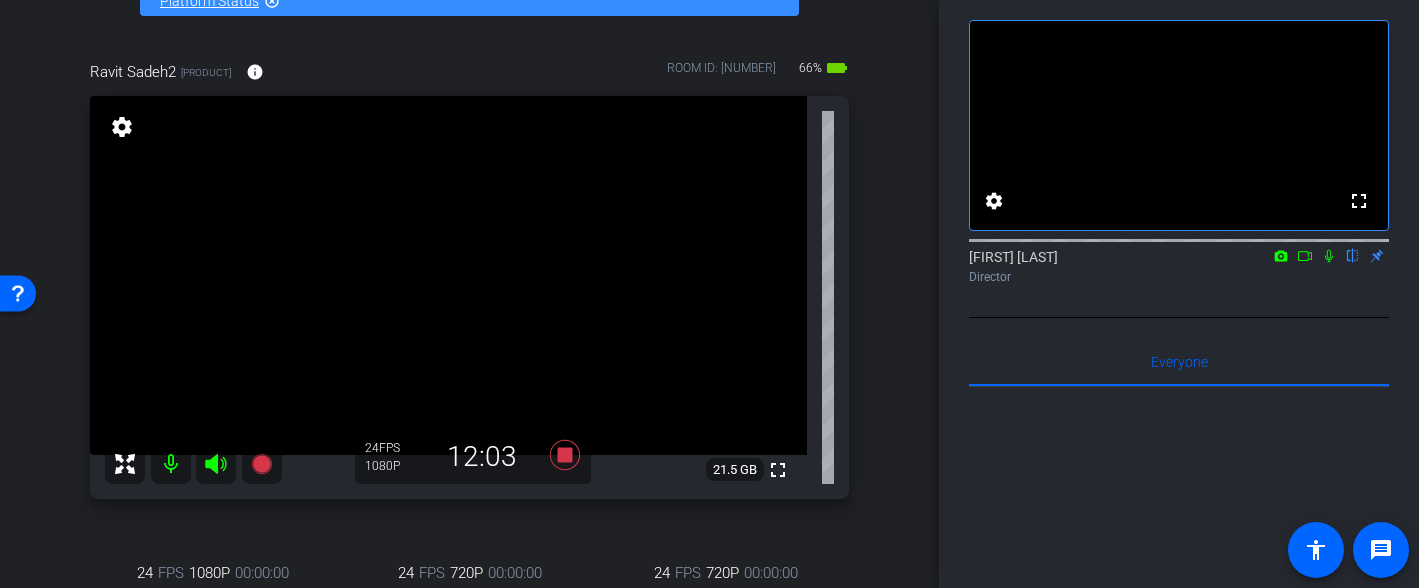 scroll, scrollTop: 0, scrollLeft: 0, axis: both 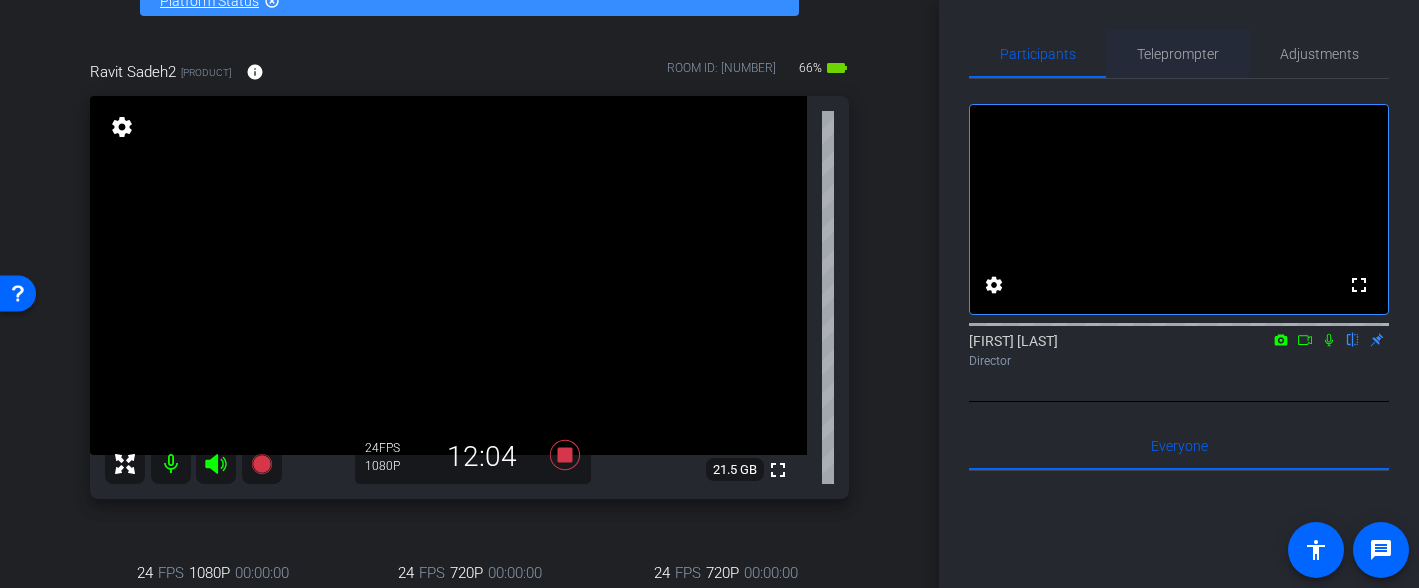 click on "Teleprompter" at bounding box center [1178, 54] 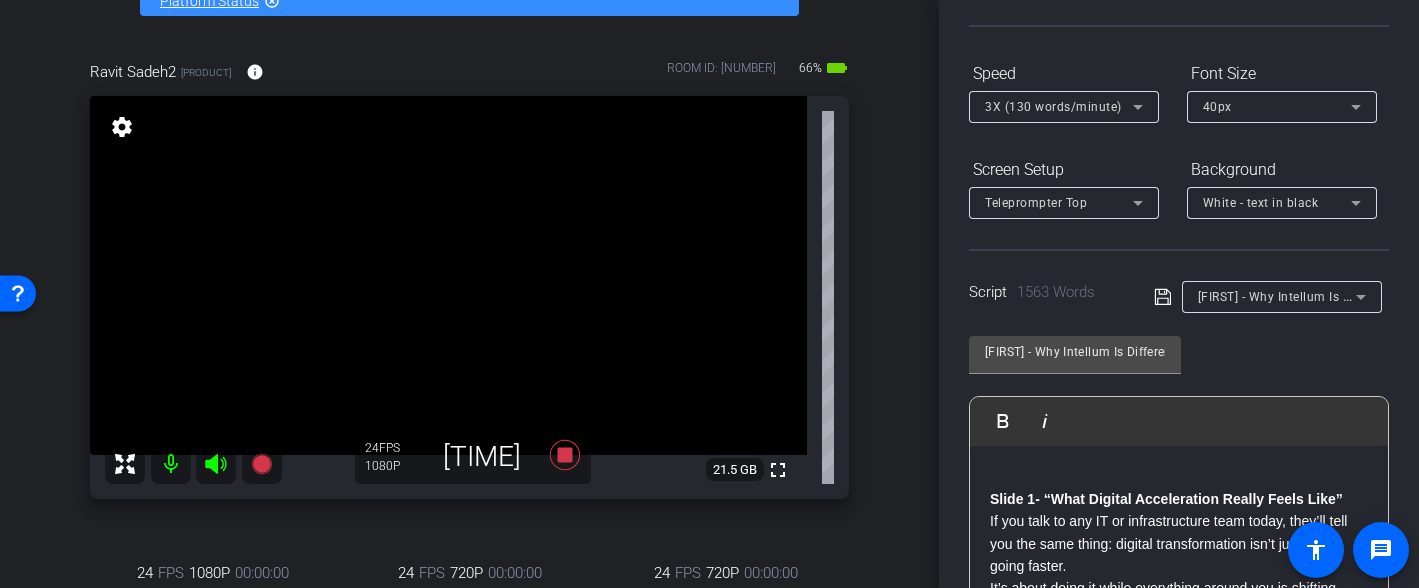 scroll, scrollTop: 329, scrollLeft: 0, axis: vertical 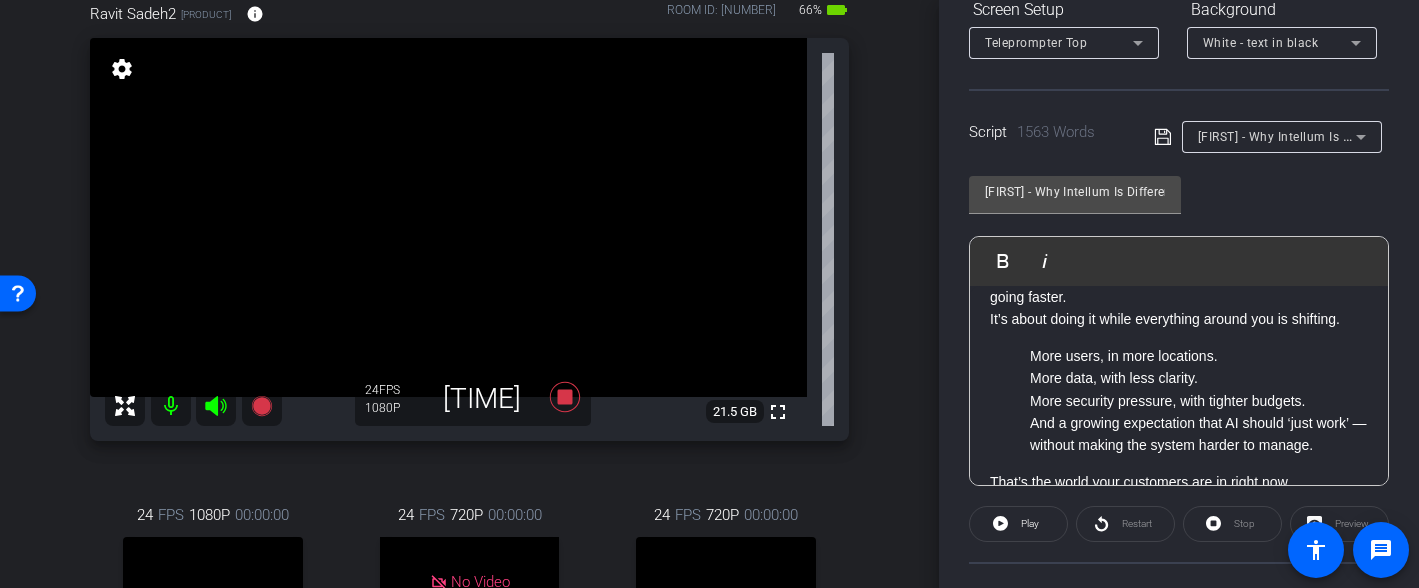 click on "Restart" 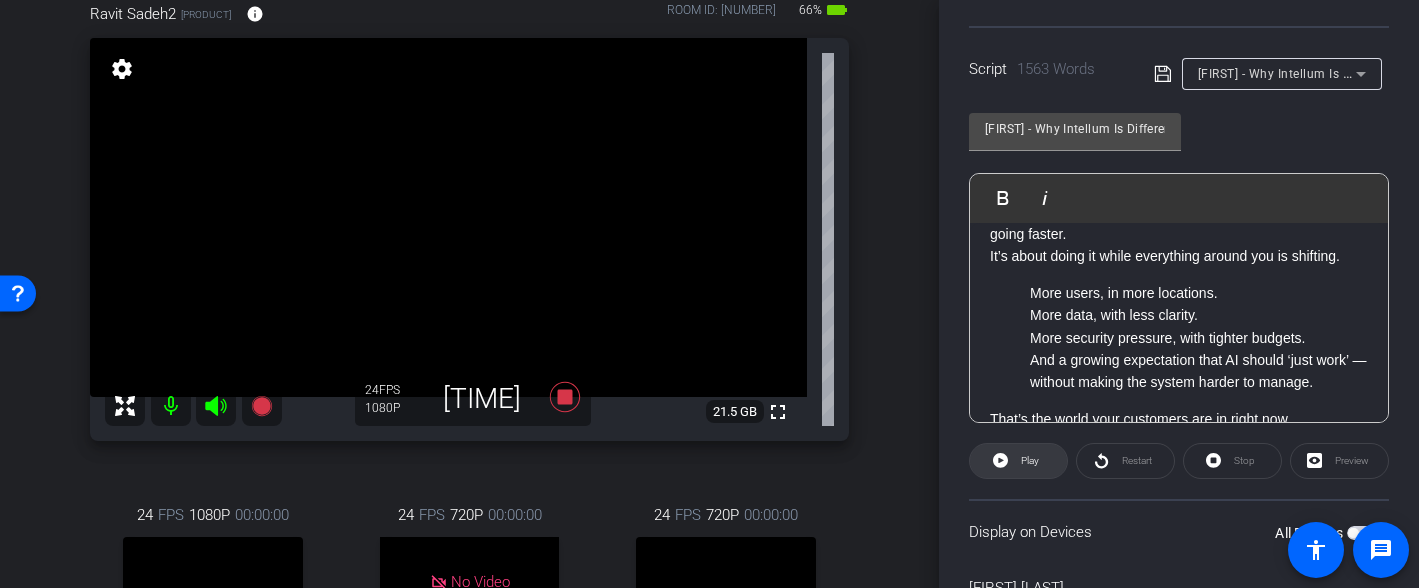 scroll, scrollTop: 398, scrollLeft: 0, axis: vertical 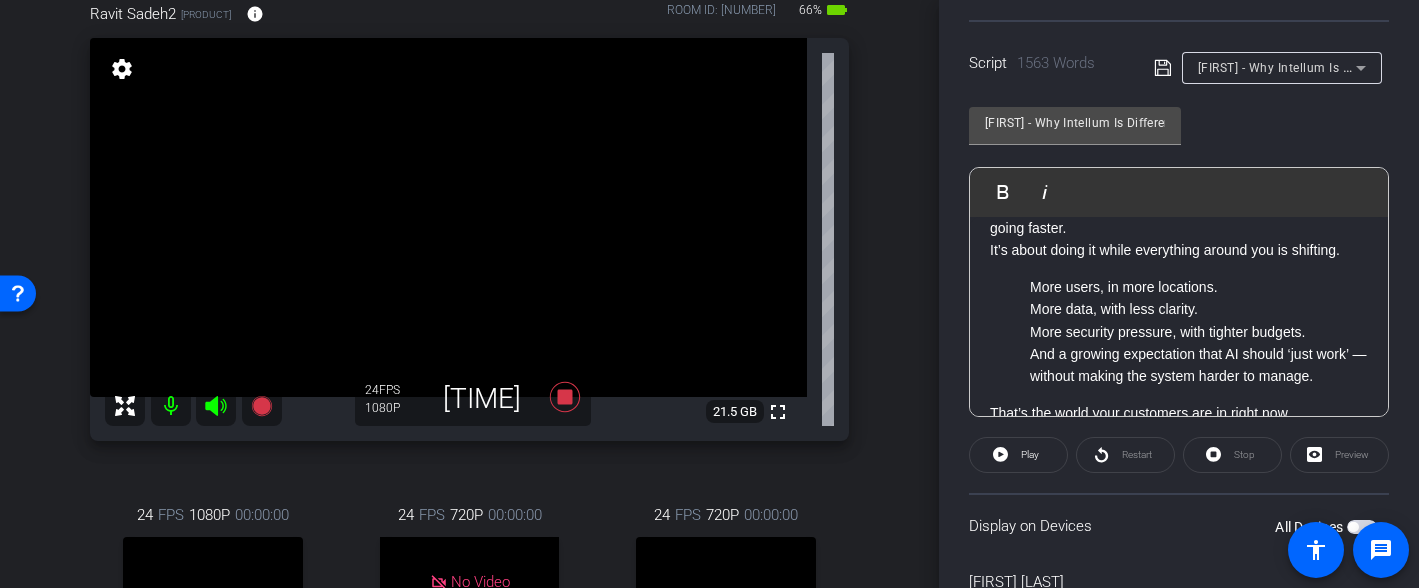 click on "Stop" 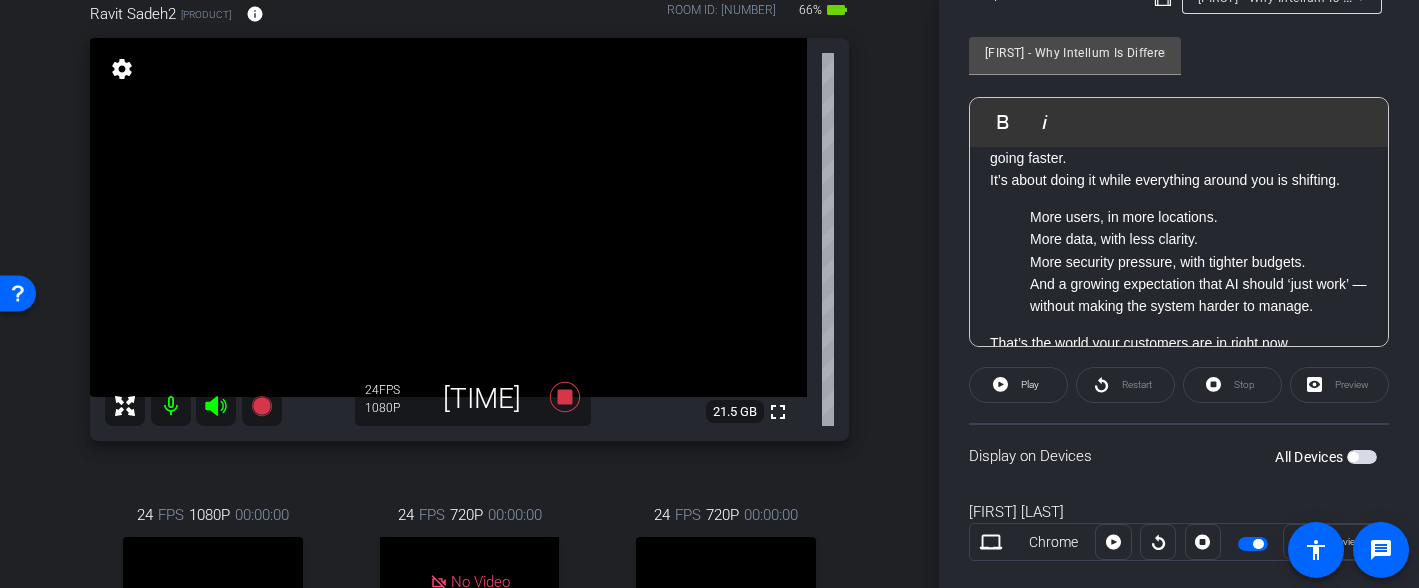 scroll, scrollTop: 484, scrollLeft: 0, axis: vertical 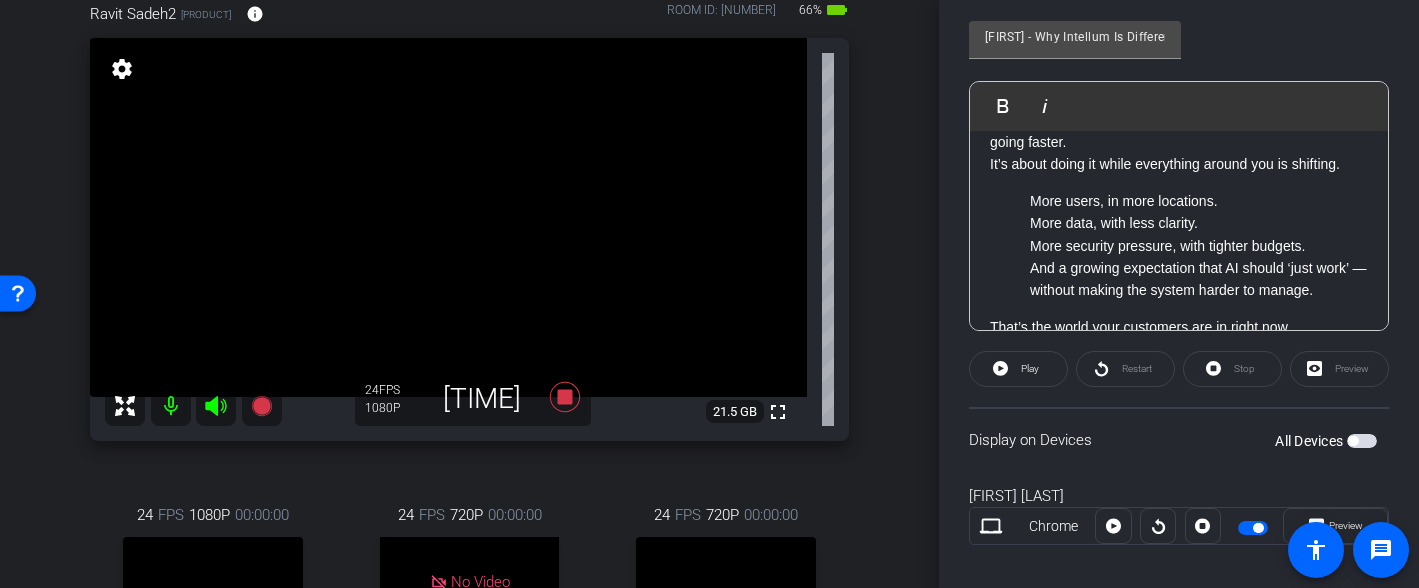 click at bounding box center (1353, 441) 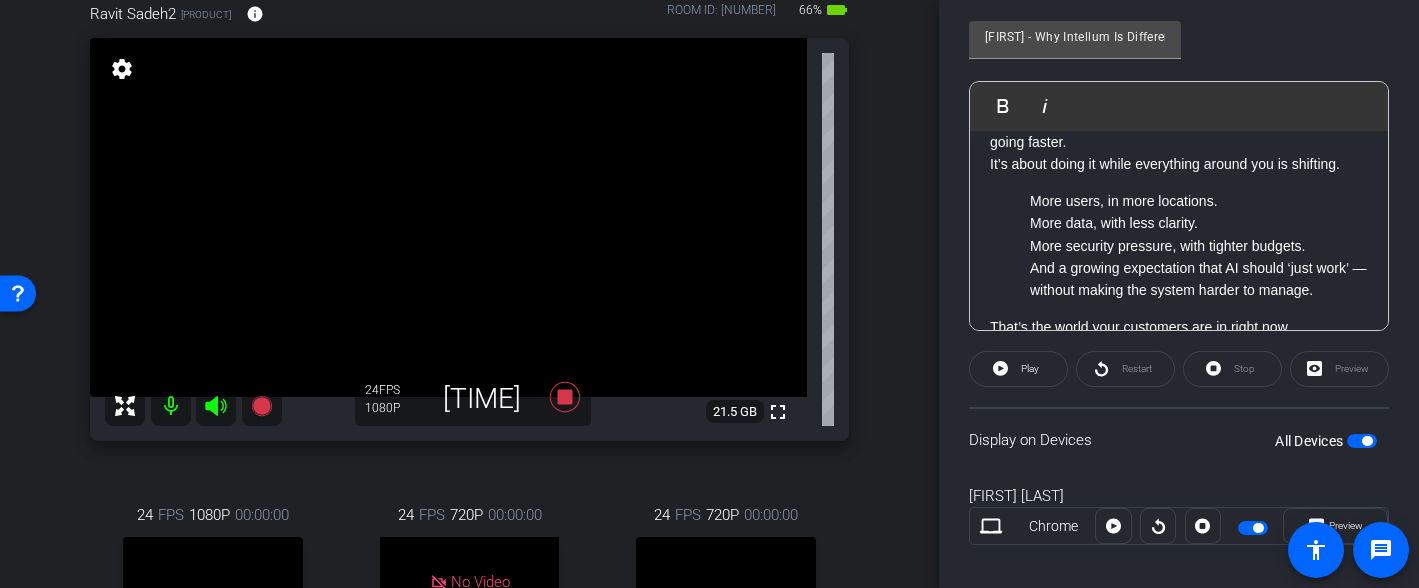 scroll, scrollTop: 496, scrollLeft: 0, axis: vertical 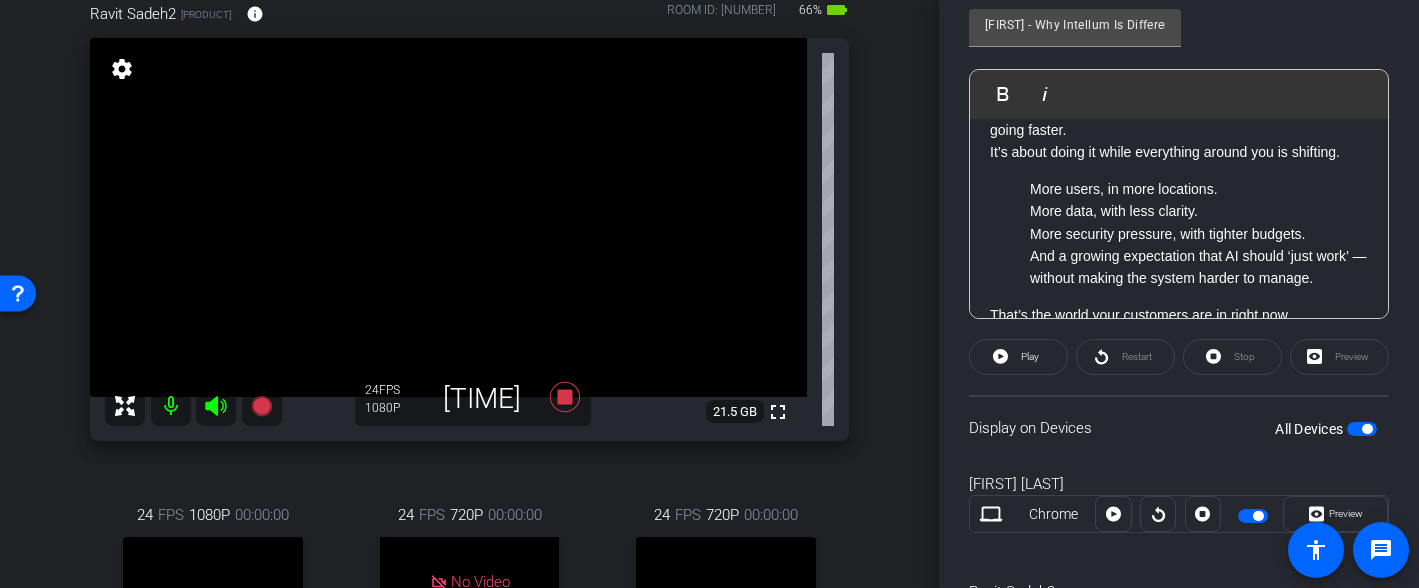 click on "Restart" 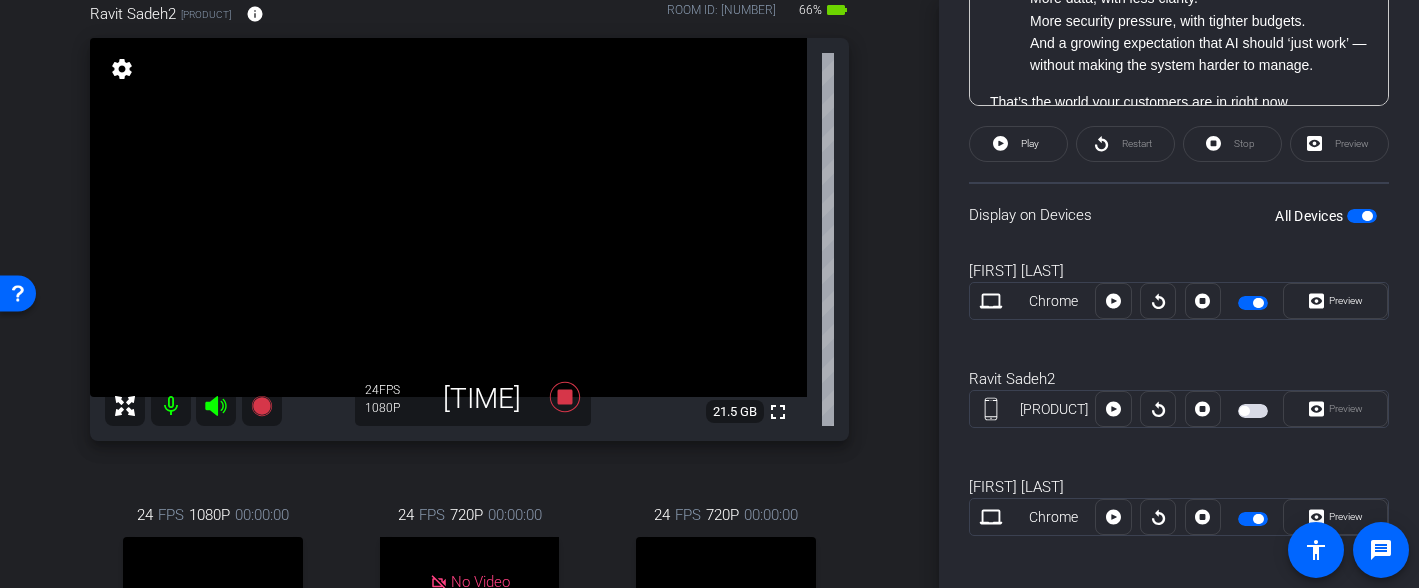 scroll, scrollTop: 720, scrollLeft: 0, axis: vertical 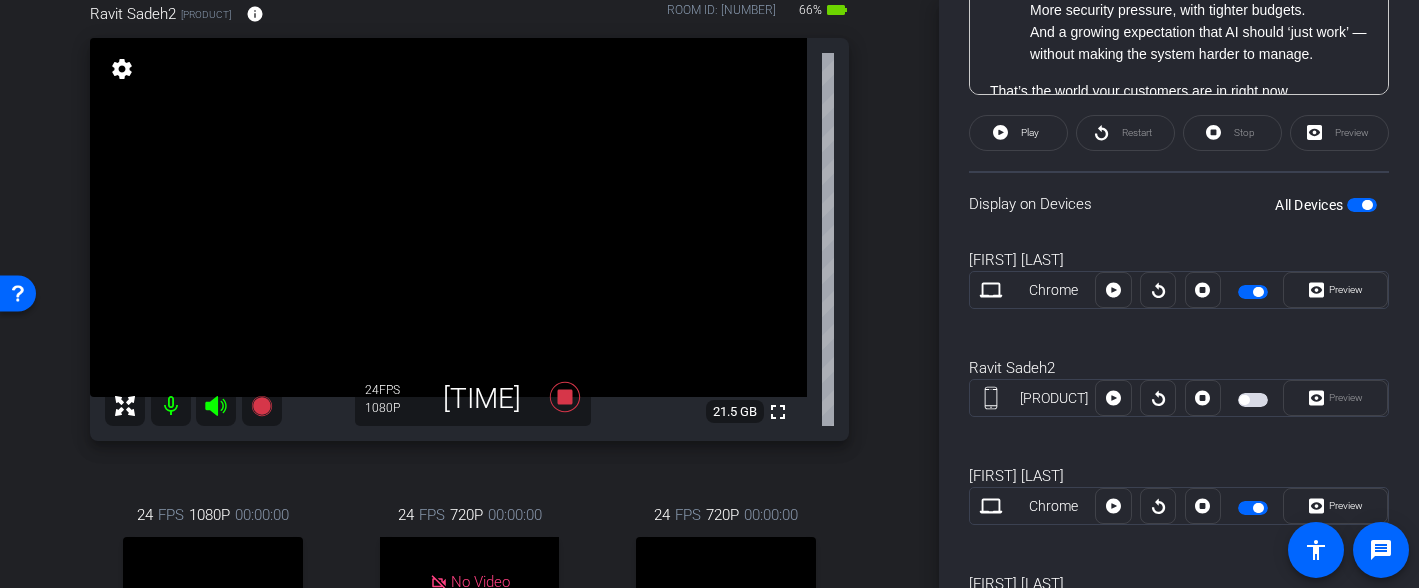 click at bounding box center (1244, 400) 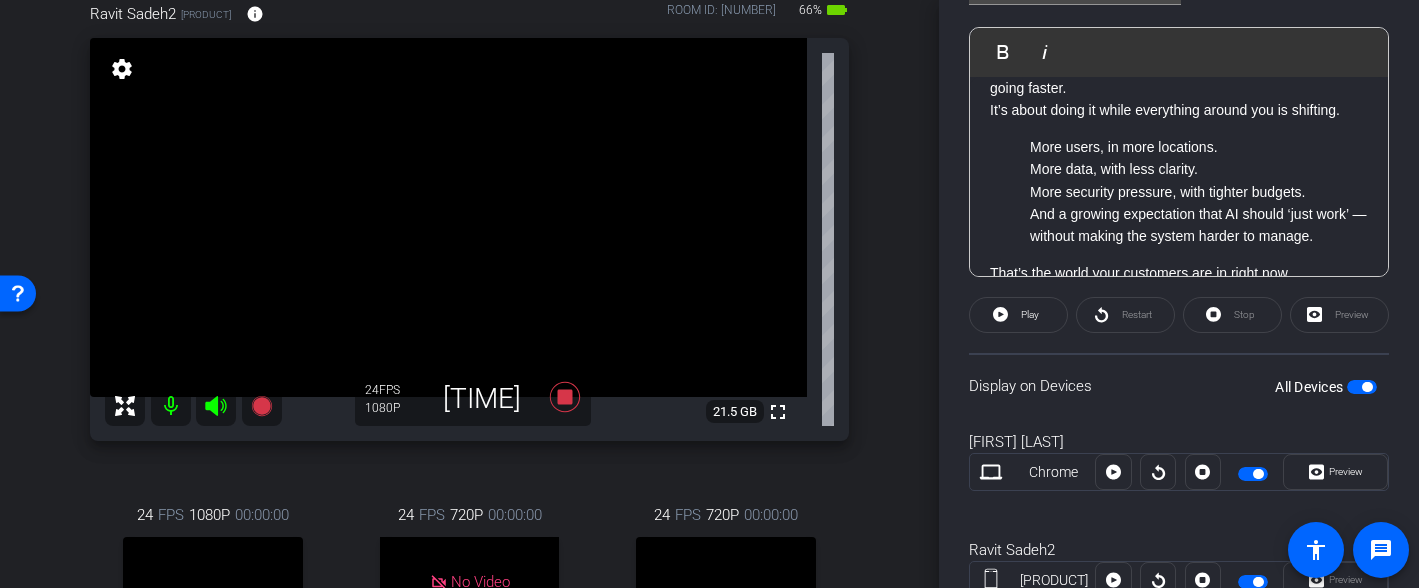 scroll, scrollTop: 492, scrollLeft: 0, axis: vertical 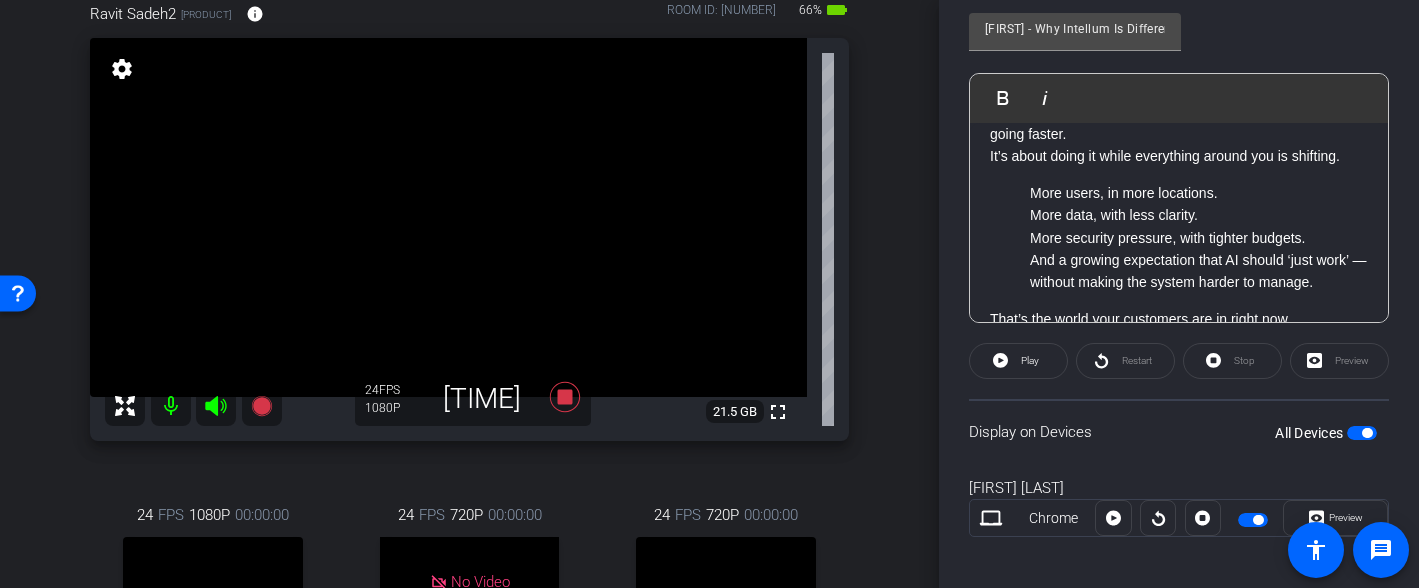 click on "Restart" 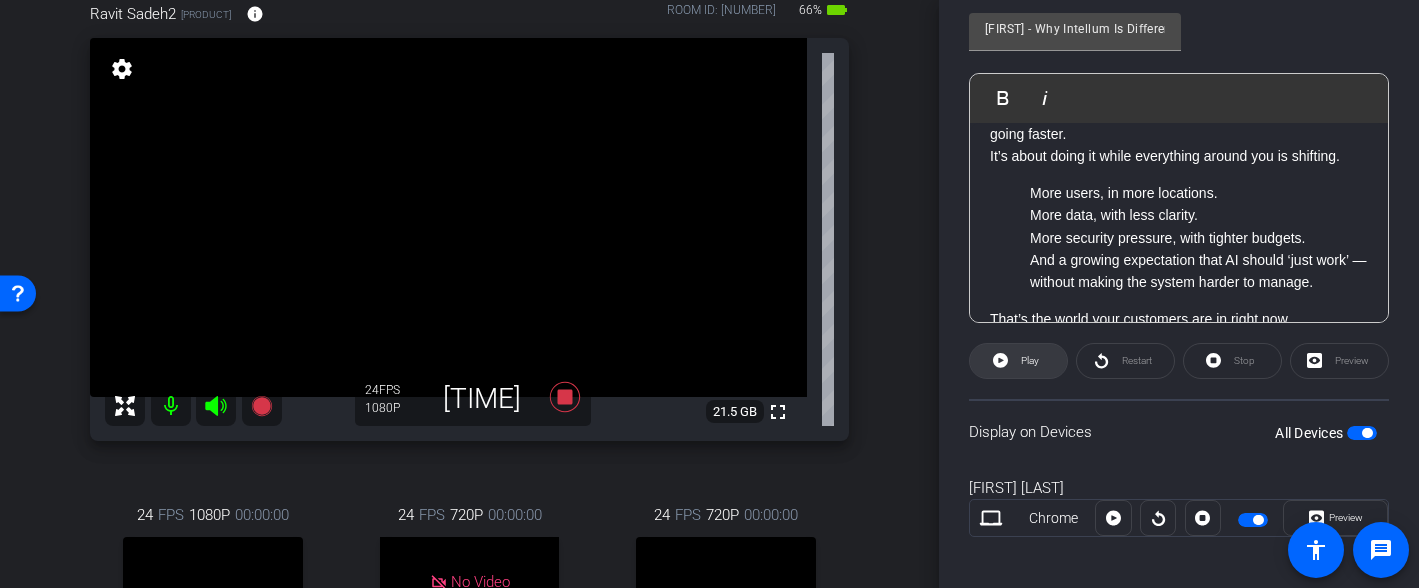 click 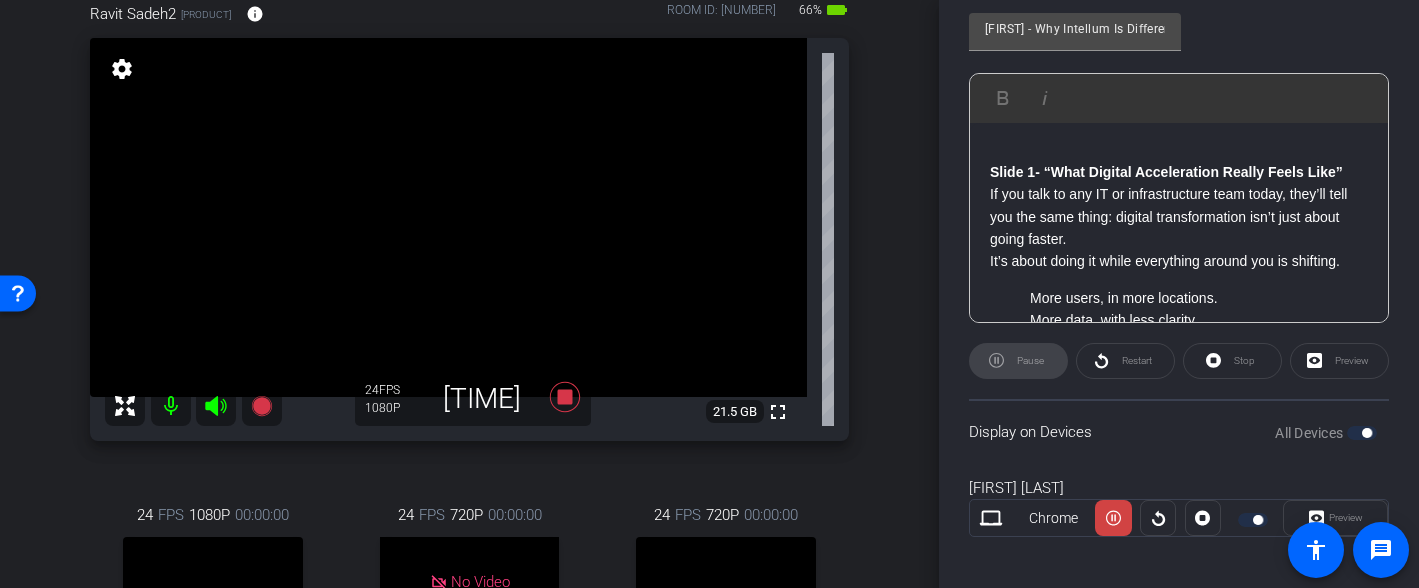 scroll, scrollTop: 0, scrollLeft: 0, axis: both 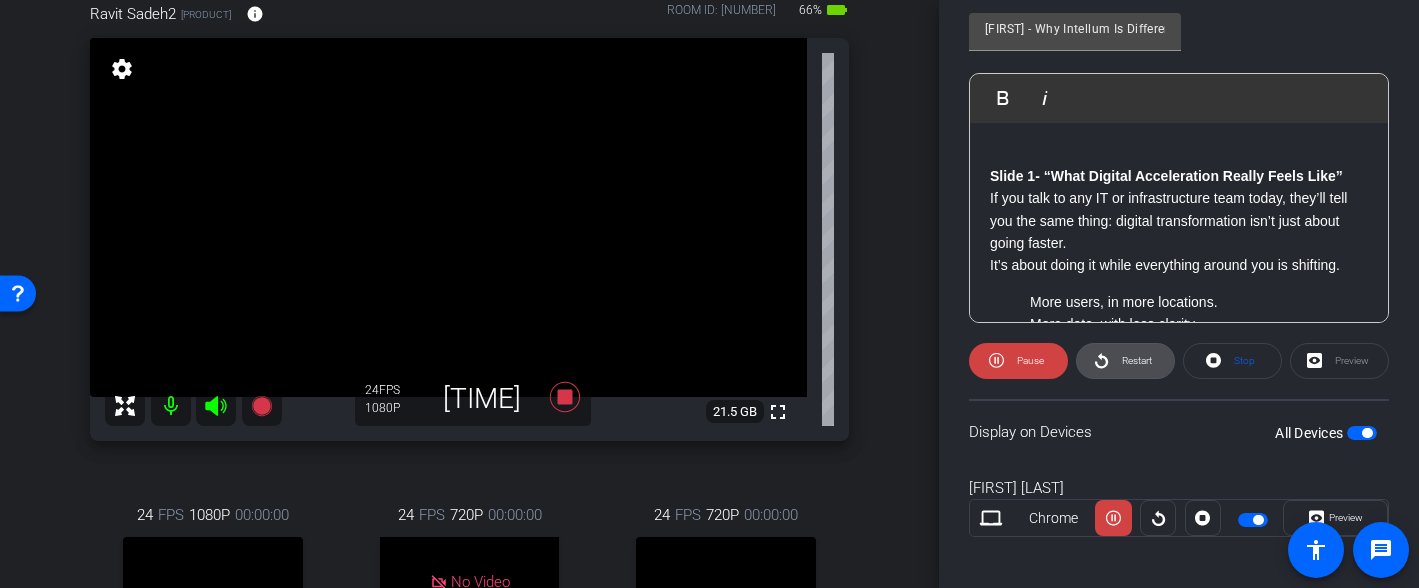 click 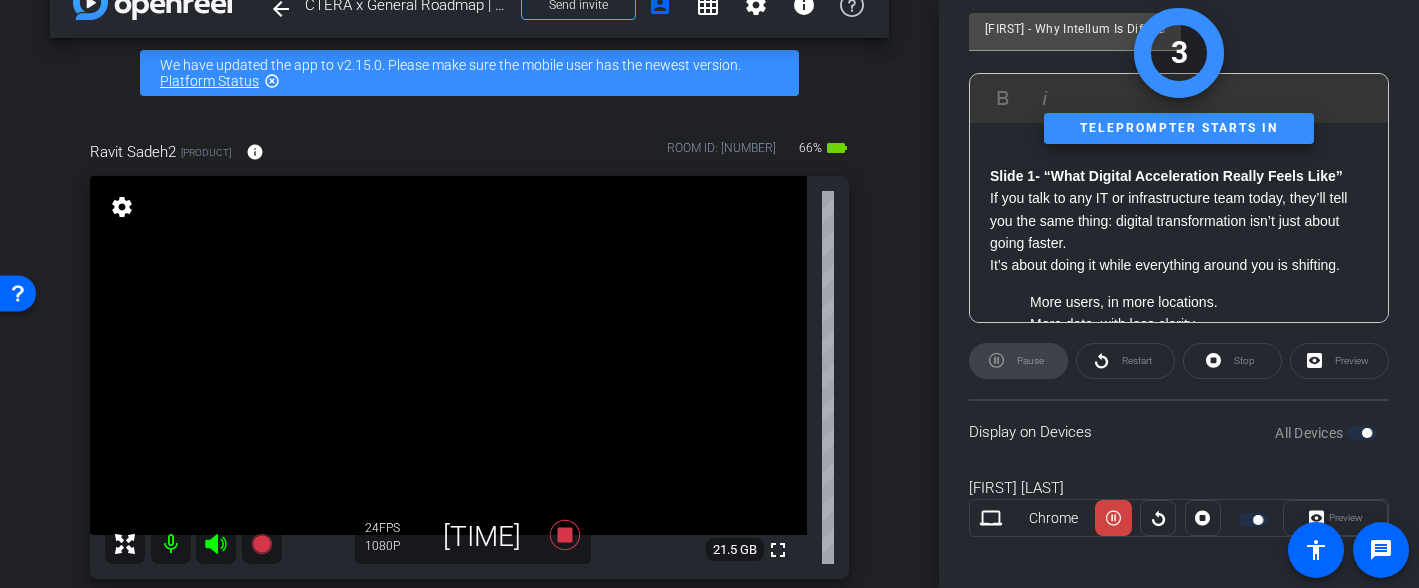 scroll, scrollTop: 0, scrollLeft: 0, axis: both 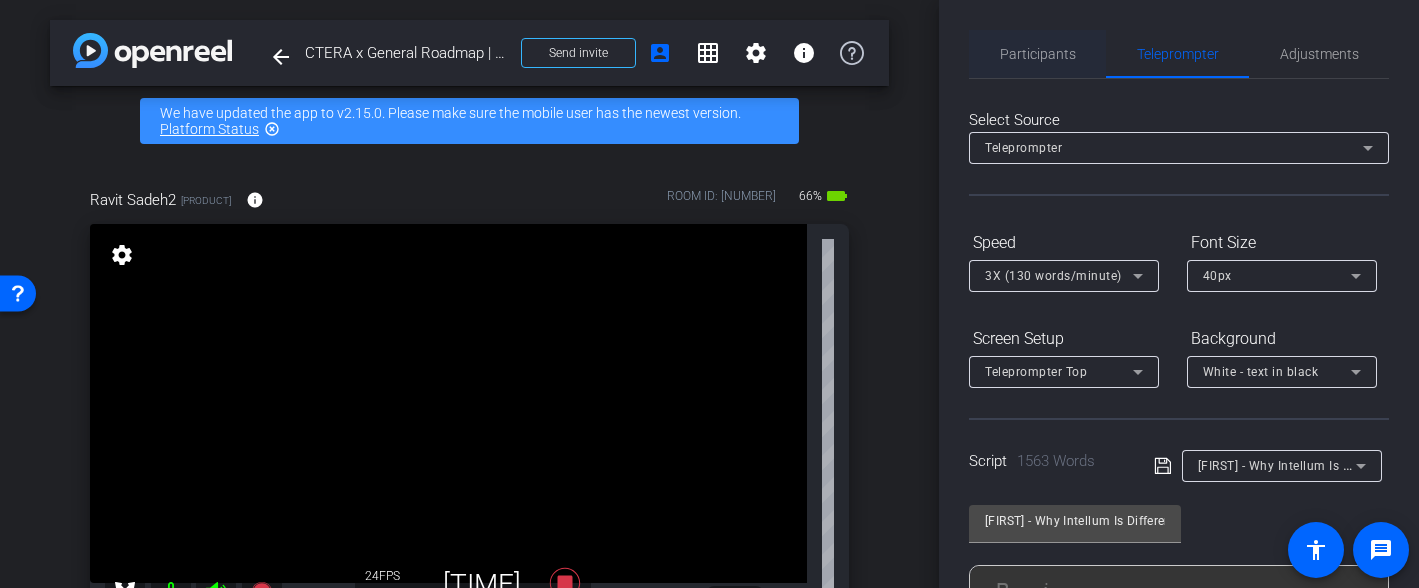 click on "Participants" at bounding box center [1038, 54] 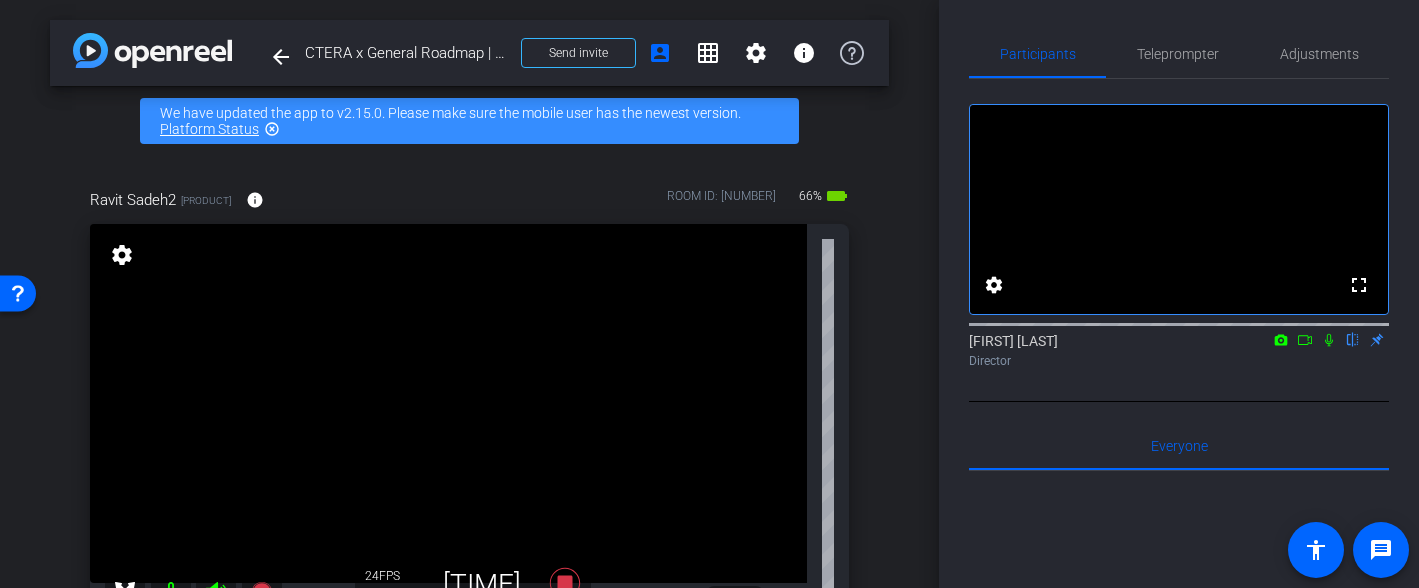 click 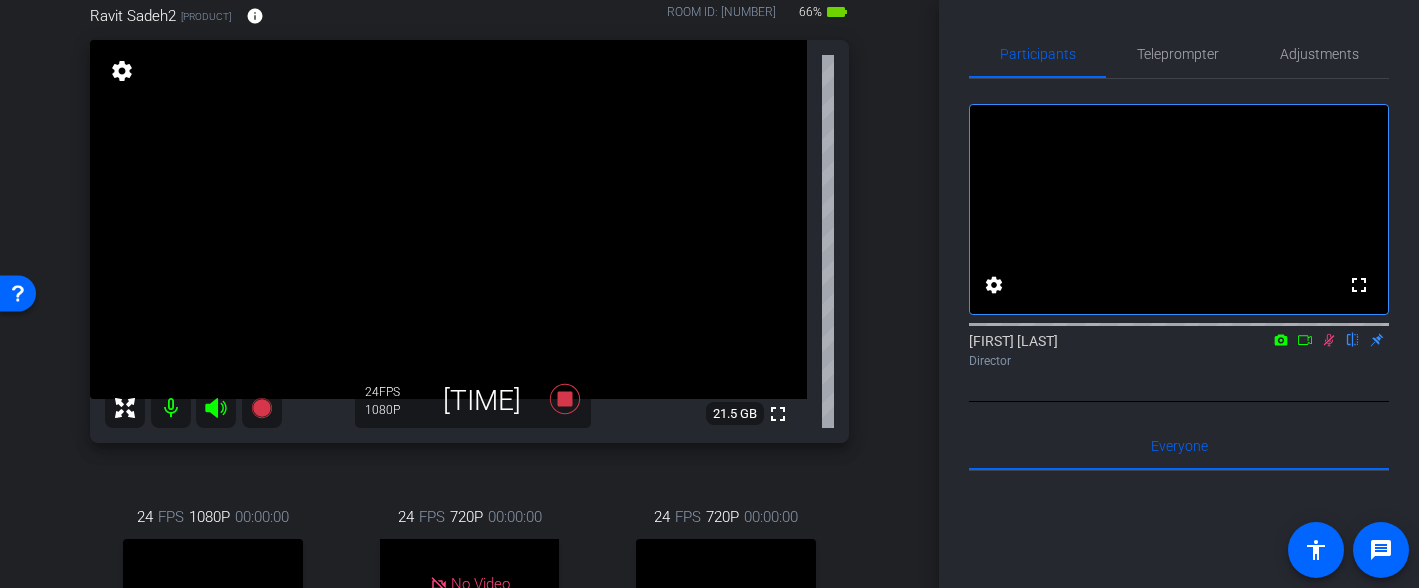 scroll, scrollTop: 180, scrollLeft: 0, axis: vertical 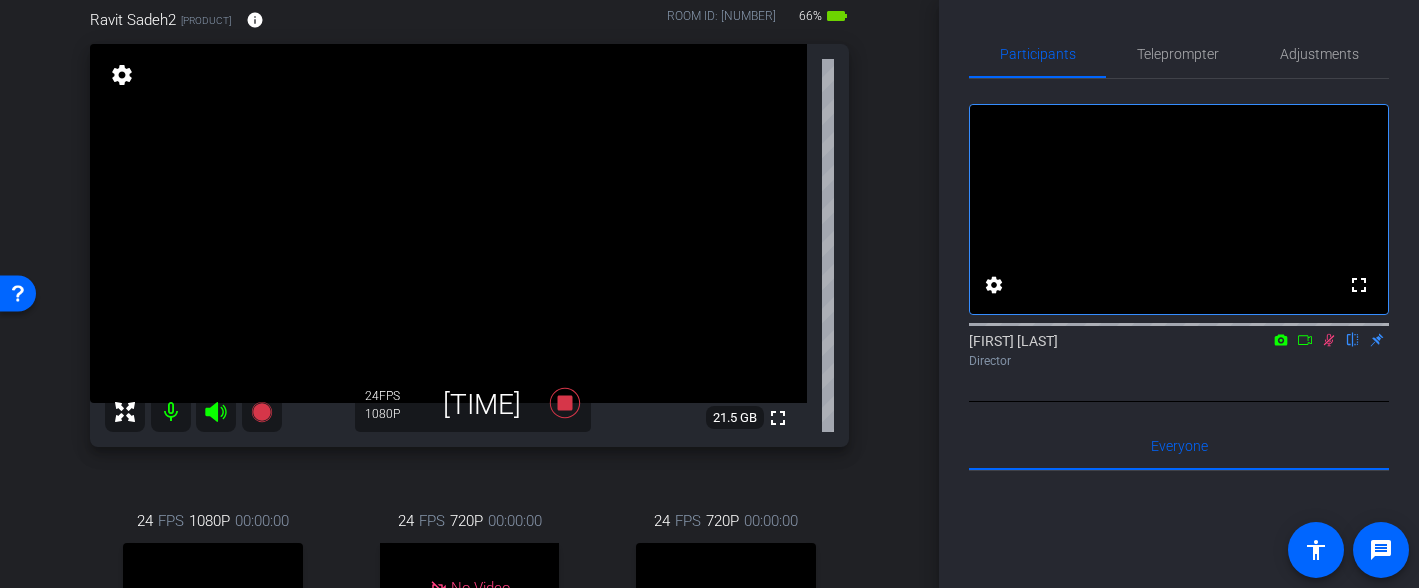 click 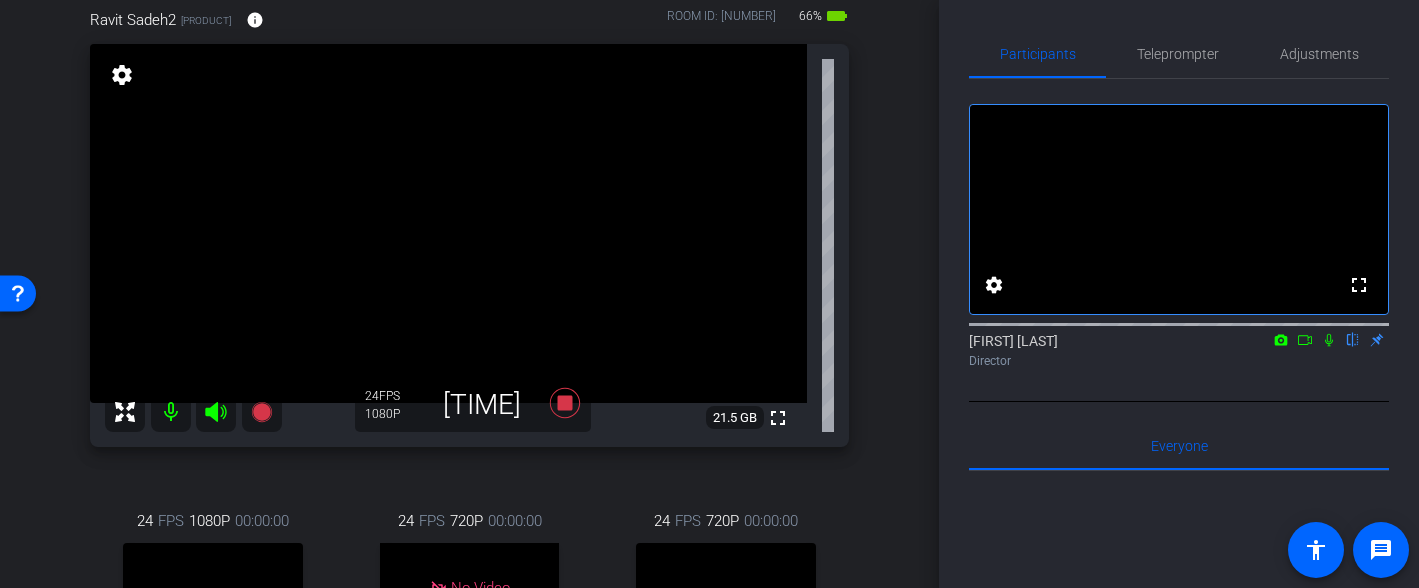 click 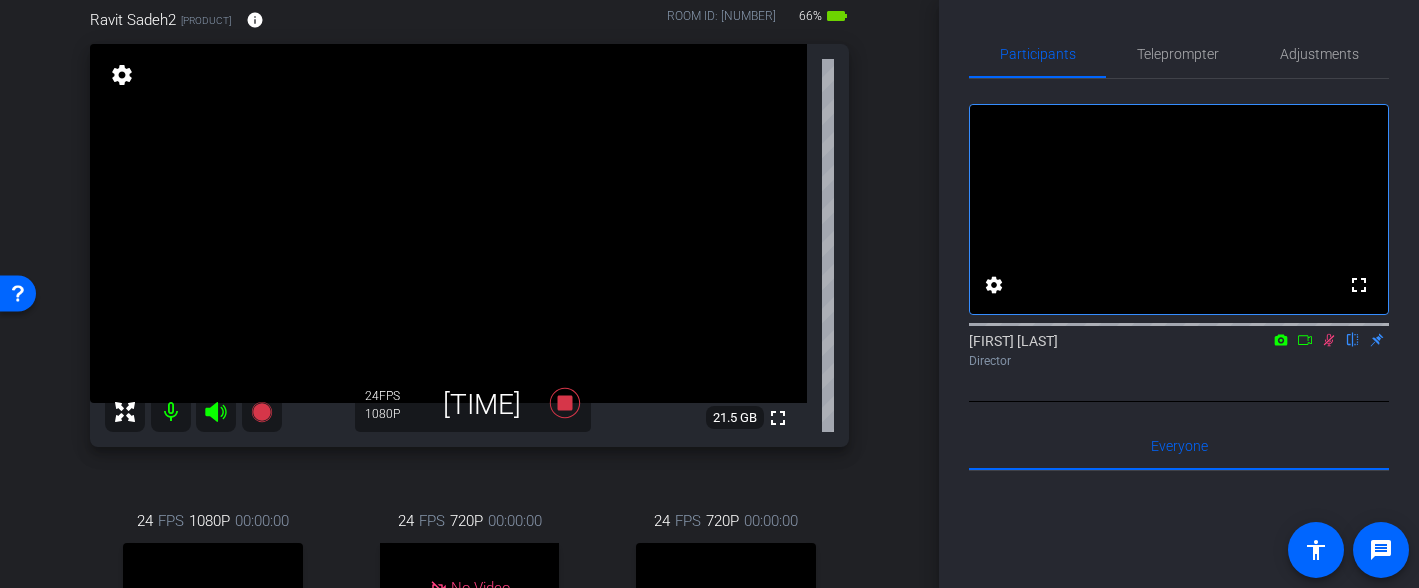 click 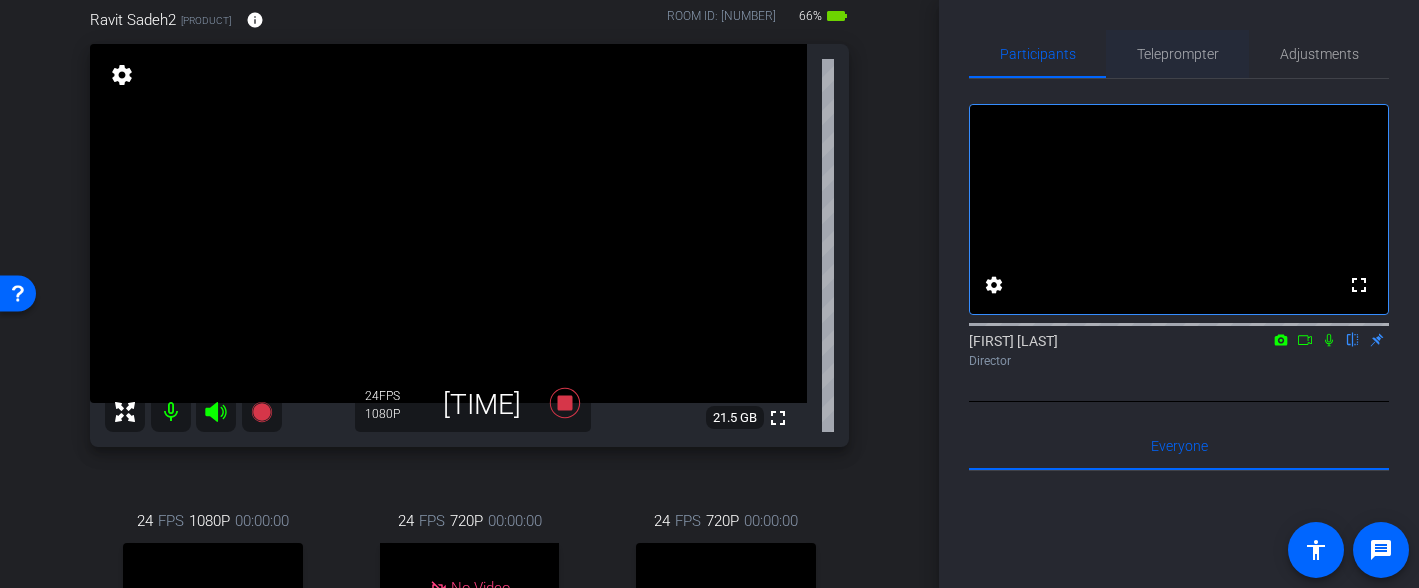 click on "Teleprompter" at bounding box center [1178, 54] 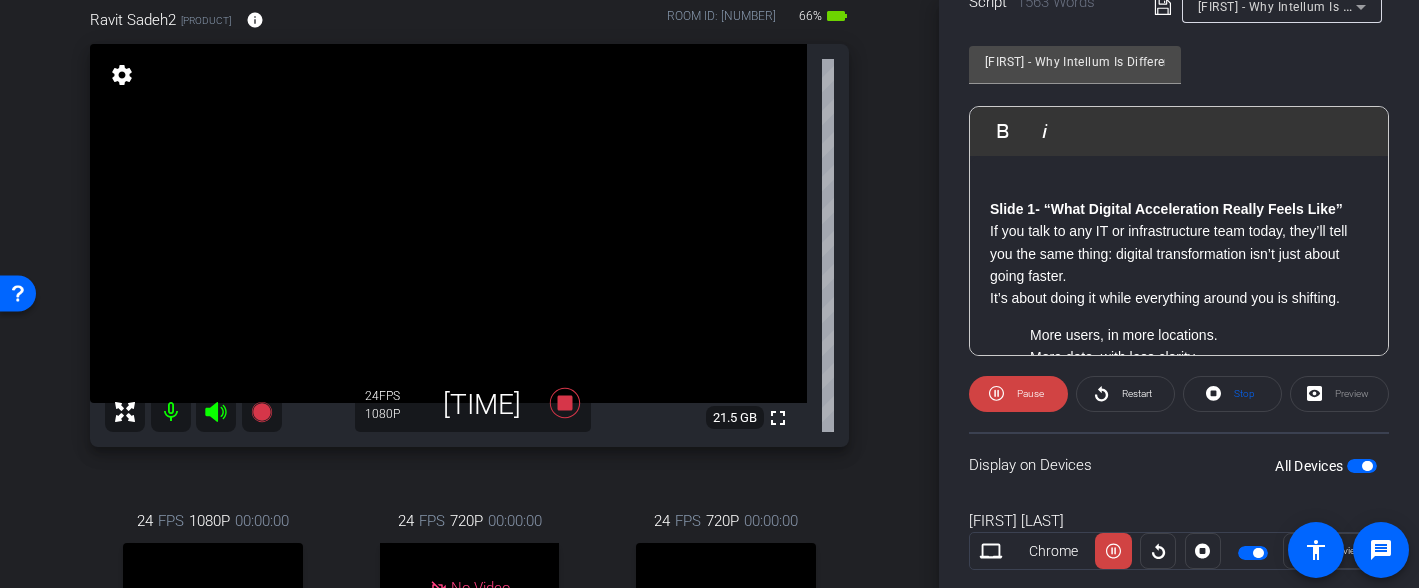 scroll, scrollTop: 473, scrollLeft: 0, axis: vertical 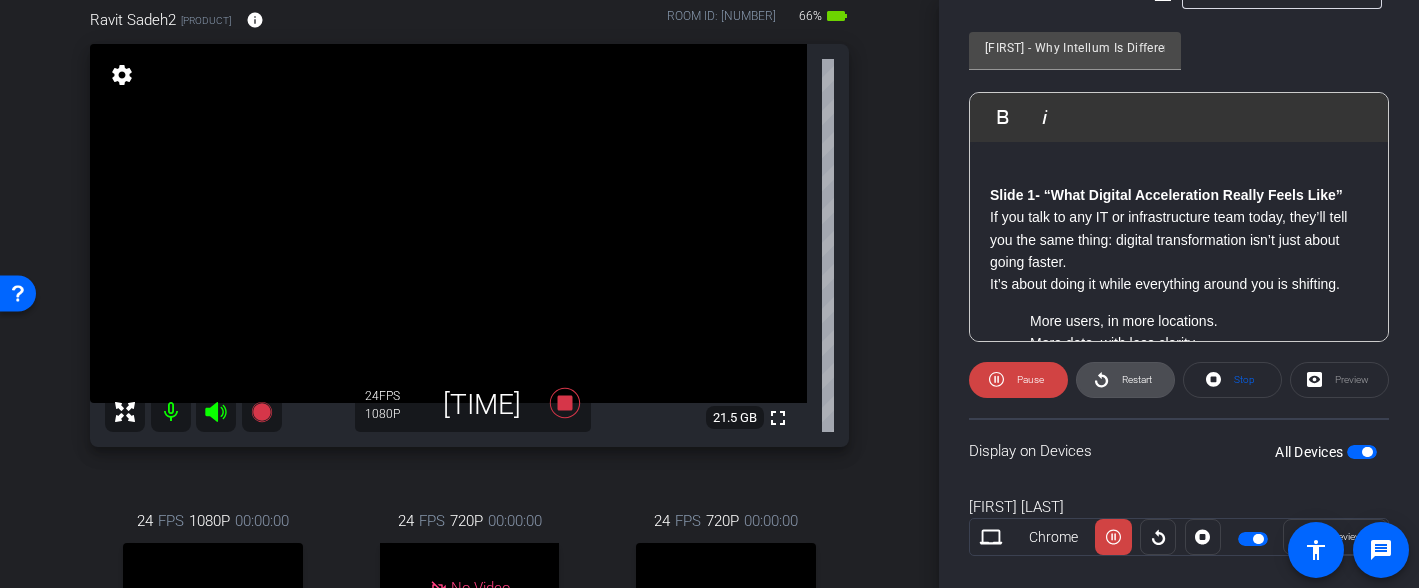 click 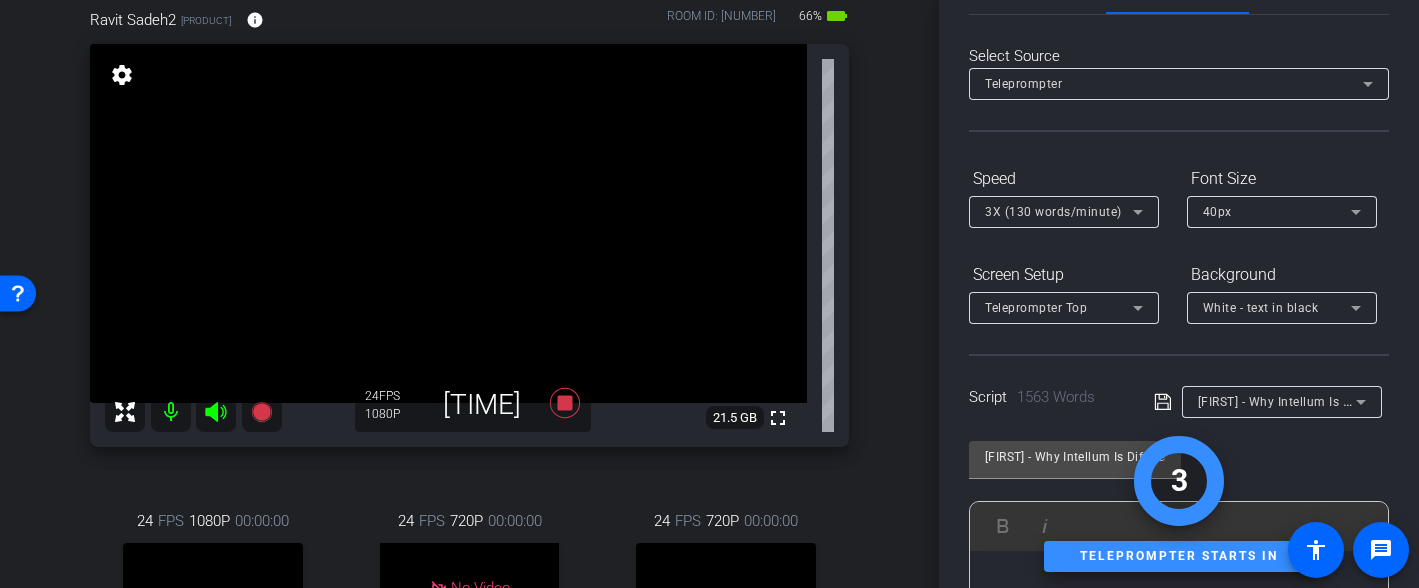 scroll, scrollTop: 0, scrollLeft: 0, axis: both 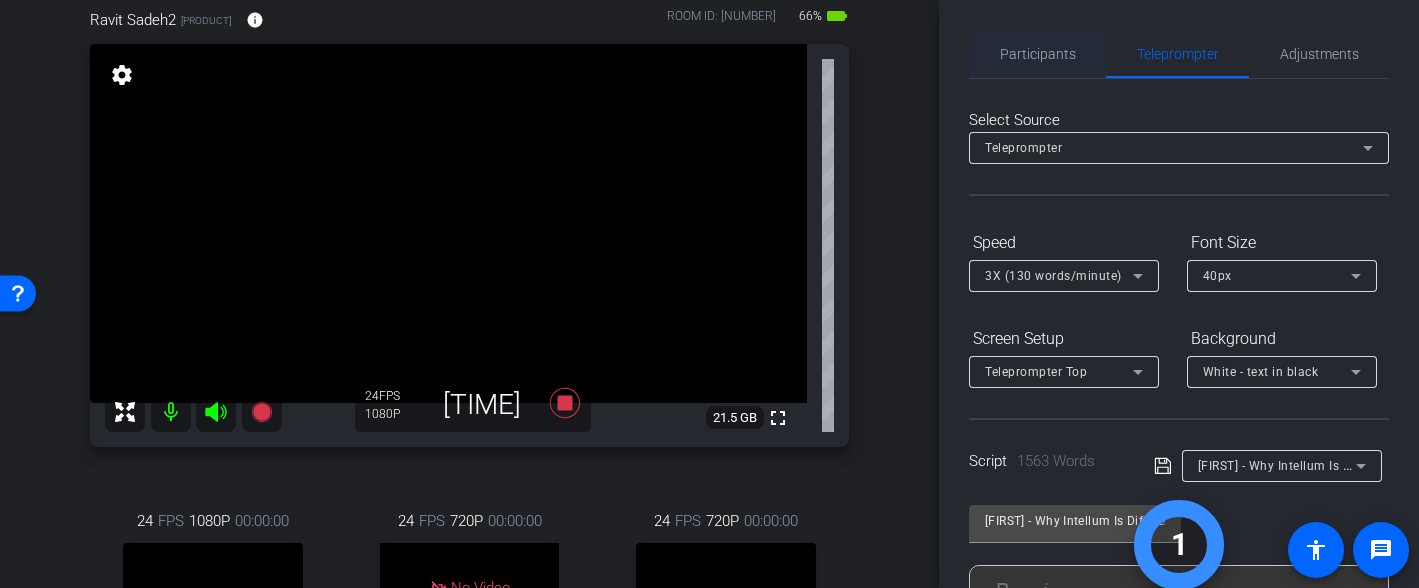 click on "Participants" at bounding box center (1038, 54) 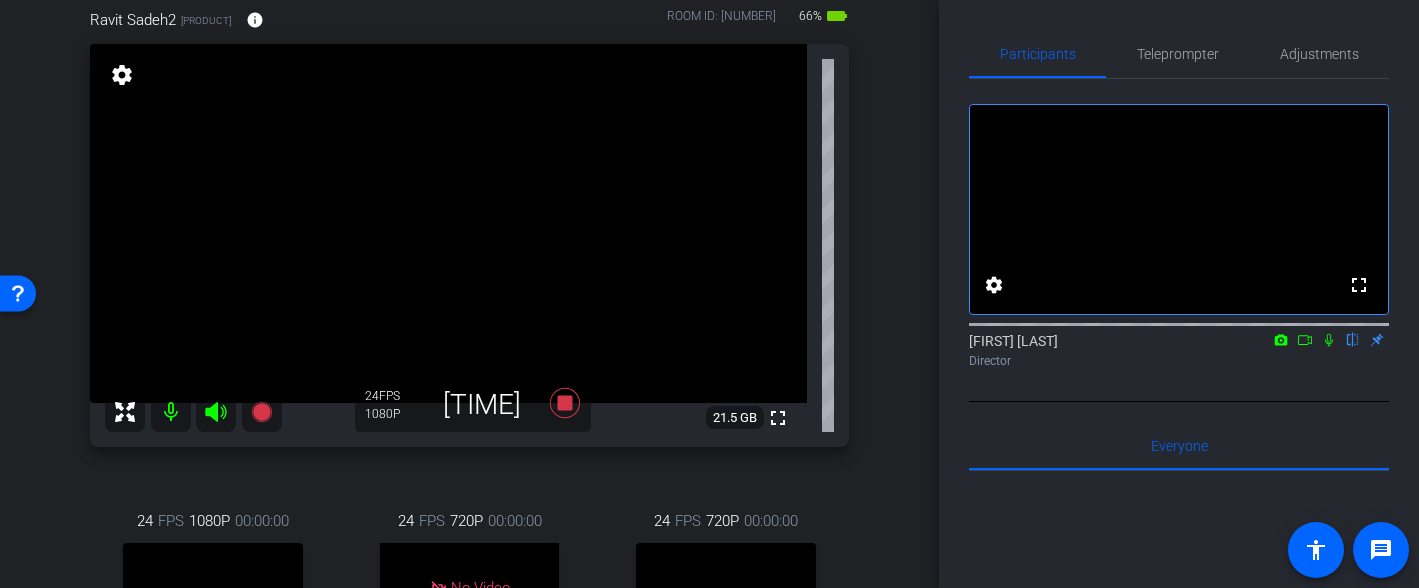 click 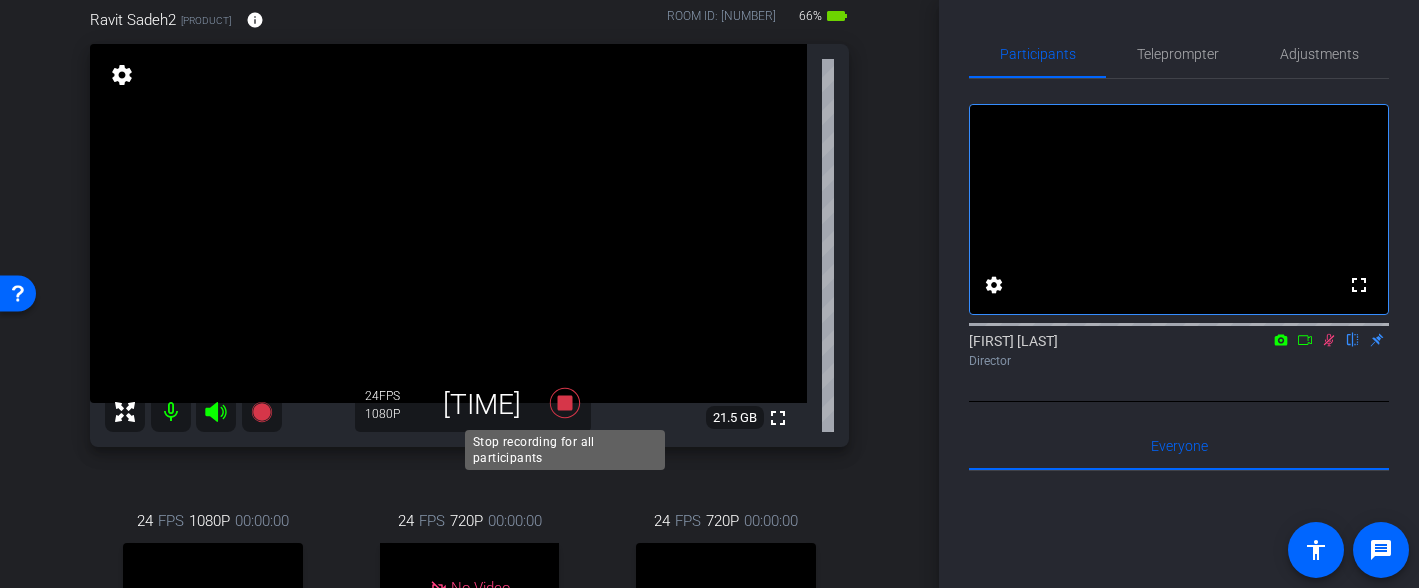 click 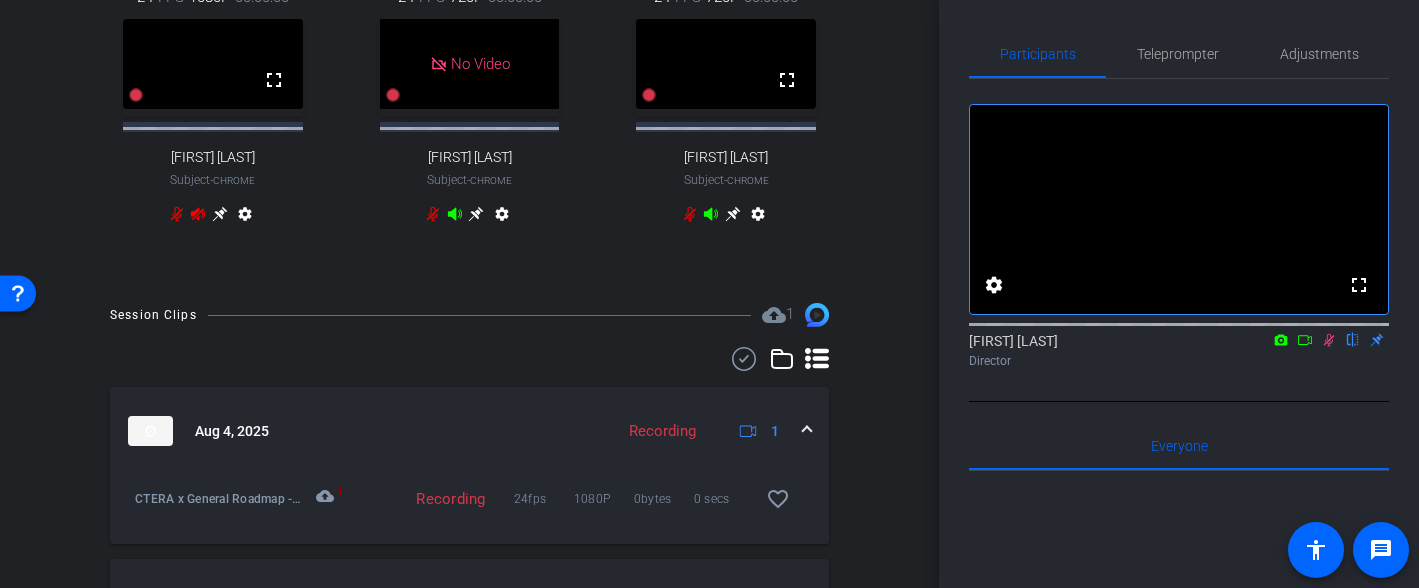 scroll, scrollTop: 712, scrollLeft: 0, axis: vertical 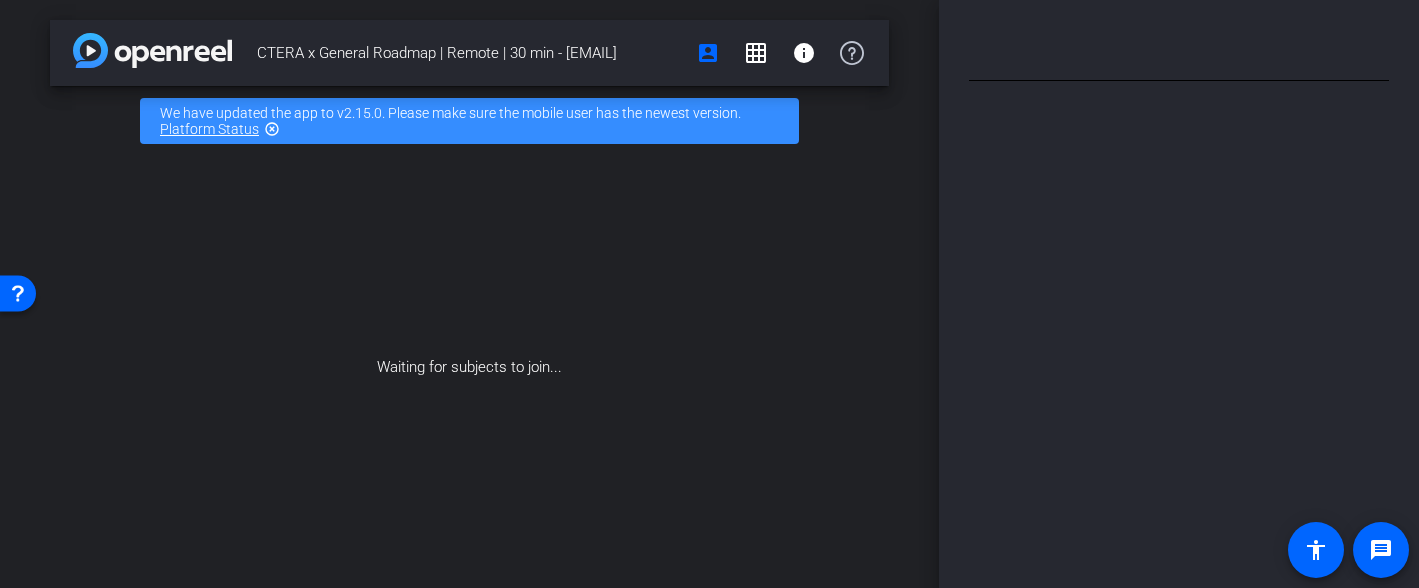 type on "Carla - Why Intellum Is Different" 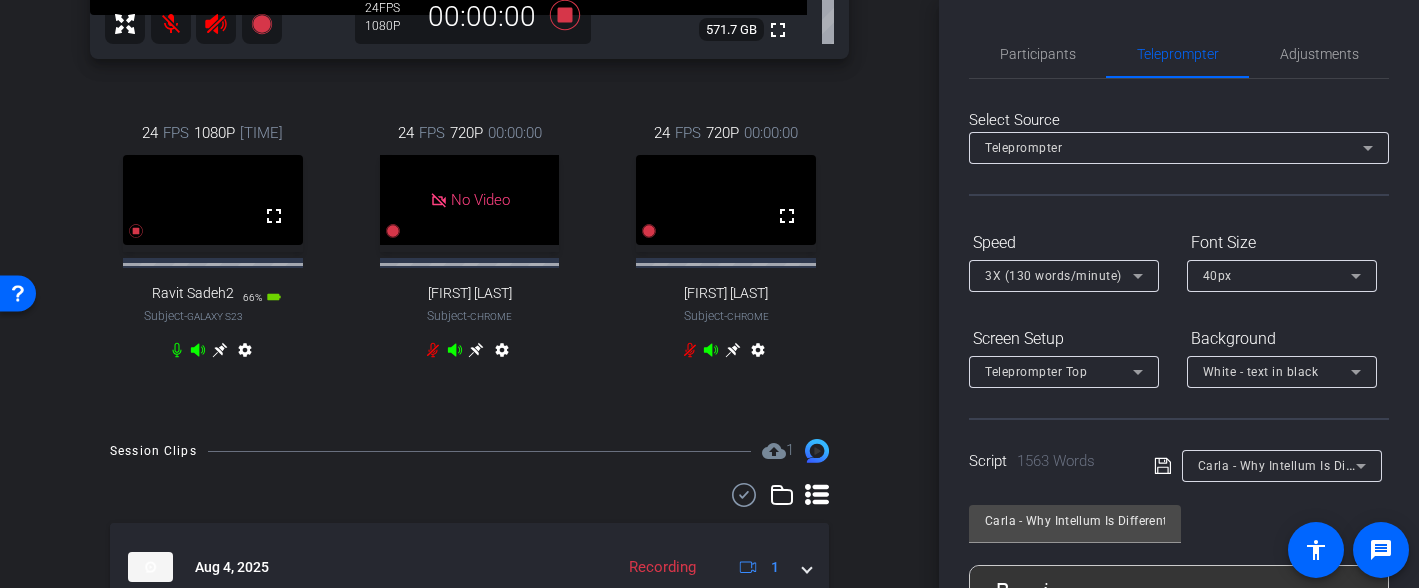 scroll, scrollTop: 582, scrollLeft: 0, axis: vertical 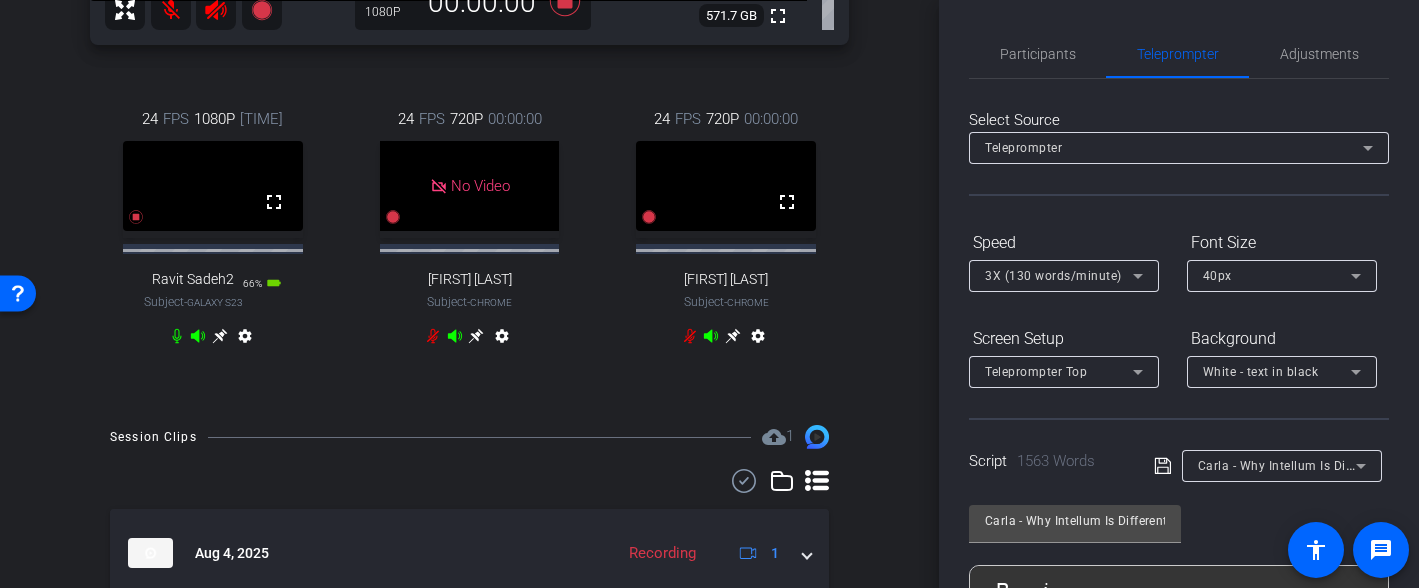 click 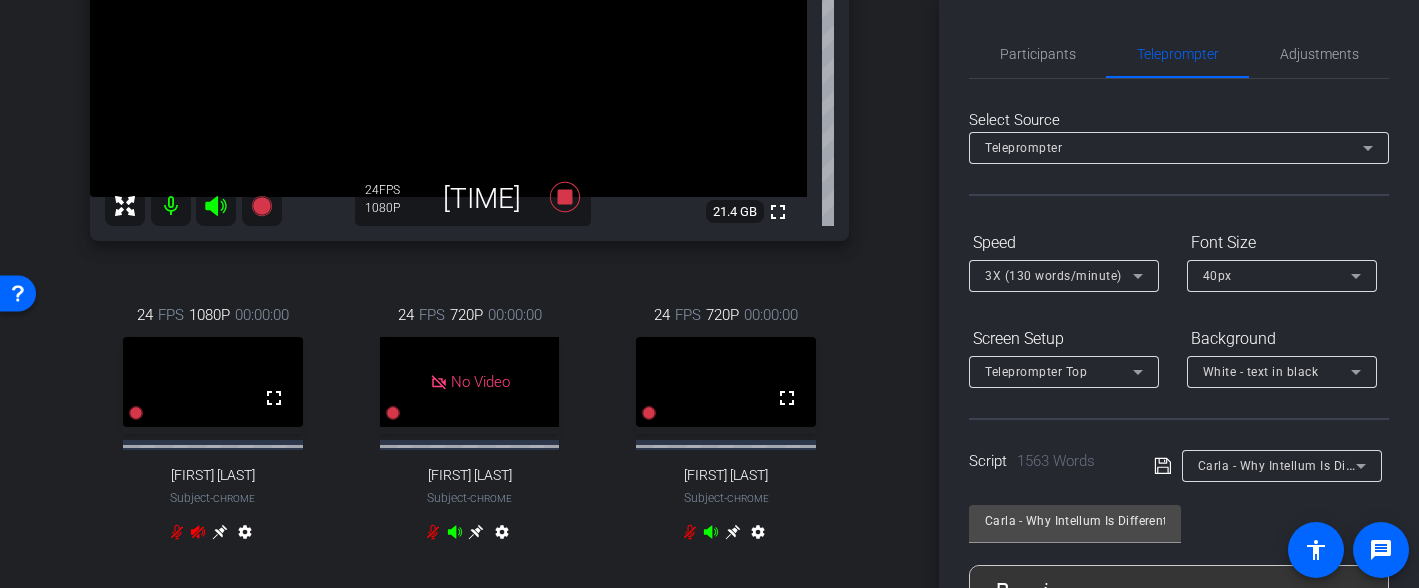 scroll, scrollTop: 331, scrollLeft: 0, axis: vertical 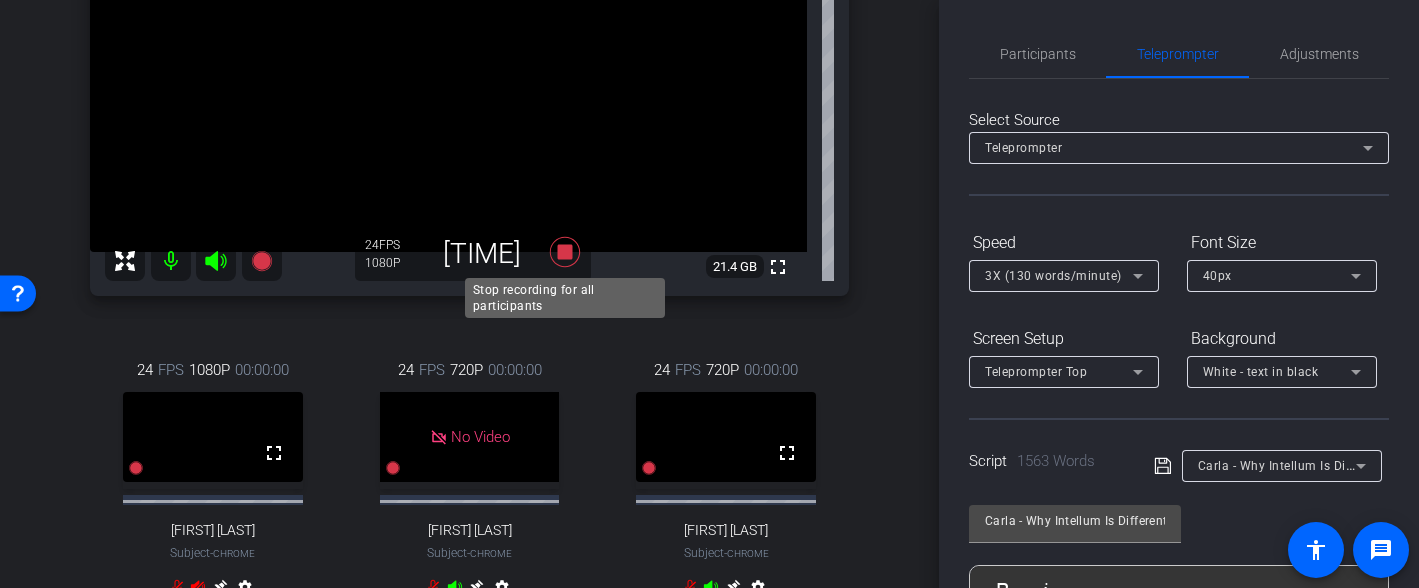 click 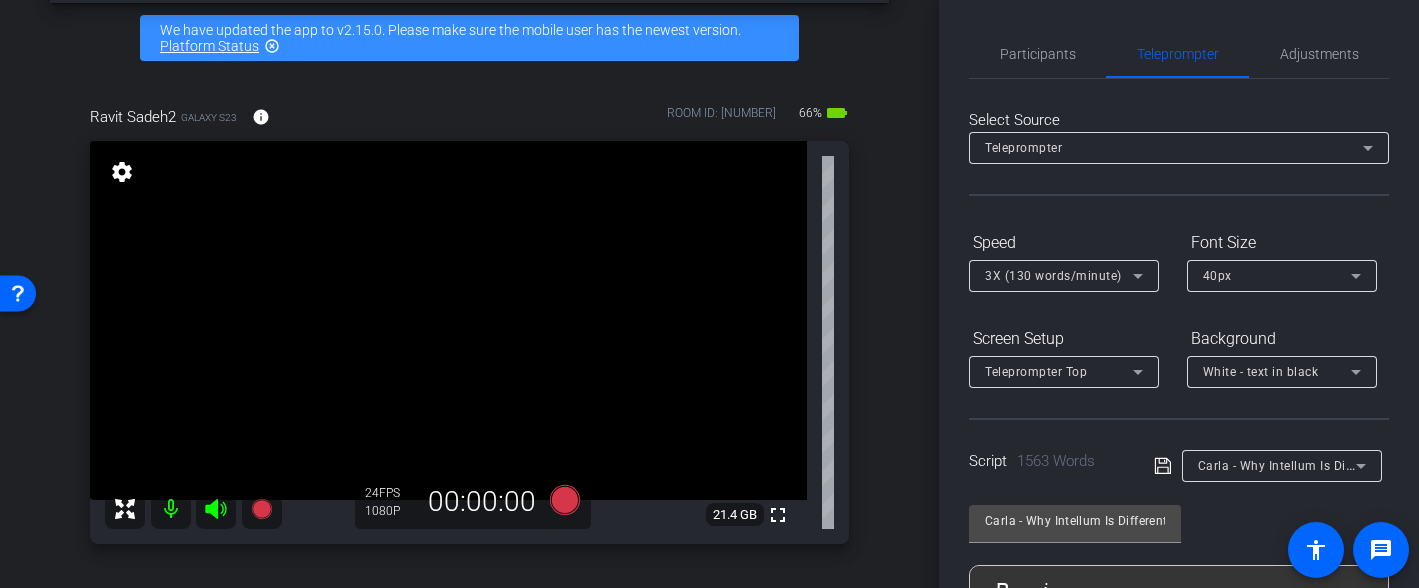 scroll, scrollTop: 58, scrollLeft: 0, axis: vertical 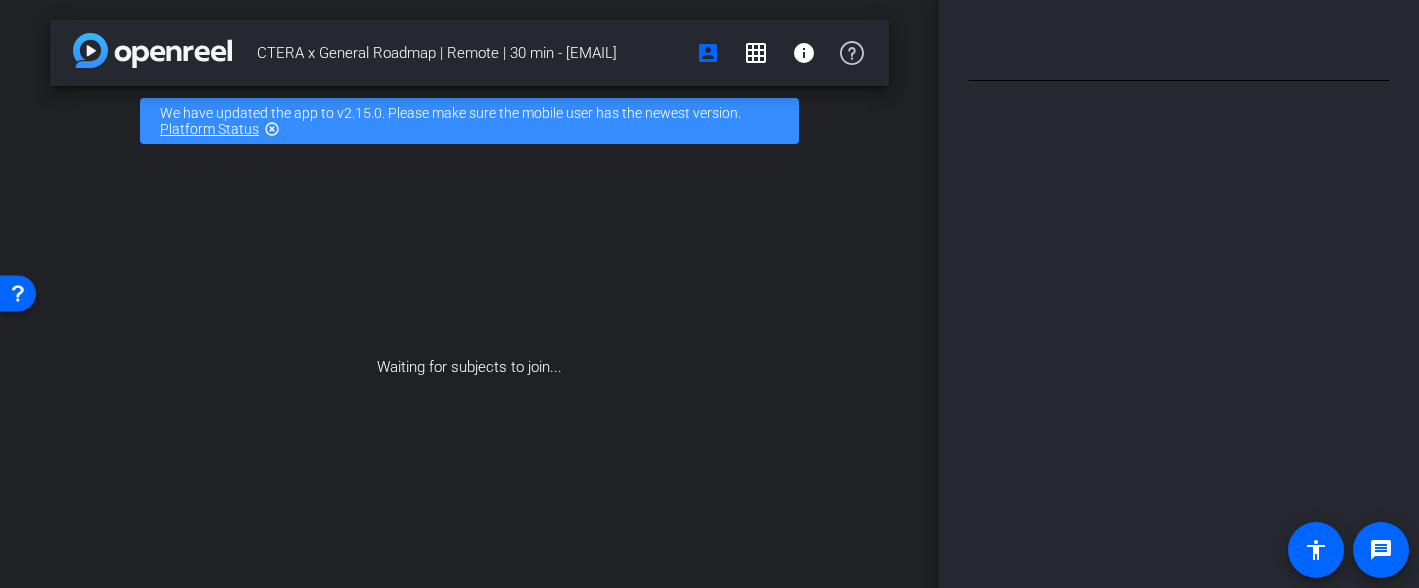type on "Carla - Why Intellum Is Different" 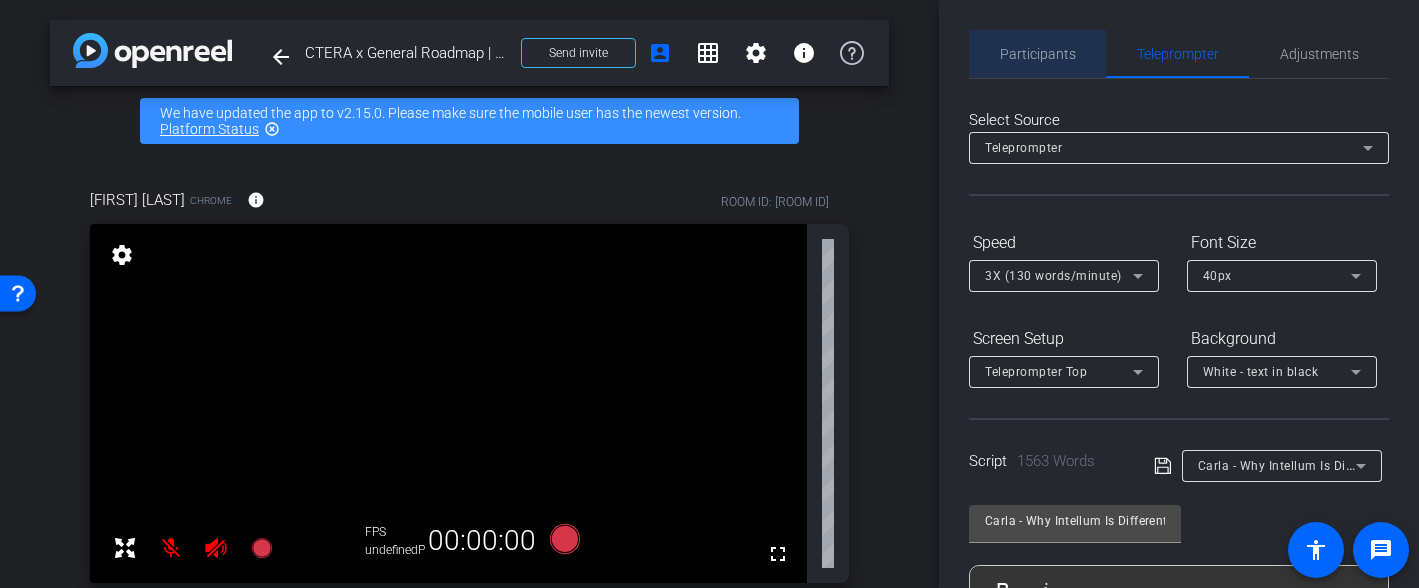 click on "Participants" at bounding box center (1038, 54) 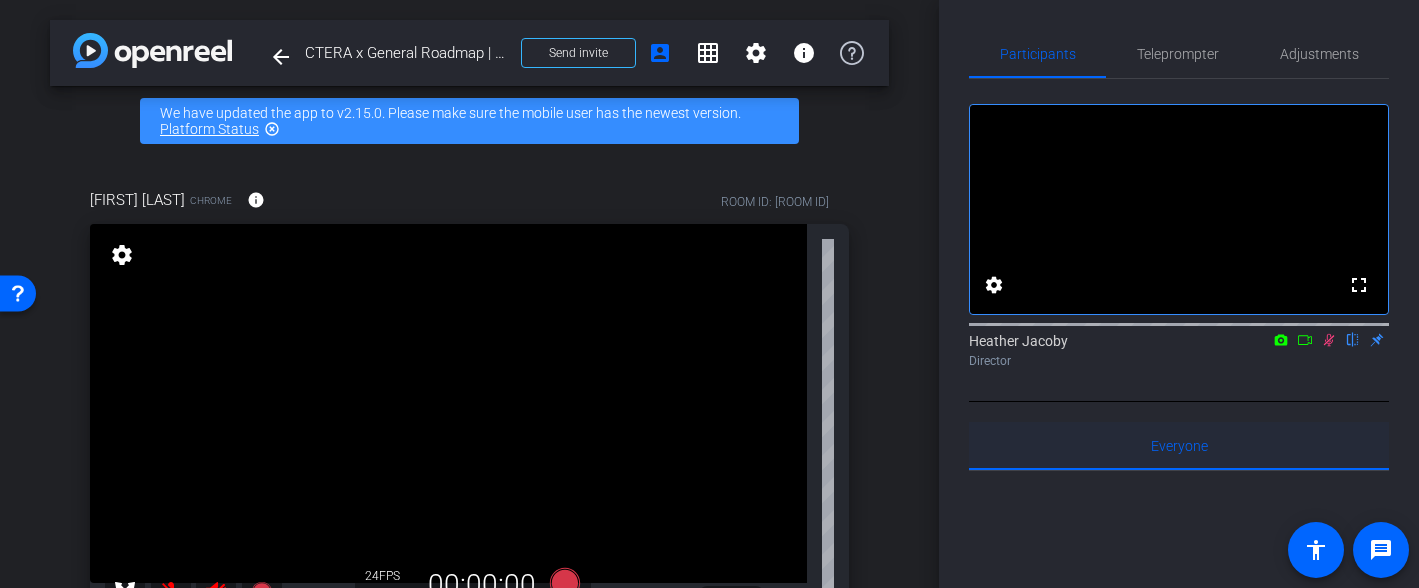 click 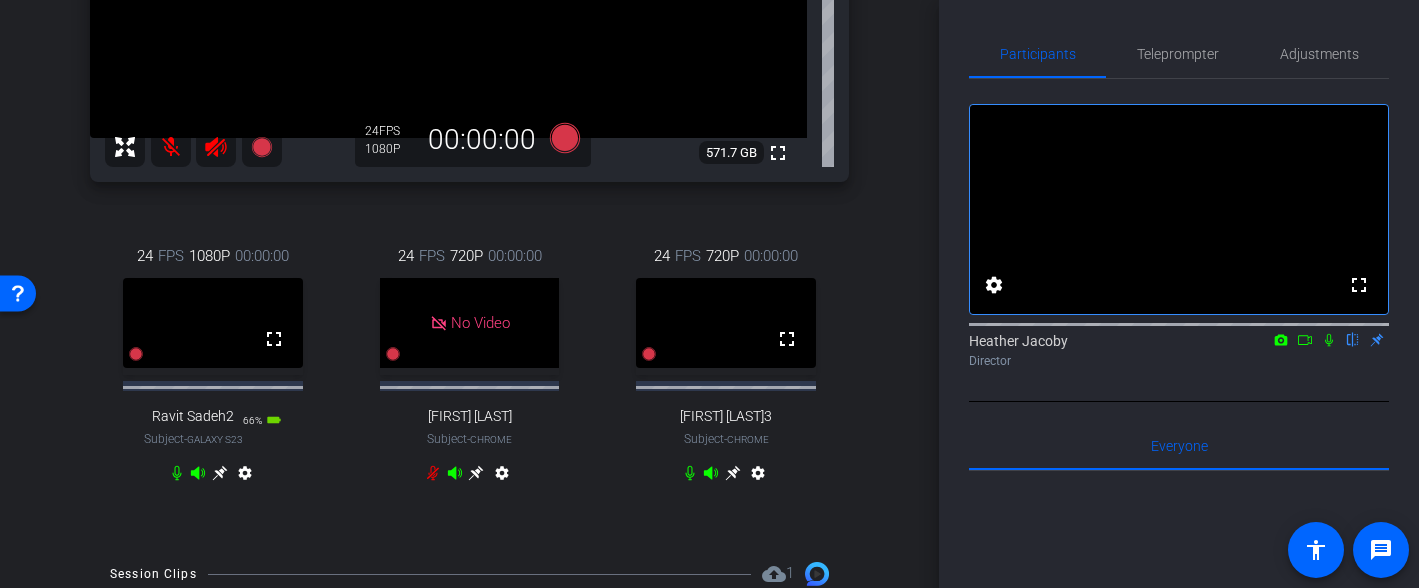 scroll, scrollTop: 459, scrollLeft: 0, axis: vertical 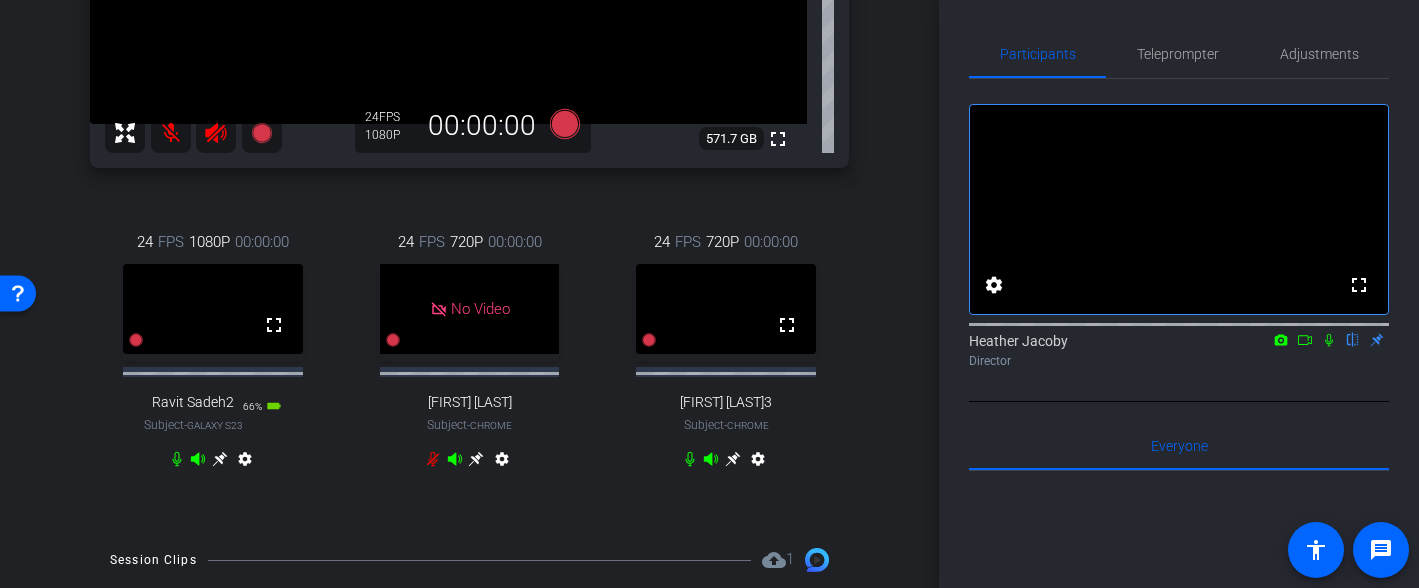 click 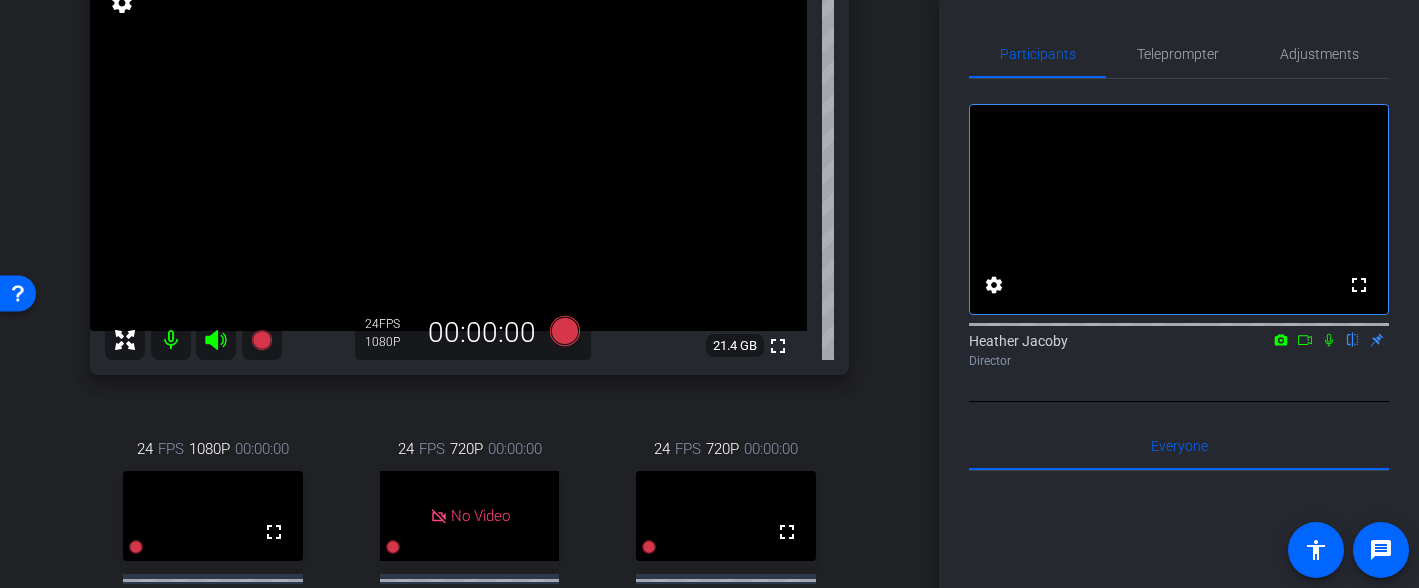 scroll, scrollTop: 213, scrollLeft: 0, axis: vertical 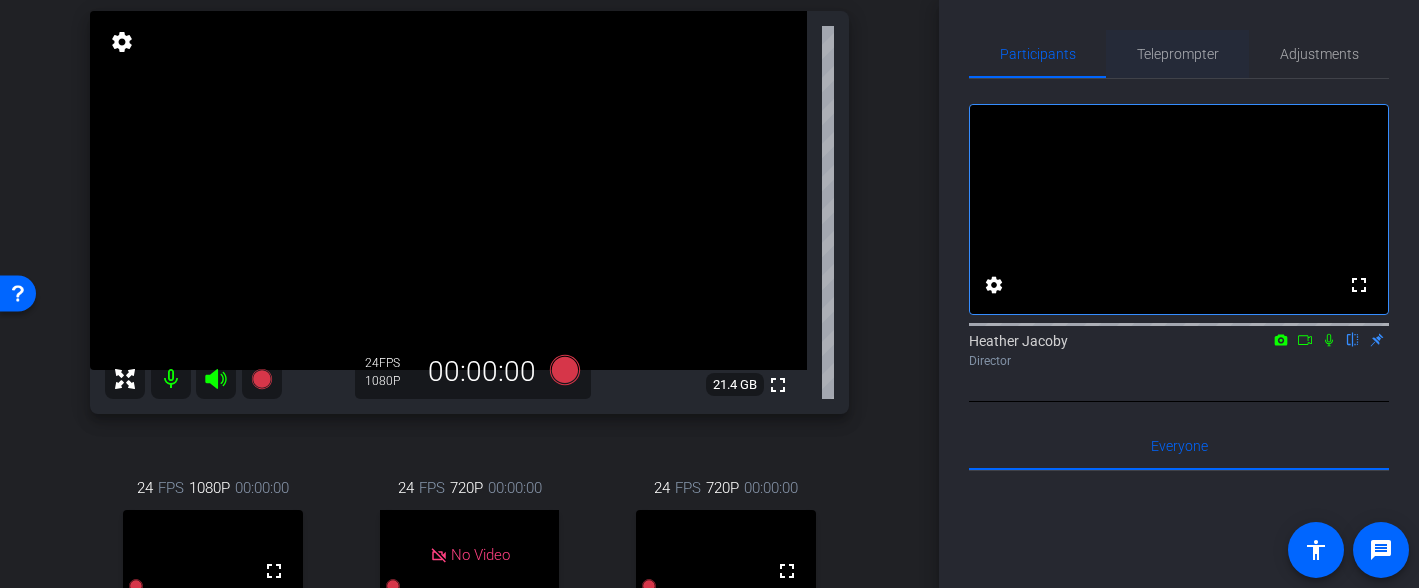 click on "Teleprompter" at bounding box center (1178, 54) 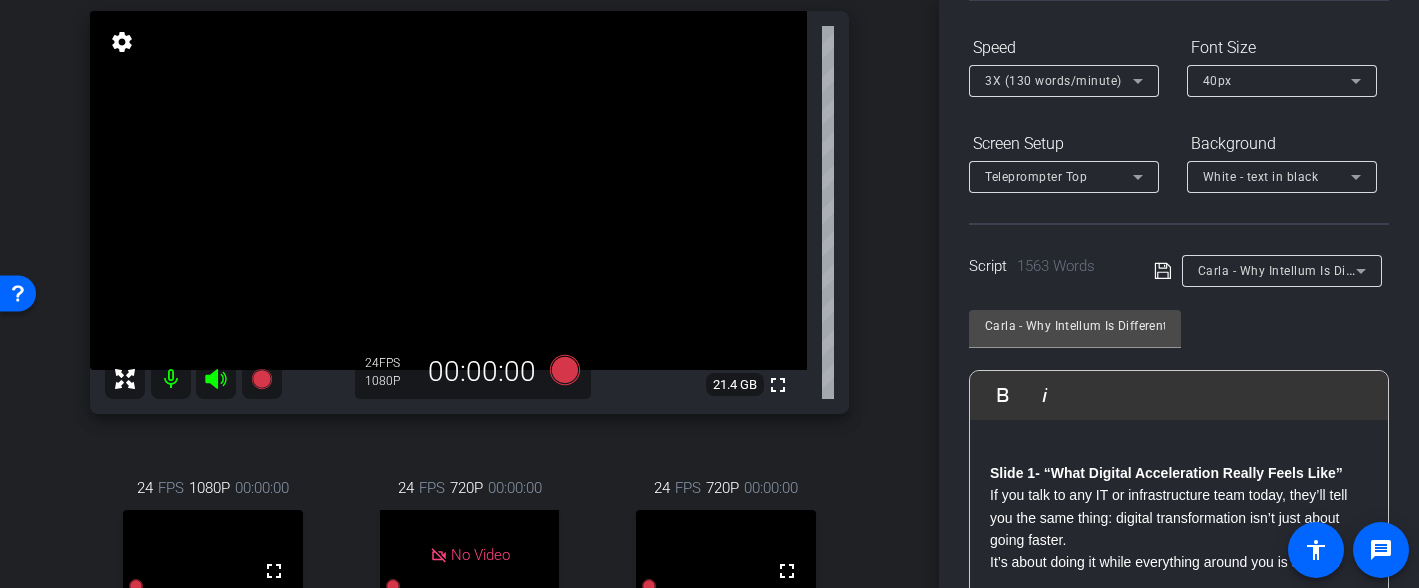 scroll, scrollTop: 379, scrollLeft: 0, axis: vertical 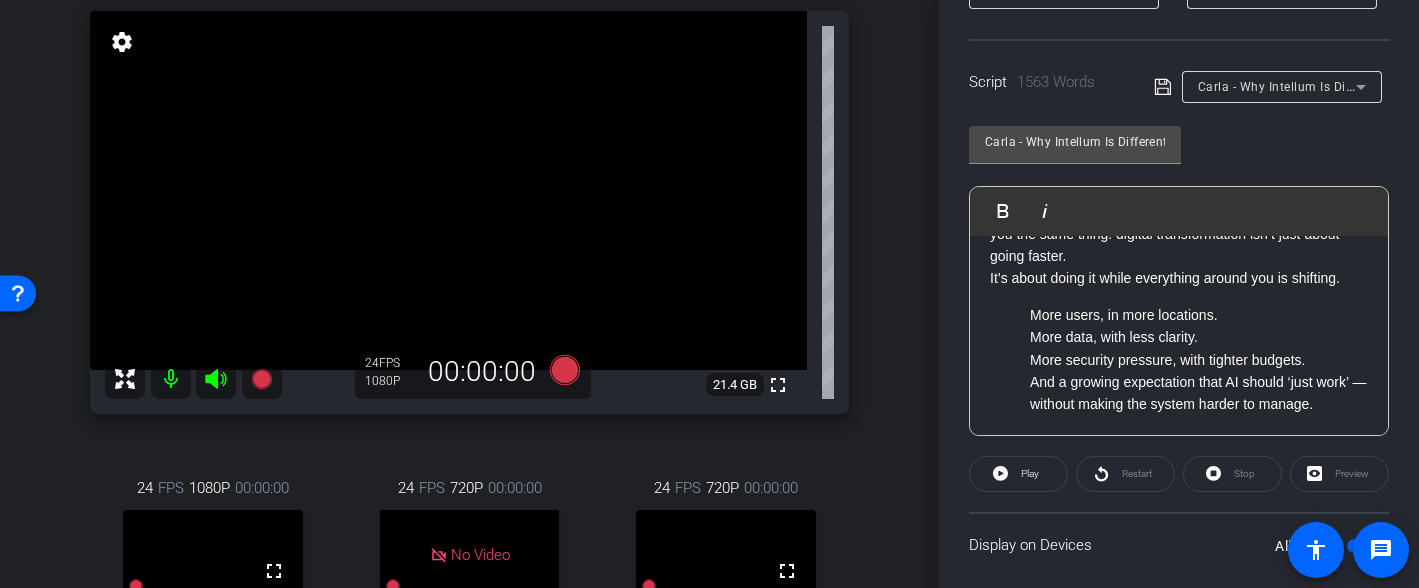 click on "Restart" 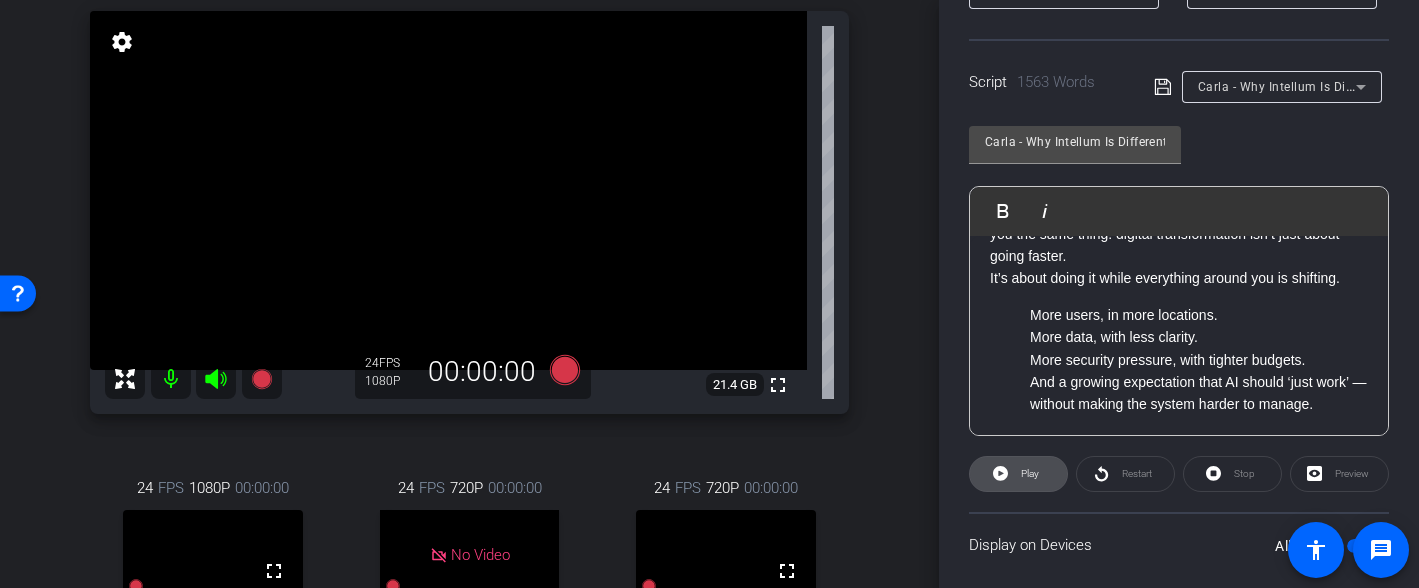 click on "Play" 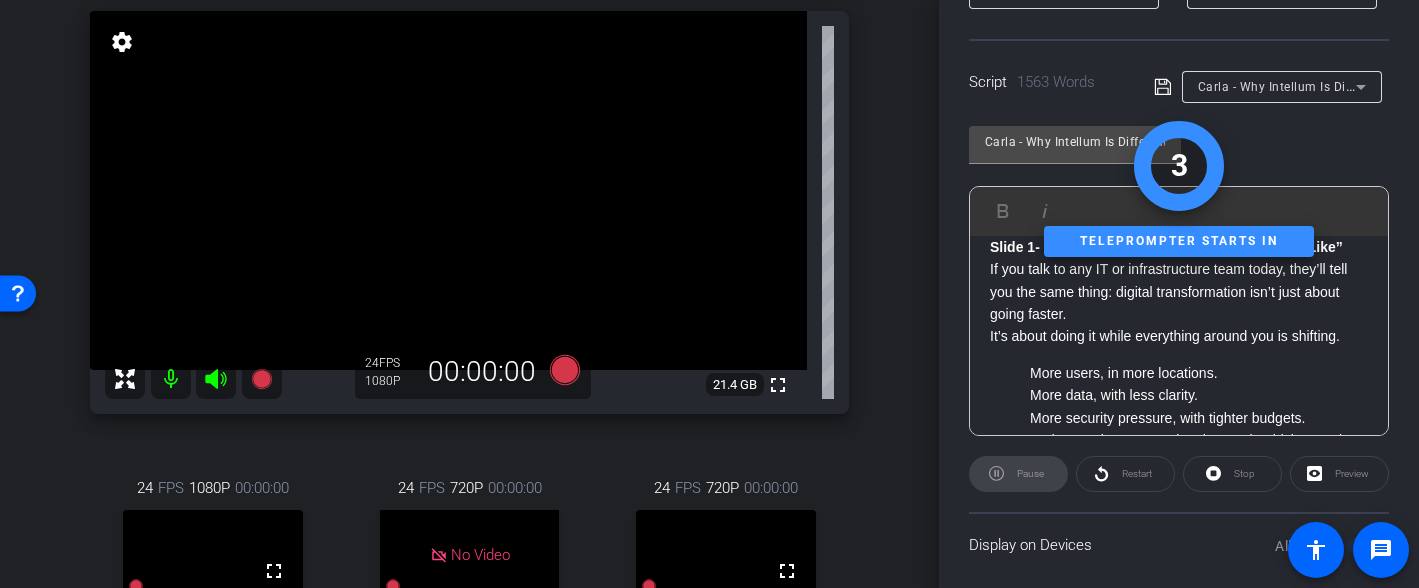 scroll, scrollTop: 0, scrollLeft: 0, axis: both 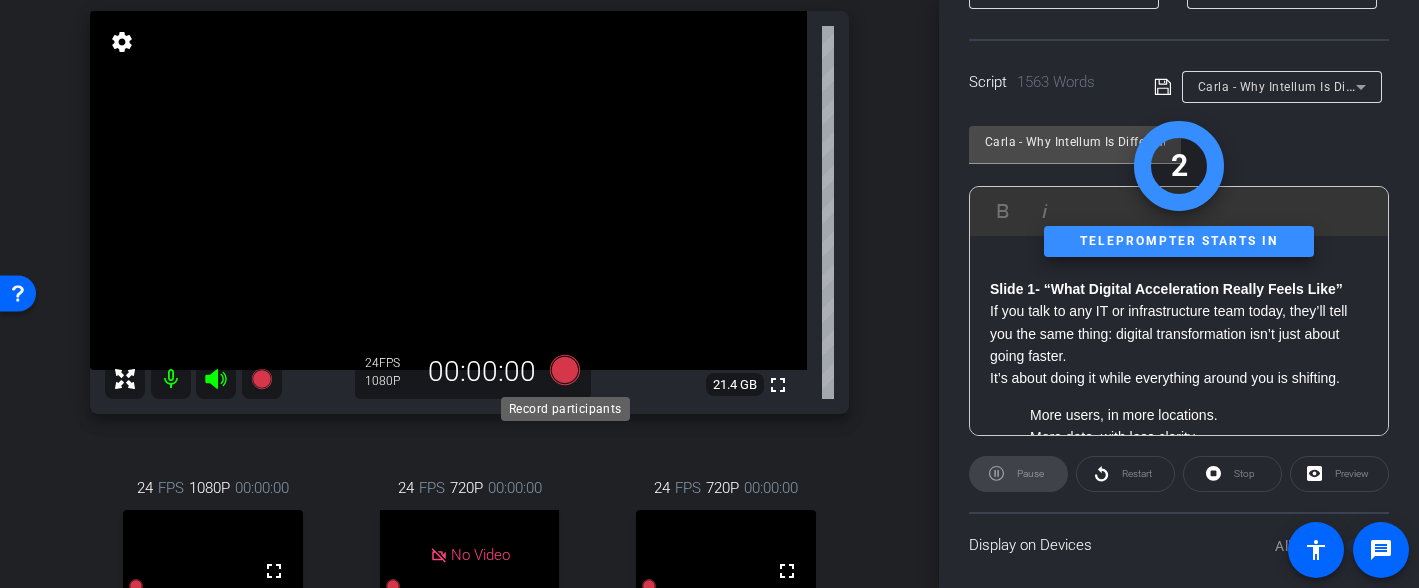 click 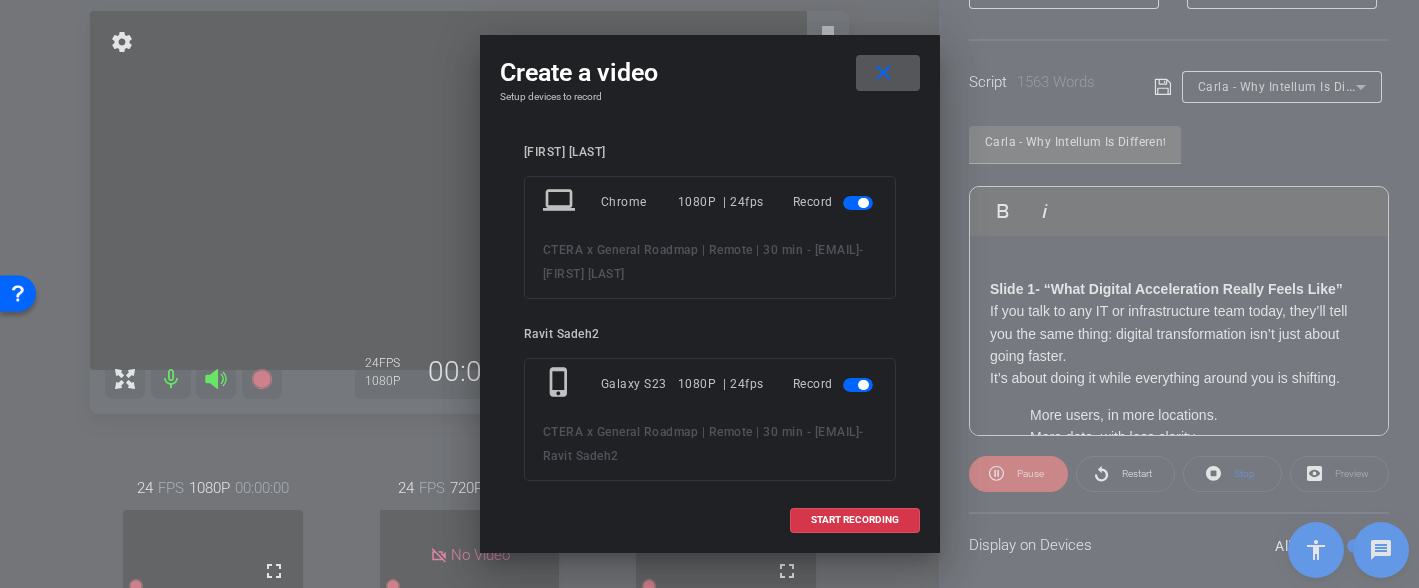 click at bounding box center [860, 202] 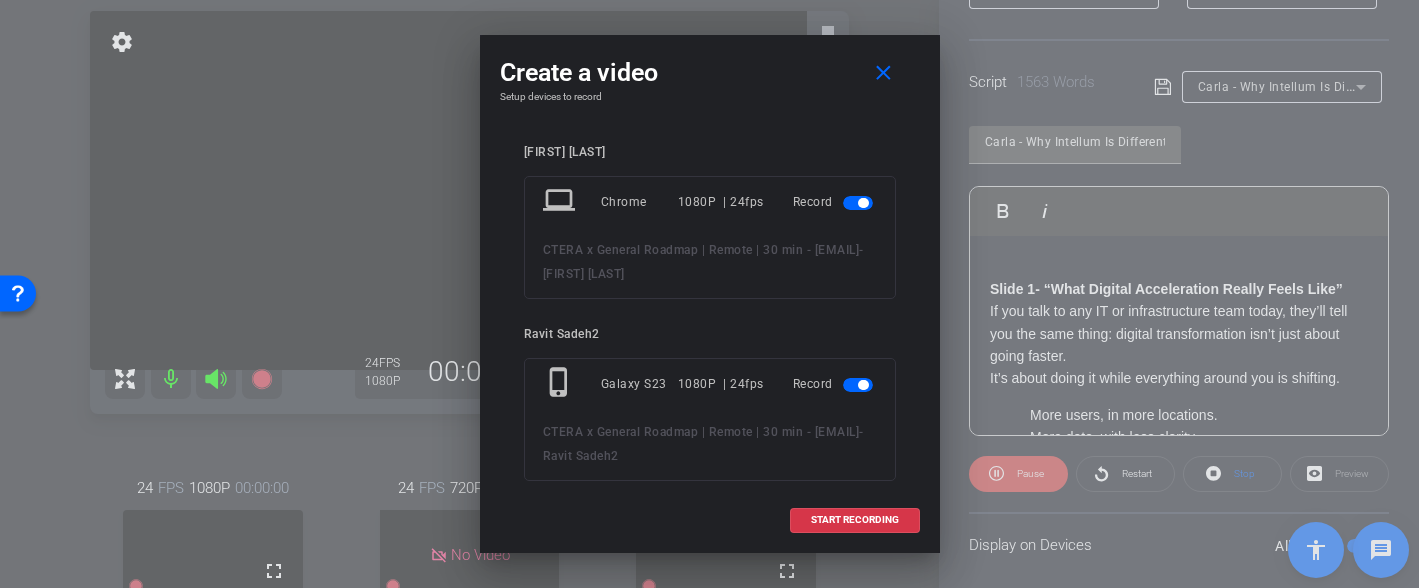 click at bounding box center [858, 203] 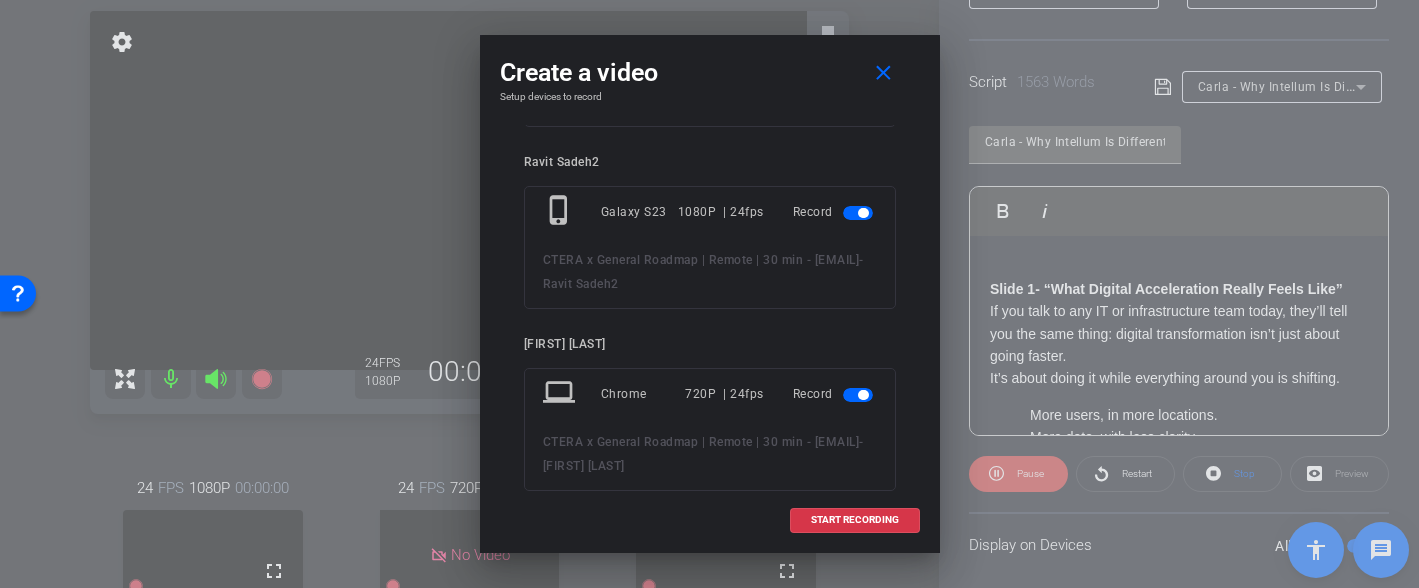 scroll, scrollTop: 108, scrollLeft: 0, axis: vertical 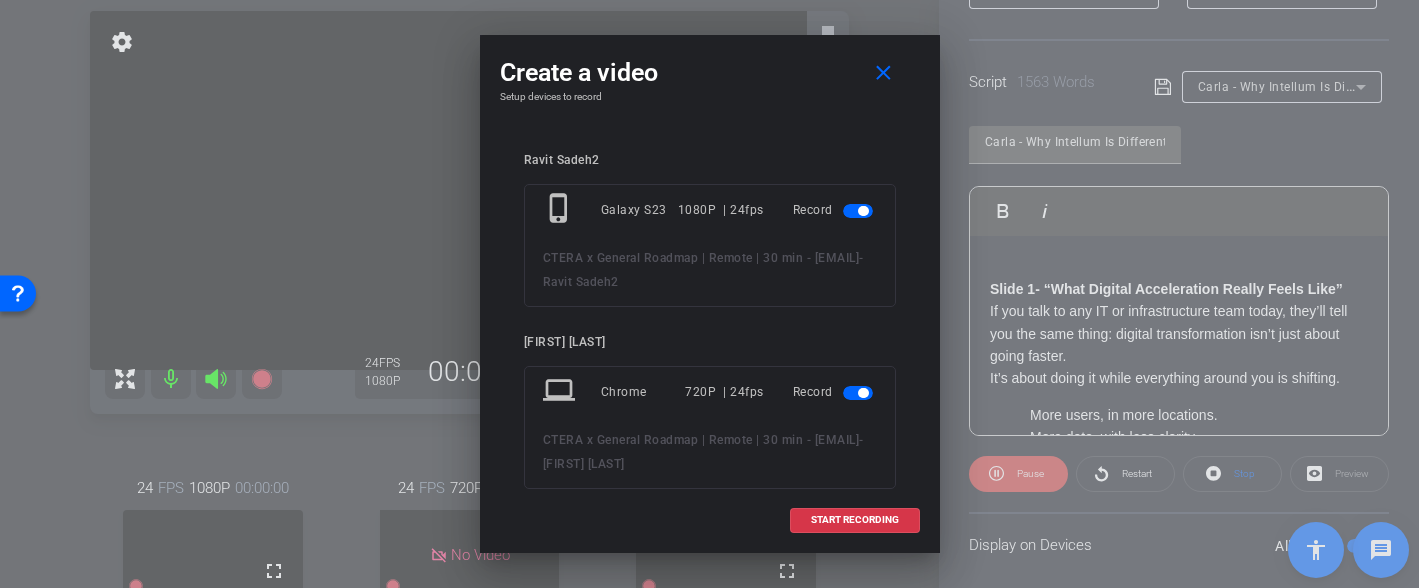 click at bounding box center (858, 393) 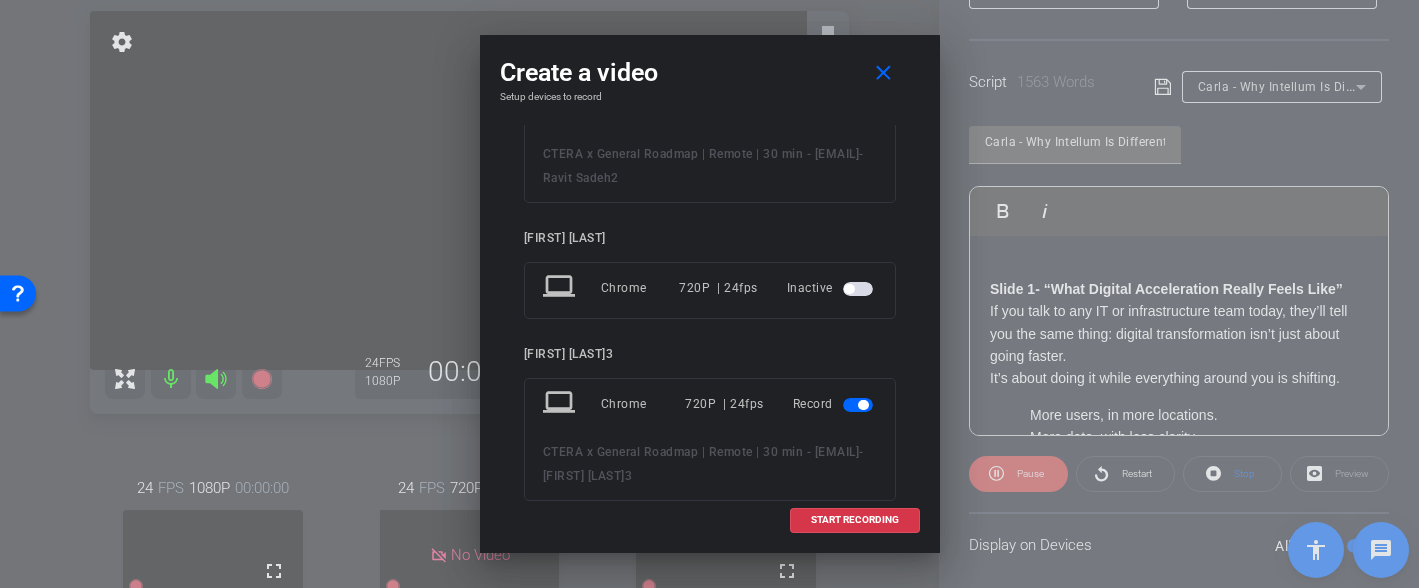 scroll, scrollTop: 215, scrollLeft: 0, axis: vertical 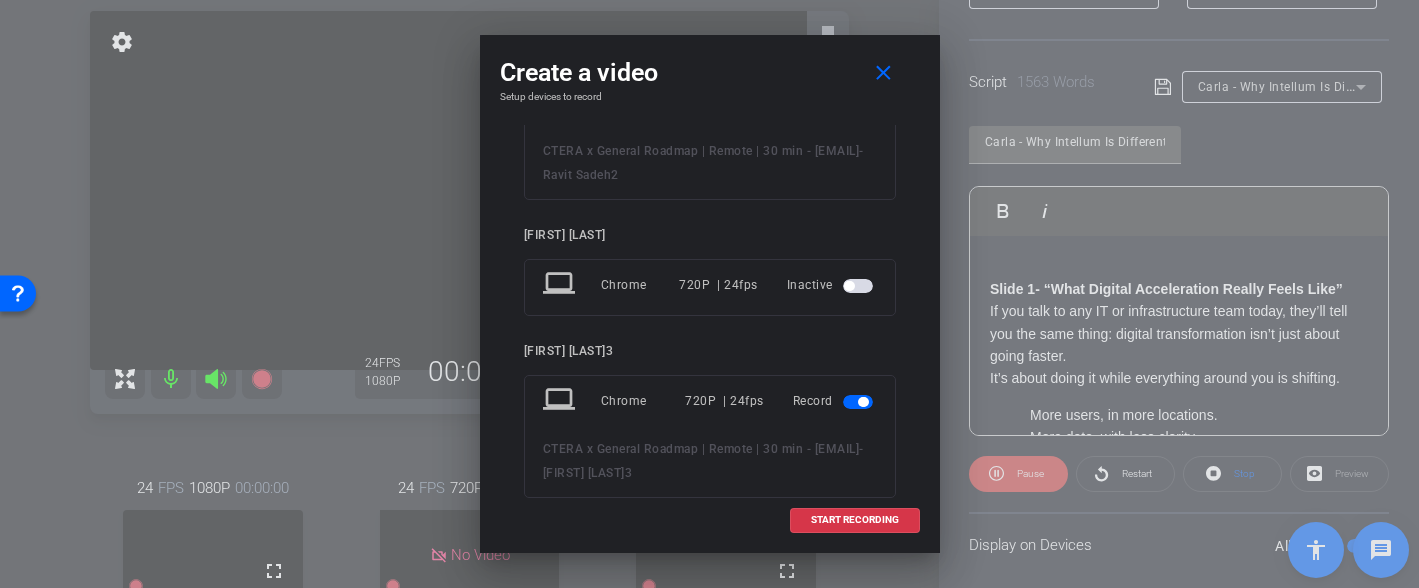click at bounding box center [860, 401] 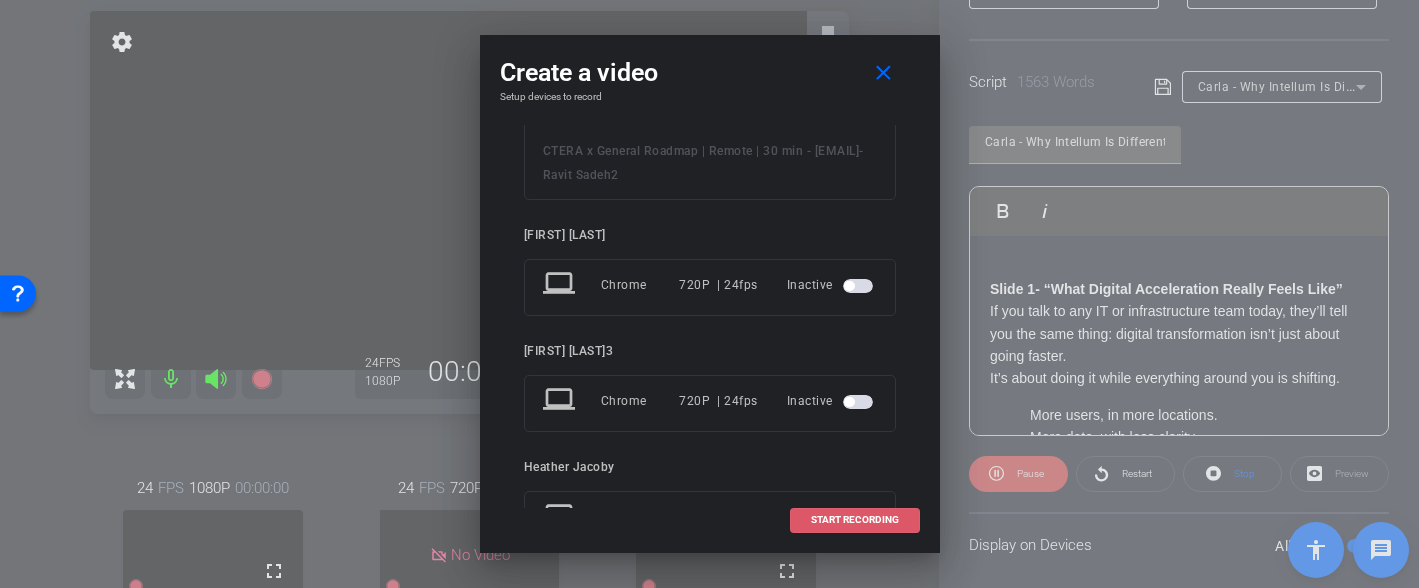 click on "START RECORDING" at bounding box center [855, 520] 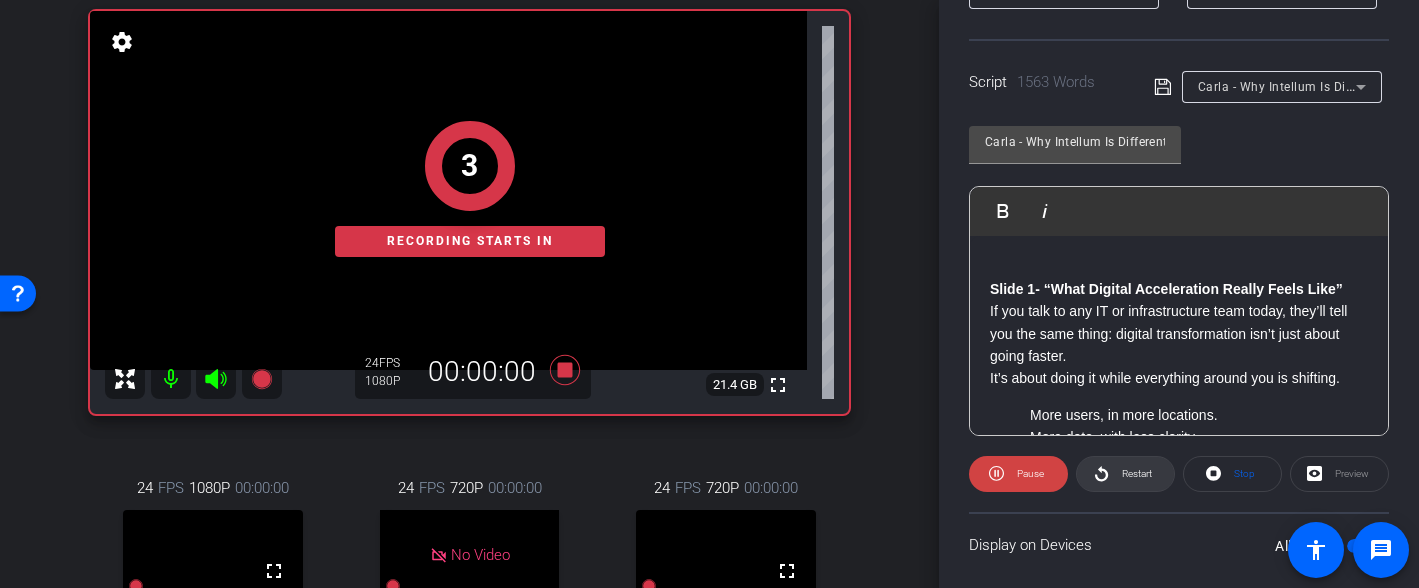 click 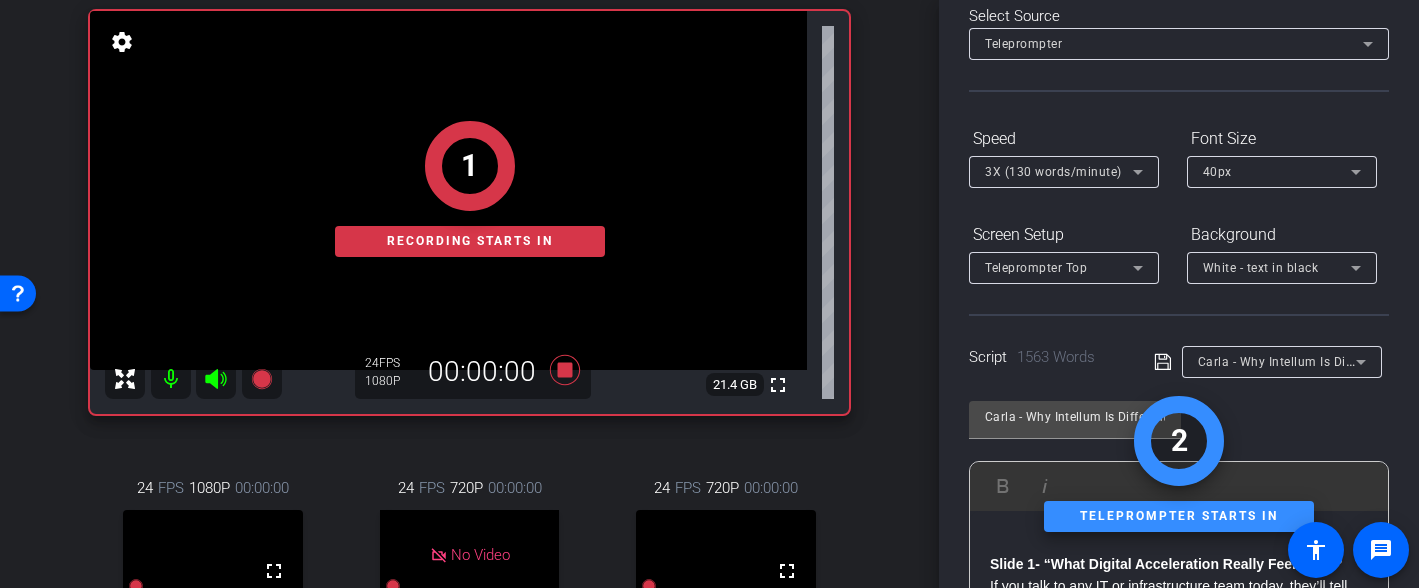 scroll, scrollTop: 0, scrollLeft: 0, axis: both 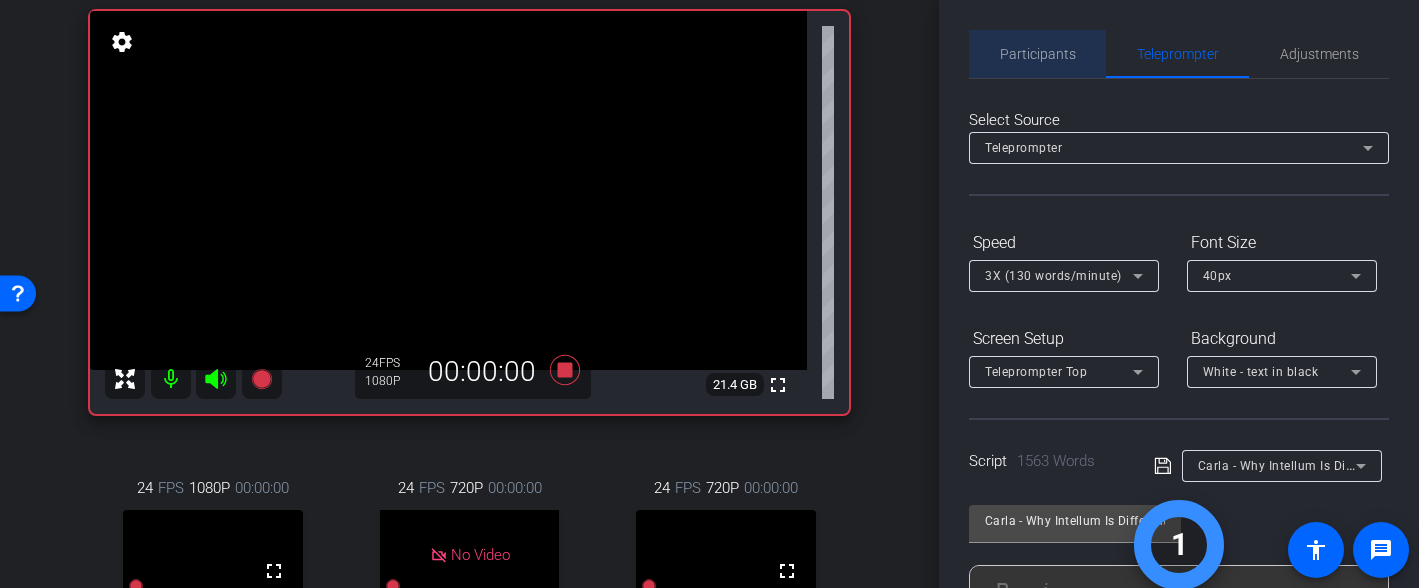 click on "Participants" at bounding box center (1038, 54) 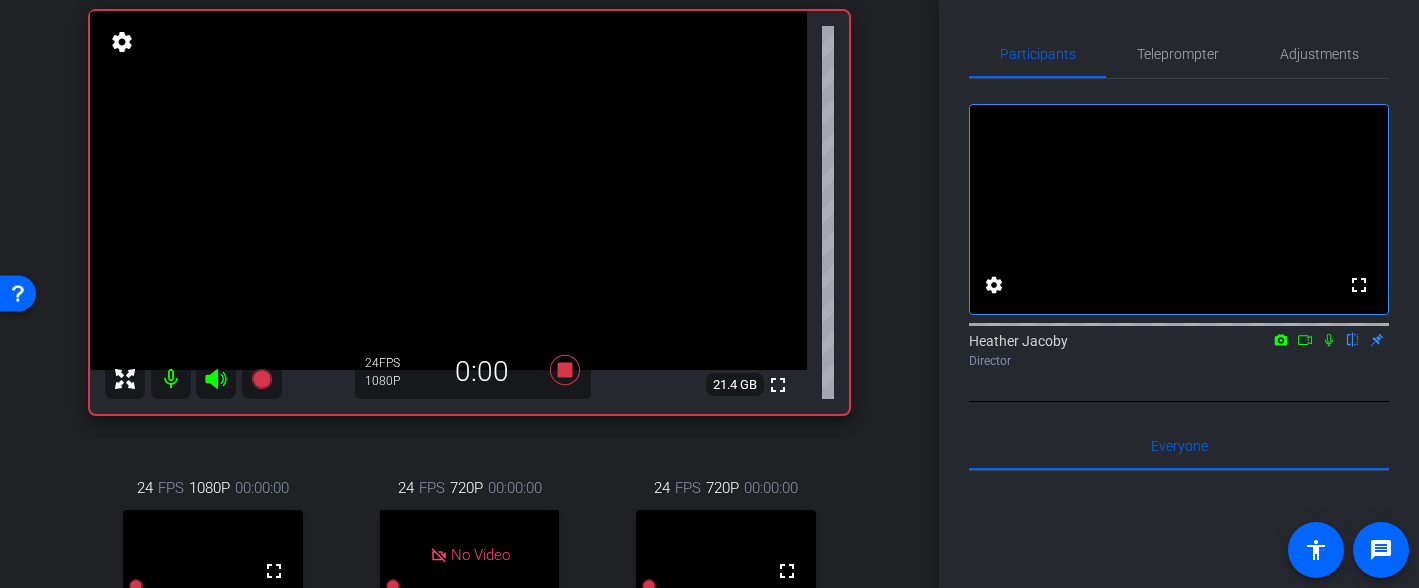 click 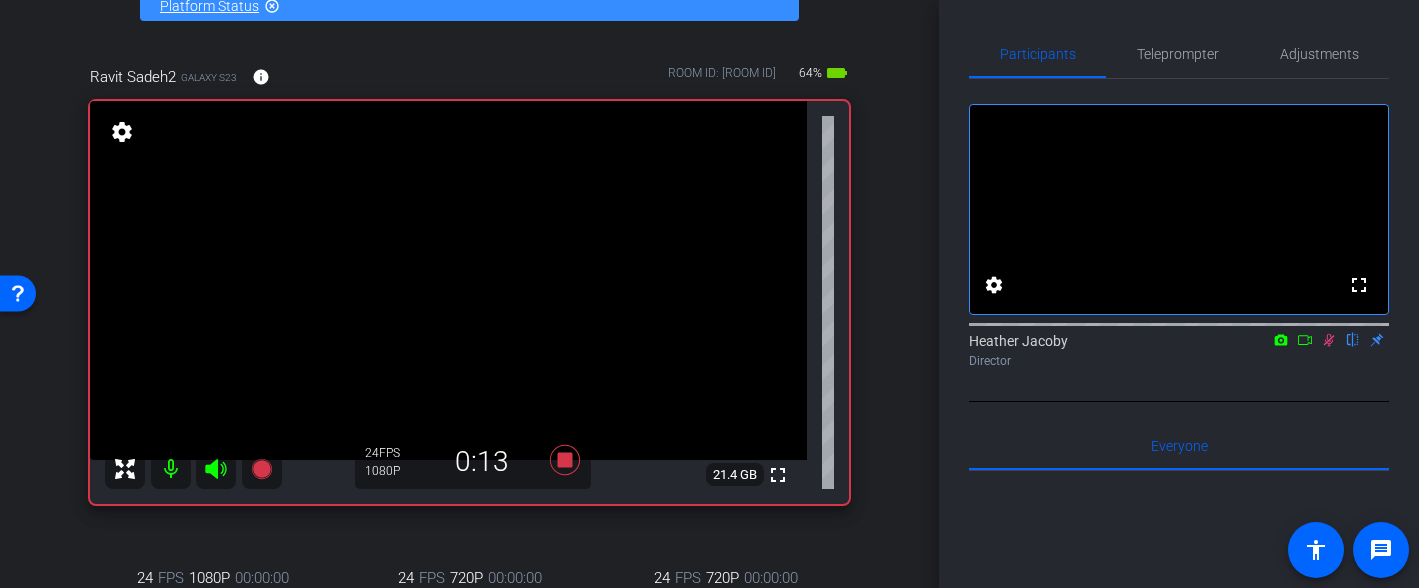 scroll, scrollTop: 121, scrollLeft: 0, axis: vertical 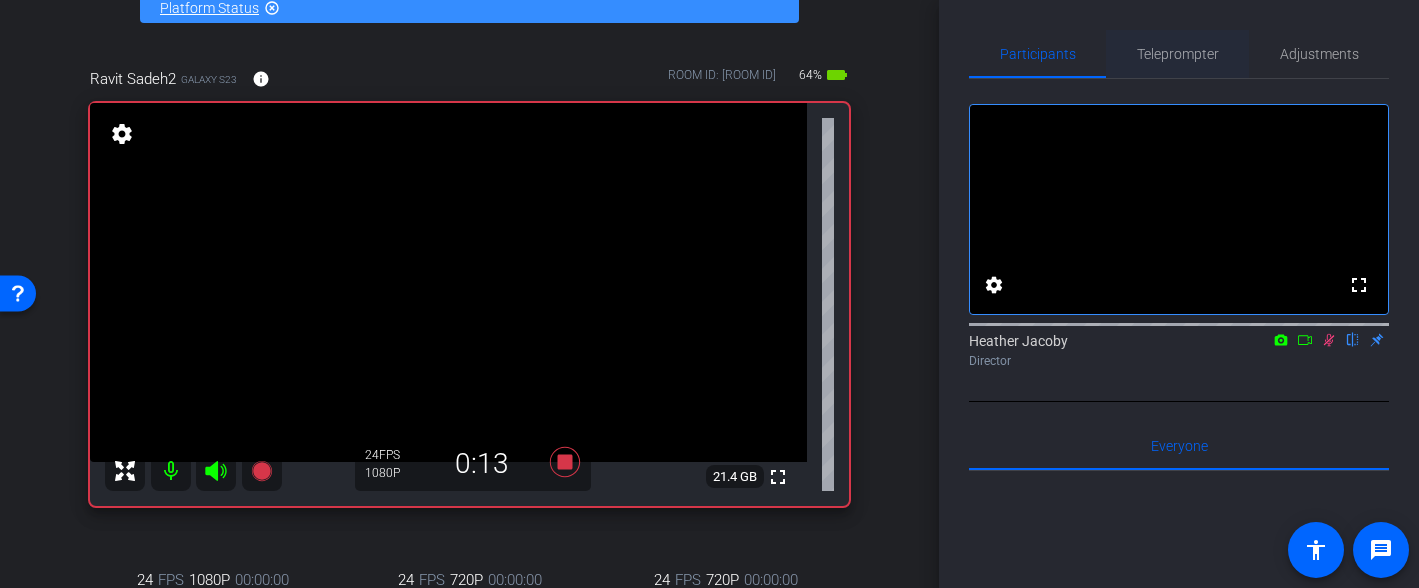 click on "Teleprompter" at bounding box center [1178, 54] 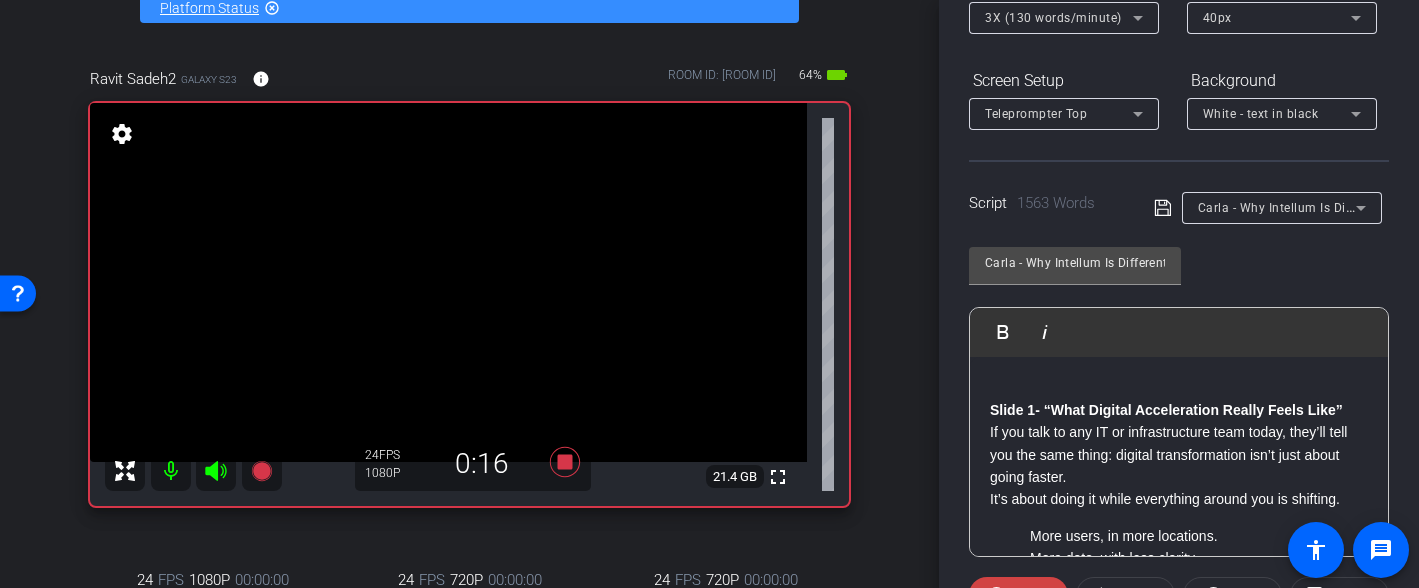 scroll, scrollTop: 281, scrollLeft: 0, axis: vertical 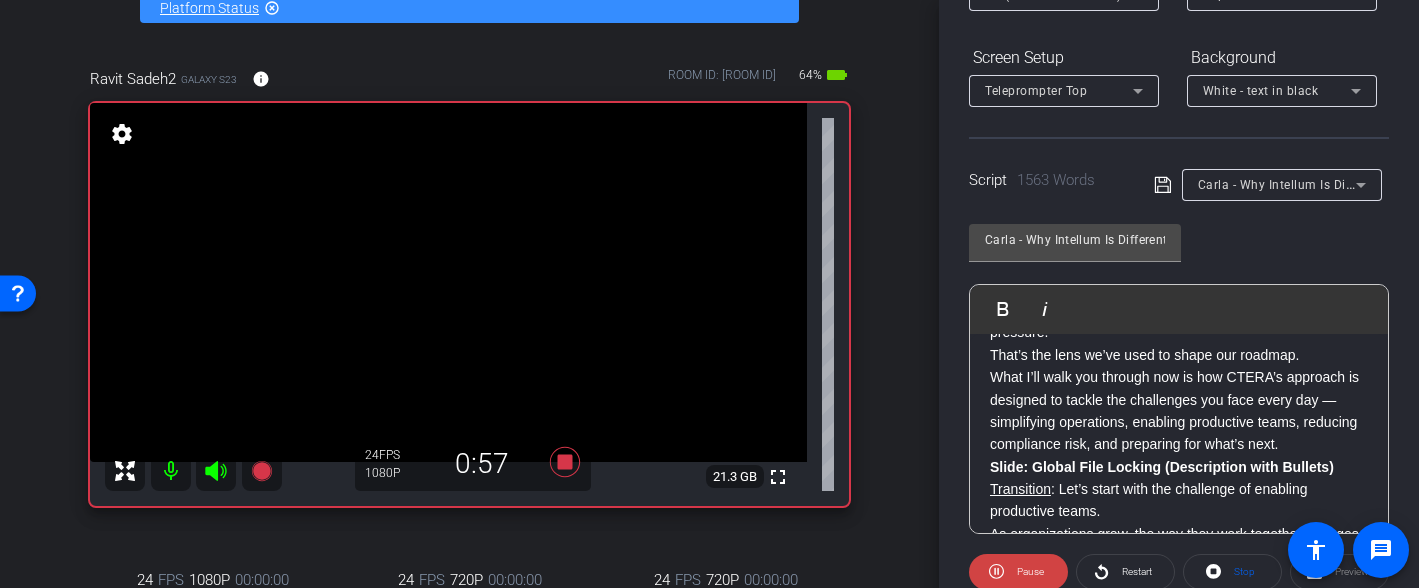 click on "Slide: Global File Locking (Description with Bullets)" 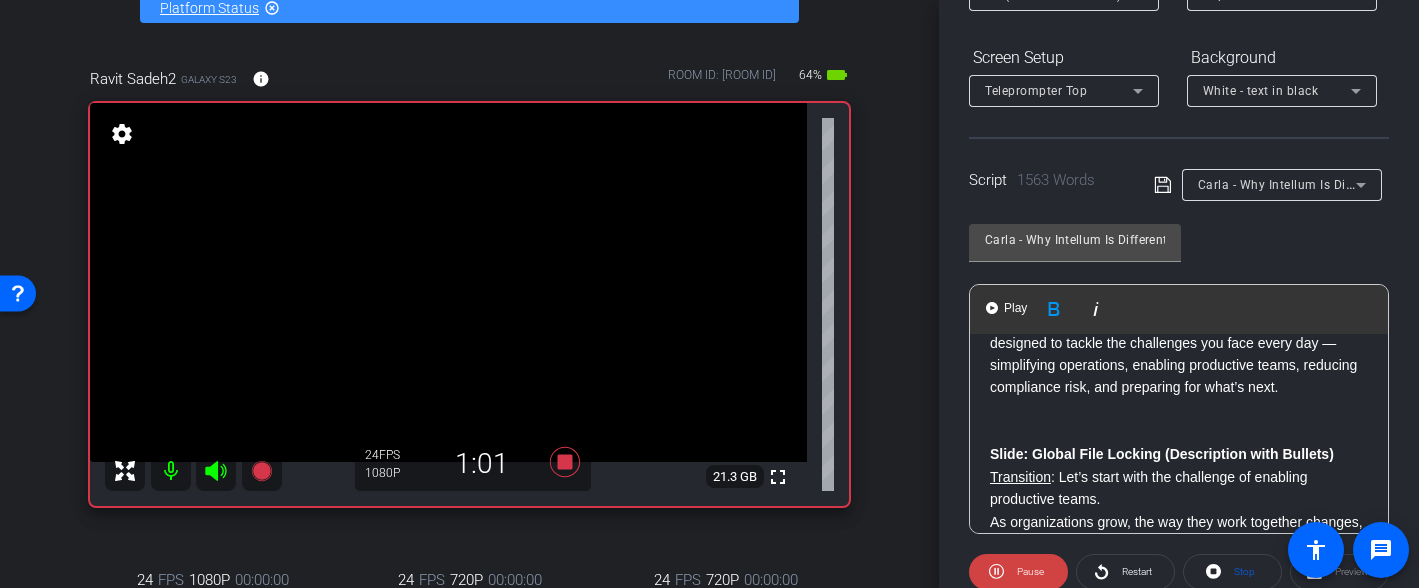 scroll, scrollTop: 446, scrollLeft: 0, axis: vertical 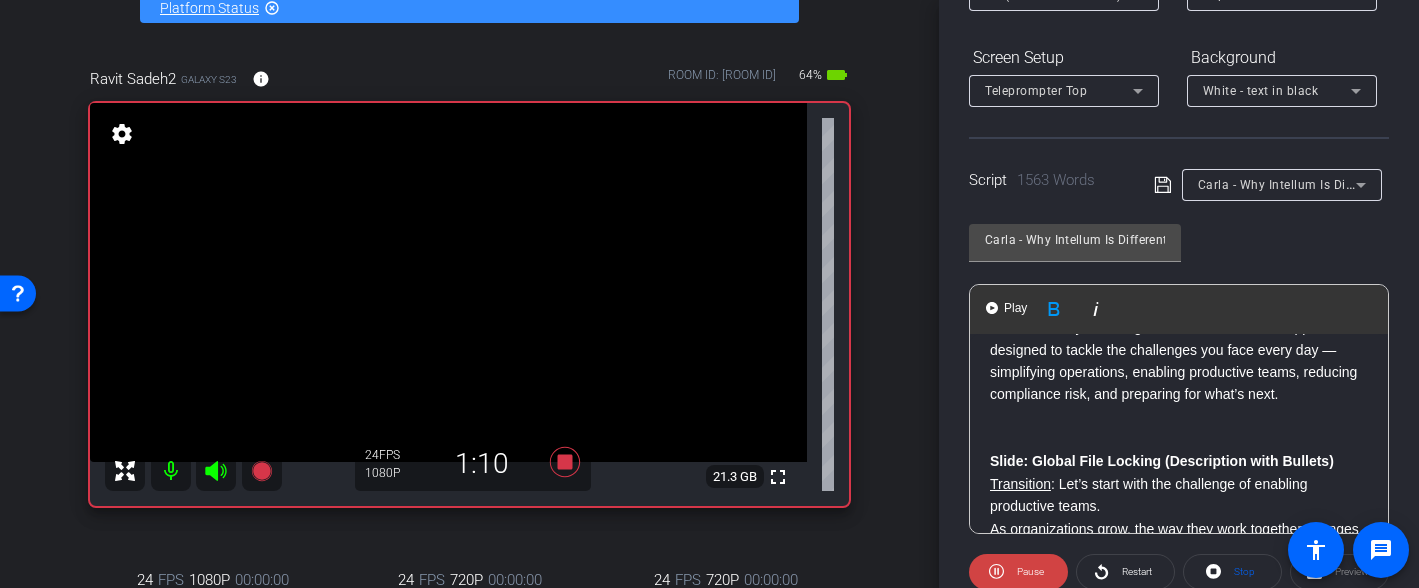 click 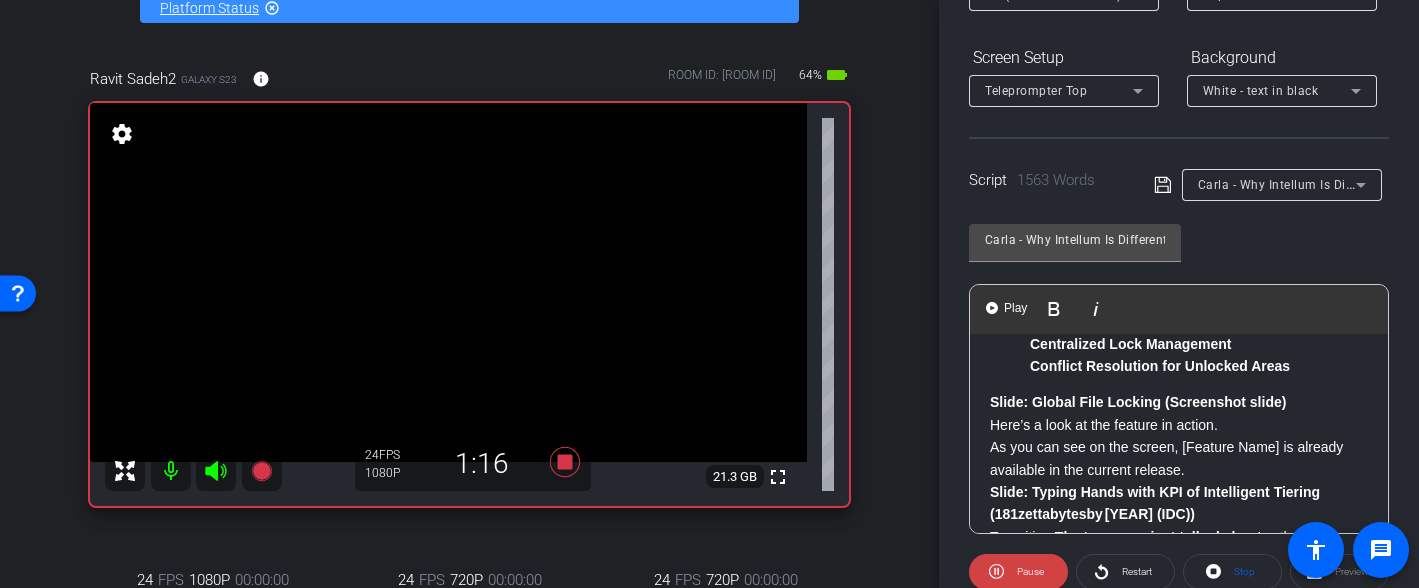 scroll, scrollTop: 1052, scrollLeft: 0, axis: vertical 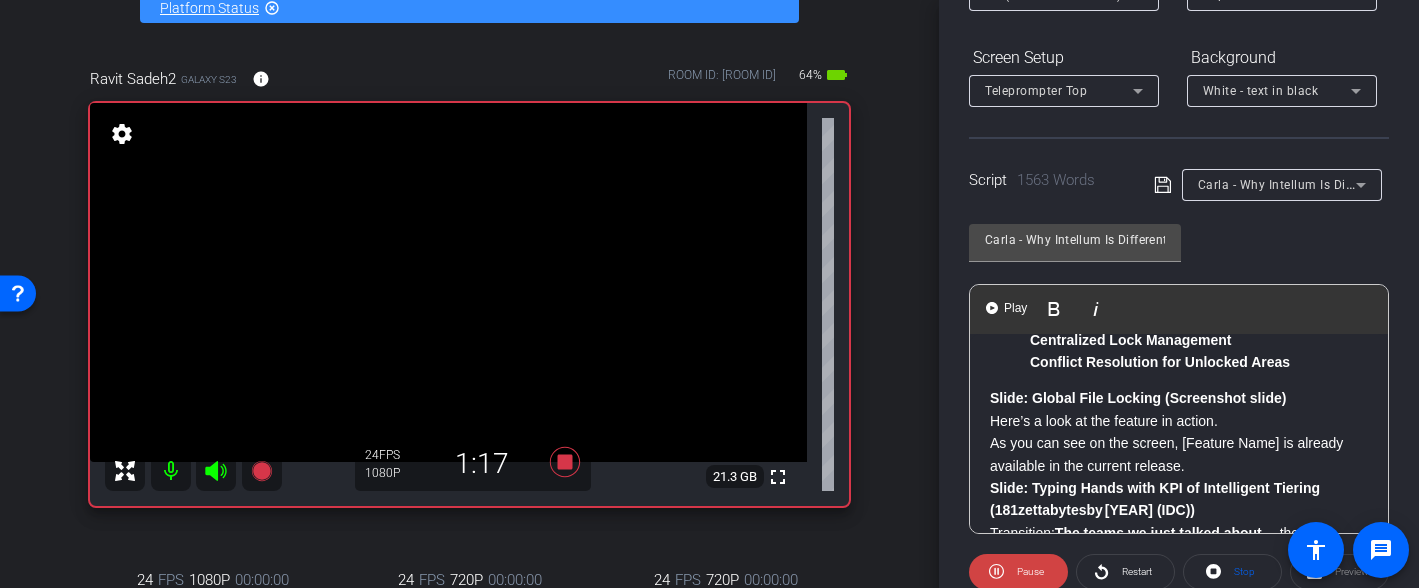 click on "Slide: Global File Locking (Screenshot slide)" 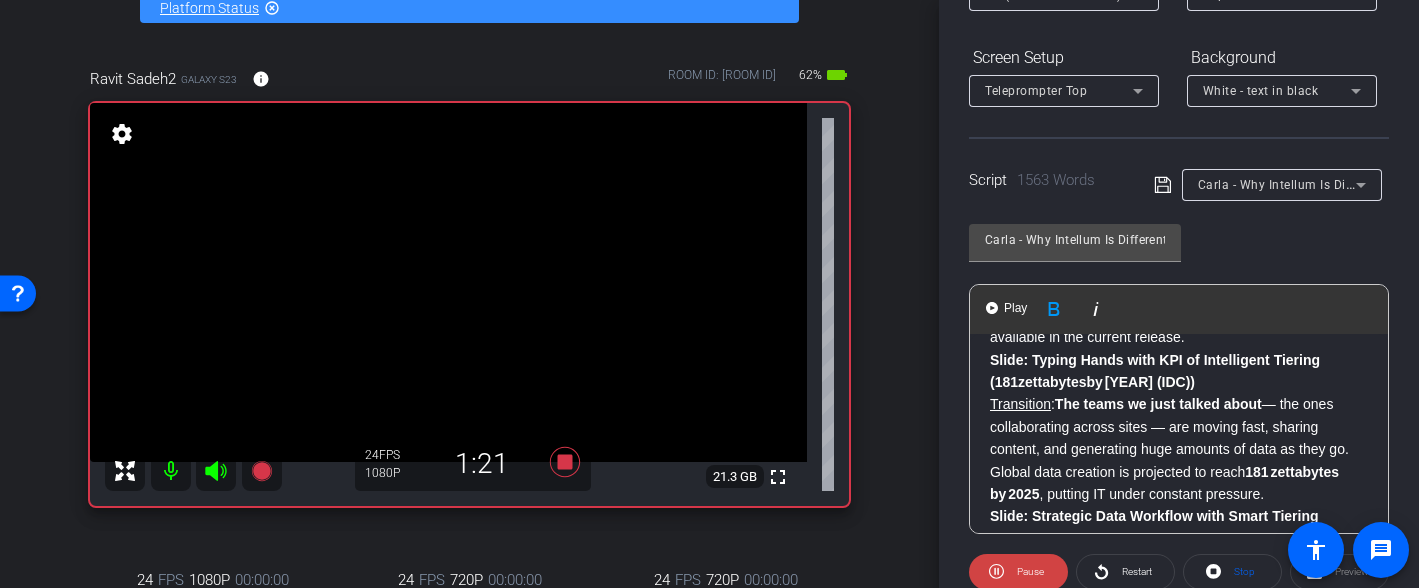 scroll, scrollTop: 1240, scrollLeft: 0, axis: vertical 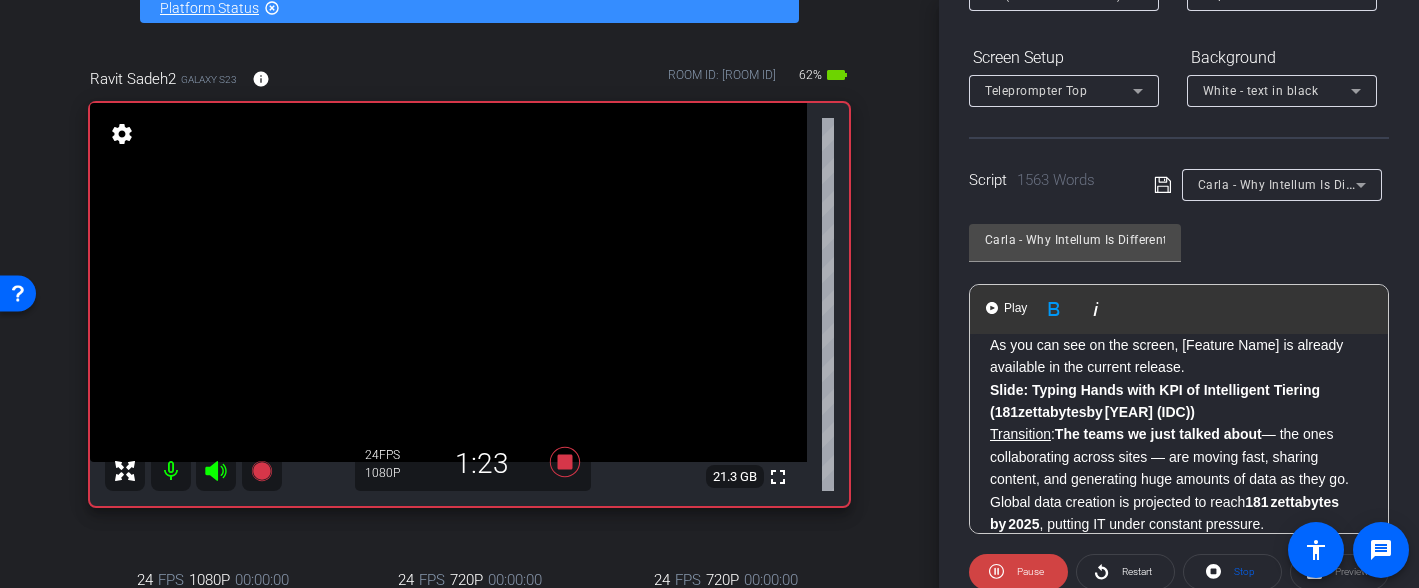 click on "Slide: Typing Hands with KPI of Intelligent Tiering (181zettabytesby" 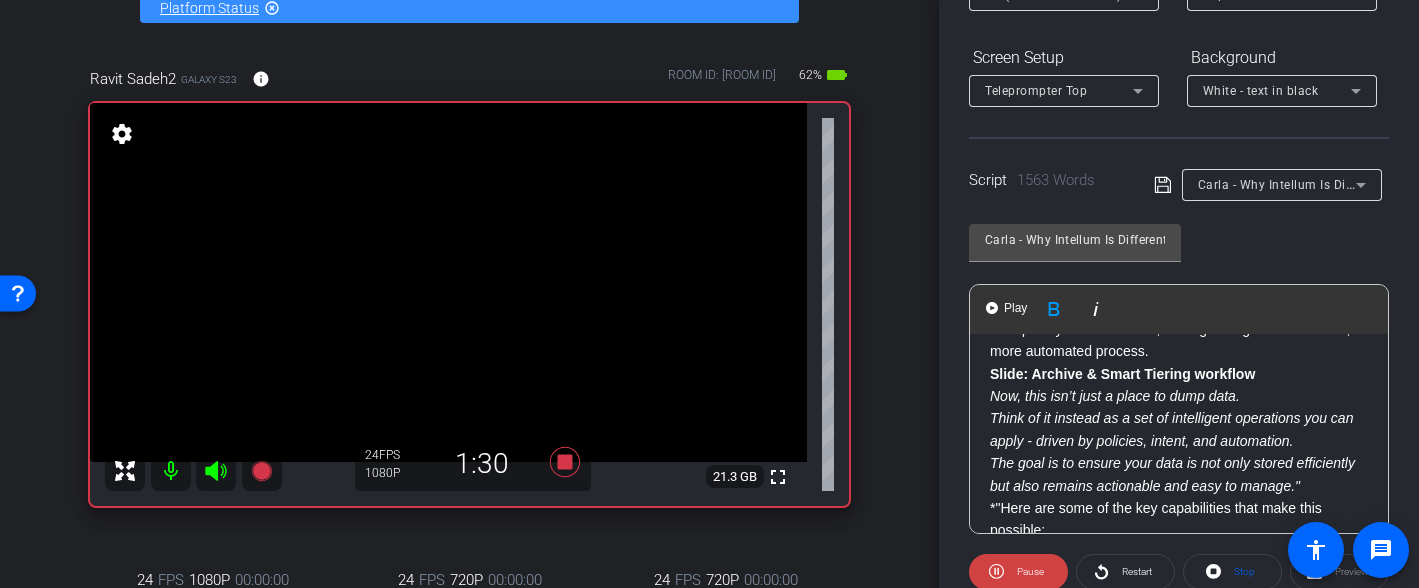 scroll, scrollTop: 1810, scrollLeft: 0, axis: vertical 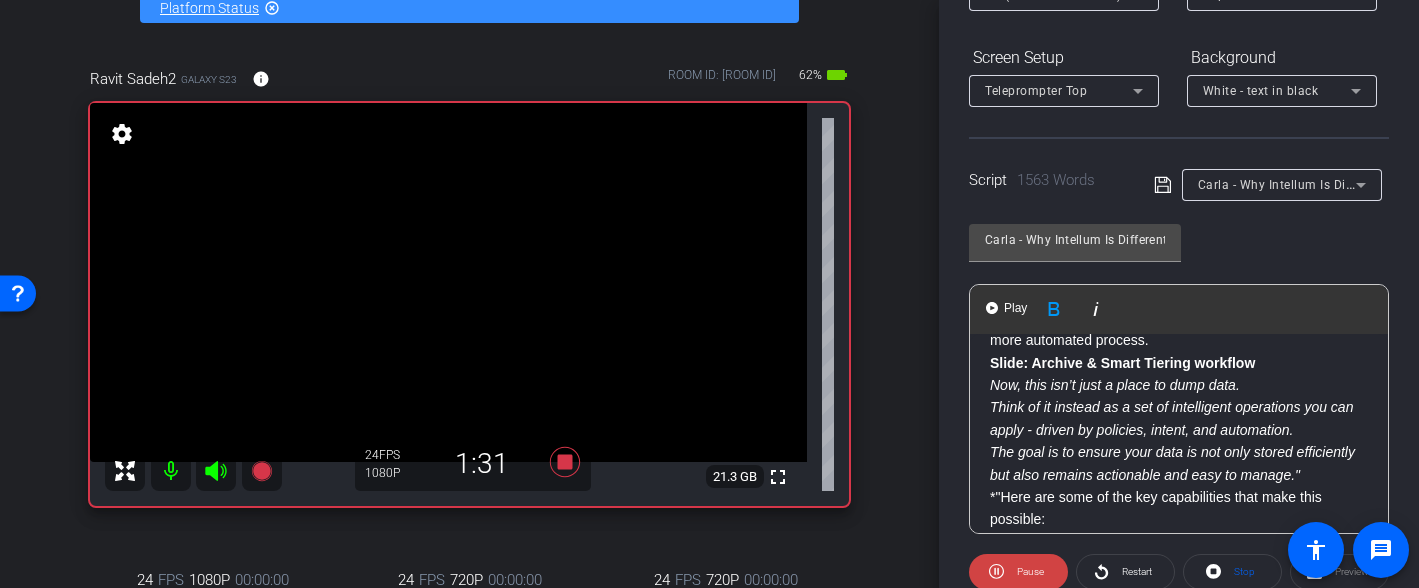 click on "Slide: Archive & Smart Tiering workflow" 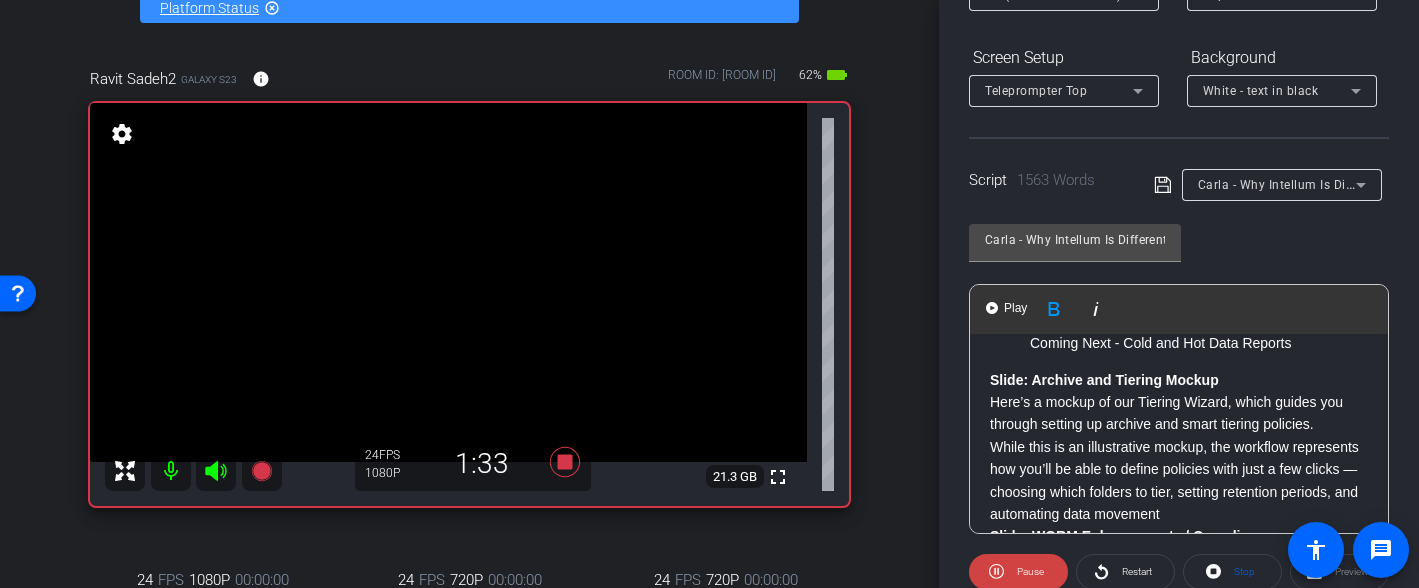 scroll, scrollTop: 2226, scrollLeft: 0, axis: vertical 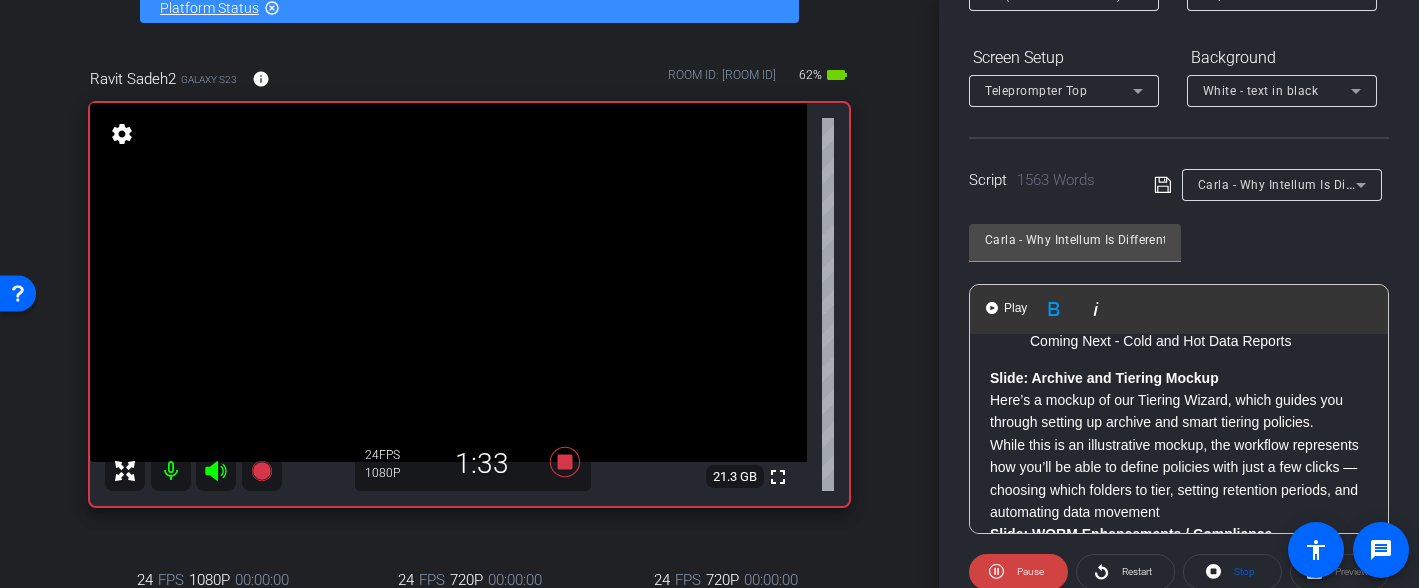 click on "Slide 1- “What Digital Acceleration Really Feels Like” If you talk to any IT or infrastructure team today, they’ll tell you the same thing: digital transformation isn’t just about going faster. It’s about doing it while everything around you is shifting. More users, in more locations. More data, with less clarity. More security pressure, with tighter budgets. And a growing expectation that AI should ‘just work’ — without making the system harder to manage. That’s the world your customers are in right now. And that’s what makes this moment different. The challenge is no longer about having the right tools — it’s about making the system work  intelligently  and  intuitively  under pressure. That’s the lens we’ve used to shape our roadmap. What I’ll walk you through now is how CTERA’s approach is designed to tackle the challenges you face every day — simplifying operations, enabling productive teams, reducing compliance risk, and preparing for what’s next. Transition .   :" 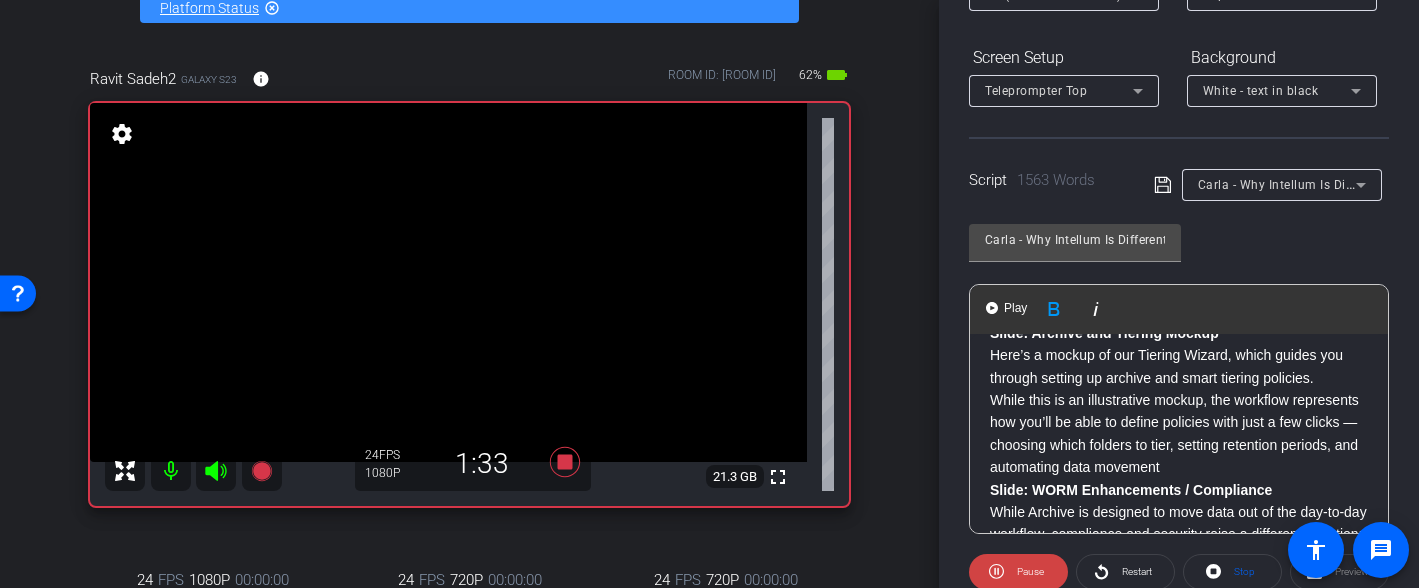 scroll, scrollTop: 2391, scrollLeft: 0, axis: vertical 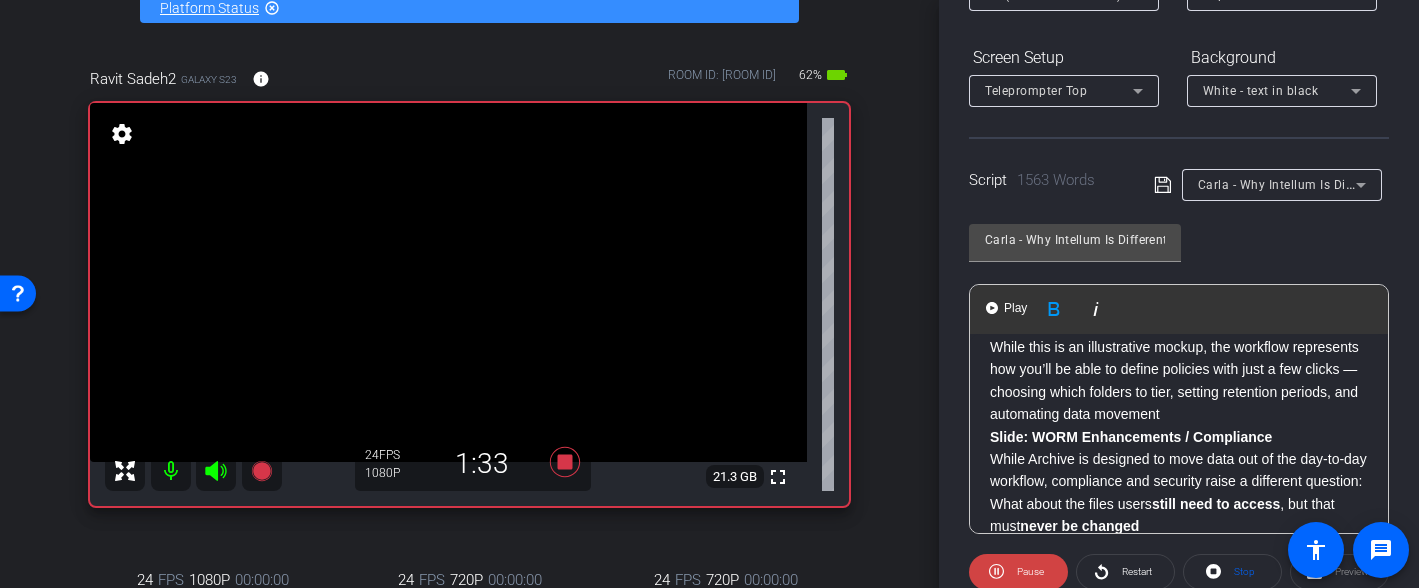 click on "Slide: WORM Enhancements / Compliance" 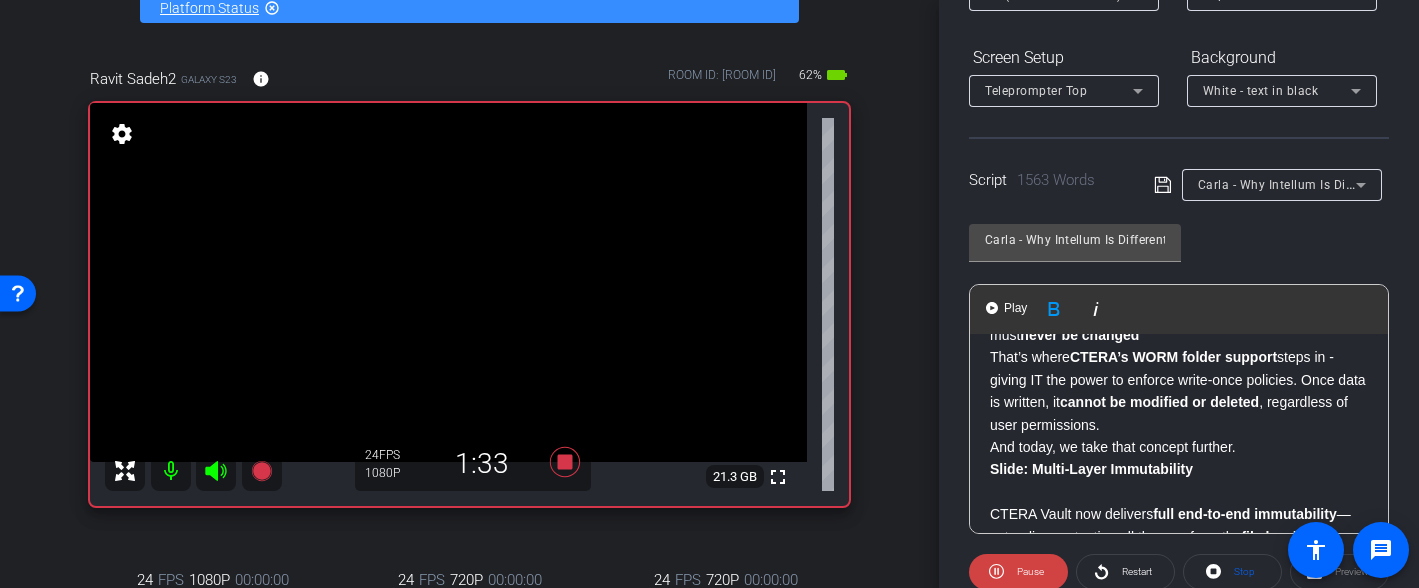 scroll, scrollTop: 2699, scrollLeft: 0, axis: vertical 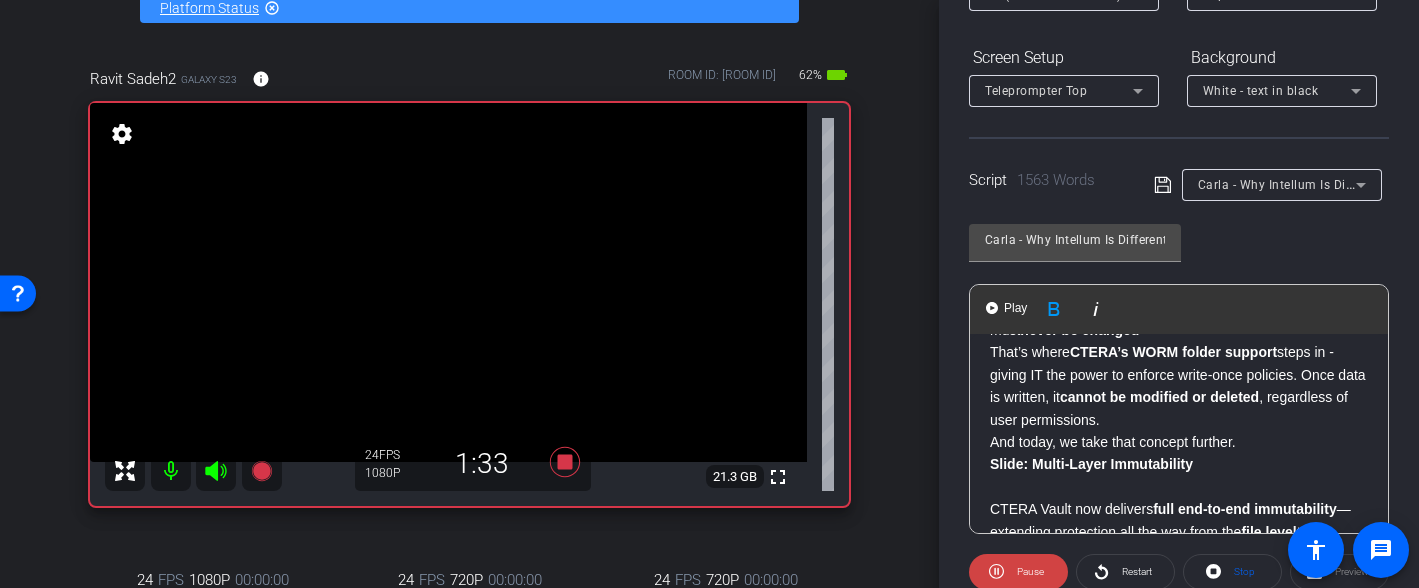 click on "Slide: Multi‑Layer Immutability" 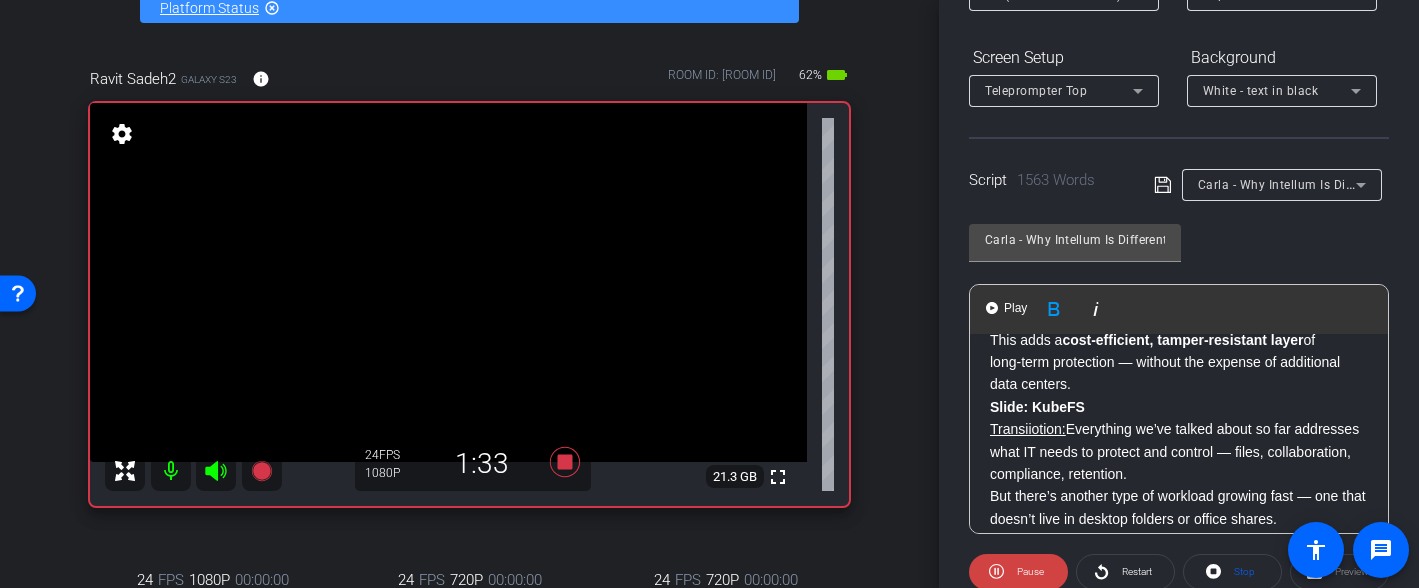 scroll, scrollTop: 3345, scrollLeft: 0, axis: vertical 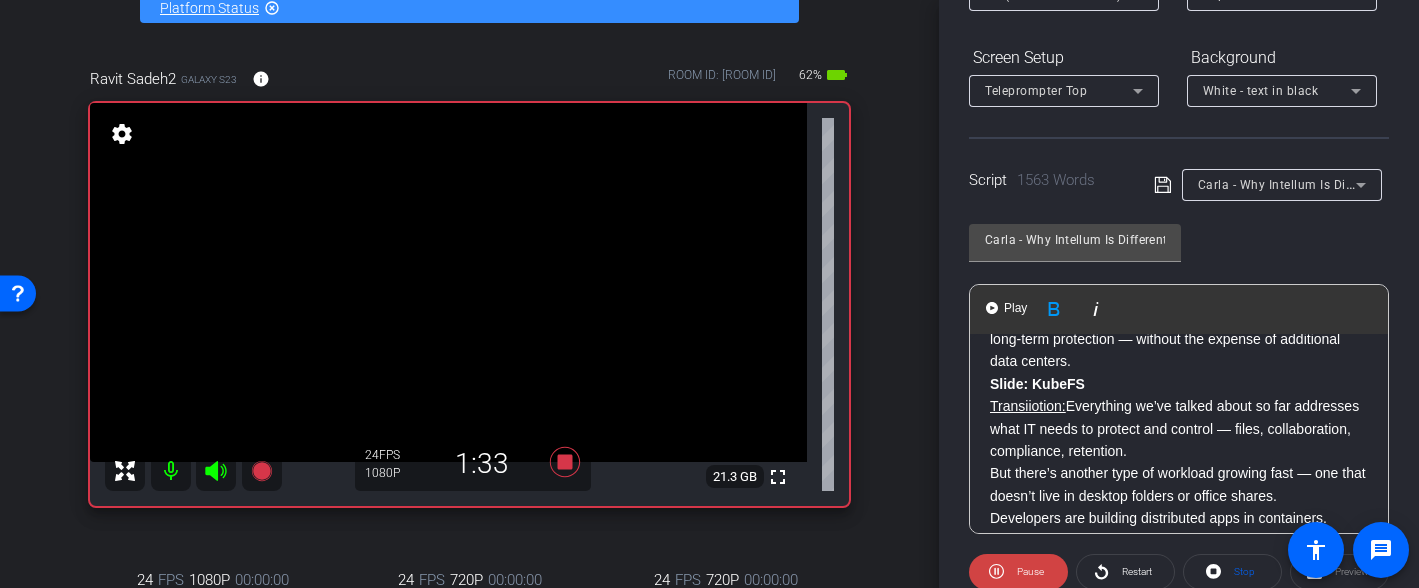 click on "Slide: KubeFS" 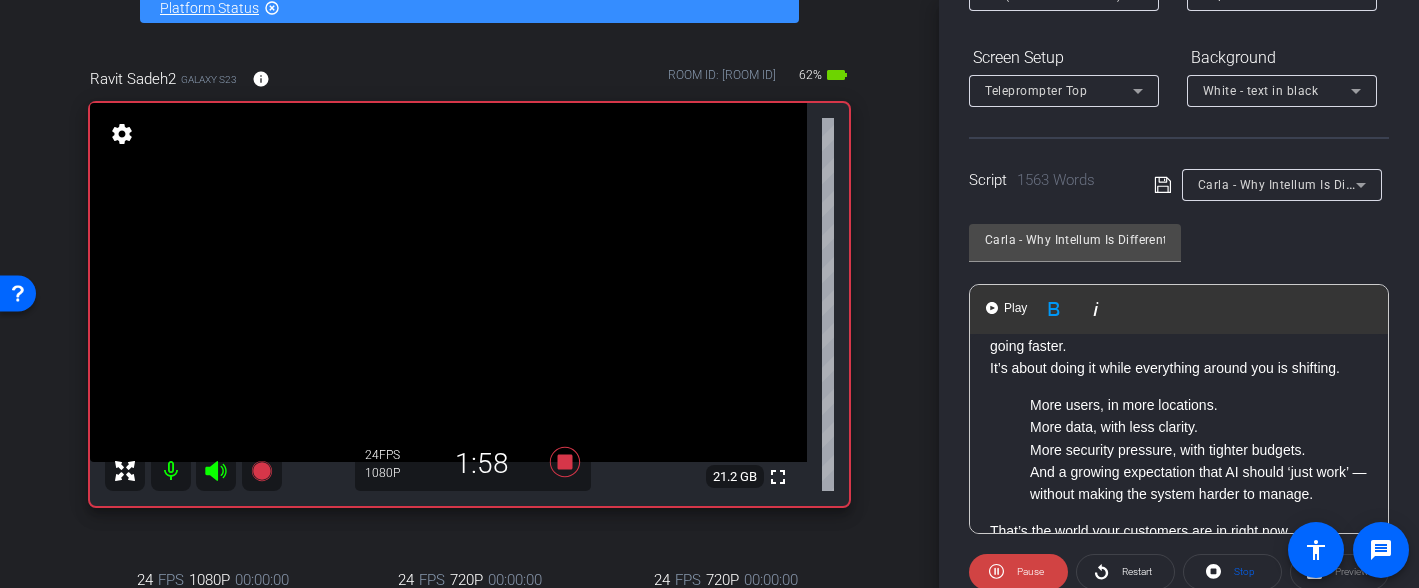 scroll, scrollTop: 0, scrollLeft: 0, axis: both 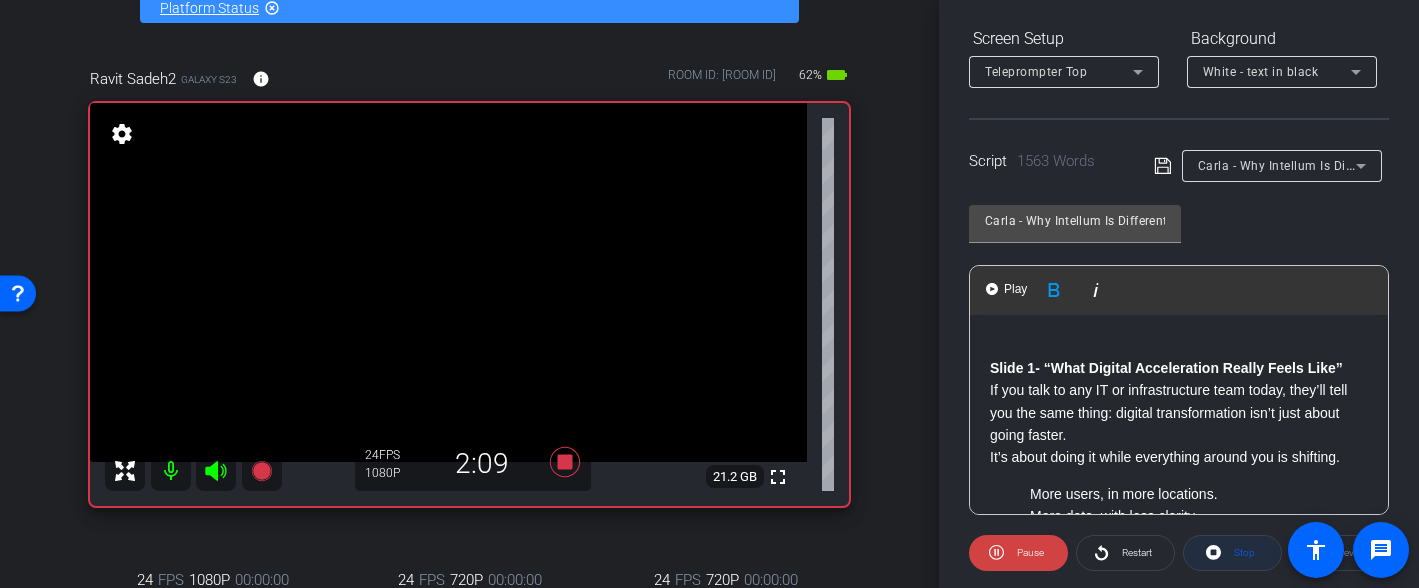 click 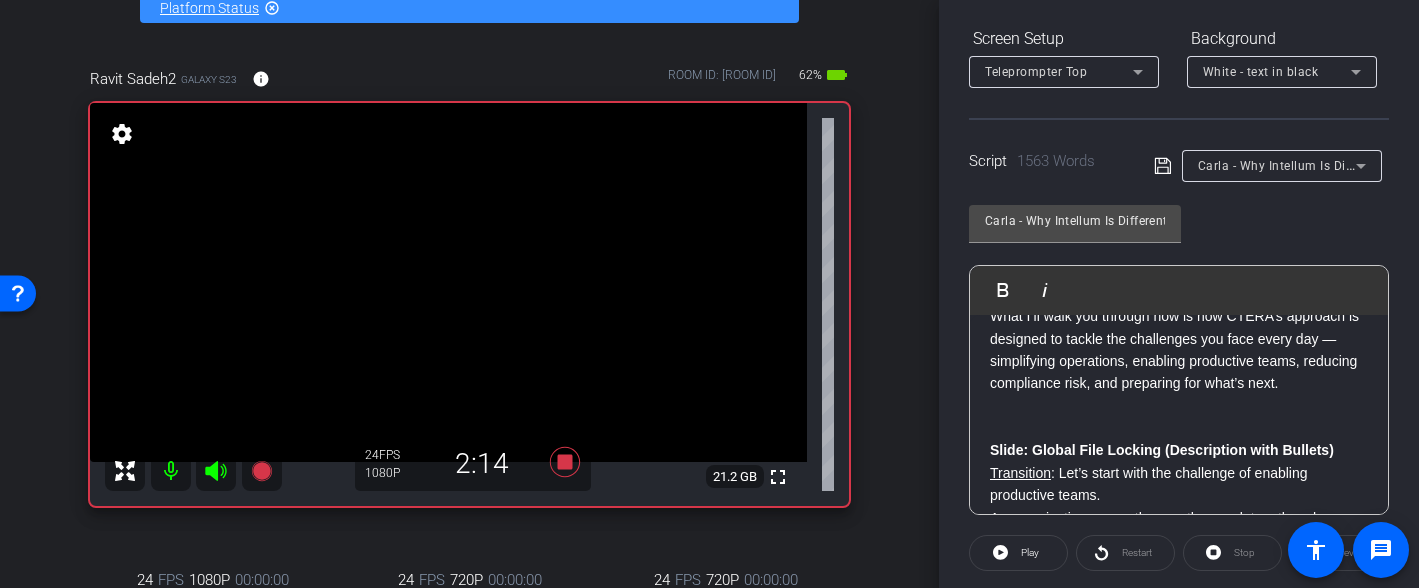 scroll, scrollTop: 418, scrollLeft: 0, axis: vertical 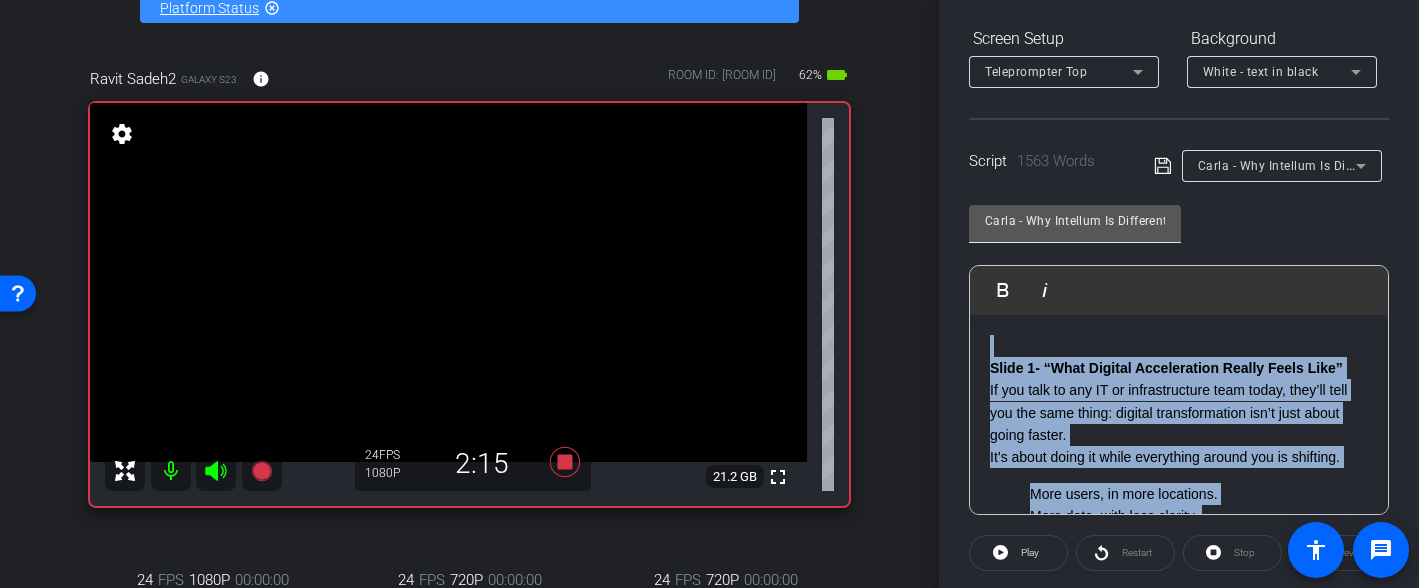 drag, startPoint x: 1315, startPoint y: 407, endPoint x: 1002, endPoint y: 238, distance: 355.71057 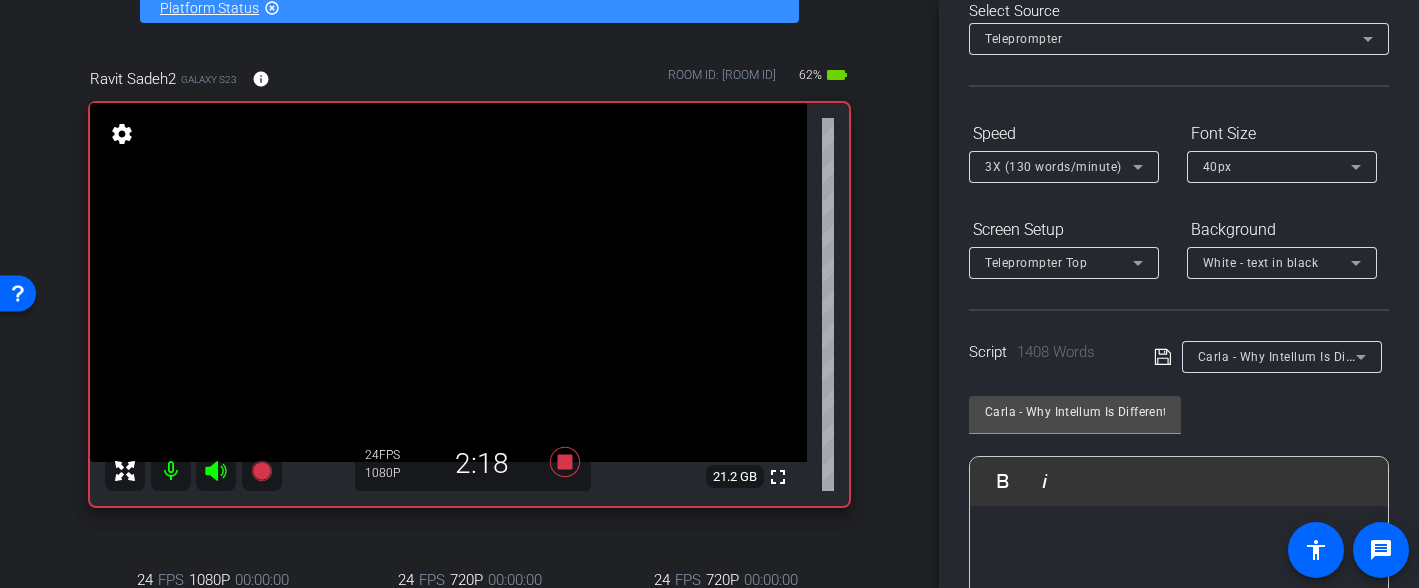 scroll, scrollTop: 0, scrollLeft: 0, axis: both 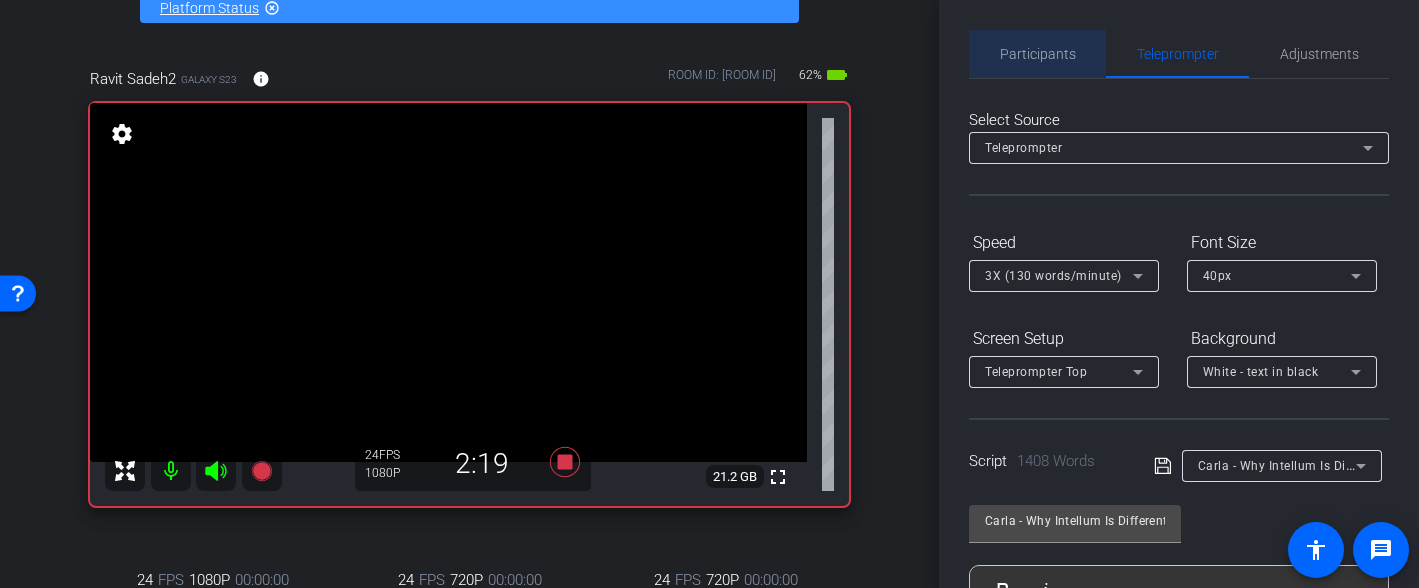 click on "Participants" at bounding box center (1038, 54) 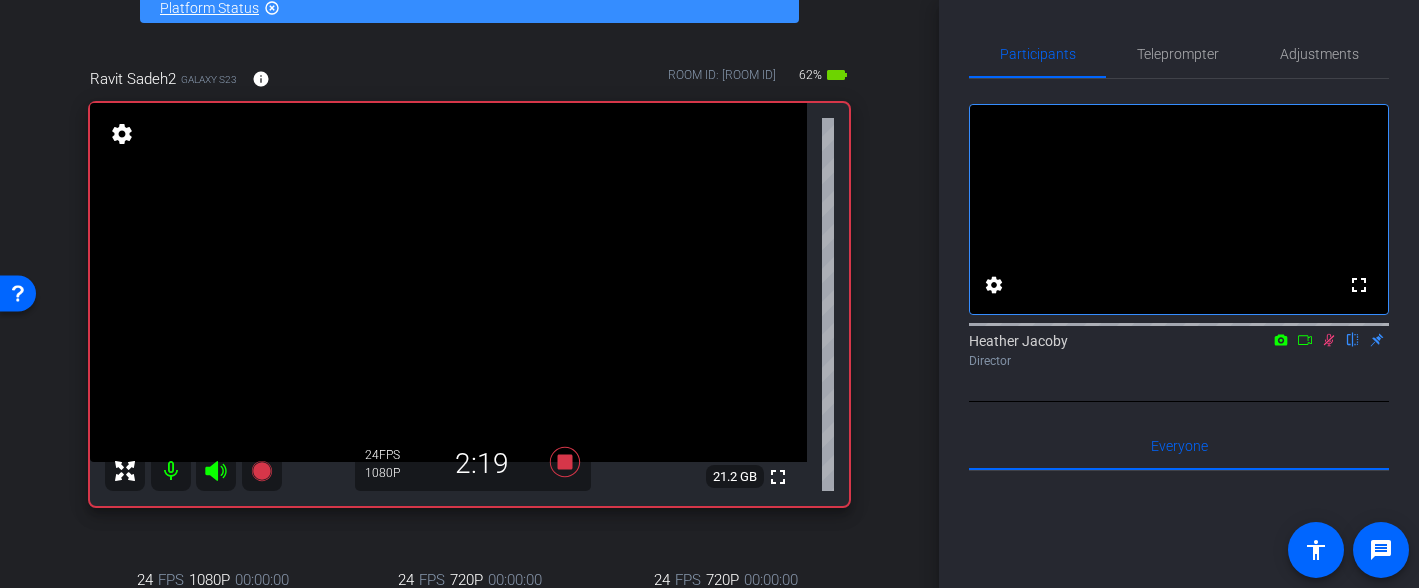 click 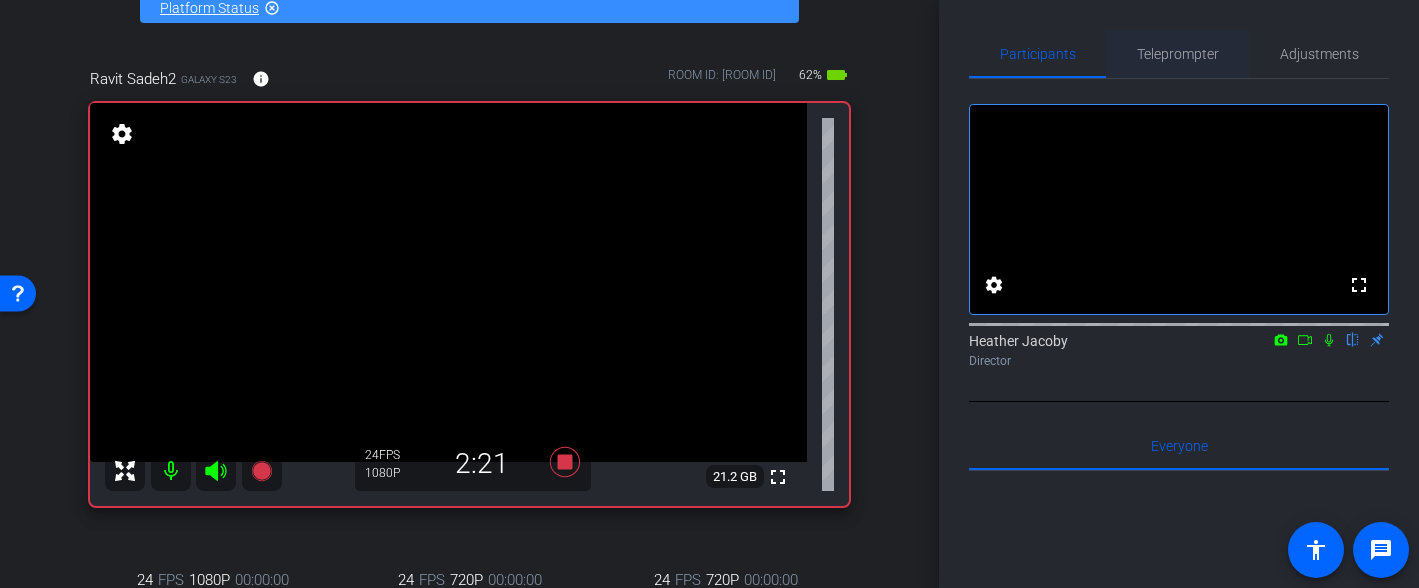 click on "Teleprompter" at bounding box center [1178, 54] 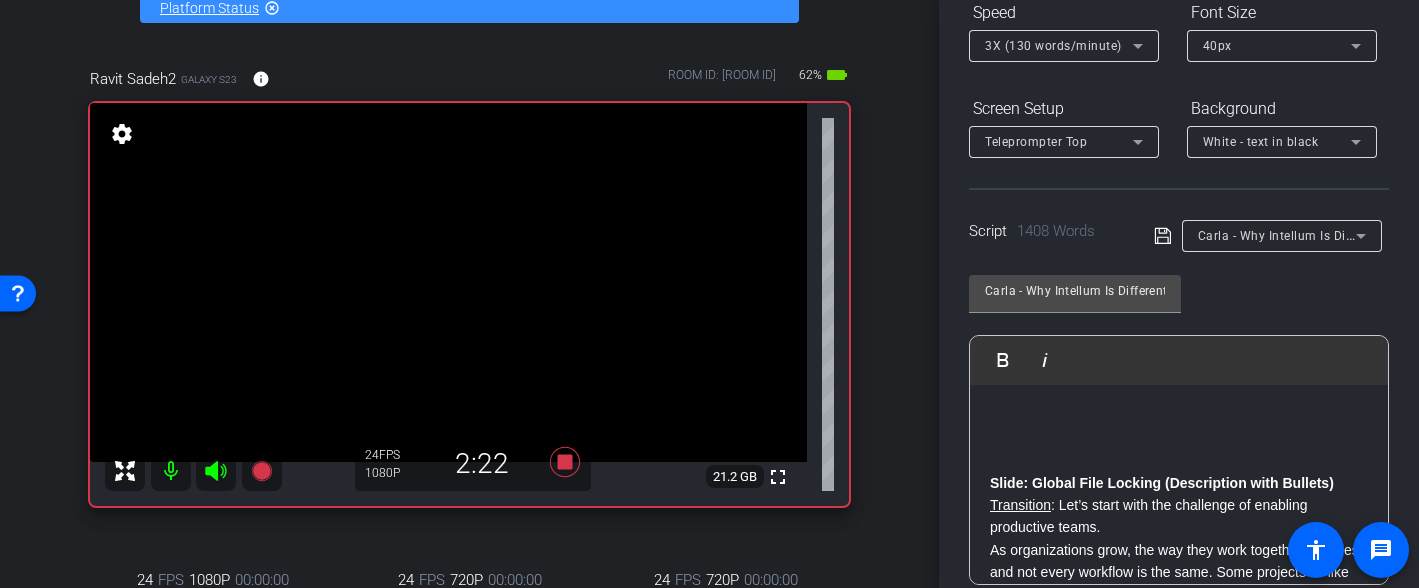 scroll, scrollTop: 295, scrollLeft: 0, axis: vertical 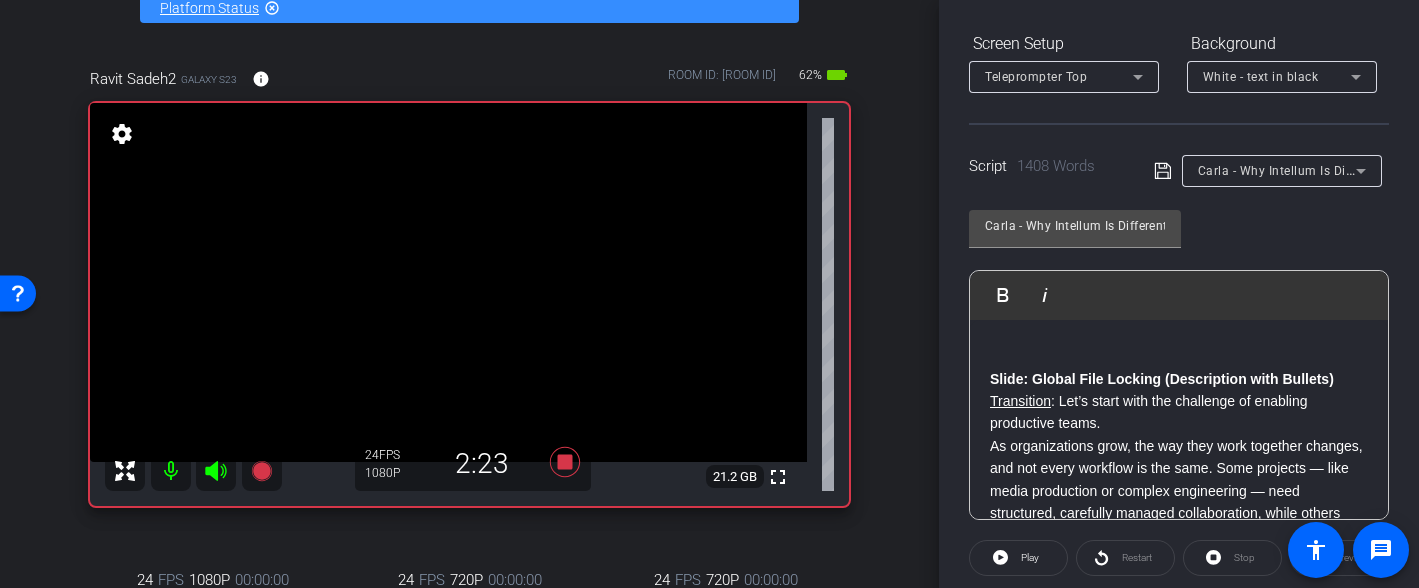 click on "Slide: Global File Locking (Description with Bullets) Transition : Let’s start with the challenge of enabling productive teams. As organizations grow, the way they work together changes, and not every workflow is the same. Some projects — like media production or complex engineering — need structured, carefully managed collaboration, while others work best with open and flexible access. Our approach is to match these different workflows, helping teams work efficiently while meeting the specific needs of each project — without slowing down the rest of the organization. That’s what led to our new  Global File Locking capability . It gives admins a  centralized interface  to define where and how locking should be applied —  by file type or folder , depending on business needs. It’s a customizable approach that protects collaboration where it’s most needed — while keeping the rest of the file system flexible, fast, and efficient. Now, let’s look at the key feature highlights:   2025 (IDC))" 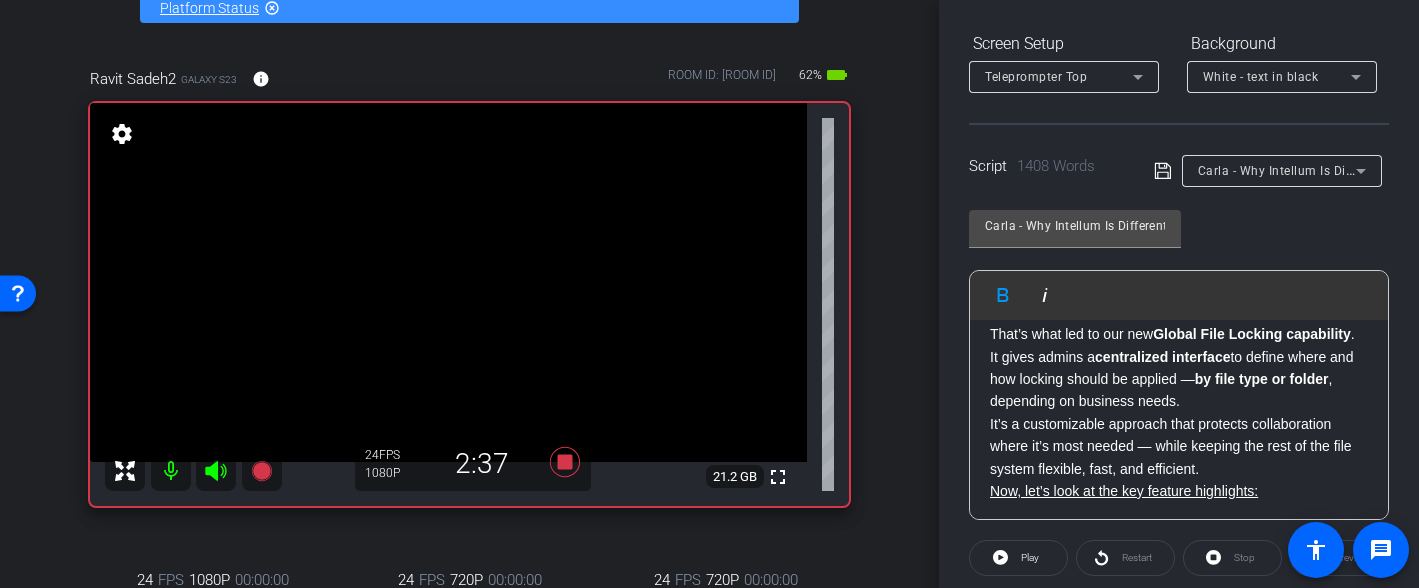 scroll, scrollTop: 248, scrollLeft: 0, axis: vertical 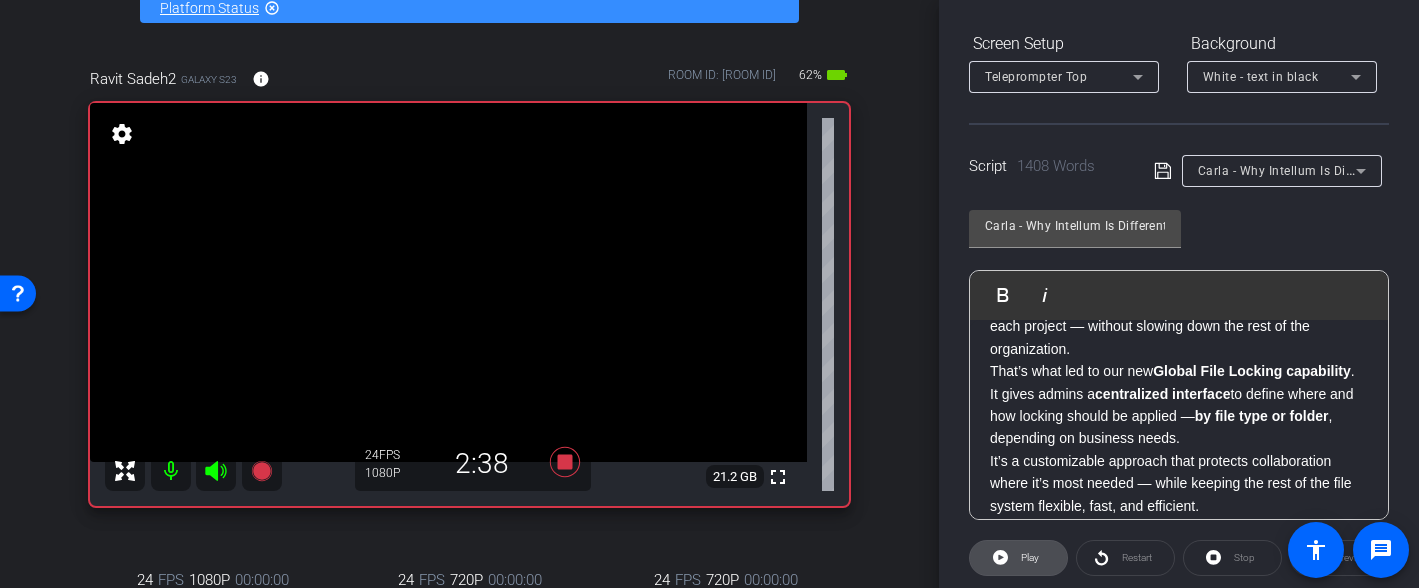 click on "Play" 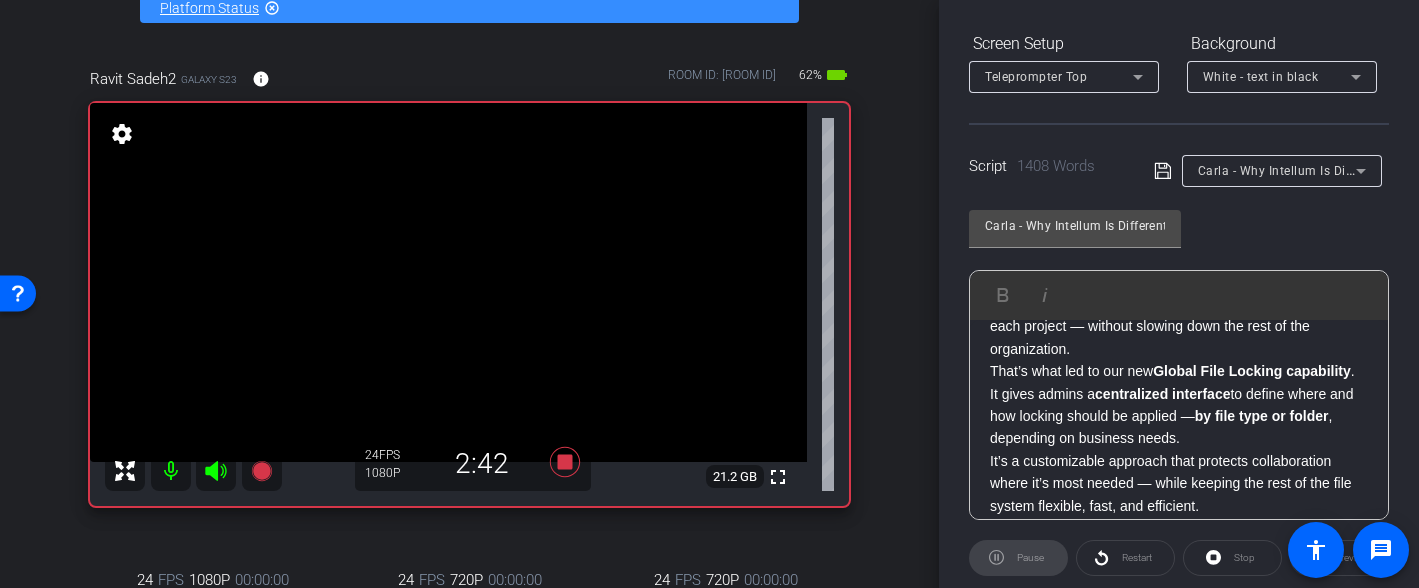 click on "Restart" 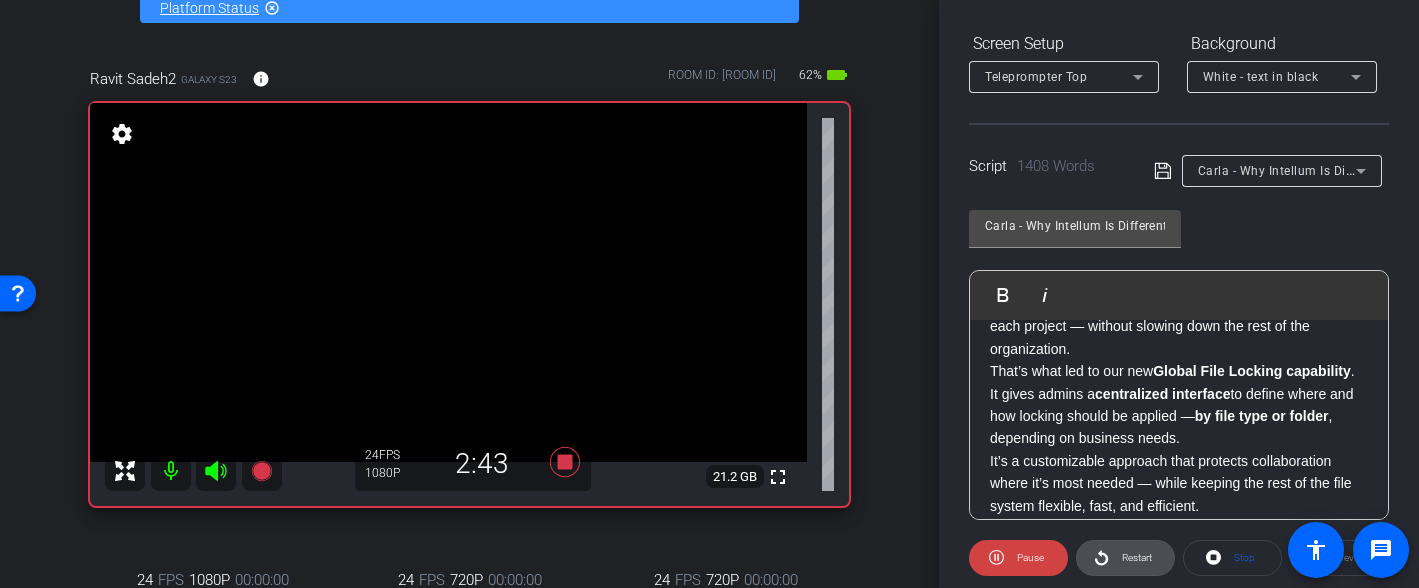 click 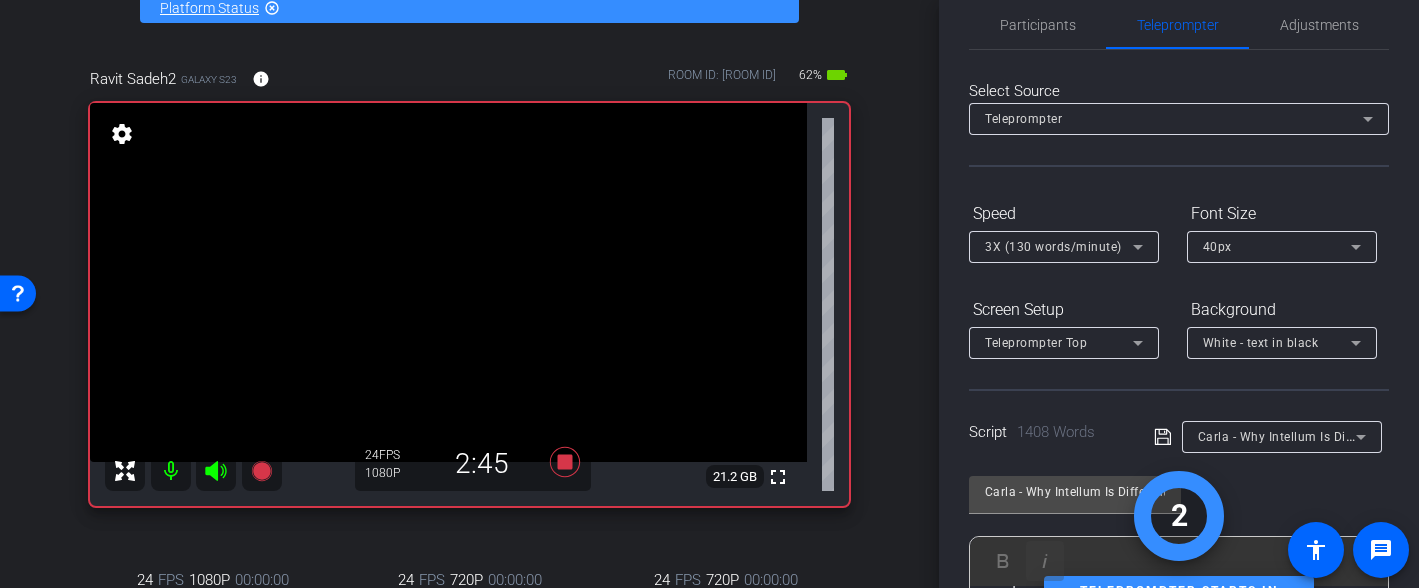 scroll, scrollTop: 0, scrollLeft: 0, axis: both 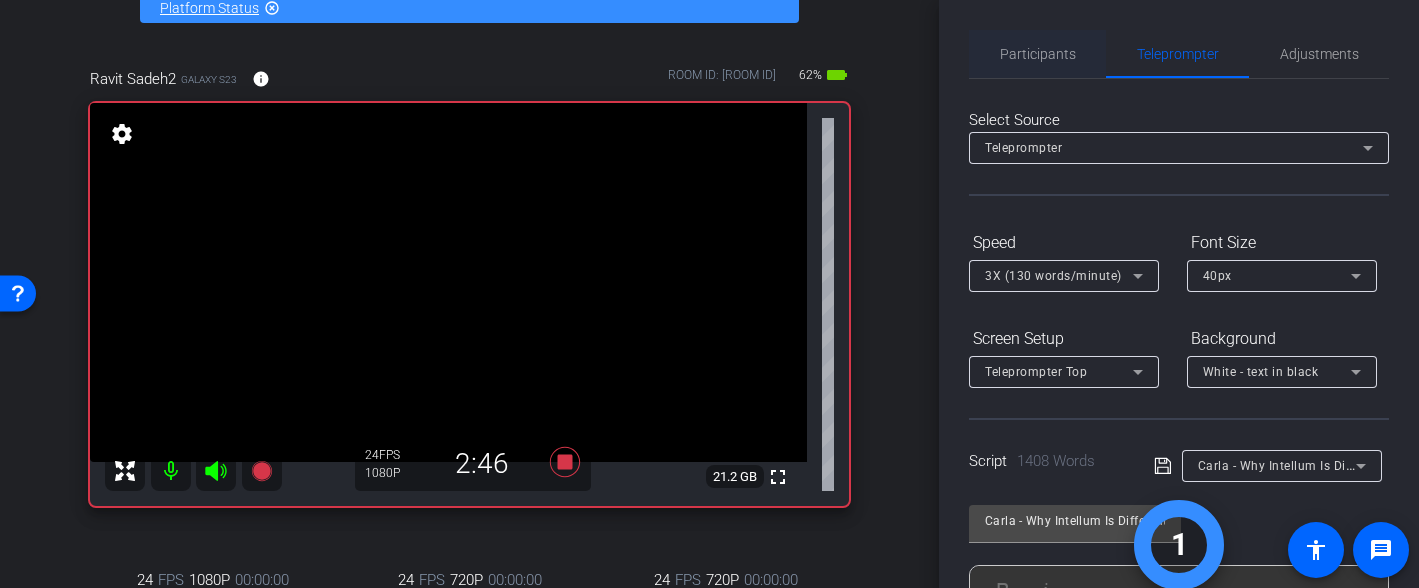 click on "Participants" at bounding box center (1038, 54) 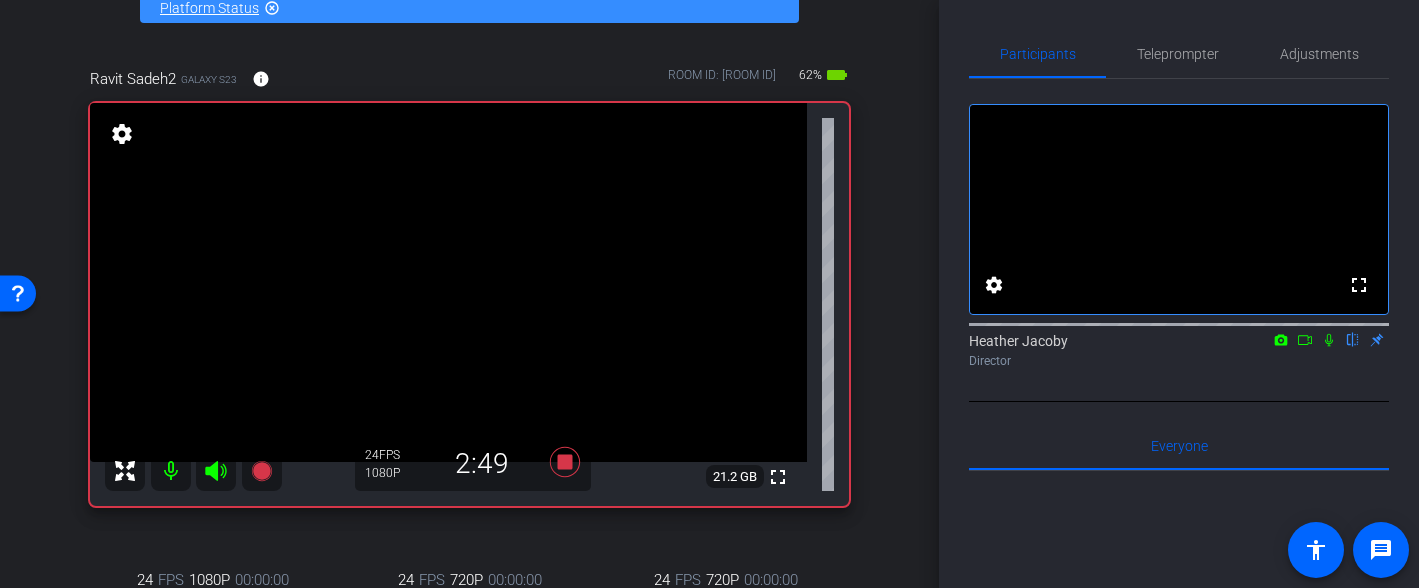 click 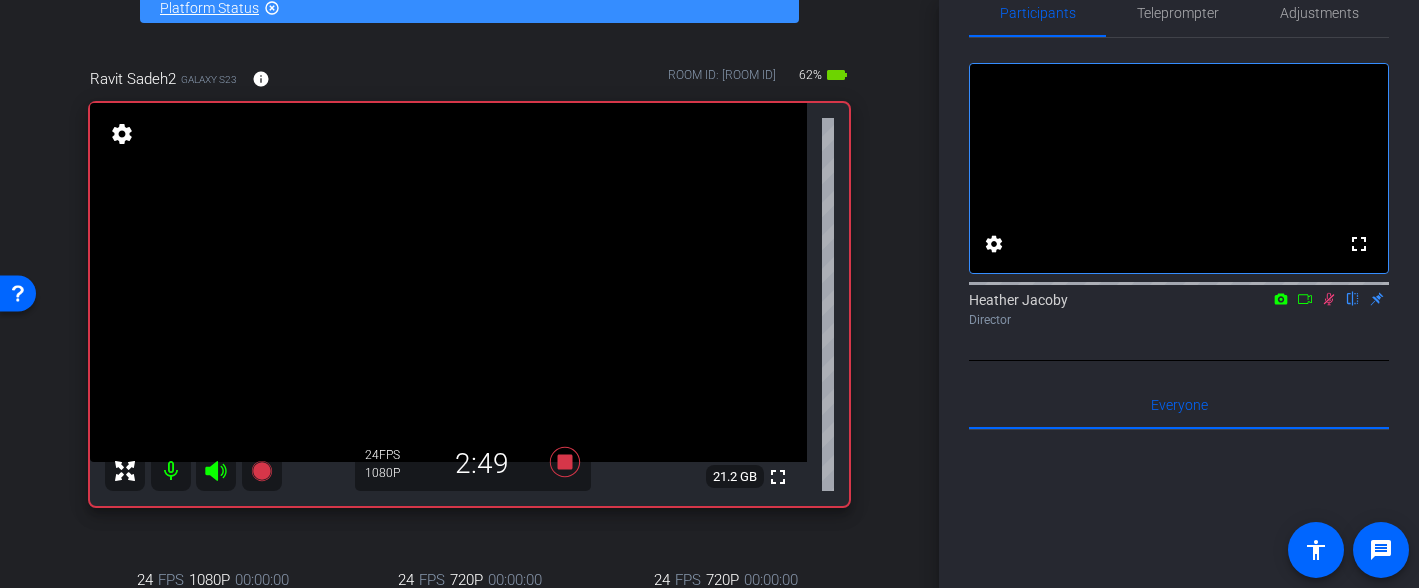 scroll, scrollTop: 48, scrollLeft: 0, axis: vertical 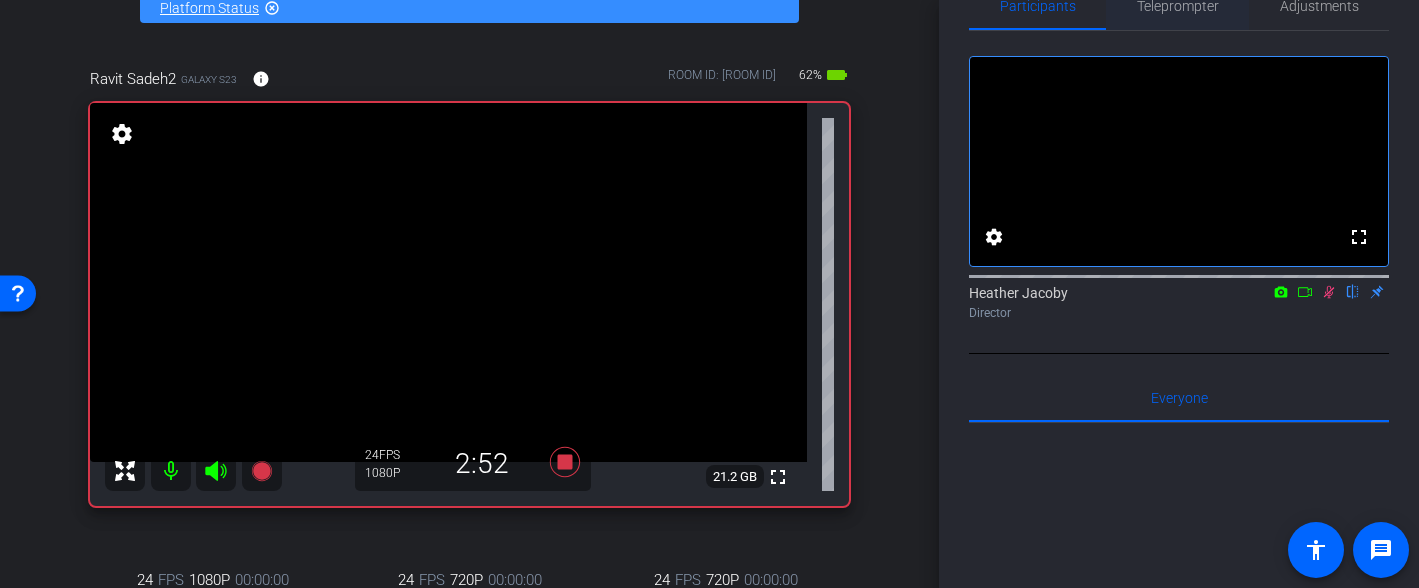 click on "Teleprompter" at bounding box center (1178, 6) 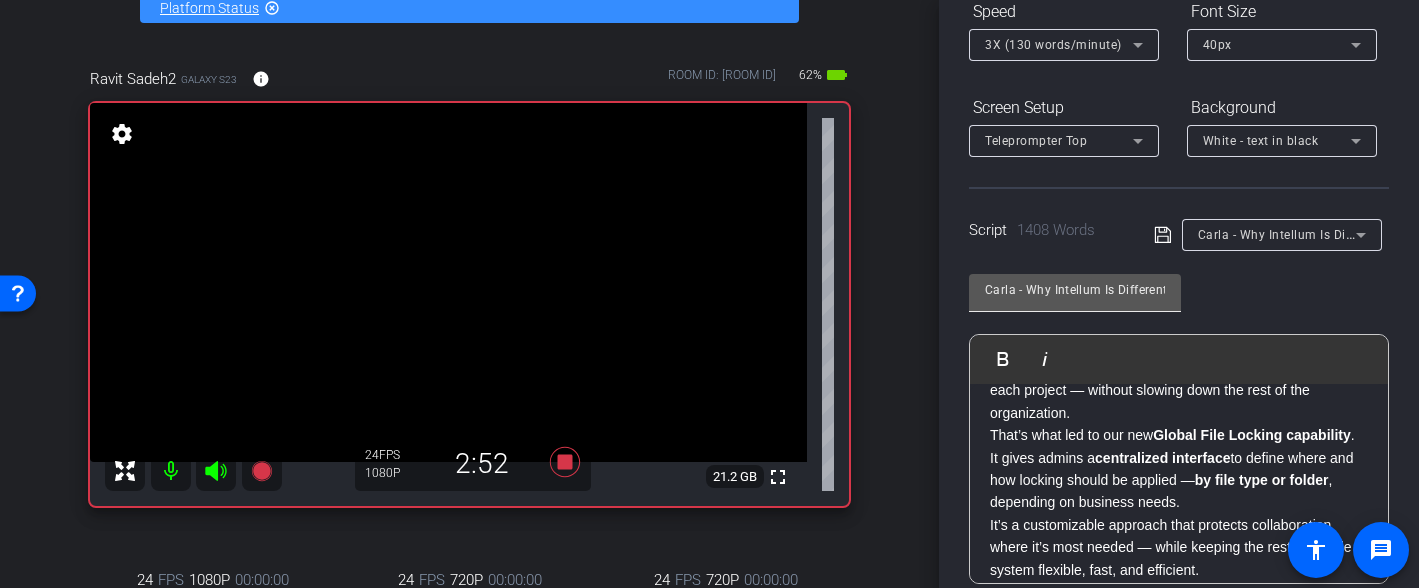 scroll, scrollTop: 256, scrollLeft: 0, axis: vertical 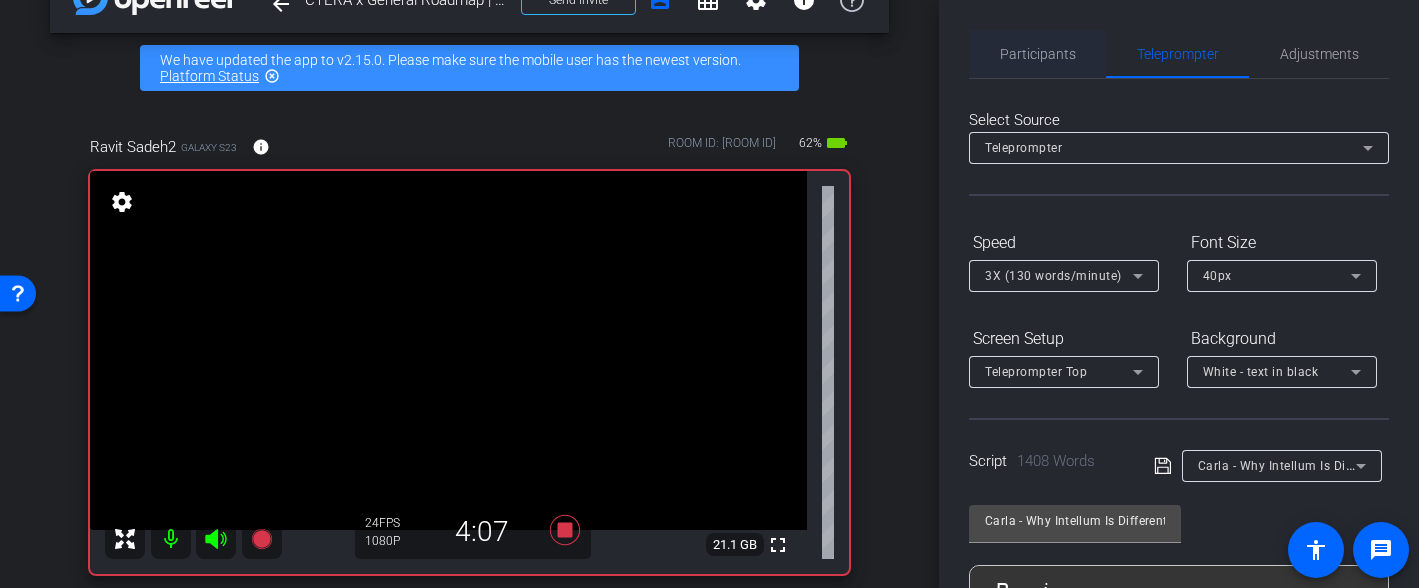 click on "Participants" at bounding box center (1038, 54) 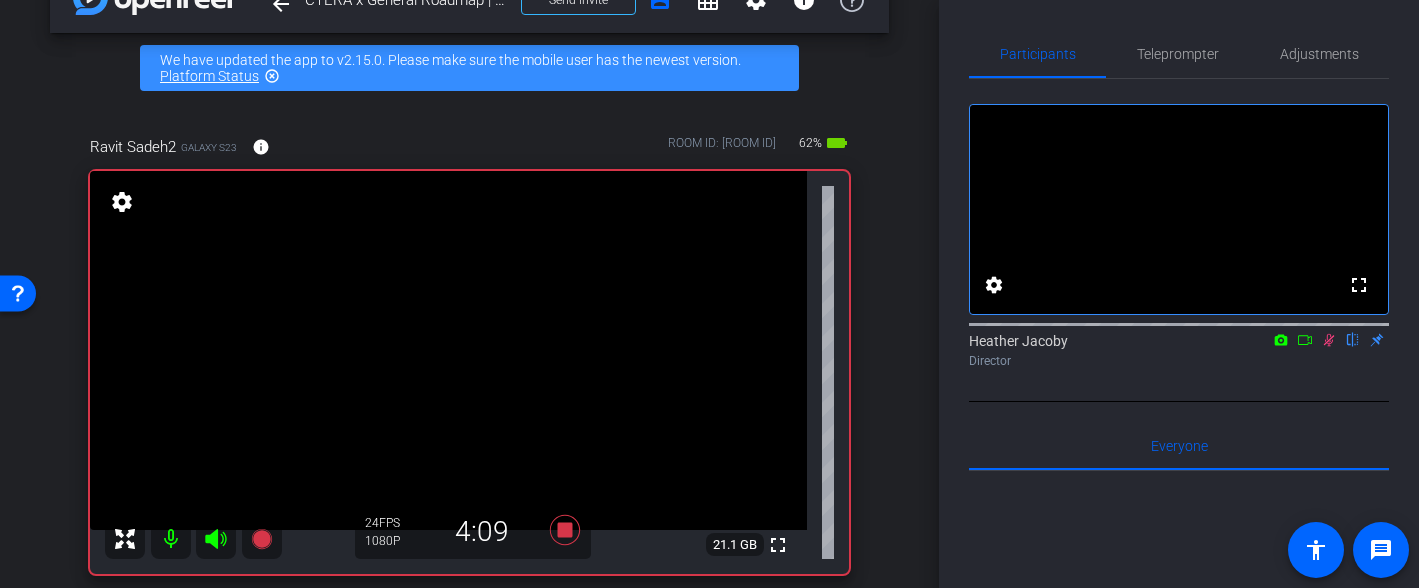 click 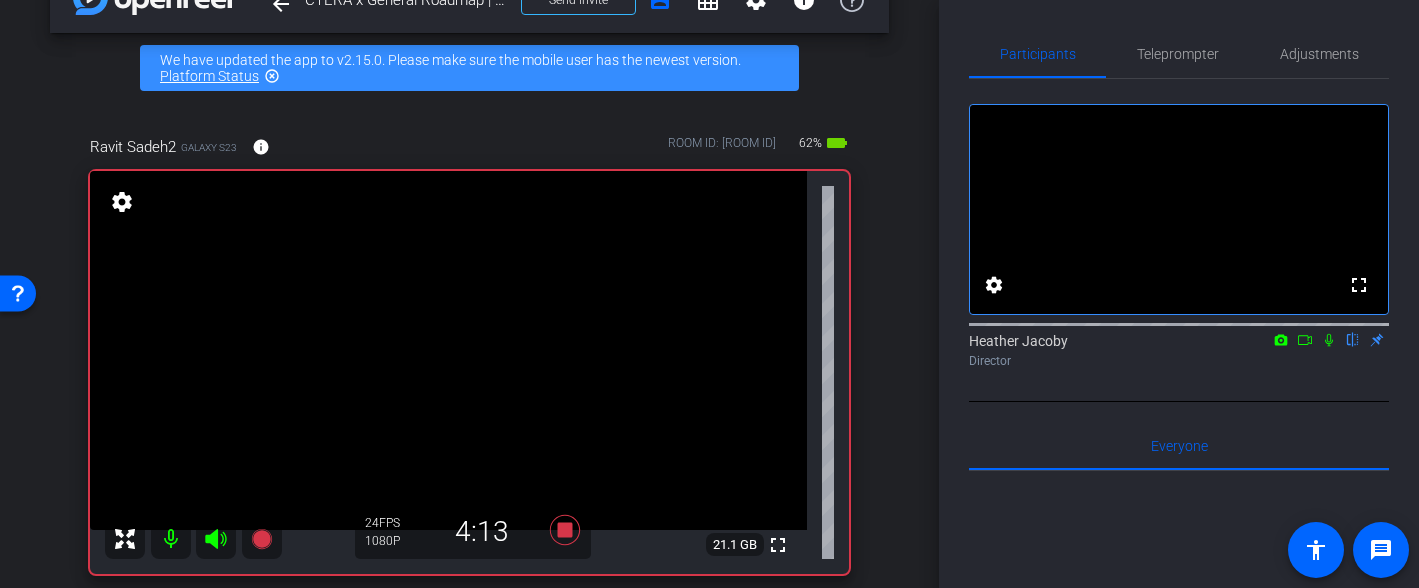 click 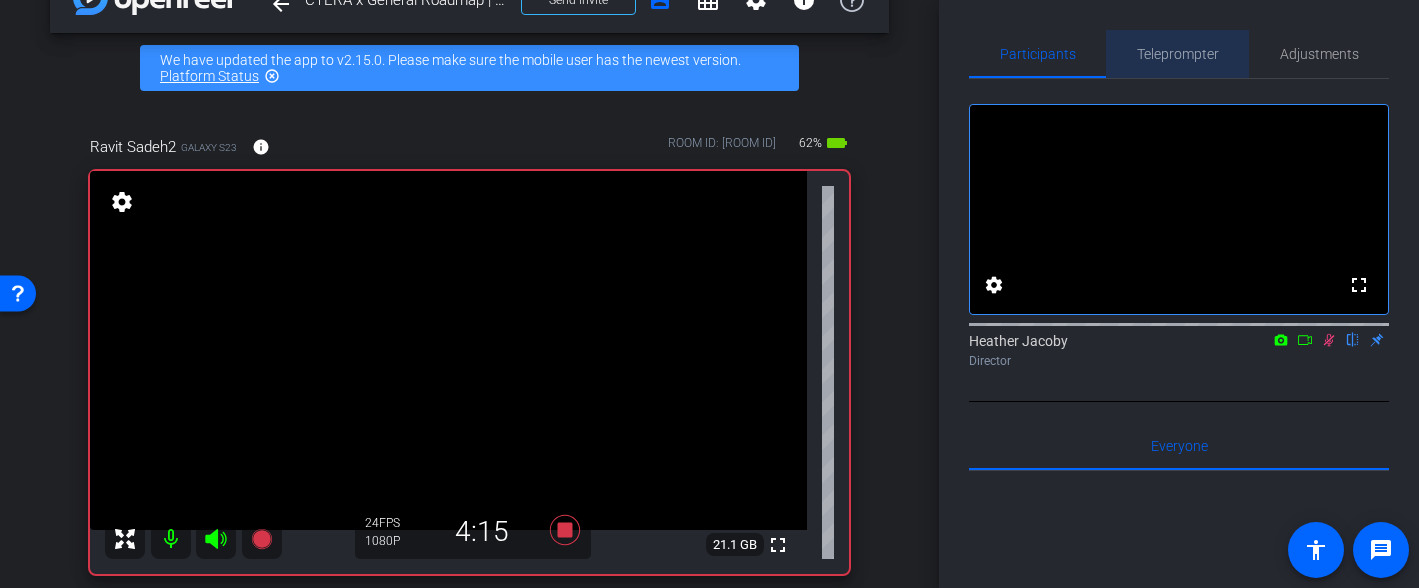 click on "Teleprompter" at bounding box center [1178, 54] 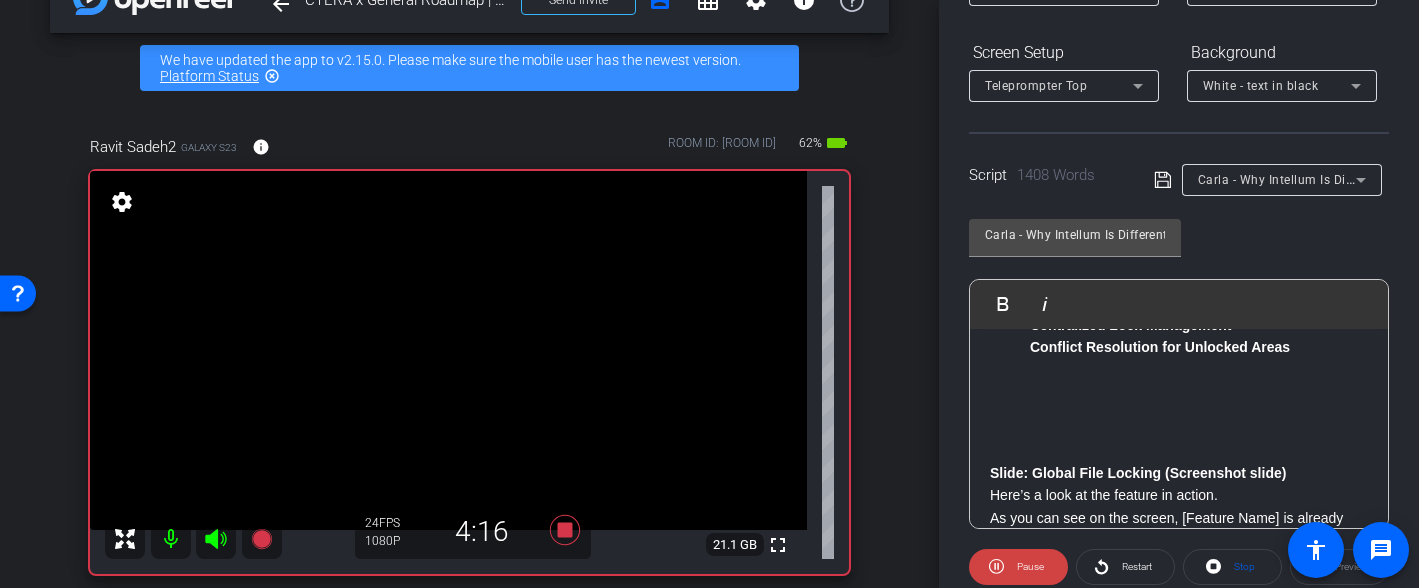 scroll, scrollTop: 294, scrollLeft: 0, axis: vertical 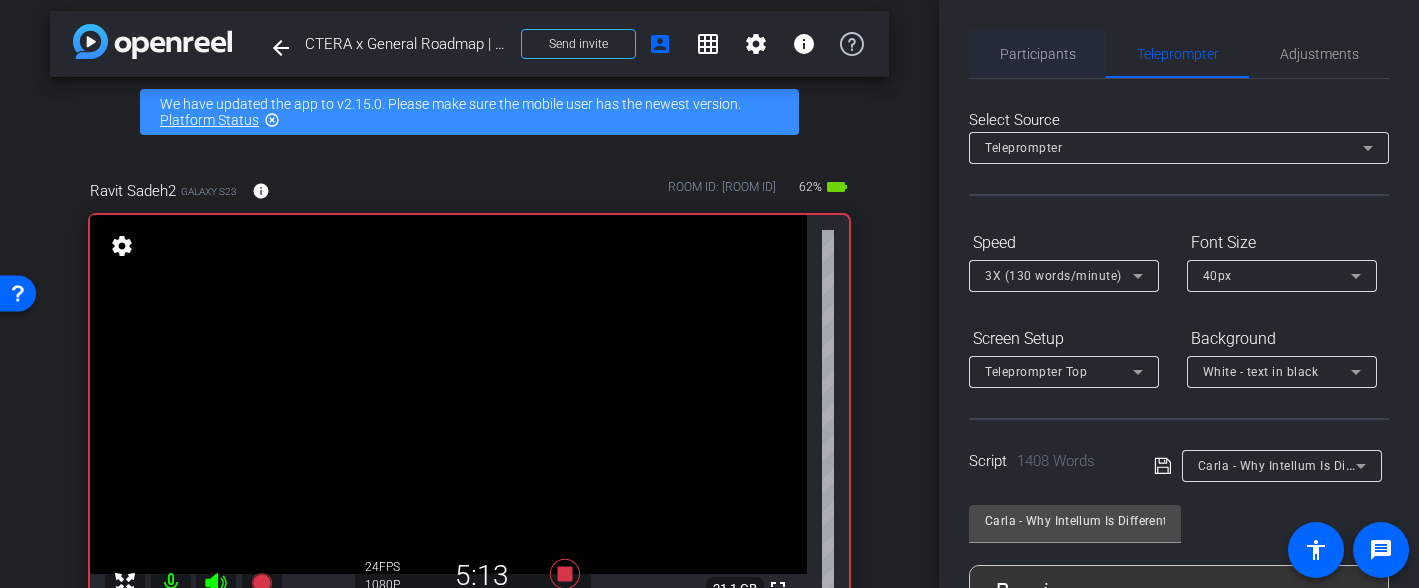 click on "Participants" at bounding box center (1038, 54) 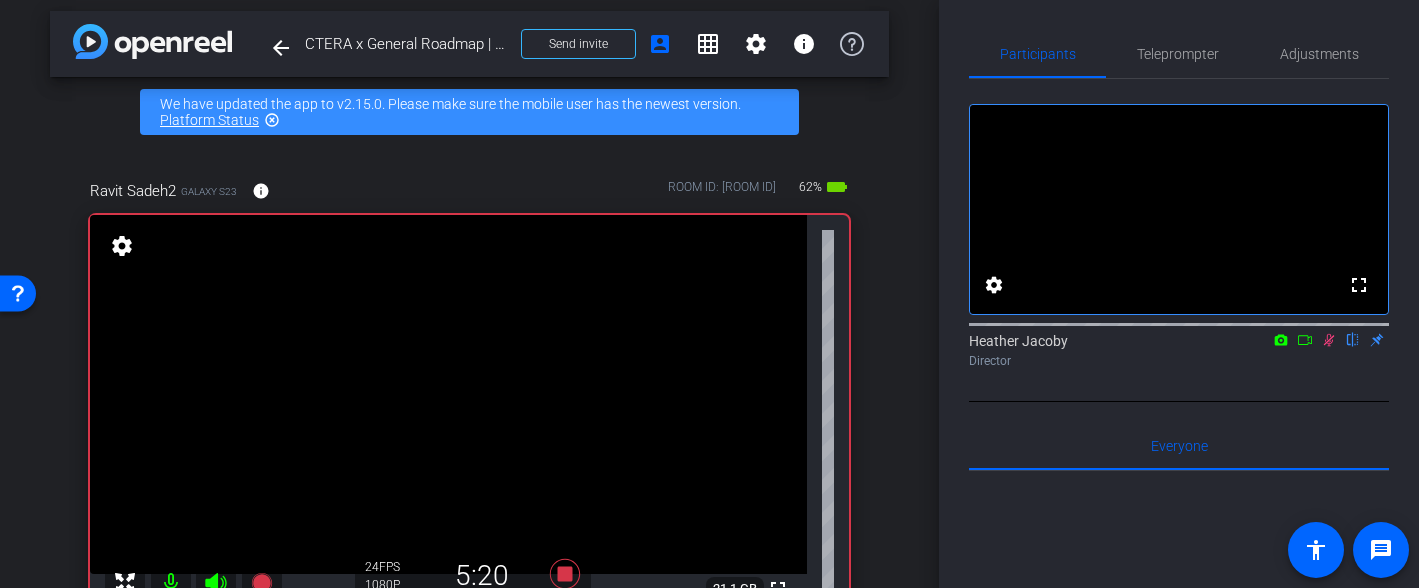 click 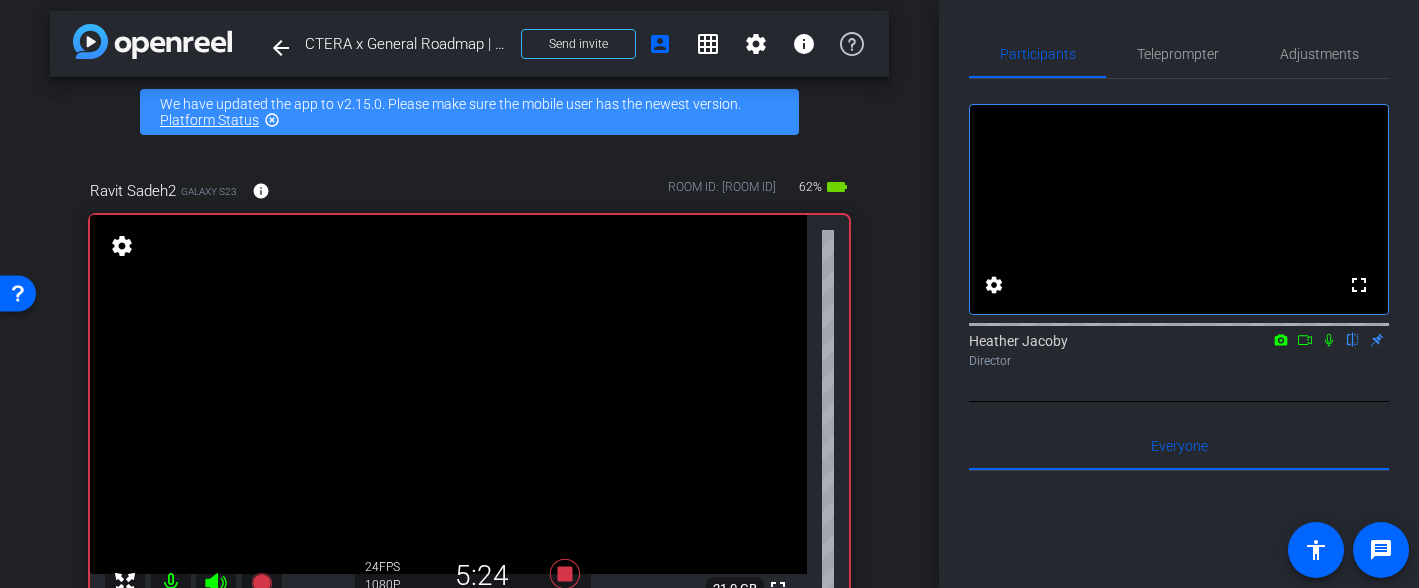 click 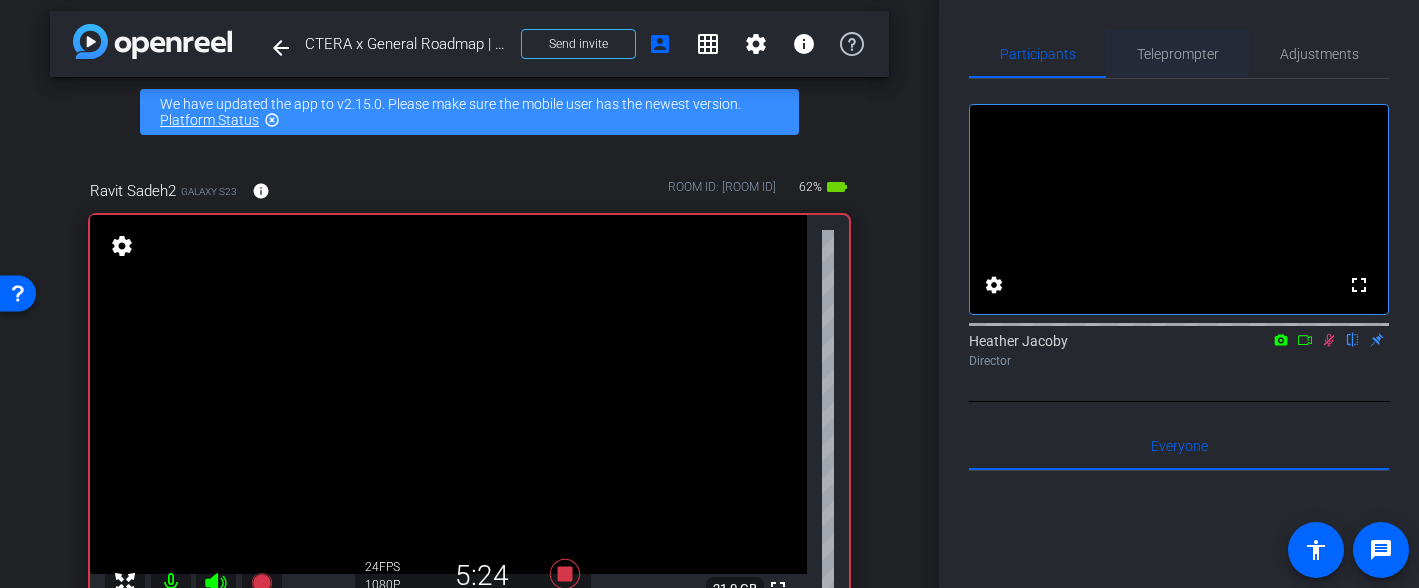 click on "Teleprompter" at bounding box center [1178, 54] 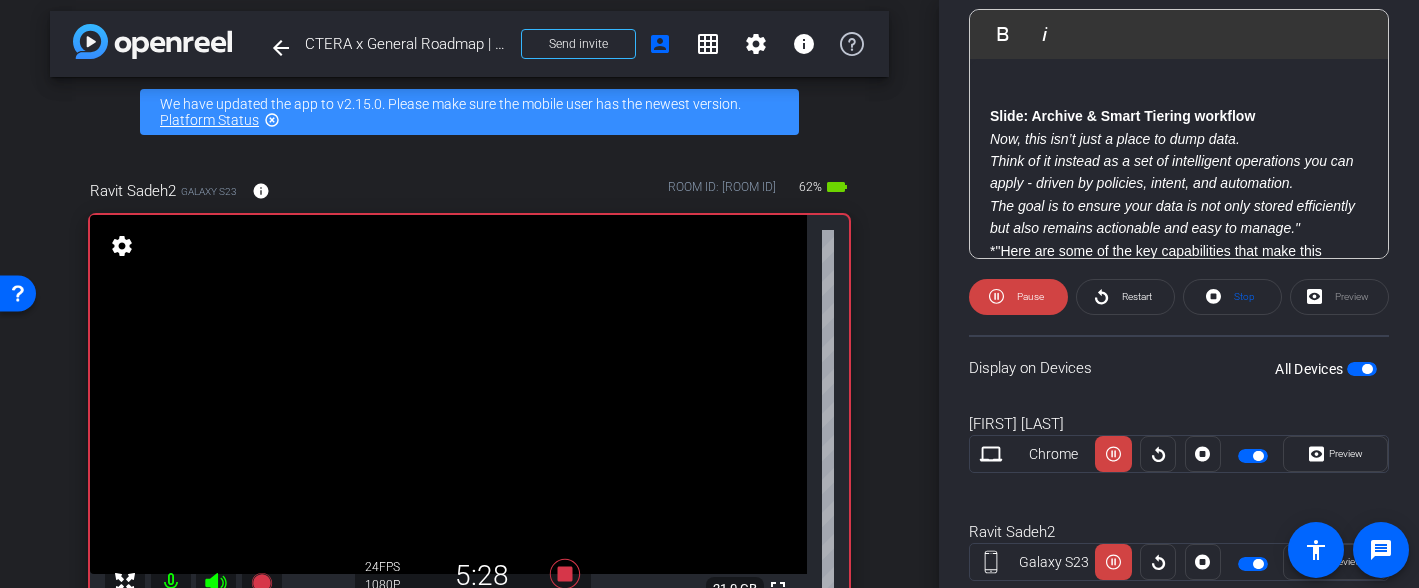 scroll, scrollTop: 625, scrollLeft: 0, axis: vertical 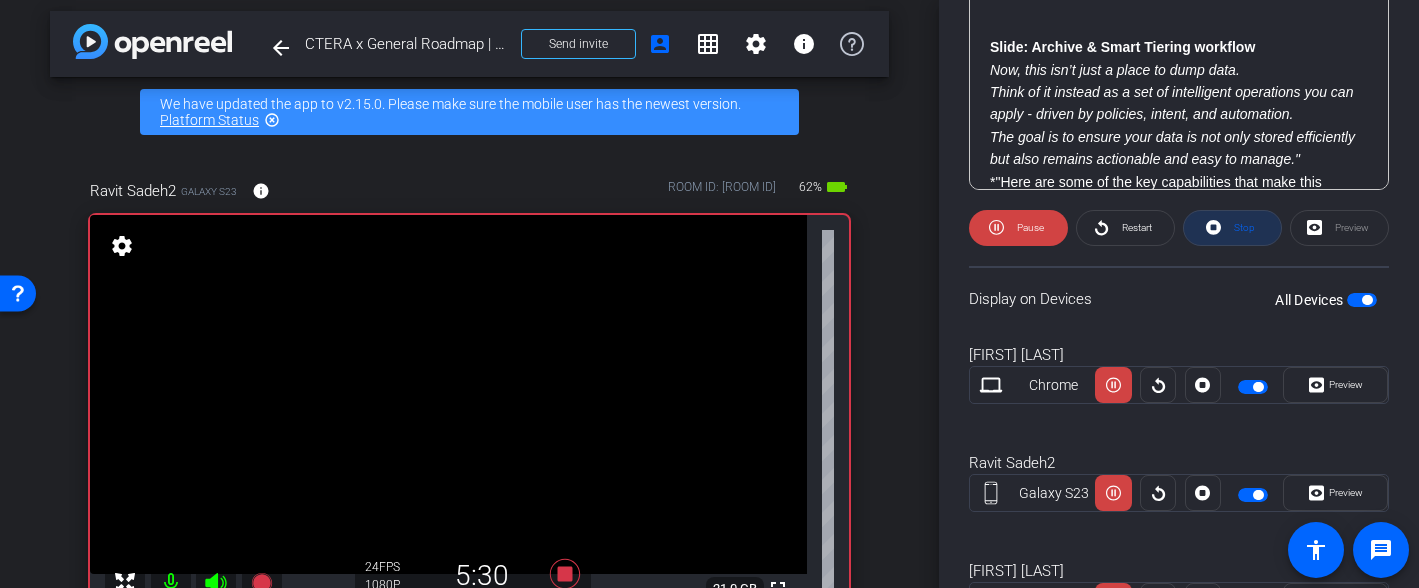 click 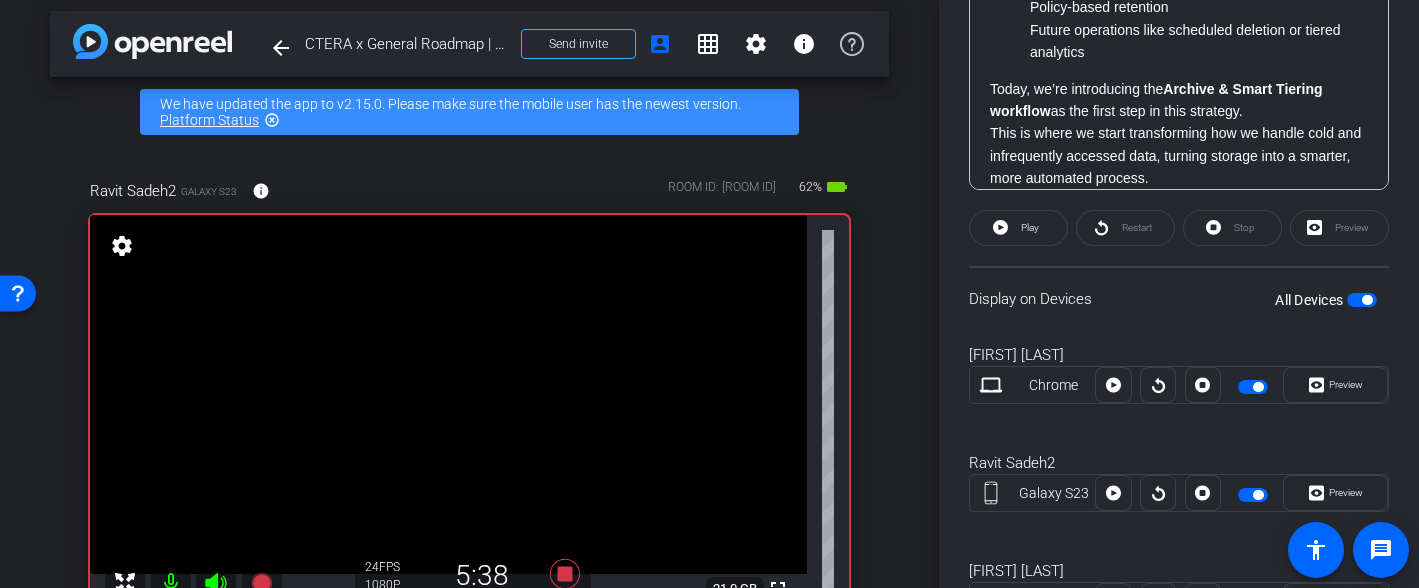 scroll, scrollTop: 1062, scrollLeft: 0, axis: vertical 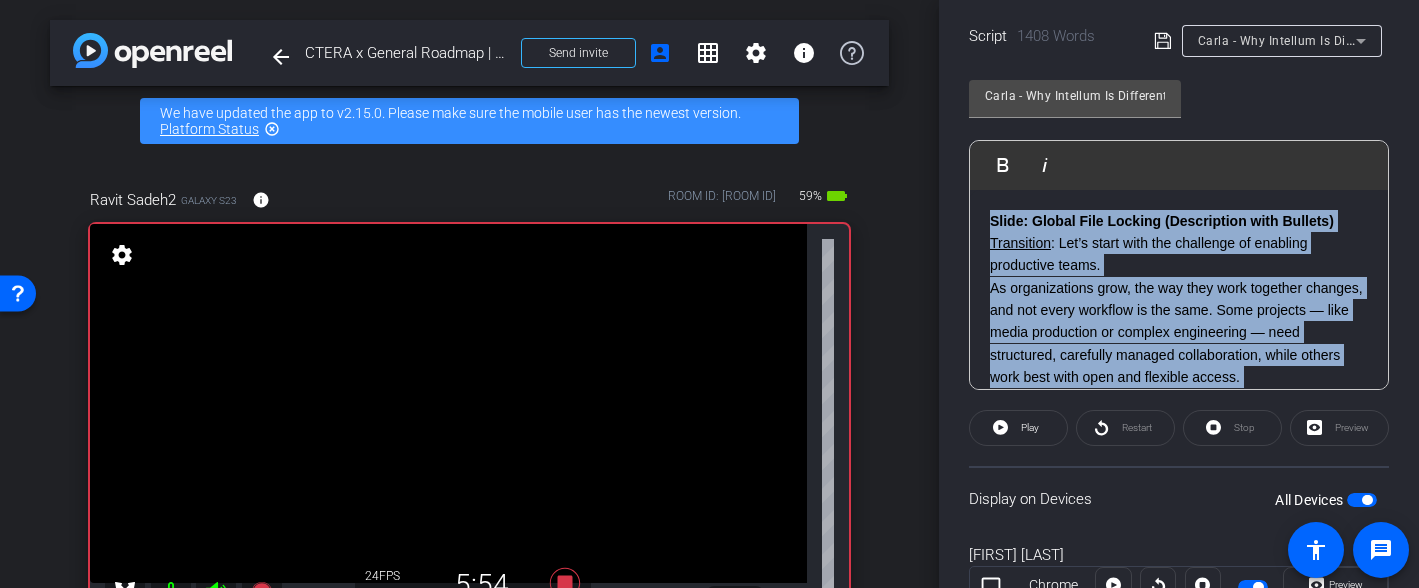 drag, startPoint x: 1012, startPoint y: 284, endPoint x: 970, endPoint y: 133, distance: 156.73225 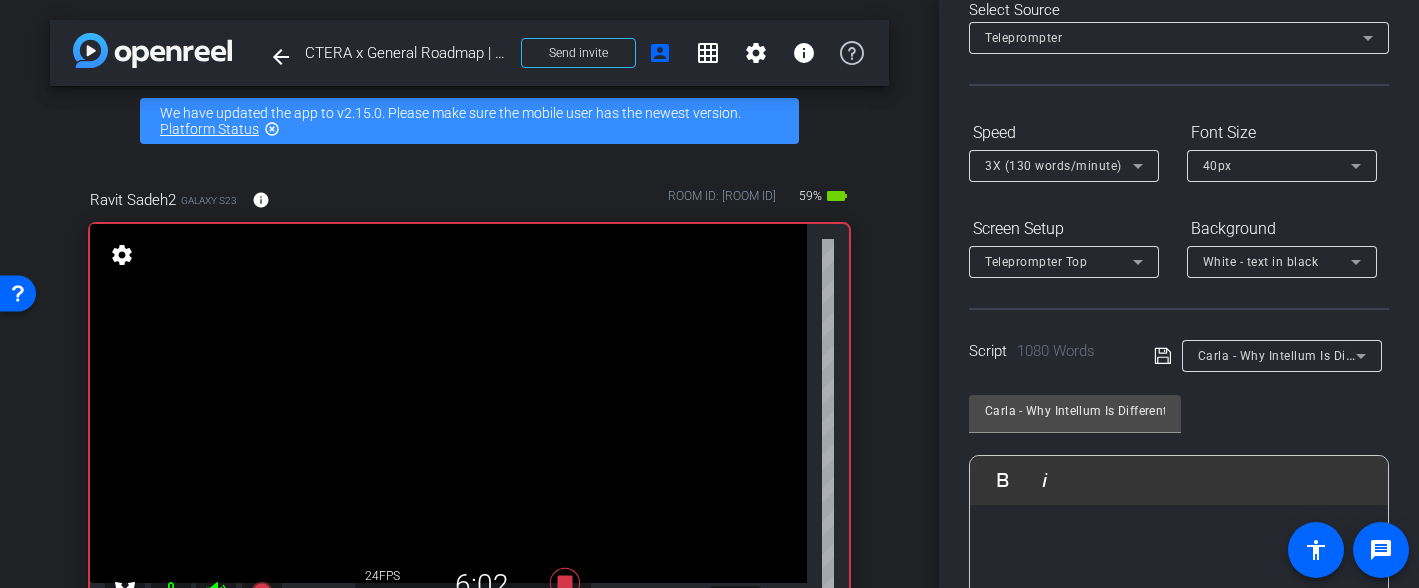 scroll, scrollTop: 0, scrollLeft: 0, axis: both 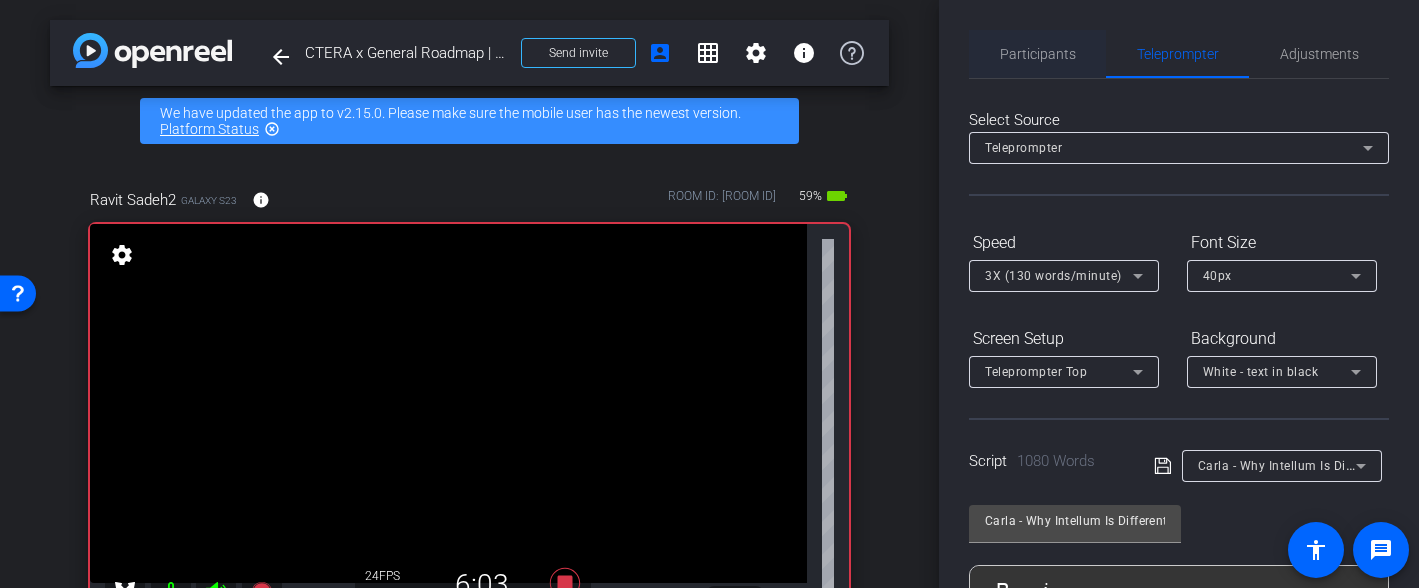 click on "Participants" at bounding box center (1038, 54) 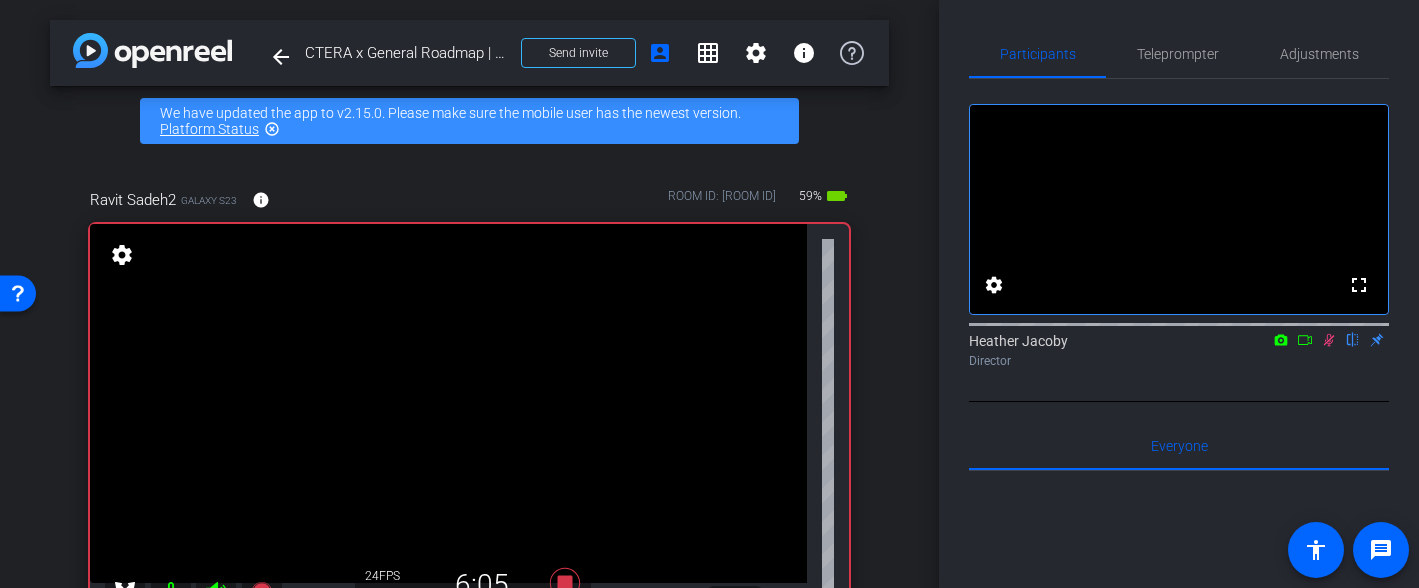 click 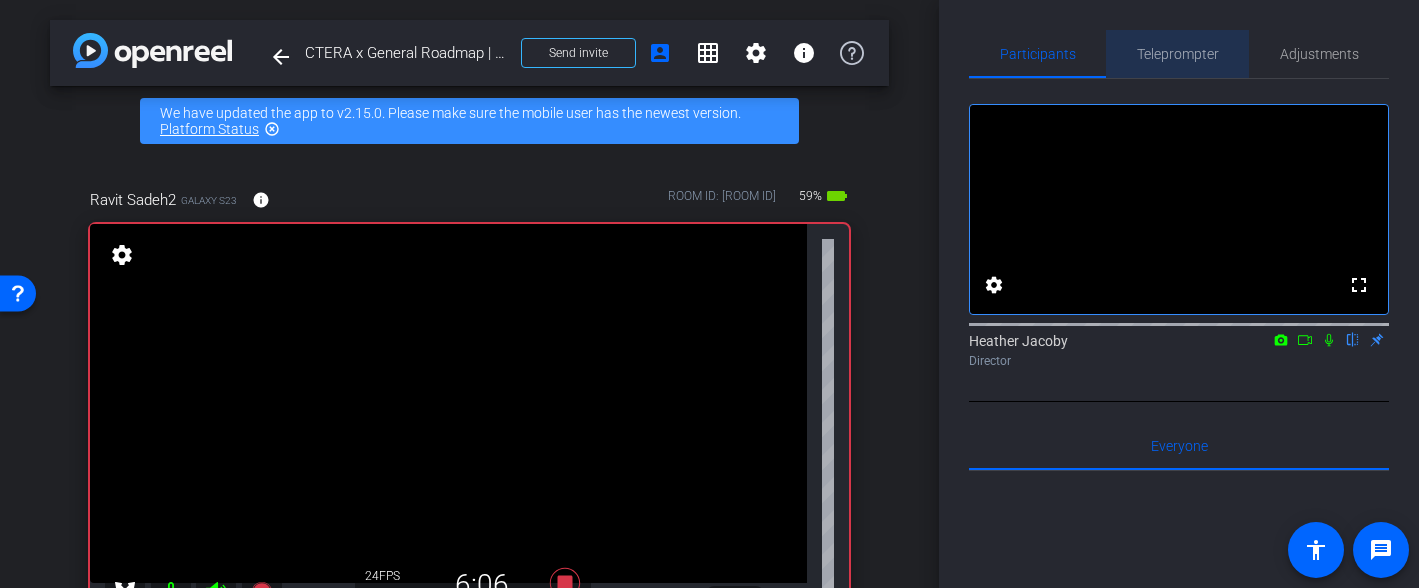 click on "Teleprompter" at bounding box center (1178, 54) 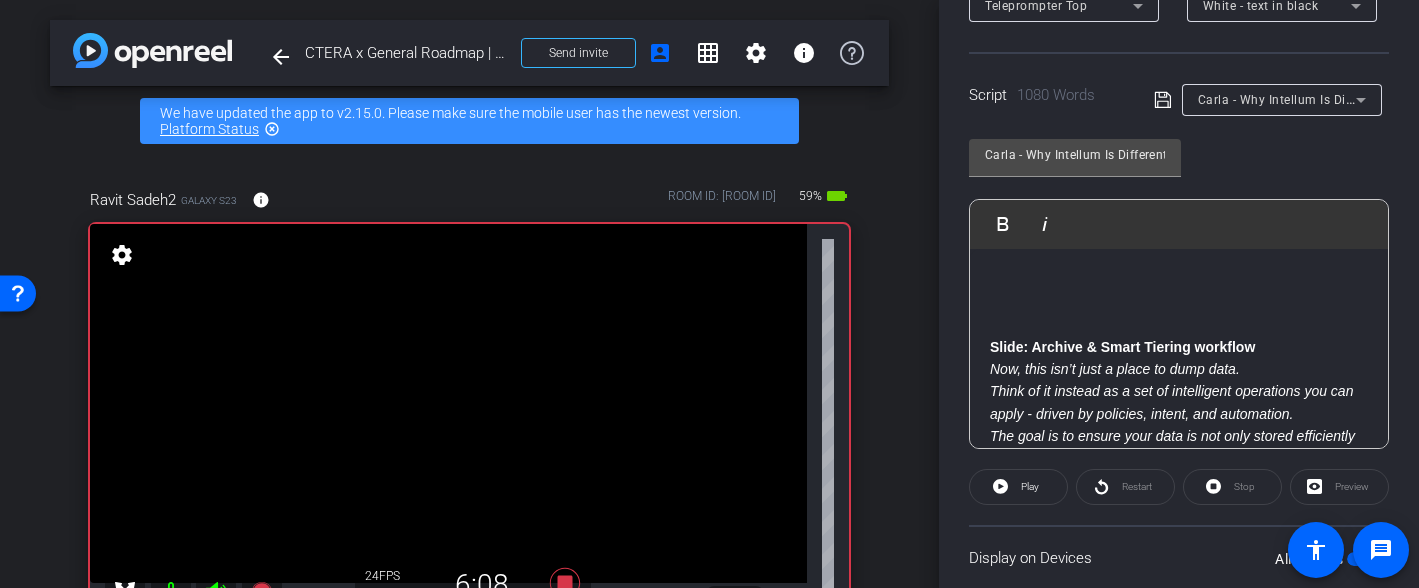 scroll, scrollTop: 379, scrollLeft: 0, axis: vertical 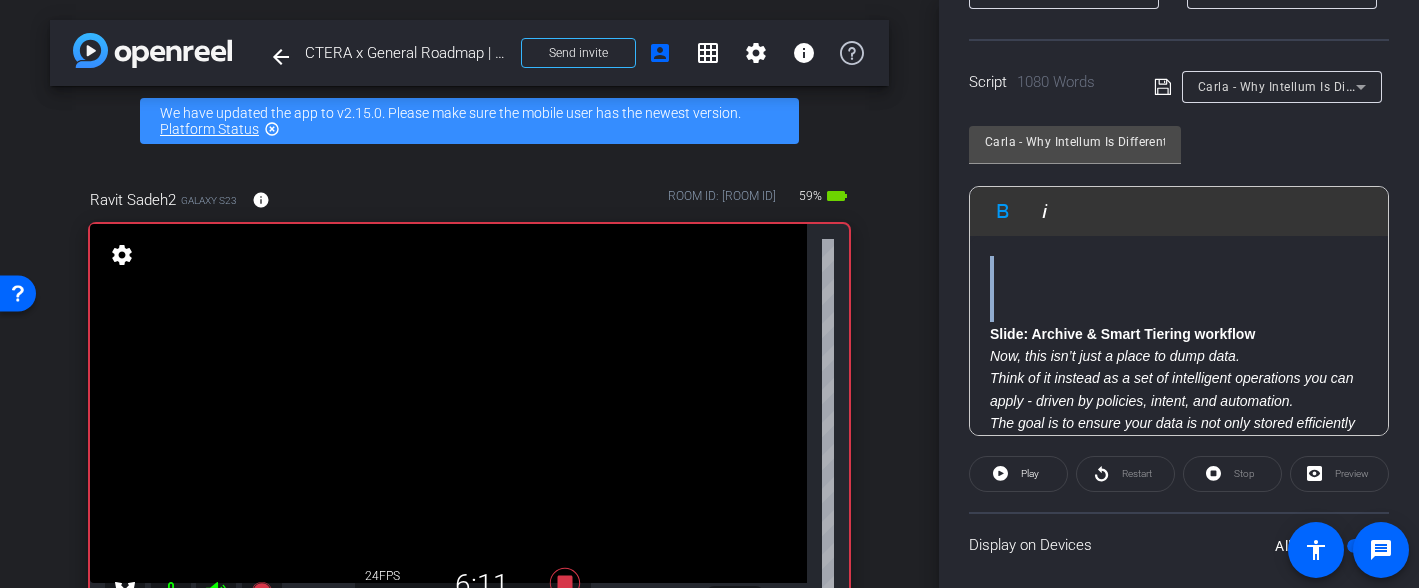 drag, startPoint x: 992, startPoint y: 334, endPoint x: 987, endPoint y: 239, distance: 95.131485 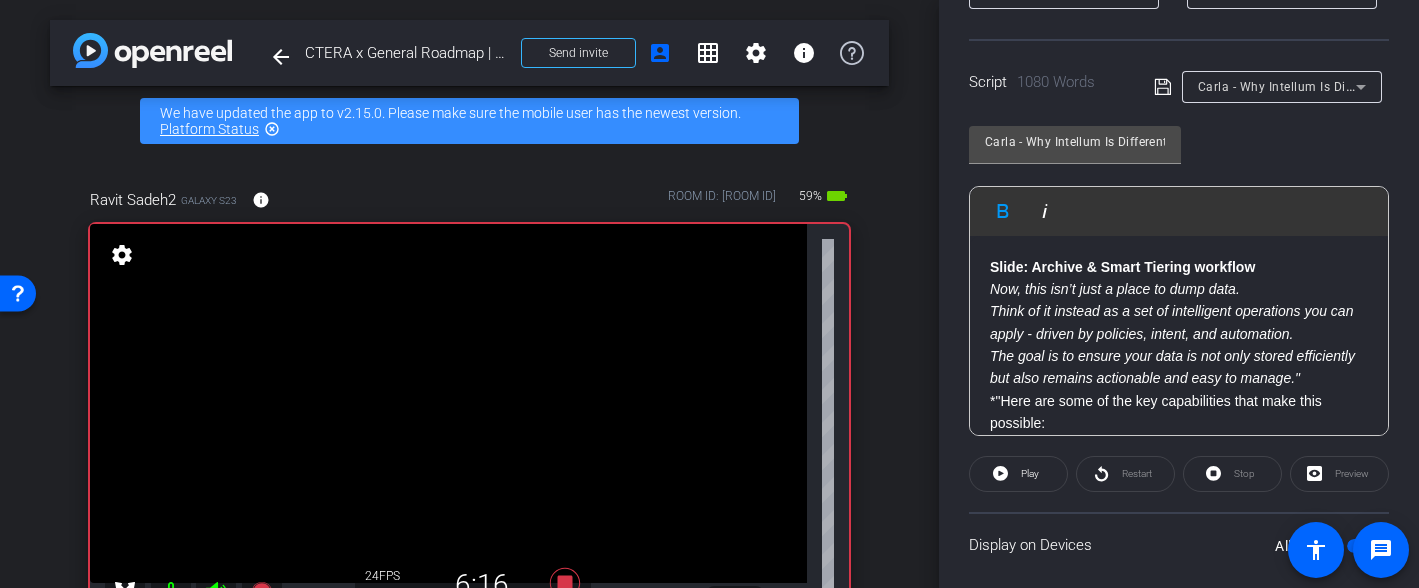 click on "Restart" 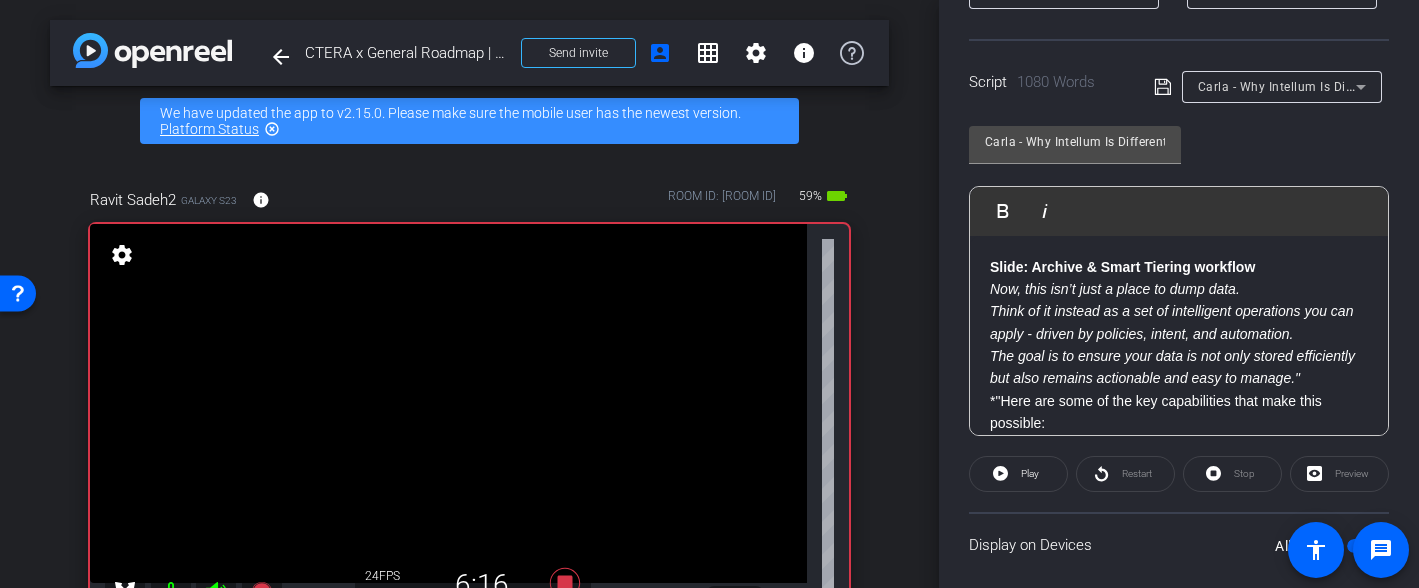 click on "Stop" 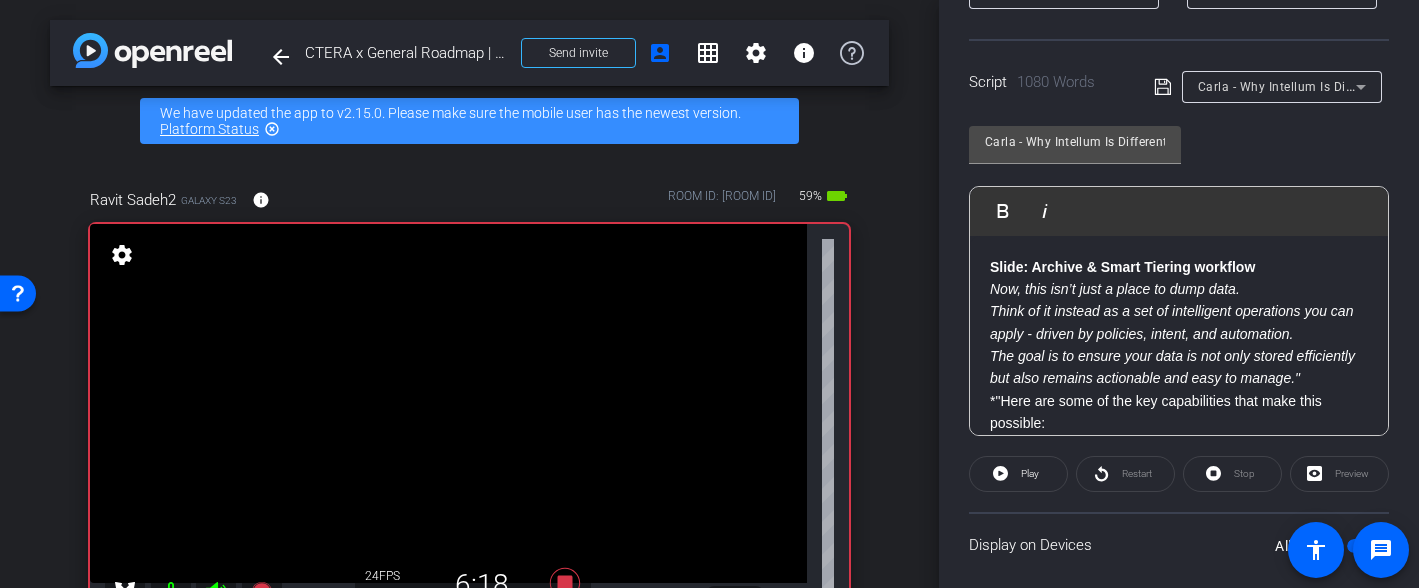 click on "Restart" 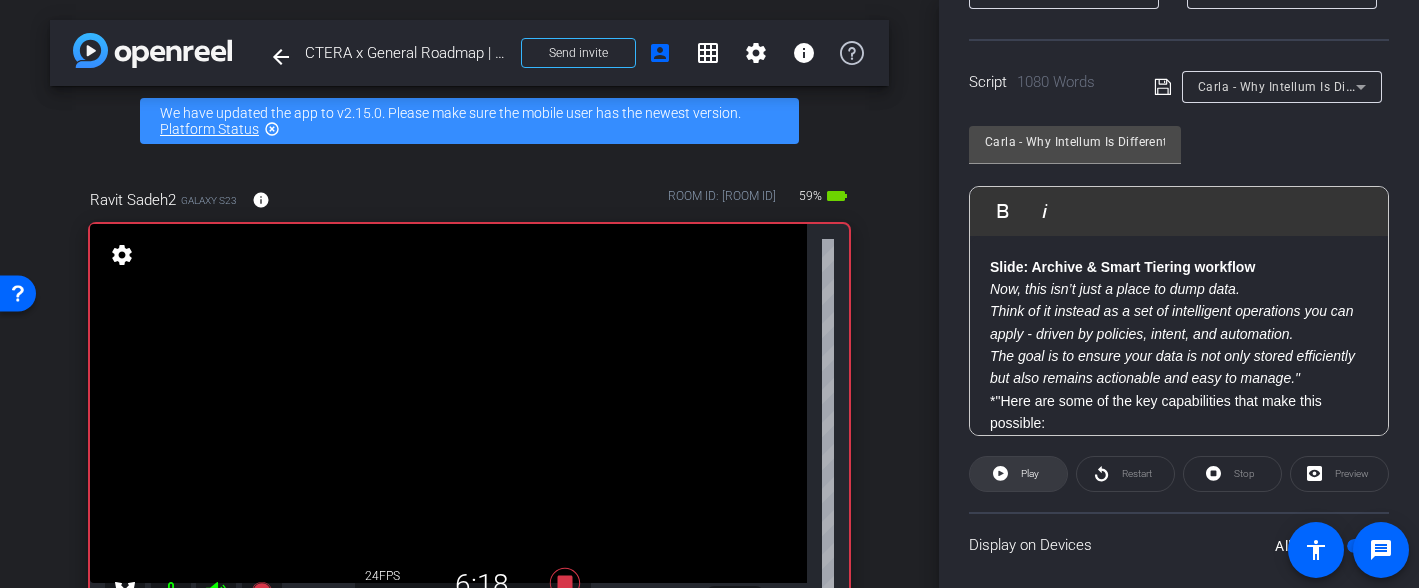 click 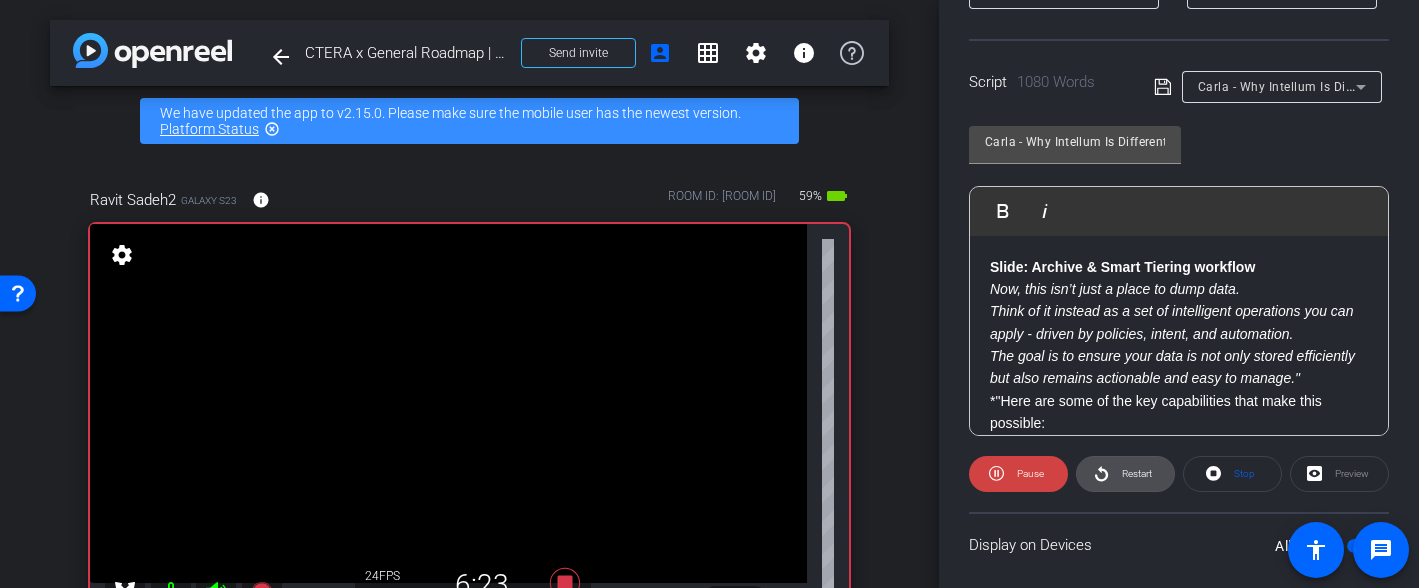 click 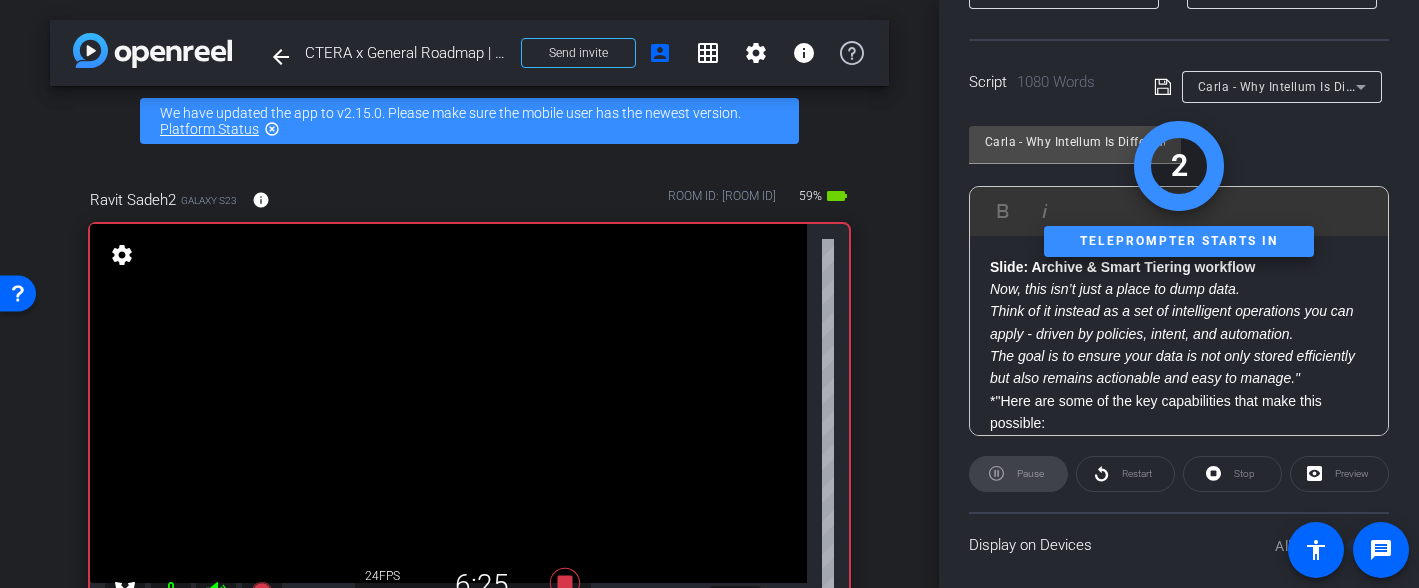 click on "Stop" 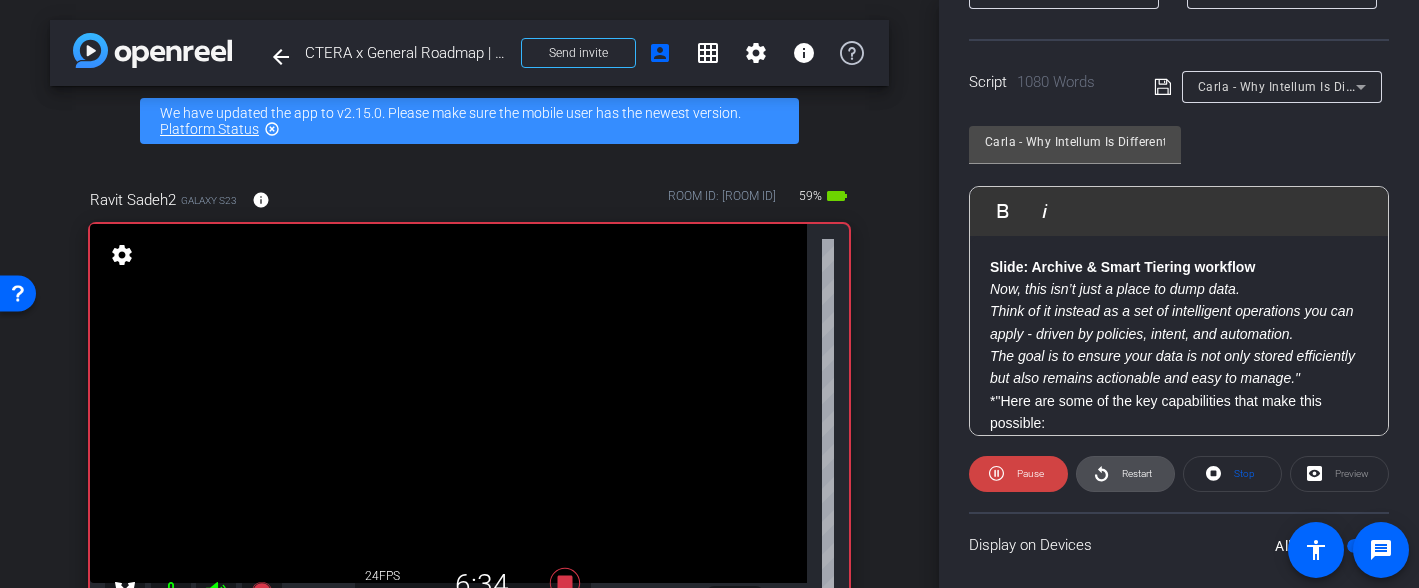 click on "Restart" 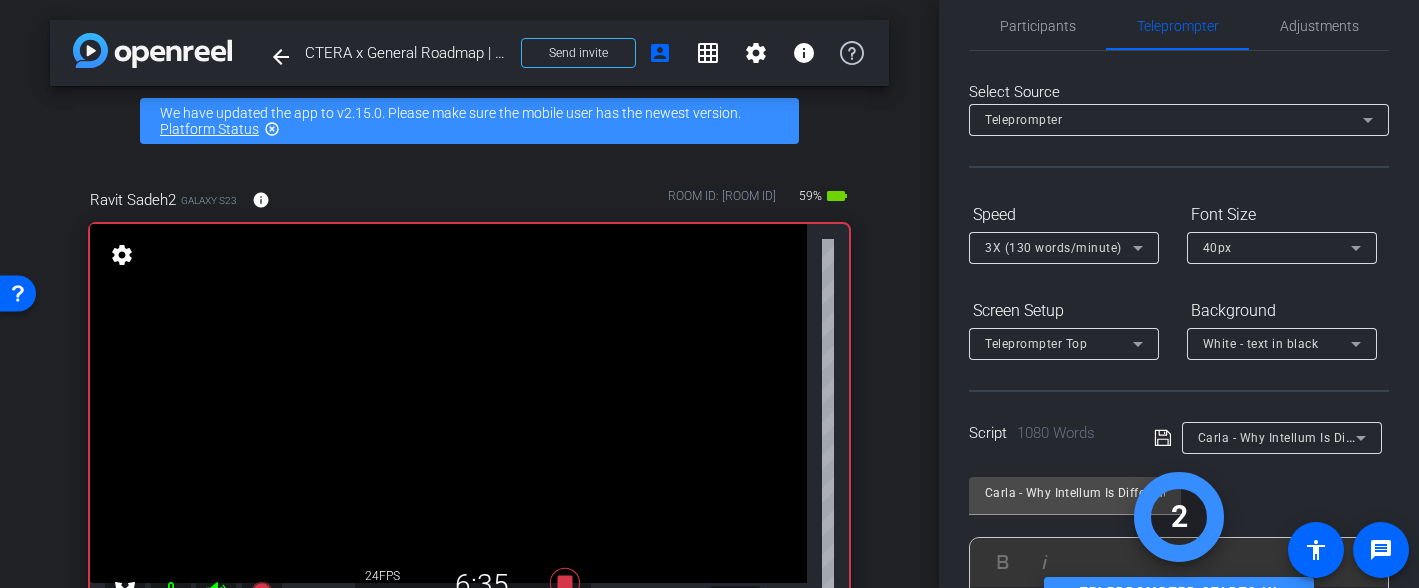 scroll, scrollTop: 0, scrollLeft: 0, axis: both 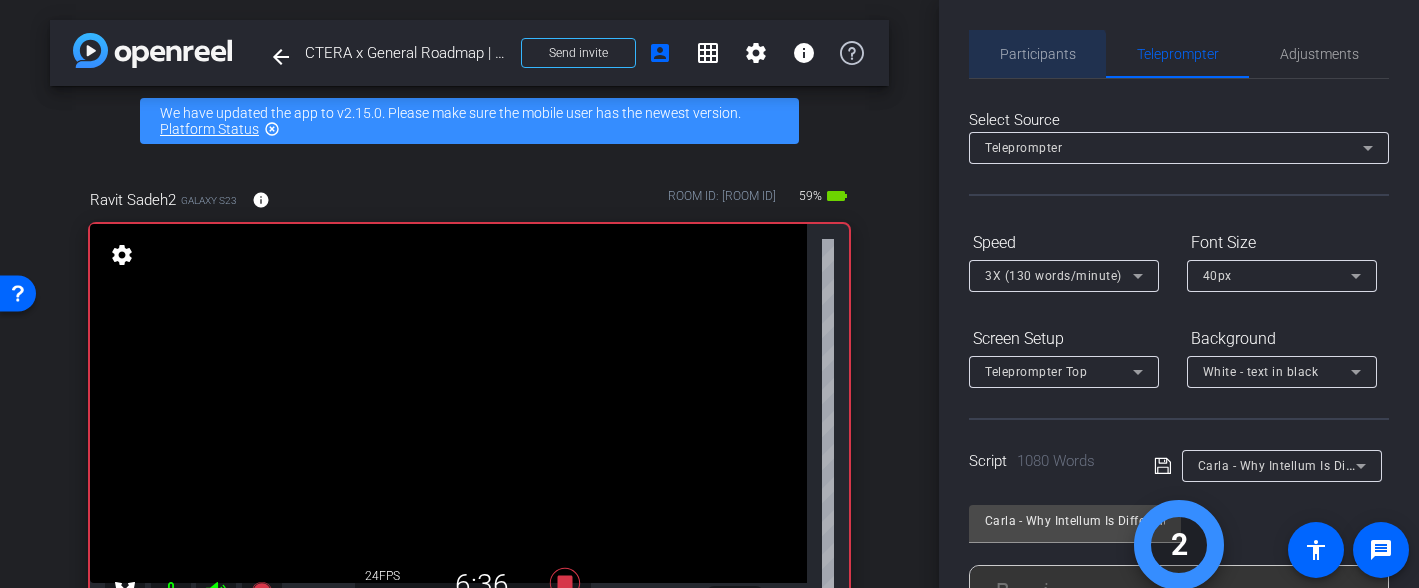 click on "Participants" at bounding box center [1038, 54] 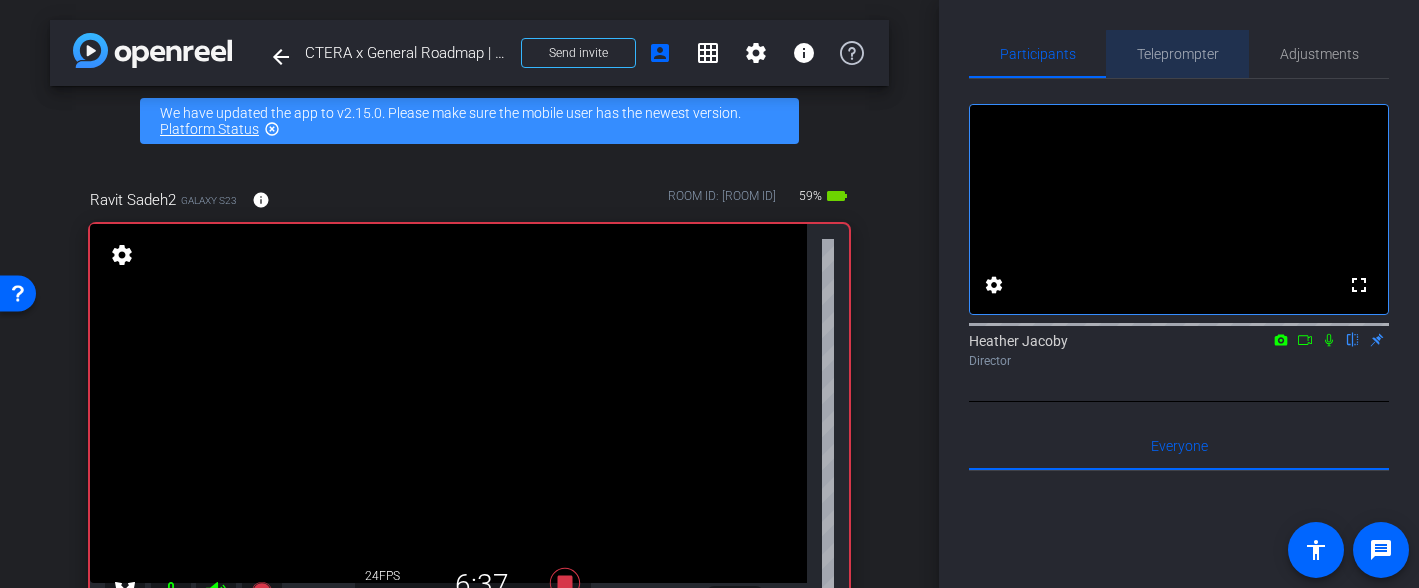click on "Teleprompter" at bounding box center [1178, 54] 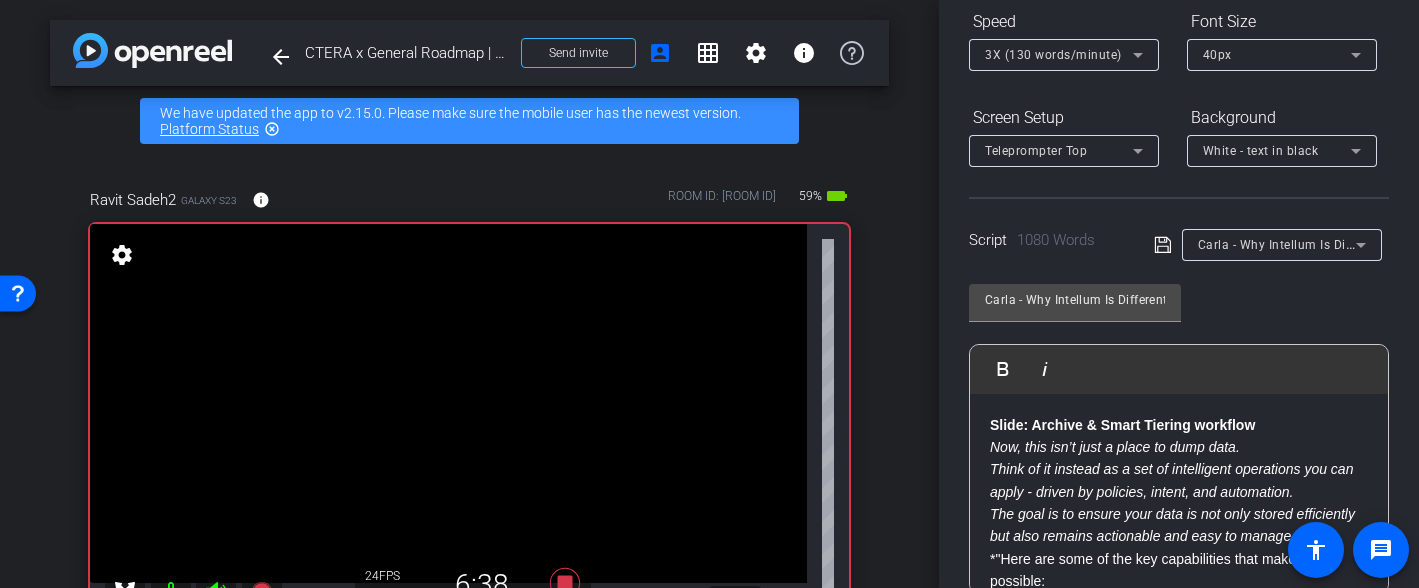 scroll, scrollTop: 235, scrollLeft: 0, axis: vertical 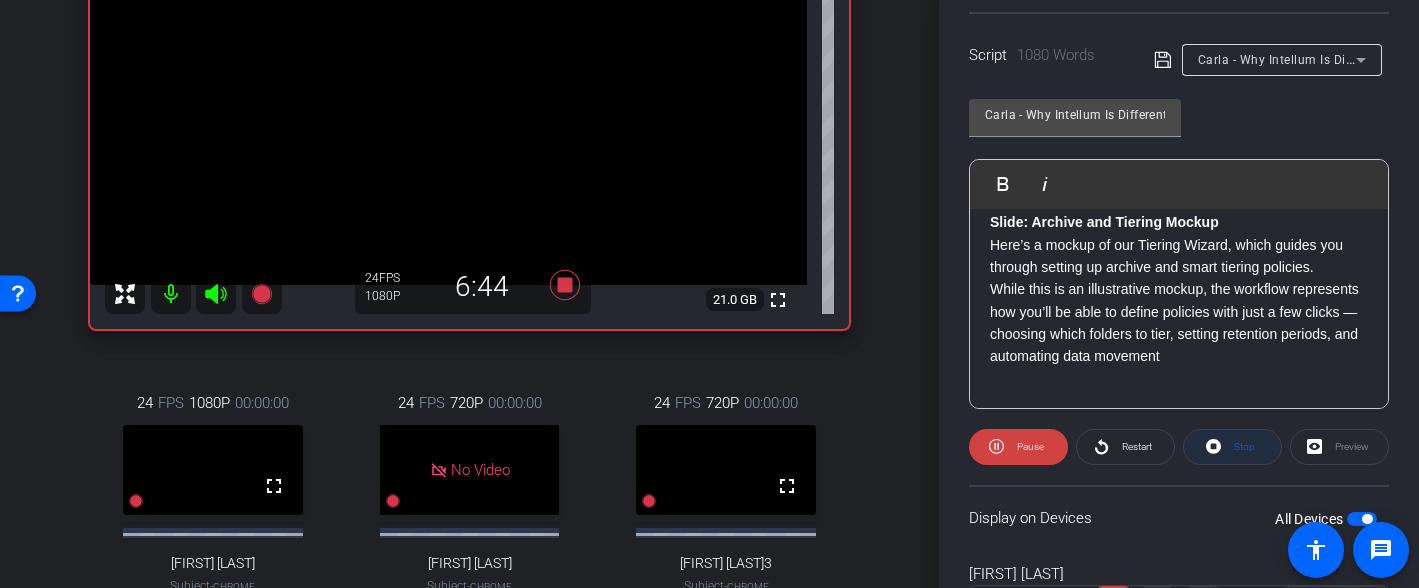 click 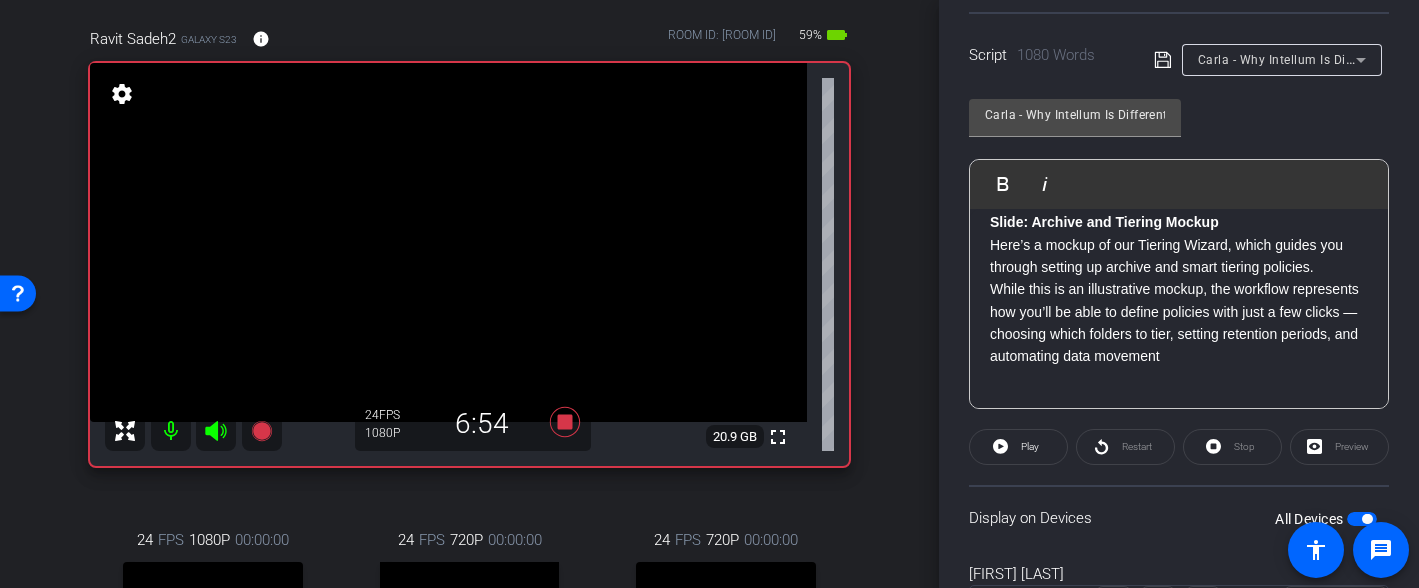 scroll, scrollTop: 136, scrollLeft: 0, axis: vertical 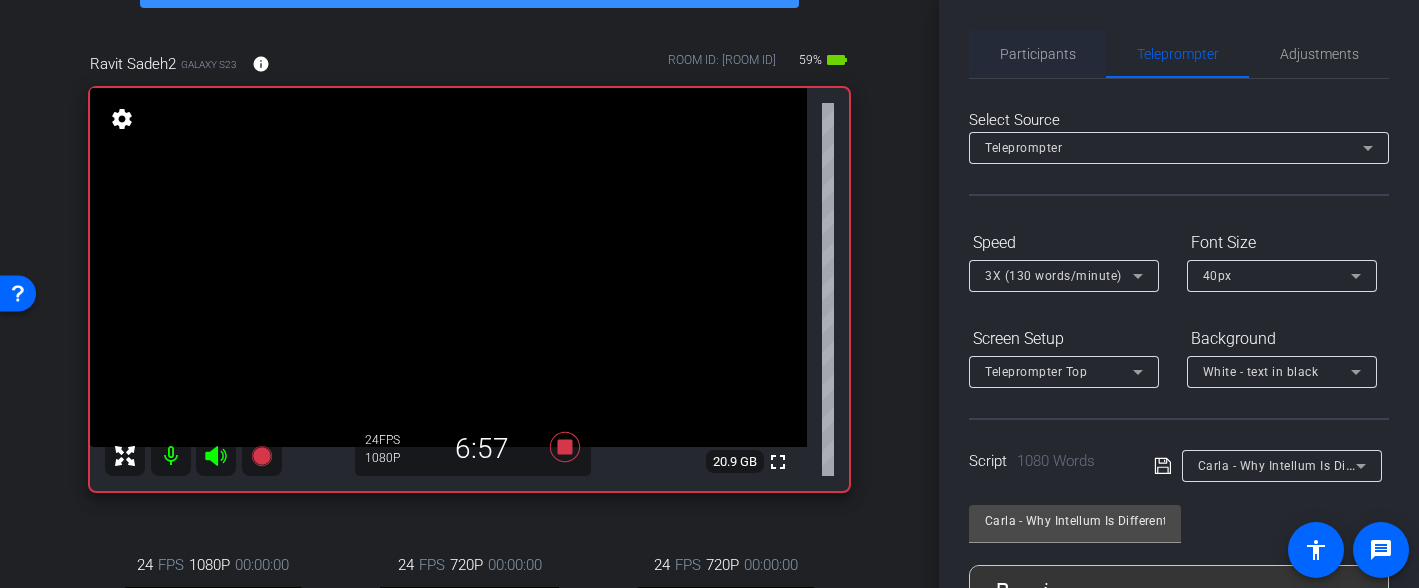 click on "Participants" at bounding box center (1038, 54) 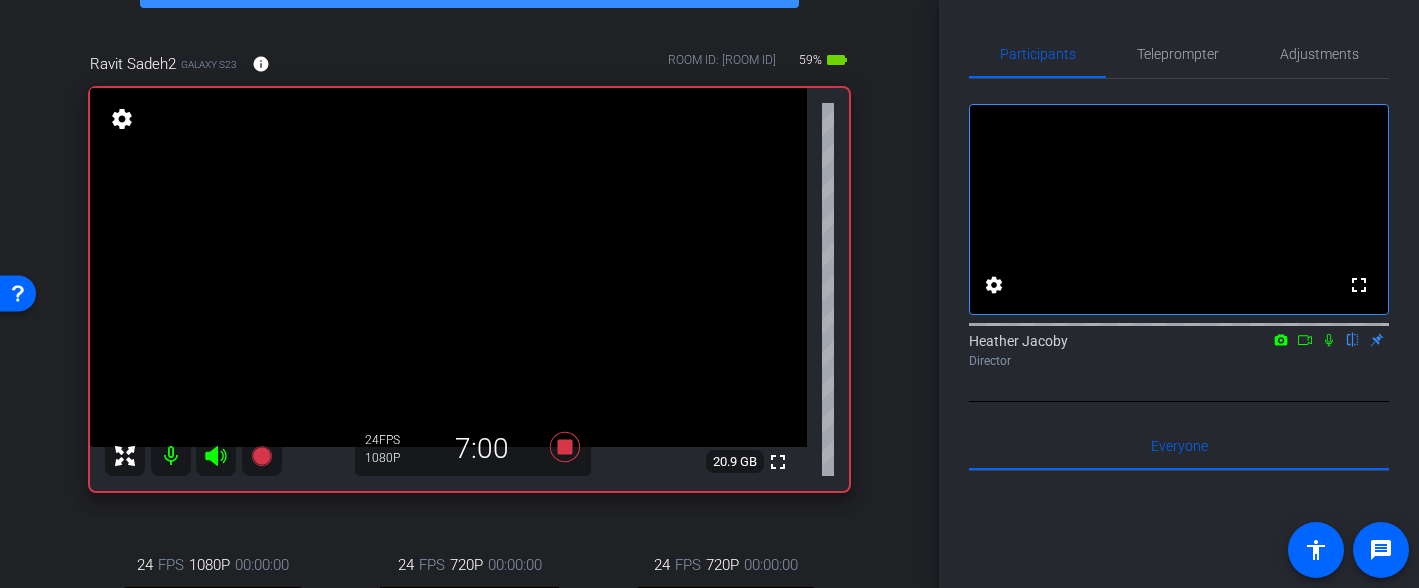 click 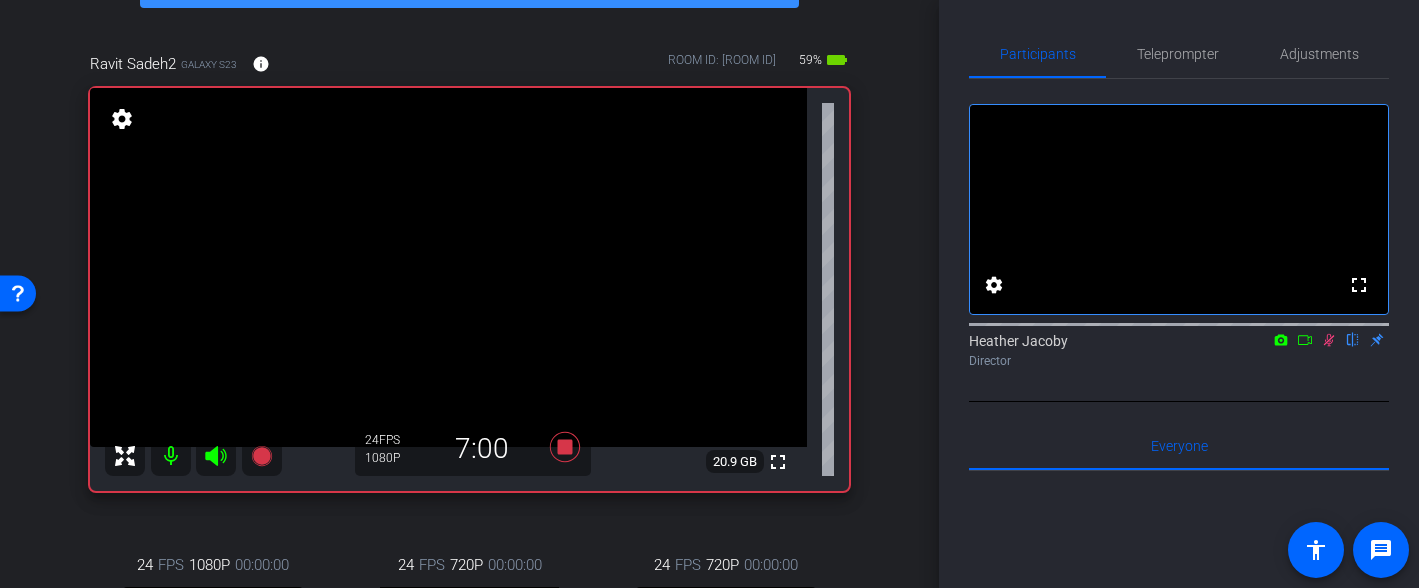 click 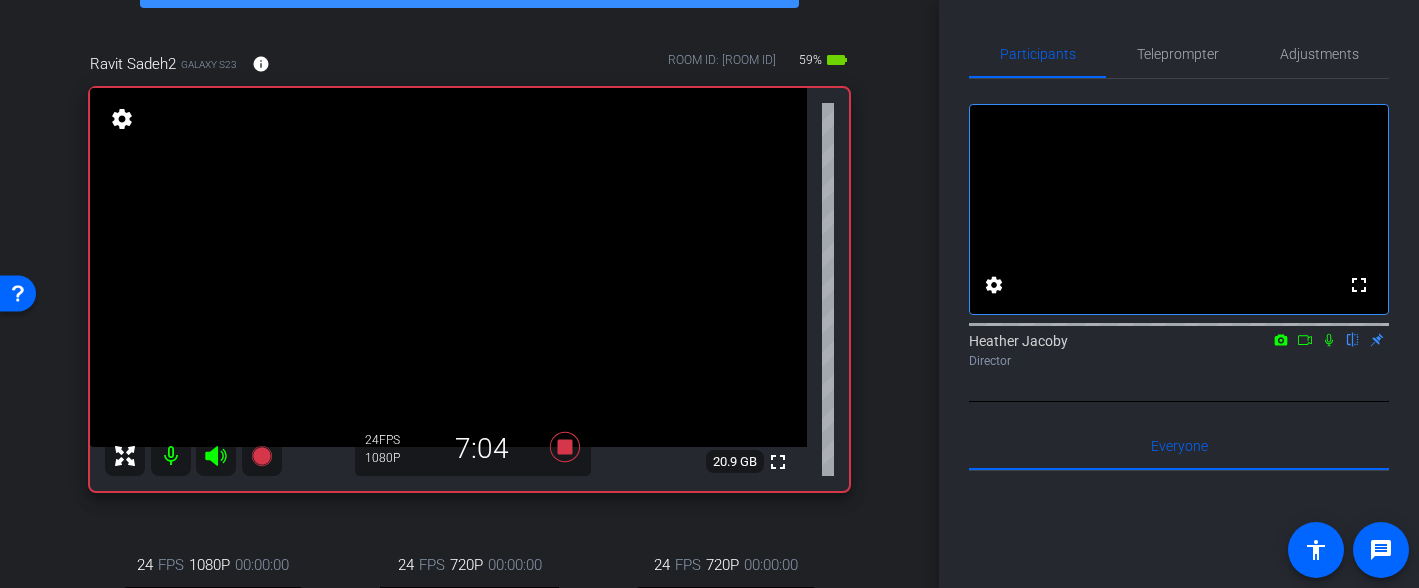 click 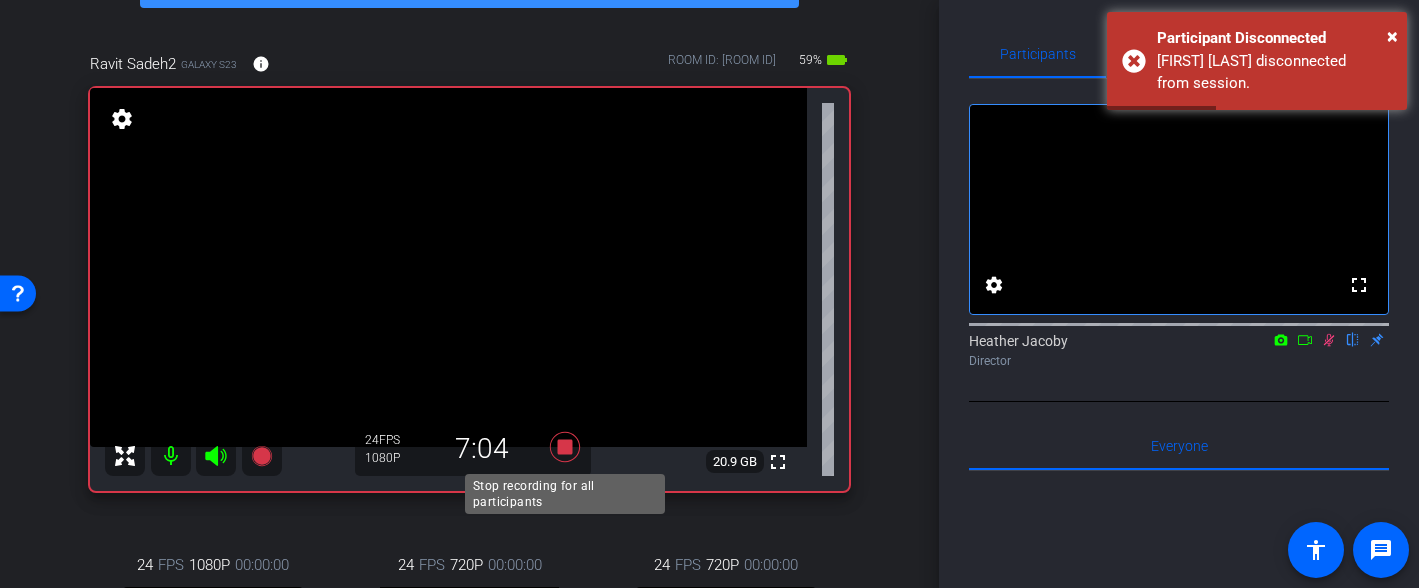 click 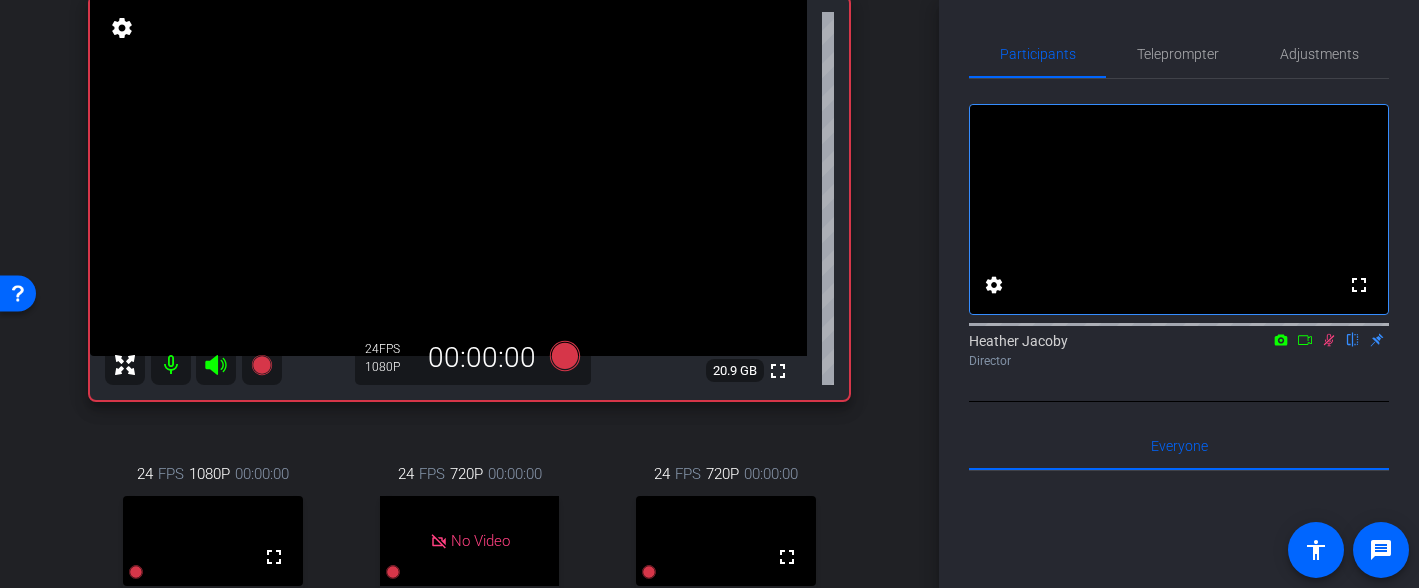 scroll, scrollTop: 226, scrollLeft: 0, axis: vertical 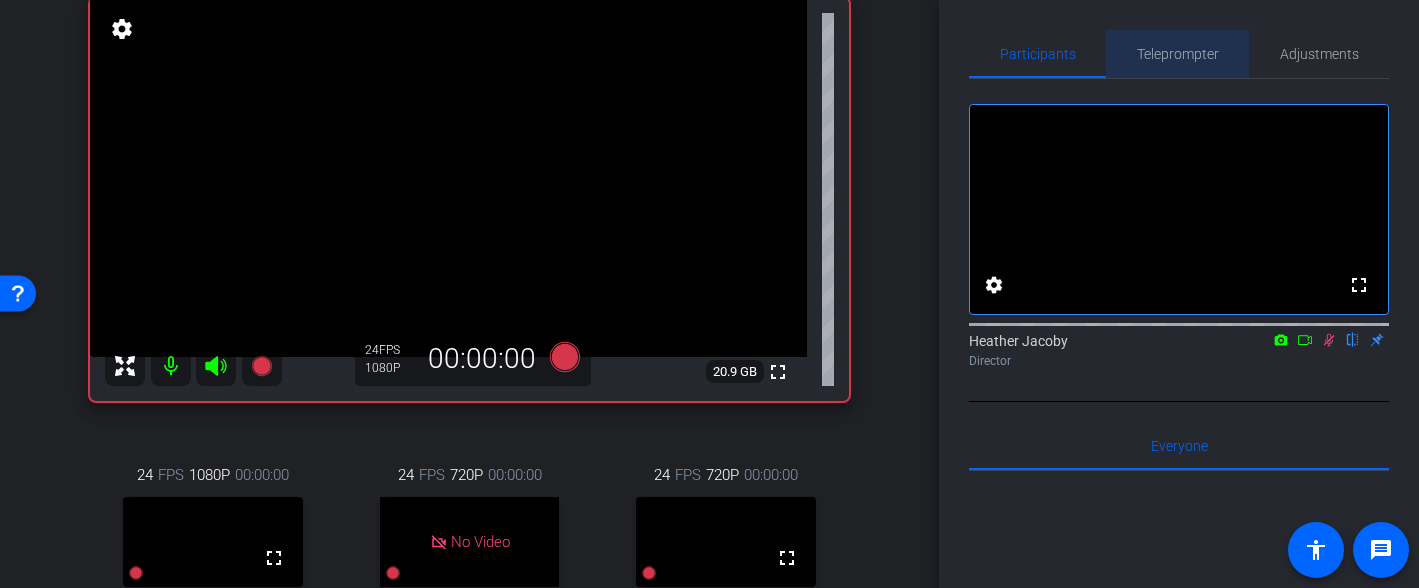 click on "Teleprompter" at bounding box center (1178, 54) 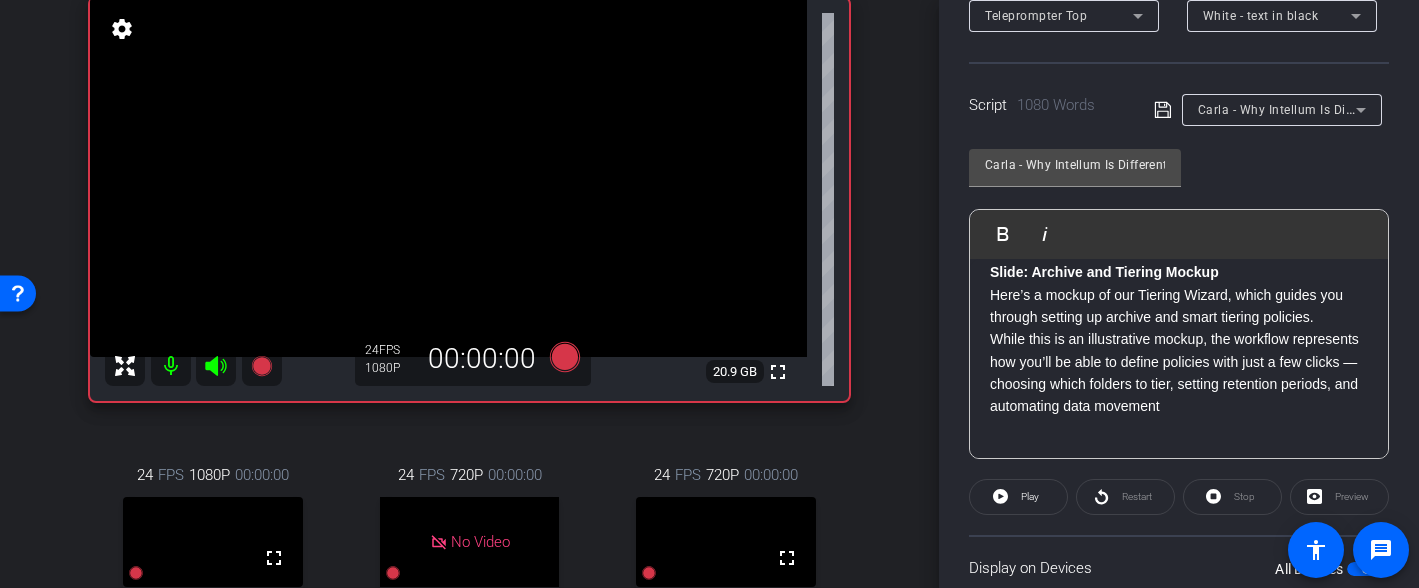 scroll, scrollTop: 355, scrollLeft: 0, axis: vertical 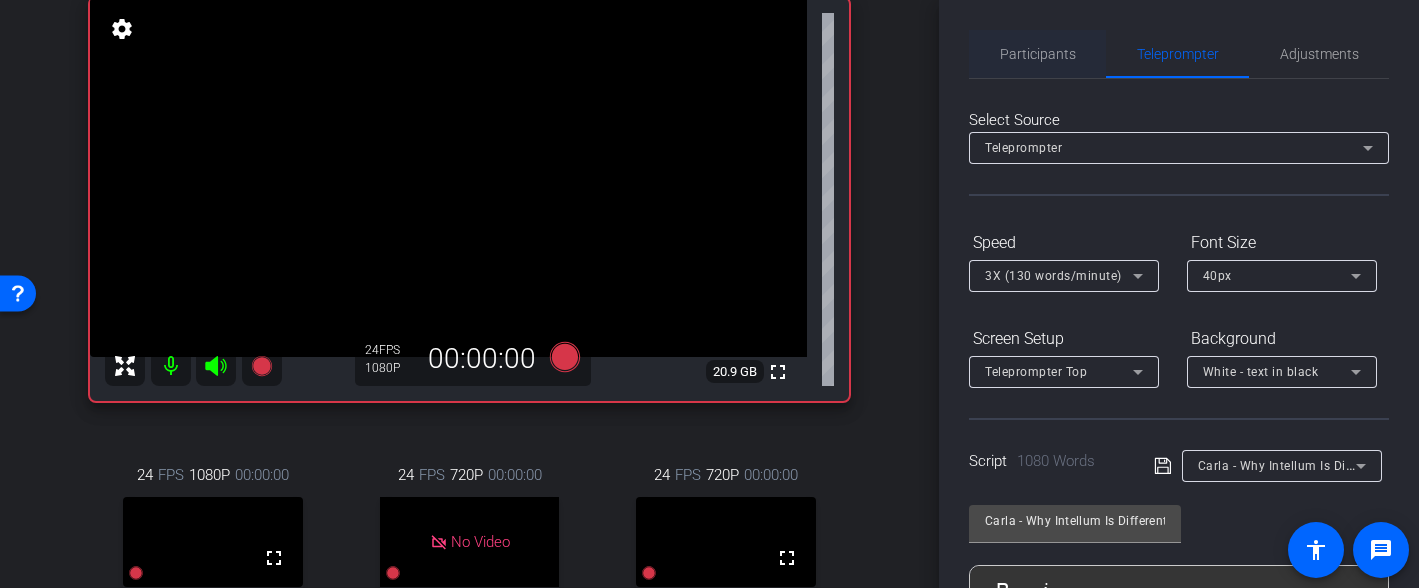 click on "Participants" at bounding box center [1038, 54] 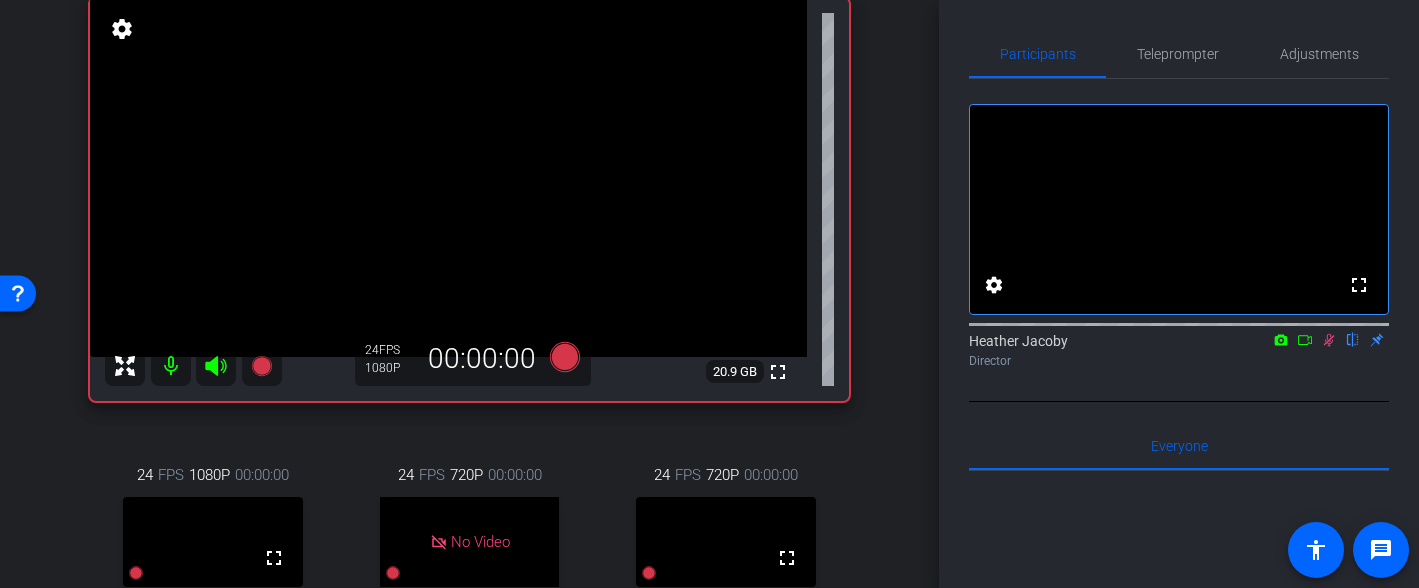 click 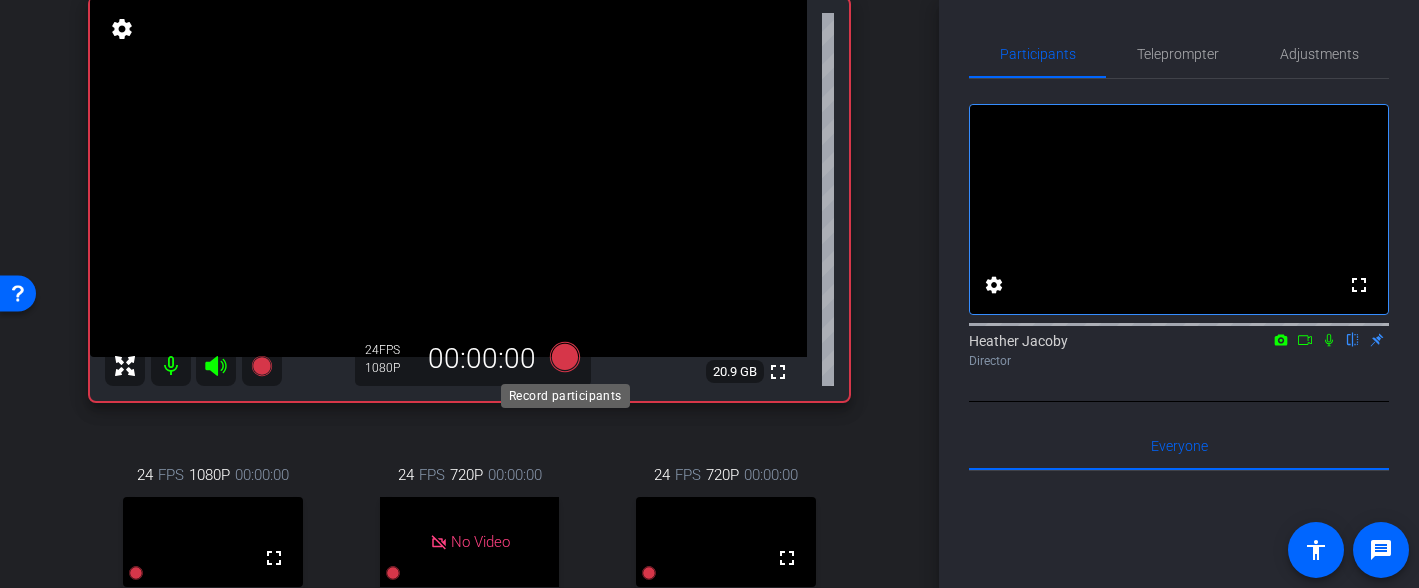 click 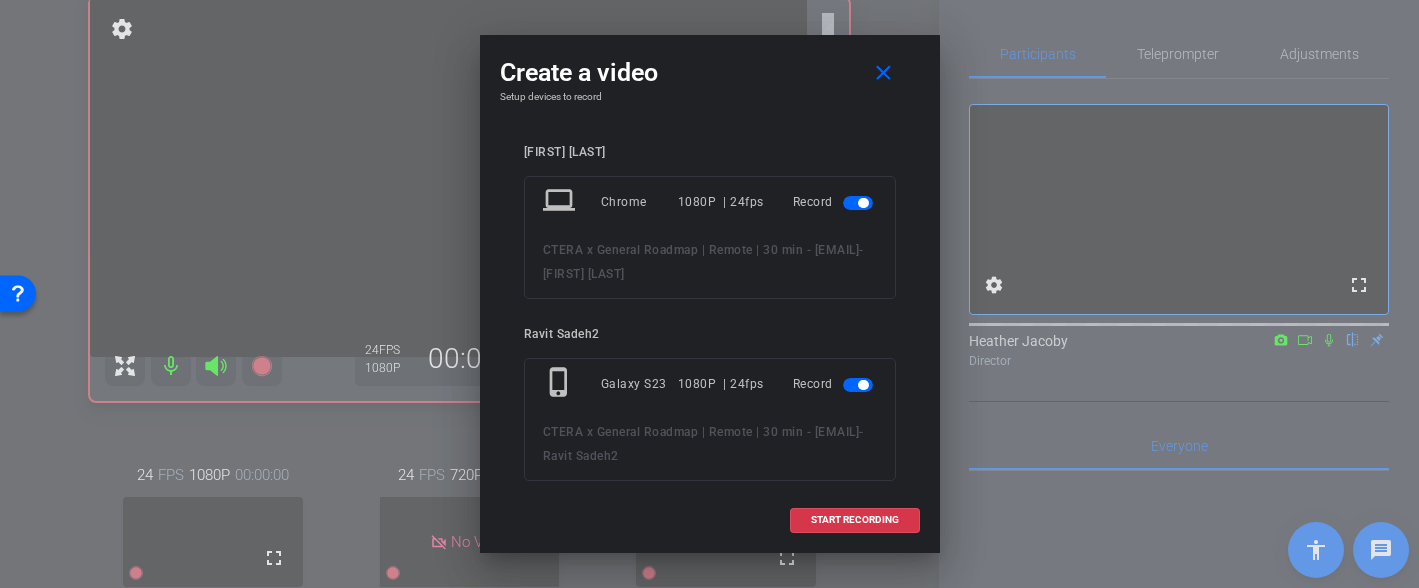click on "Record" at bounding box center [835, 202] 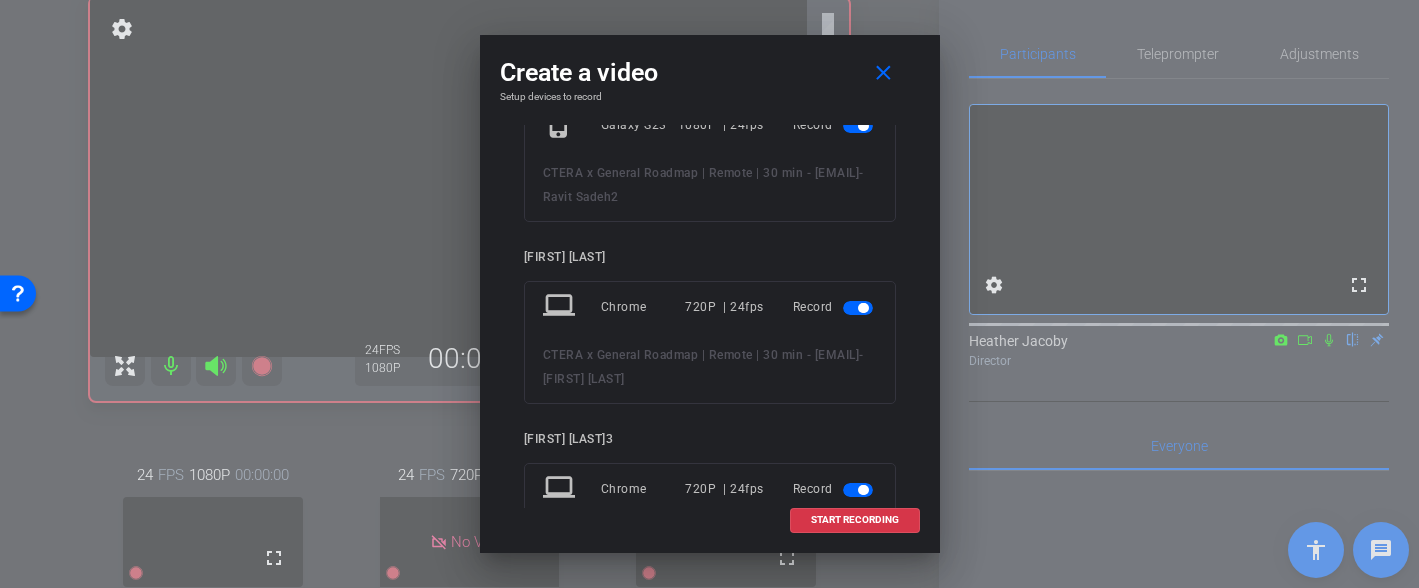 scroll, scrollTop: 201, scrollLeft: 0, axis: vertical 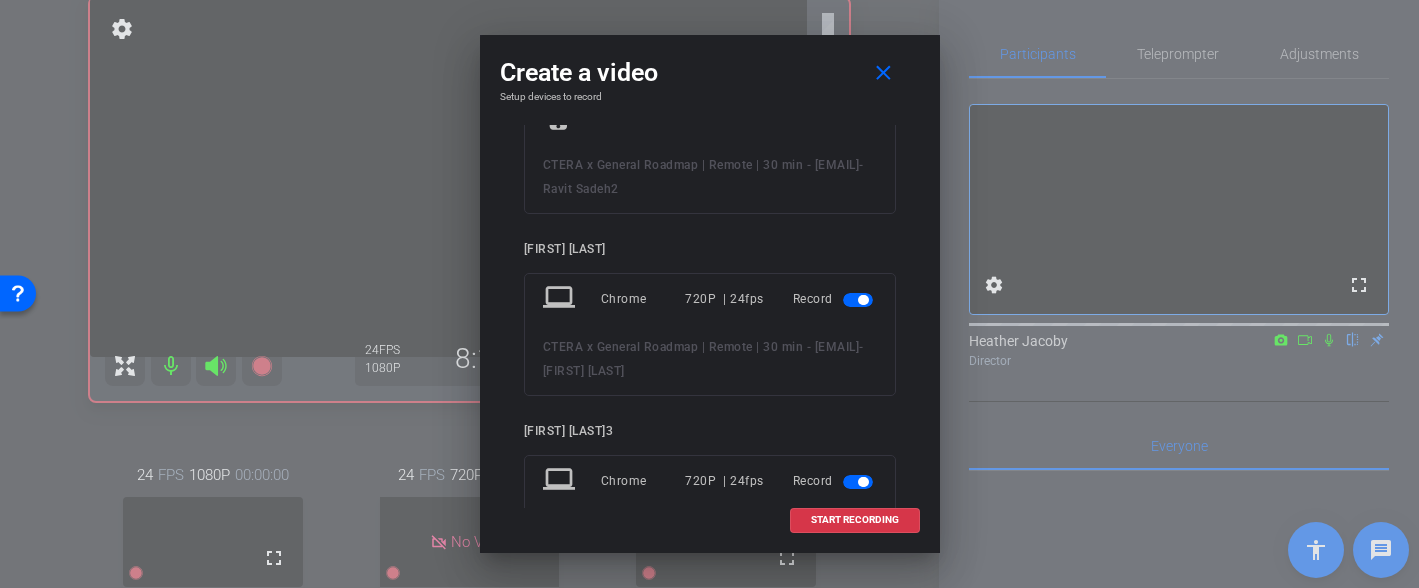 click at bounding box center [858, 300] 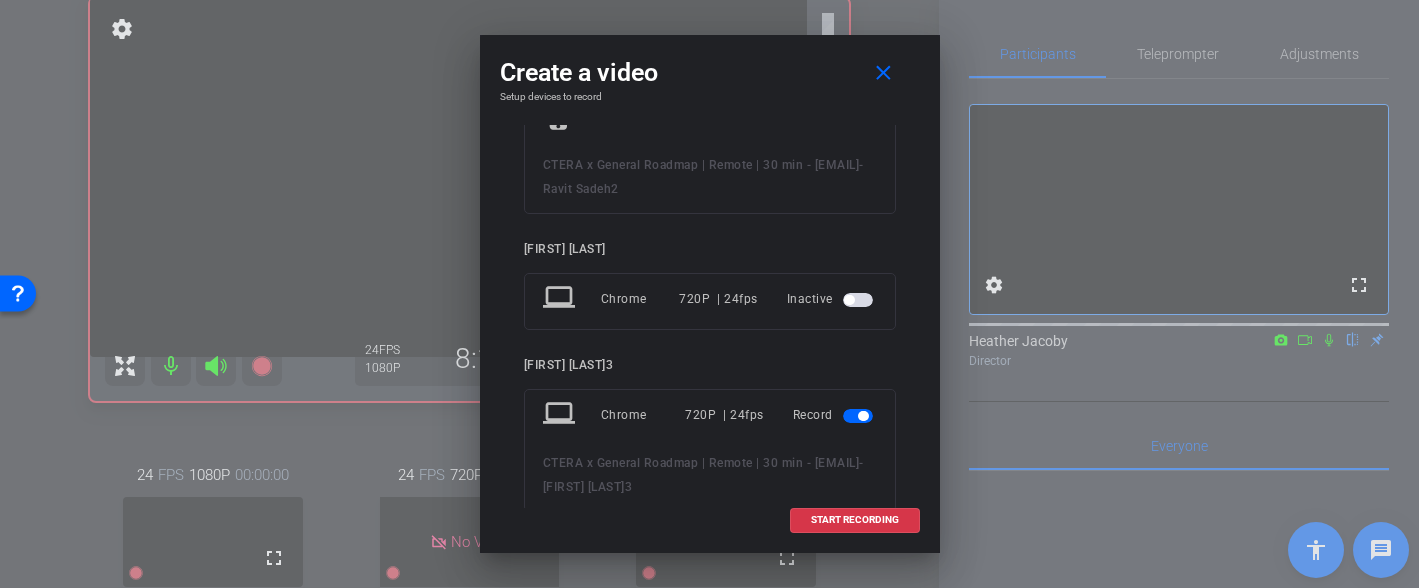 click at bounding box center [858, 416] 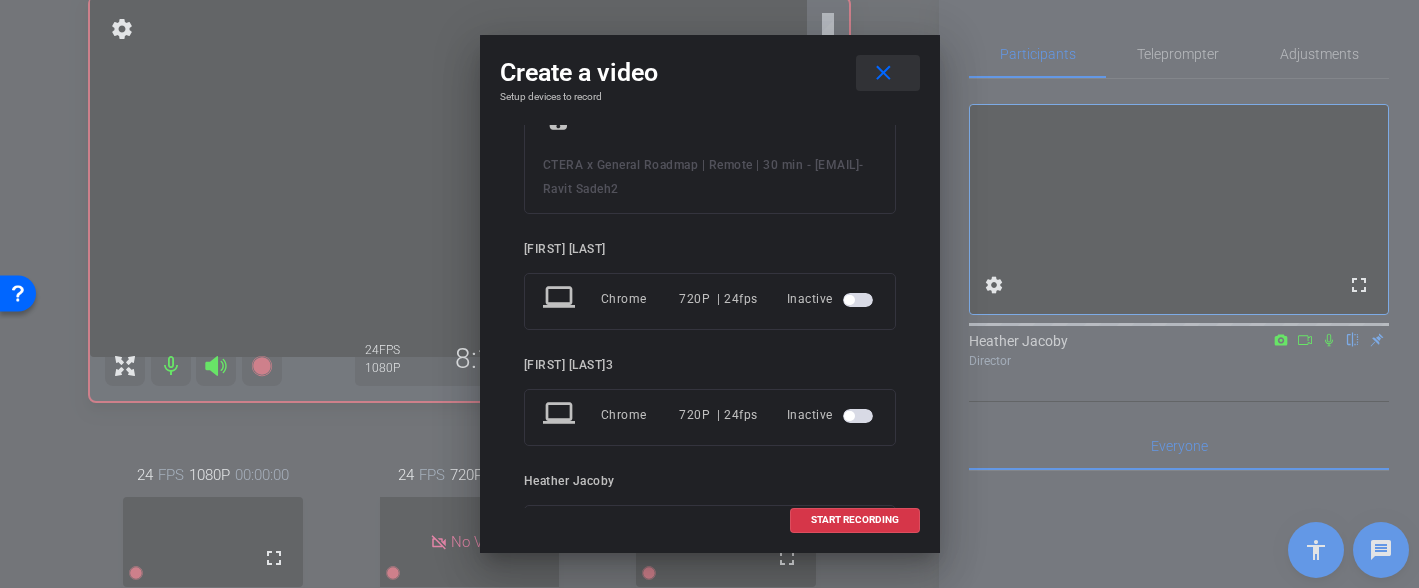 click on "close" at bounding box center [883, 73] 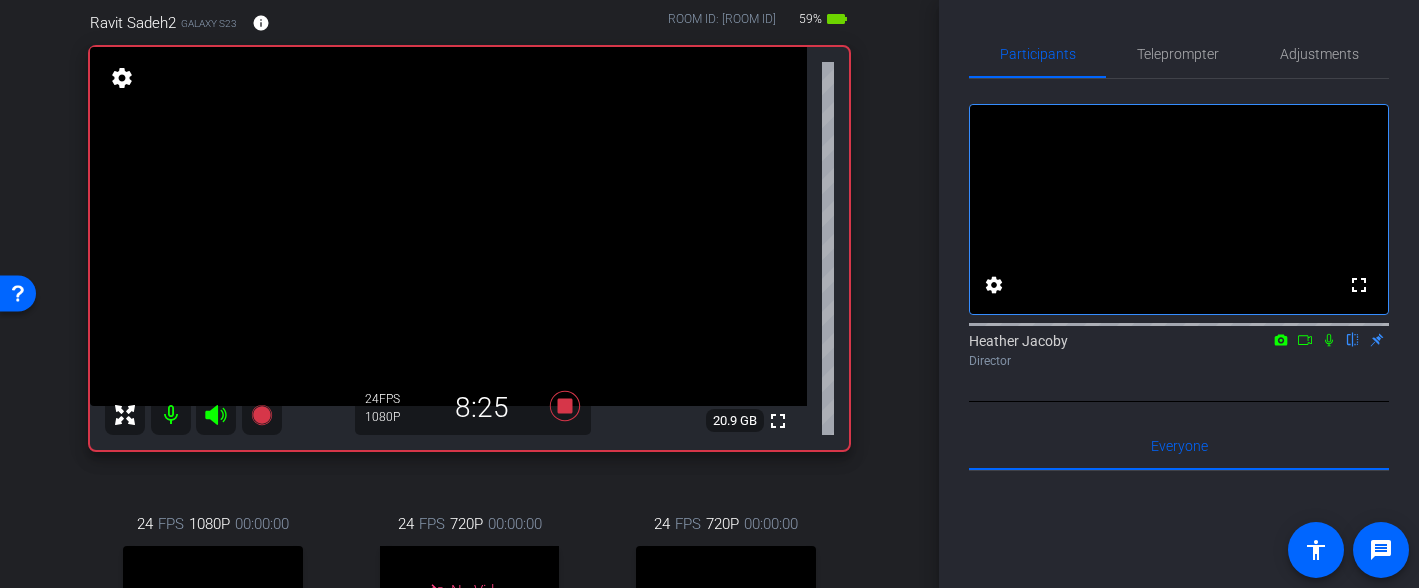 scroll, scrollTop: 169, scrollLeft: 0, axis: vertical 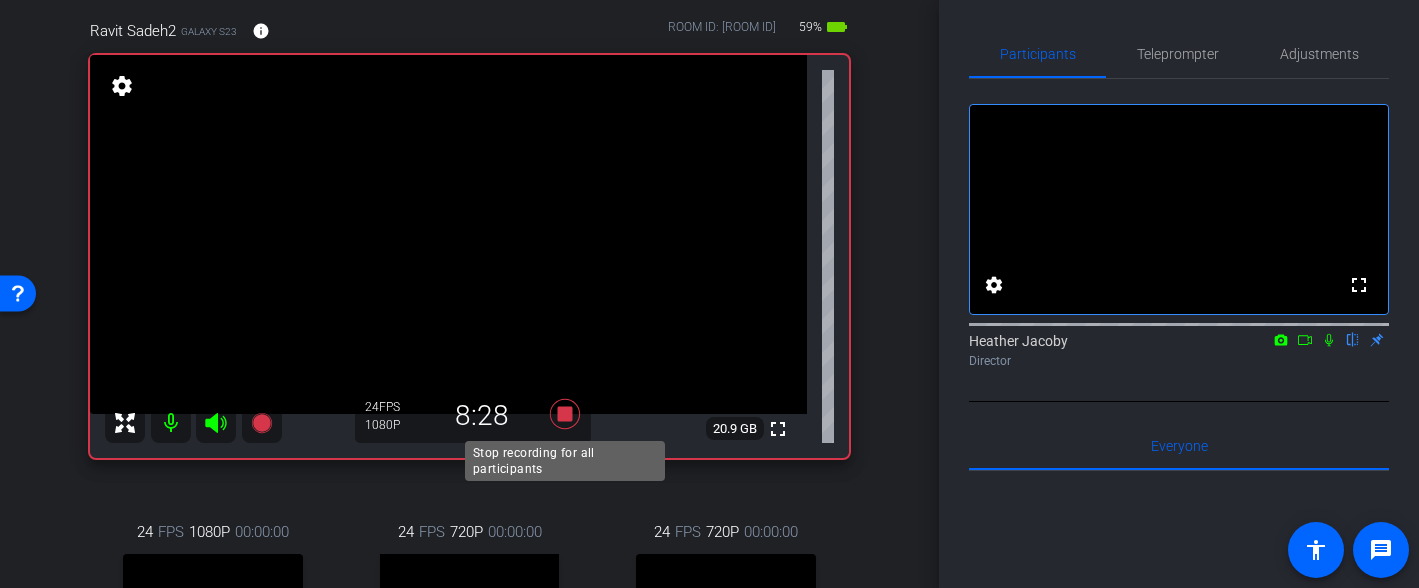 click 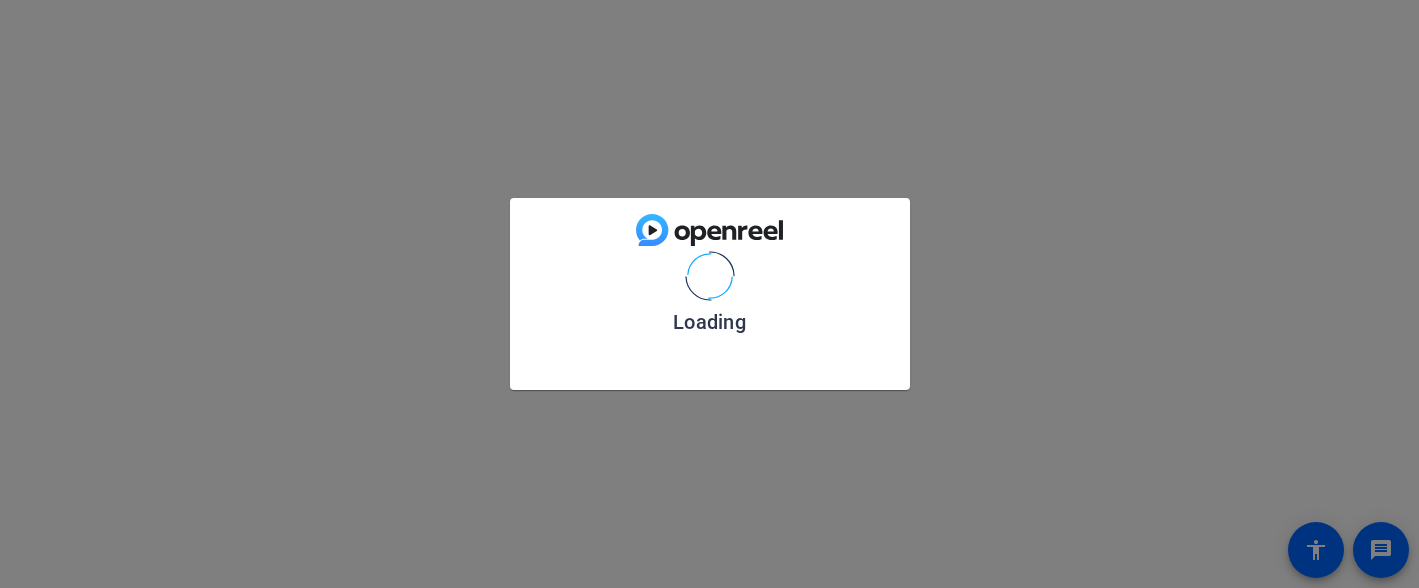 scroll, scrollTop: 0, scrollLeft: 0, axis: both 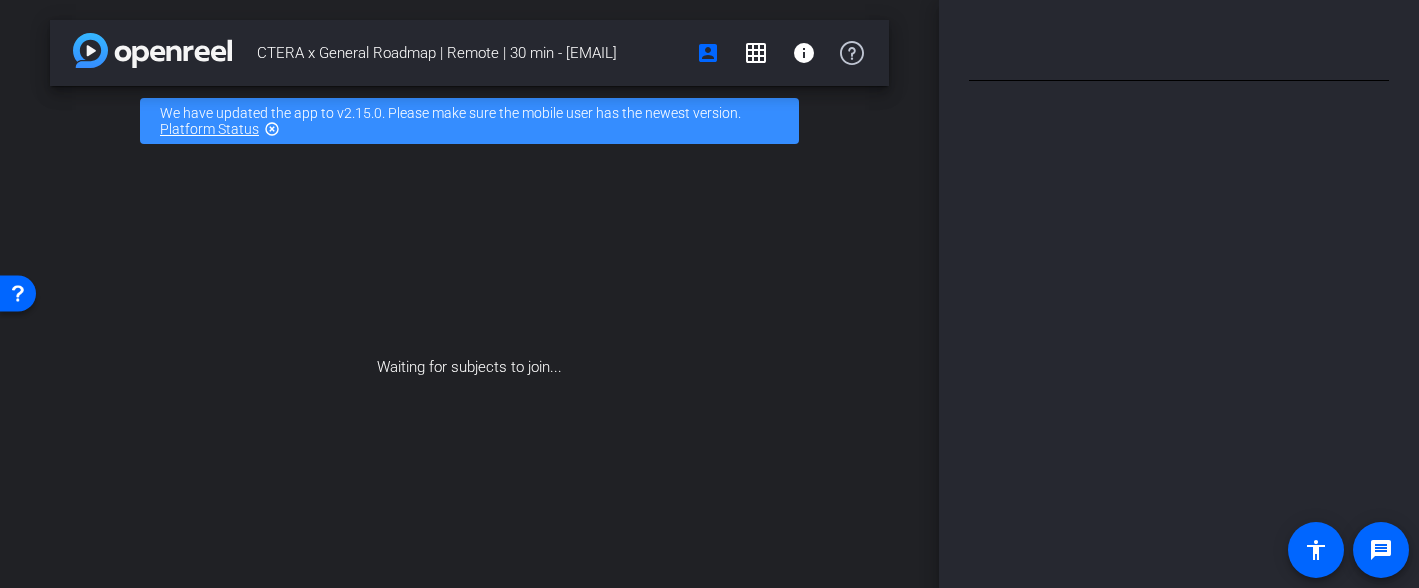 type on "Carla - Why Intellum Is Different" 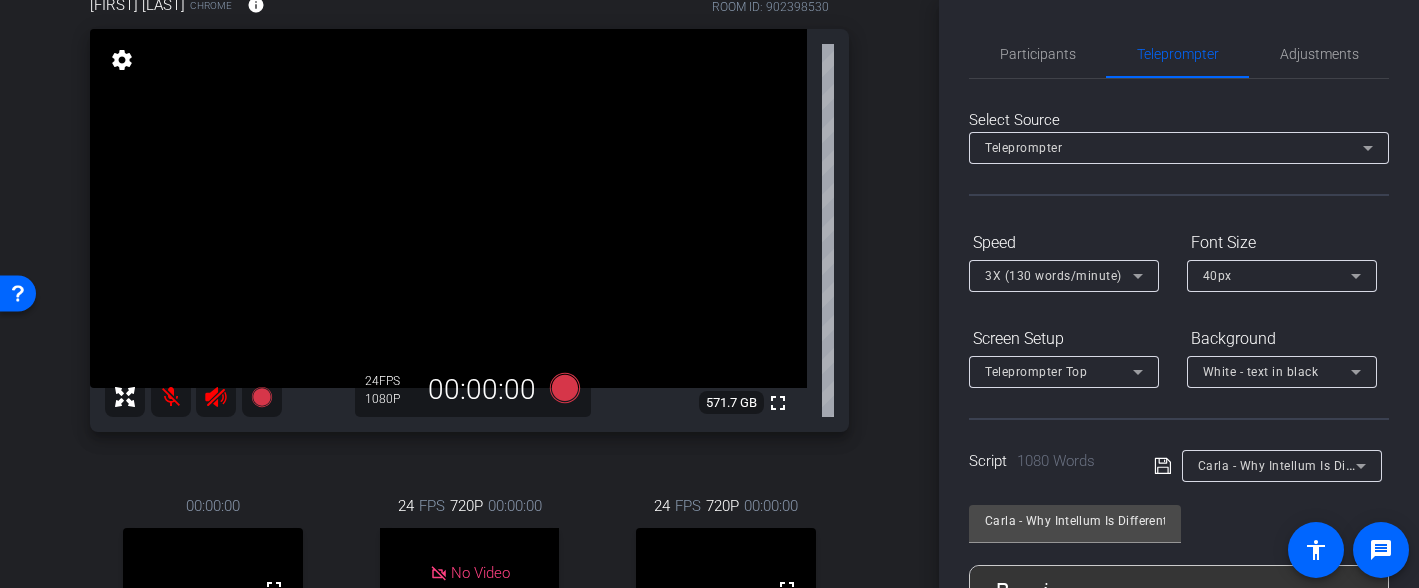 scroll, scrollTop: 644, scrollLeft: 0, axis: vertical 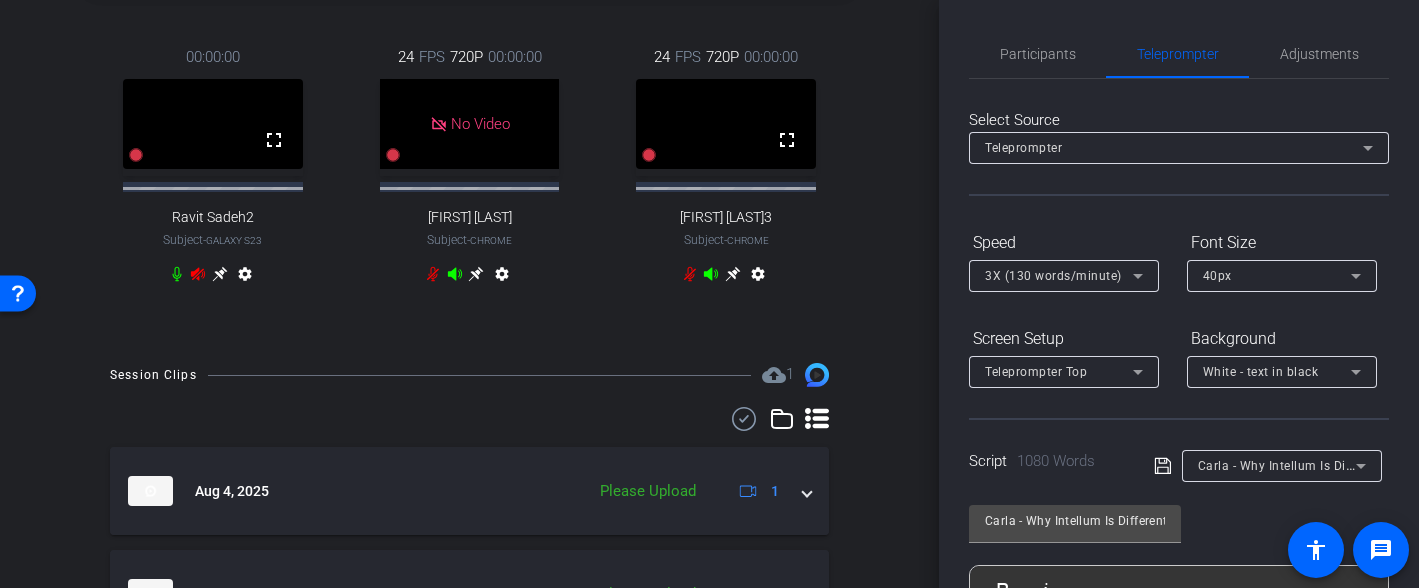 click 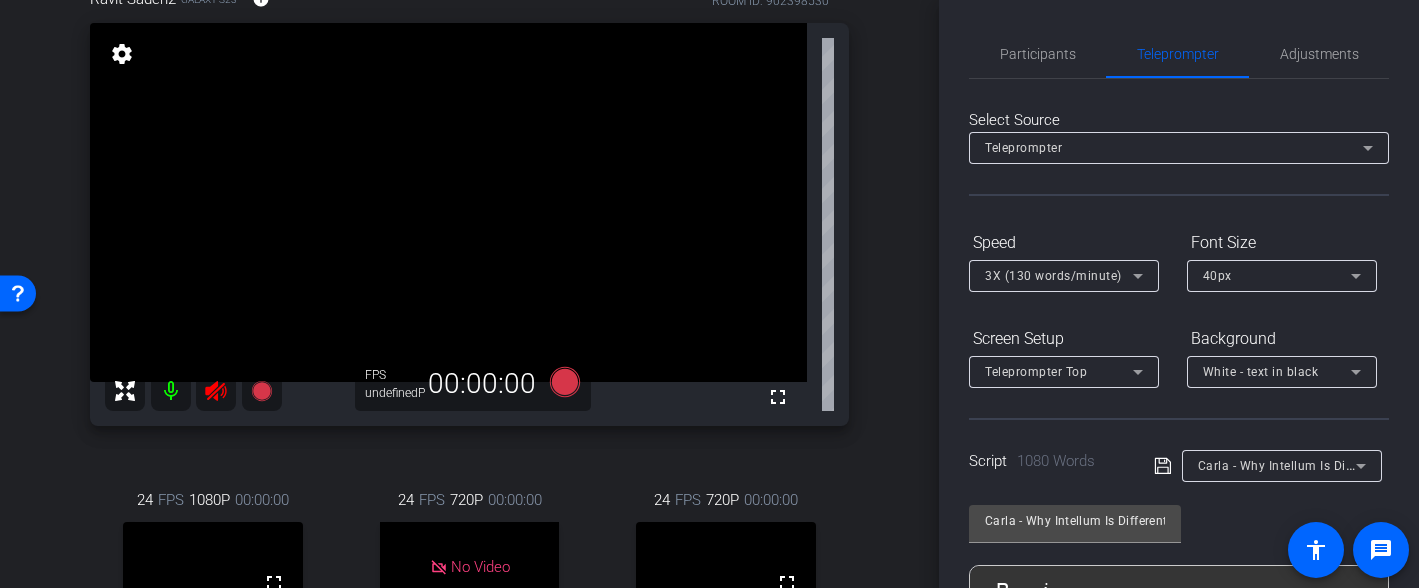 scroll, scrollTop: 166, scrollLeft: 0, axis: vertical 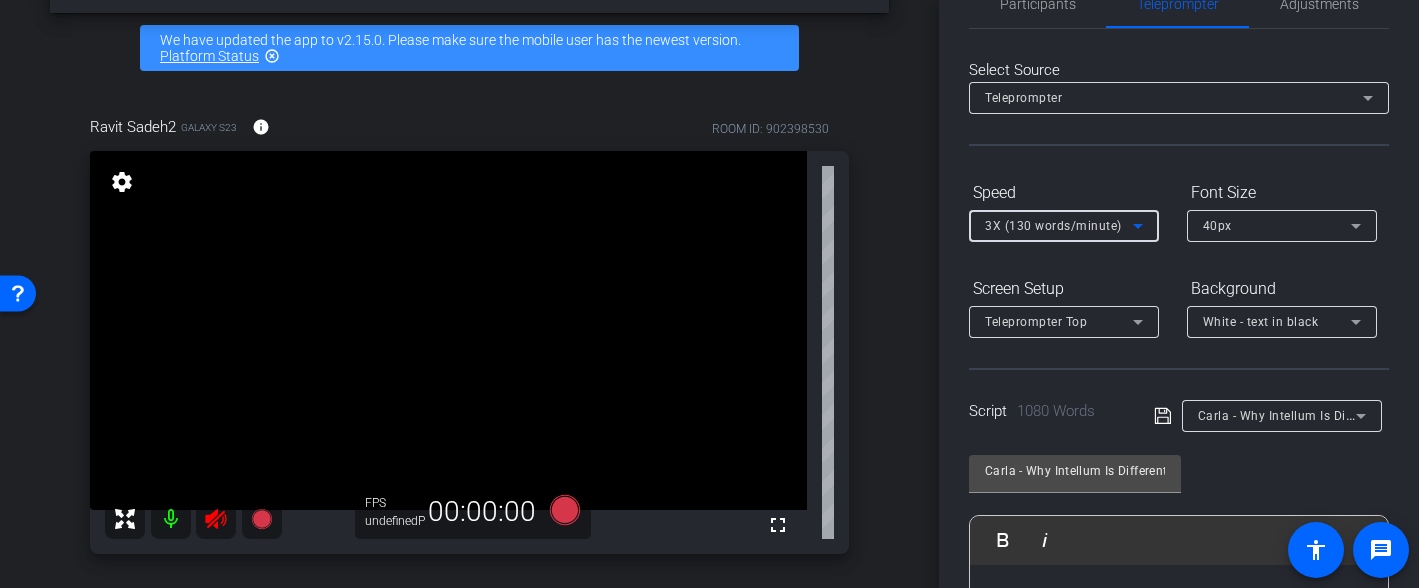 click on "3X (130 words/minute)" at bounding box center [1053, 226] 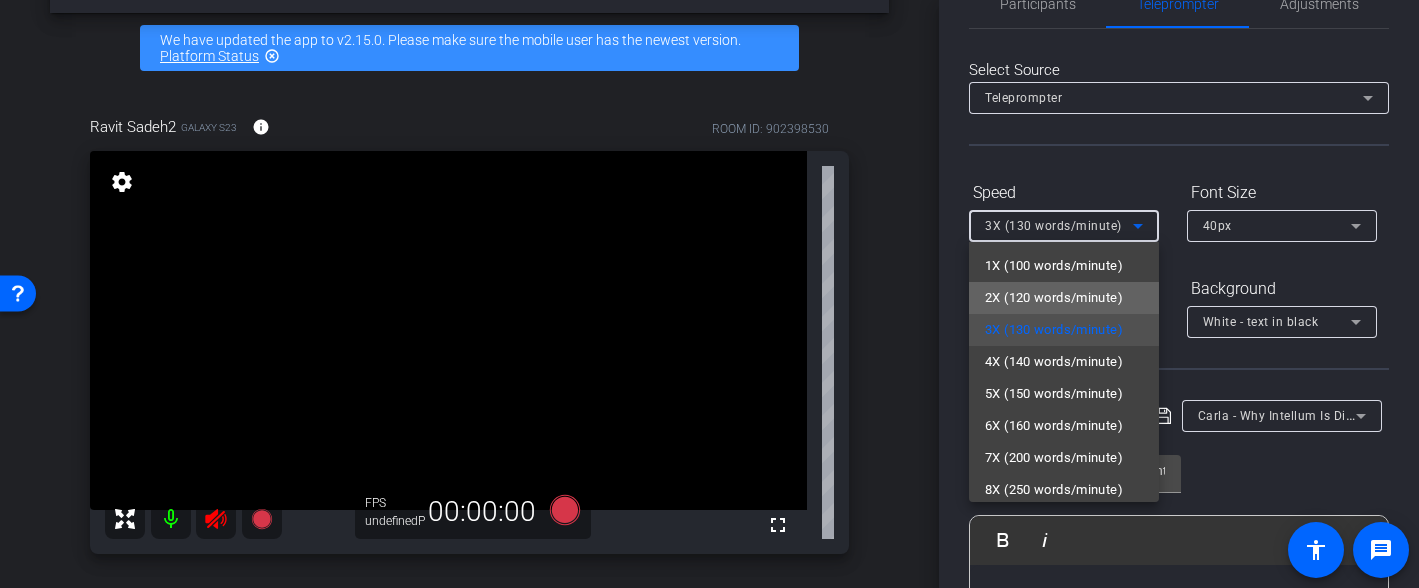 click on "2X (120 words/minute)" at bounding box center [1054, 298] 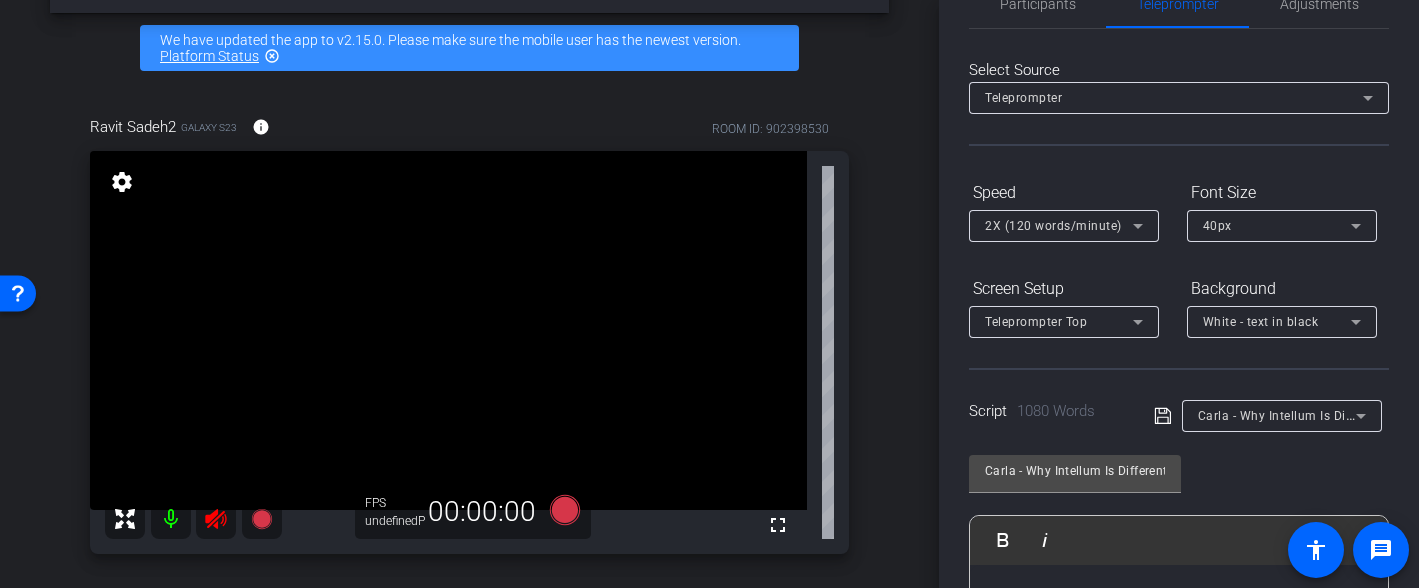 scroll, scrollTop: 0, scrollLeft: 0, axis: both 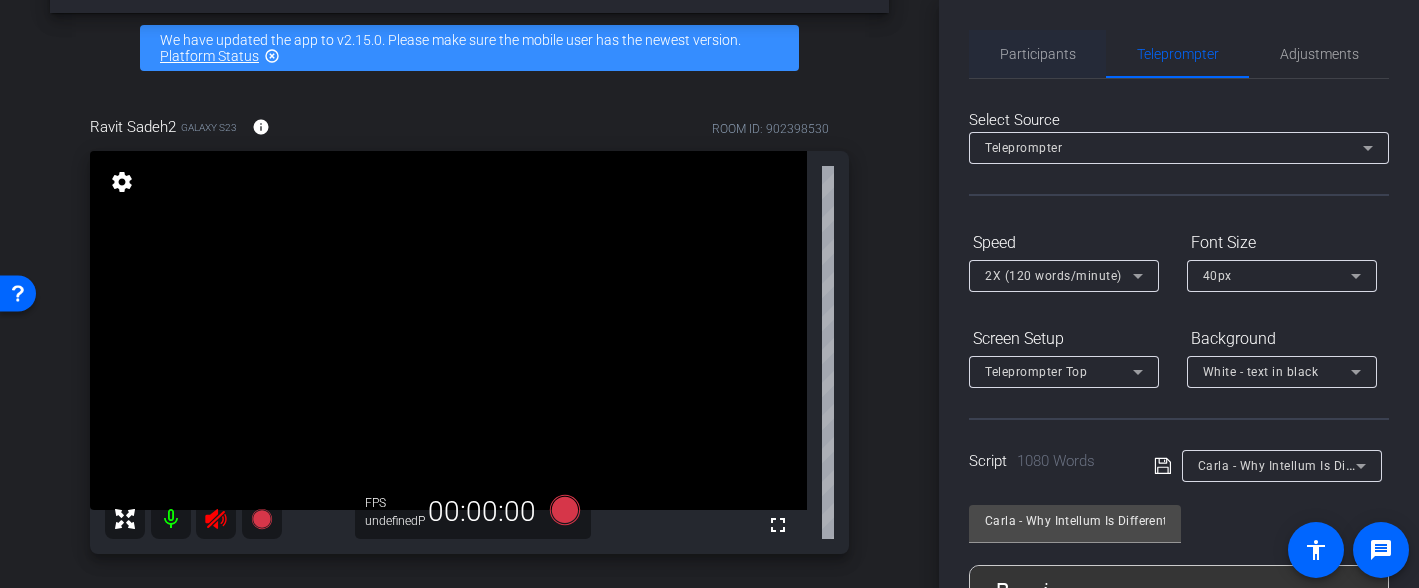 click on "Participants" at bounding box center (1038, 54) 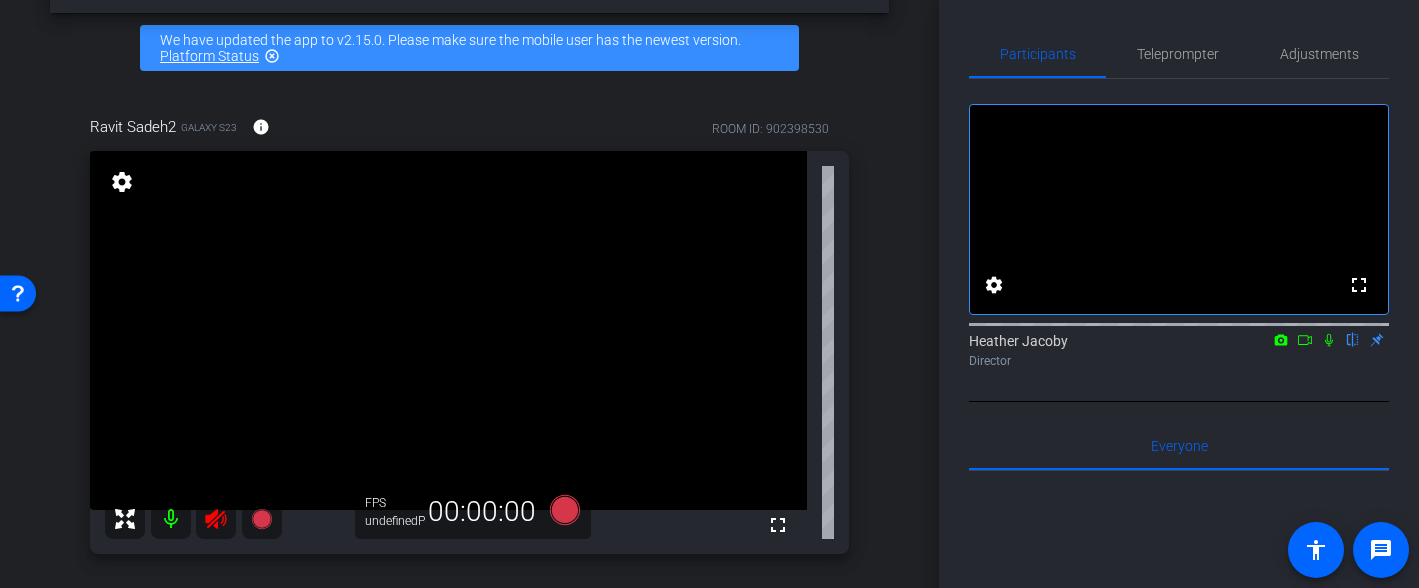 click 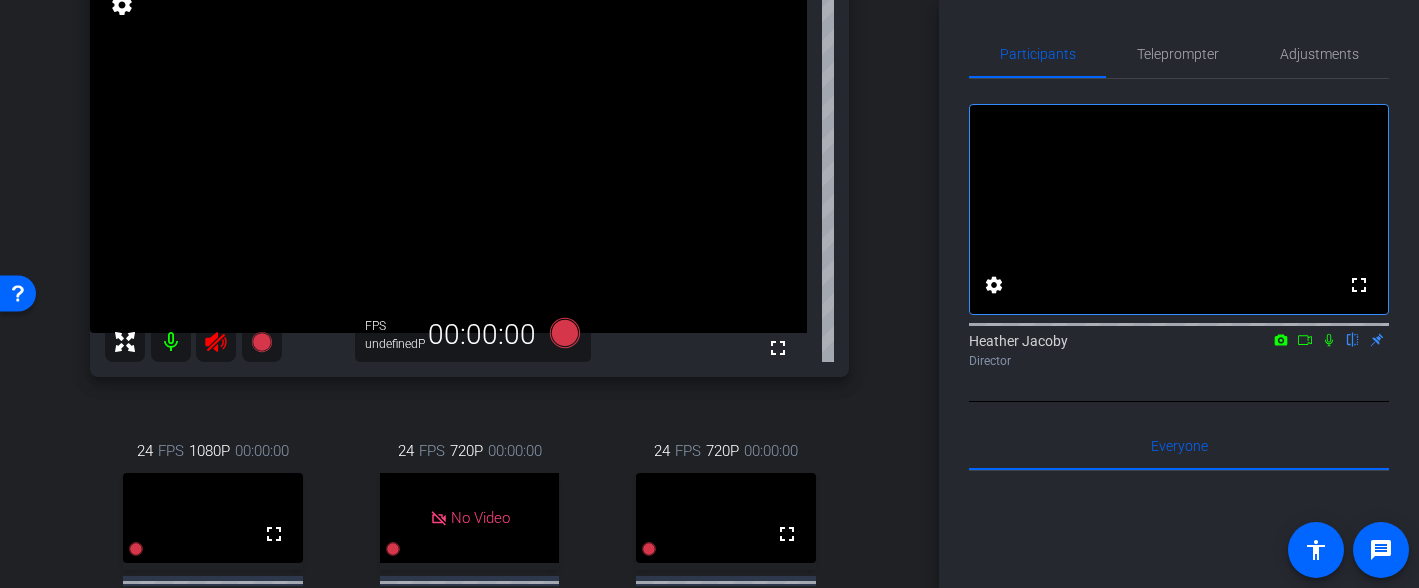 scroll, scrollTop: 254, scrollLeft: 0, axis: vertical 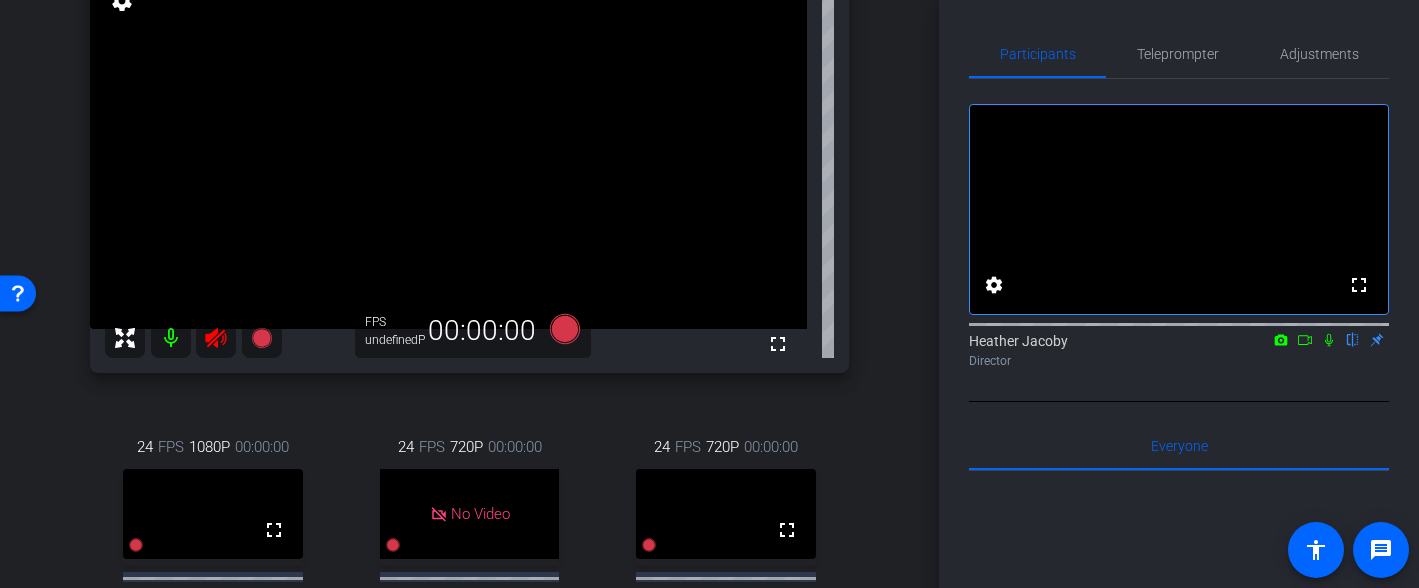 click on "Ravit Sadeh2 Galaxy S23 info ROOM ID: 902398530 fullscreen settings
FPS  undefinedP   00:00:00
24 FPS 1080P  00:00:00  fullscreen
Ravit Sadeh Subject   -  Chrome
settings 24 FPS 720P  00:00:00   No Video
Shira Kirshboim Subject   -  Chrome" at bounding box center (469, 317) 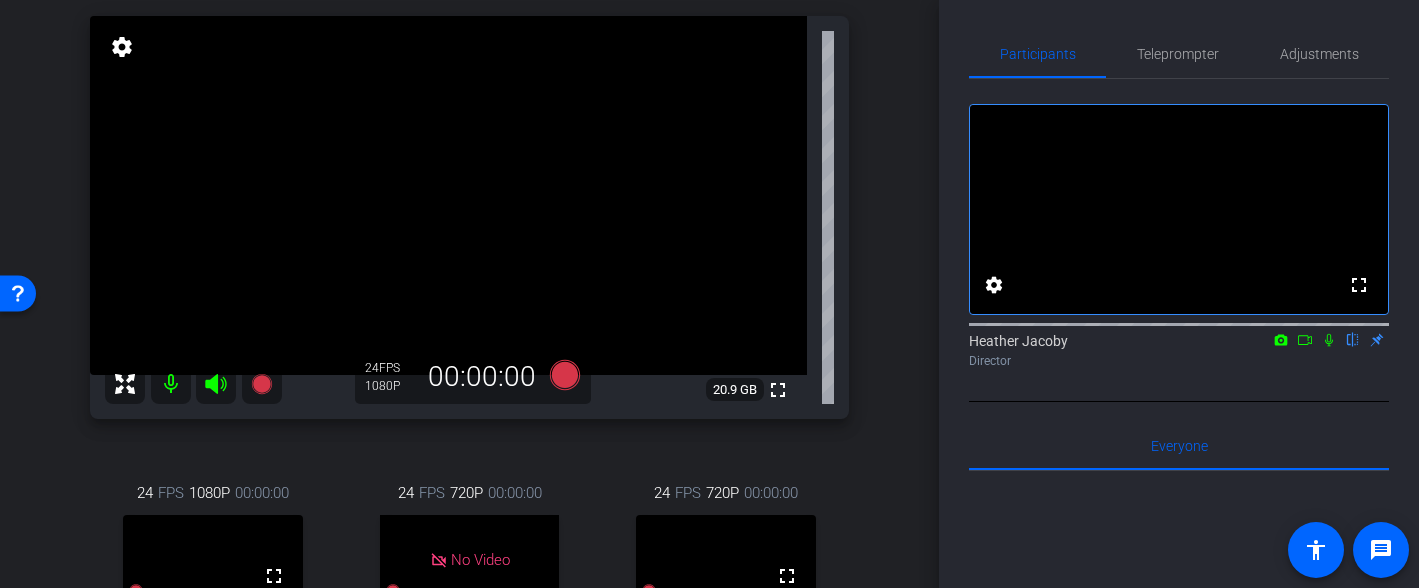 scroll, scrollTop: 212, scrollLeft: 0, axis: vertical 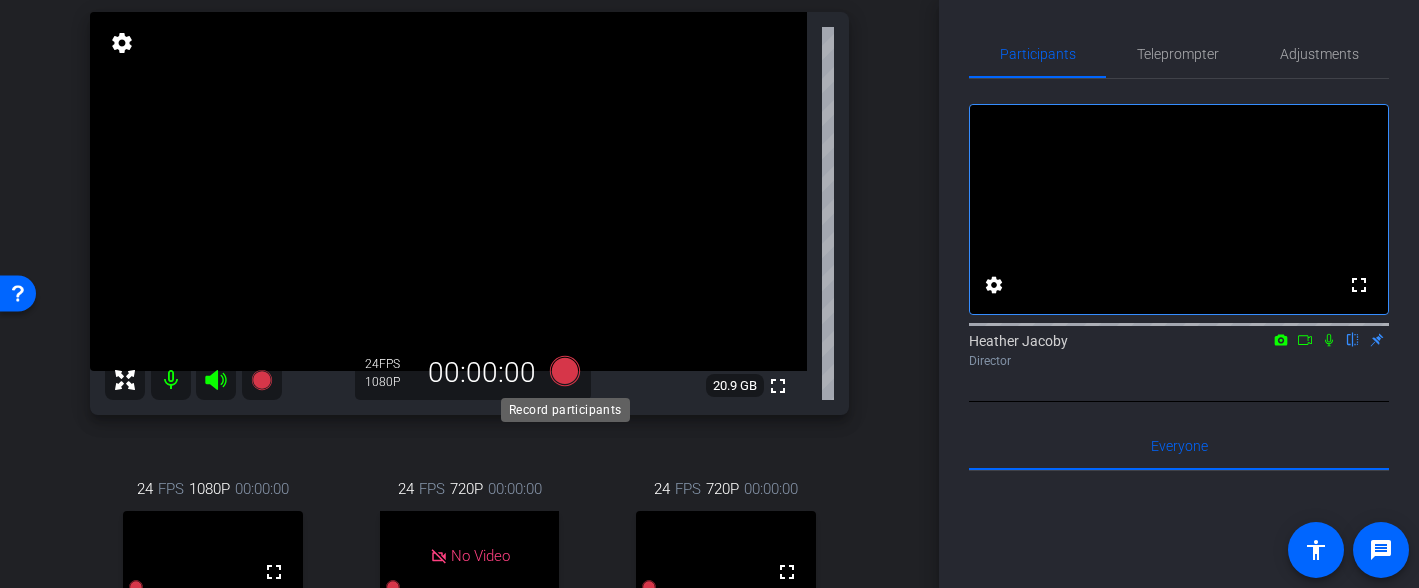 click 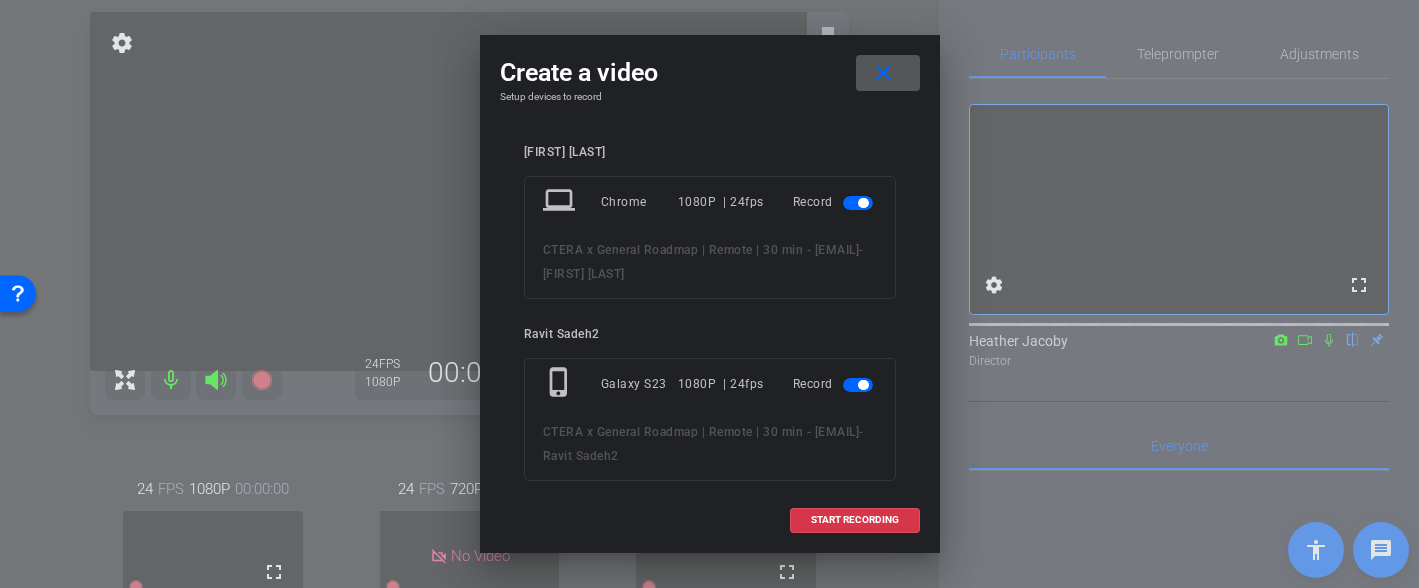 click at bounding box center (863, 203) 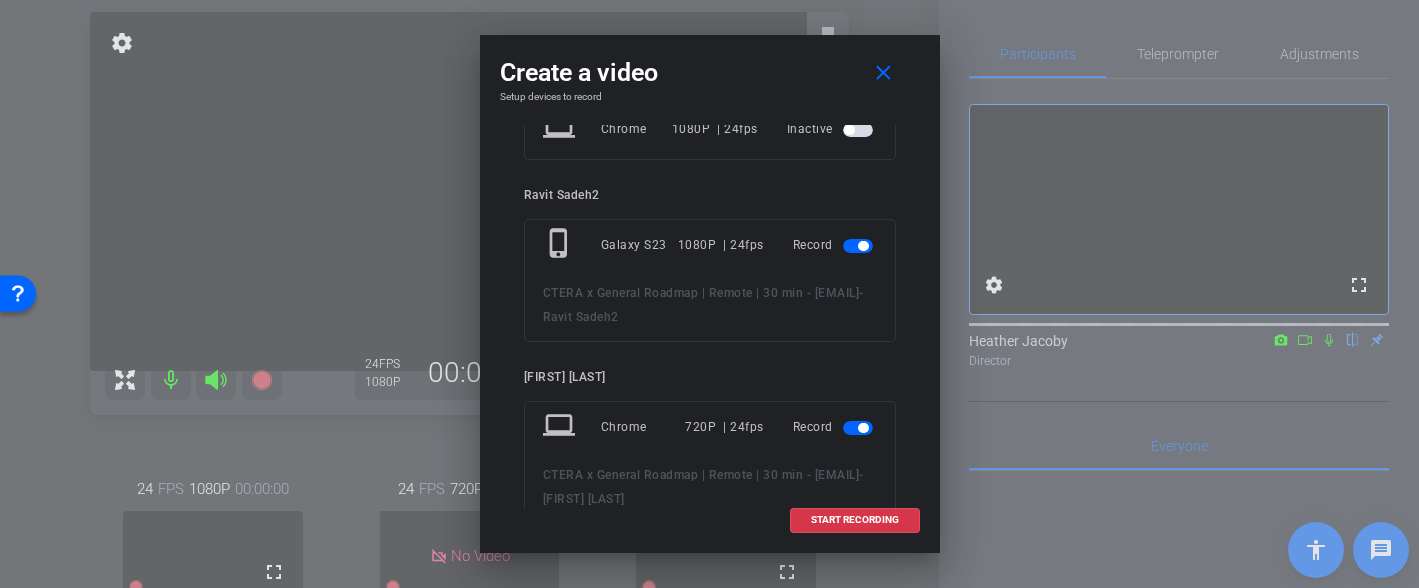 scroll, scrollTop: 78, scrollLeft: 0, axis: vertical 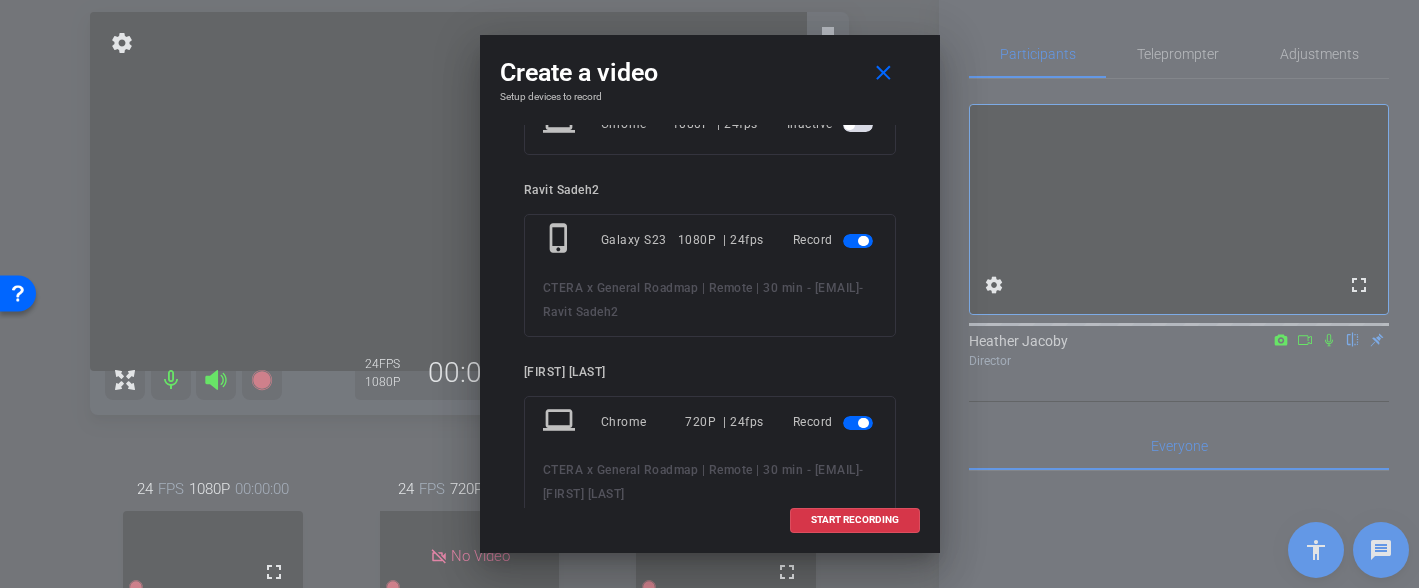 click at bounding box center [863, 423] 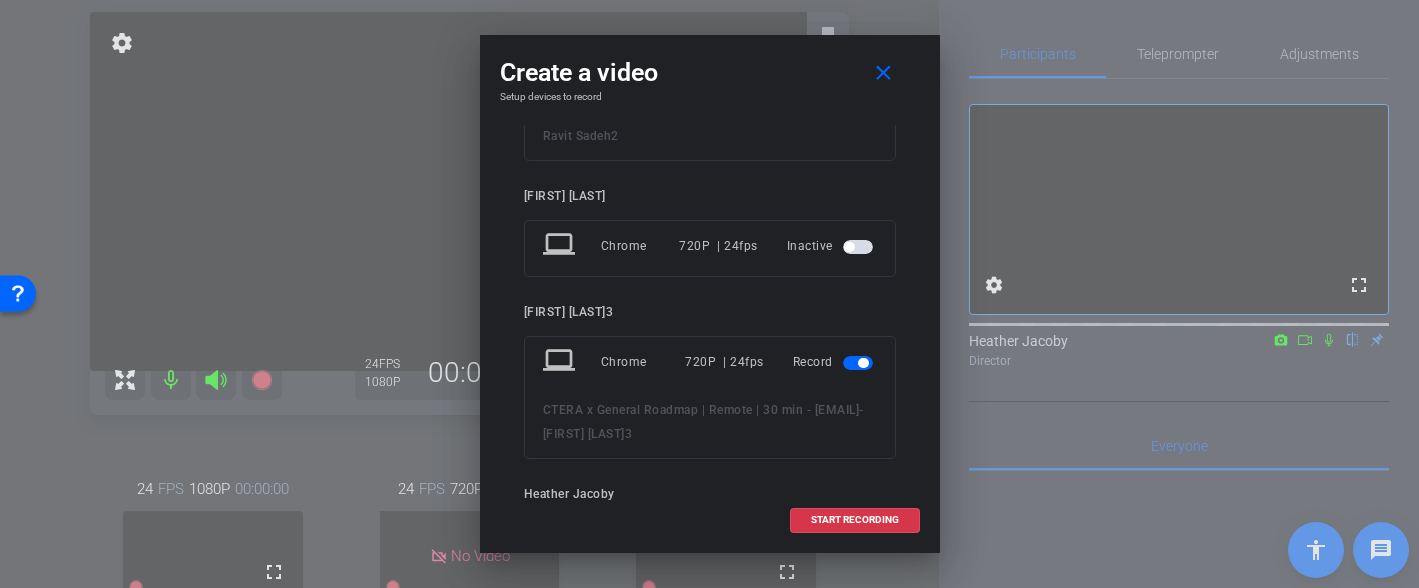 scroll, scrollTop: 280, scrollLeft: 0, axis: vertical 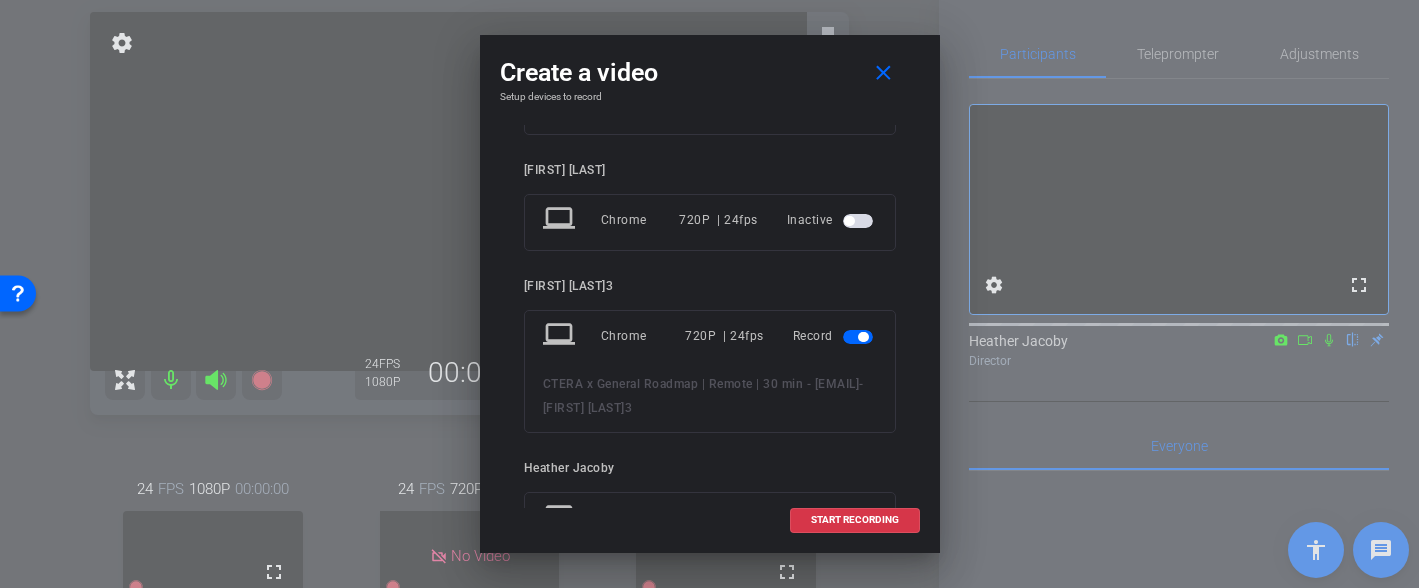 click at bounding box center (860, 336) 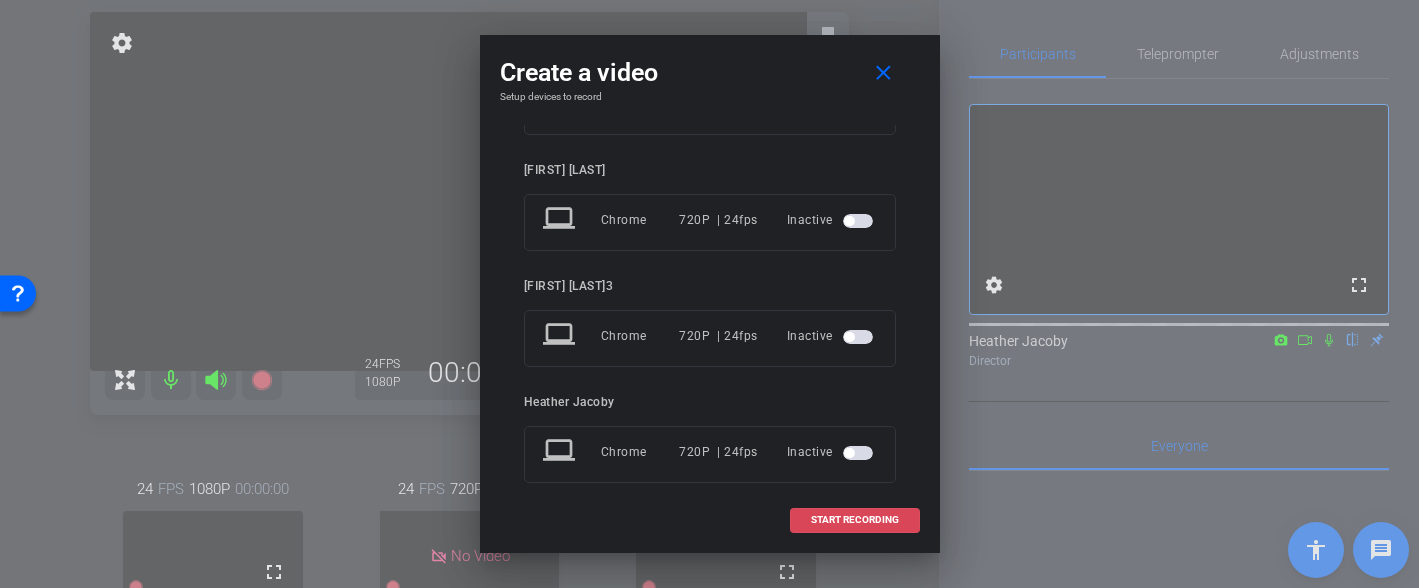 click on "START RECORDING" at bounding box center (855, 520) 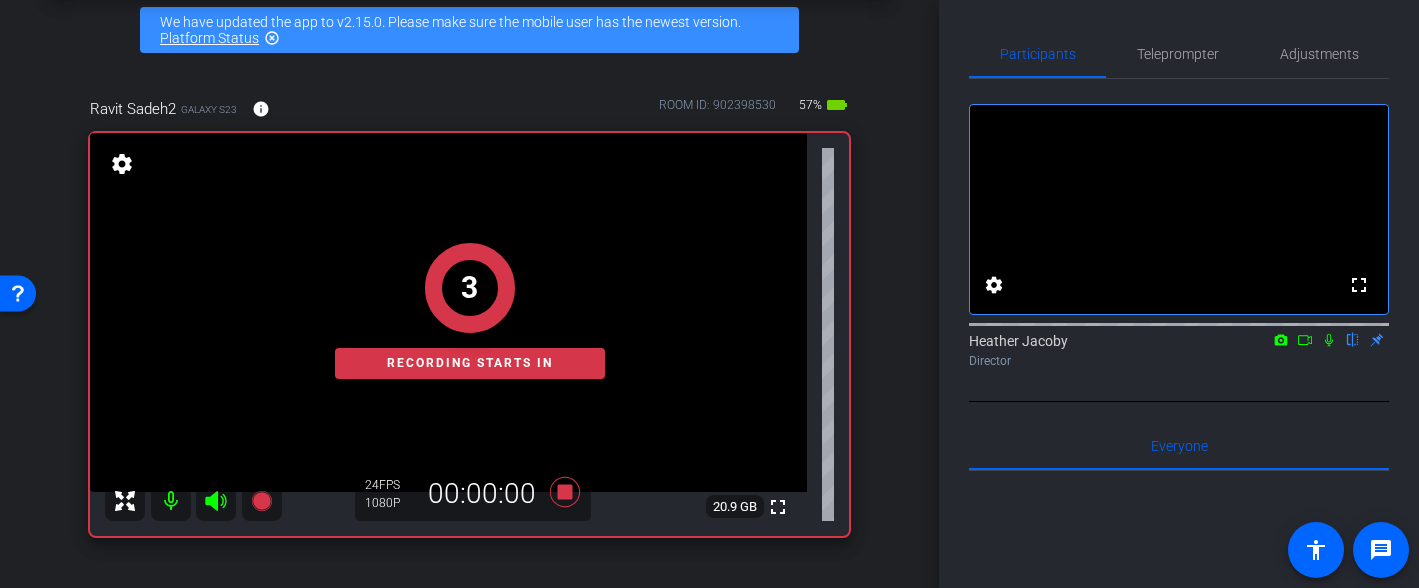 scroll, scrollTop: 89, scrollLeft: 0, axis: vertical 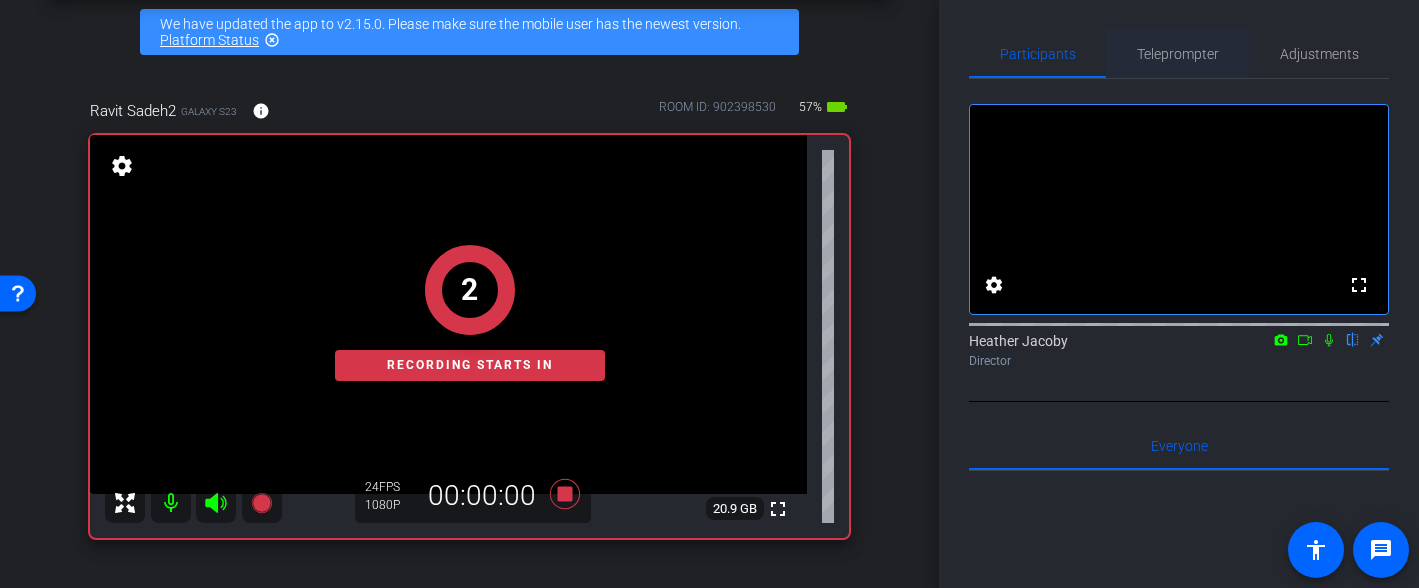 click on "Teleprompter" at bounding box center [1178, 54] 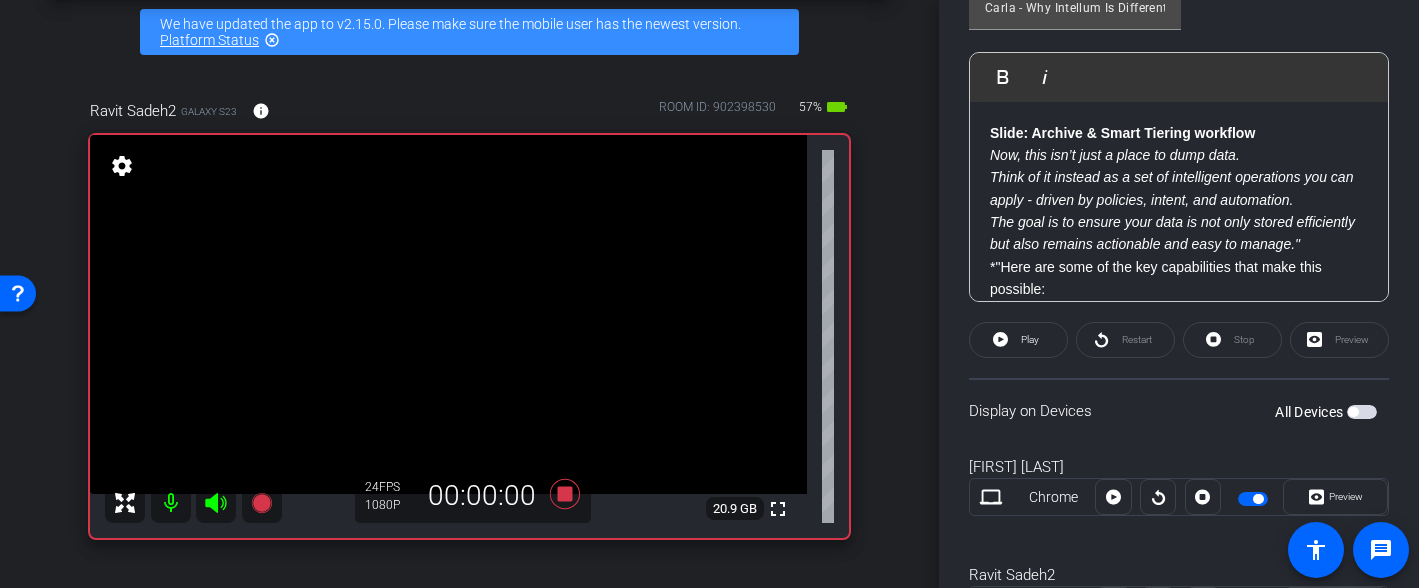 scroll, scrollTop: 544, scrollLeft: 0, axis: vertical 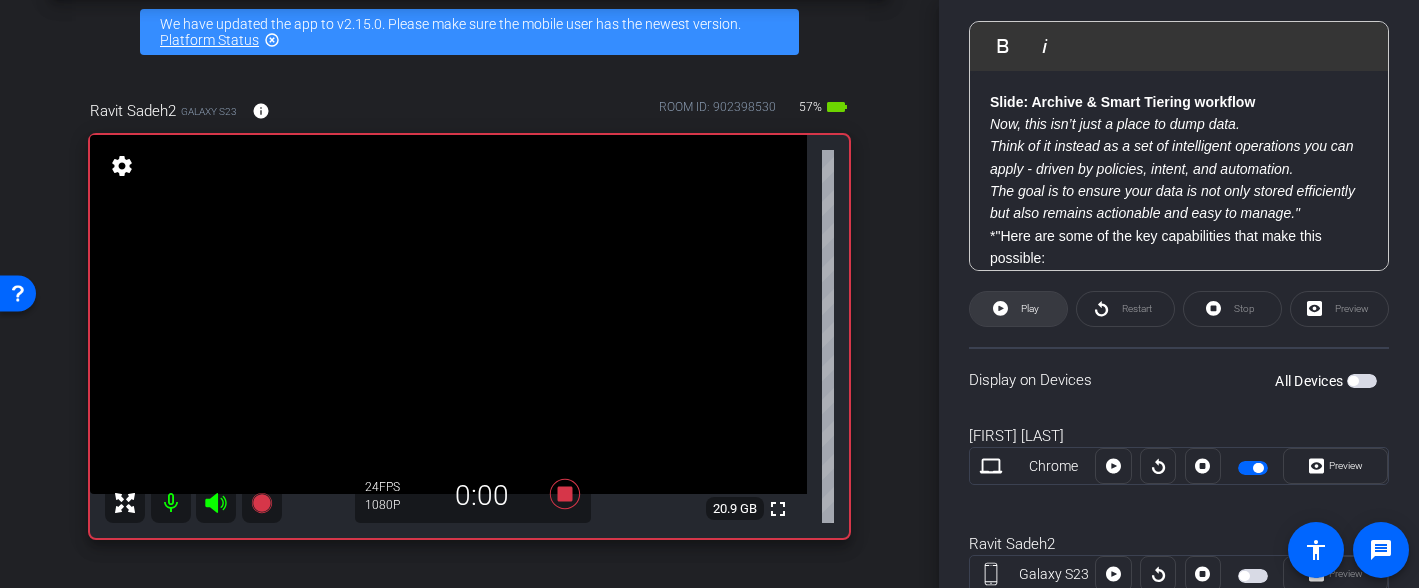 click on "Play" 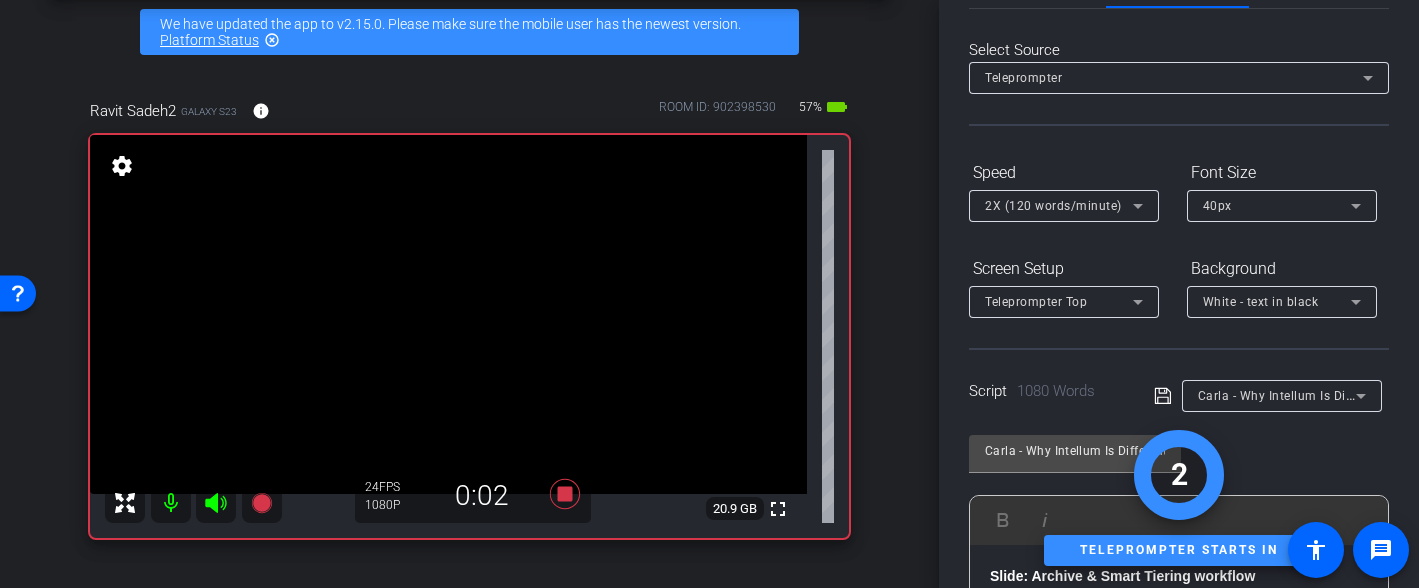 scroll, scrollTop: 0, scrollLeft: 0, axis: both 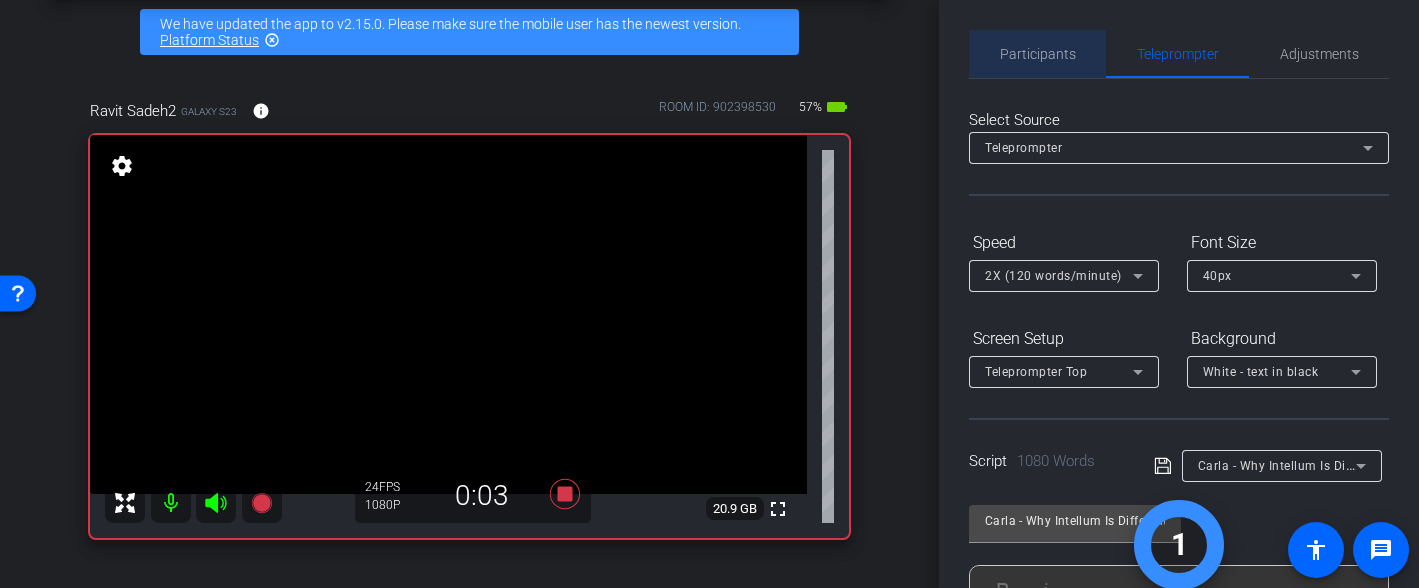 click on "Participants" at bounding box center (1038, 54) 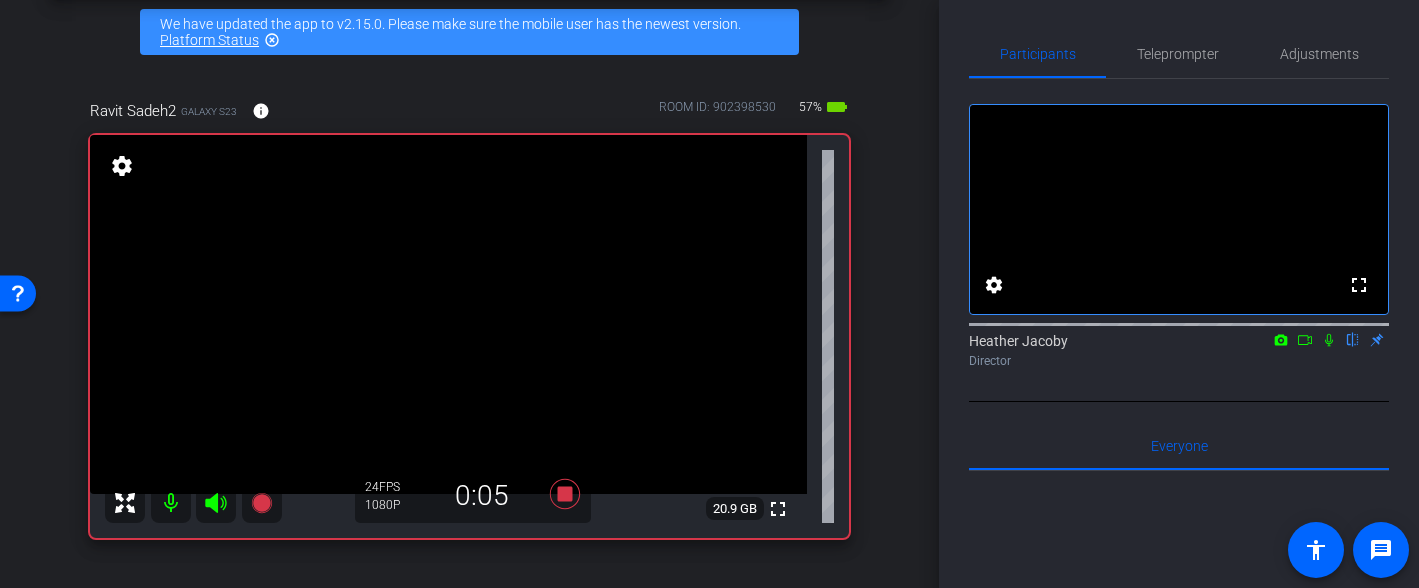 click 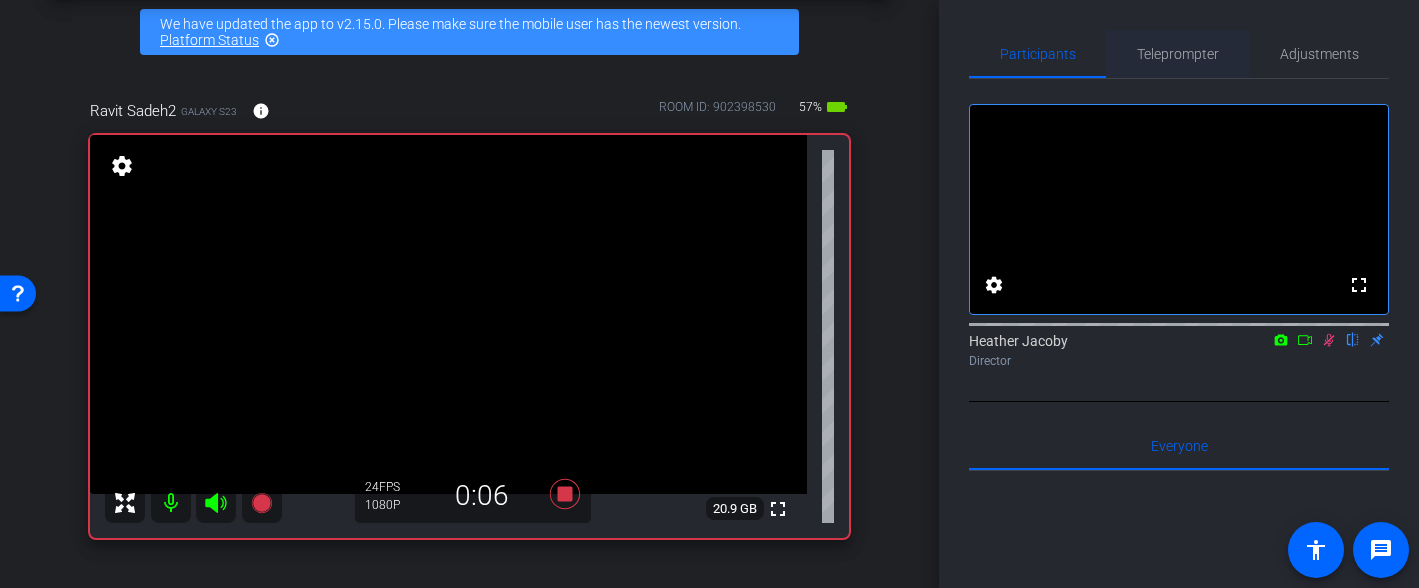 click on "Teleprompter" at bounding box center (1178, 54) 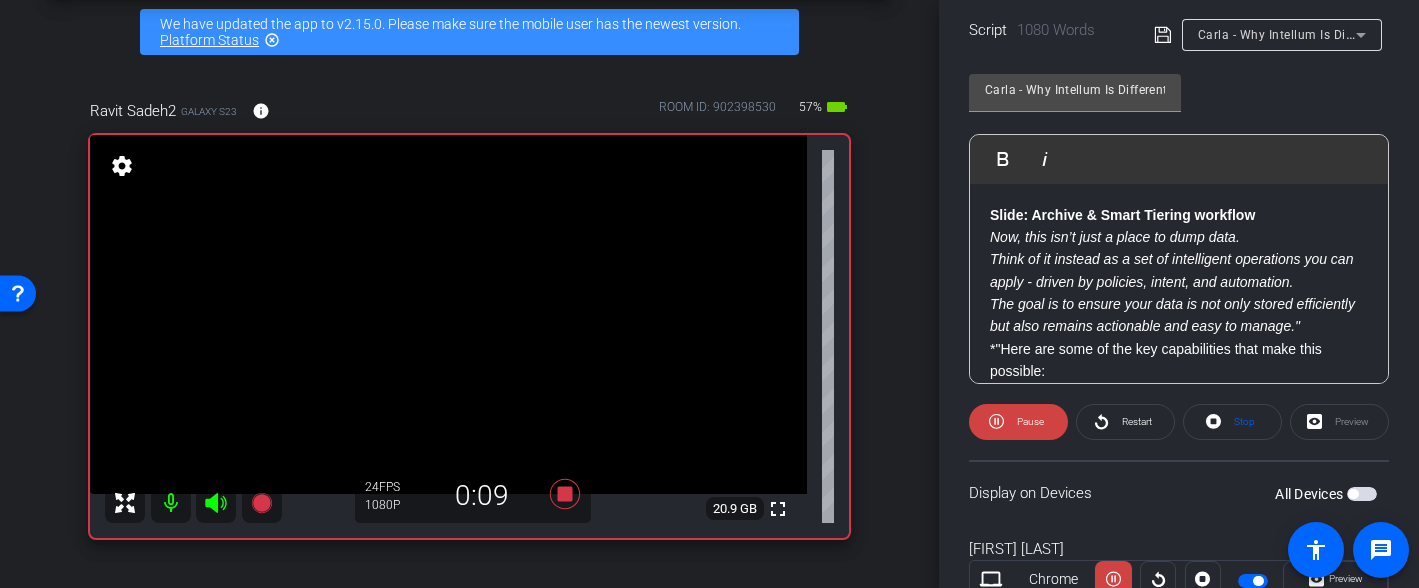 scroll, scrollTop: 478, scrollLeft: 0, axis: vertical 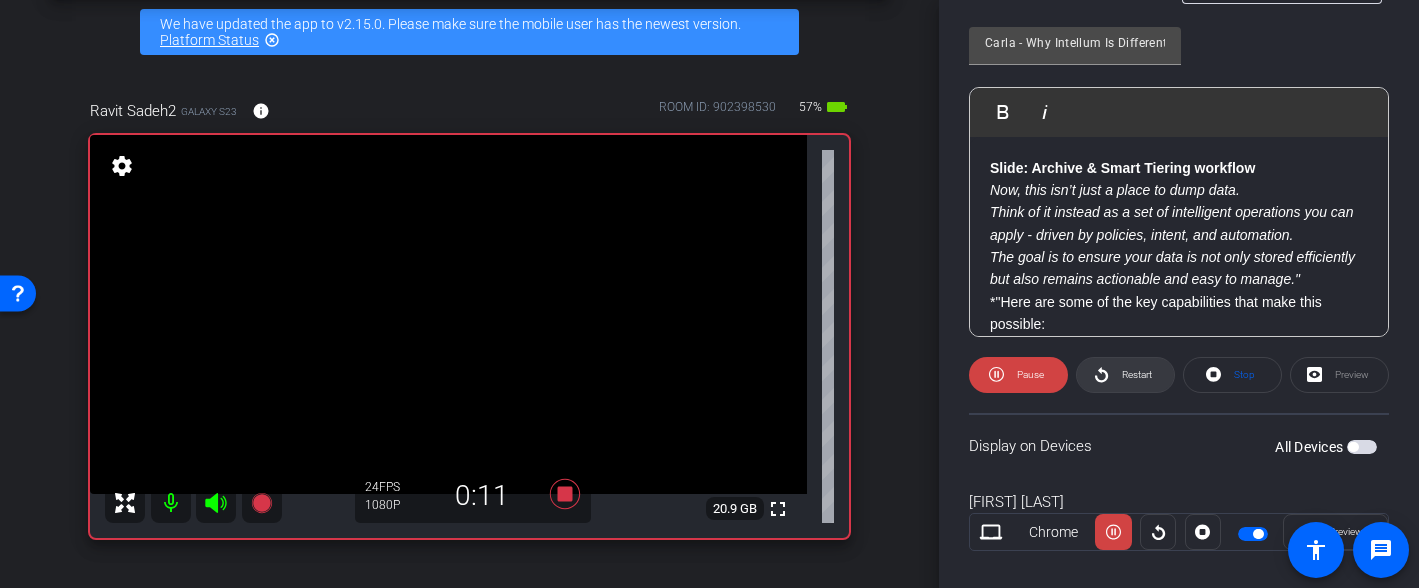 click on "Restart" 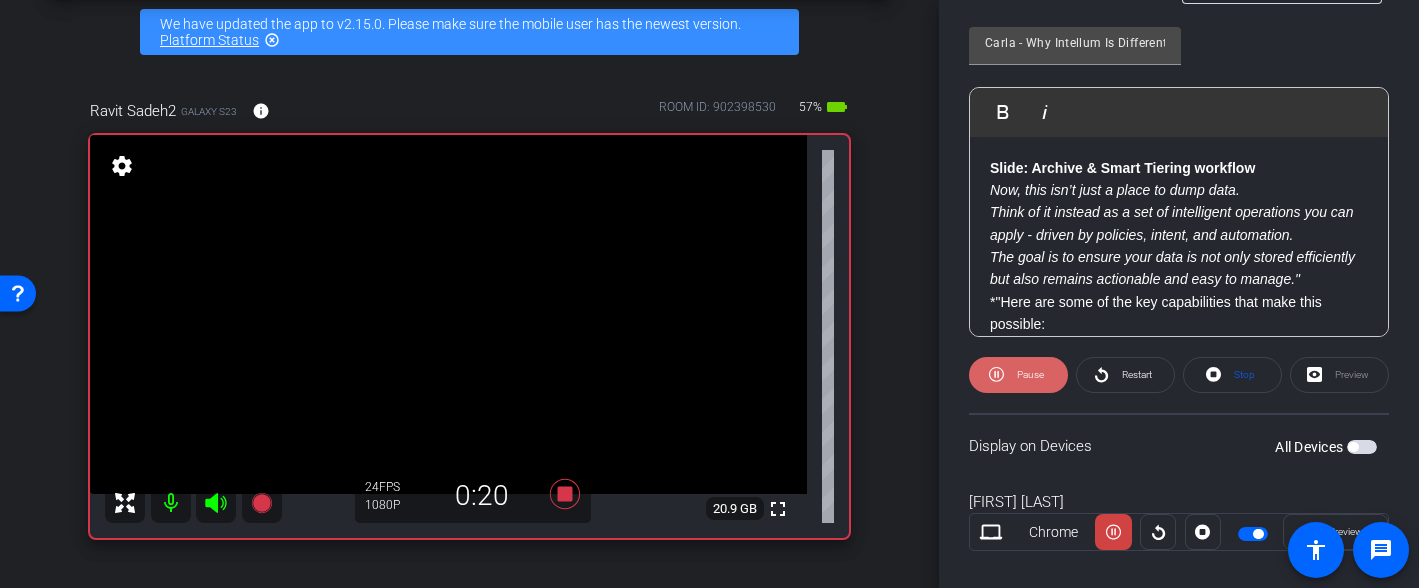 click on "Pause" 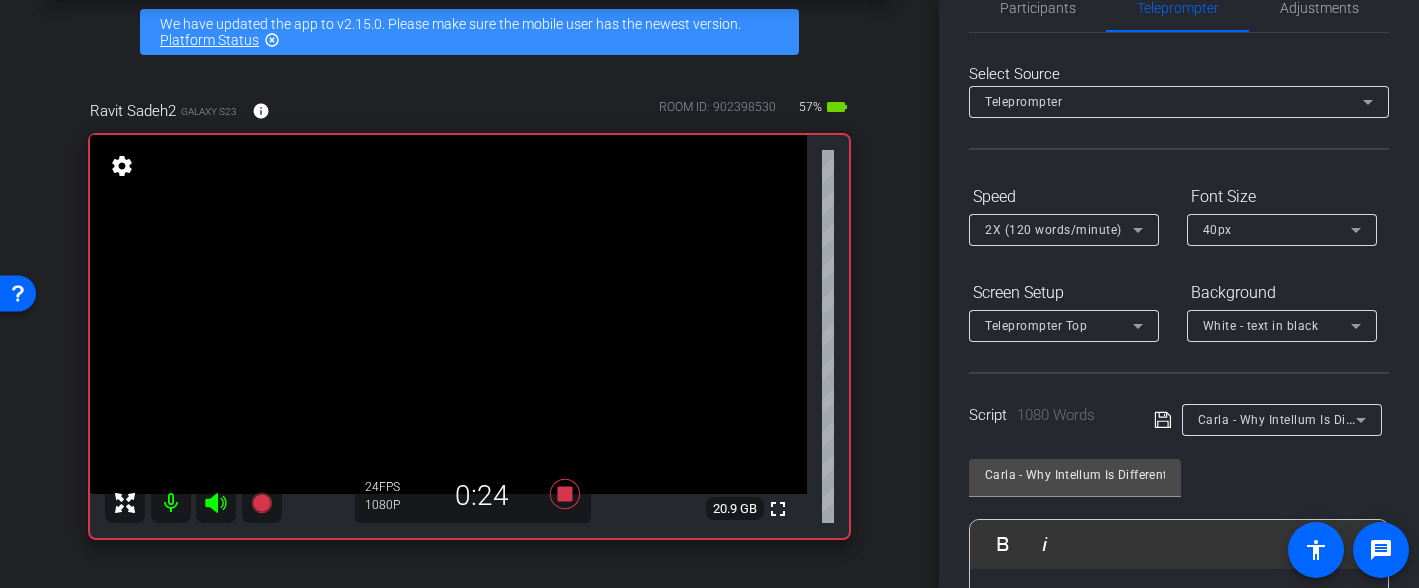 scroll, scrollTop: 0, scrollLeft: 0, axis: both 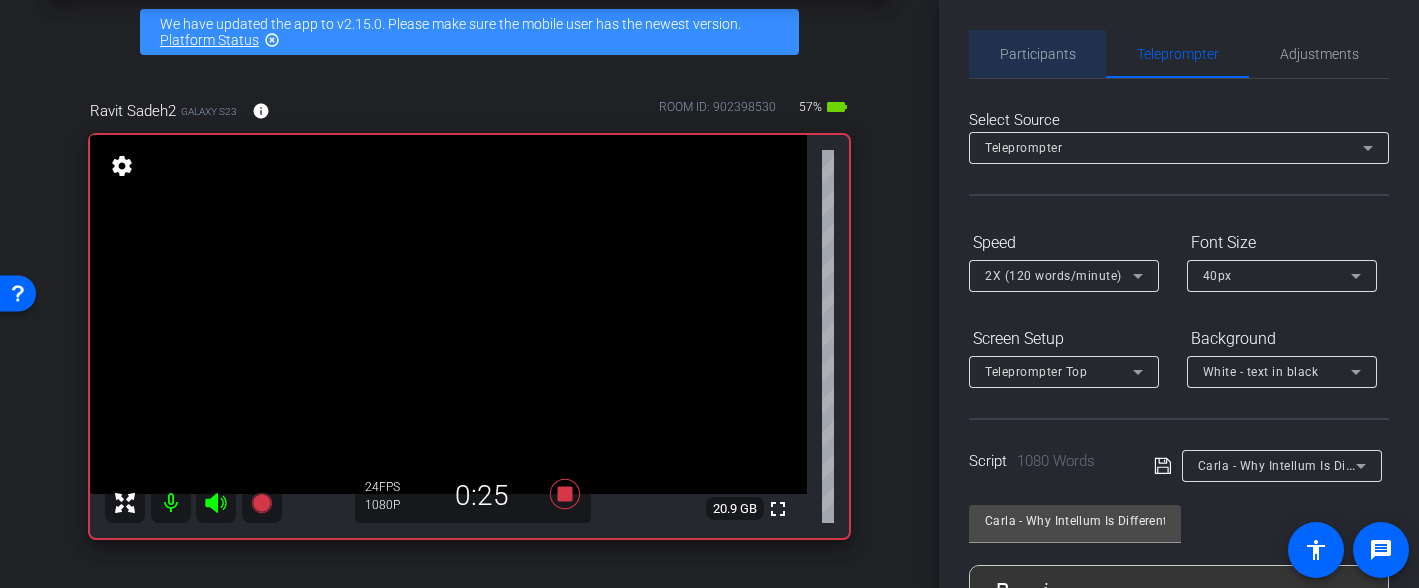 click on "Participants" at bounding box center [1038, 54] 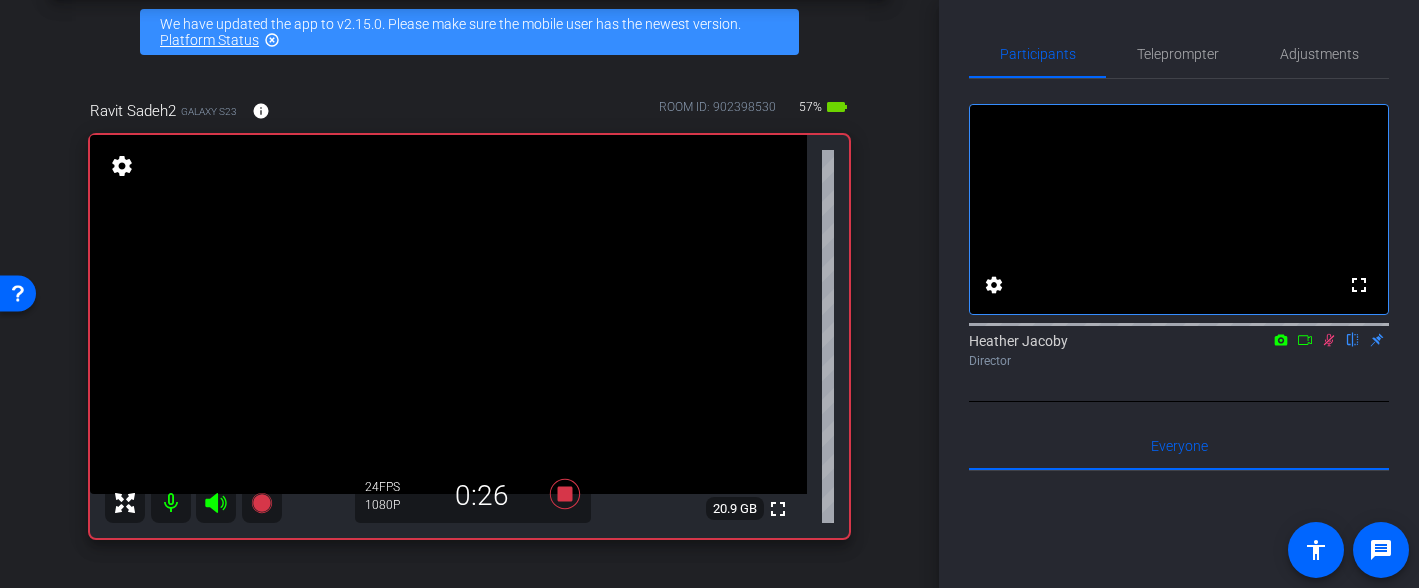 click 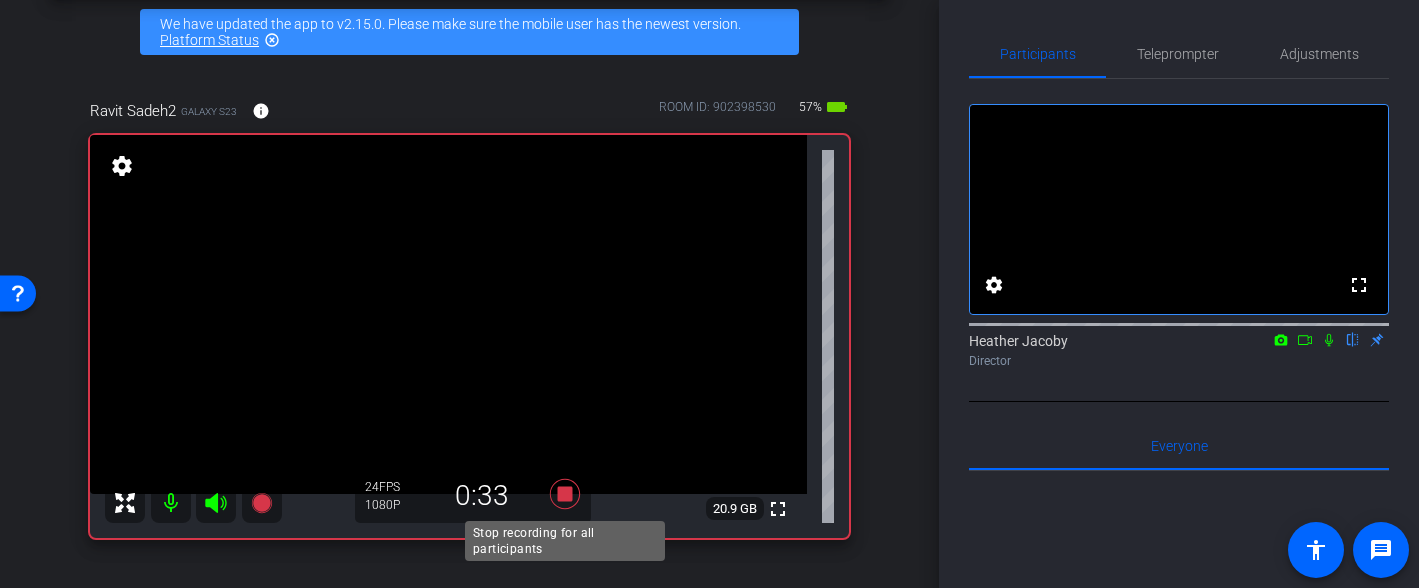 click 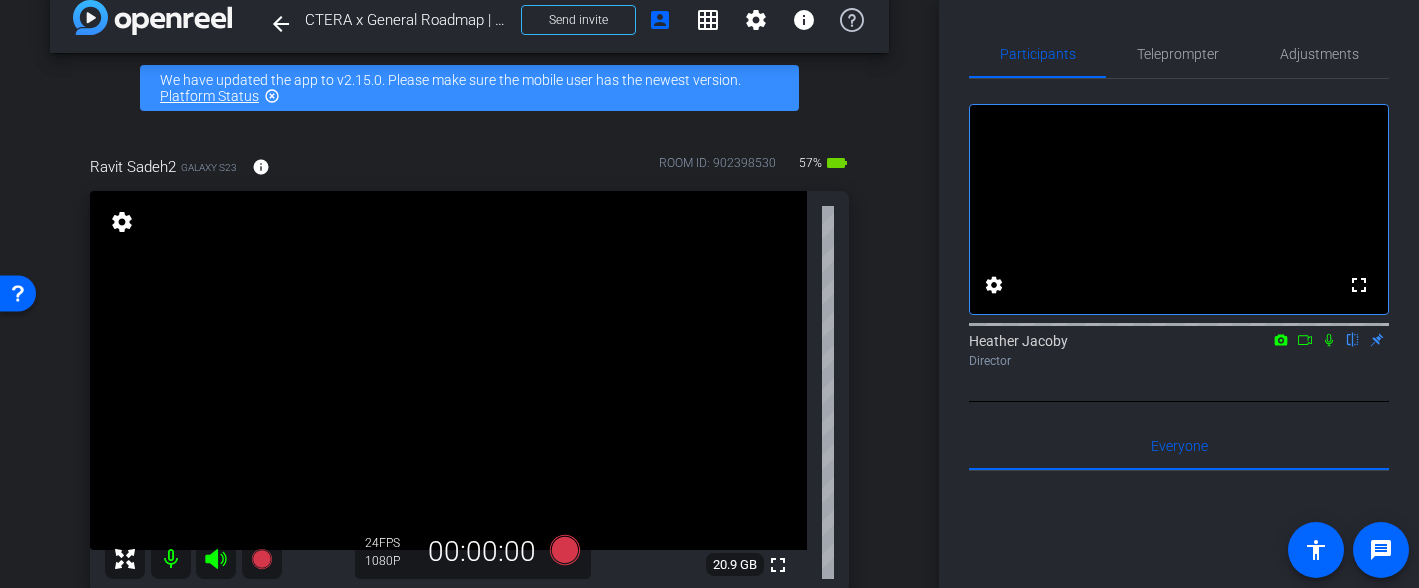 scroll, scrollTop: 4, scrollLeft: 0, axis: vertical 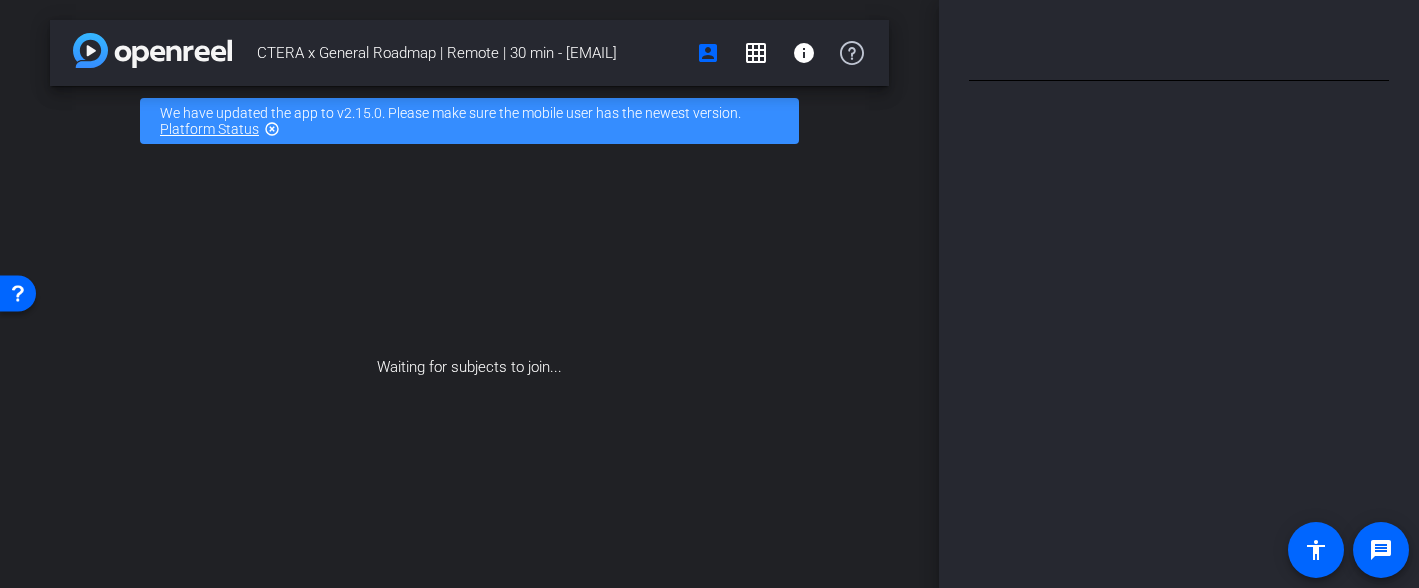 type on "Carla - Why Intellum Is Different" 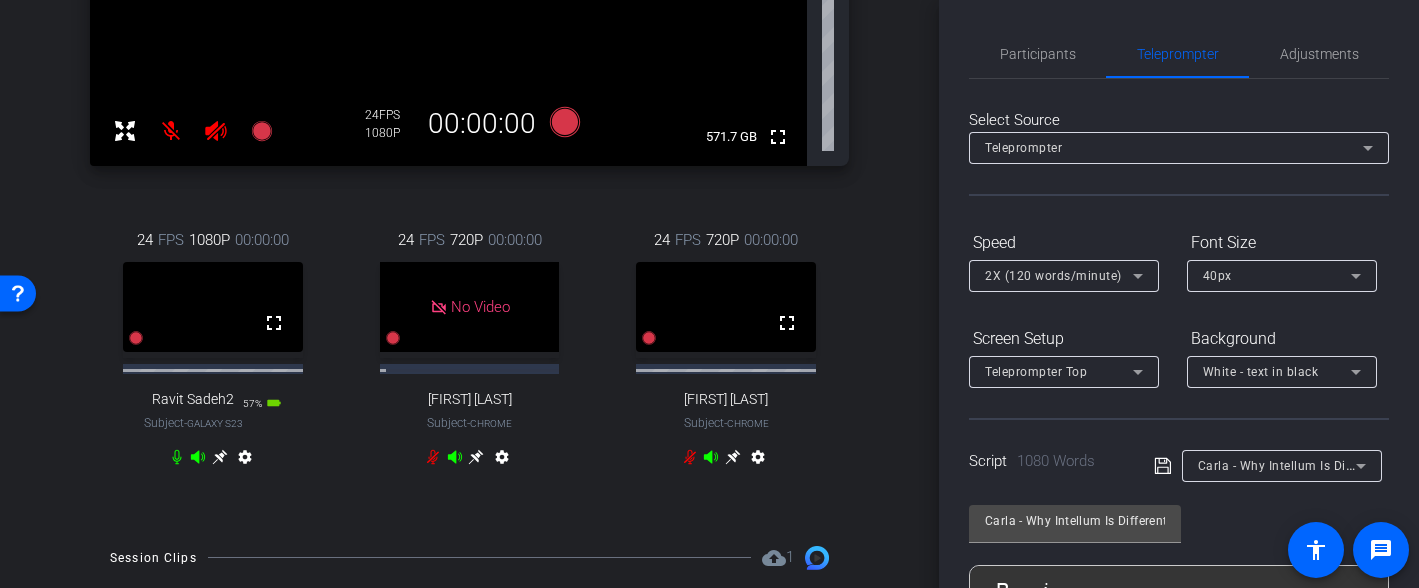 scroll, scrollTop: 416, scrollLeft: 0, axis: vertical 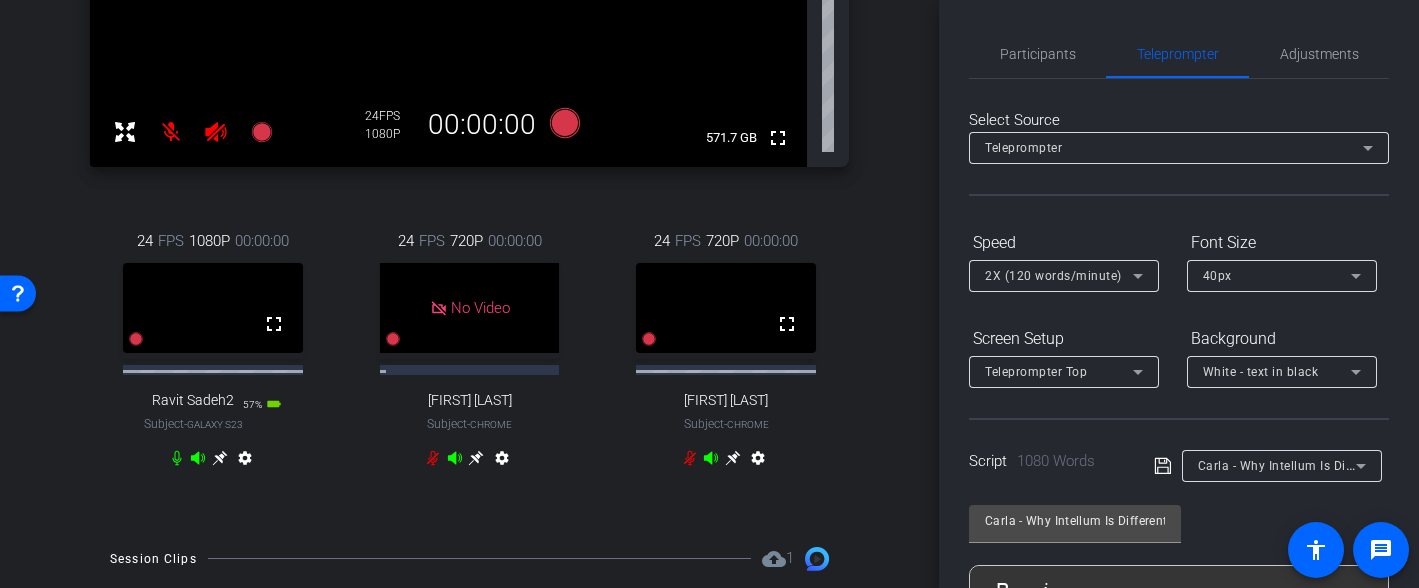 click 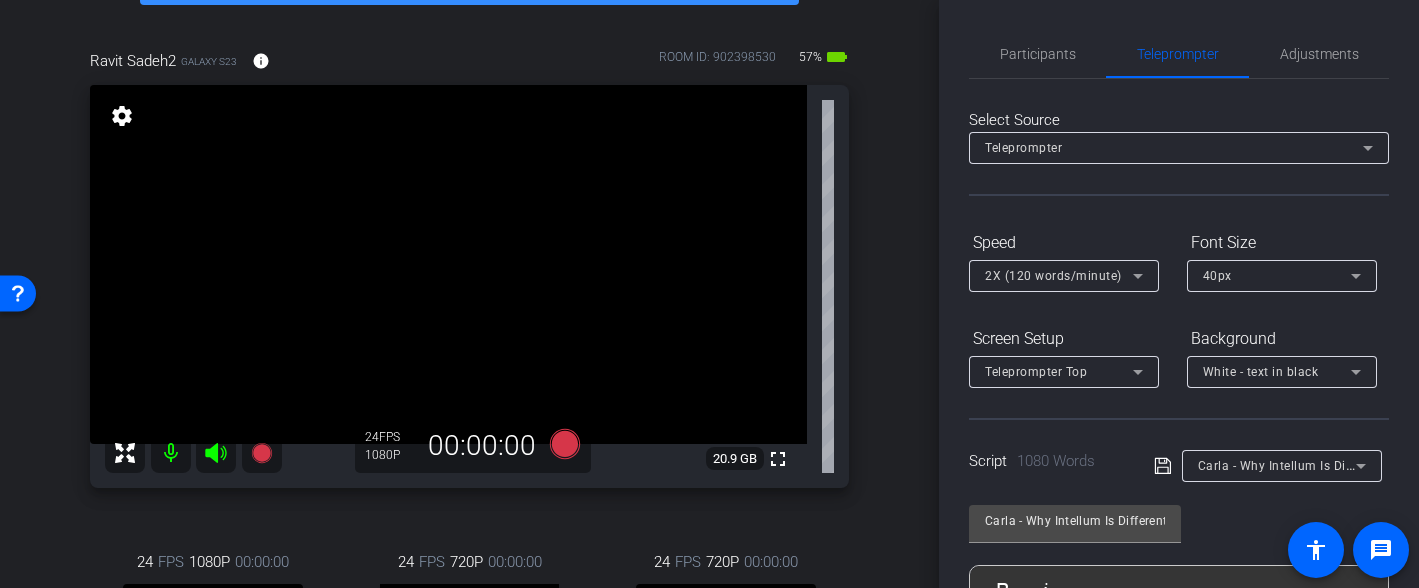 scroll, scrollTop: 135, scrollLeft: 0, axis: vertical 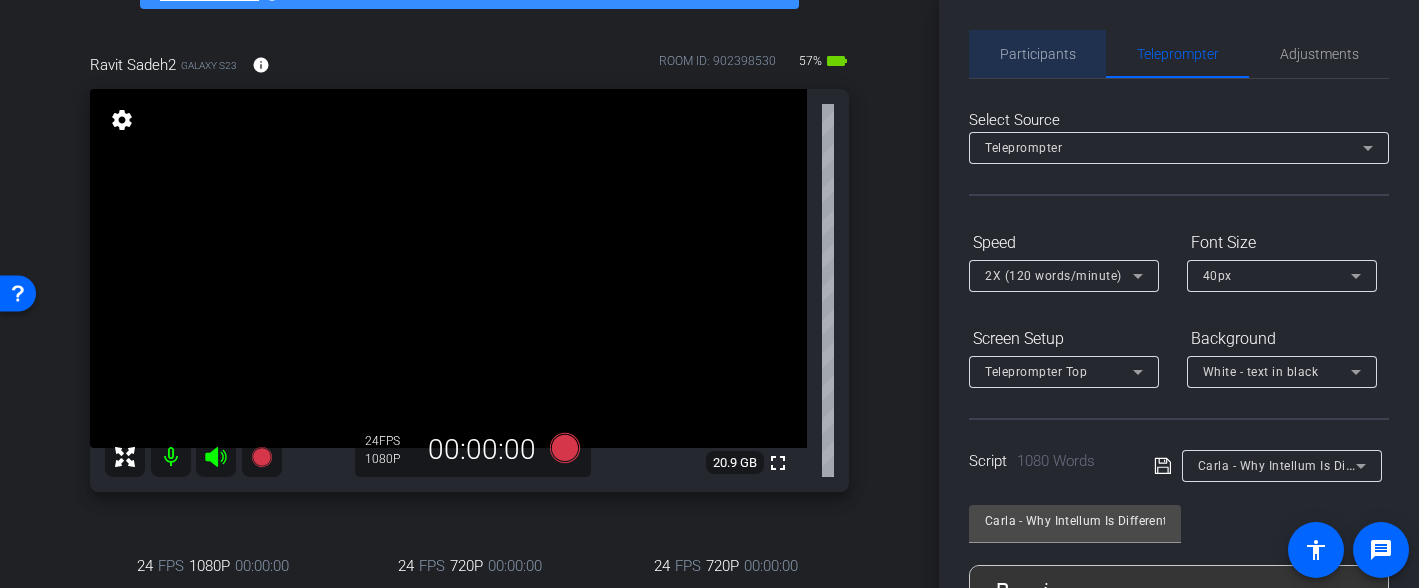 click on "Participants" at bounding box center [1038, 54] 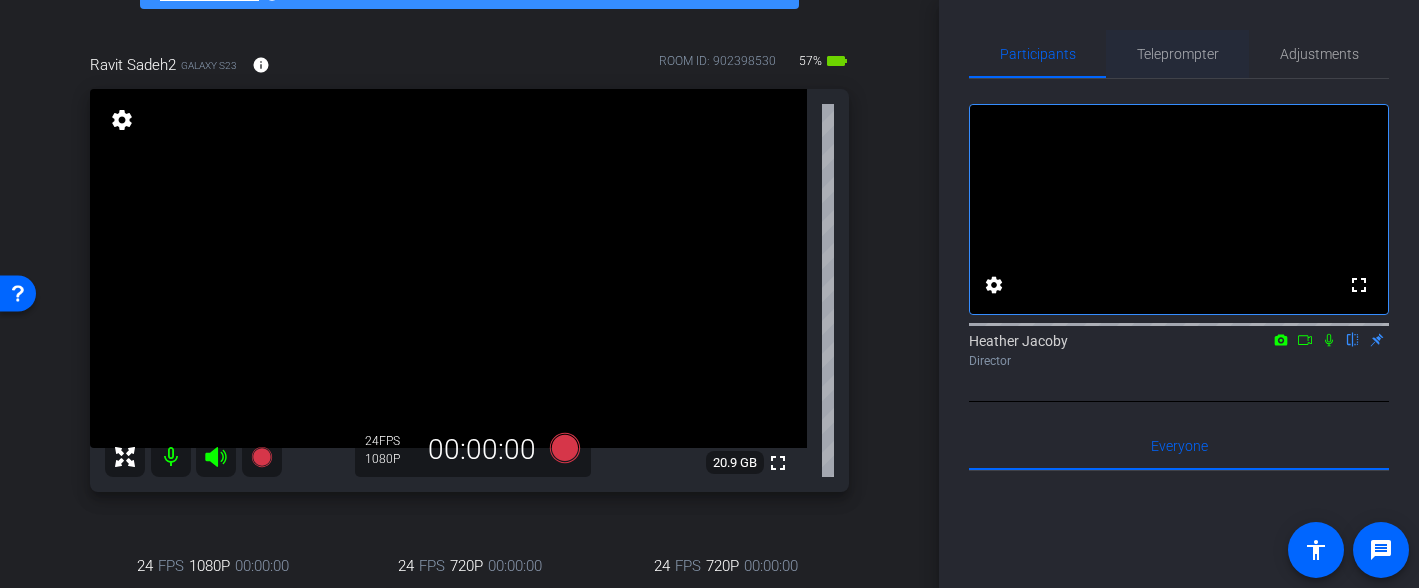 click on "Teleprompter" at bounding box center [1178, 54] 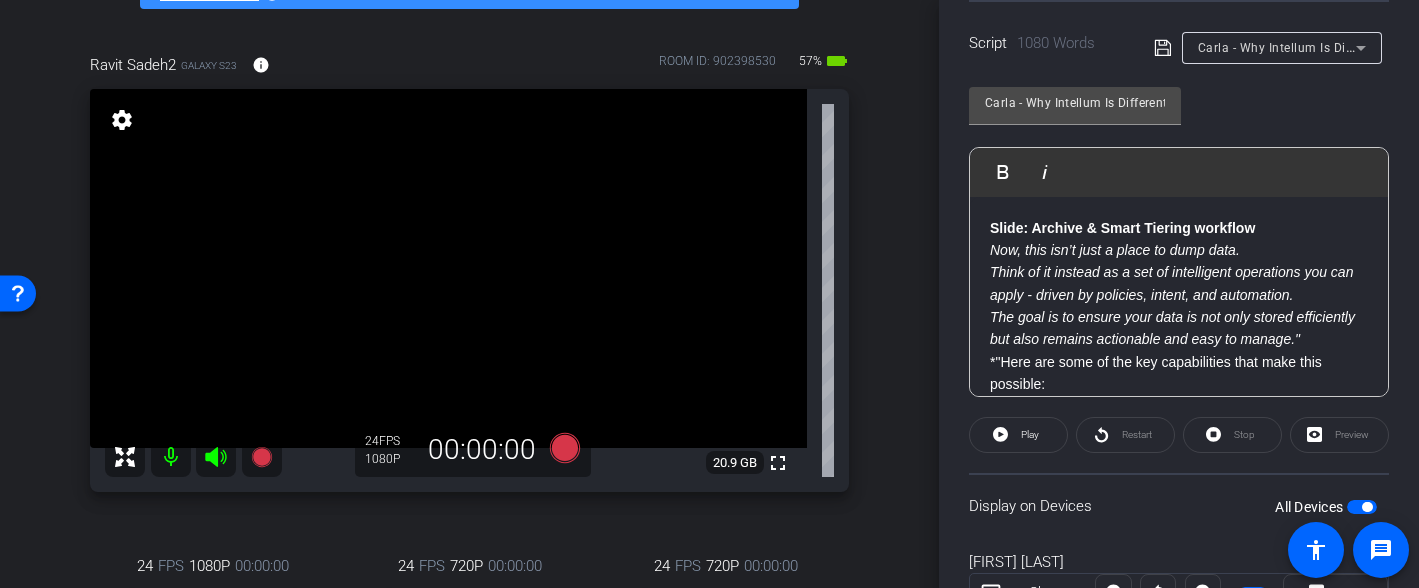 scroll, scrollTop: 424, scrollLeft: 0, axis: vertical 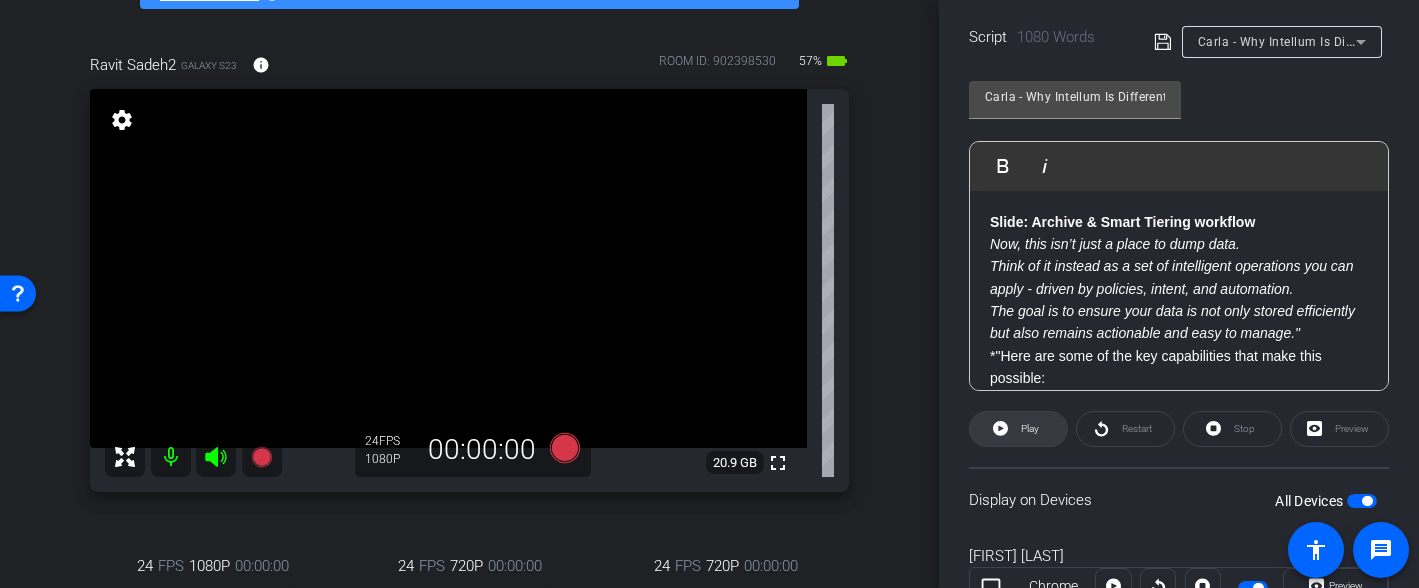 click on "Play" 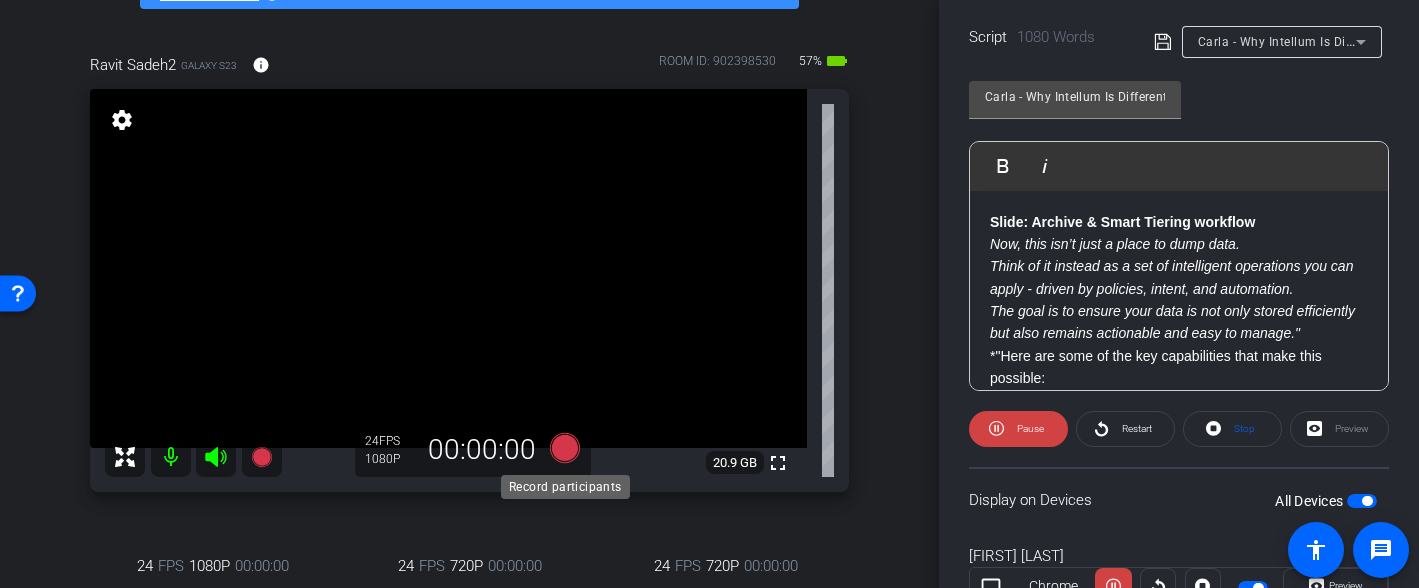 click 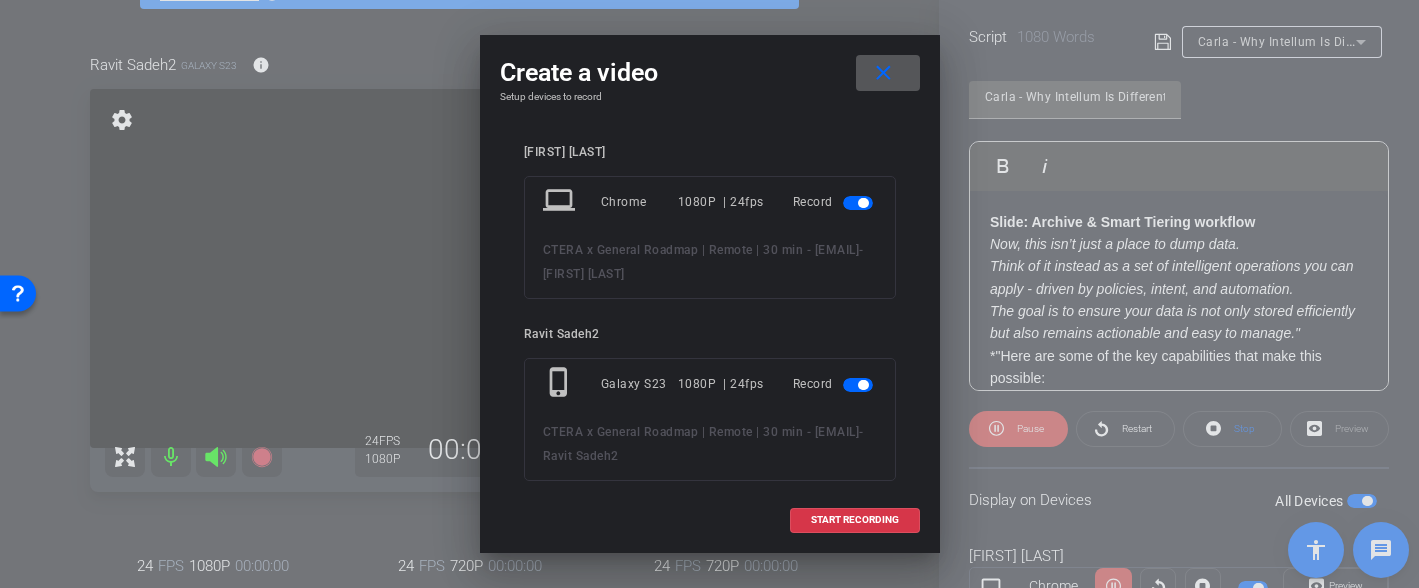 click at bounding box center [858, 203] 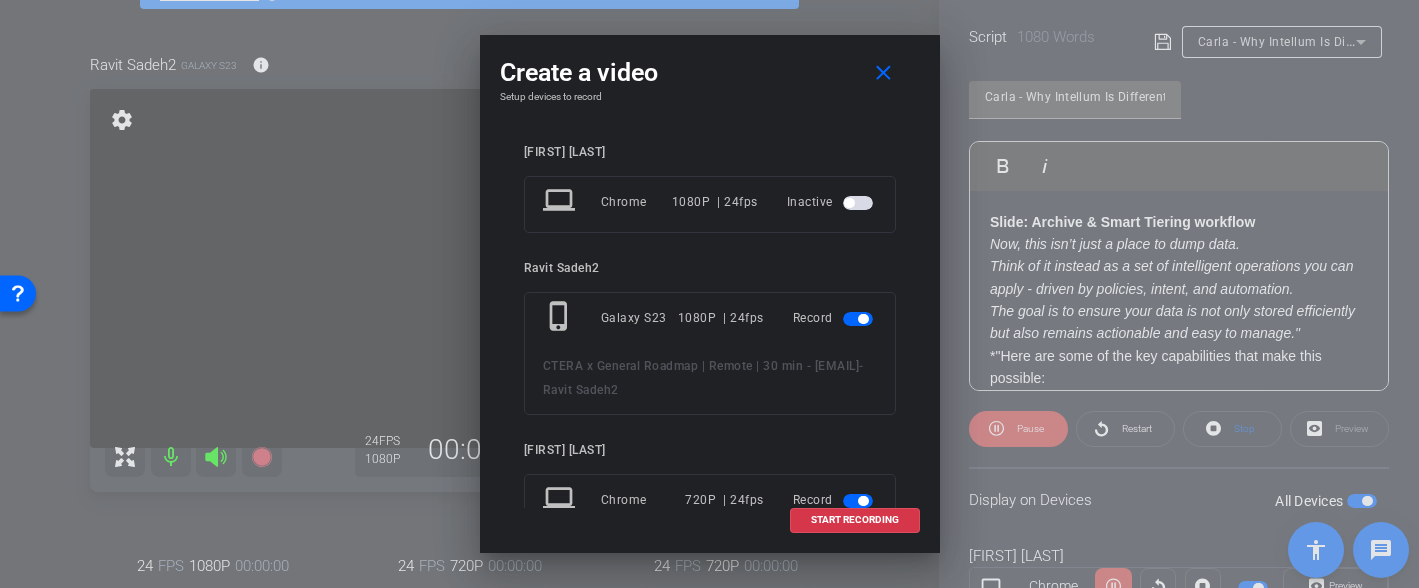click at bounding box center [860, 500] 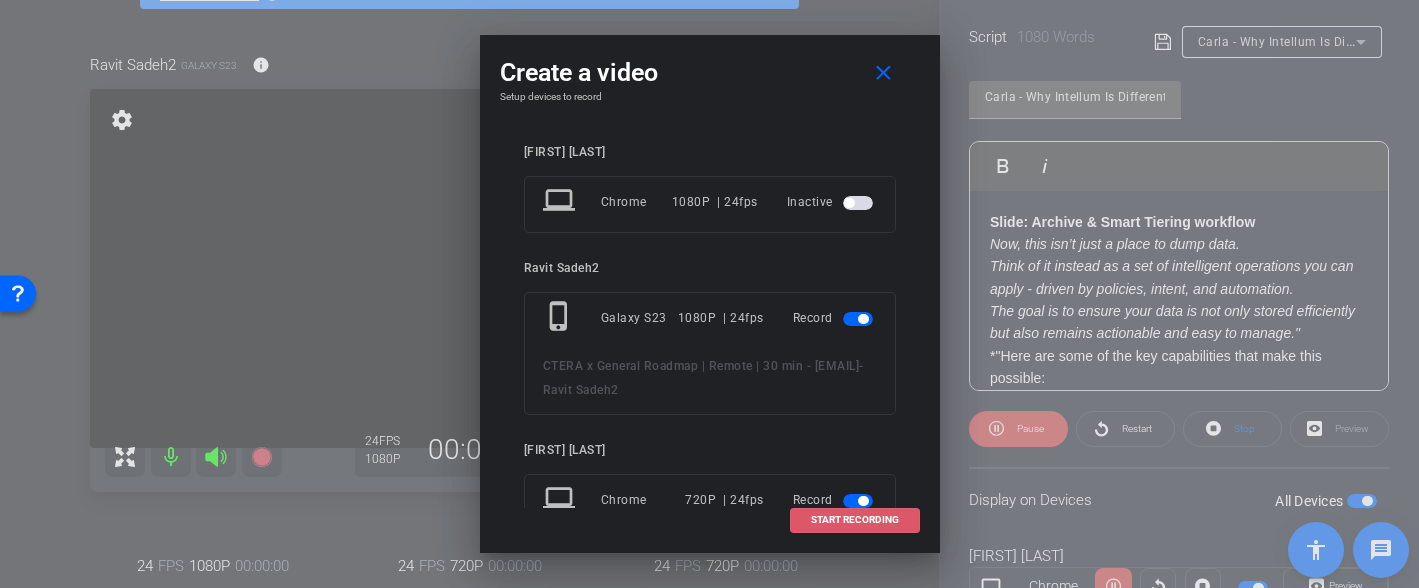 click at bounding box center (855, 520) 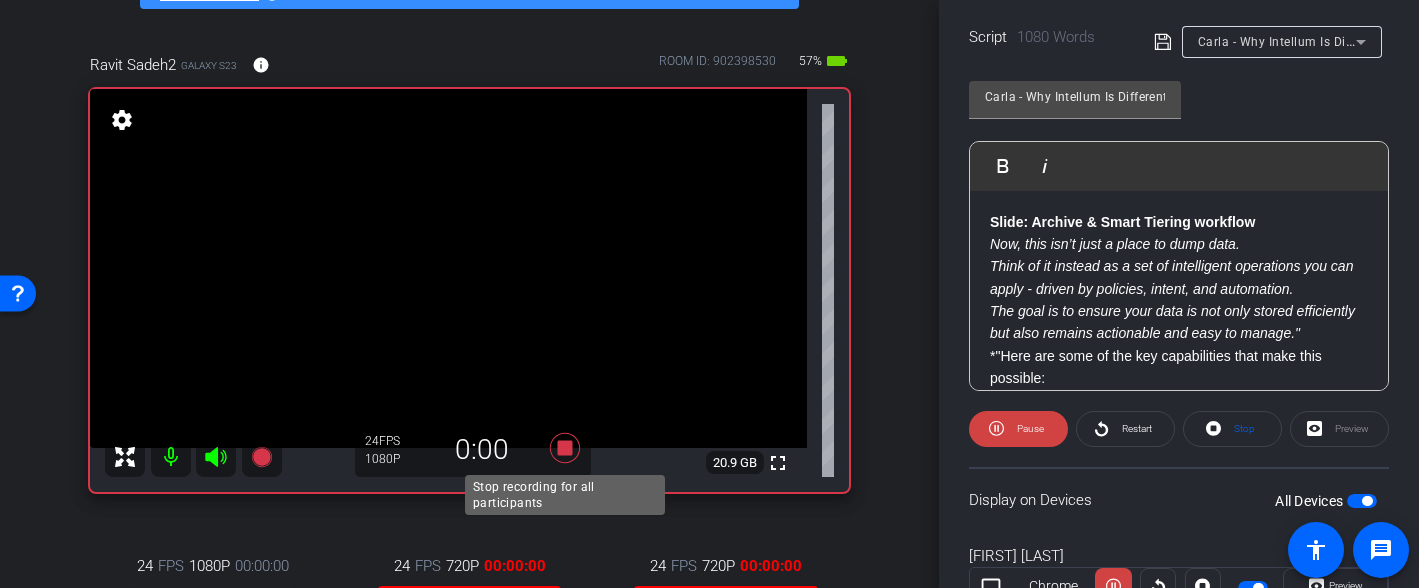click 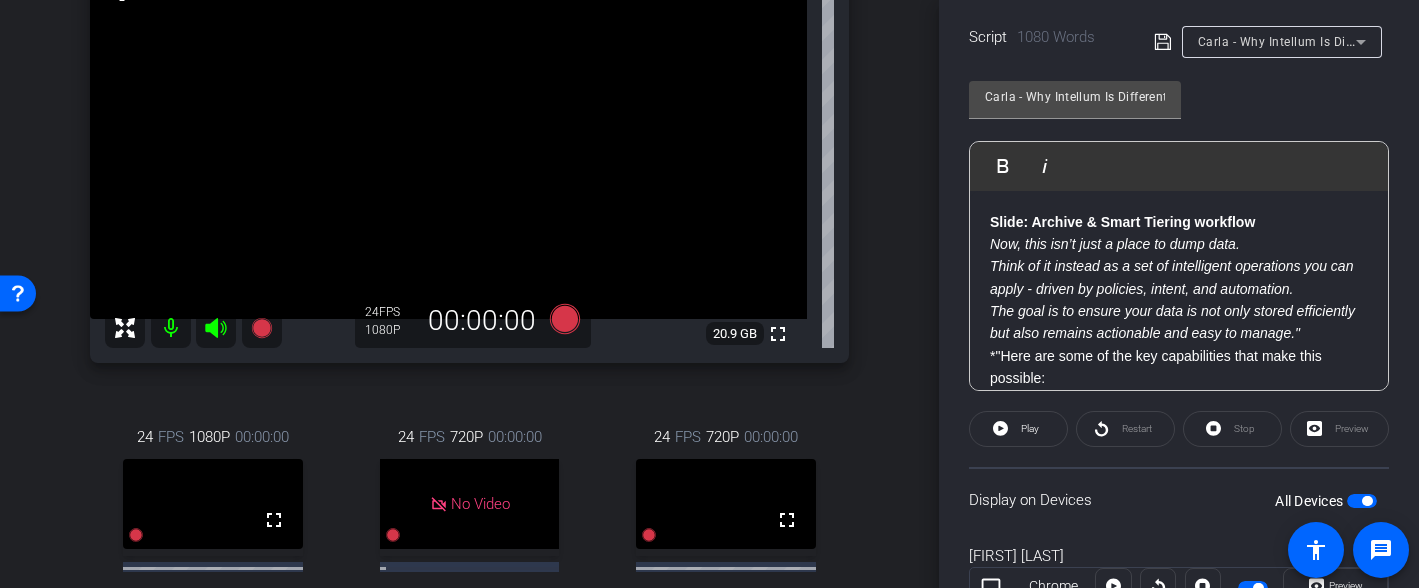 scroll, scrollTop: 268, scrollLeft: 0, axis: vertical 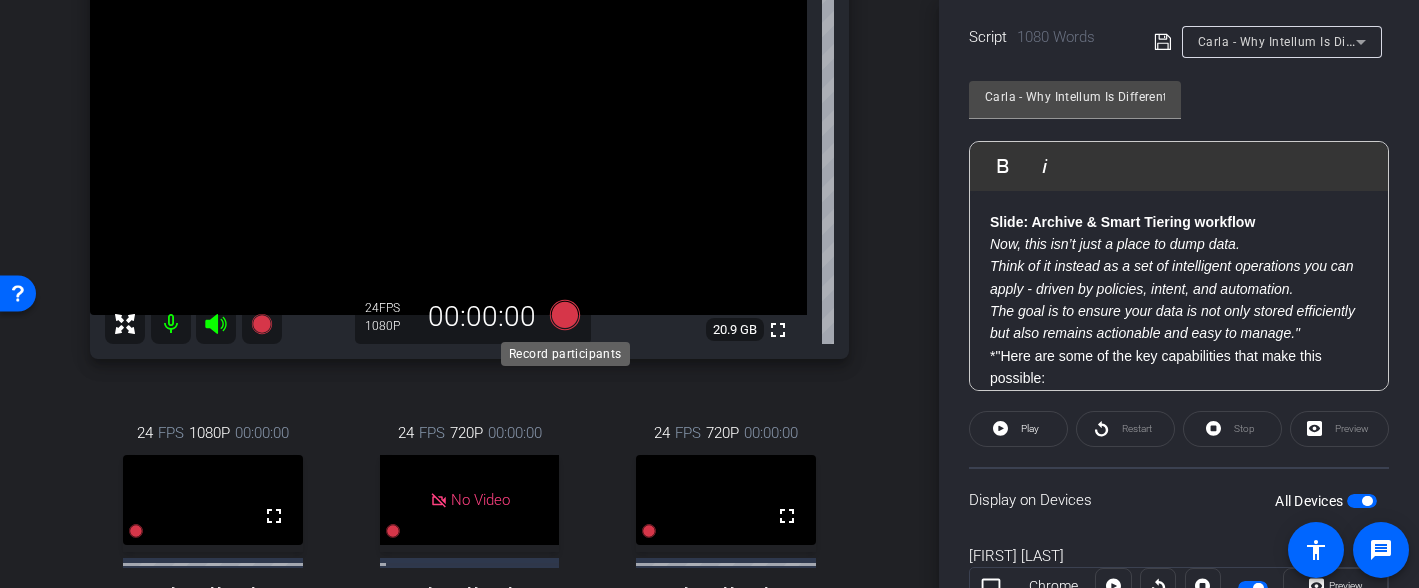 click 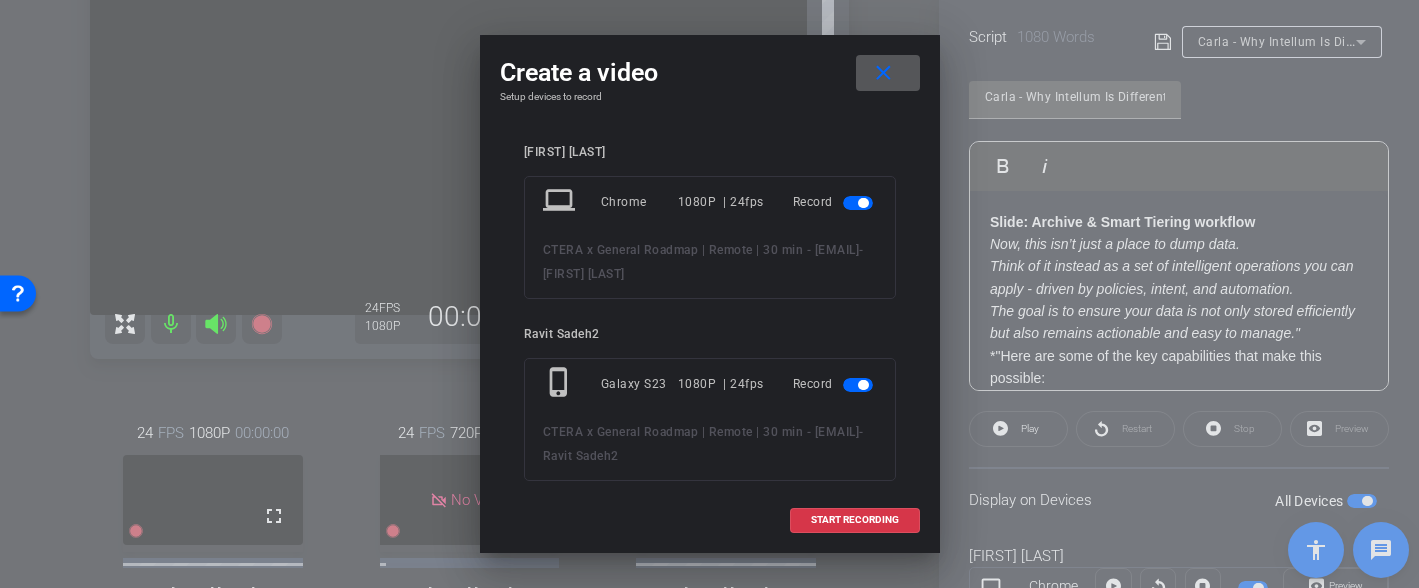 click at bounding box center (858, 203) 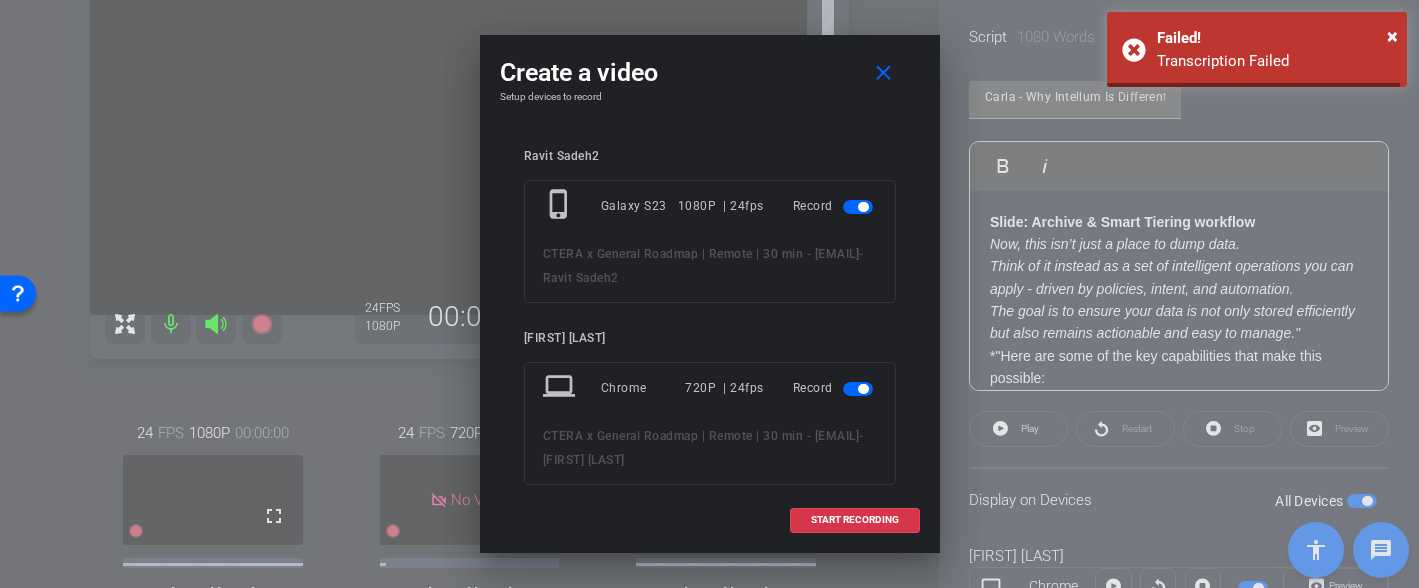 scroll, scrollTop: 130, scrollLeft: 0, axis: vertical 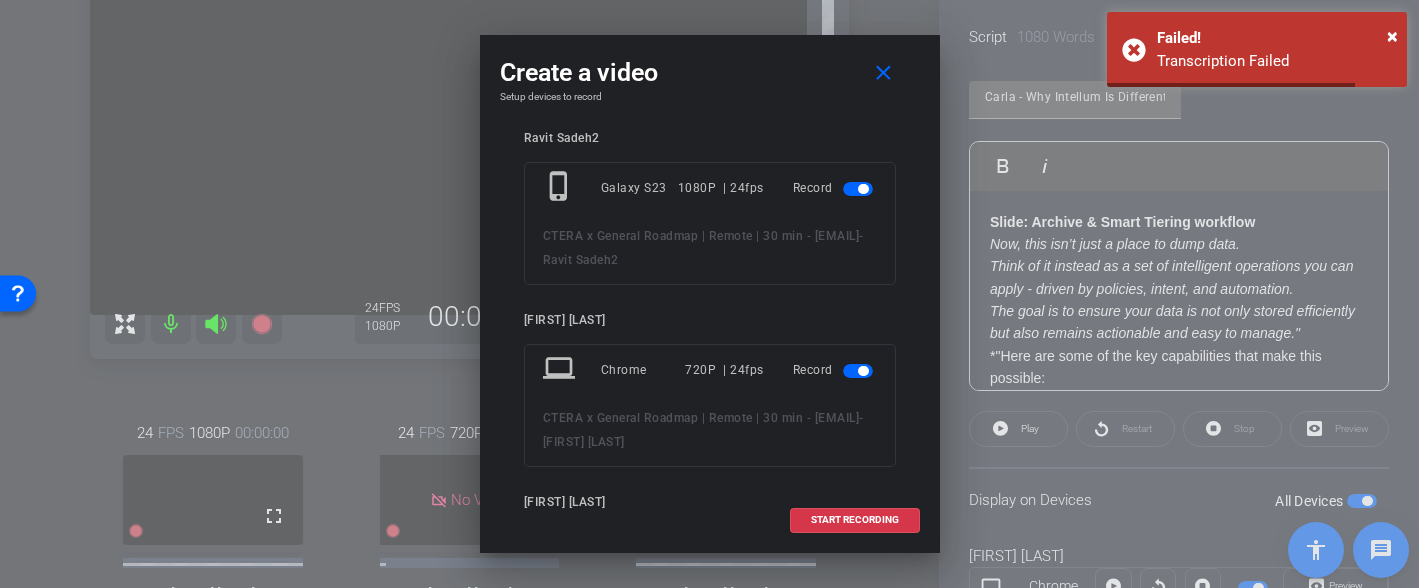 click at bounding box center (858, 371) 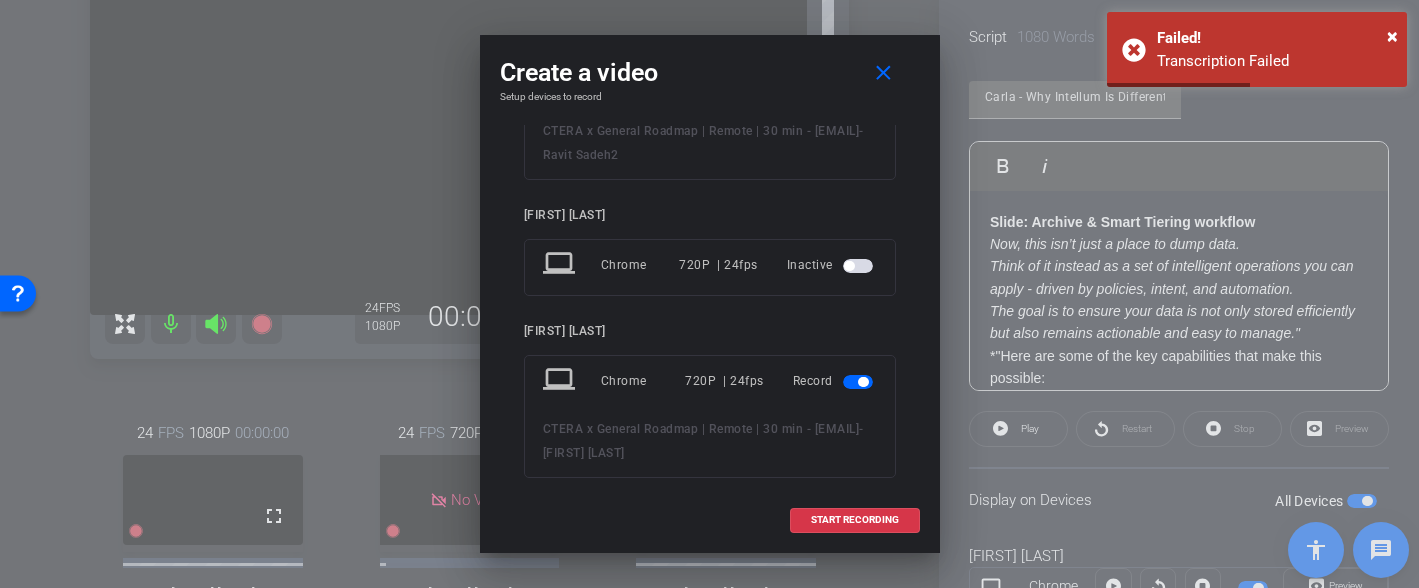 scroll, scrollTop: 238, scrollLeft: 0, axis: vertical 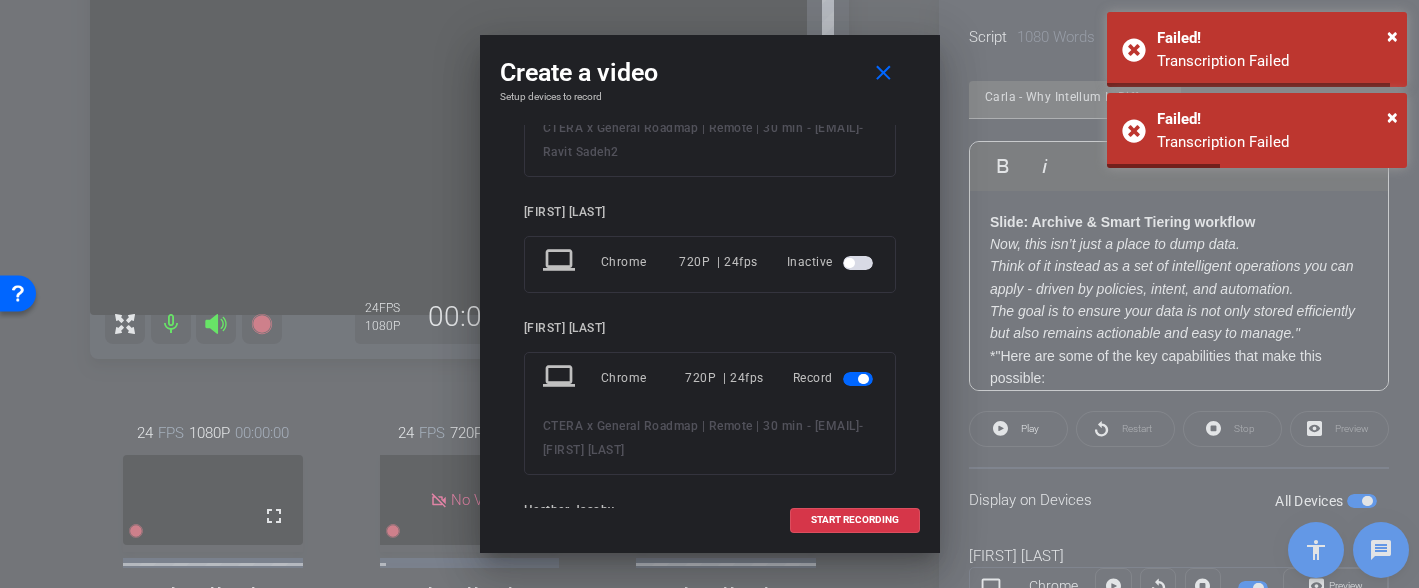 click at bounding box center [858, 379] 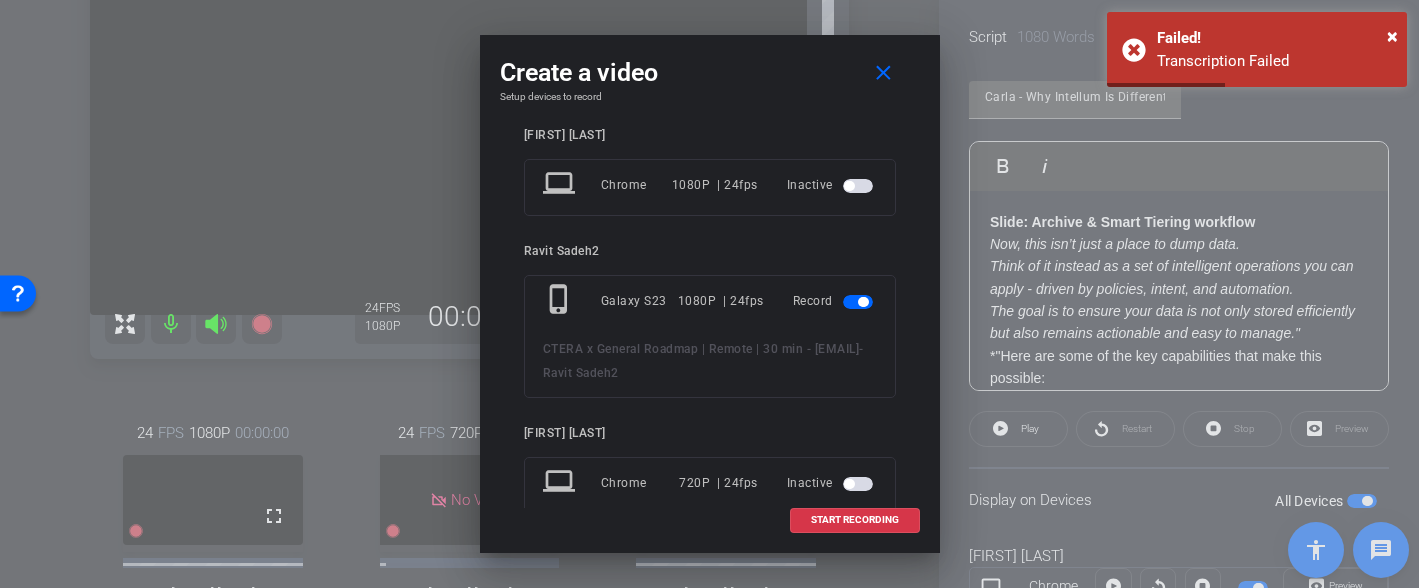scroll, scrollTop: 0, scrollLeft: 0, axis: both 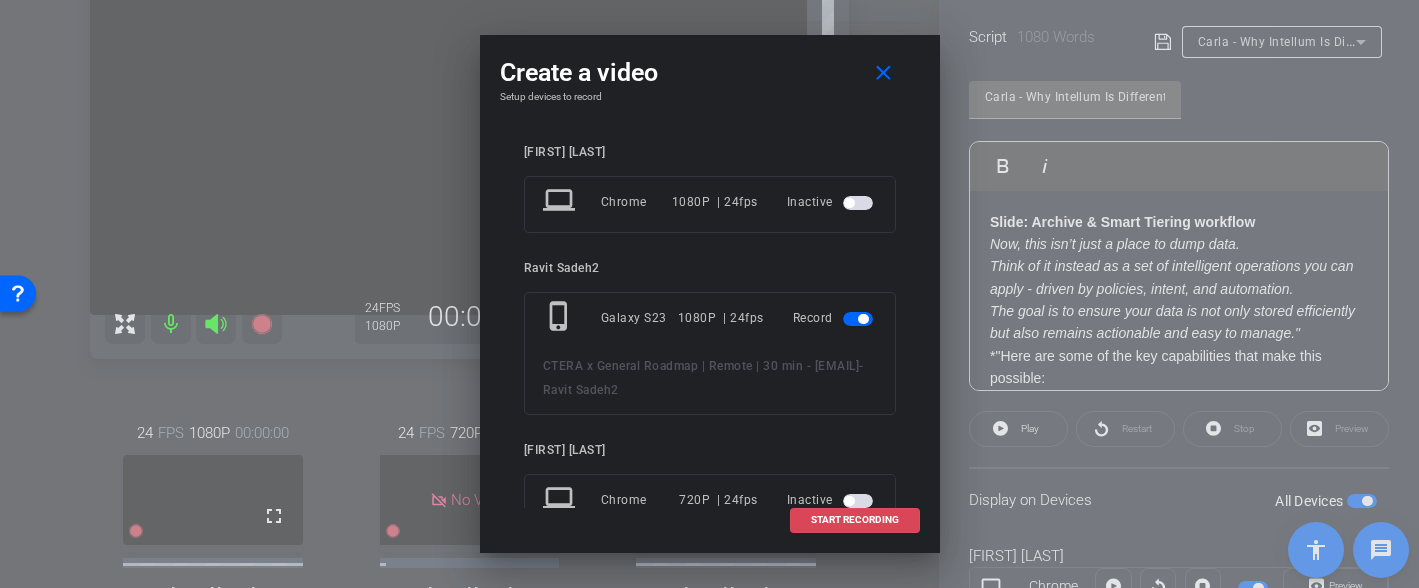 click on "START RECORDING" at bounding box center (855, 520) 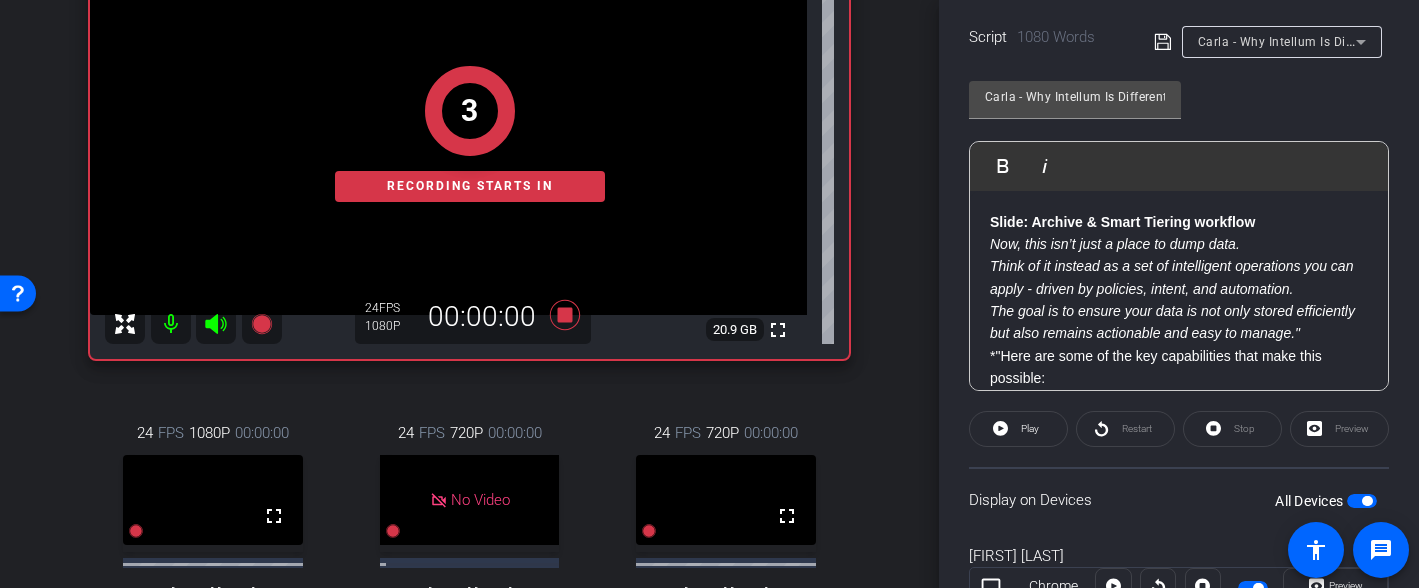 scroll, scrollTop: 269, scrollLeft: 0, axis: vertical 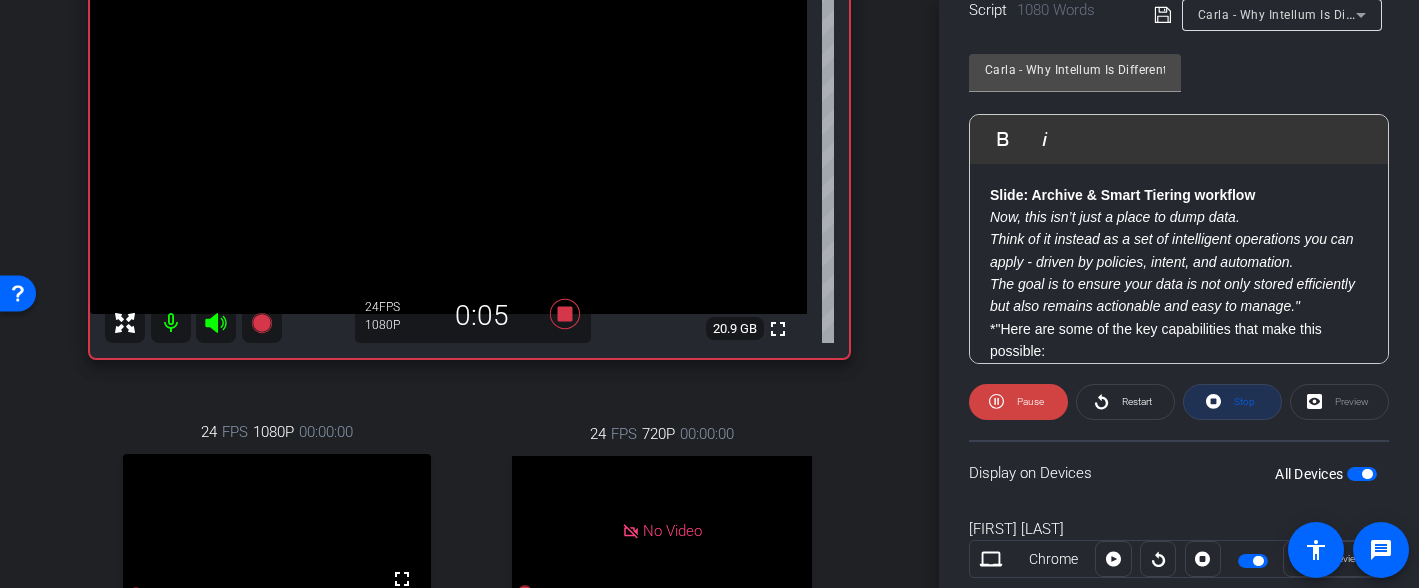click 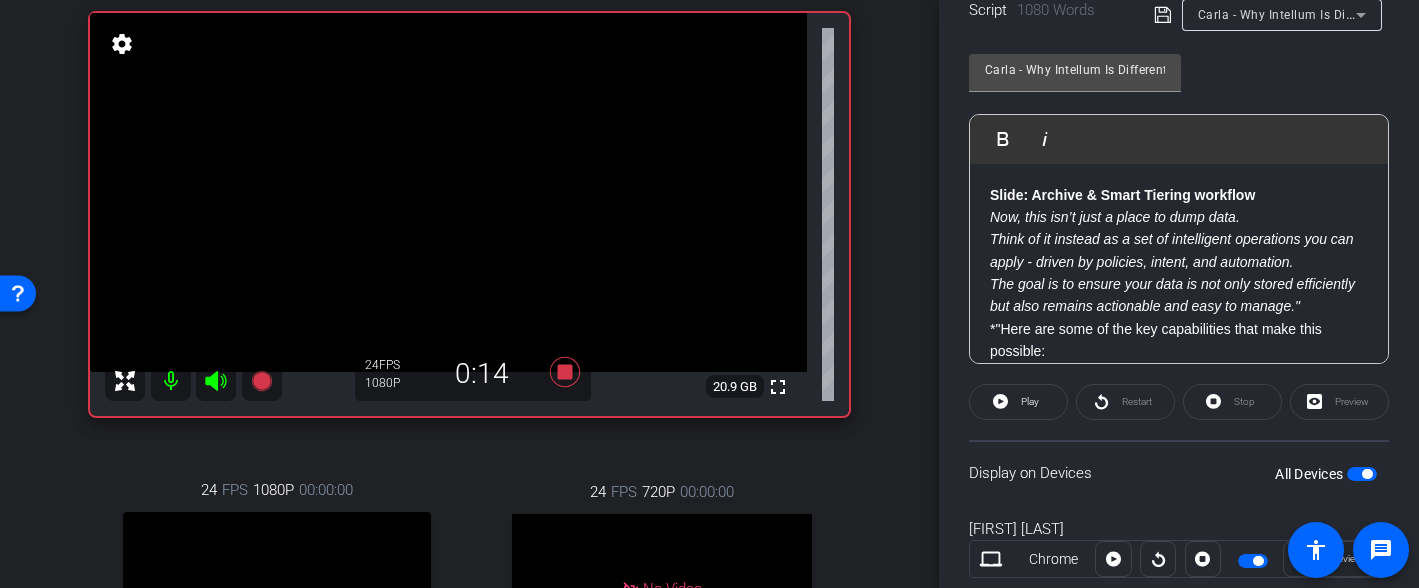 scroll, scrollTop: 179, scrollLeft: 0, axis: vertical 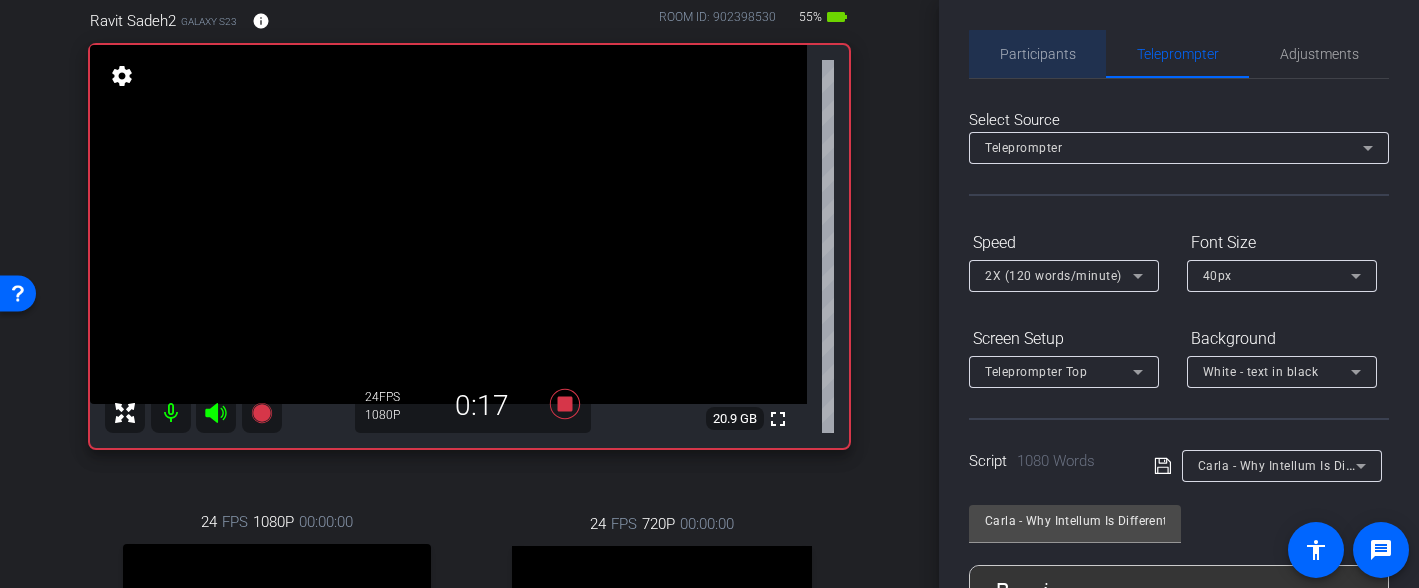 click on "Participants" at bounding box center (1038, 54) 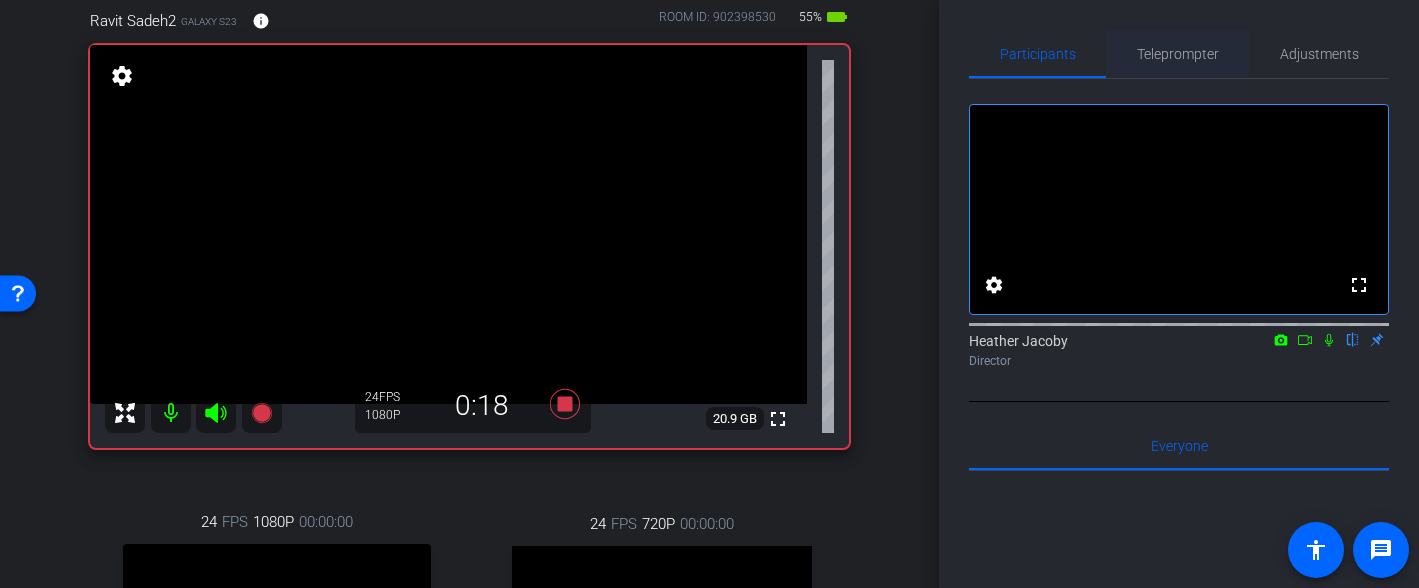 click on "Teleprompter" at bounding box center (1178, 54) 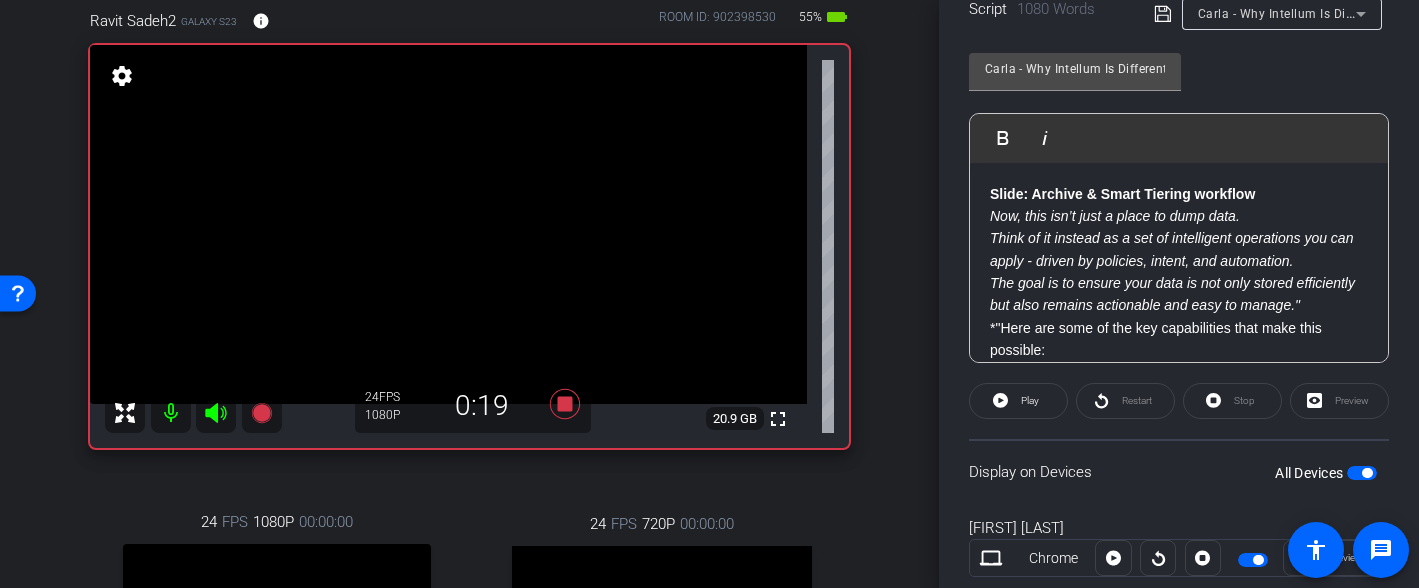 scroll, scrollTop: 564, scrollLeft: 0, axis: vertical 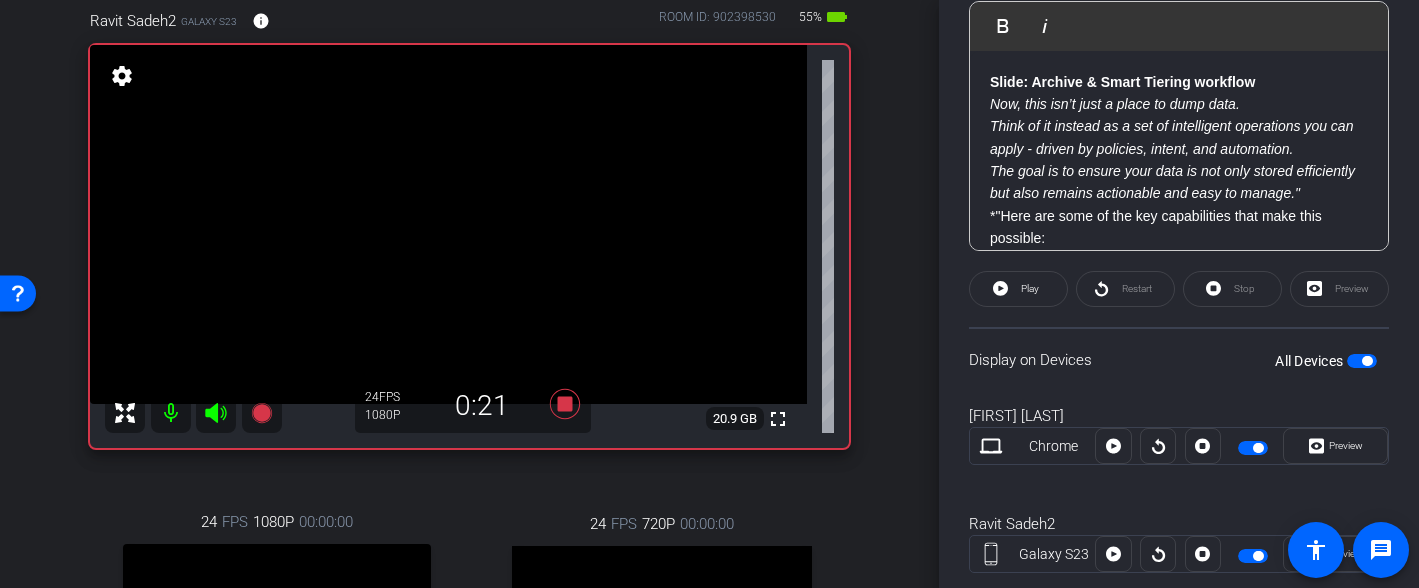 click on "Restart" 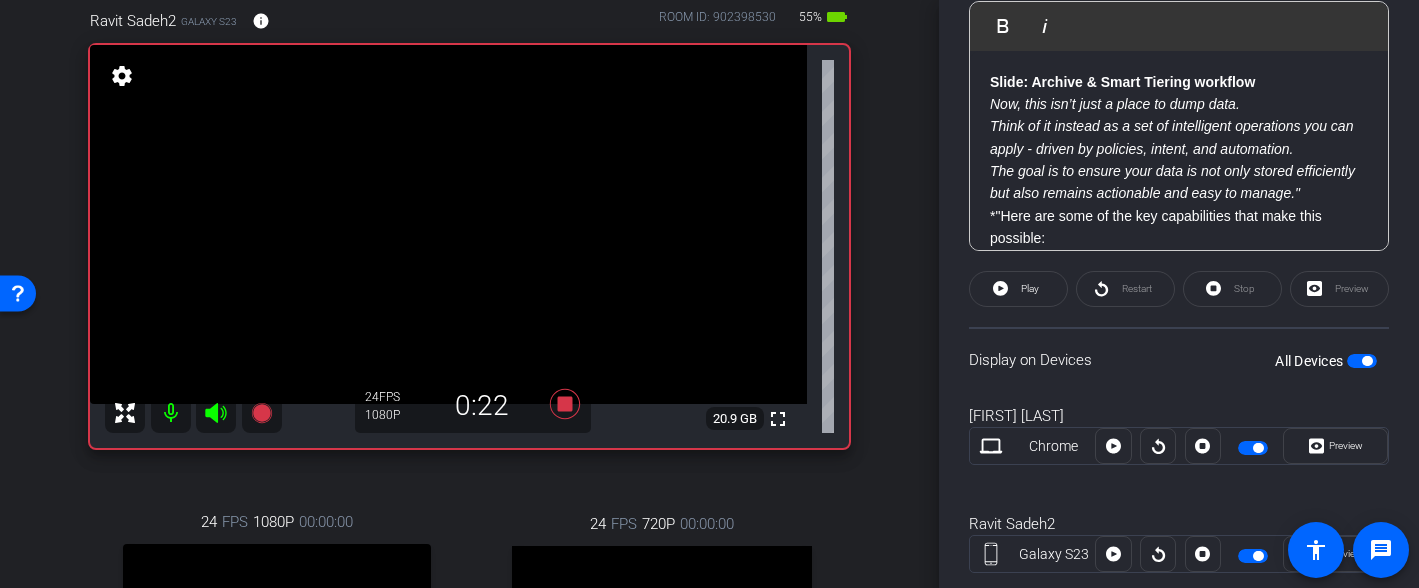 click on "Restart" 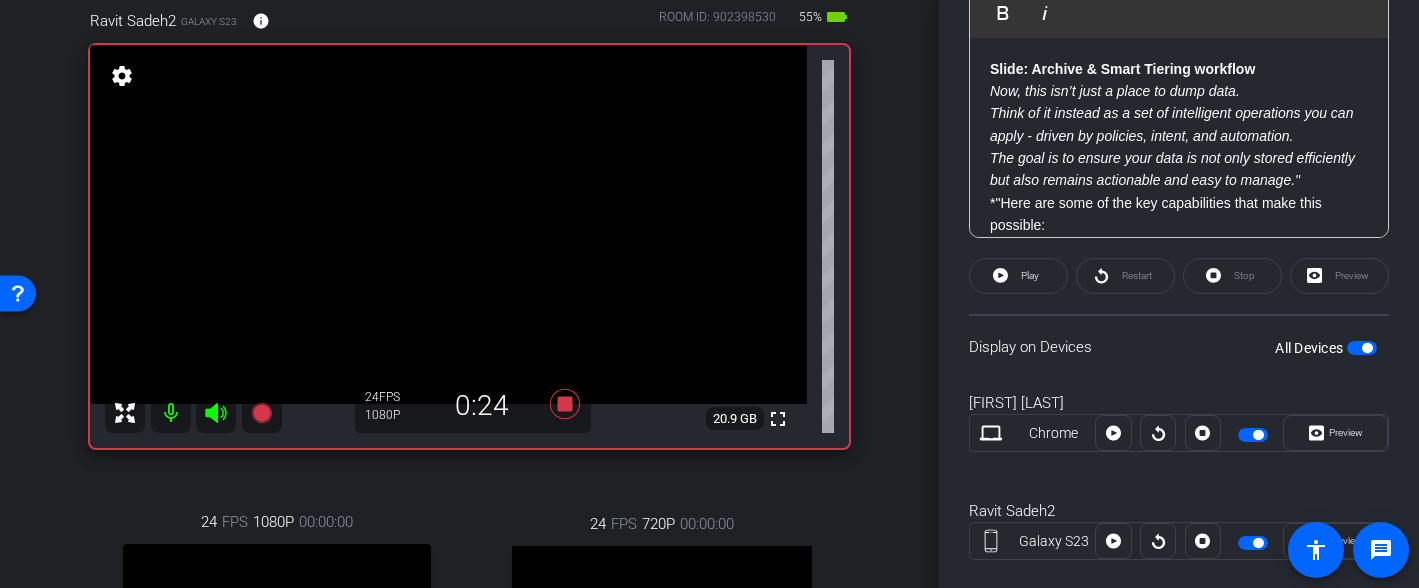 scroll, scrollTop: 632, scrollLeft: 0, axis: vertical 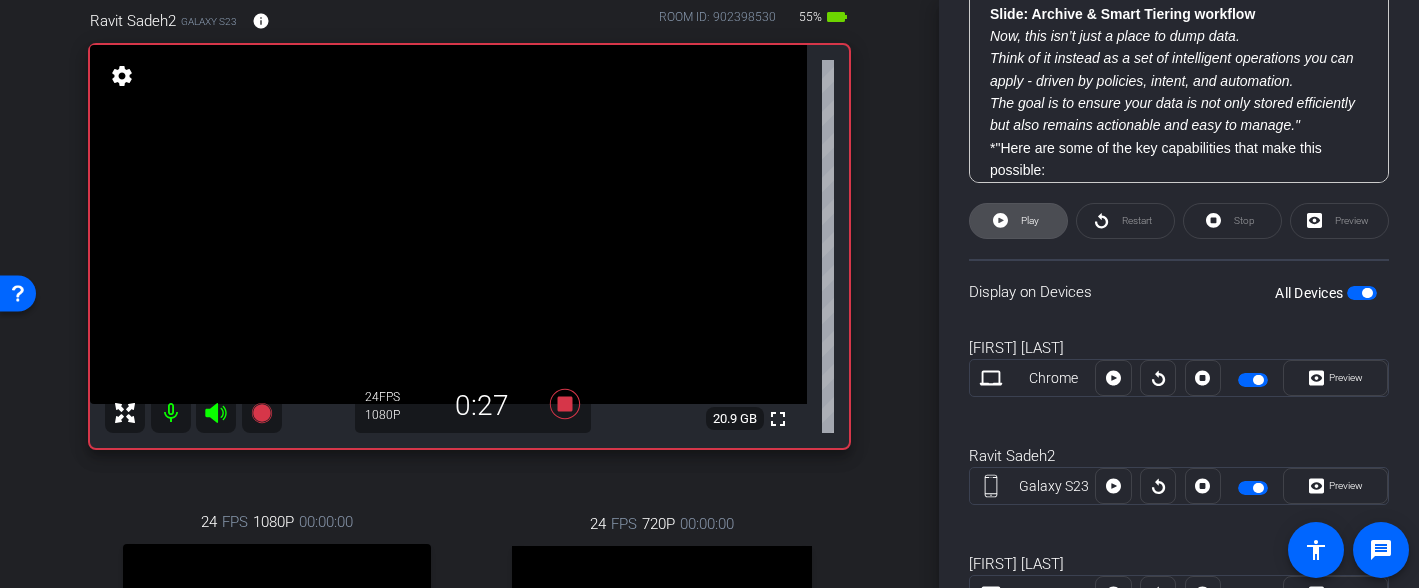 click on "Play" 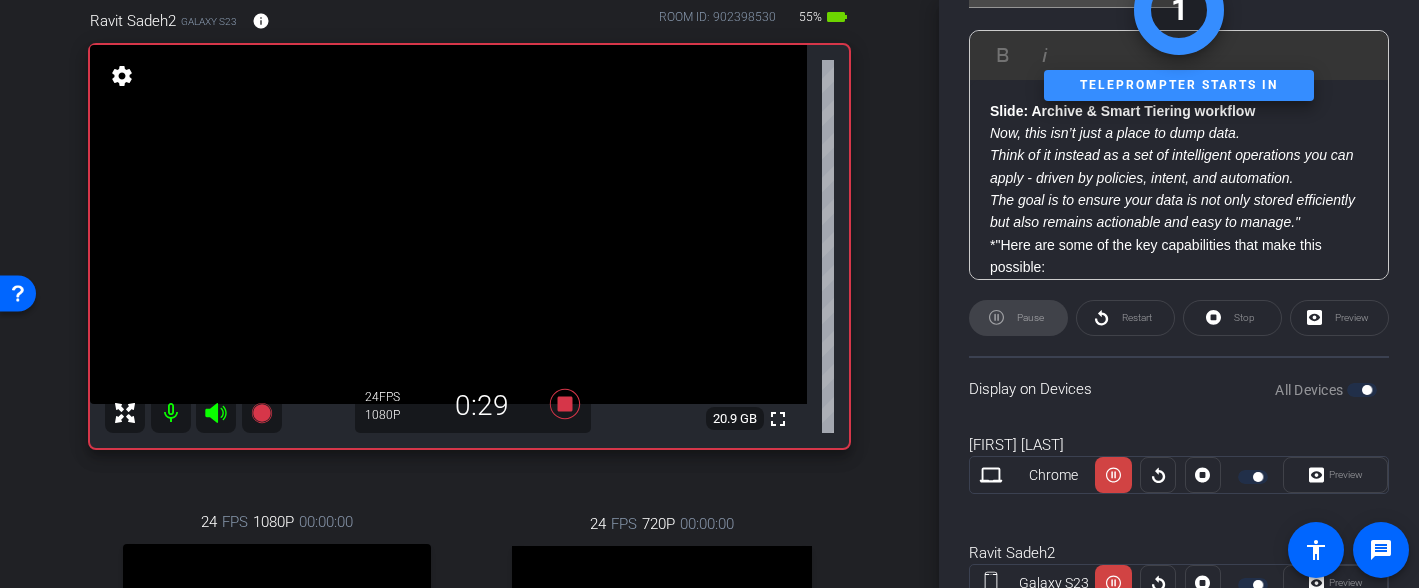 scroll, scrollTop: 531, scrollLeft: 0, axis: vertical 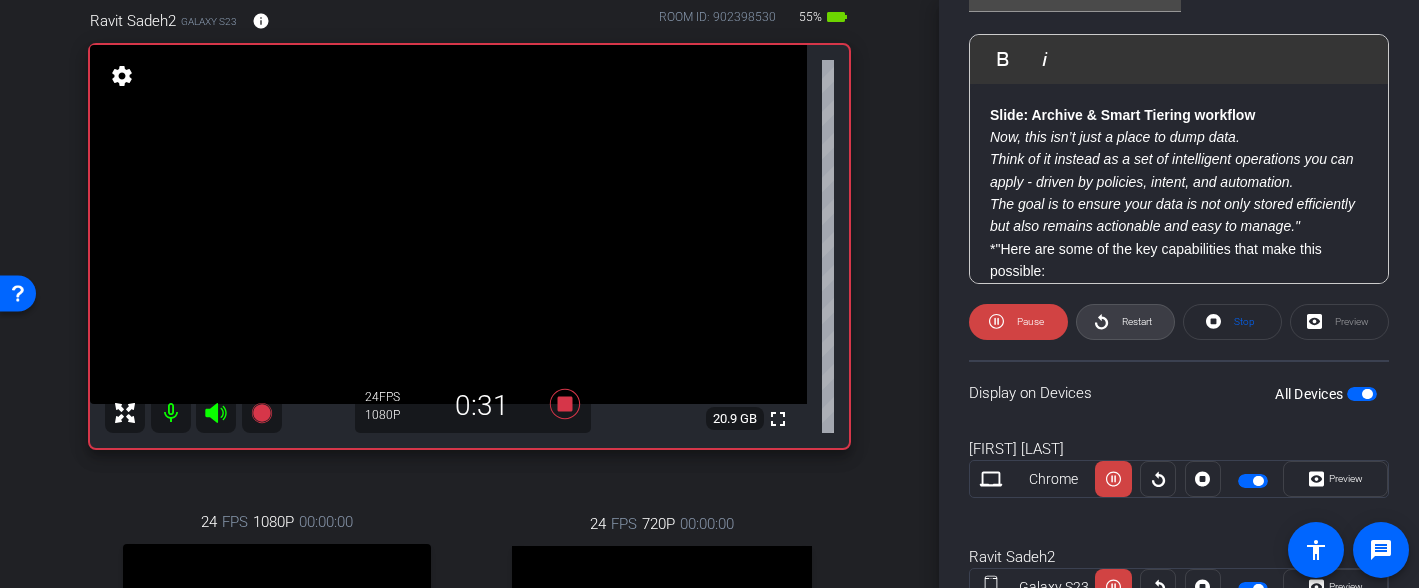 click 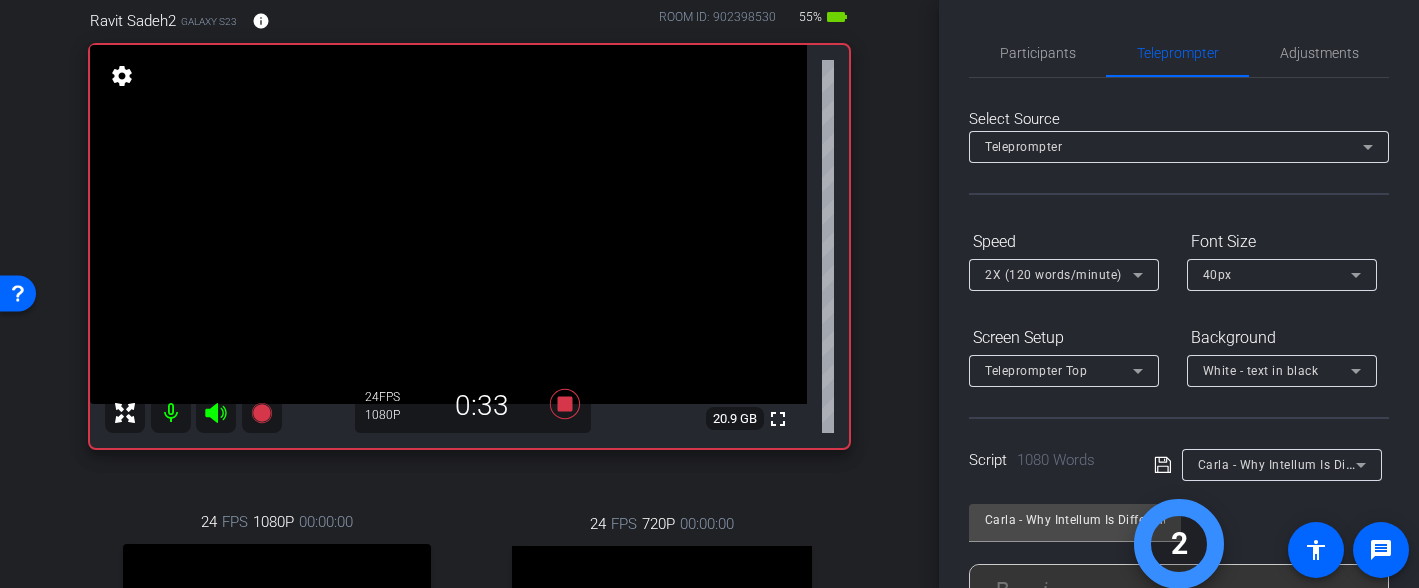 scroll, scrollTop: 0, scrollLeft: 0, axis: both 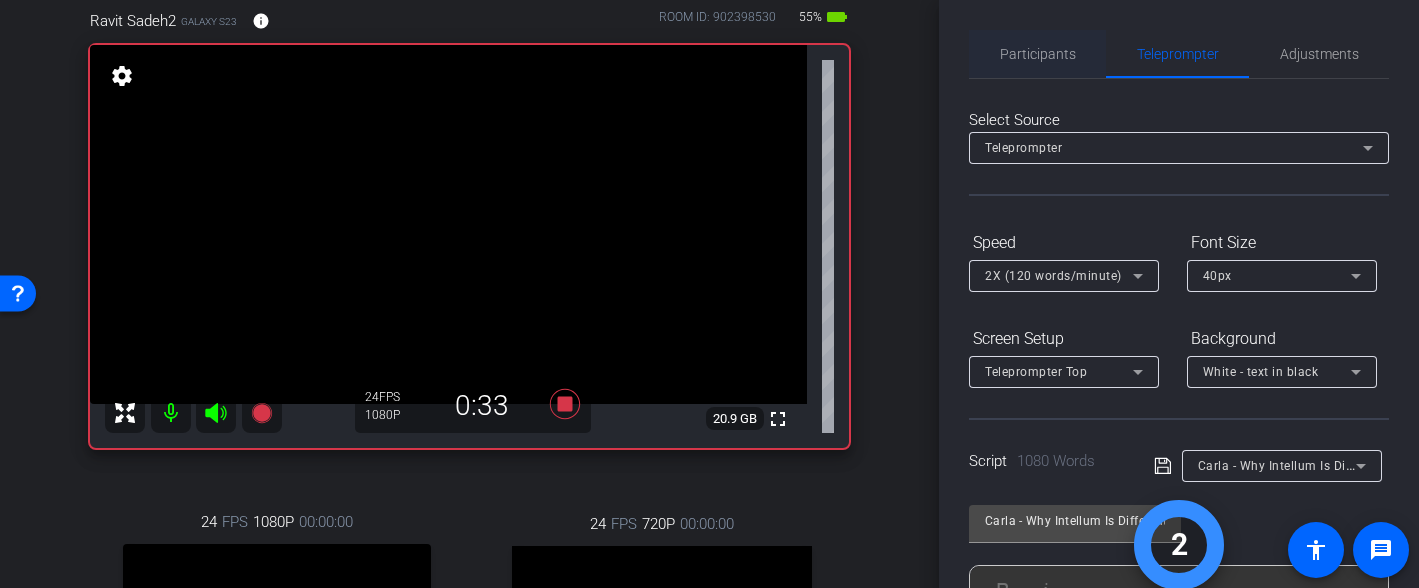 click on "Participants" at bounding box center (1038, 54) 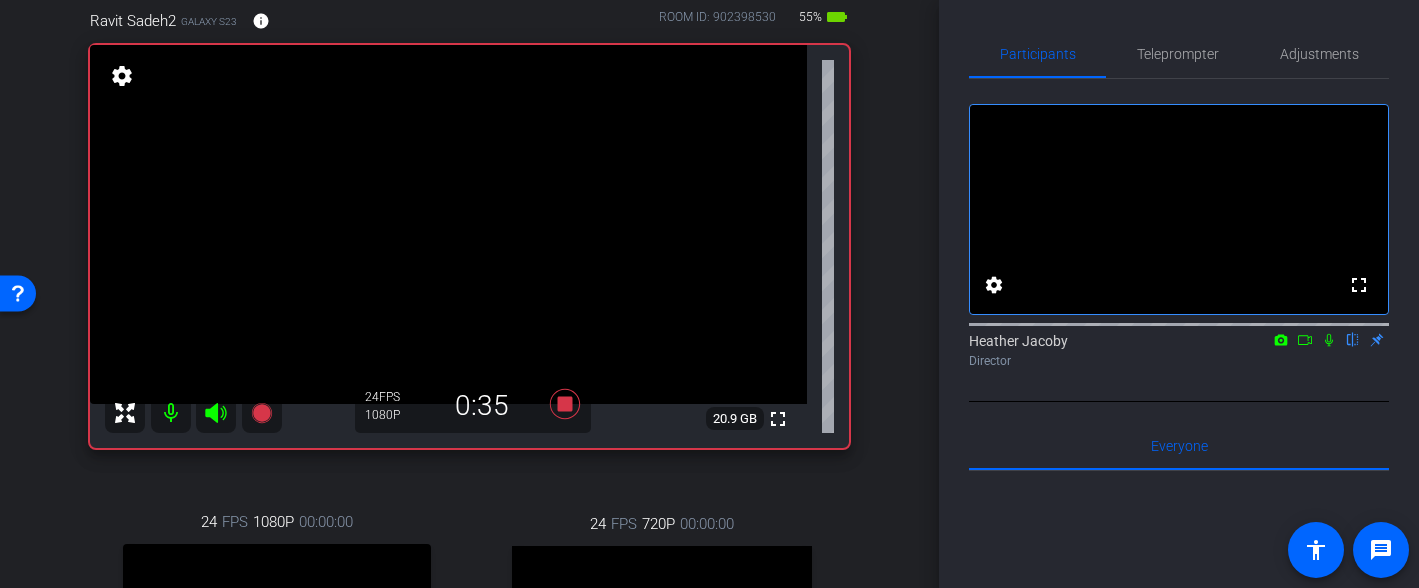 click 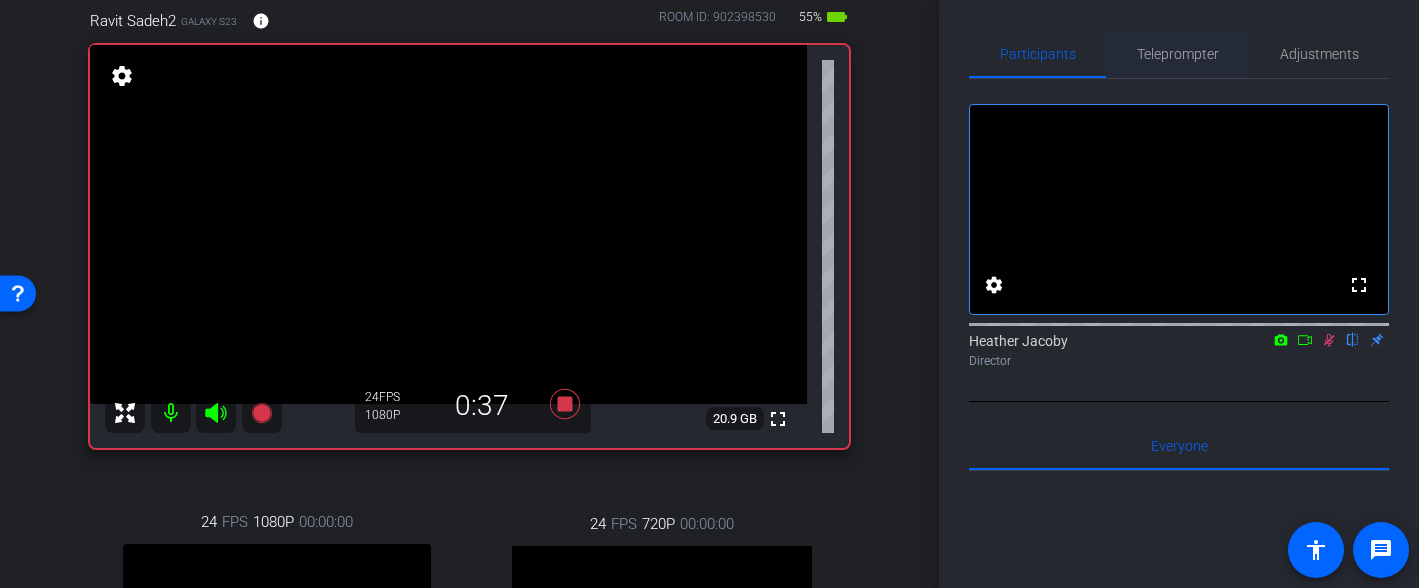 click on "Teleprompter" at bounding box center [1178, 54] 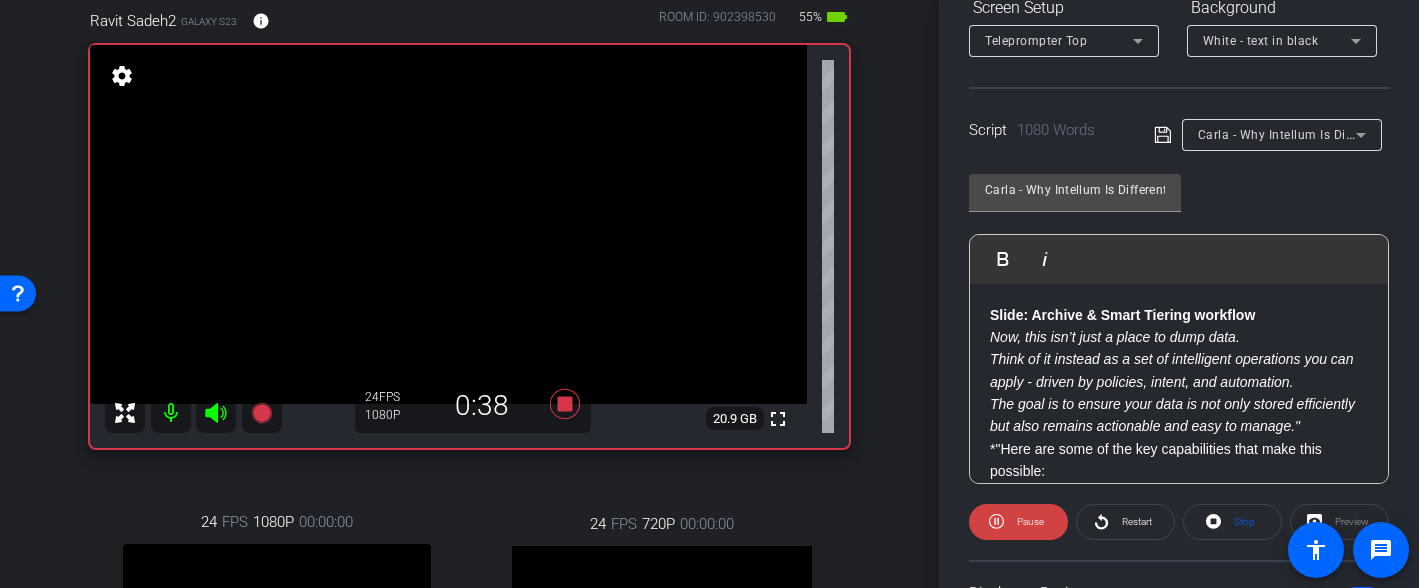 scroll, scrollTop: 332, scrollLeft: 0, axis: vertical 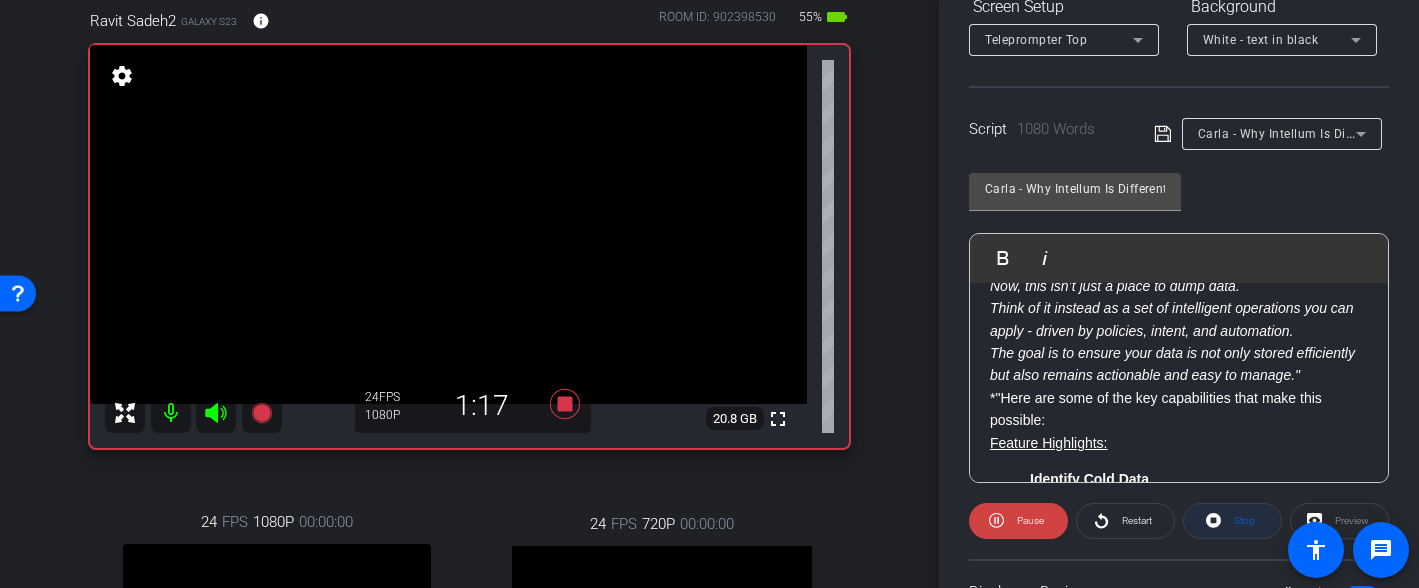 click 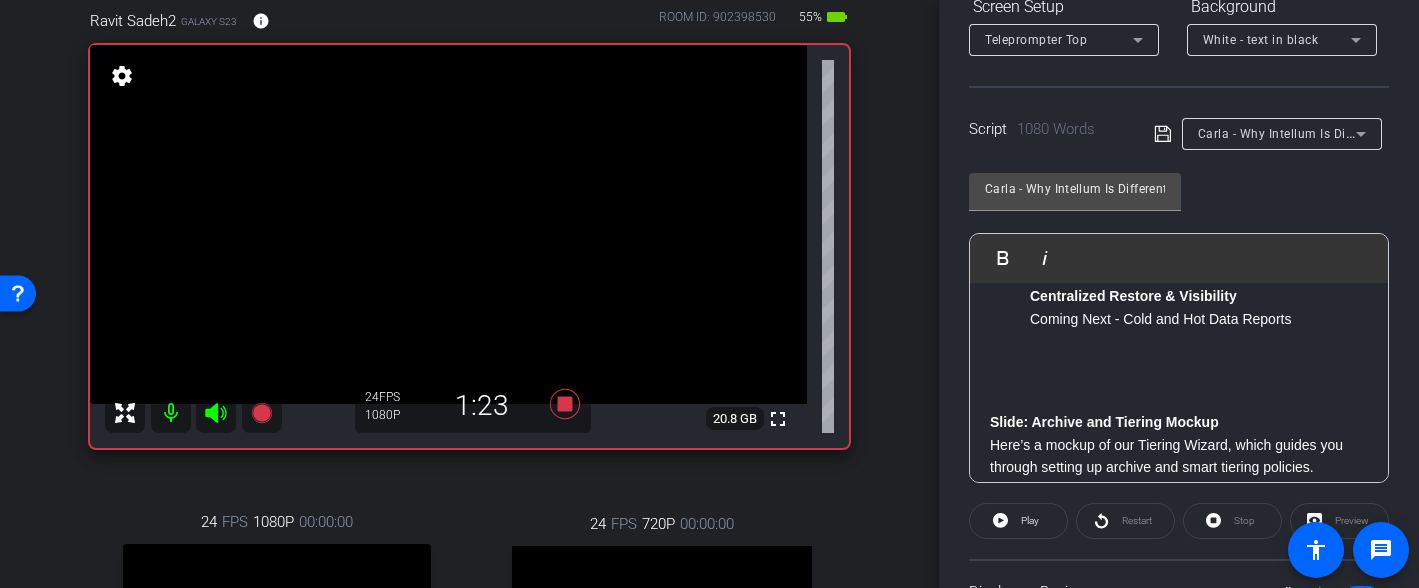 scroll, scrollTop: 303, scrollLeft: 0, axis: vertical 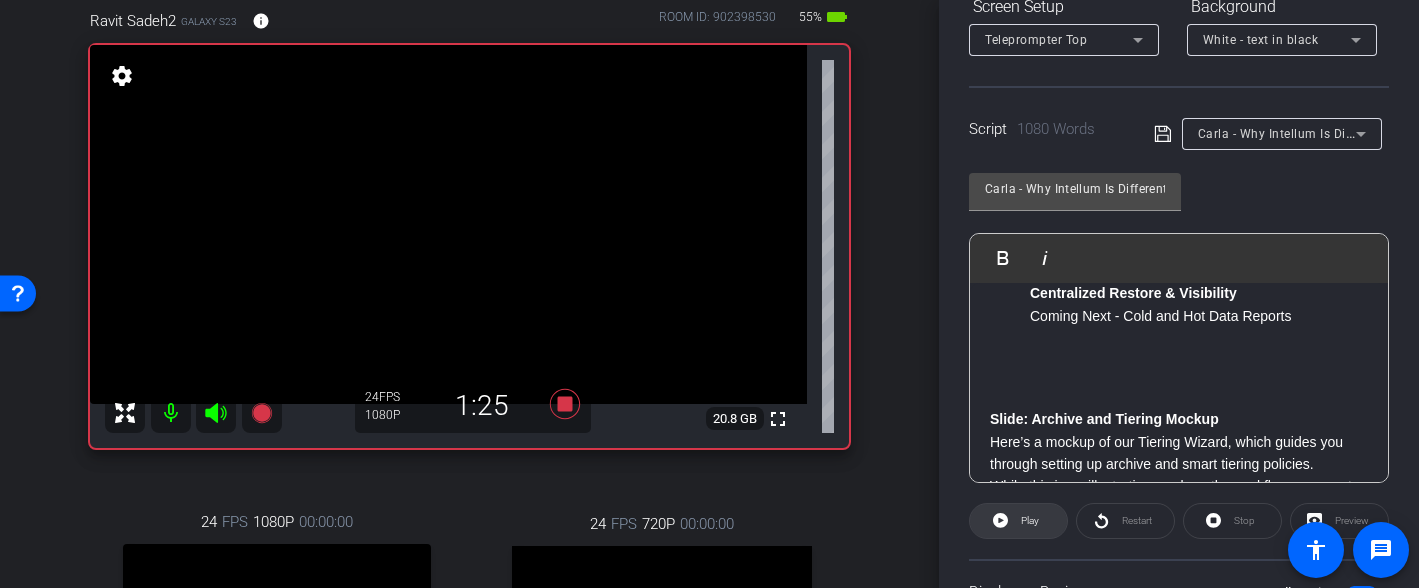 click 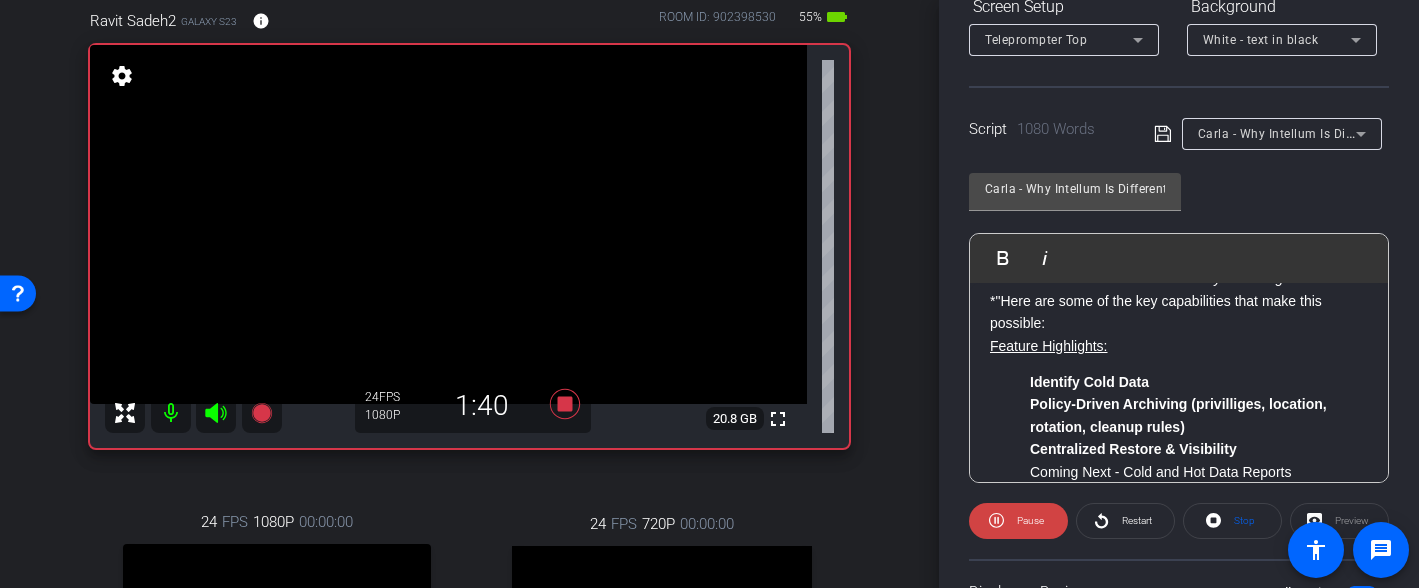 scroll, scrollTop: 0, scrollLeft: 0, axis: both 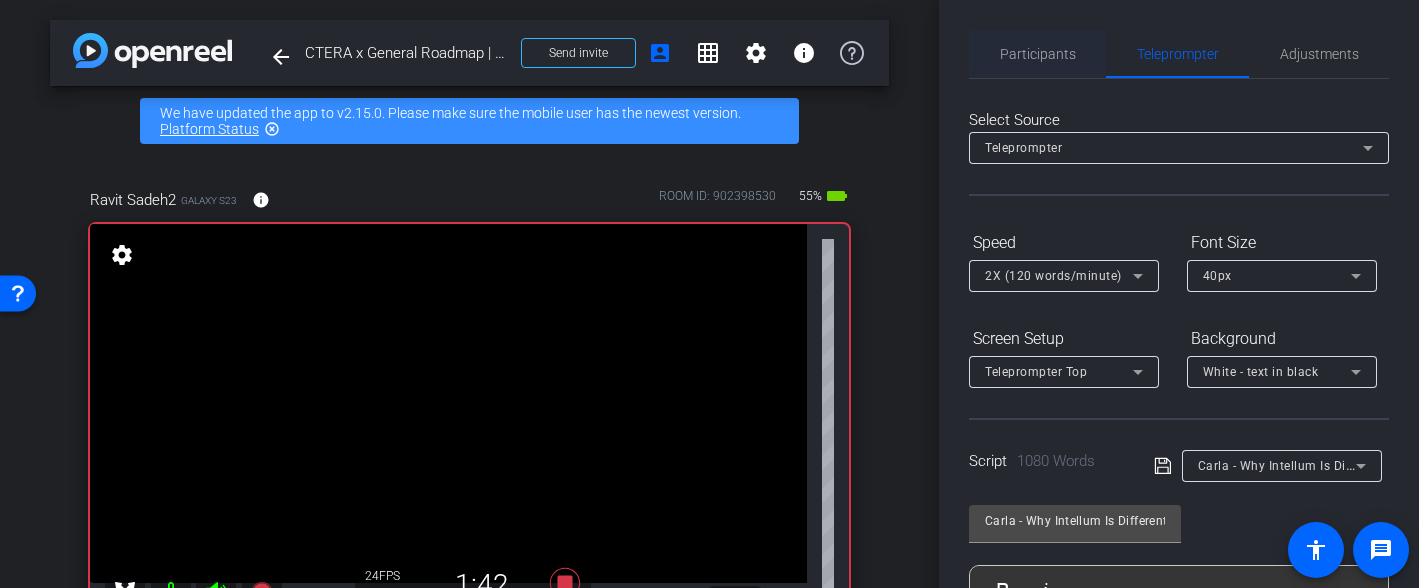 click on "Participants" at bounding box center (1038, 54) 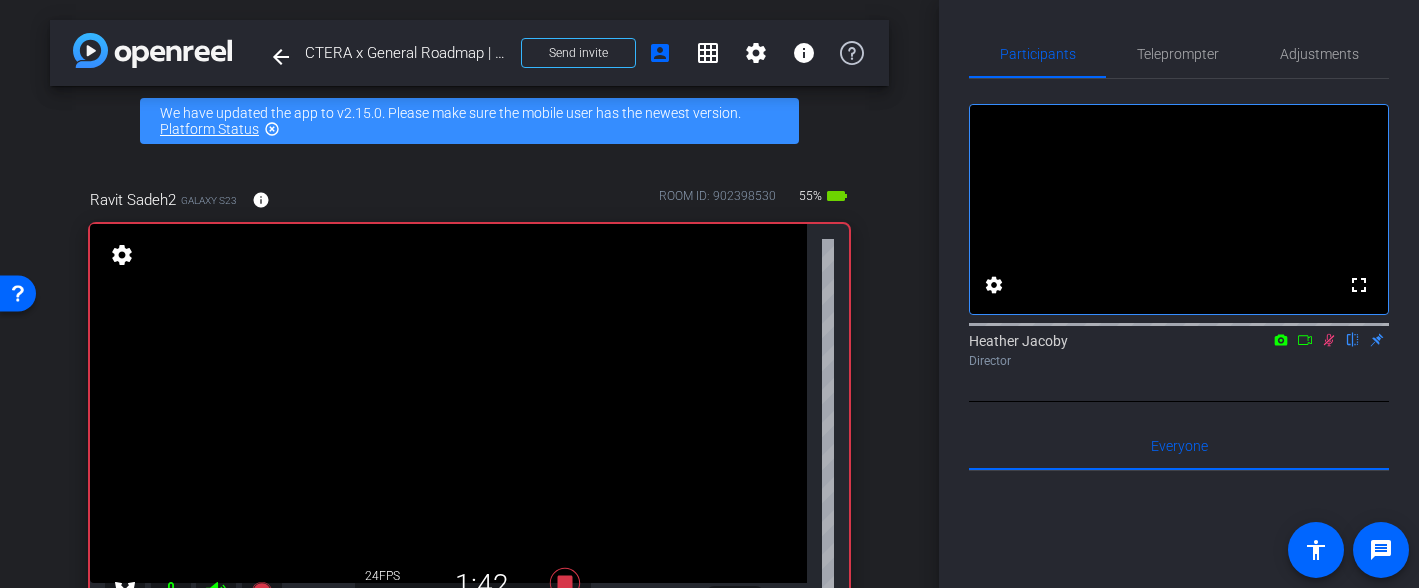 click 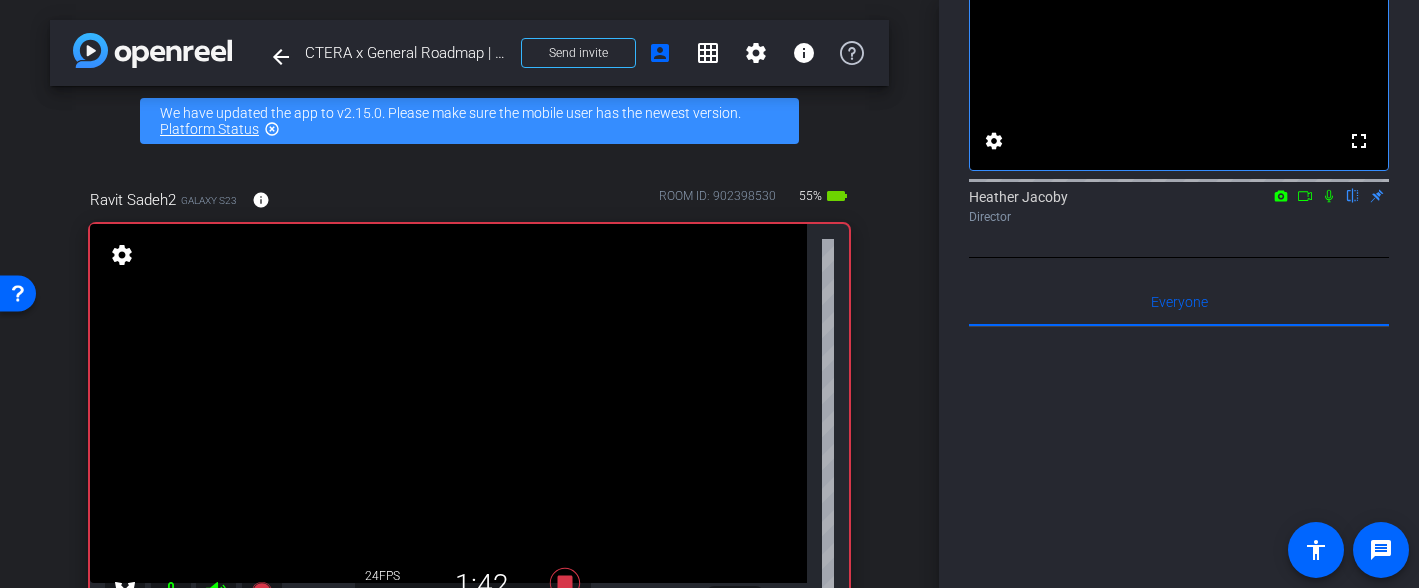 scroll, scrollTop: 153, scrollLeft: 0, axis: vertical 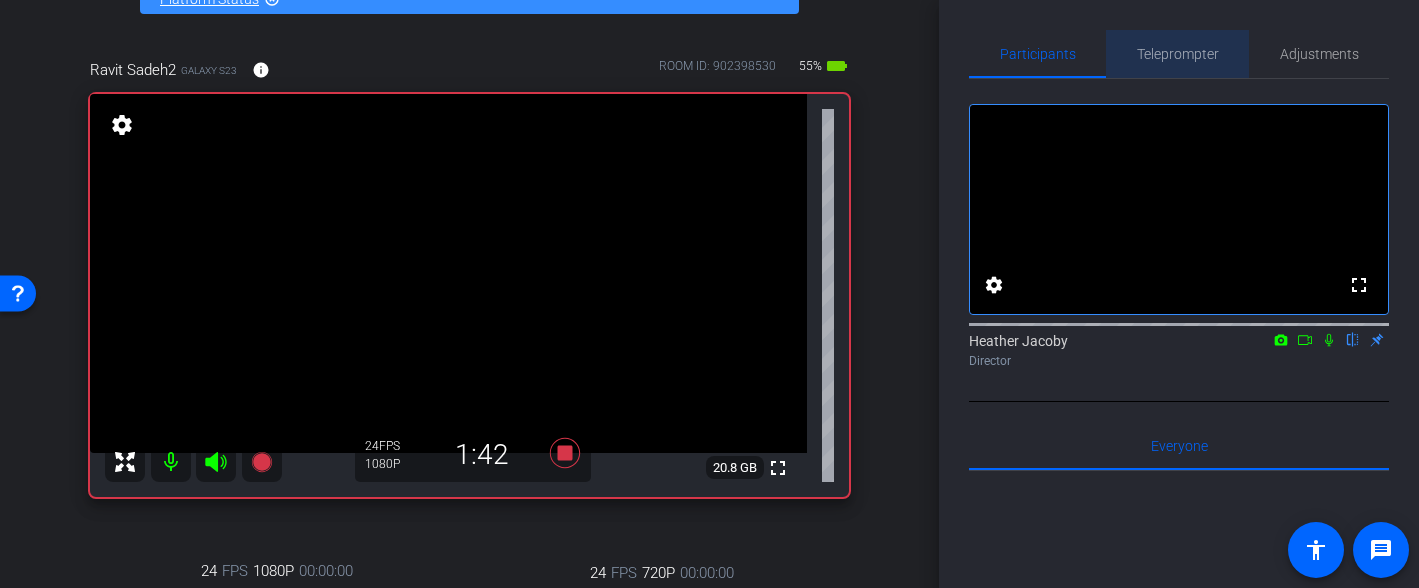 click on "Teleprompter" at bounding box center (1178, 54) 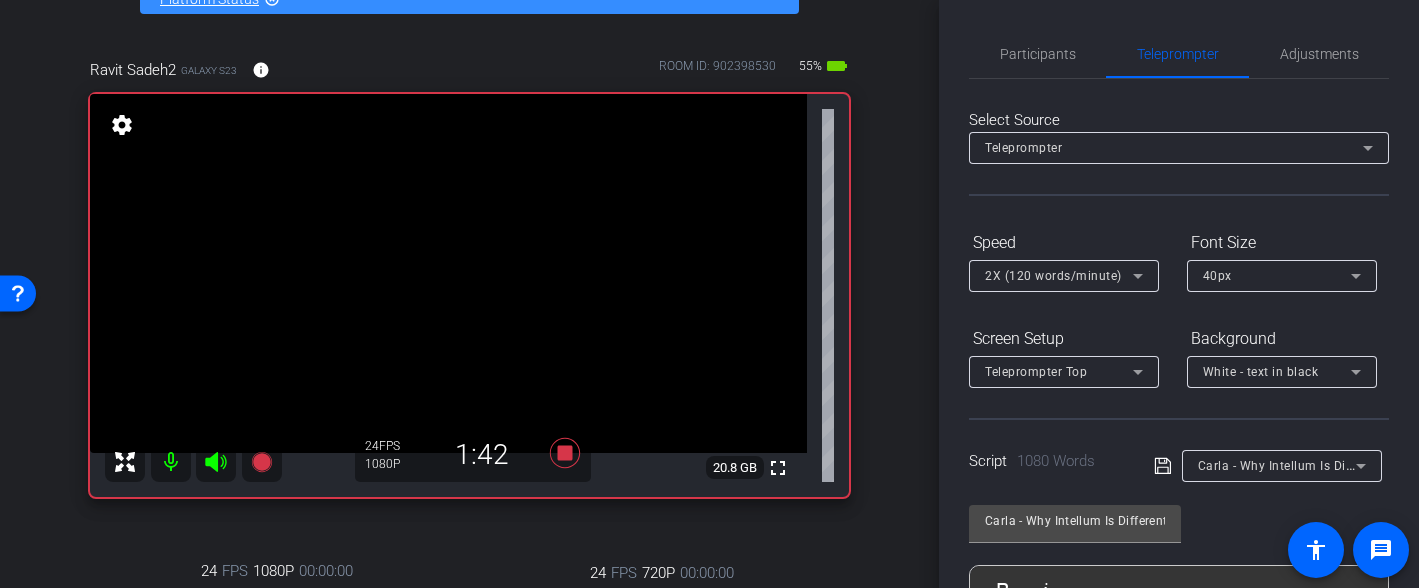 scroll, scrollTop: 9, scrollLeft: 0, axis: vertical 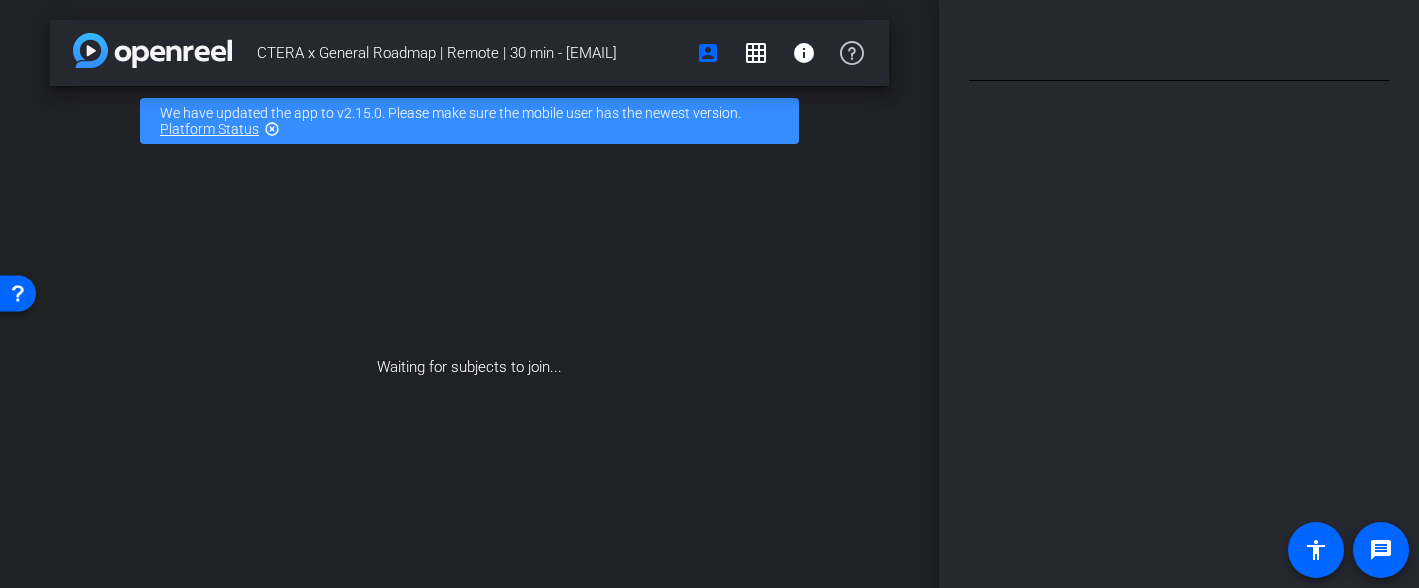 type on "Carla - Why Intellum Is Different" 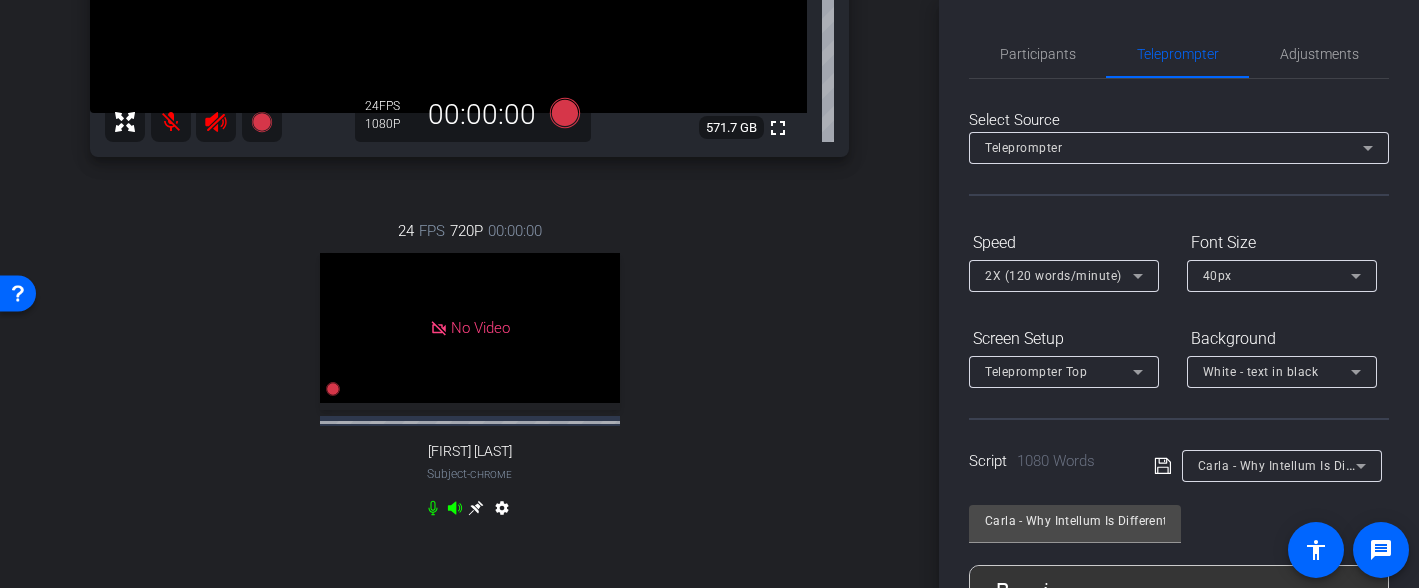 scroll, scrollTop: 464, scrollLeft: 0, axis: vertical 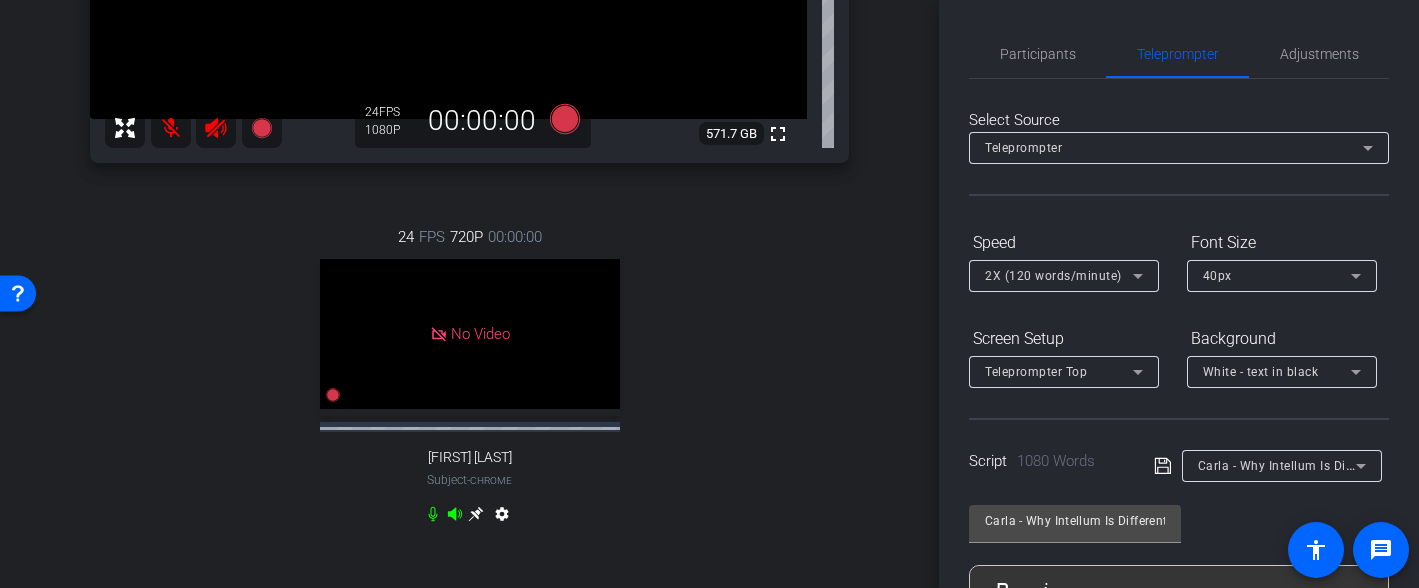 click at bounding box center [216, 128] 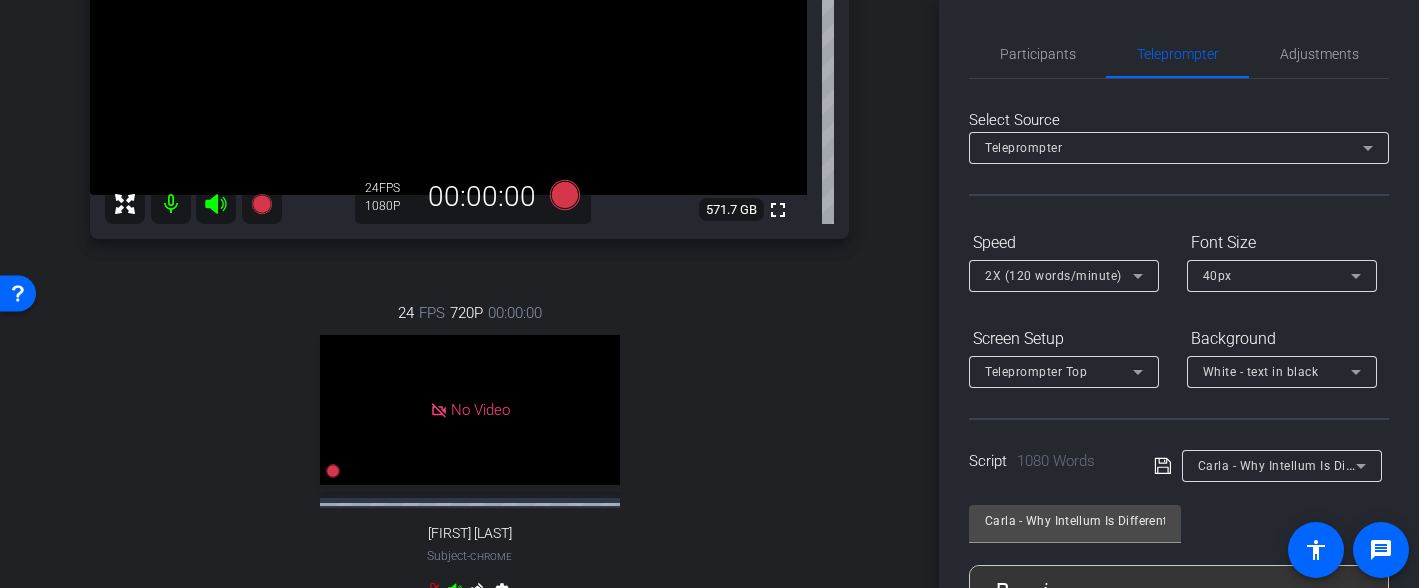 scroll, scrollTop: 323, scrollLeft: 0, axis: vertical 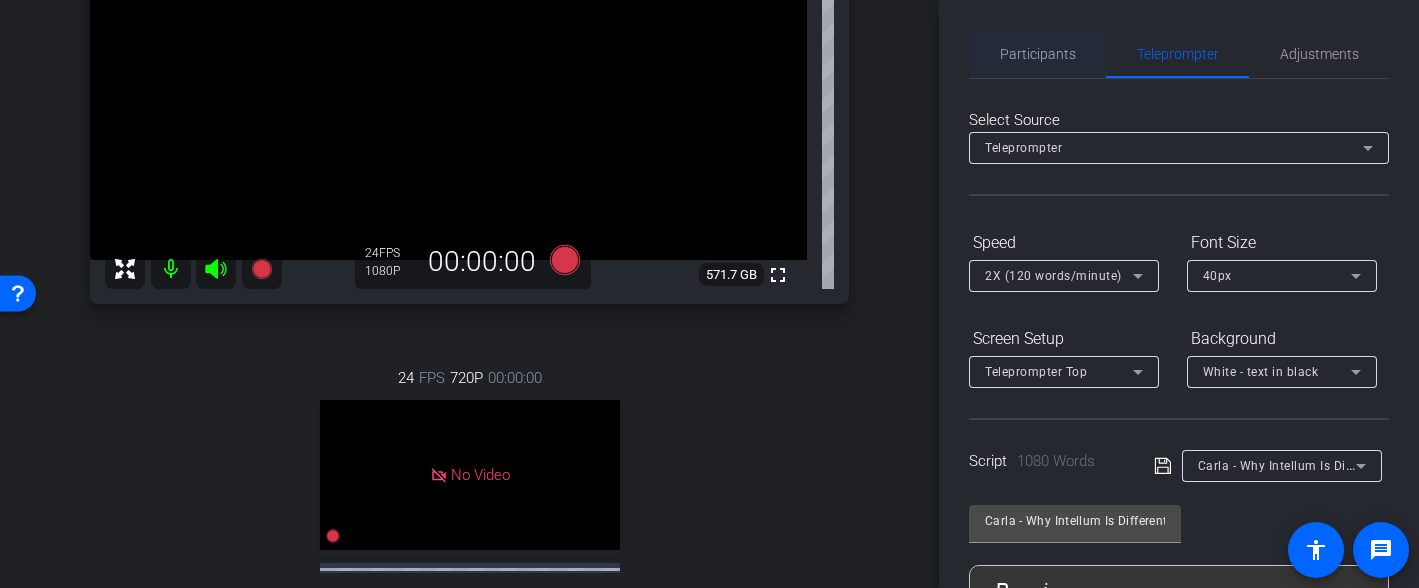 click on "Participants" at bounding box center (1038, 54) 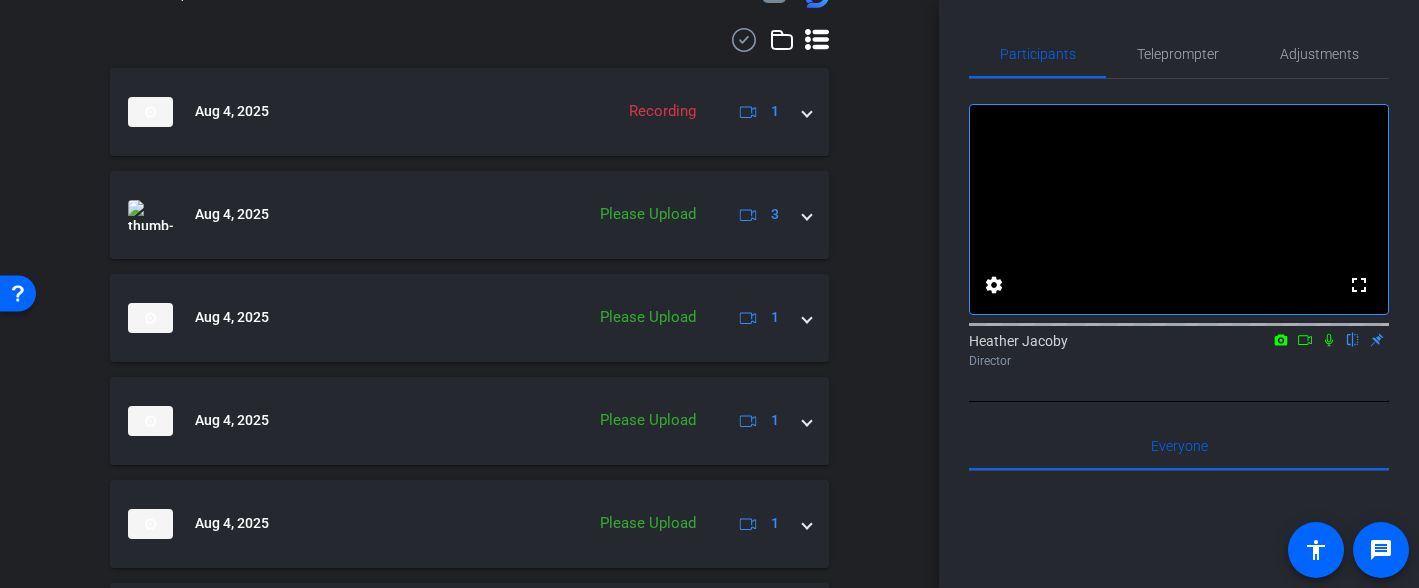 scroll, scrollTop: 1080, scrollLeft: 0, axis: vertical 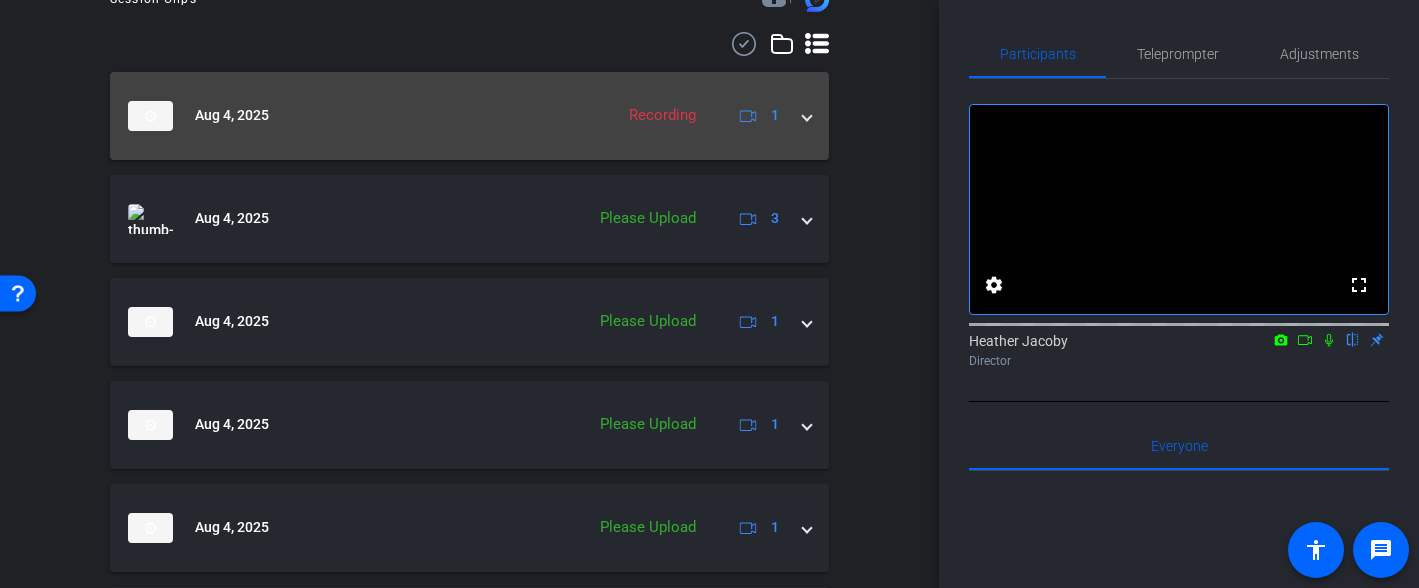 click on "Aug 4, 2025  Recording
1" at bounding box center (469, 116) 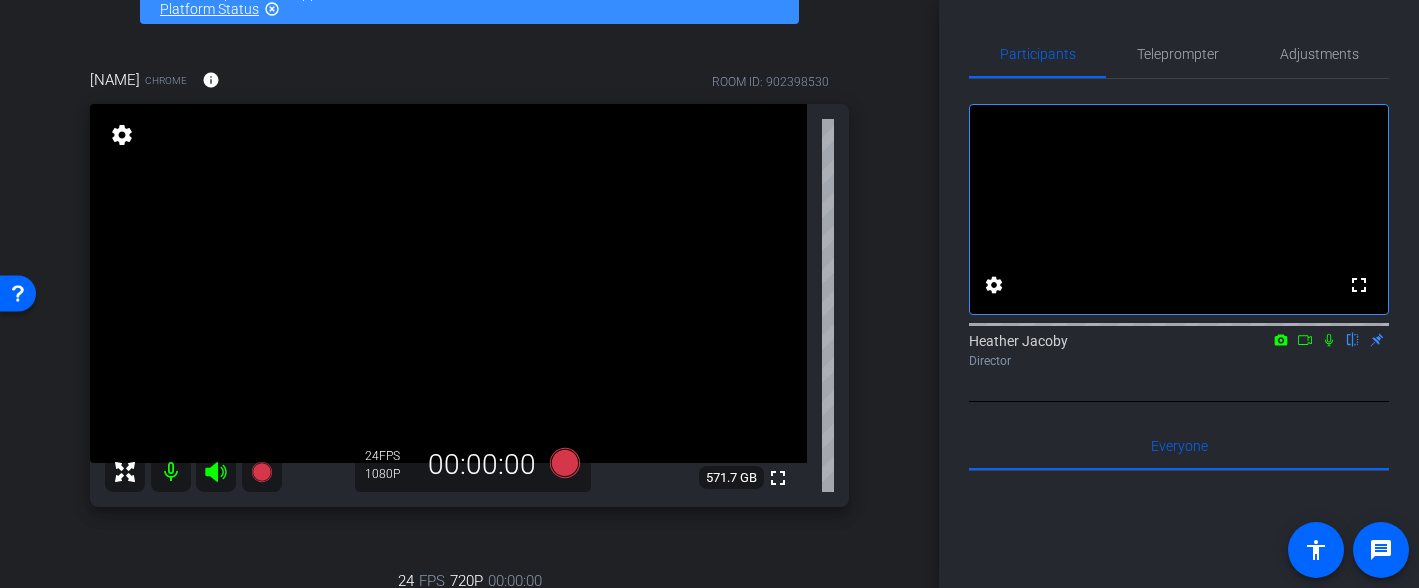 scroll, scrollTop: 82, scrollLeft: 0, axis: vertical 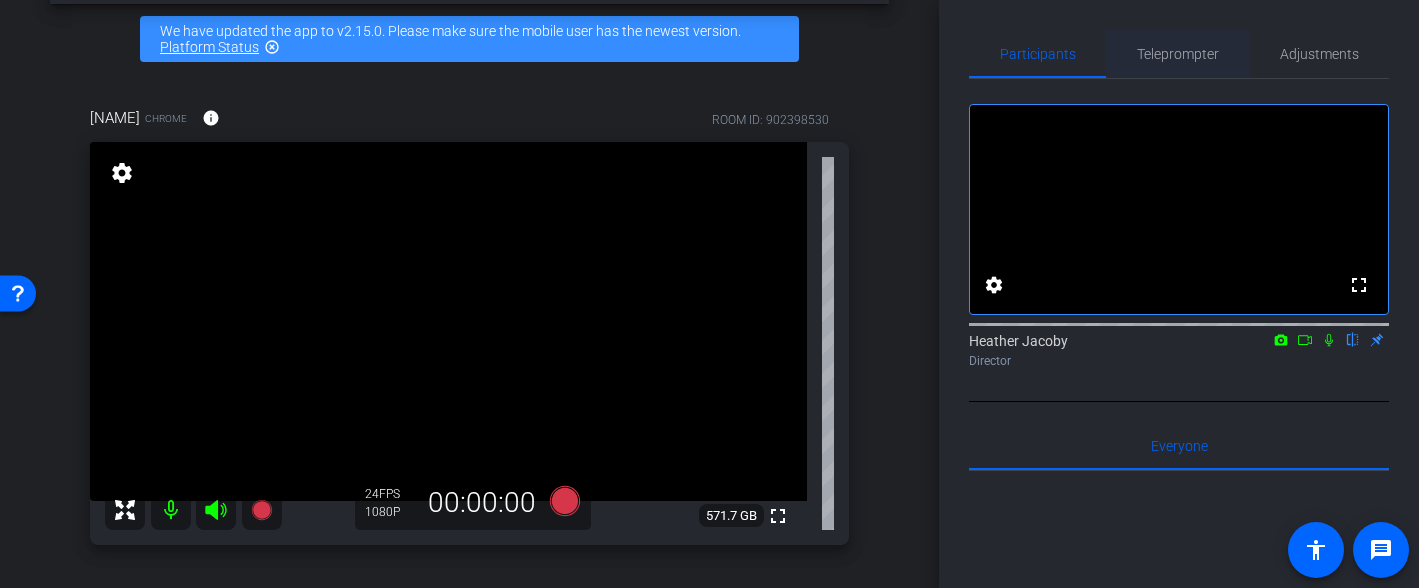 click on "Teleprompter" at bounding box center [1178, 54] 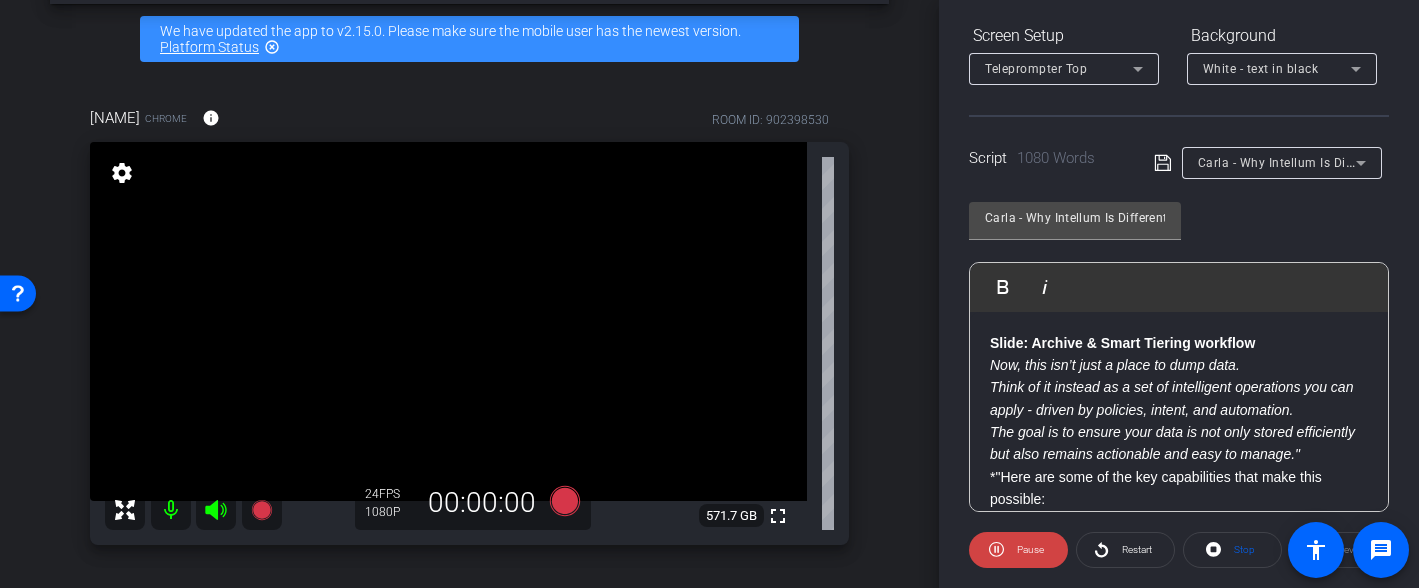scroll, scrollTop: 307, scrollLeft: 0, axis: vertical 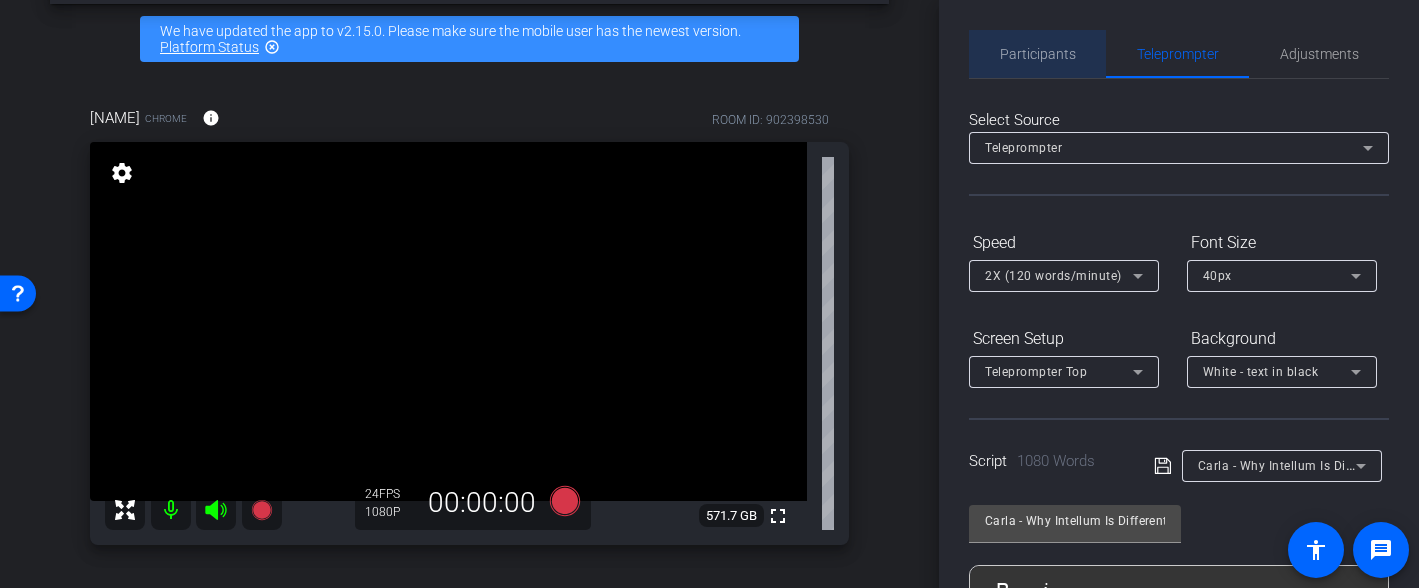 click on "Participants" at bounding box center [1038, 54] 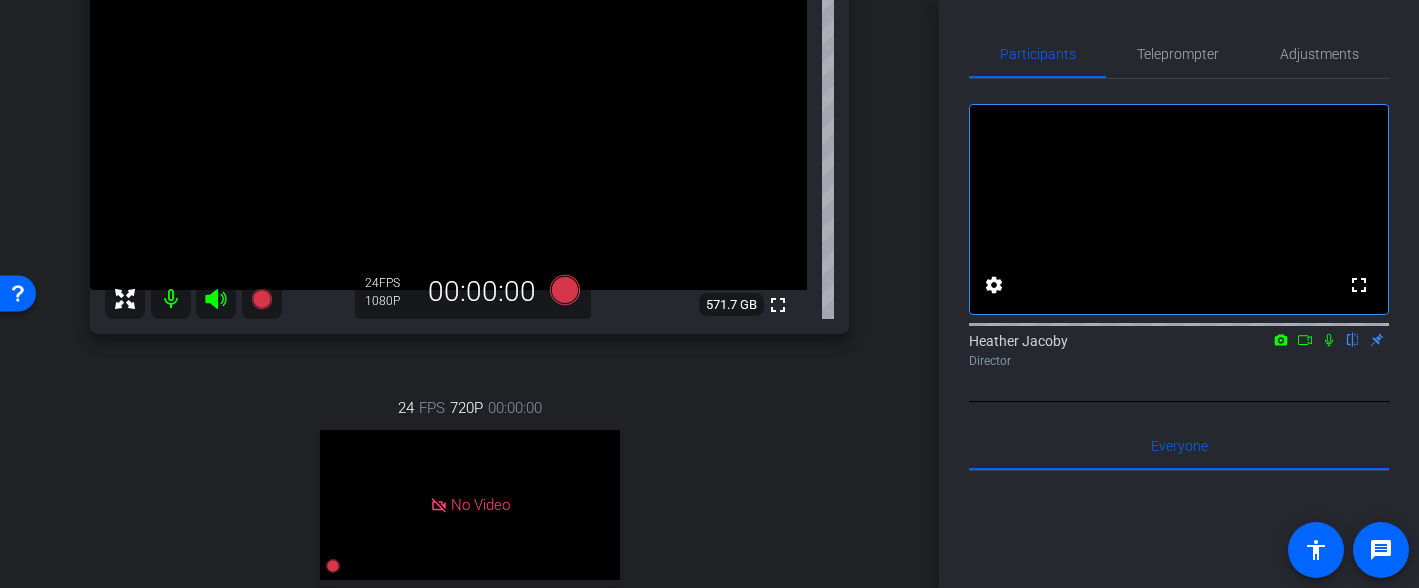 scroll, scrollTop: 292, scrollLeft: 0, axis: vertical 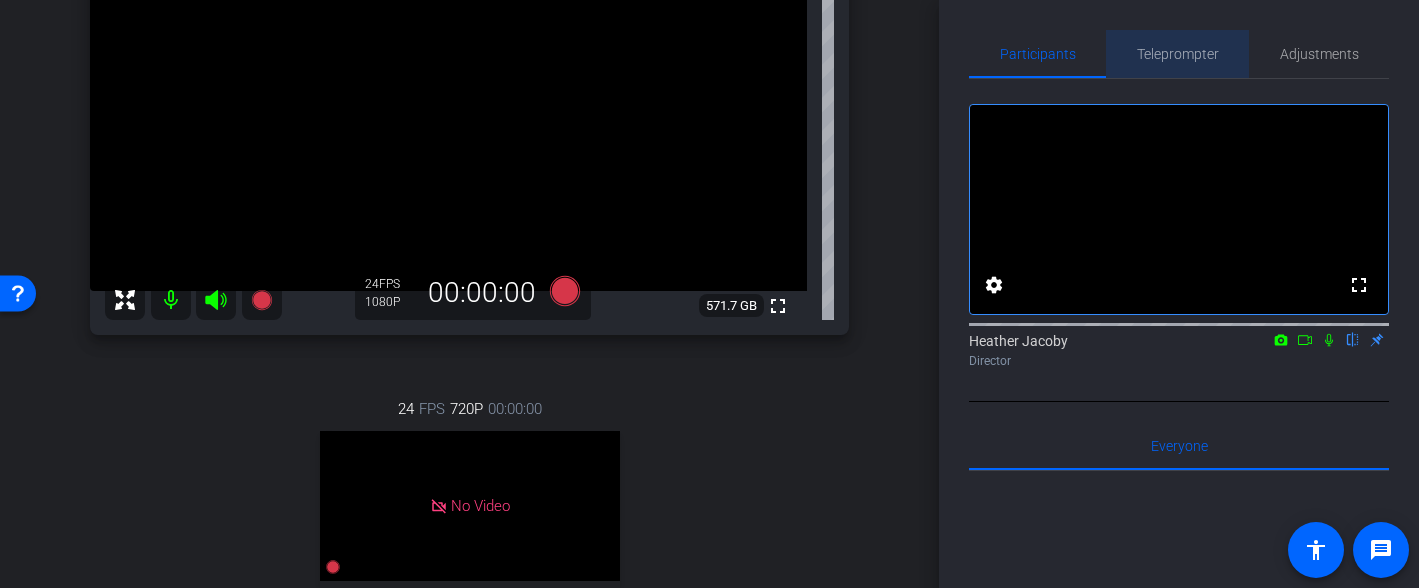 click on "Teleprompter" at bounding box center [1178, 54] 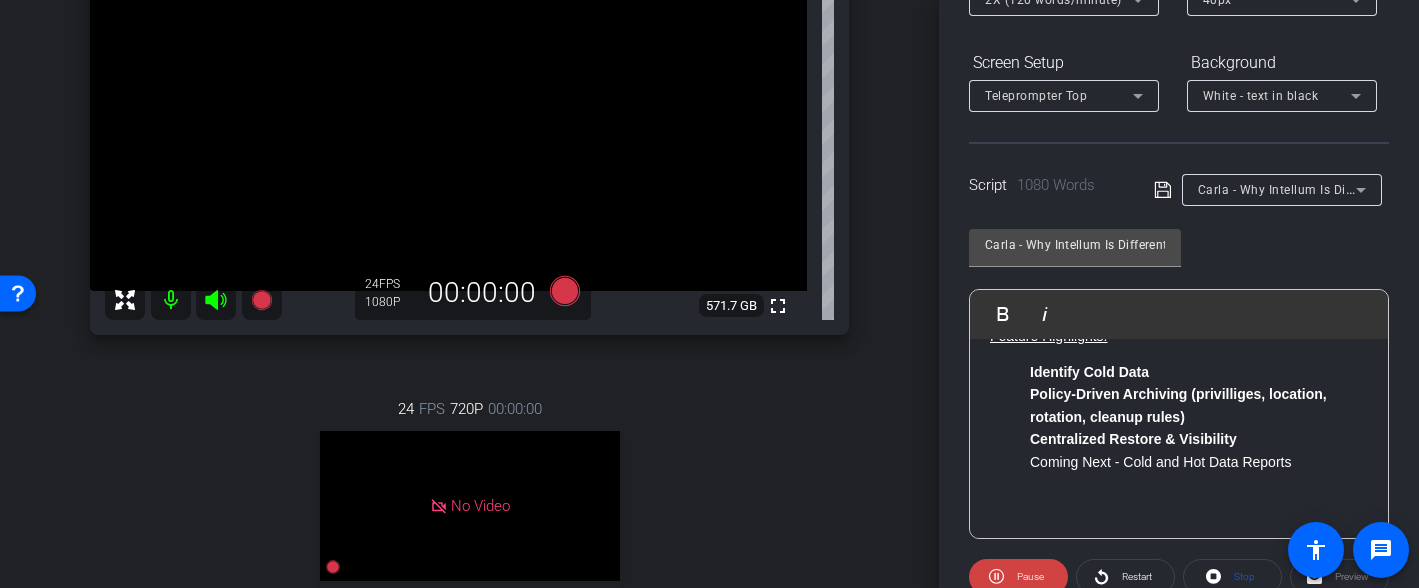 scroll, scrollTop: 359, scrollLeft: 0, axis: vertical 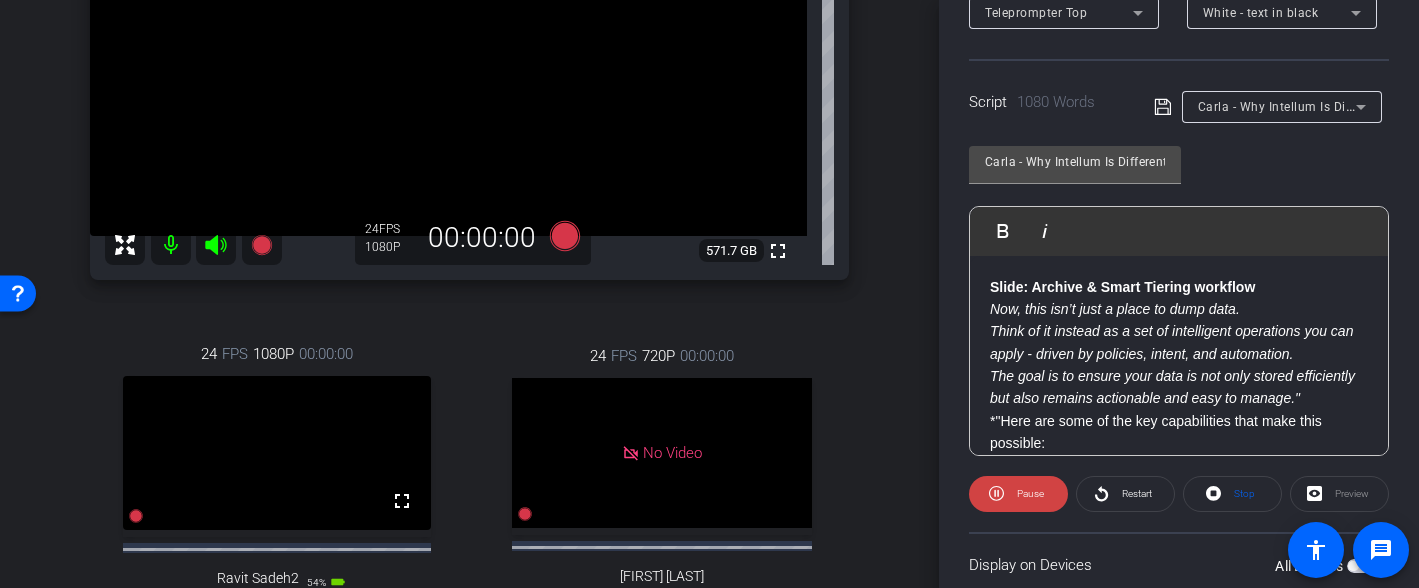 click at bounding box center [216, 245] 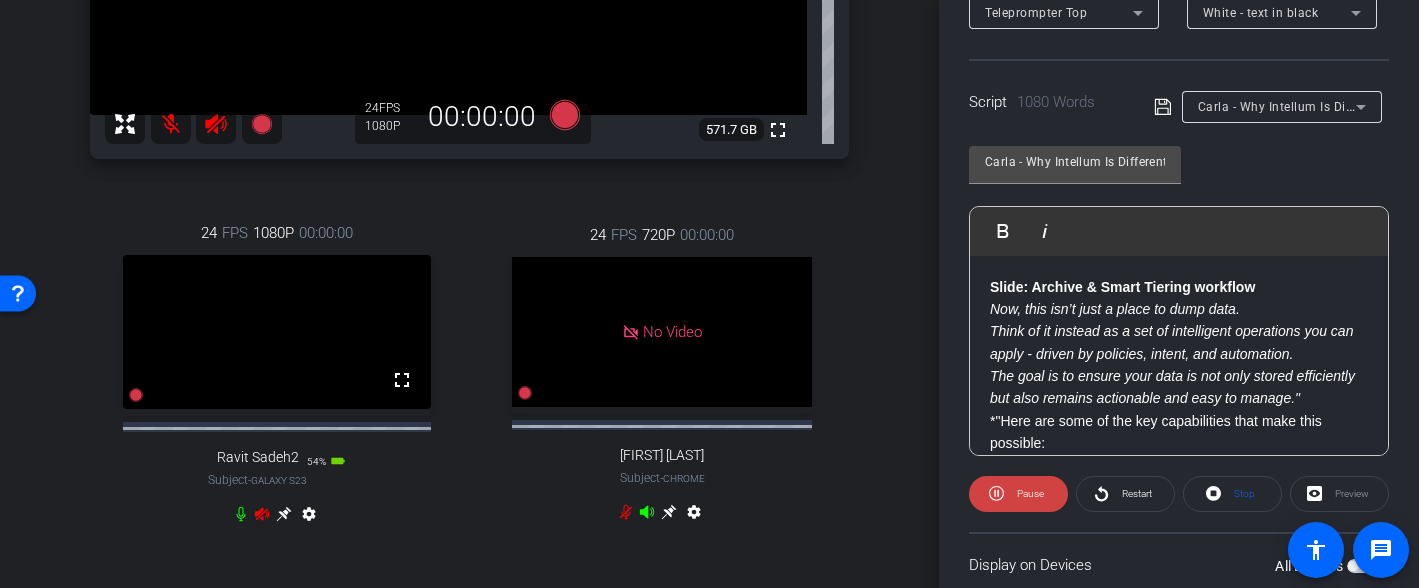 scroll, scrollTop: 496, scrollLeft: 0, axis: vertical 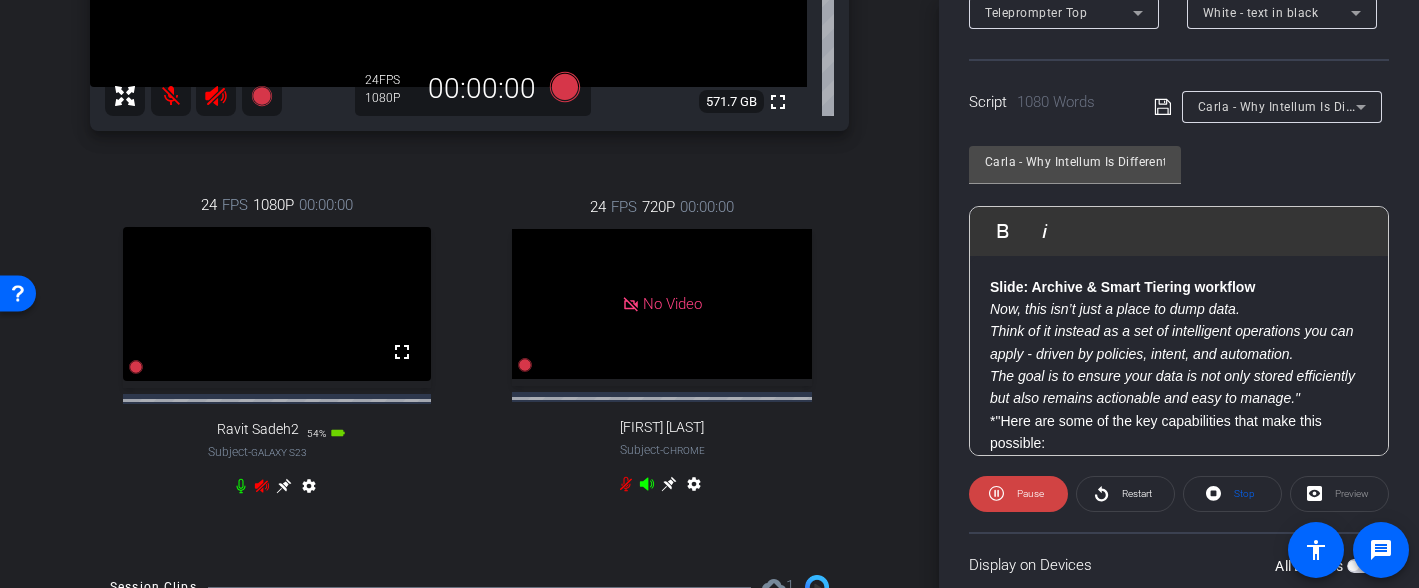 click 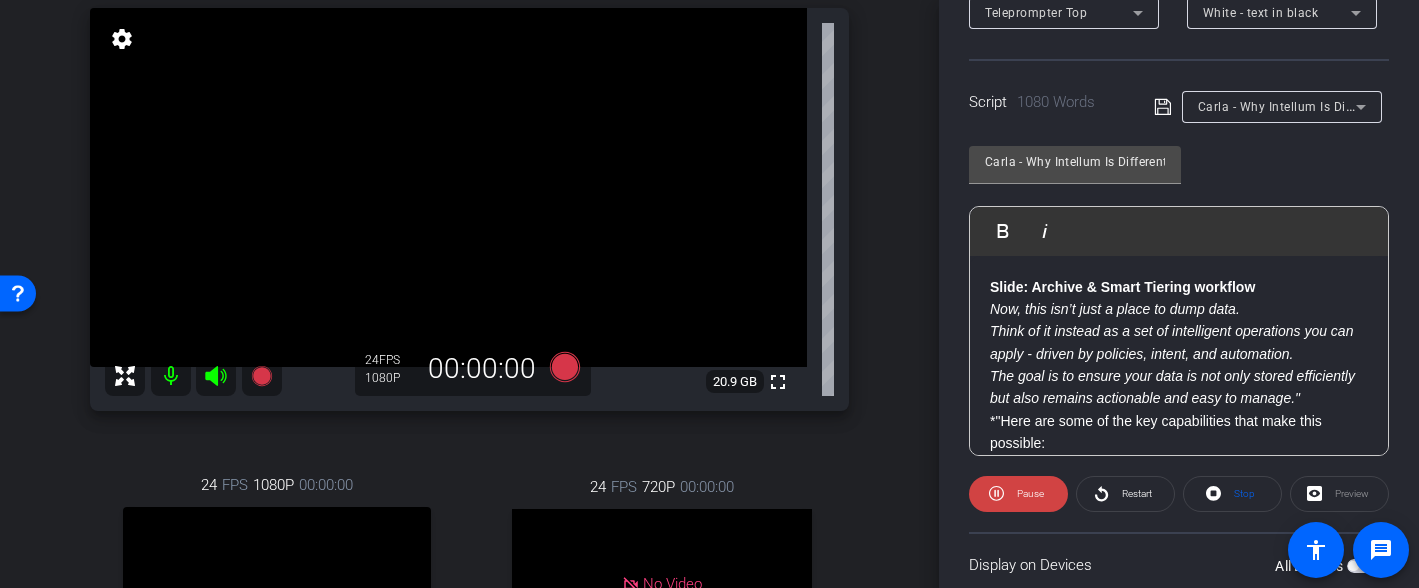 scroll, scrollTop: 195, scrollLeft: 0, axis: vertical 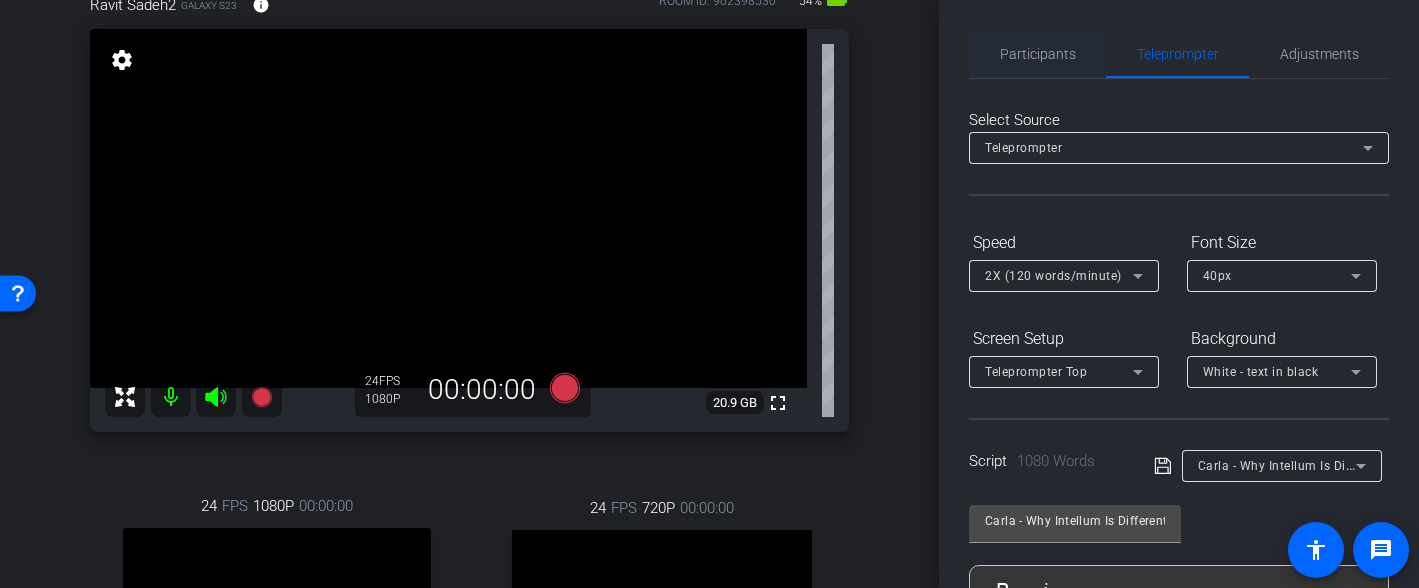 click on "Participants" at bounding box center (1038, 54) 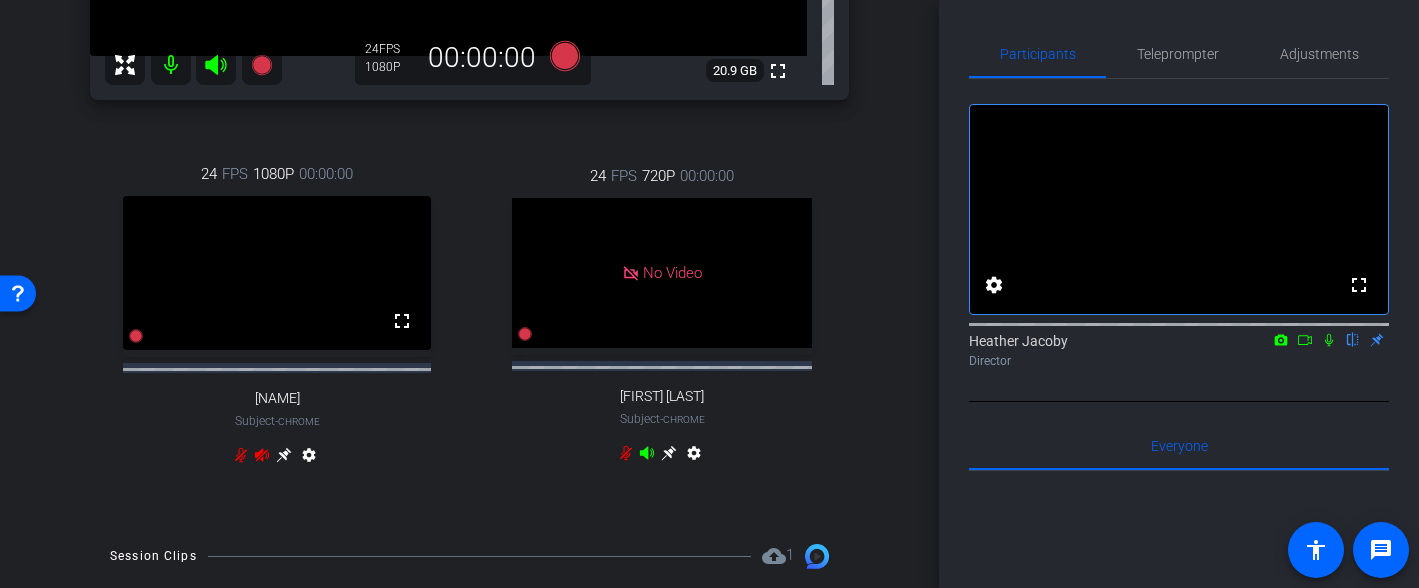 scroll, scrollTop: 546, scrollLeft: 0, axis: vertical 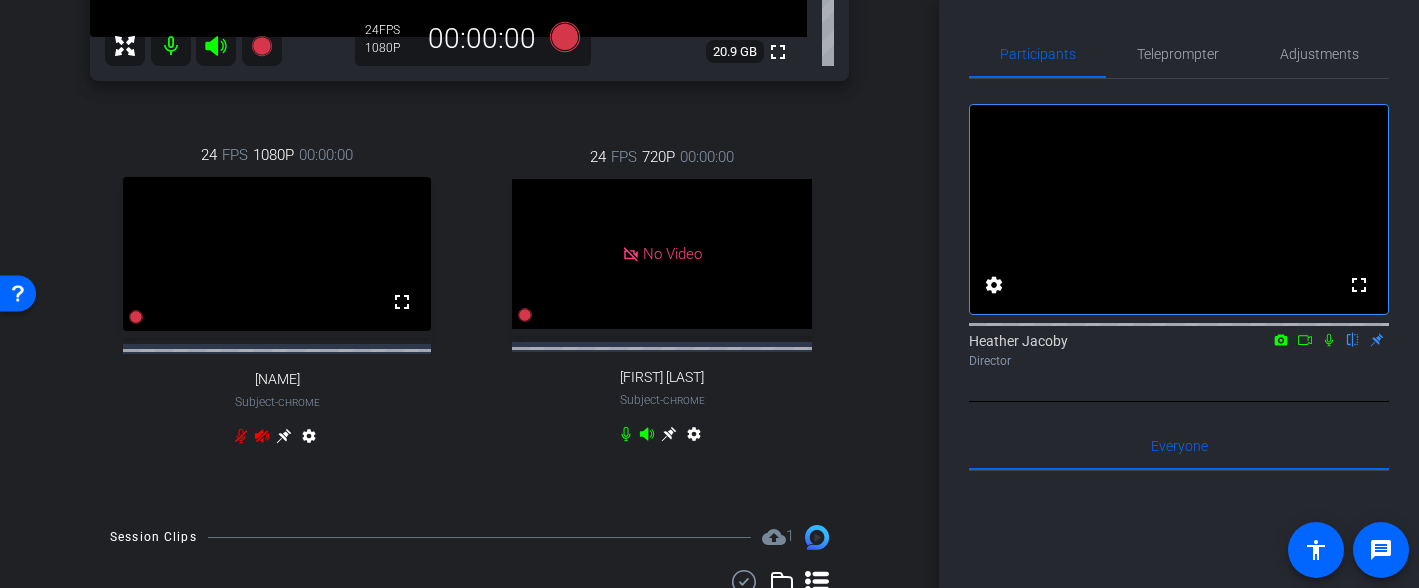click 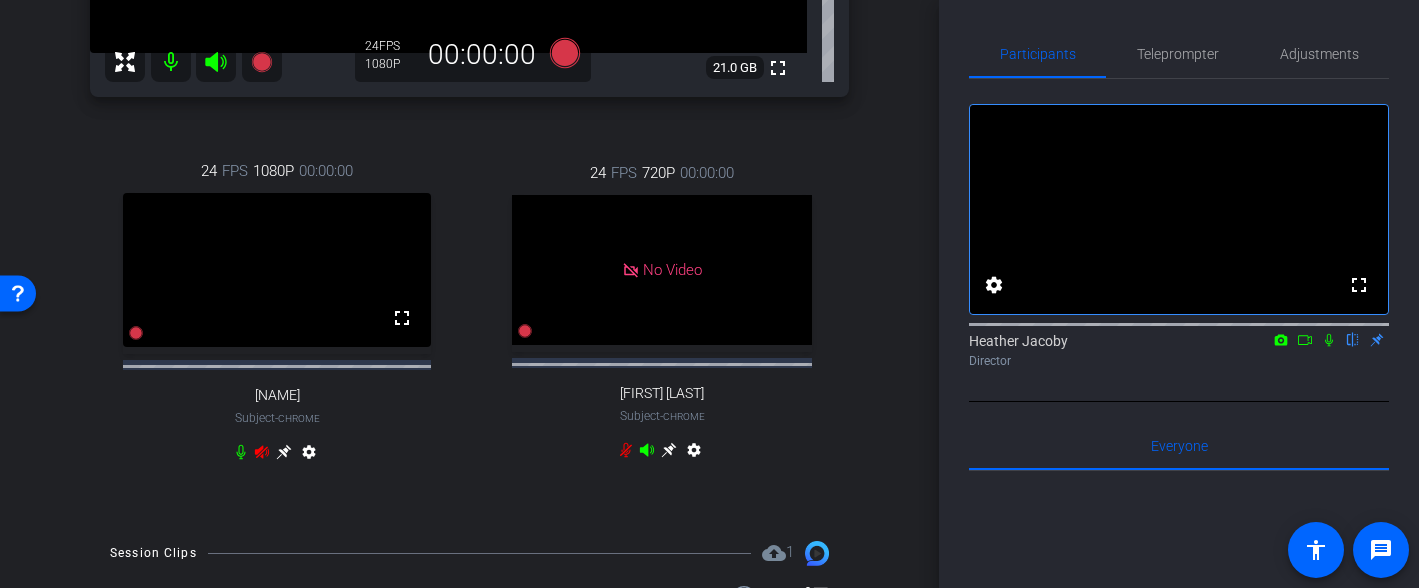 scroll, scrollTop: 534, scrollLeft: 0, axis: vertical 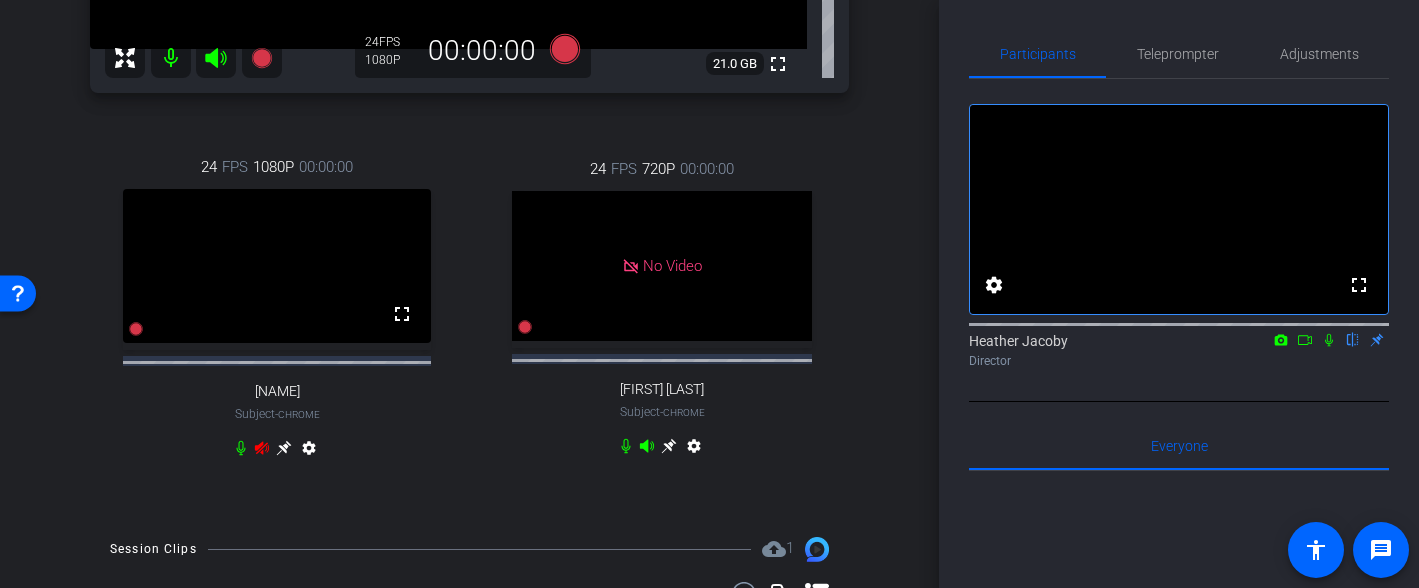 click 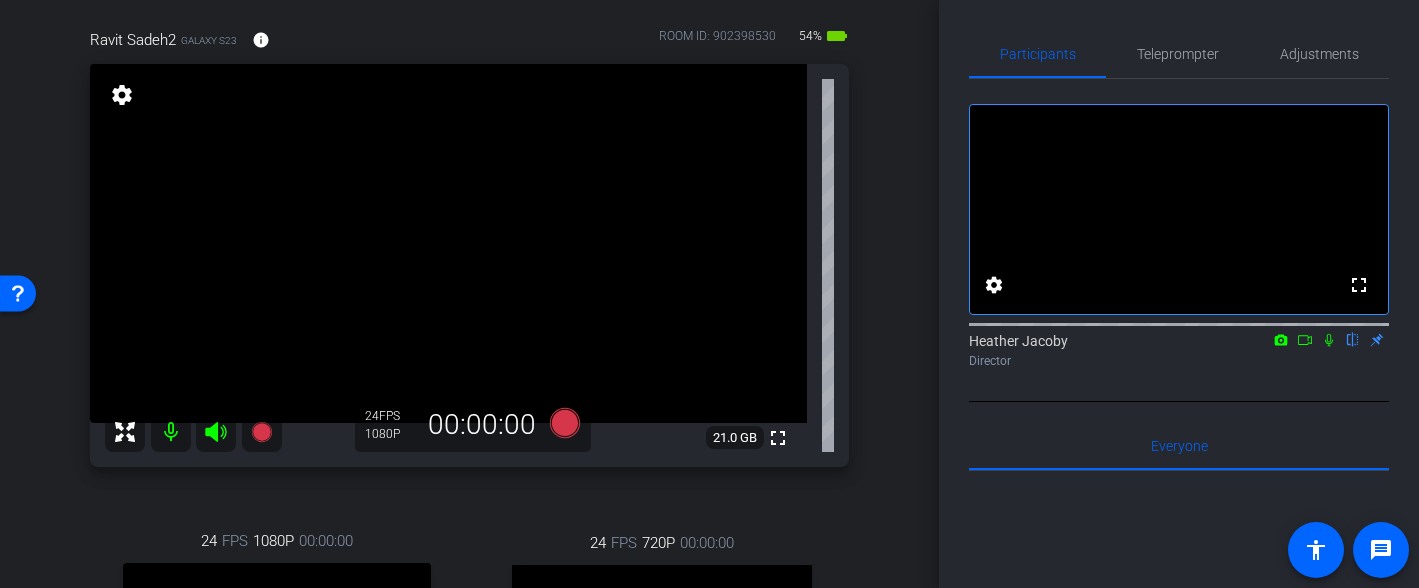 scroll, scrollTop: 198, scrollLeft: 0, axis: vertical 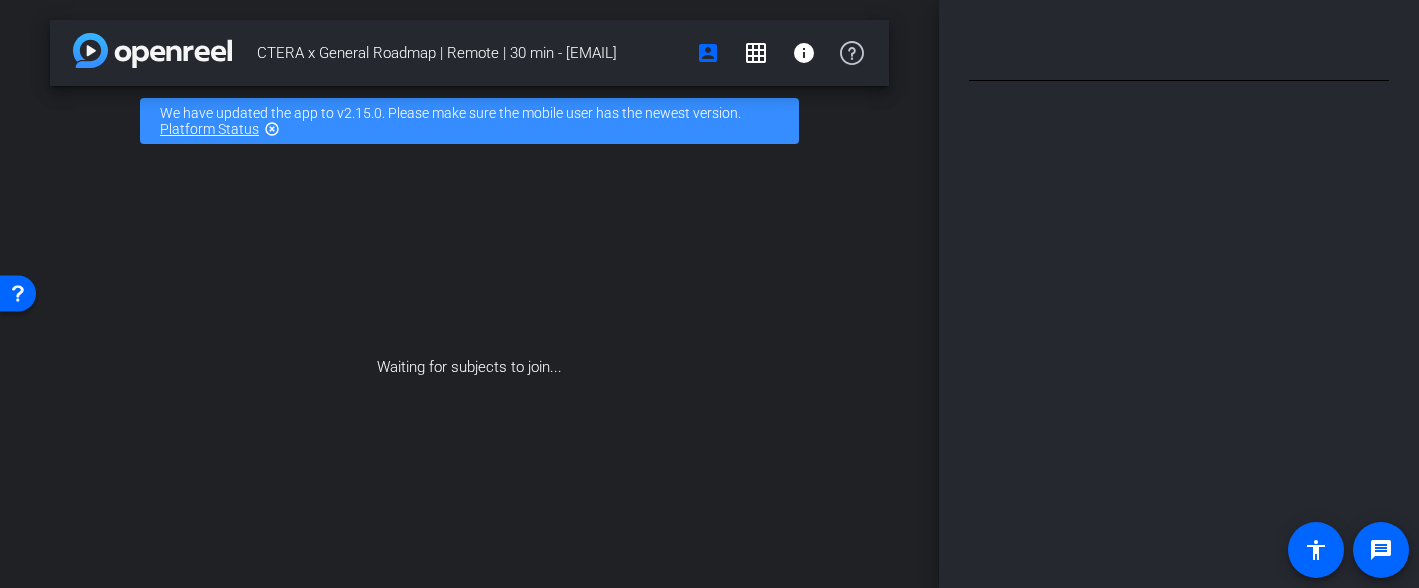 type on "Carla - Why Intellum Is Different" 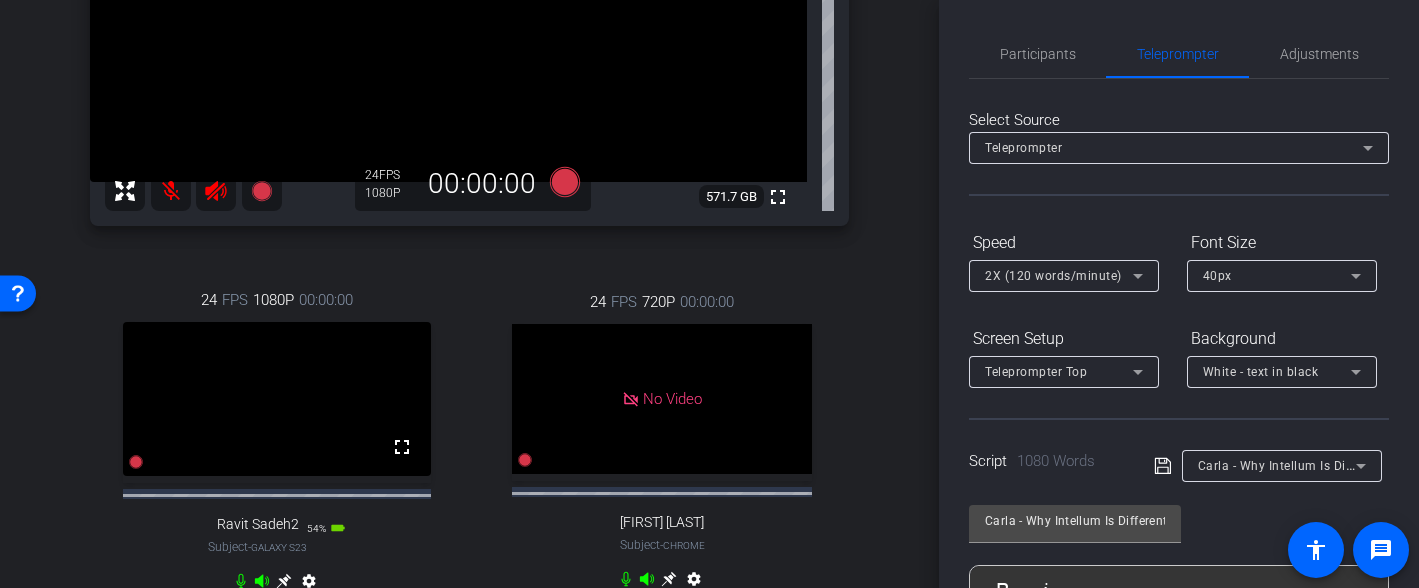 scroll, scrollTop: 547, scrollLeft: 0, axis: vertical 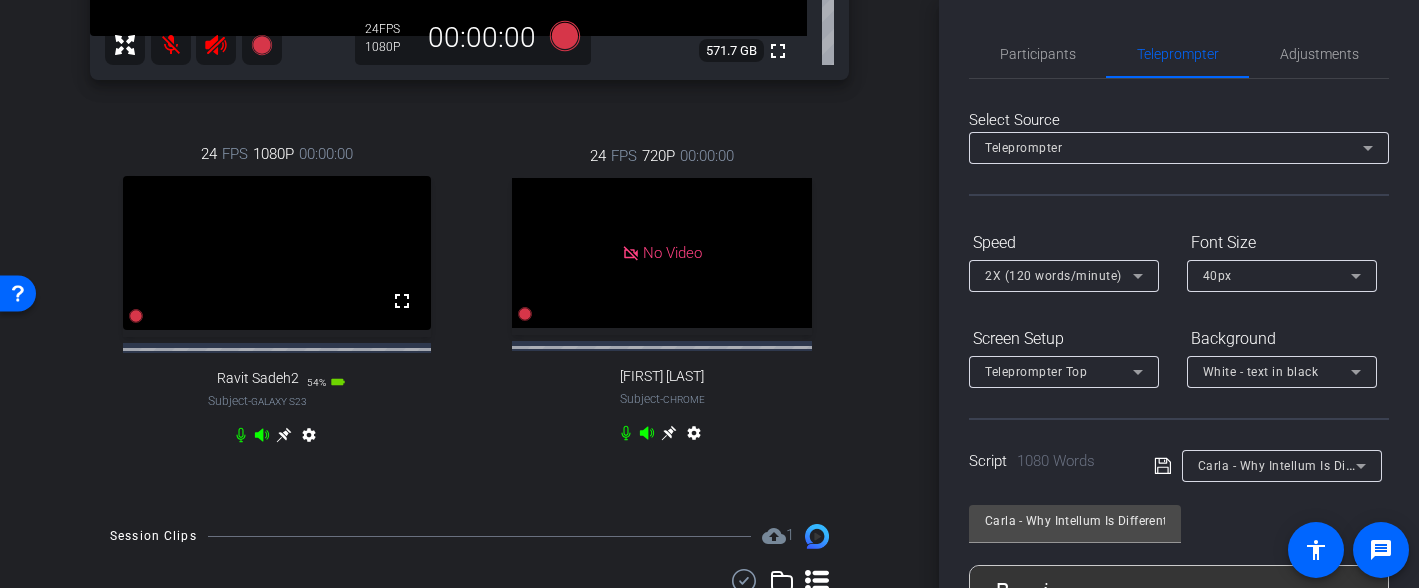 click 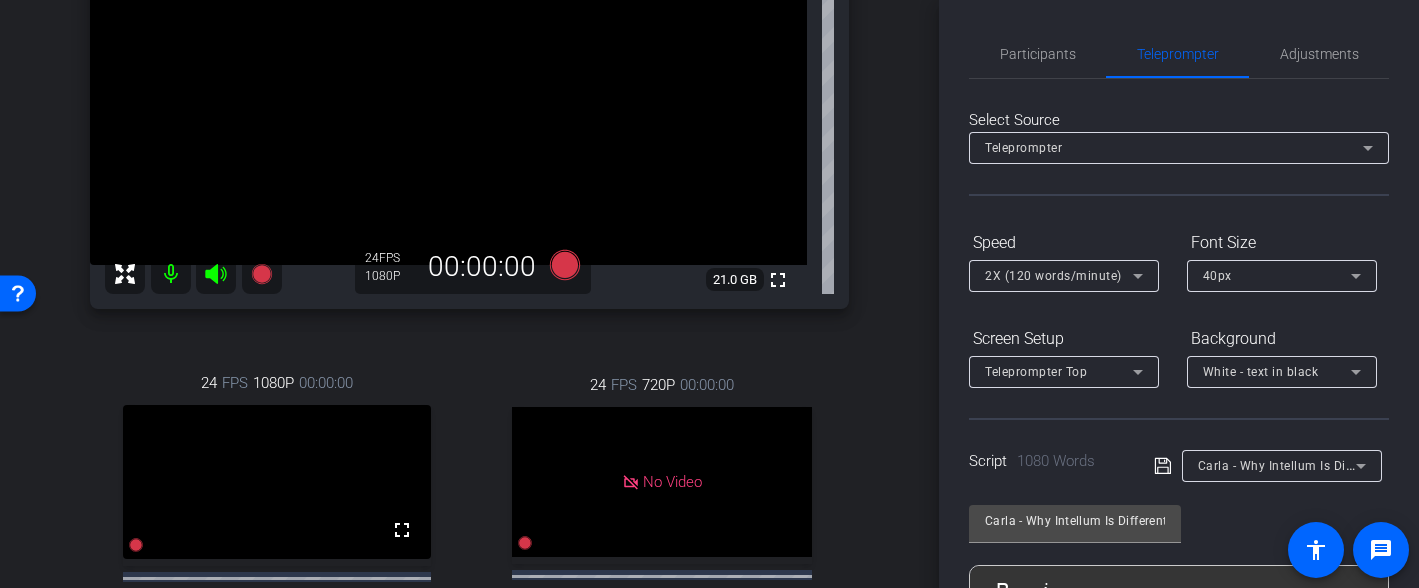 scroll, scrollTop: 293, scrollLeft: 0, axis: vertical 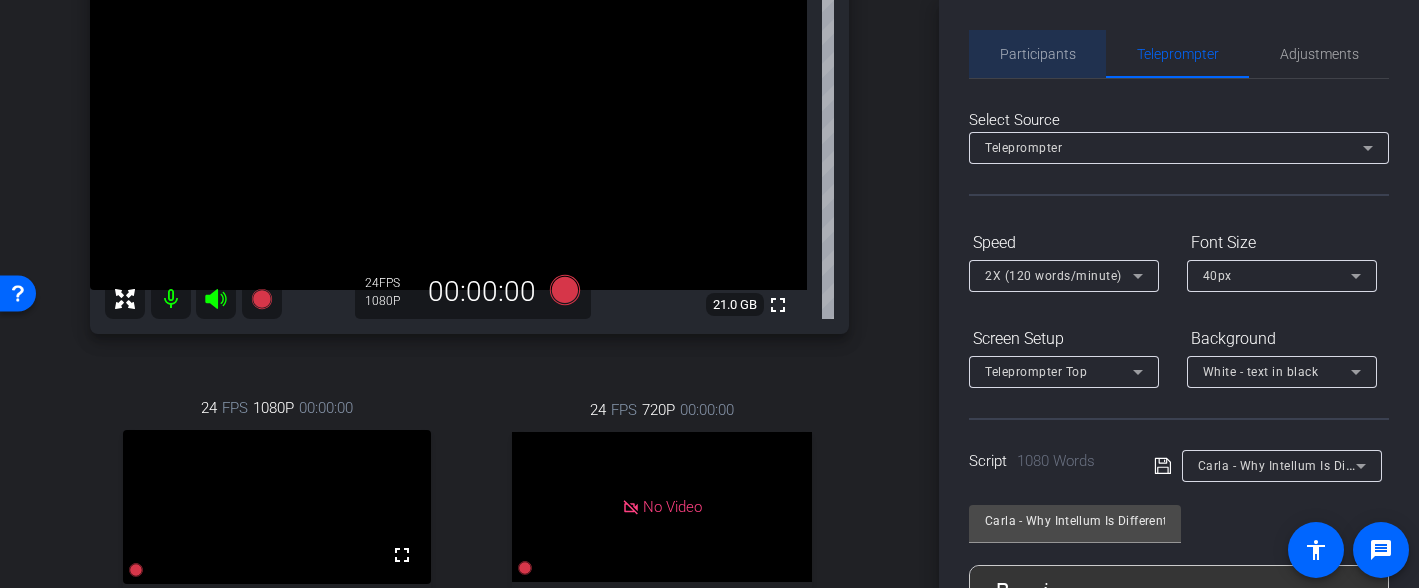 click on "Participants" at bounding box center [1038, 54] 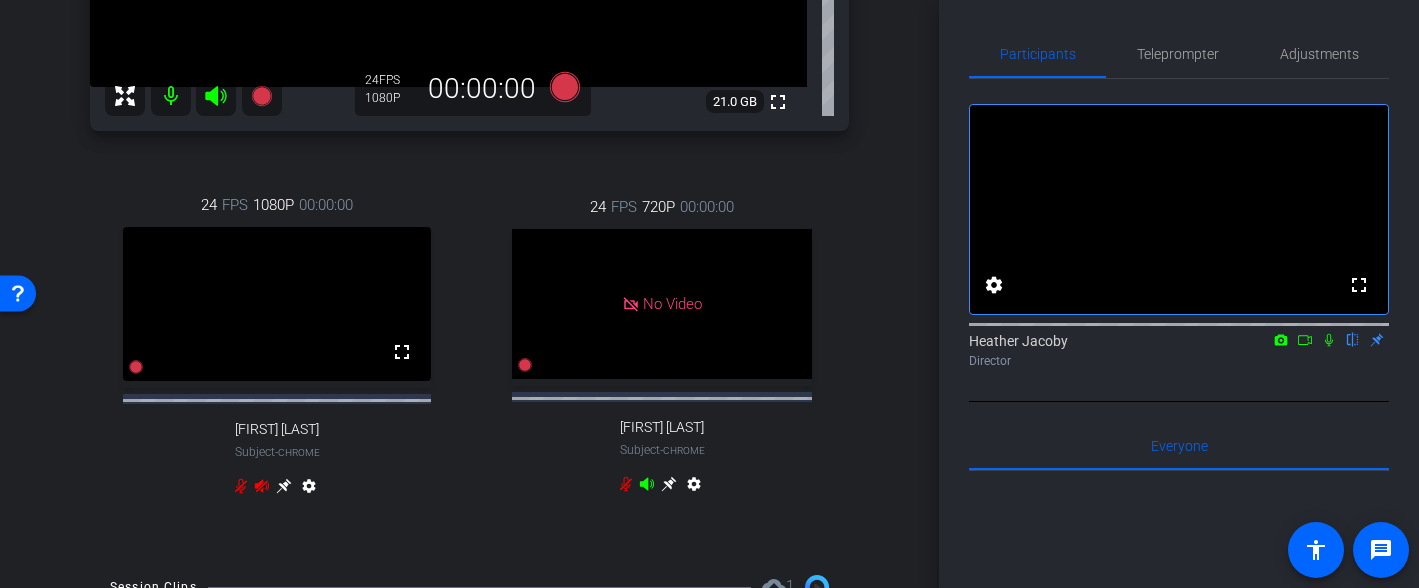 scroll, scrollTop: 504, scrollLeft: 0, axis: vertical 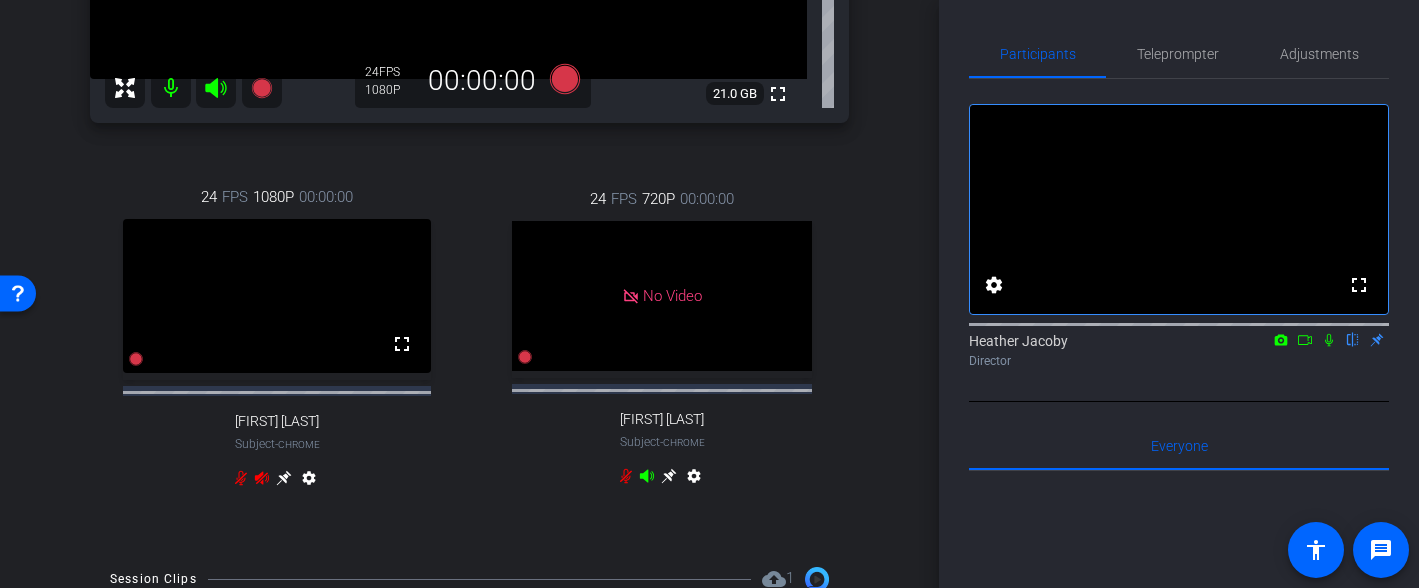 click 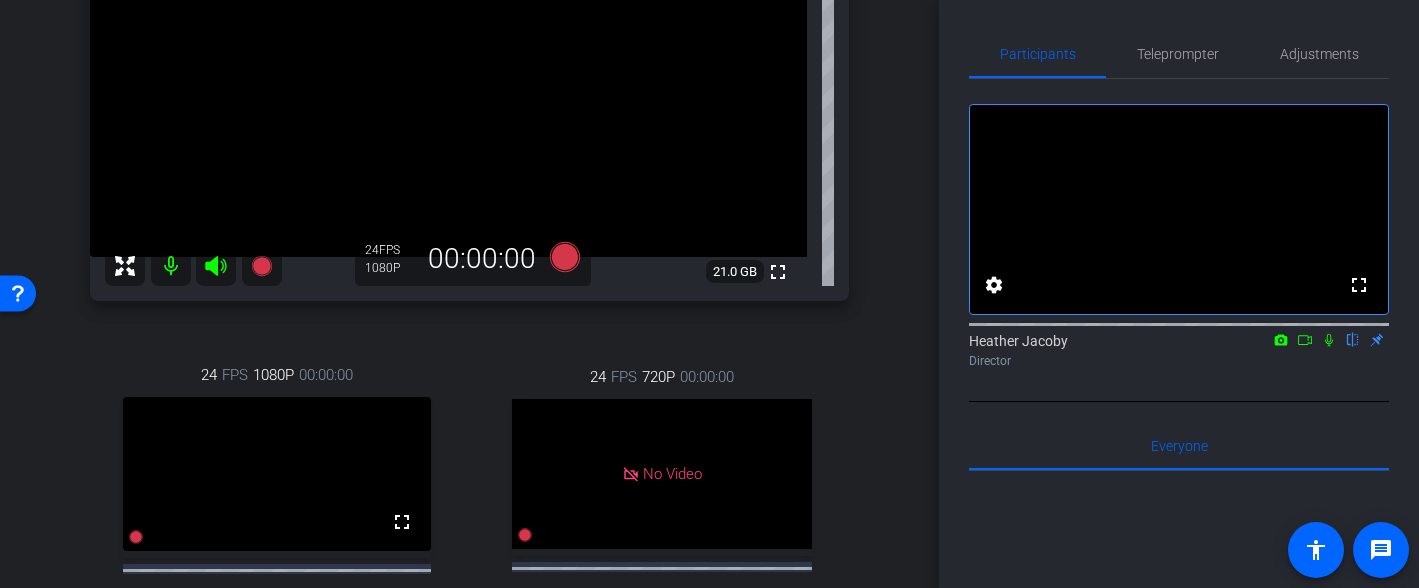 scroll, scrollTop: 272, scrollLeft: 0, axis: vertical 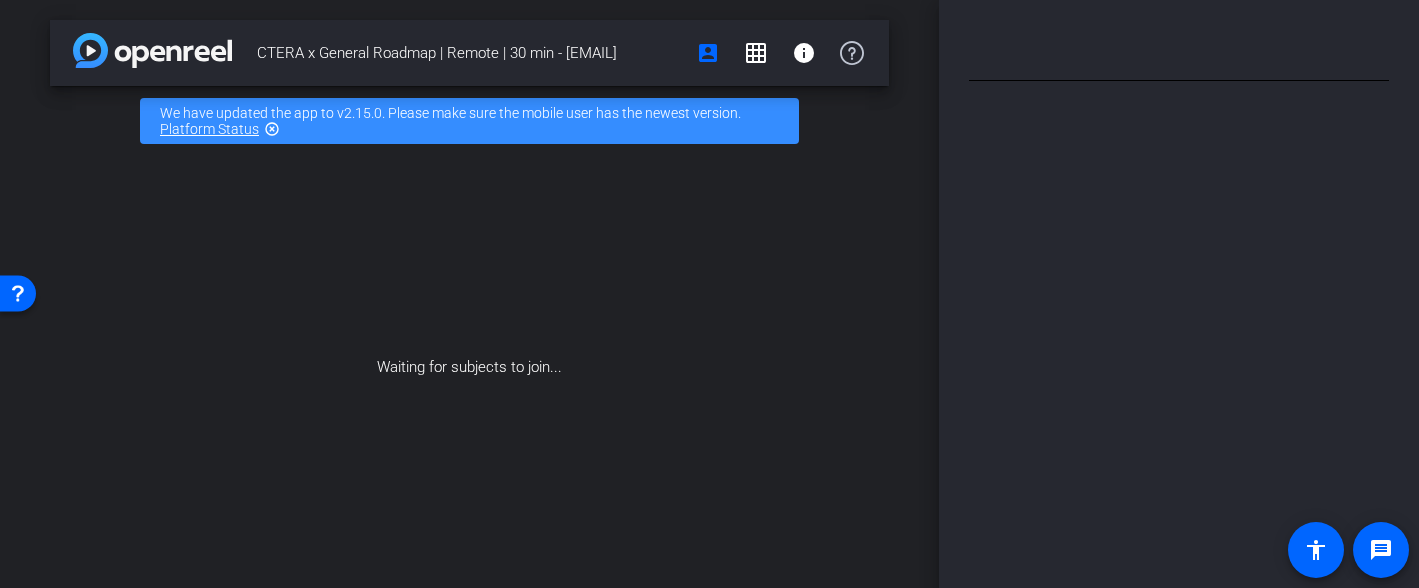 type on "Carla - Why Intellum Is Different" 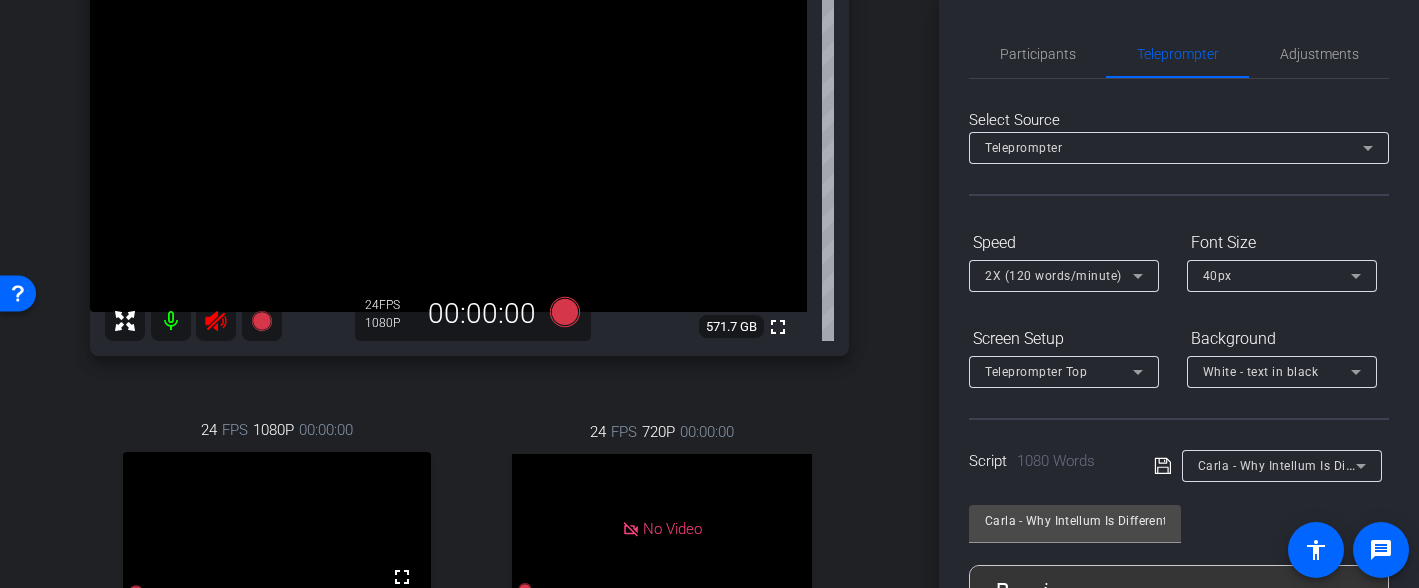 scroll, scrollTop: 392, scrollLeft: 0, axis: vertical 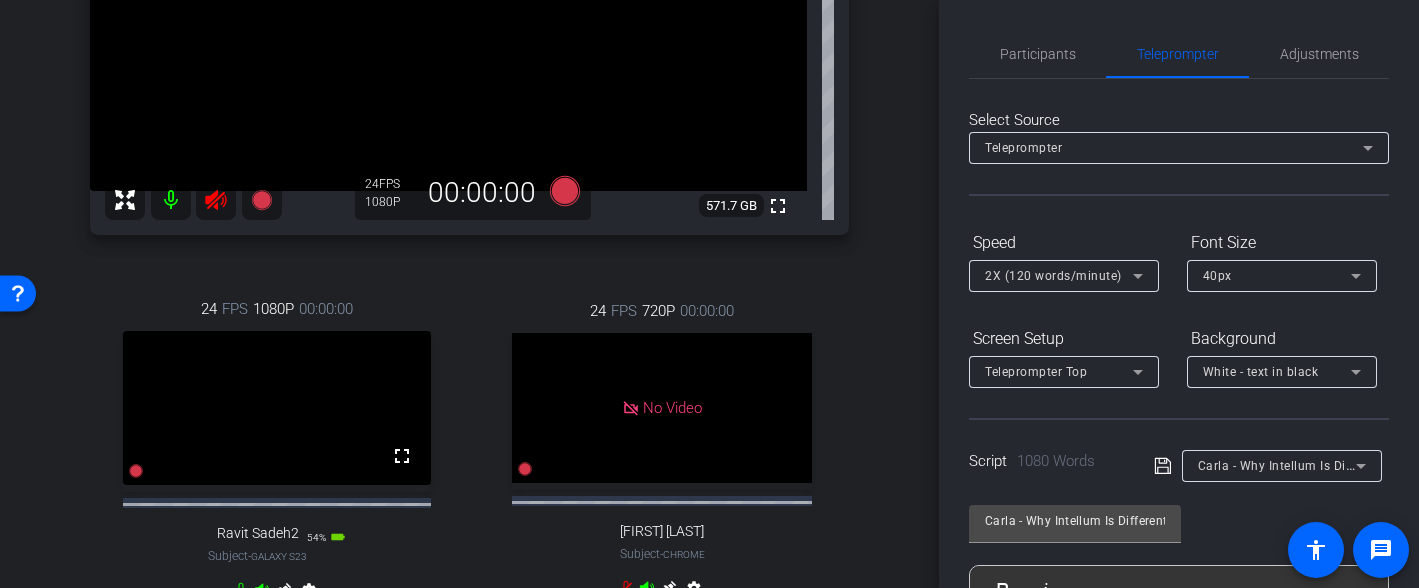 click 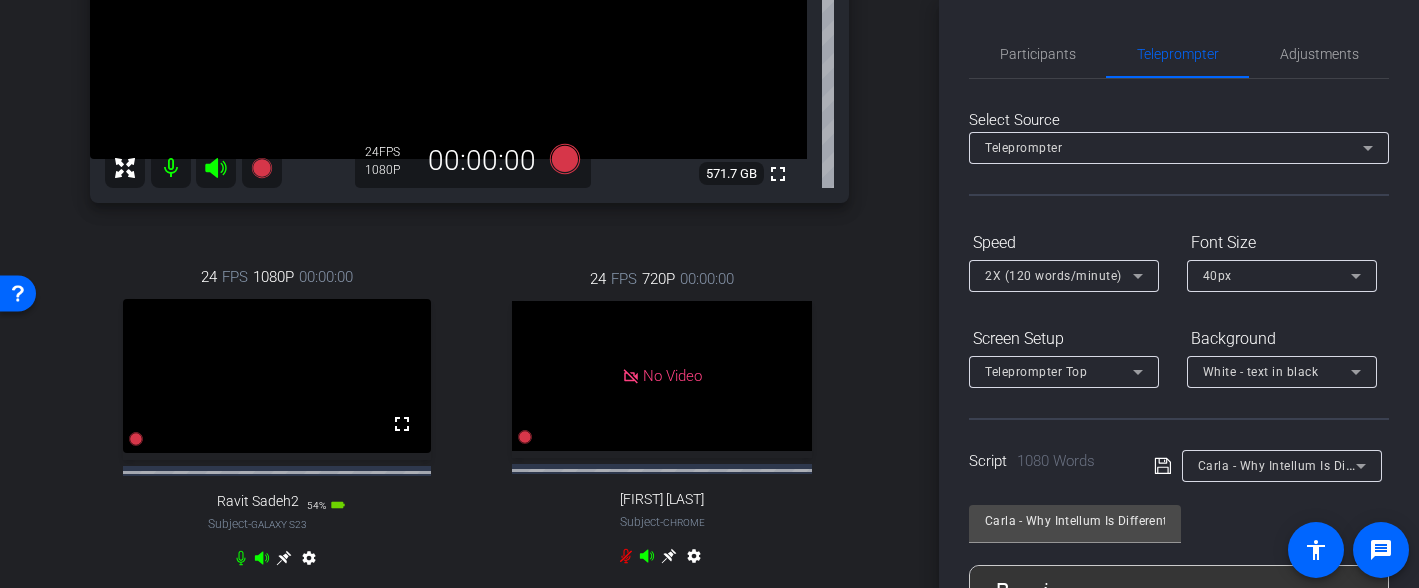 scroll, scrollTop: 432, scrollLeft: 0, axis: vertical 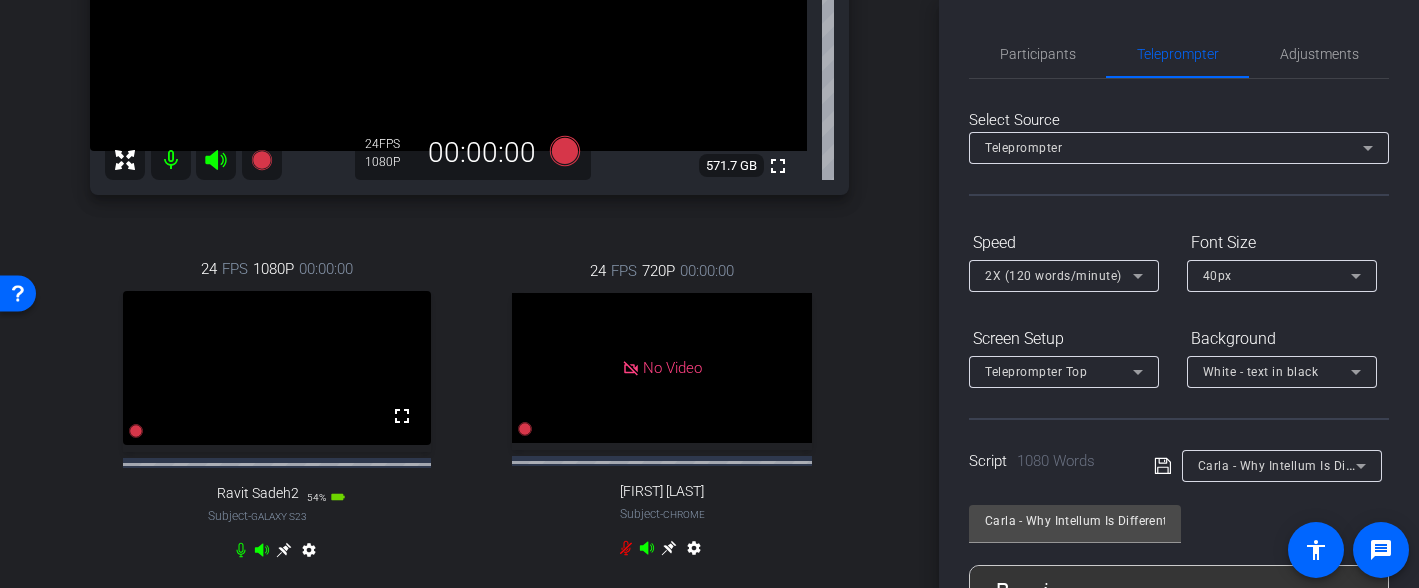 click 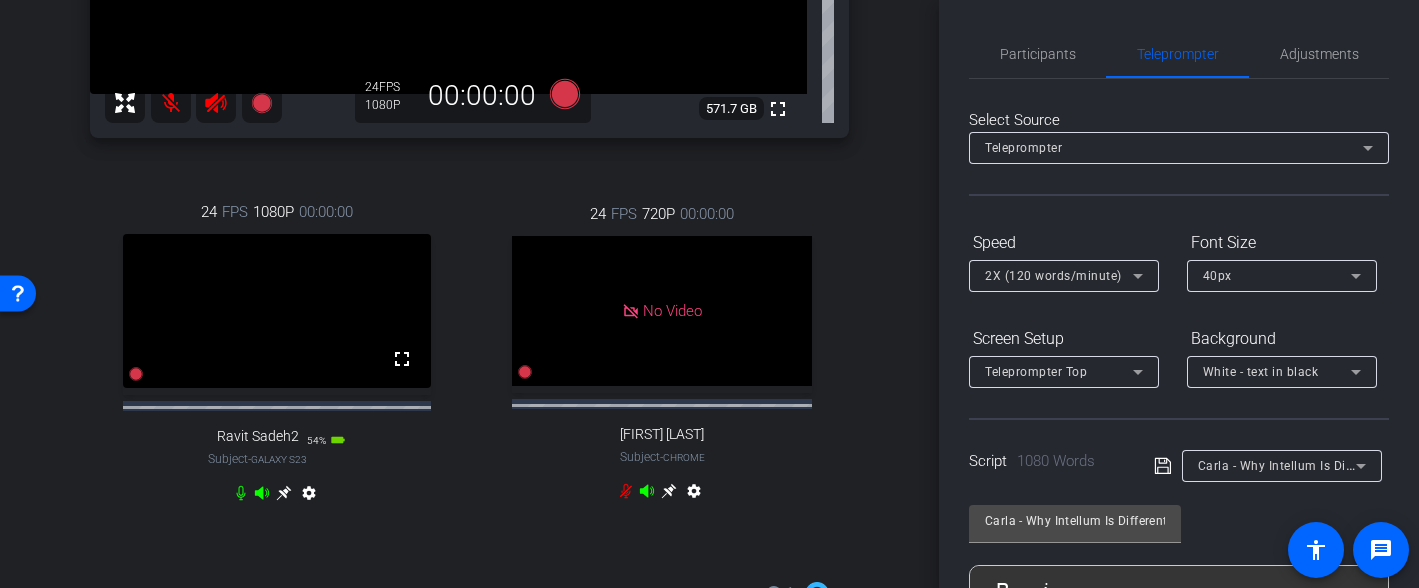 scroll, scrollTop: 486, scrollLeft: 0, axis: vertical 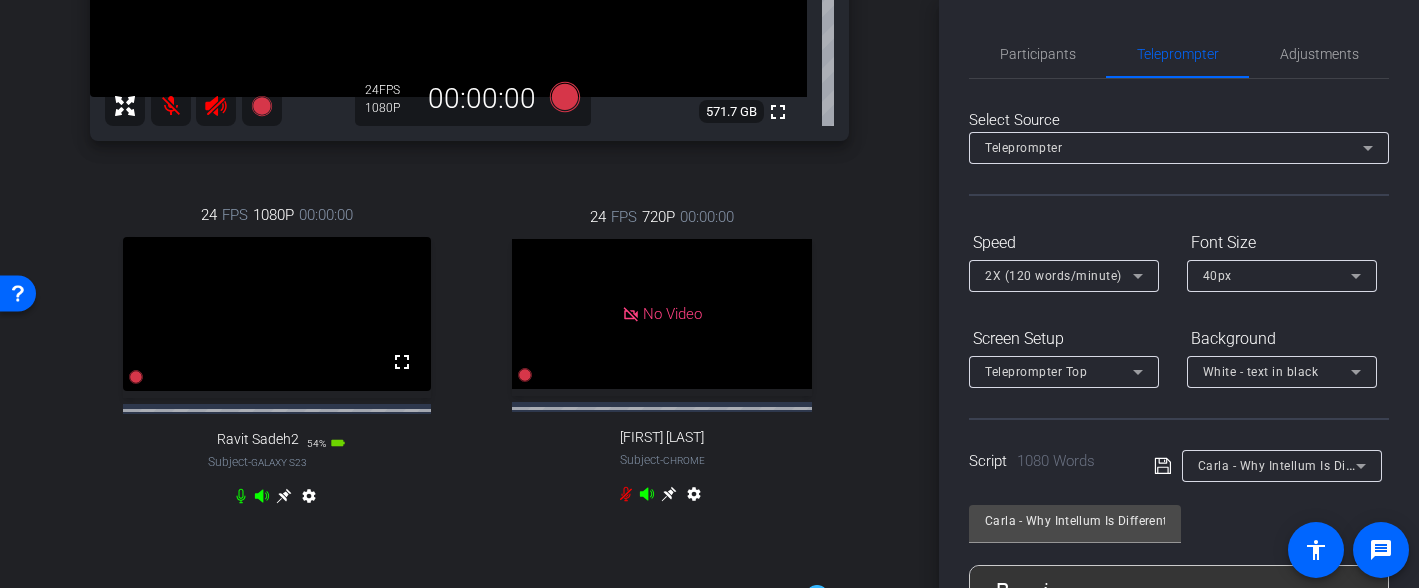 click 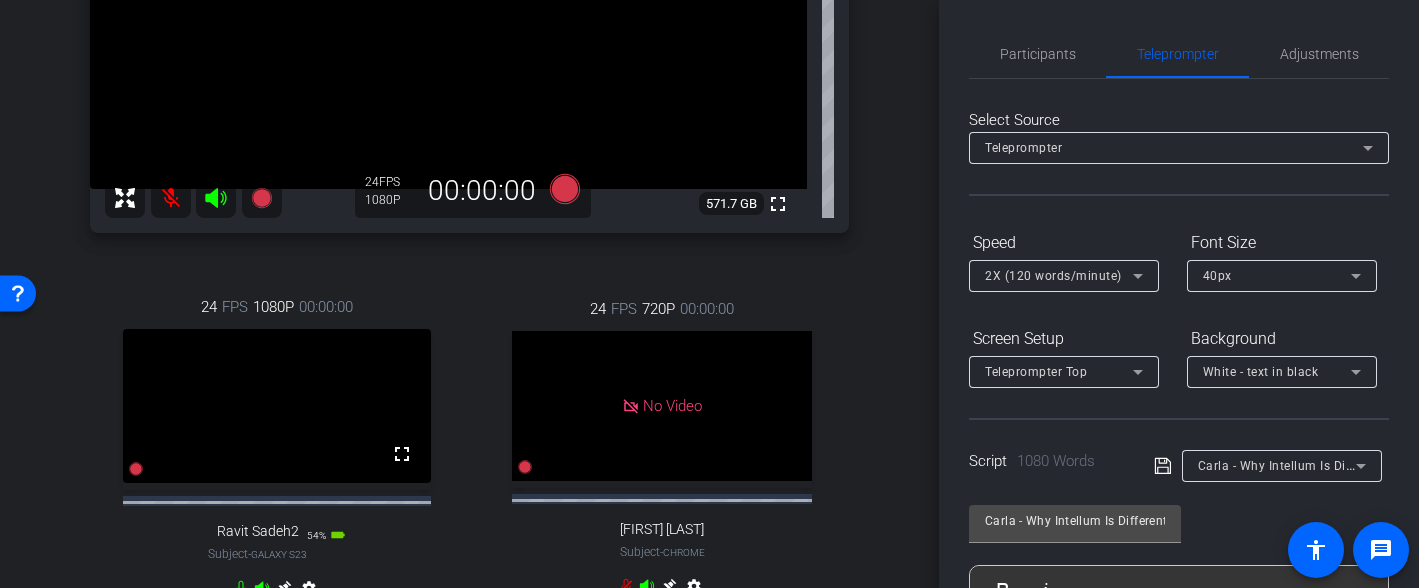 scroll, scrollTop: 455, scrollLeft: 0, axis: vertical 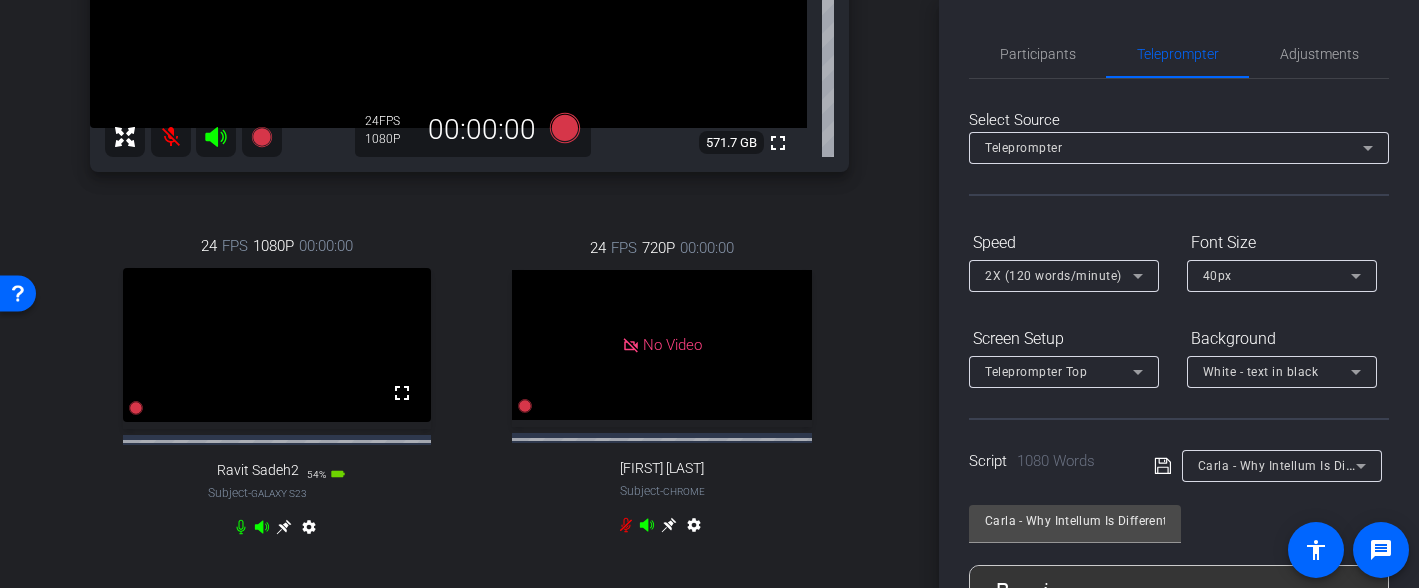 click 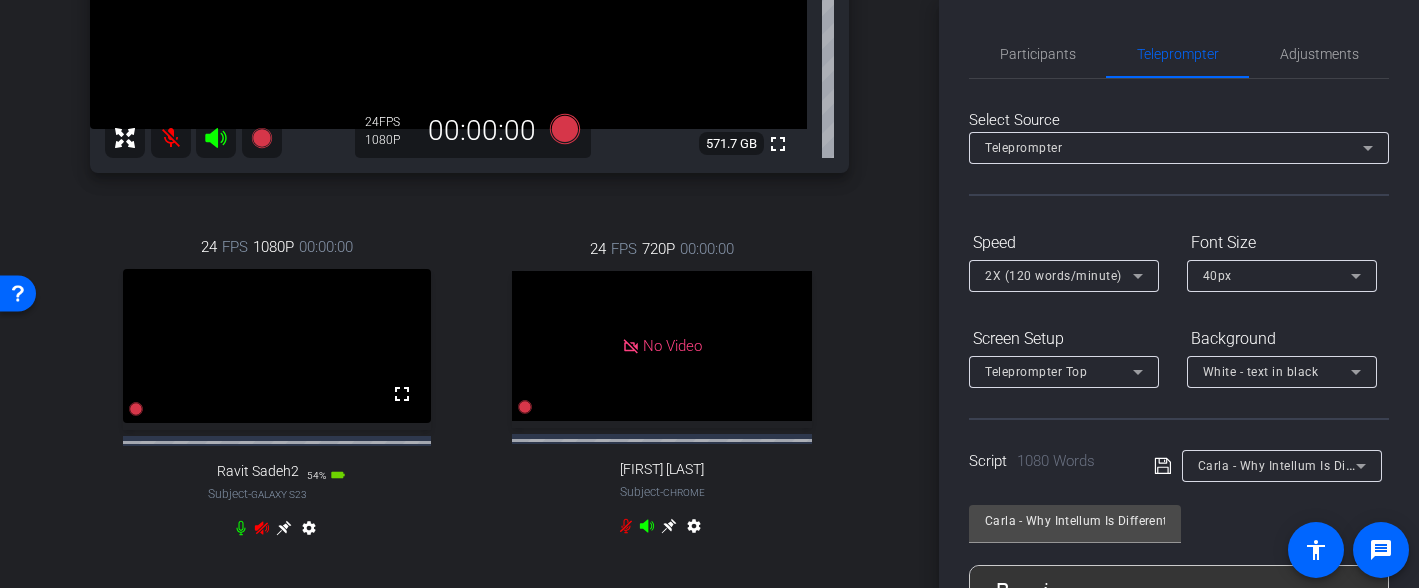 scroll, scrollTop: 538, scrollLeft: 0, axis: vertical 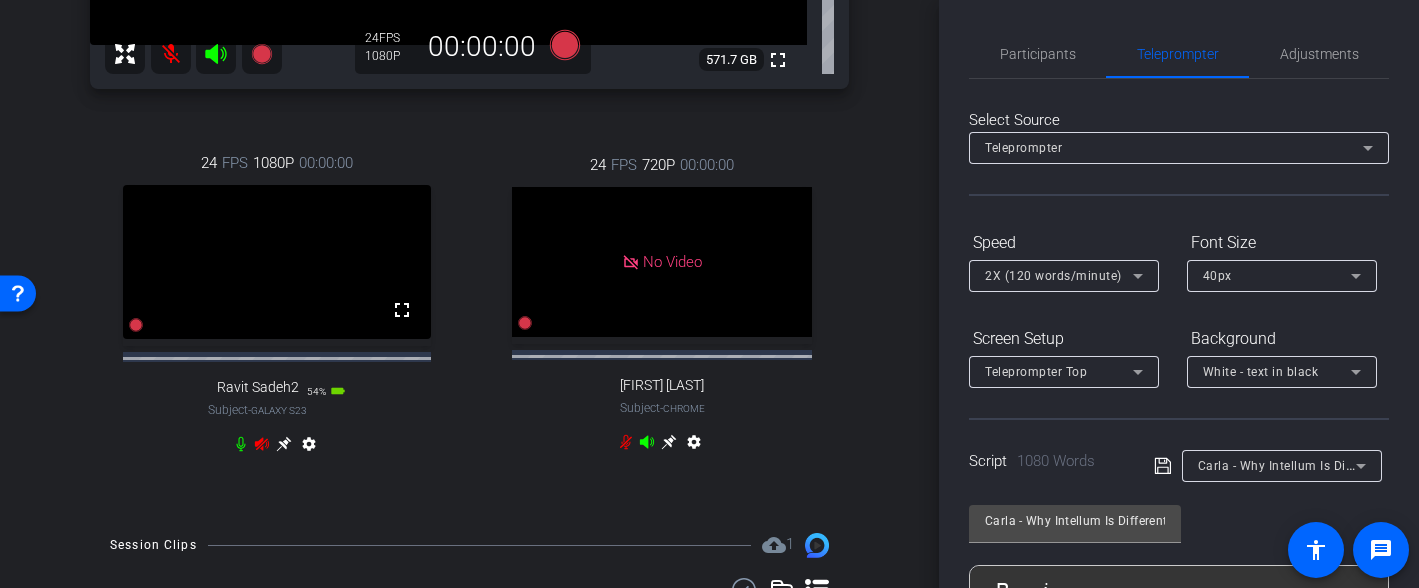 click 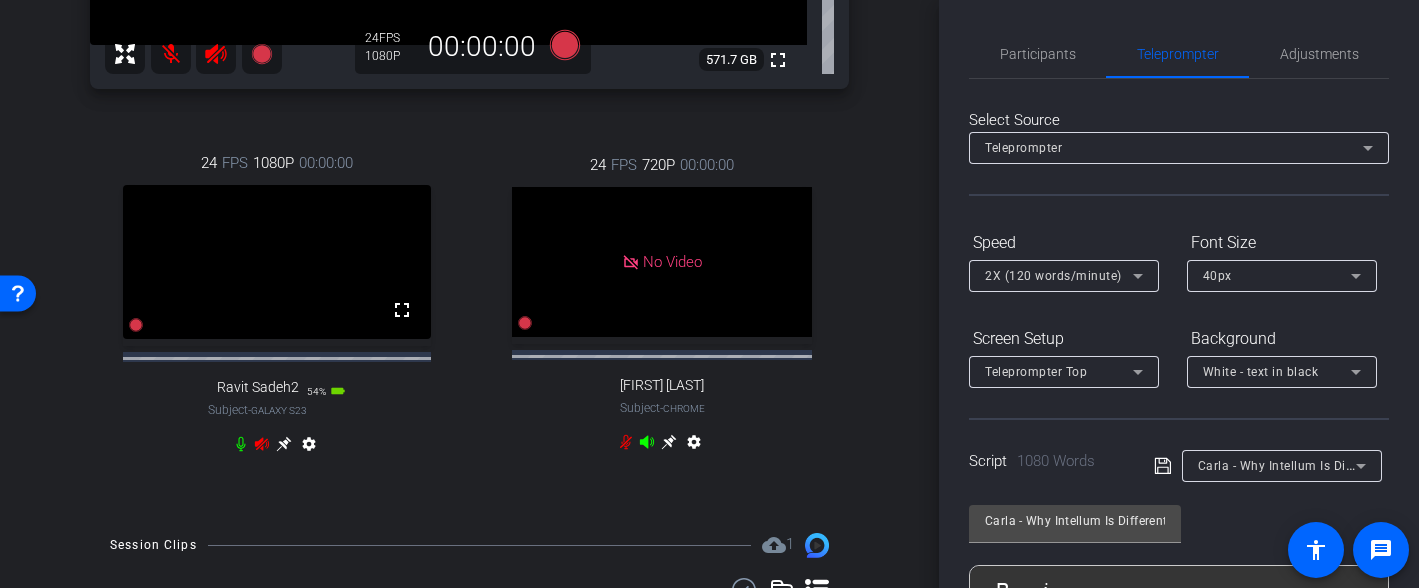 click 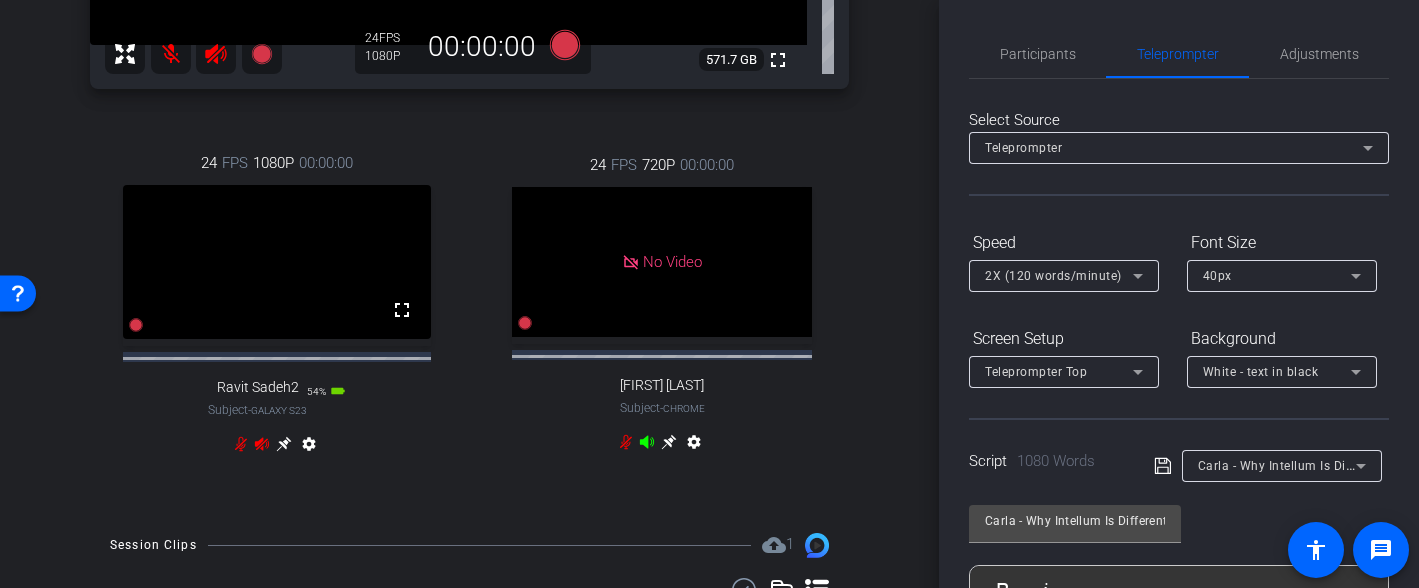 click 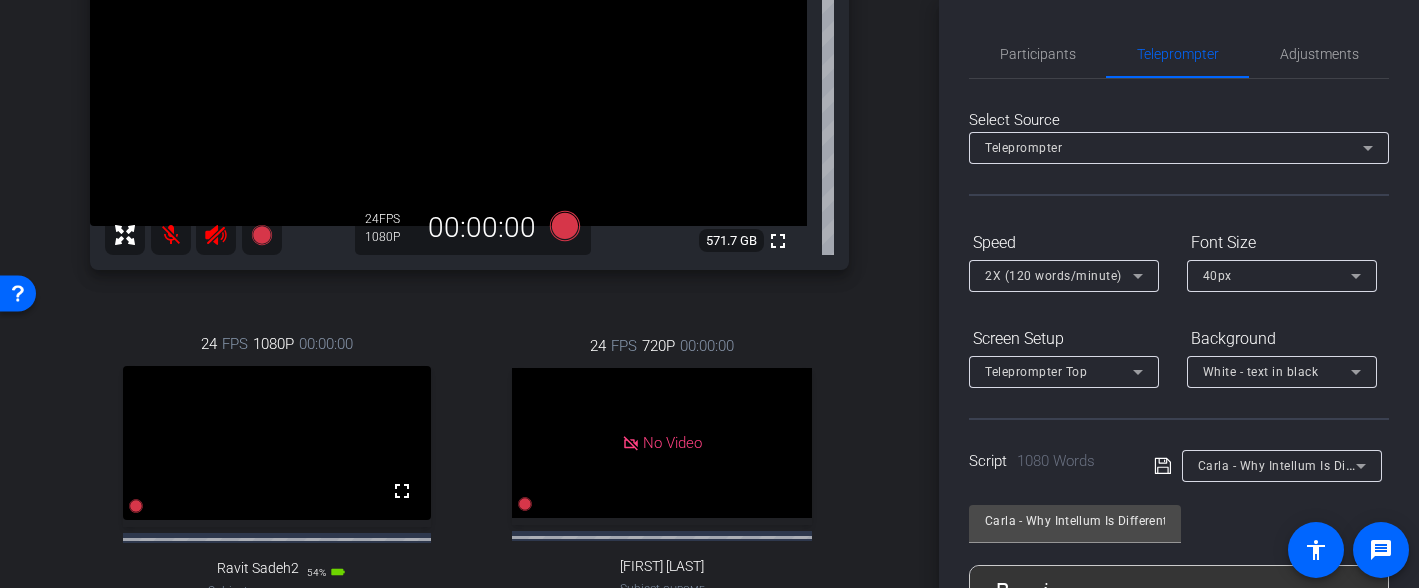 scroll, scrollTop: 339, scrollLeft: 0, axis: vertical 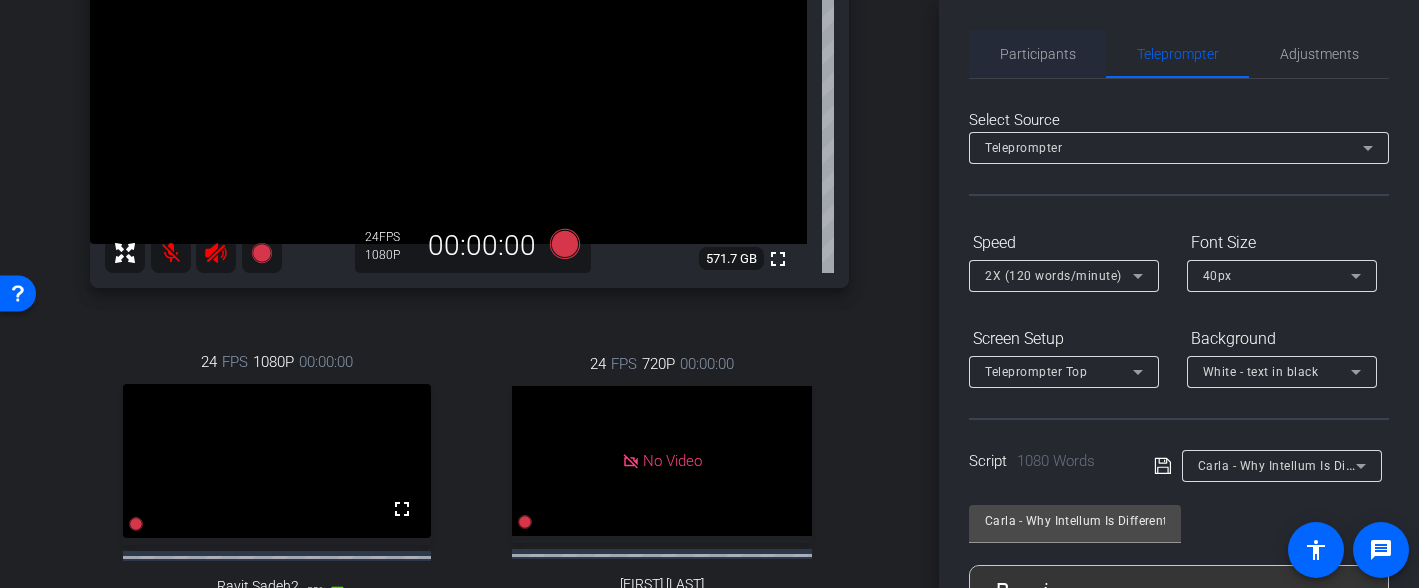 click on "Participants" at bounding box center (1038, 54) 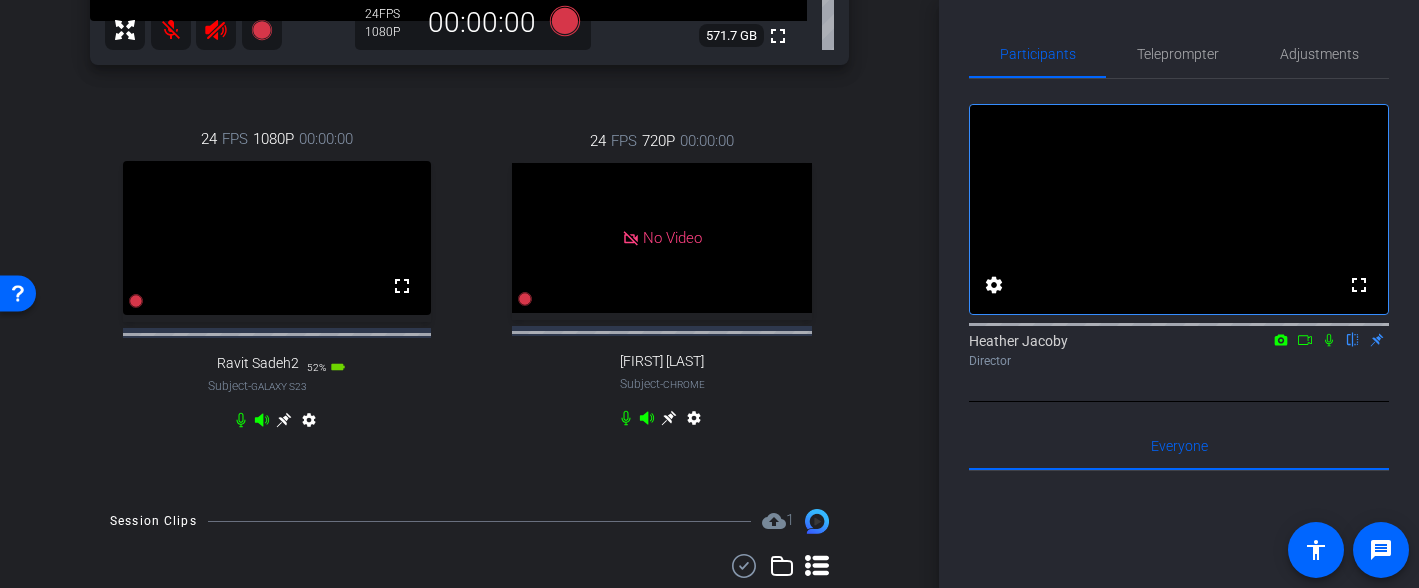scroll, scrollTop: 580, scrollLeft: 0, axis: vertical 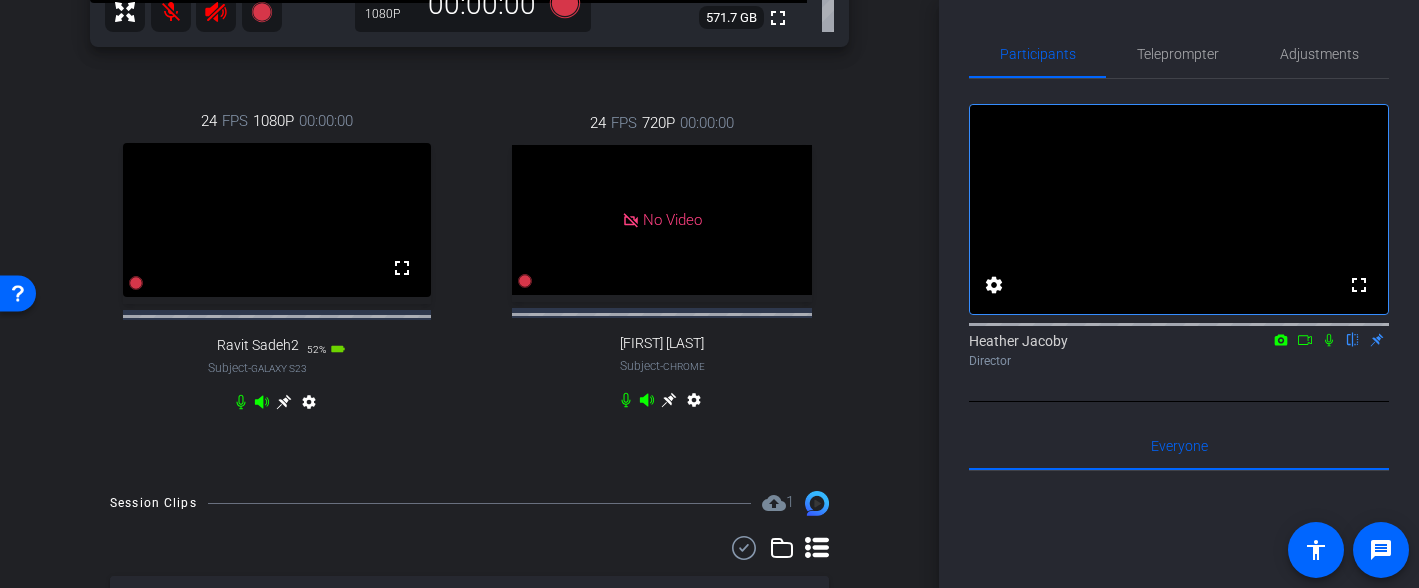 click 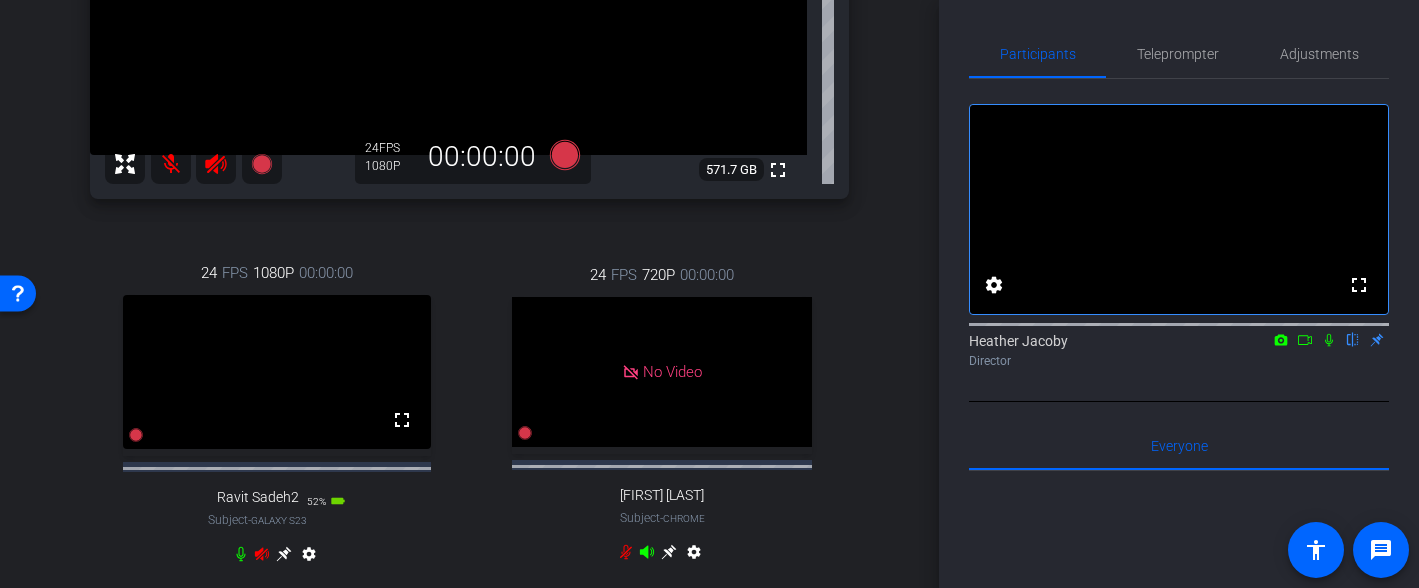 scroll, scrollTop: 422, scrollLeft: 0, axis: vertical 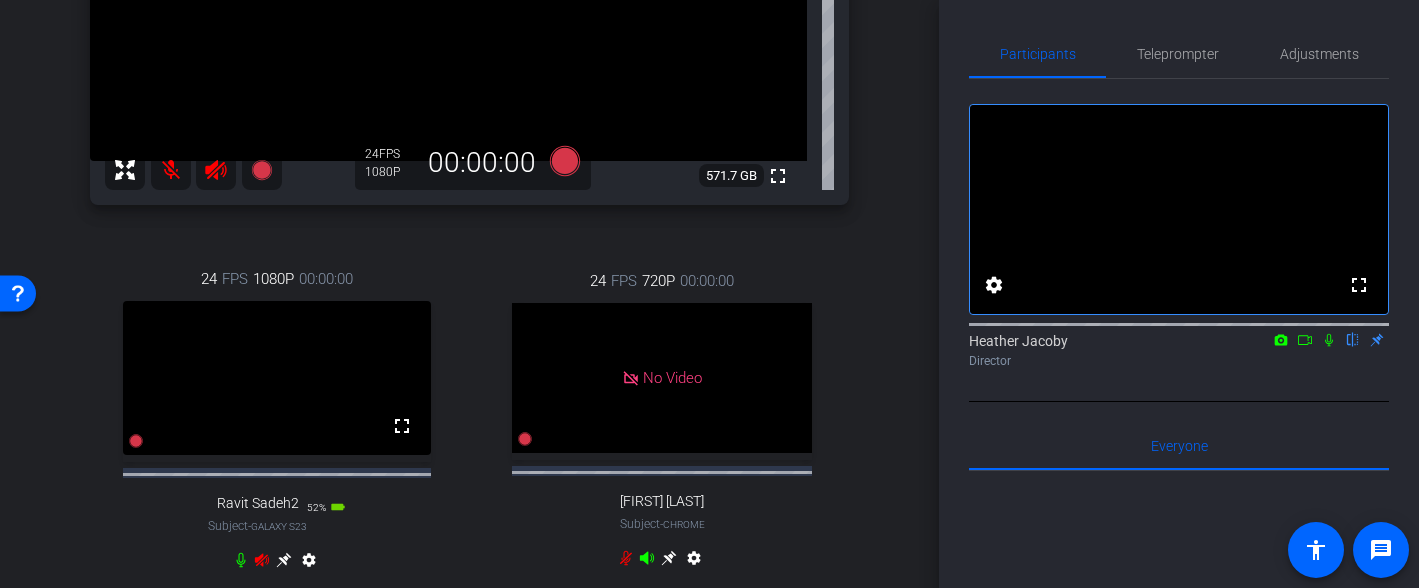 click 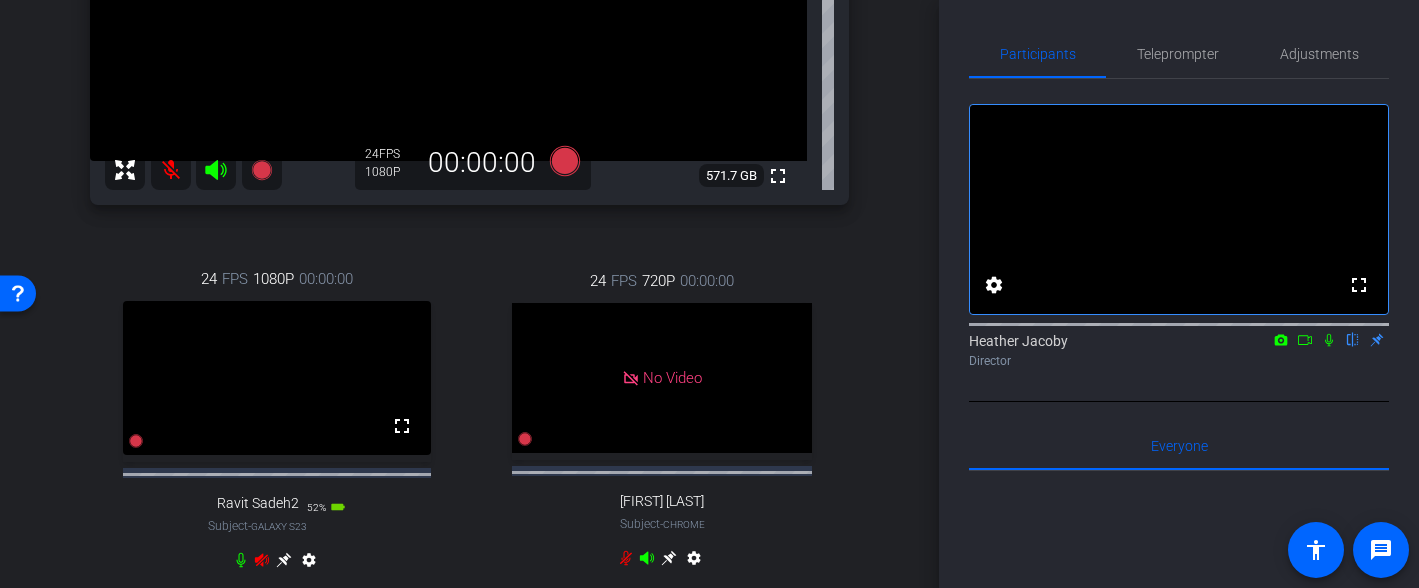 click 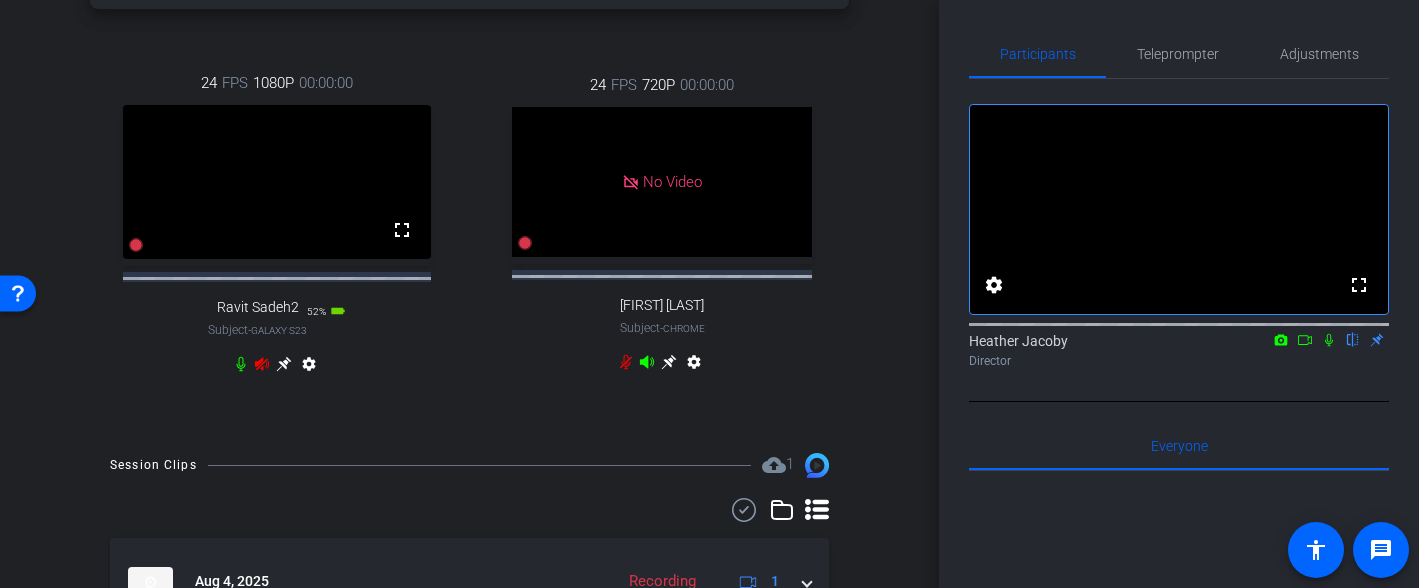 scroll, scrollTop: 623, scrollLeft: 0, axis: vertical 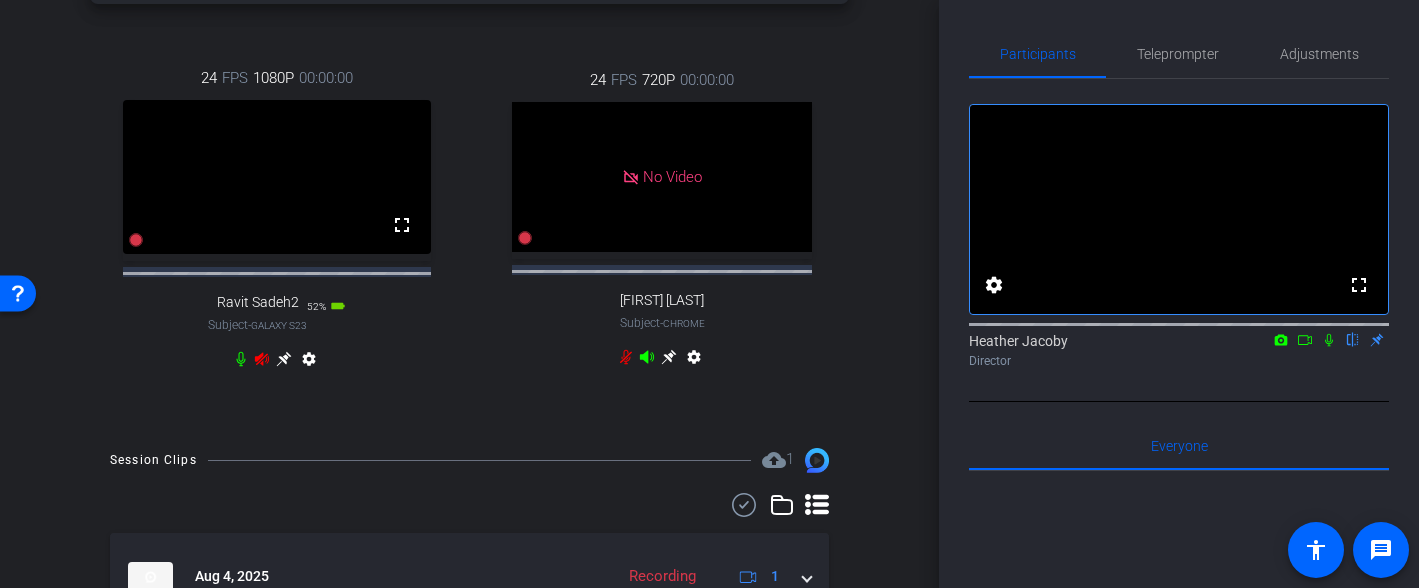 click 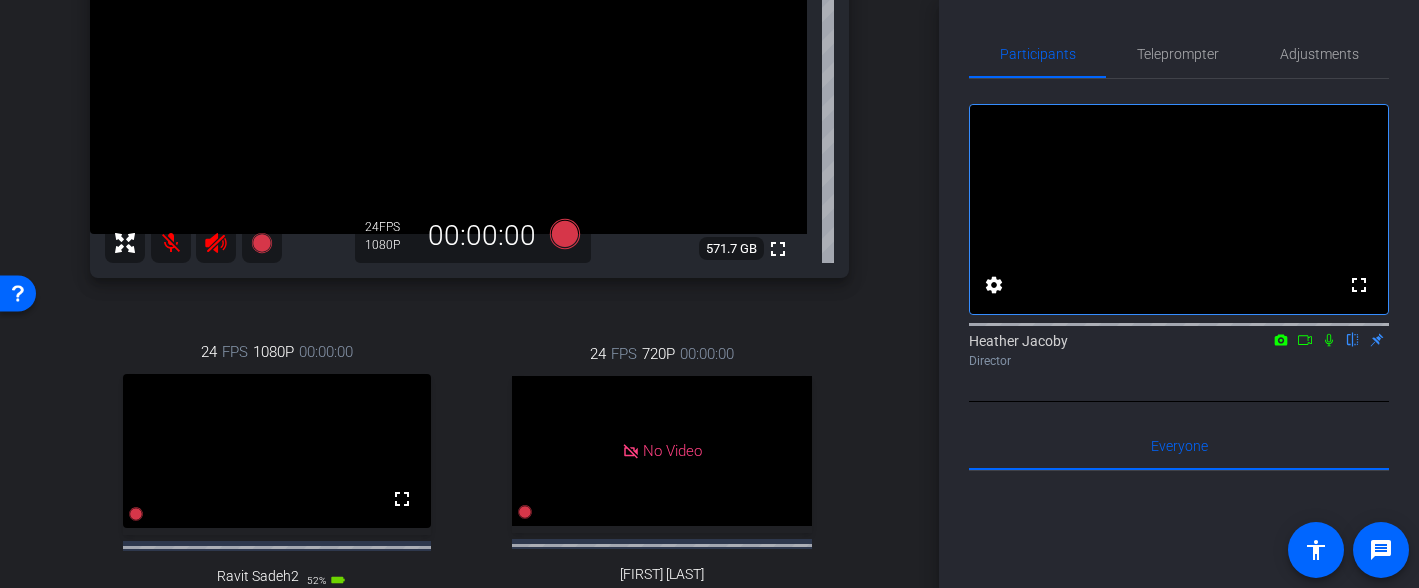 scroll, scrollTop: 325, scrollLeft: 0, axis: vertical 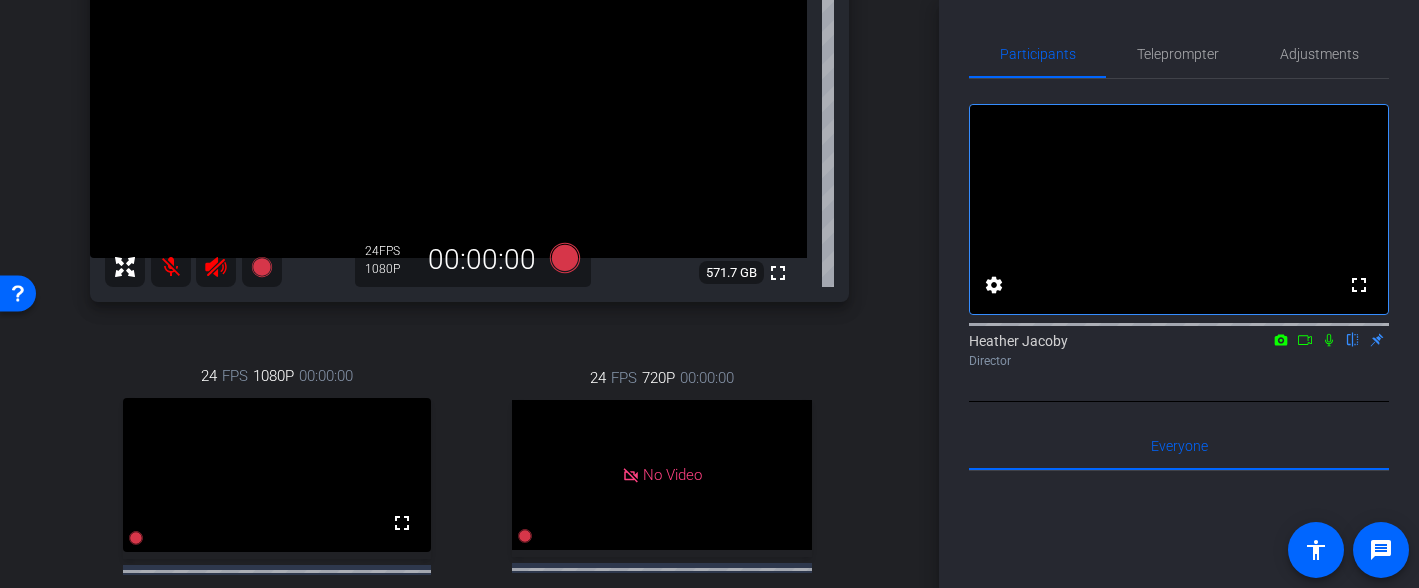 click 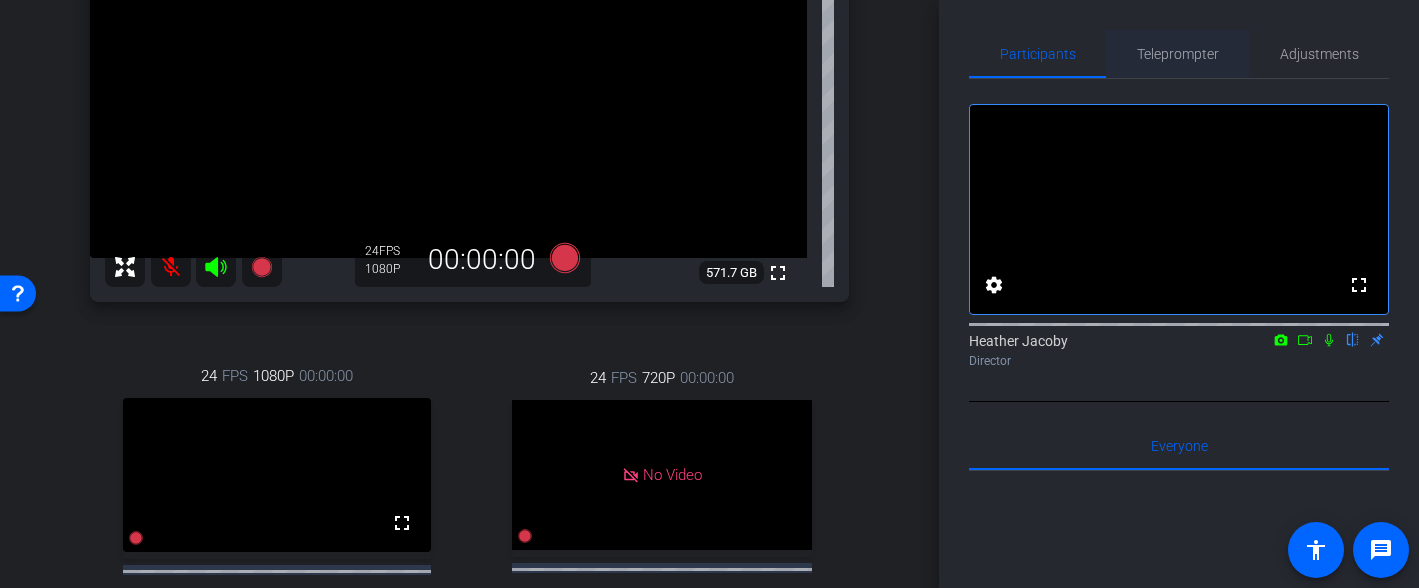 click on "Teleprompter" at bounding box center [1178, 54] 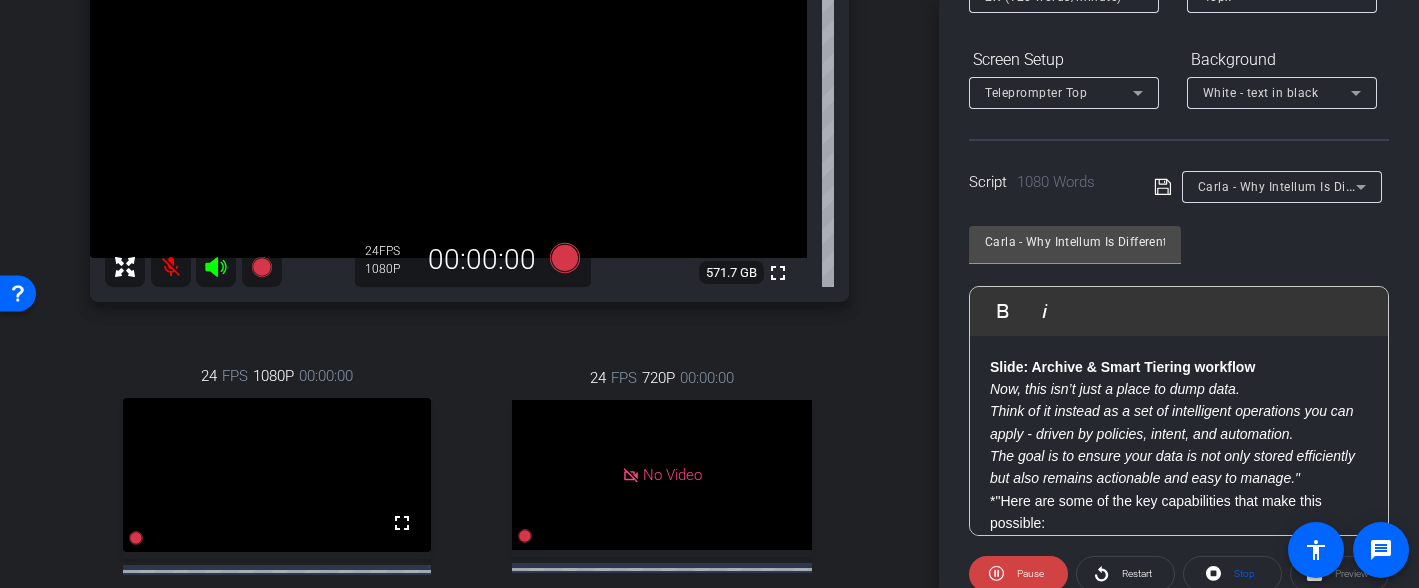 scroll, scrollTop: 346, scrollLeft: 0, axis: vertical 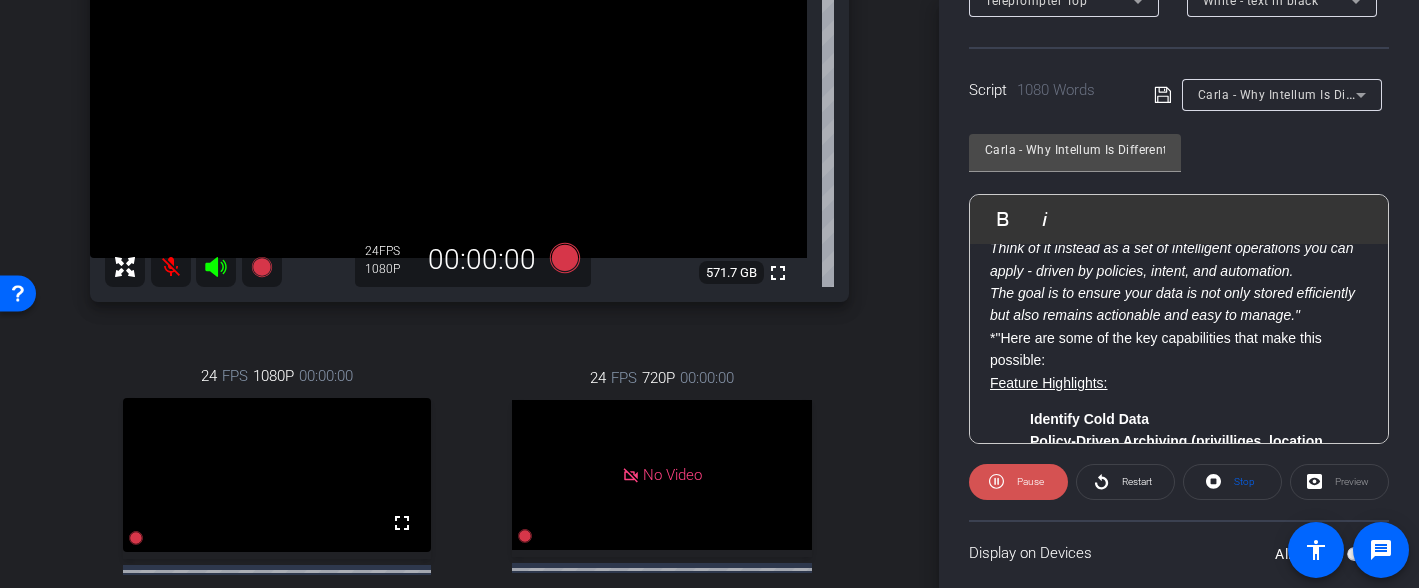 click on "Pause" 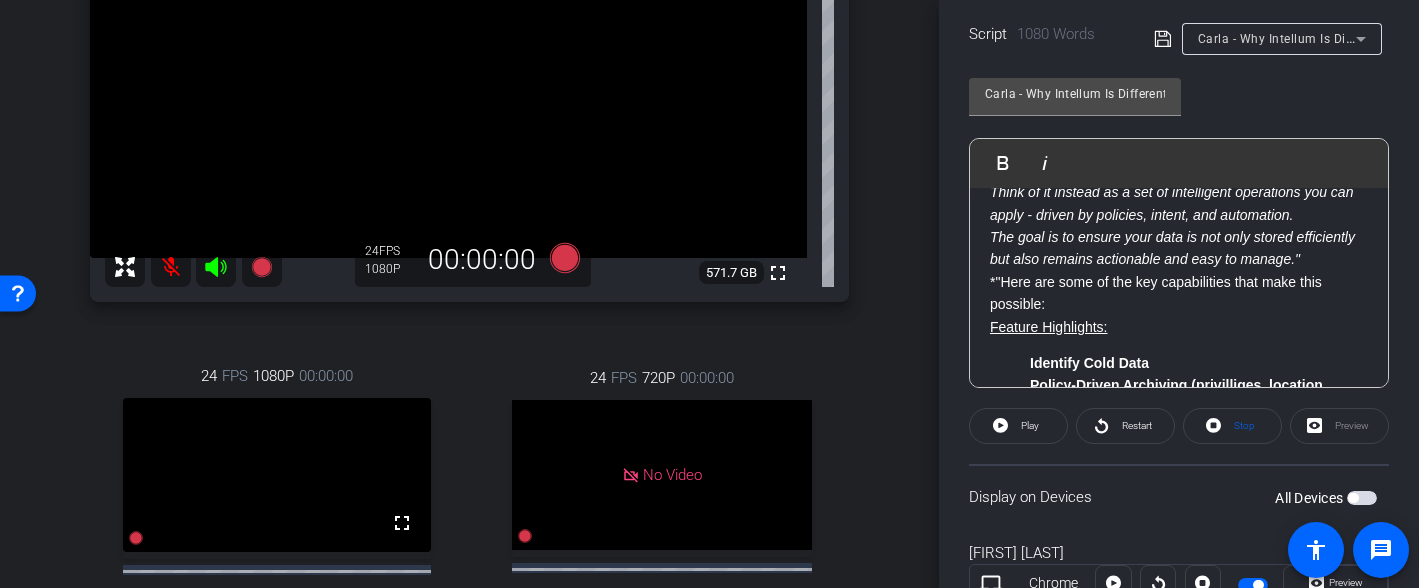 scroll, scrollTop: 448, scrollLeft: 0, axis: vertical 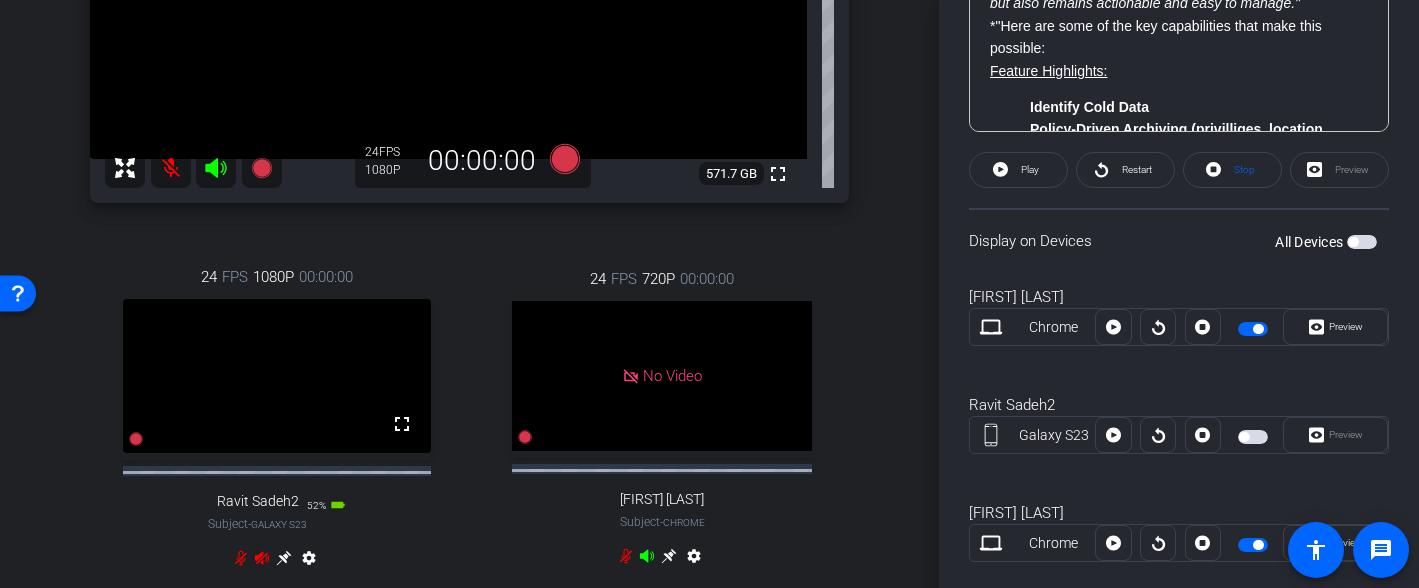 click at bounding box center (1253, 329) 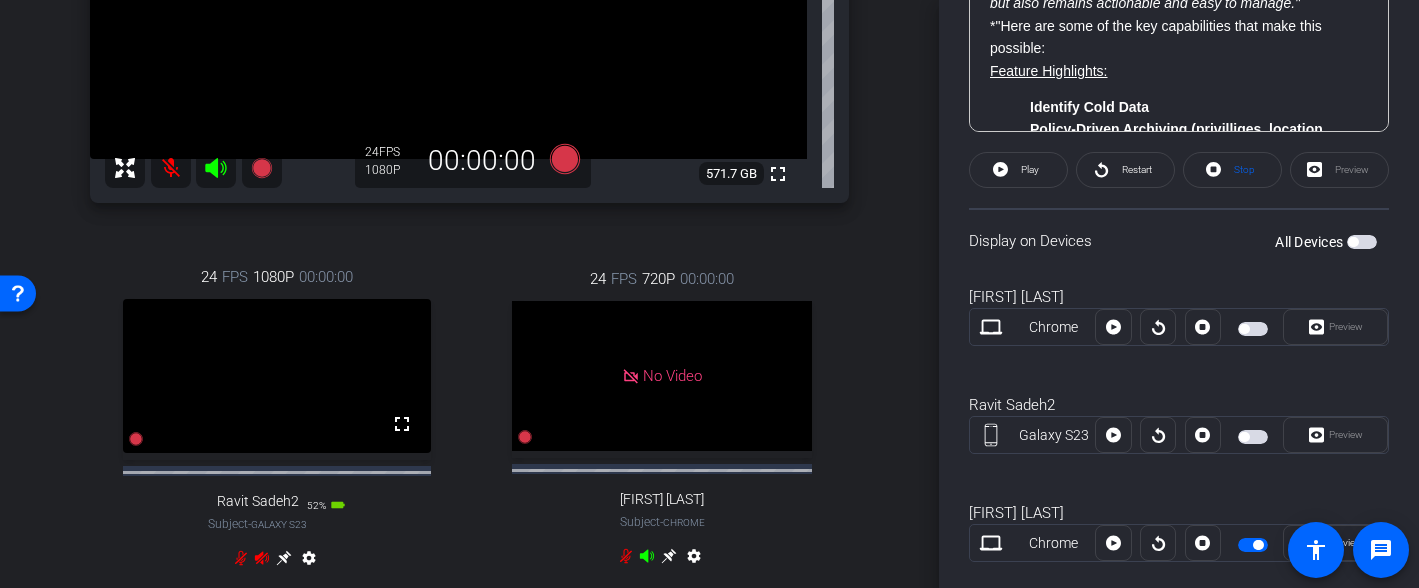 click at bounding box center [1253, 437] 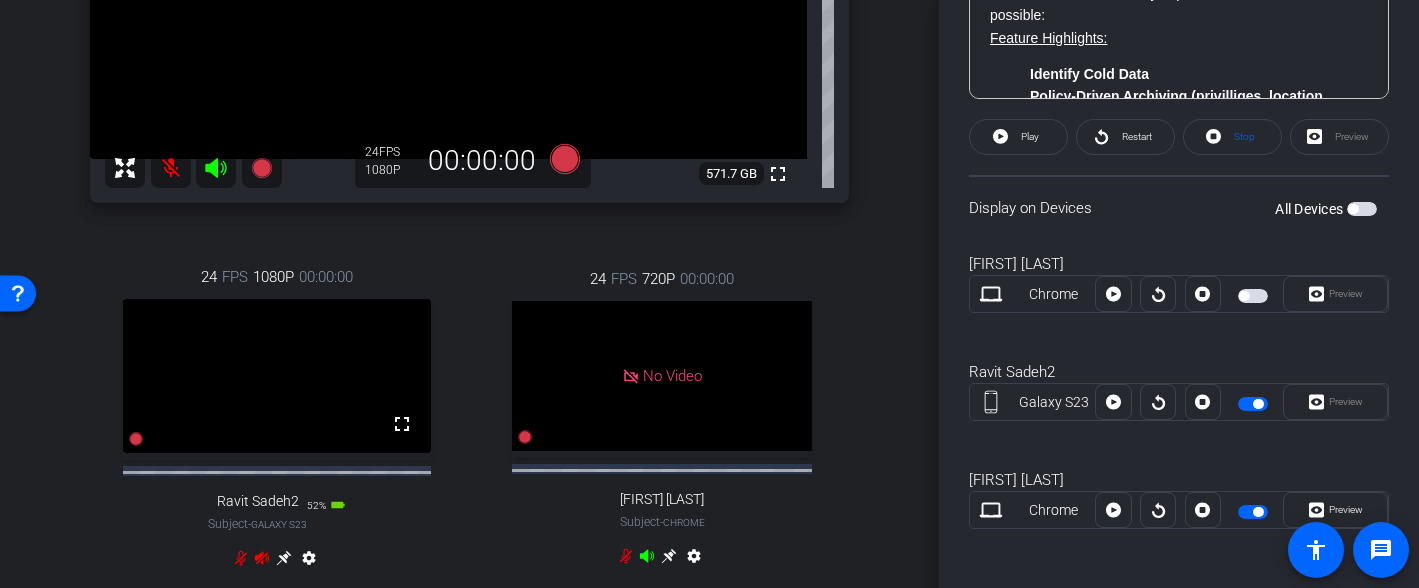 scroll, scrollTop: 721, scrollLeft: 0, axis: vertical 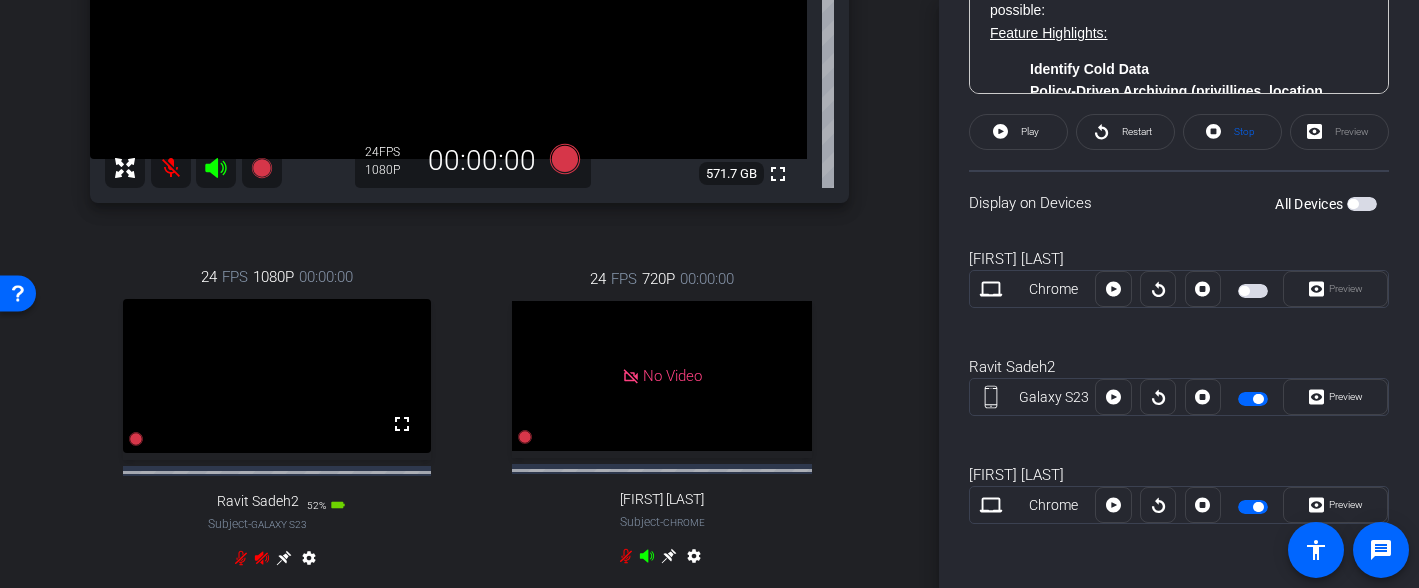 click at bounding box center (1255, 505) 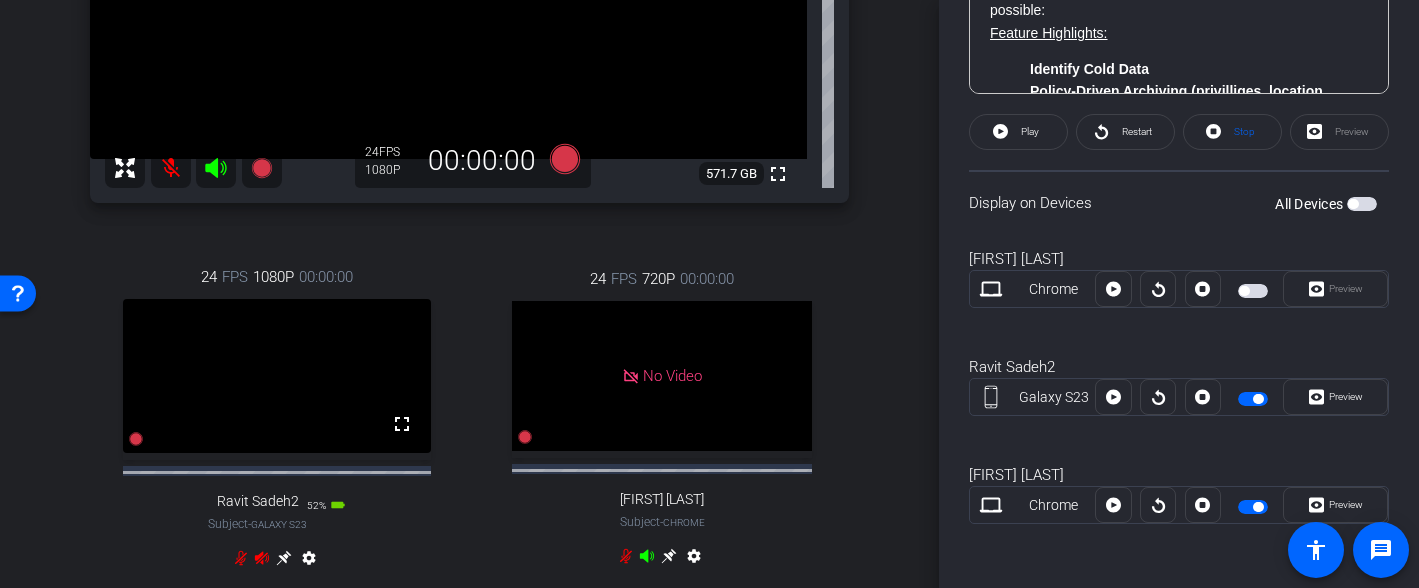 click at bounding box center [1253, 507] 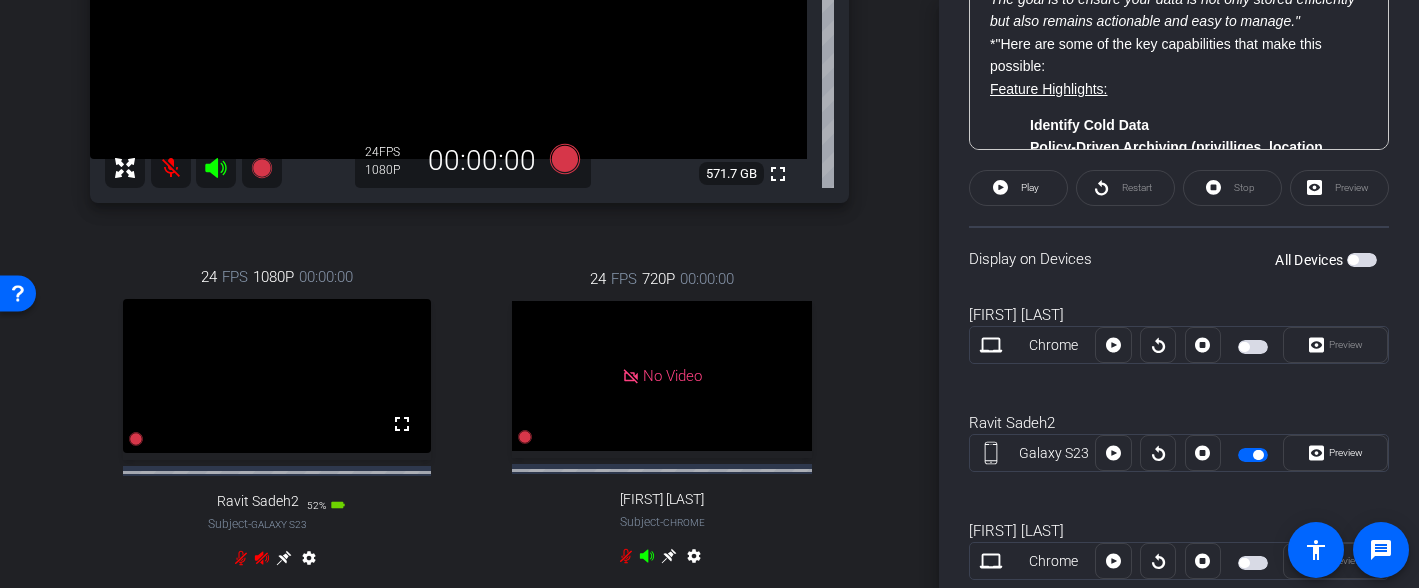 scroll, scrollTop: 721, scrollLeft: 0, axis: vertical 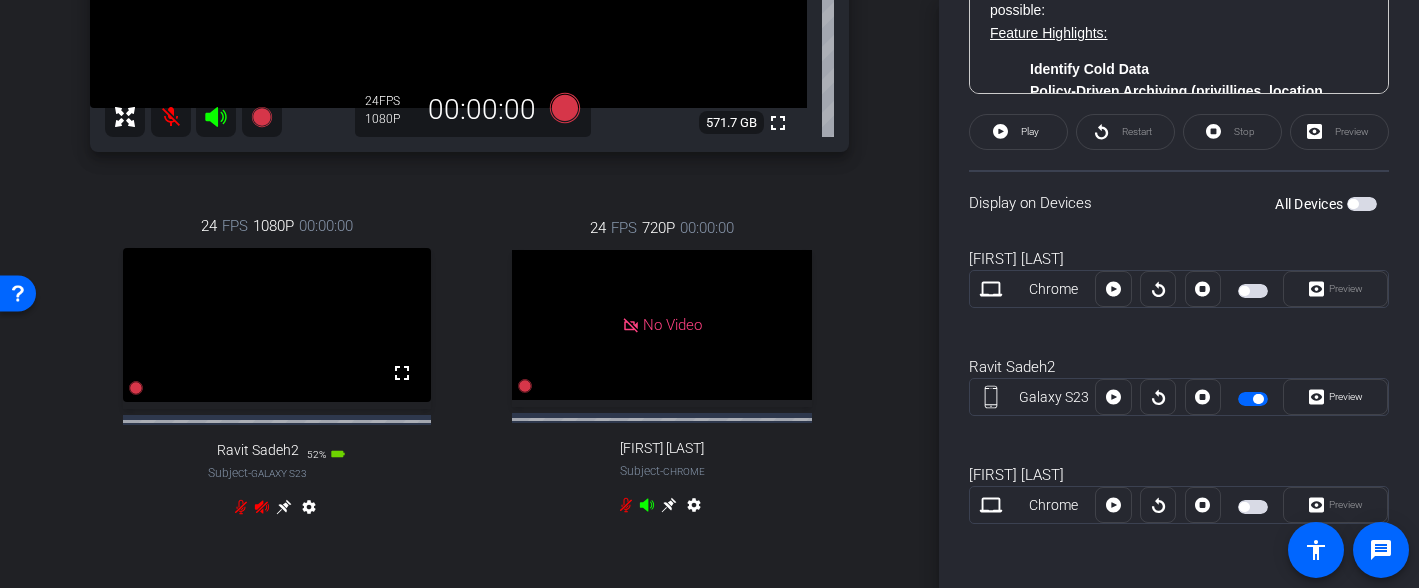 click 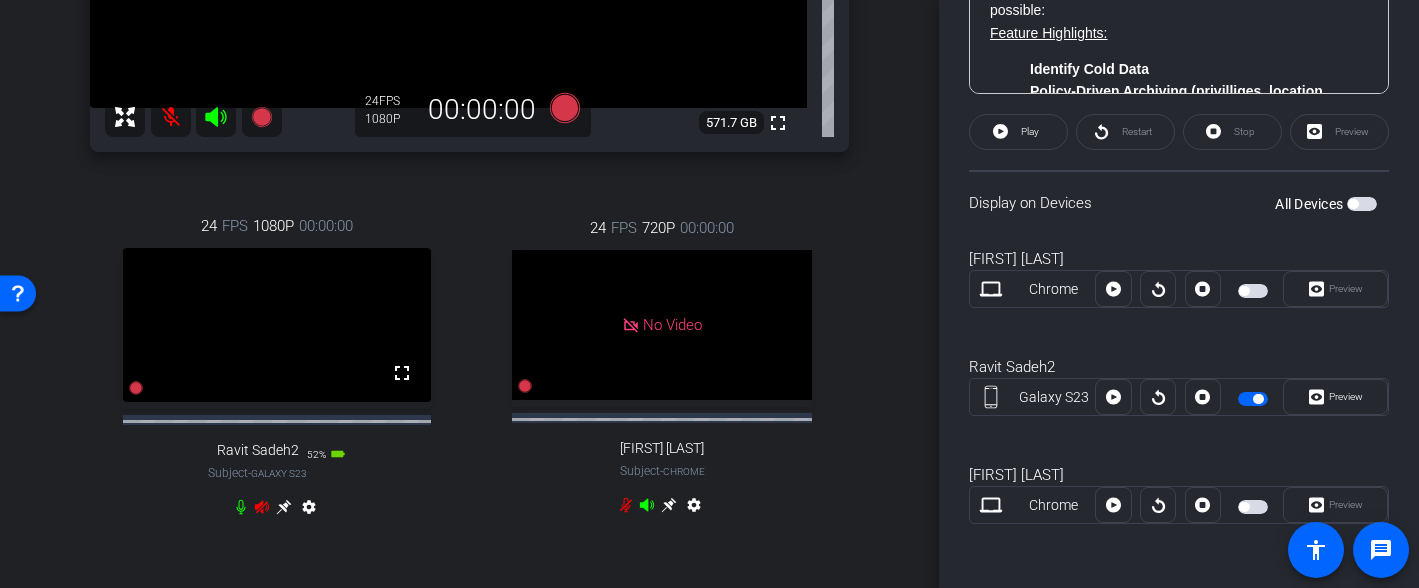 click 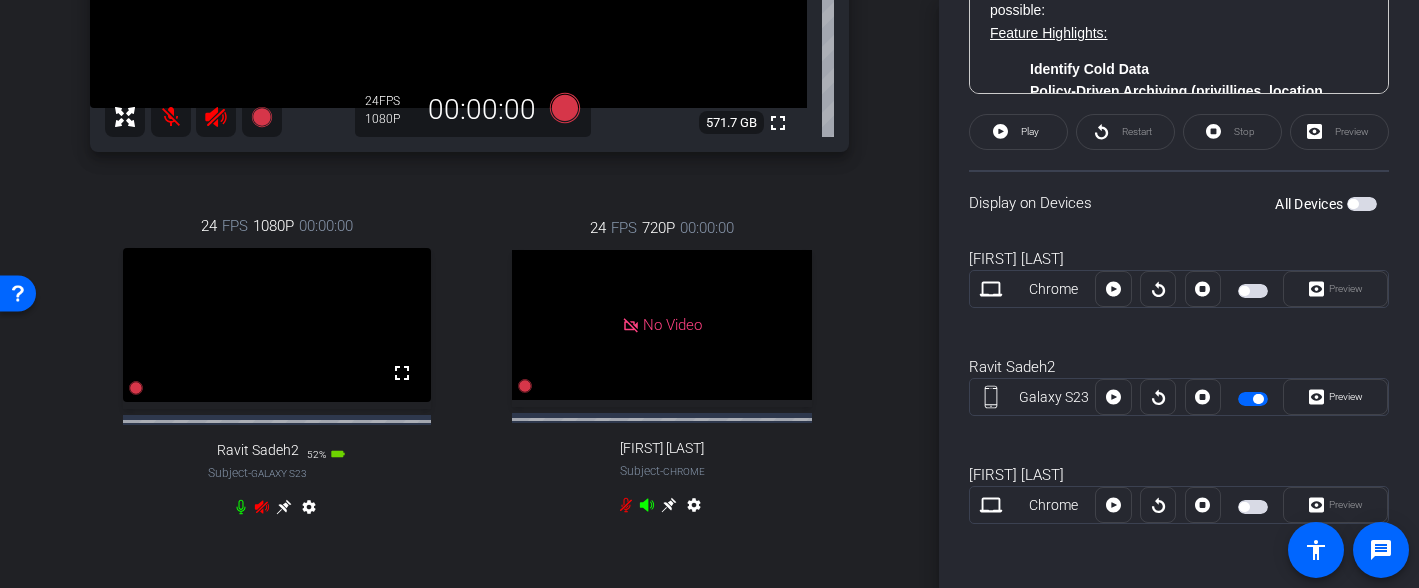 click 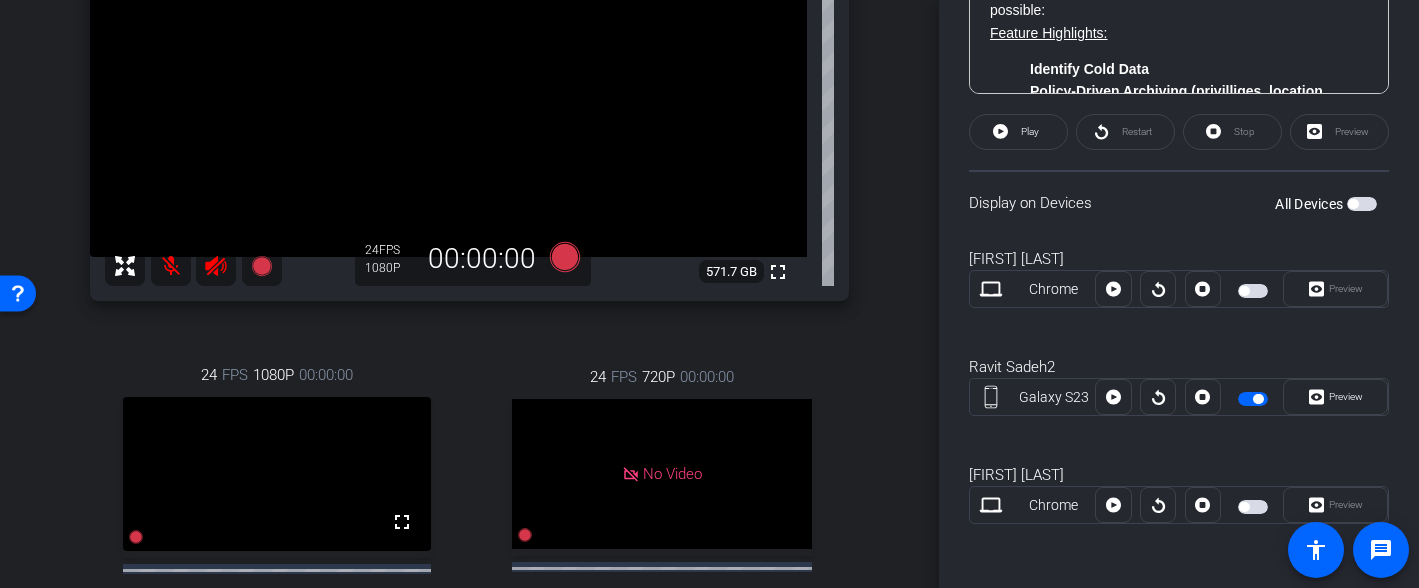scroll, scrollTop: 322, scrollLeft: 0, axis: vertical 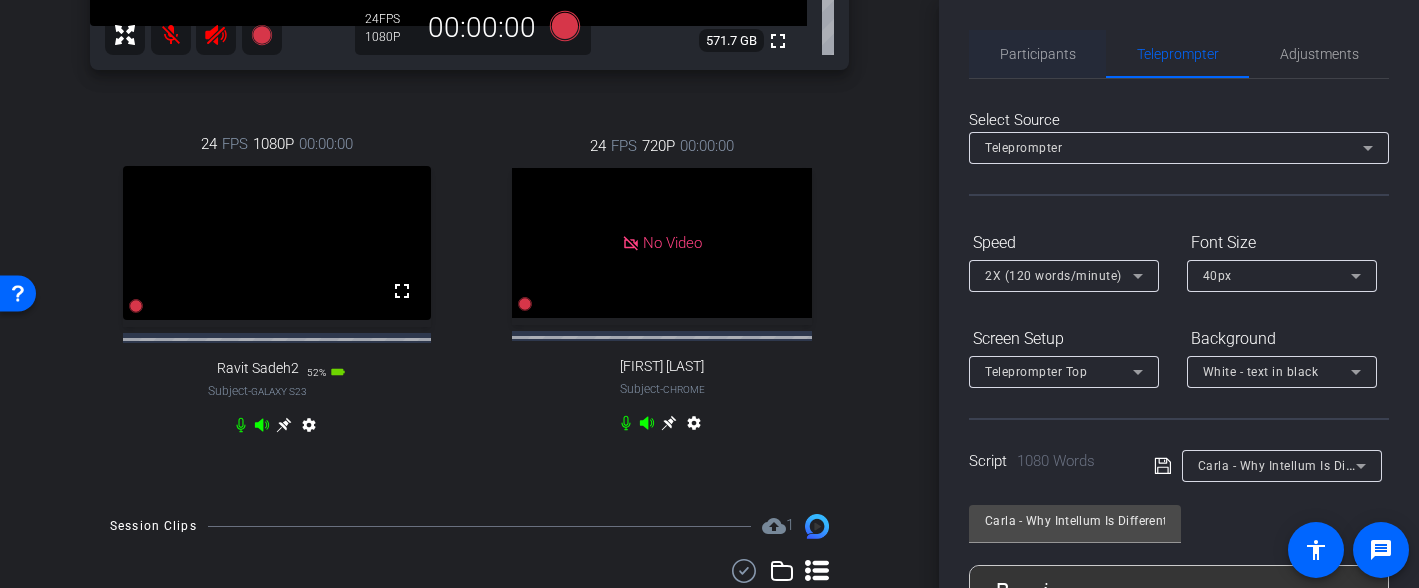click on "Participants" at bounding box center (1038, 54) 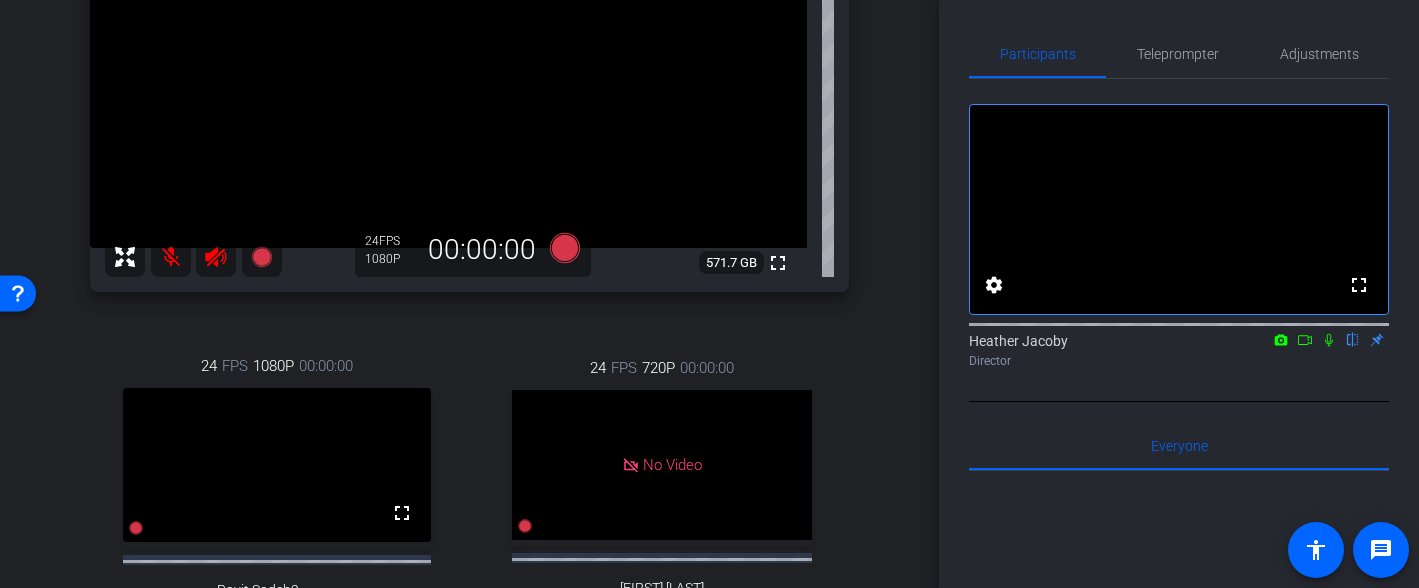 scroll, scrollTop: 311, scrollLeft: 0, axis: vertical 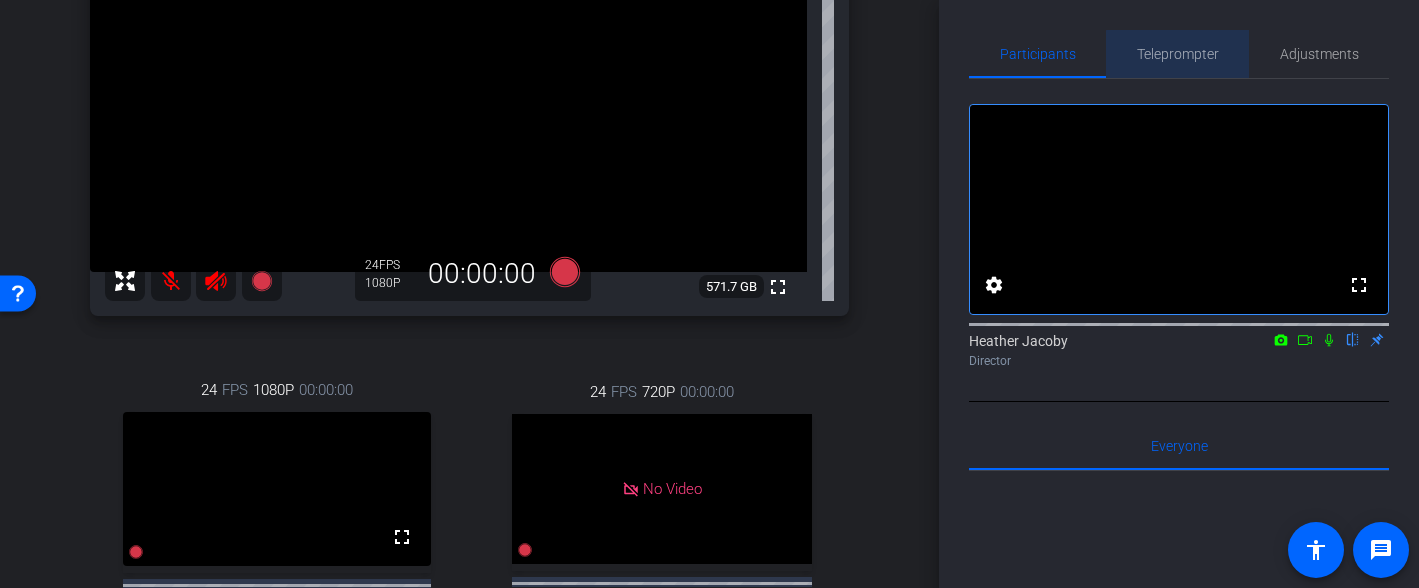 click on "Teleprompter" at bounding box center (1178, 54) 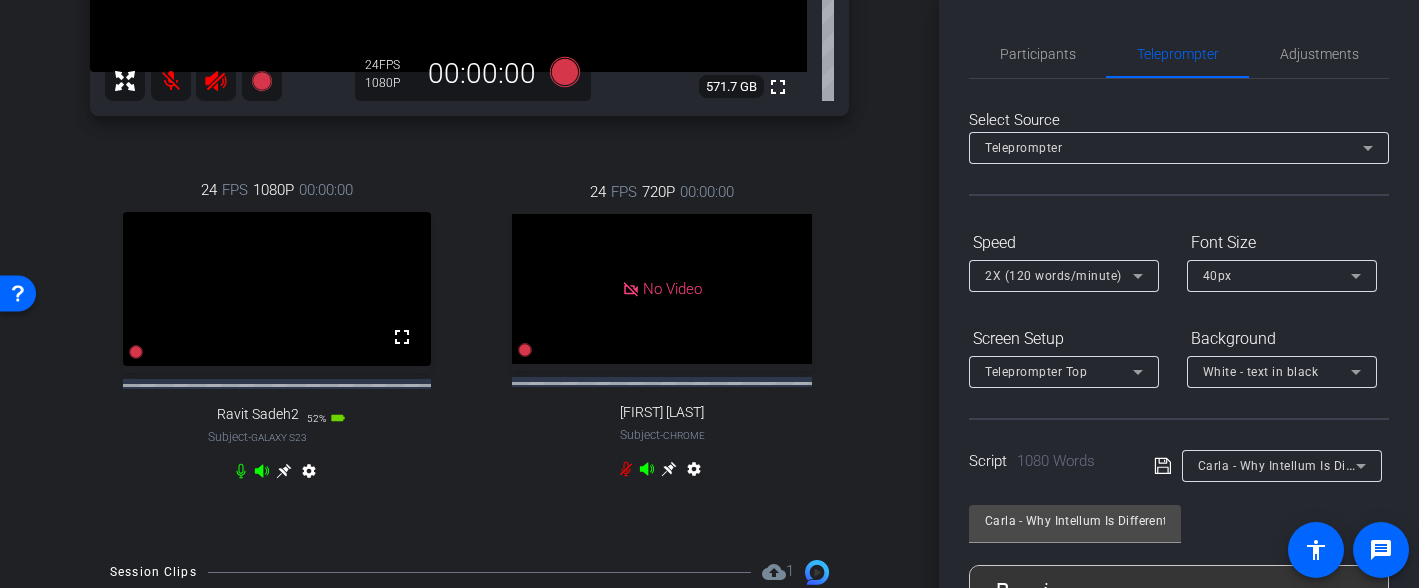 scroll, scrollTop: 533, scrollLeft: 0, axis: vertical 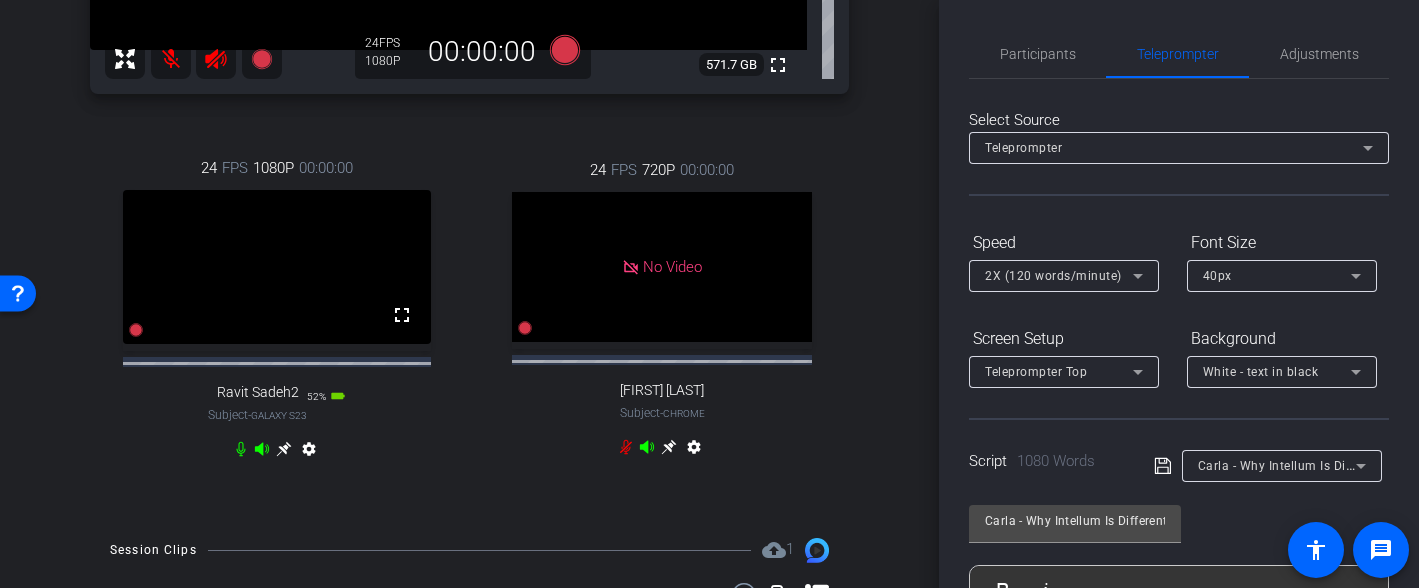 click 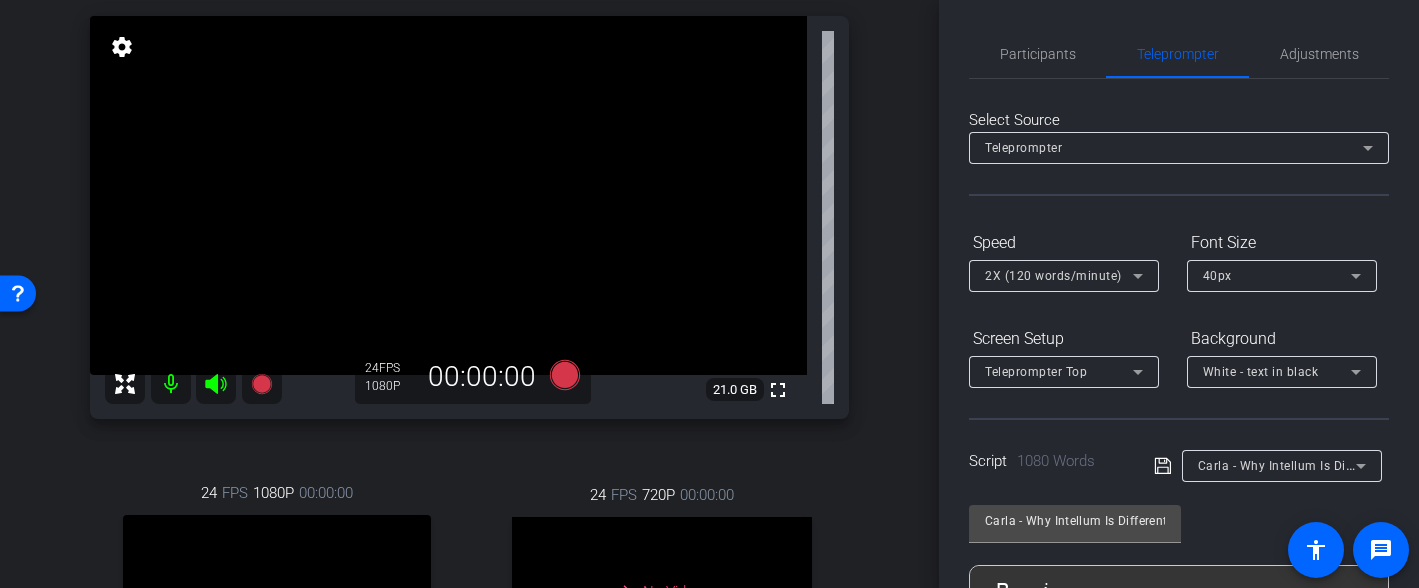 scroll, scrollTop: 170, scrollLeft: 0, axis: vertical 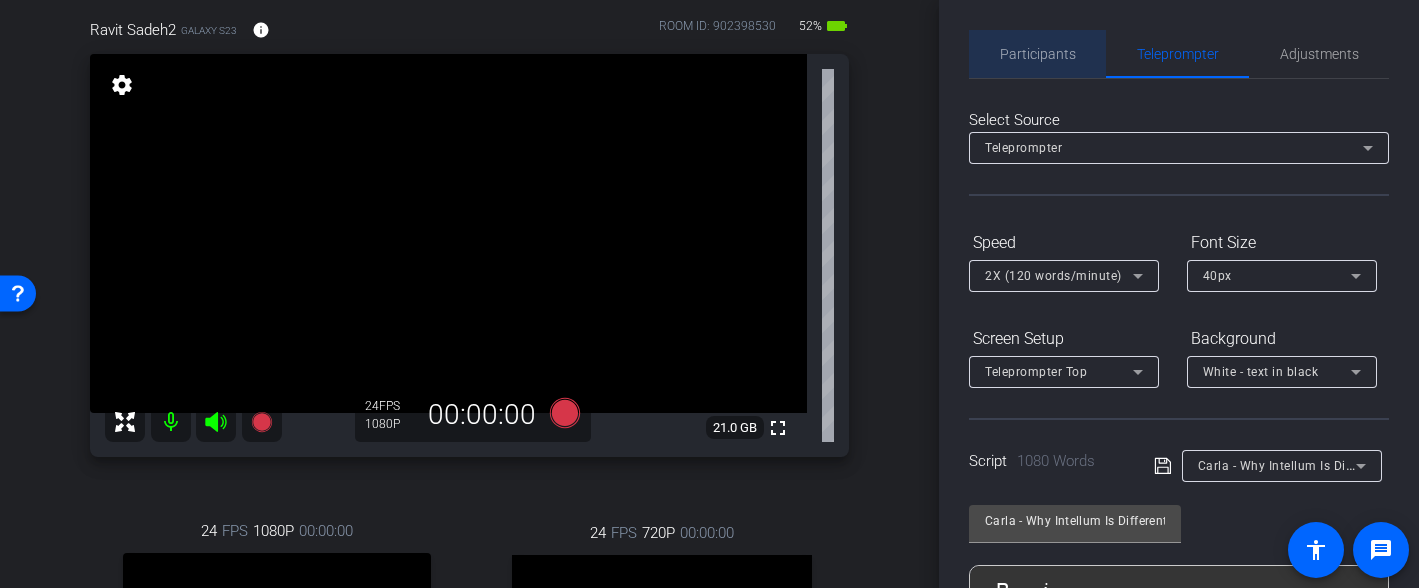 click on "Participants" at bounding box center [1038, 54] 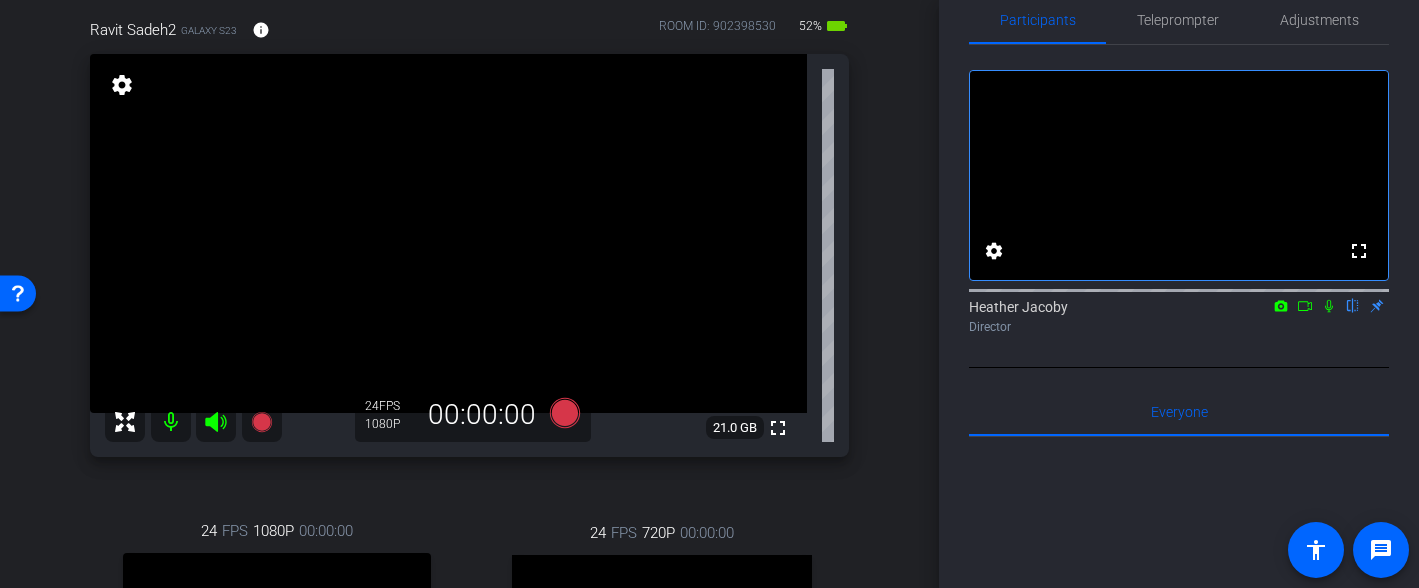 scroll, scrollTop: 0, scrollLeft: 0, axis: both 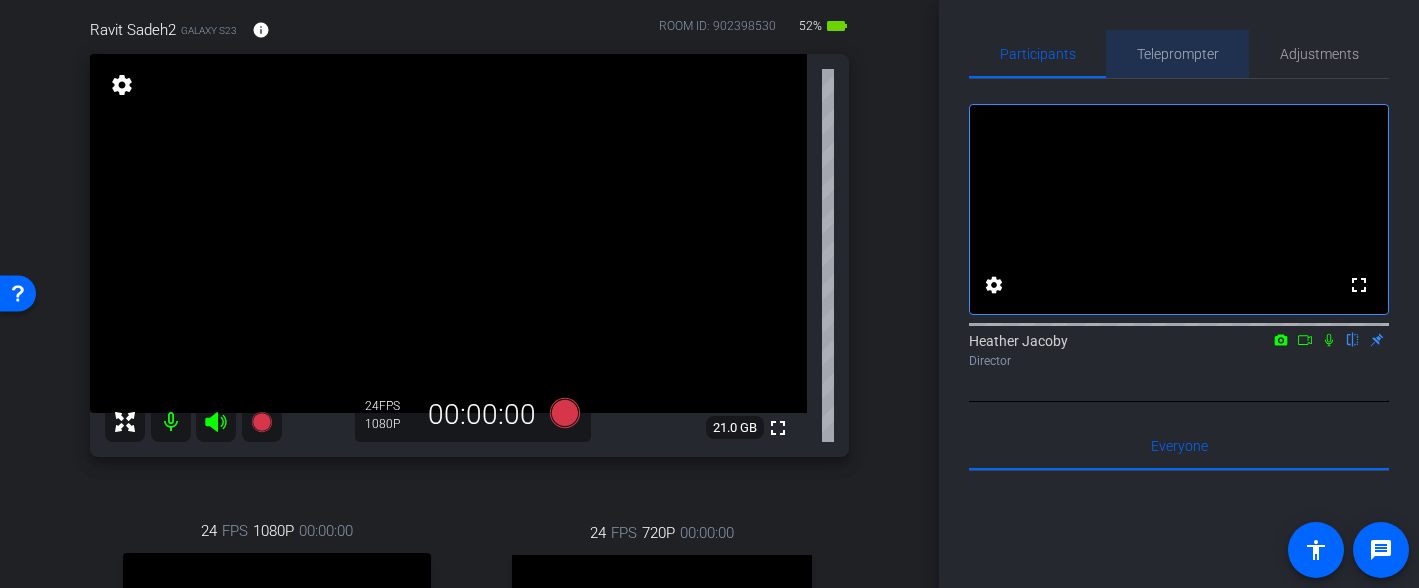click on "Teleprompter" at bounding box center [1178, 54] 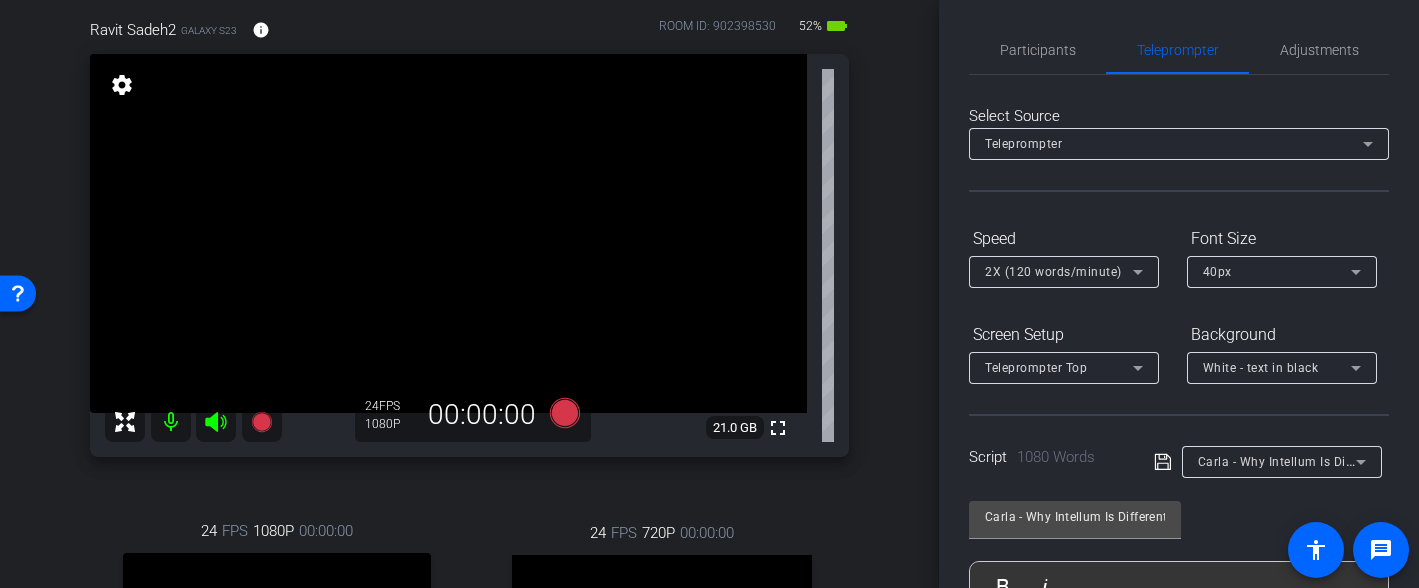 scroll, scrollTop: 0, scrollLeft: 0, axis: both 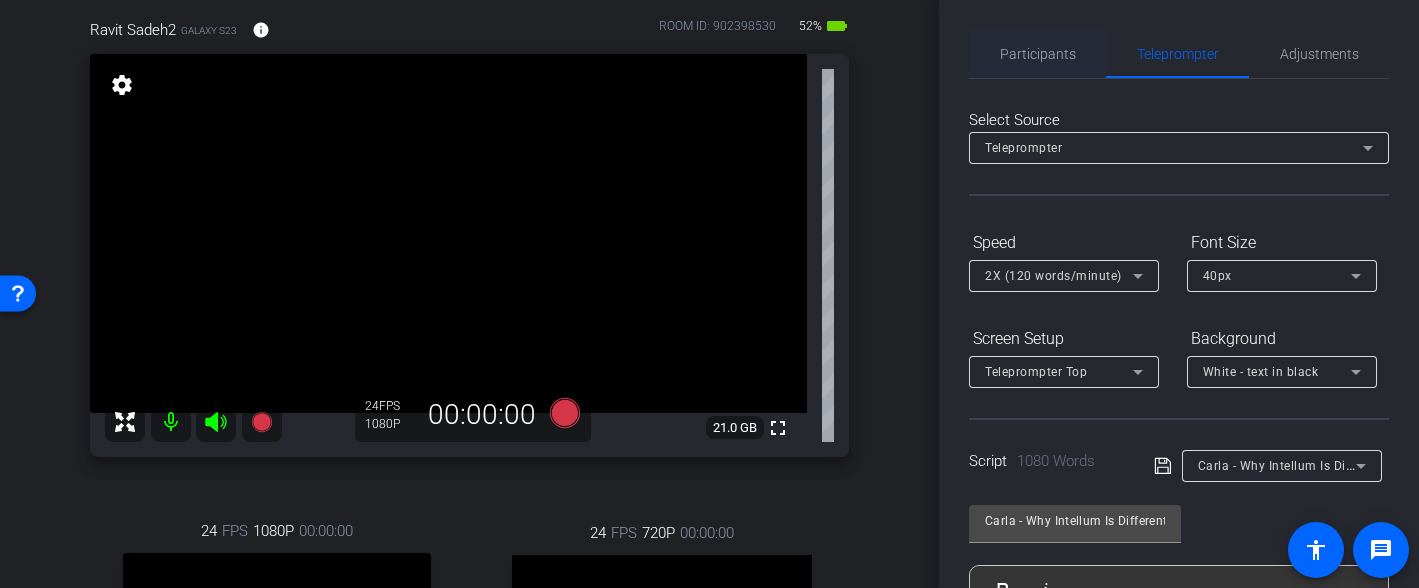click on "Participants" at bounding box center [1038, 54] 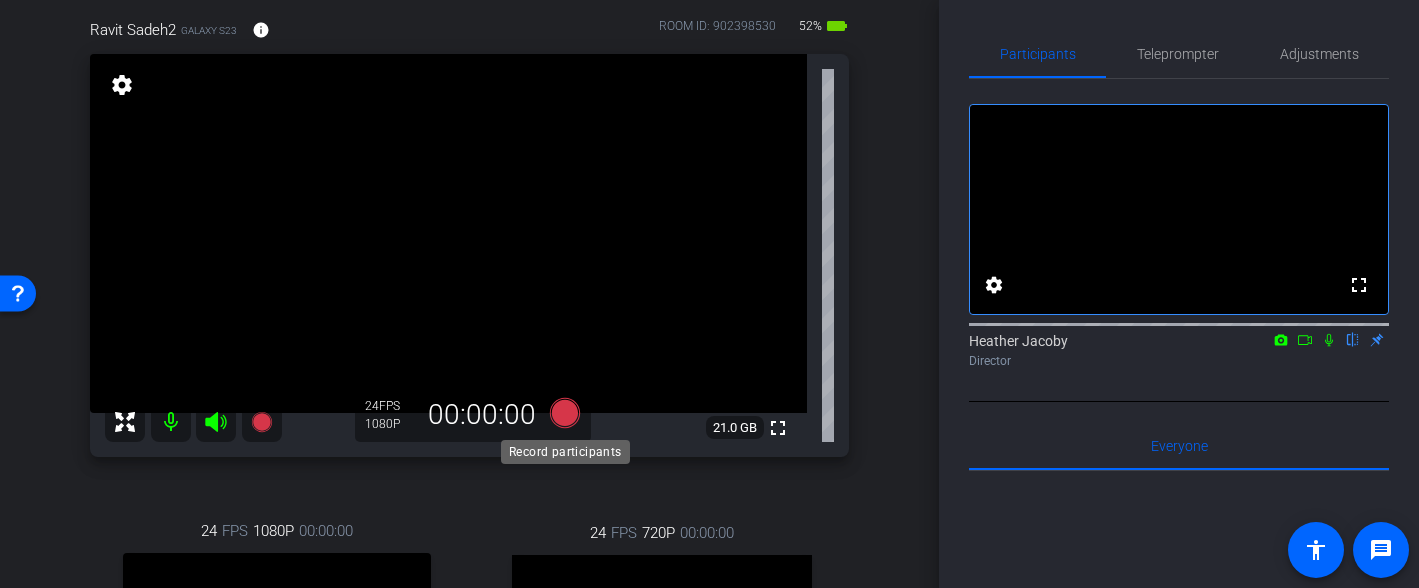click 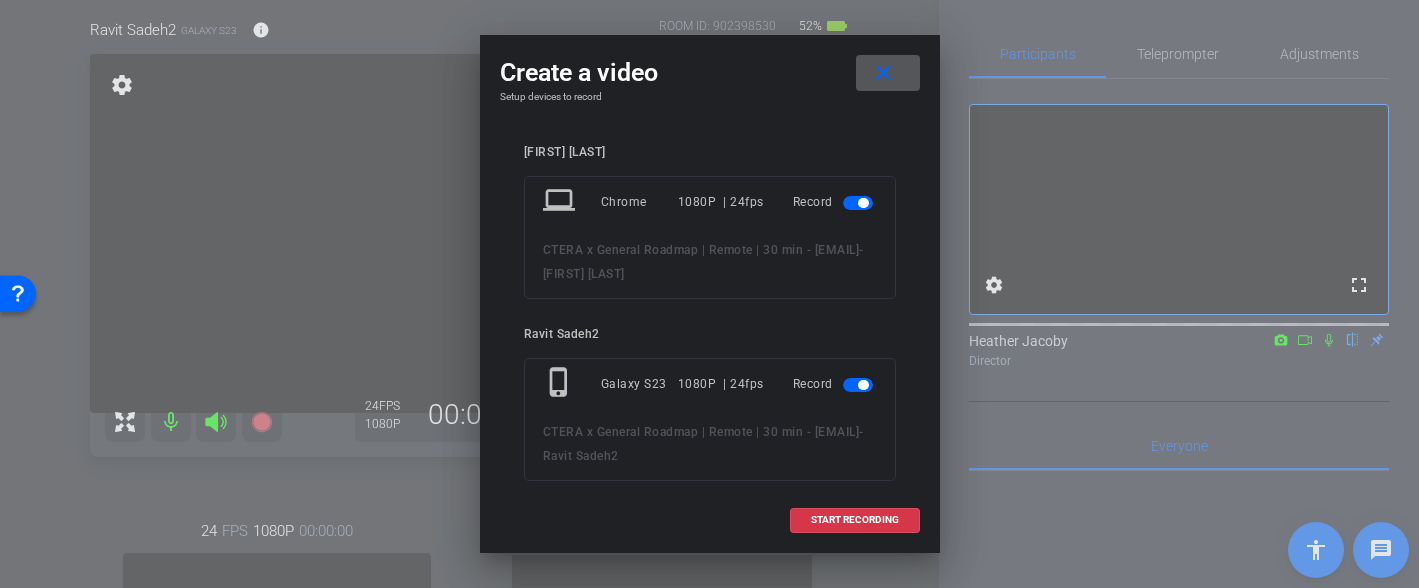 click at bounding box center (858, 203) 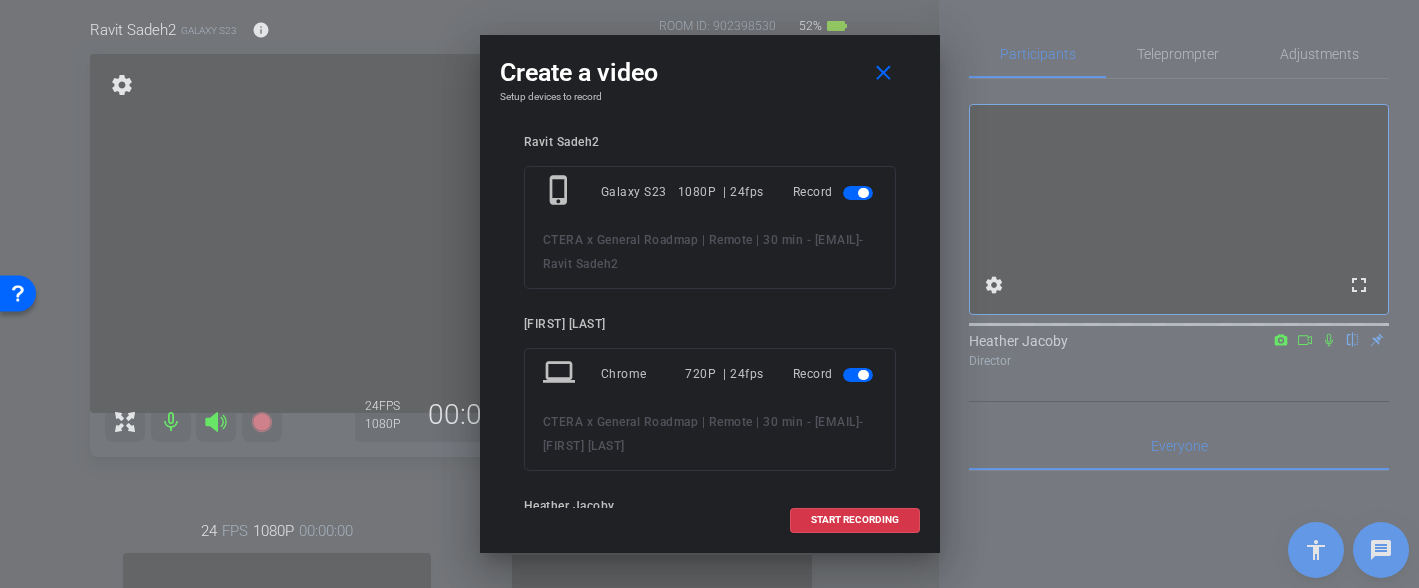 scroll, scrollTop: 188, scrollLeft: 0, axis: vertical 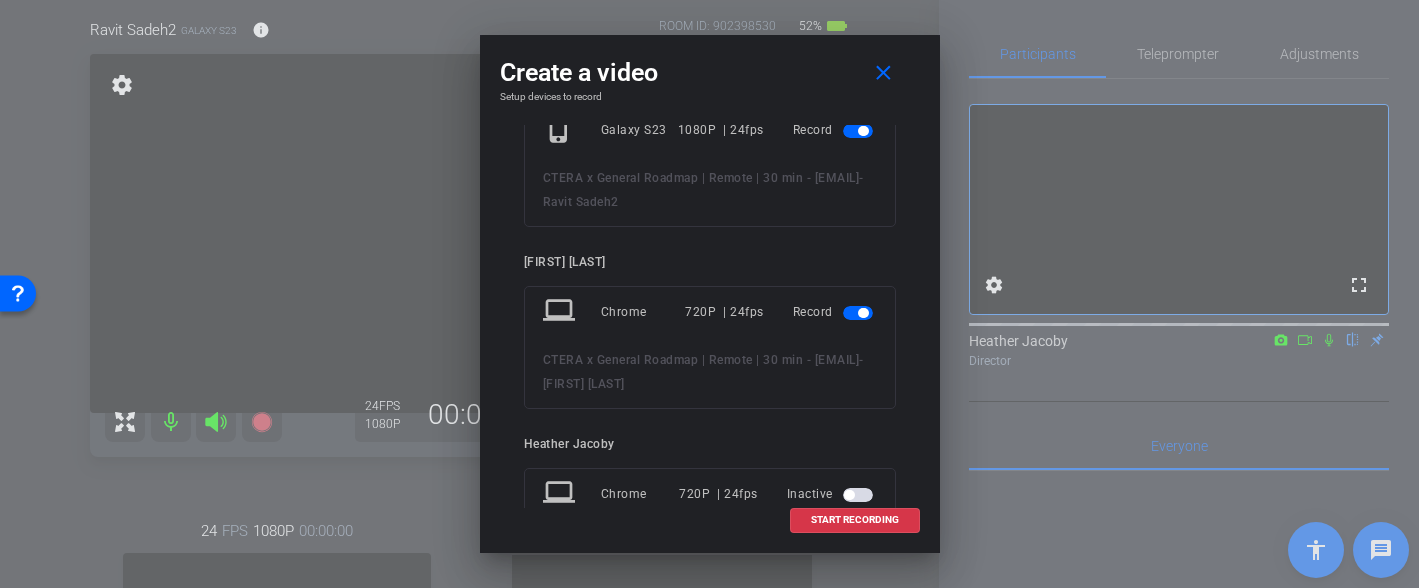 click at bounding box center (858, 313) 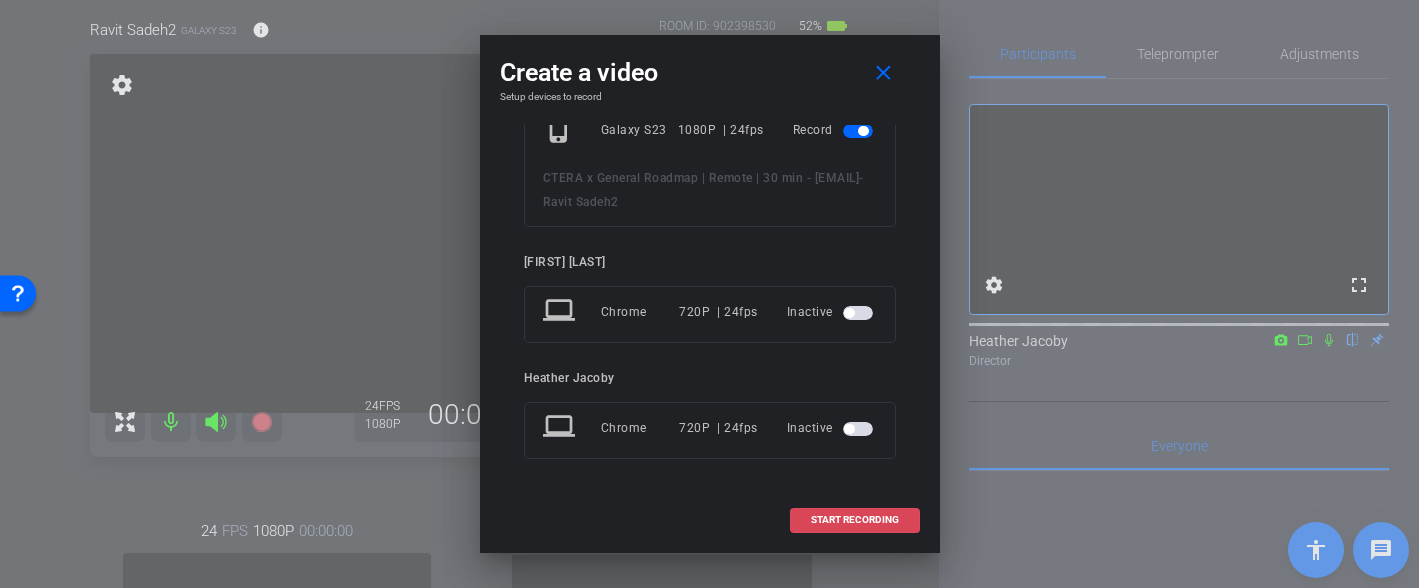 click on "START RECORDING" at bounding box center [855, 520] 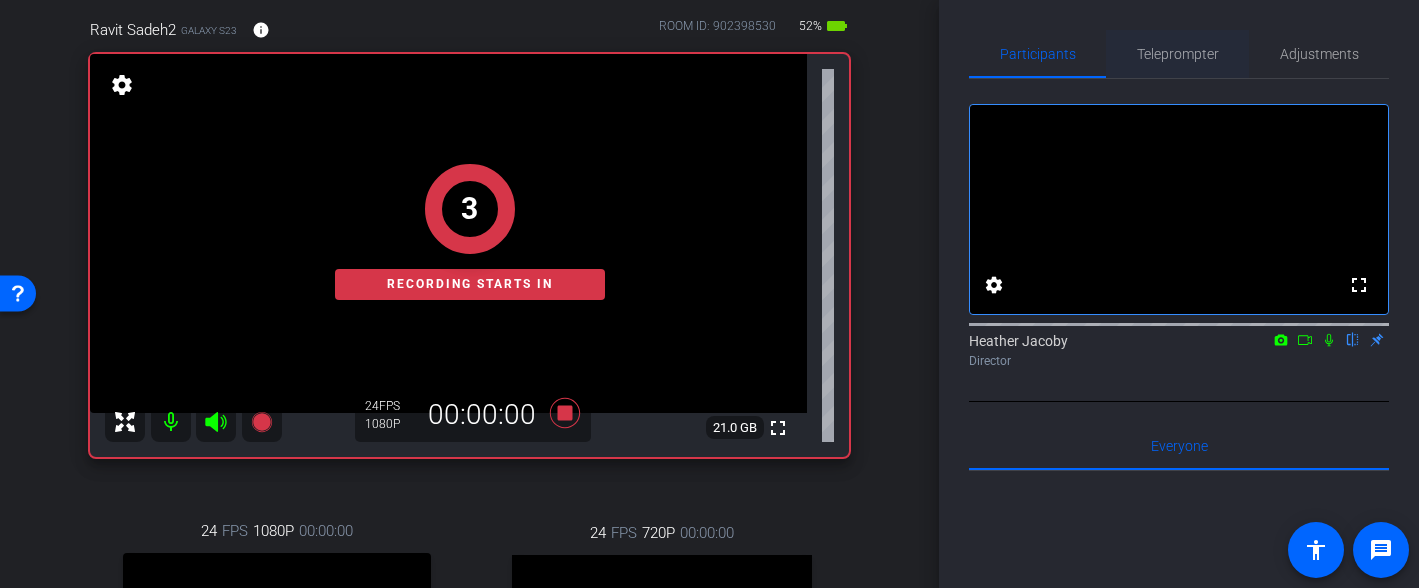click on "Teleprompter" at bounding box center [1178, 54] 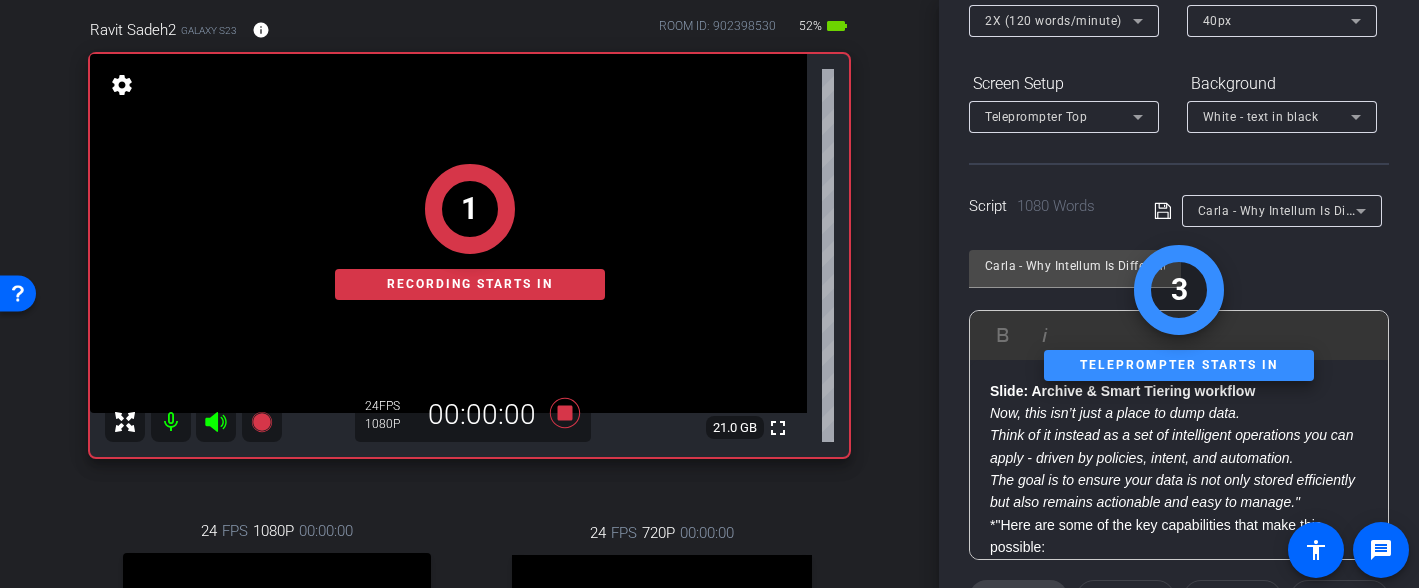 scroll, scrollTop: 331, scrollLeft: 0, axis: vertical 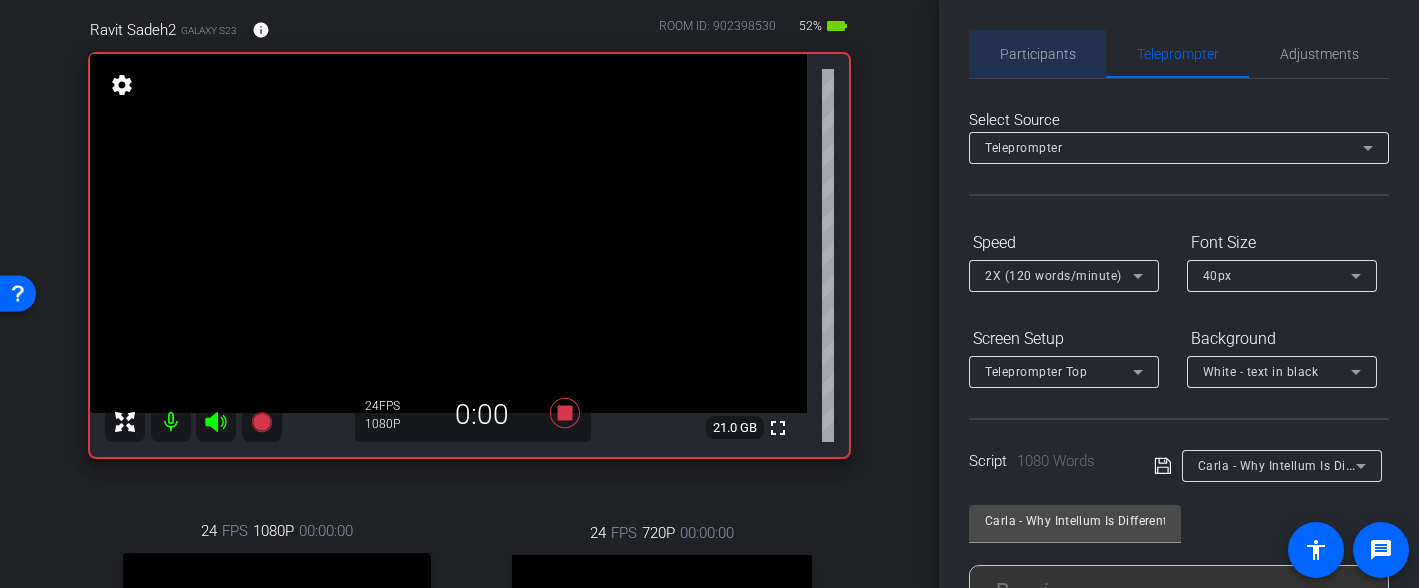 click on "Participants" at bounding box center [1038, 54] 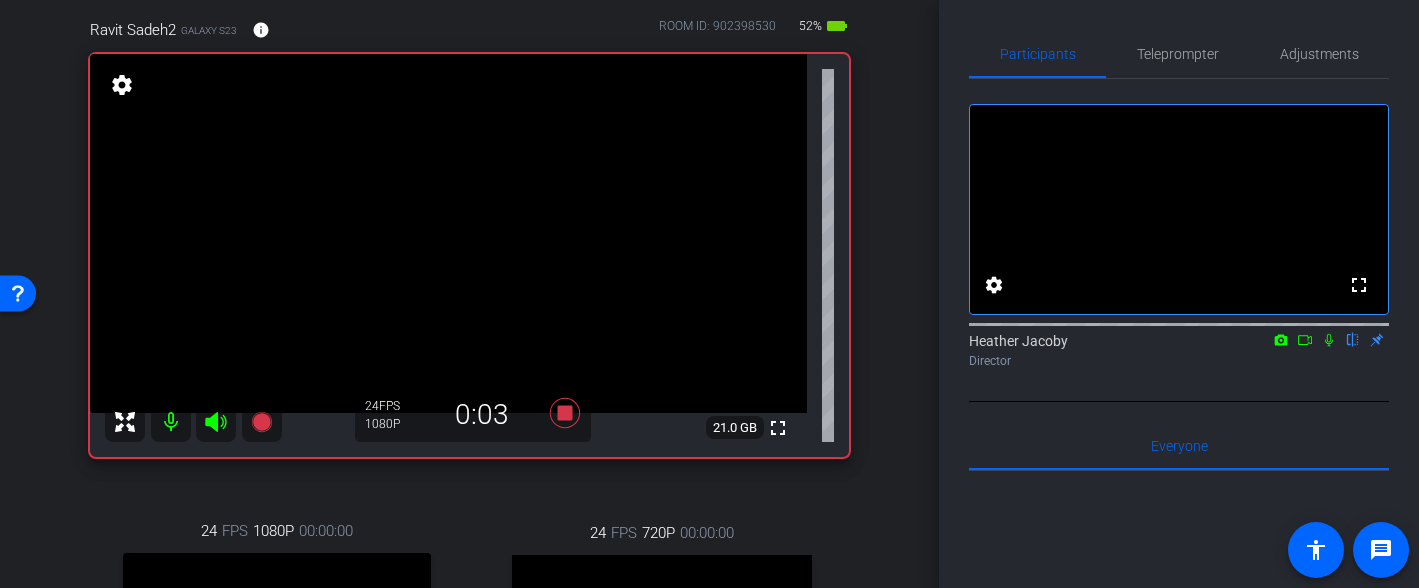 click 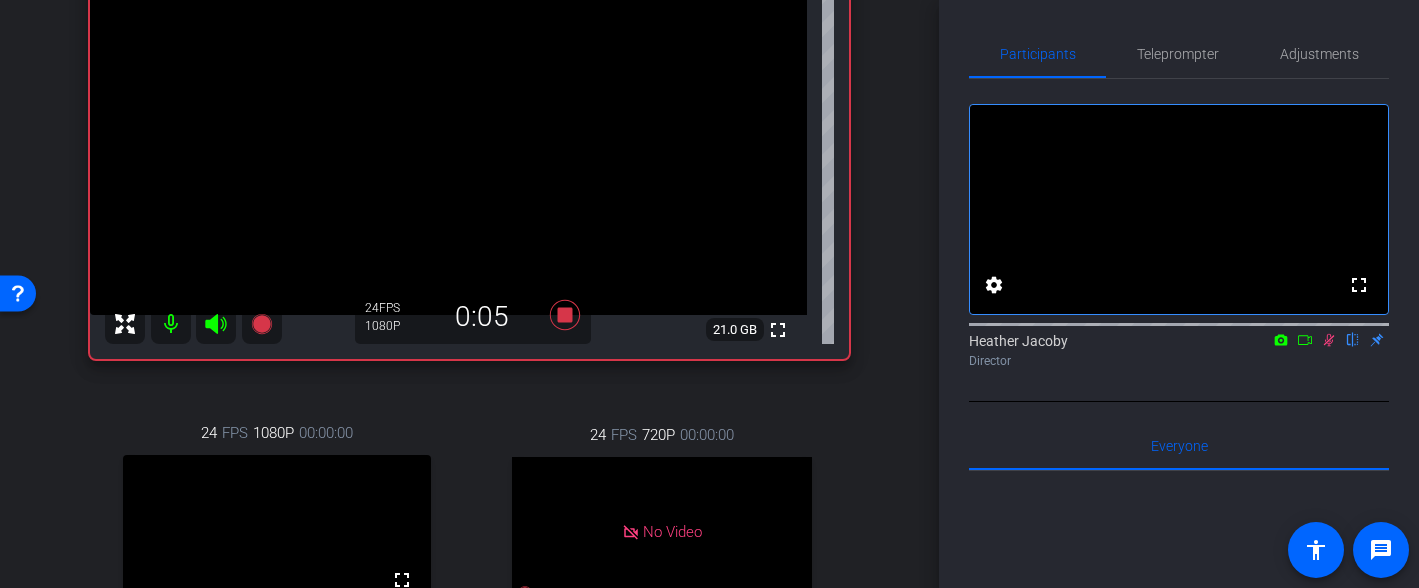 scroll, scrollTop: 269, scrollLeft: 0, axis: vertical 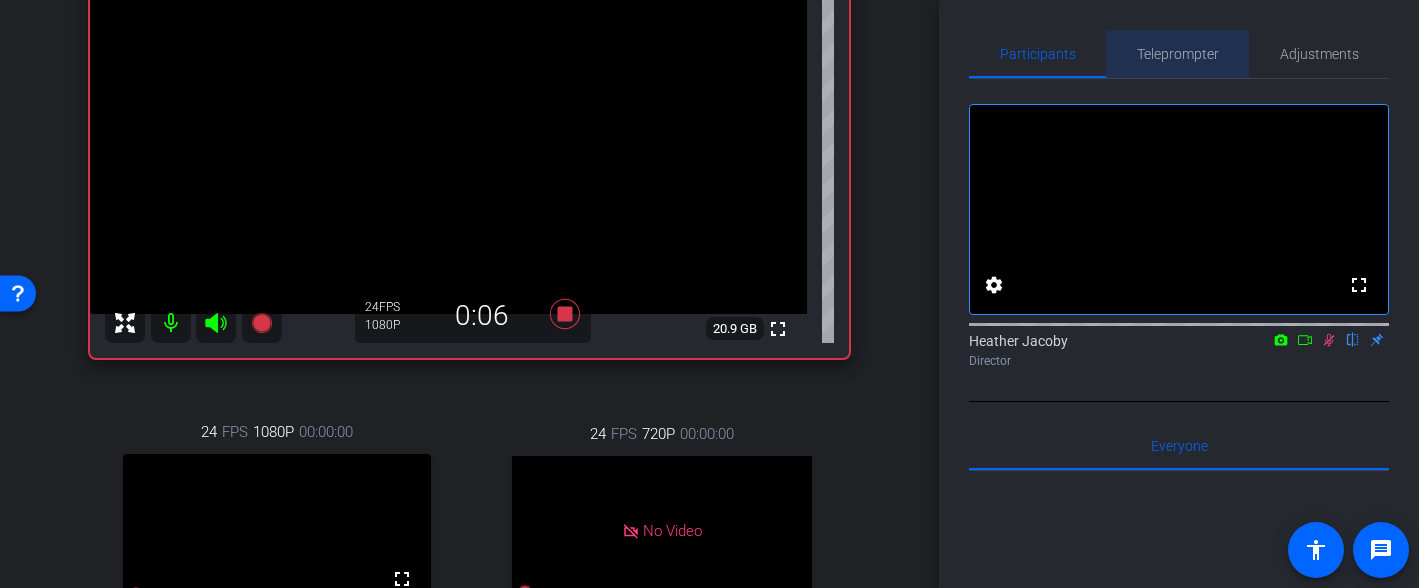 click on "Teleprompter" at bounding box center [1178, 54] 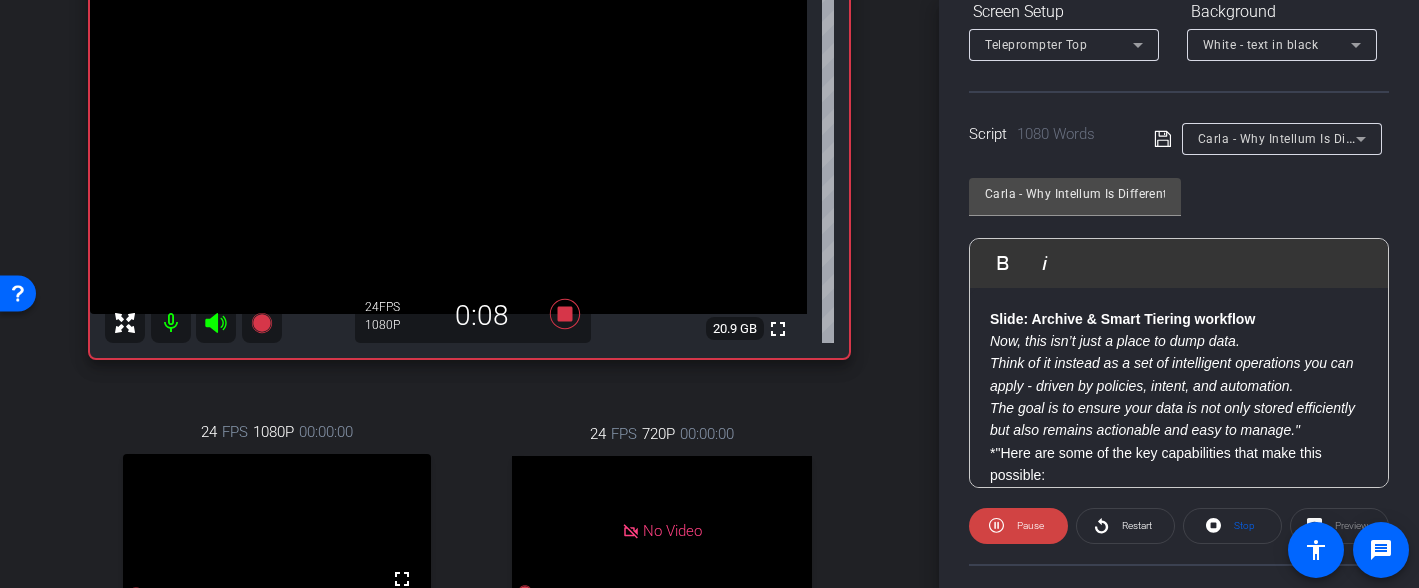 scroll, scrollTop: 356, scrollLeft: 0, axis: vertical 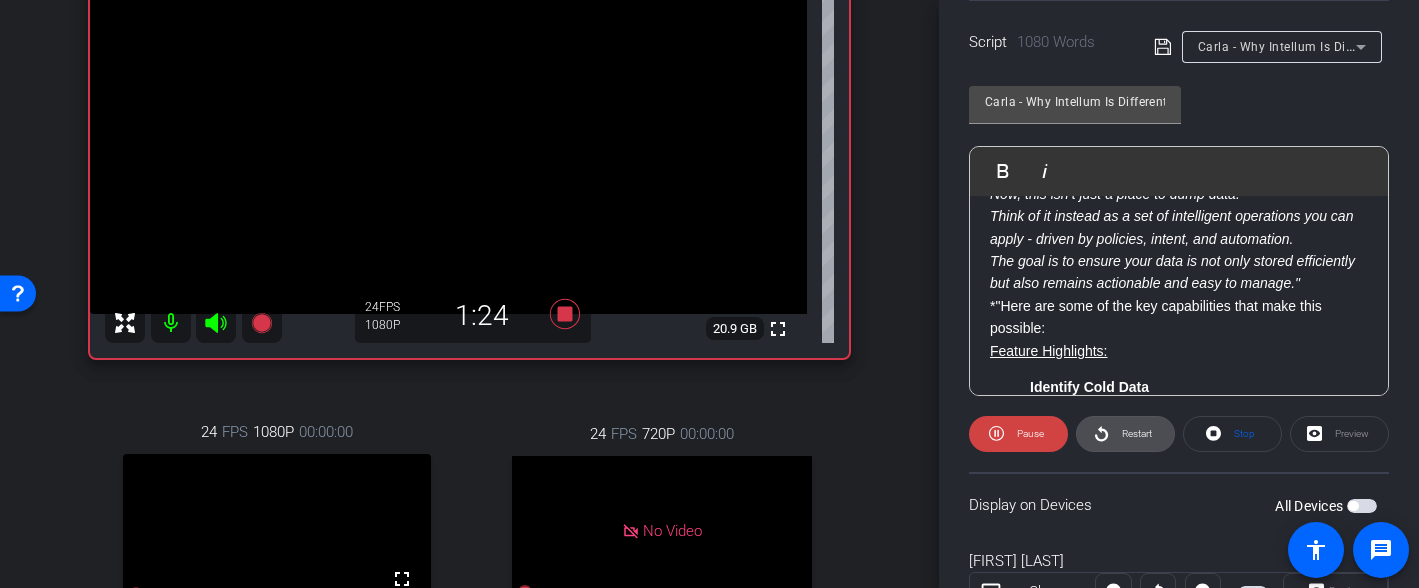 click 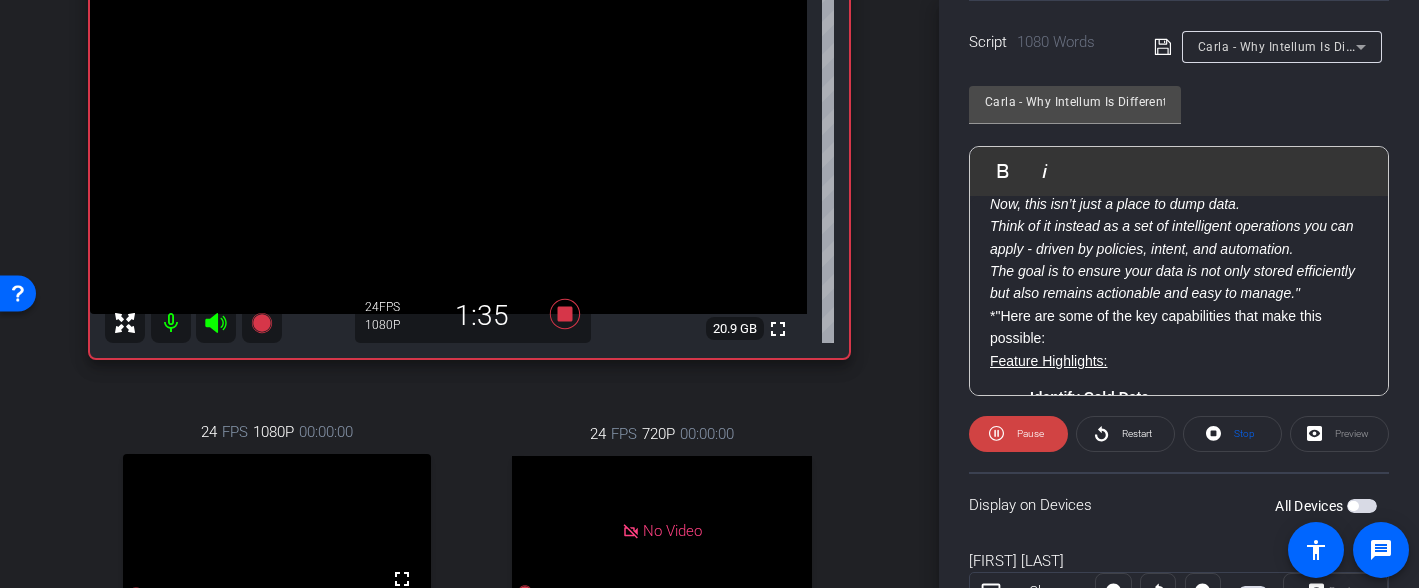 scroll, scrollTop: 51, scrollLeft: 0, axis: vertical 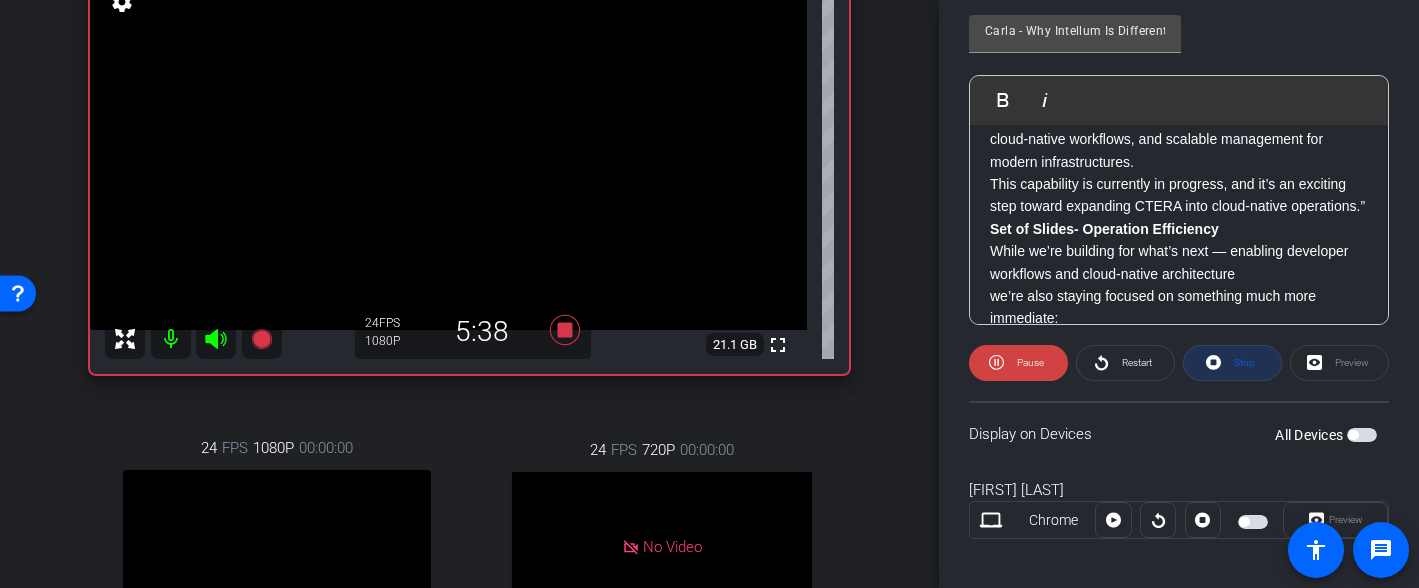 click 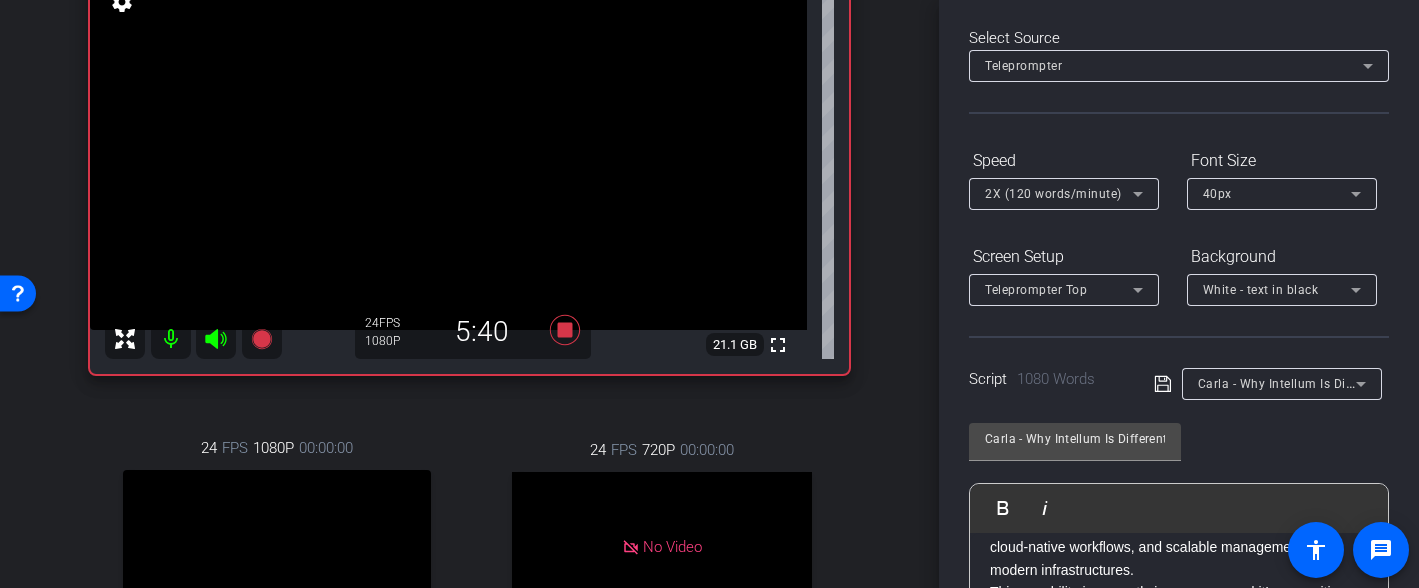 scroll, scrollTop: 0, scrollLeft: 0, axis: both 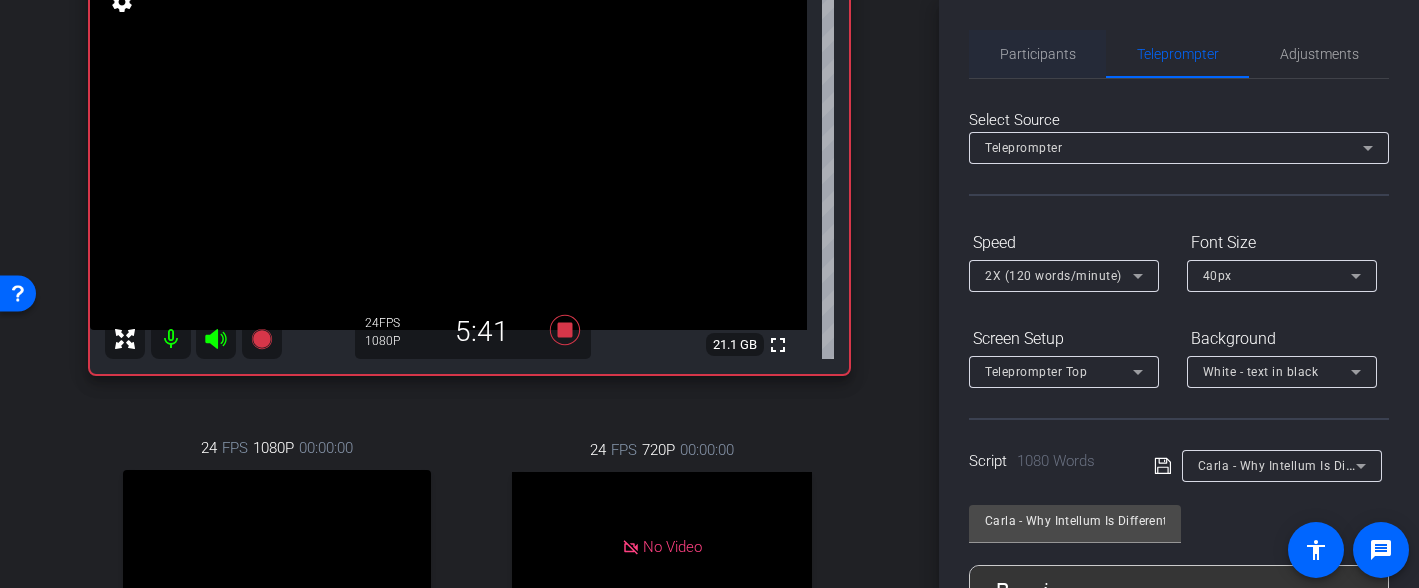click on "Participants" at bounding box center (1038, 54) 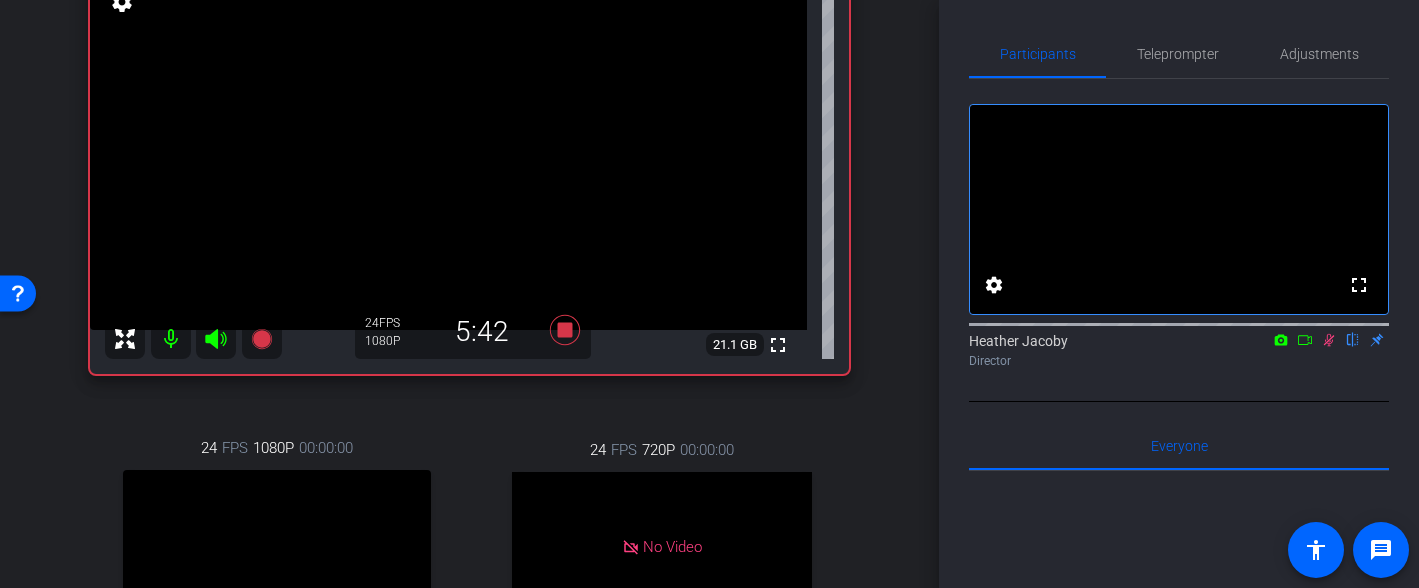 click 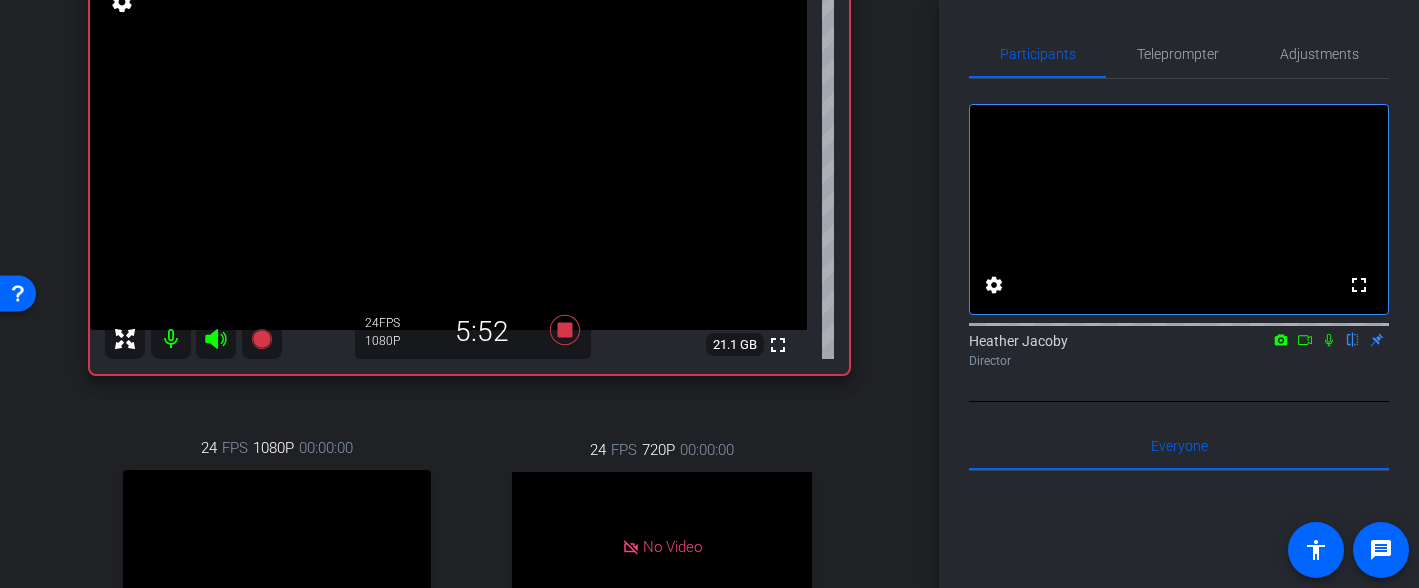 click 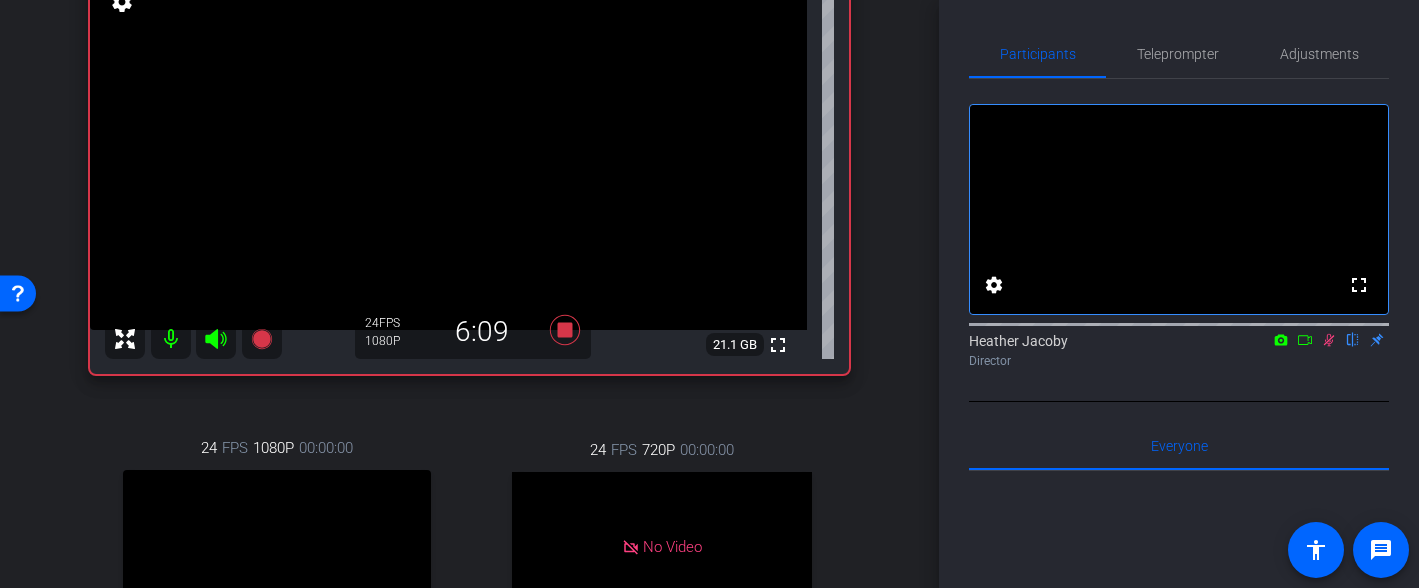 click 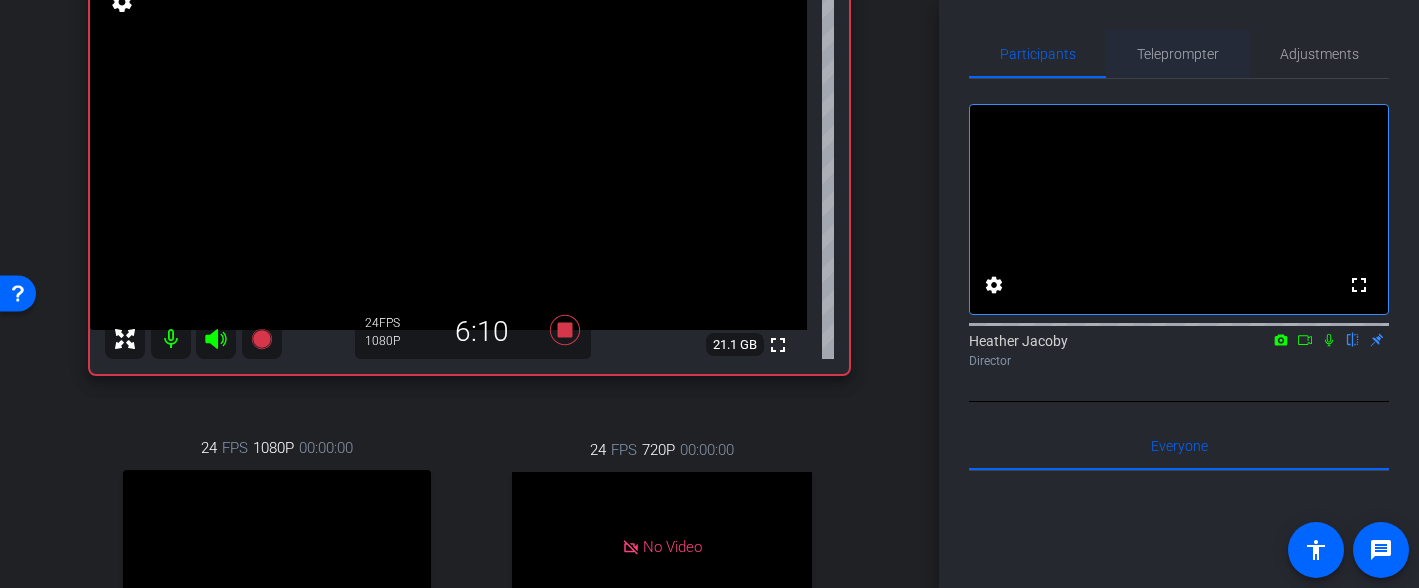 click on "Teleprompter" at bounding box center [1178, 54] 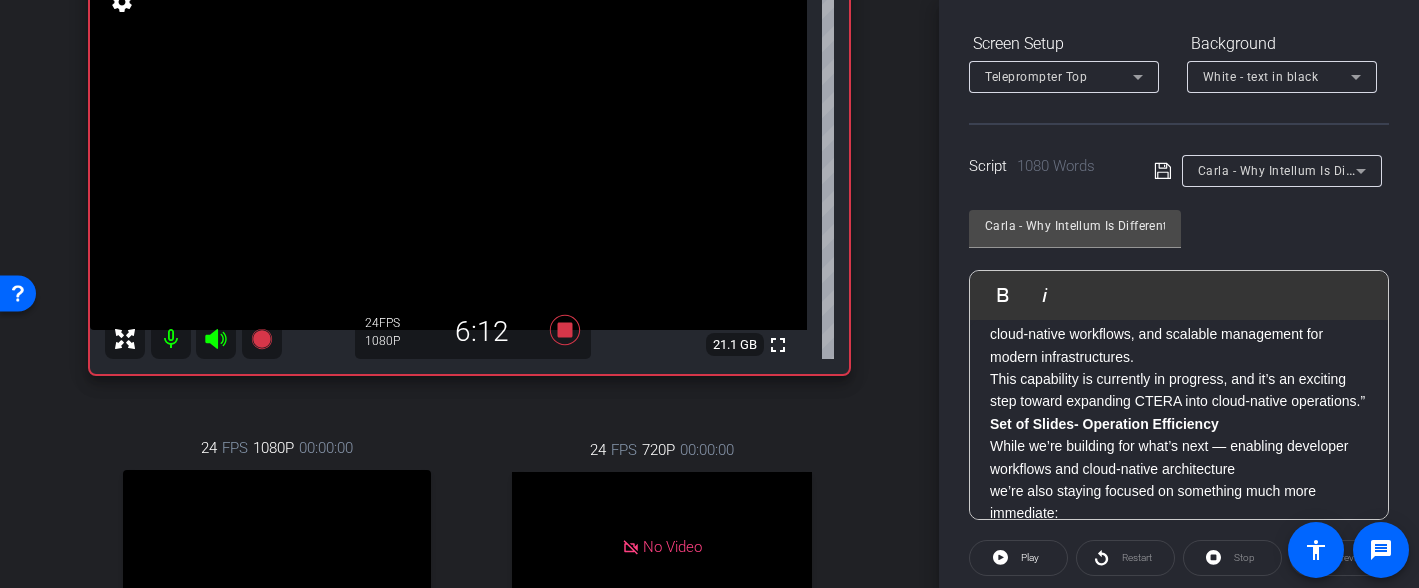 scroll, scrollTop: 388, scrollLeft: 0, axis: vertical 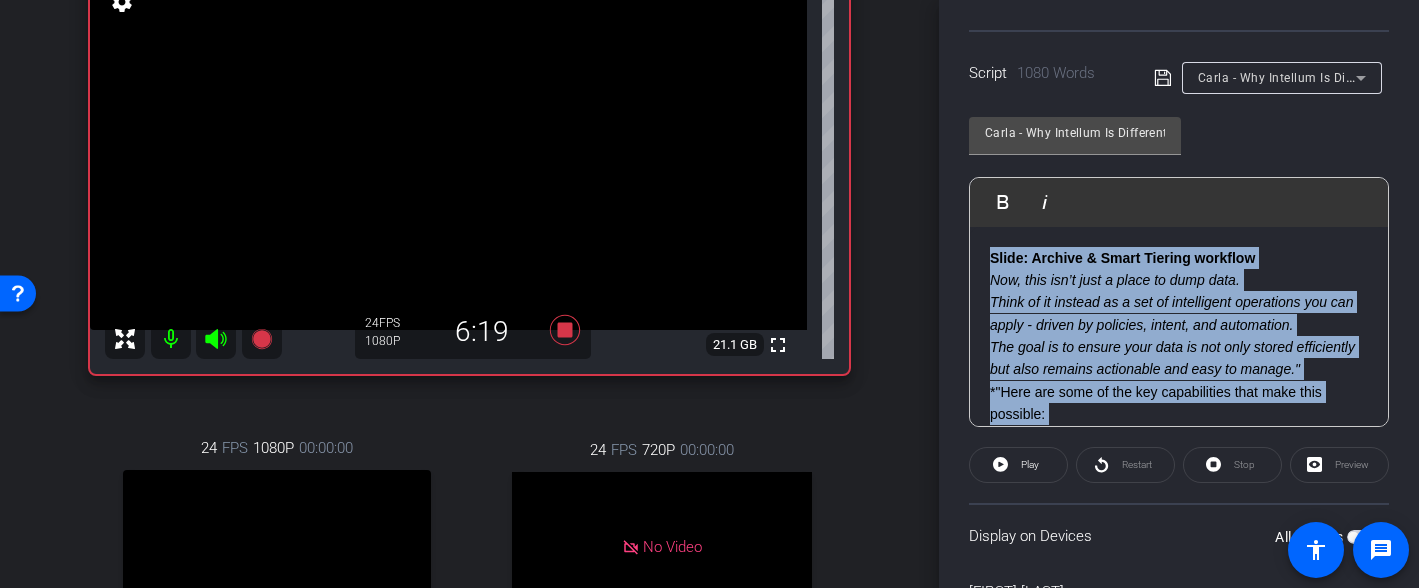 drag, startPoint x: 1082, startPoint y: 370, endPoint x: 948, endPoint y: 134, distance: 271.389 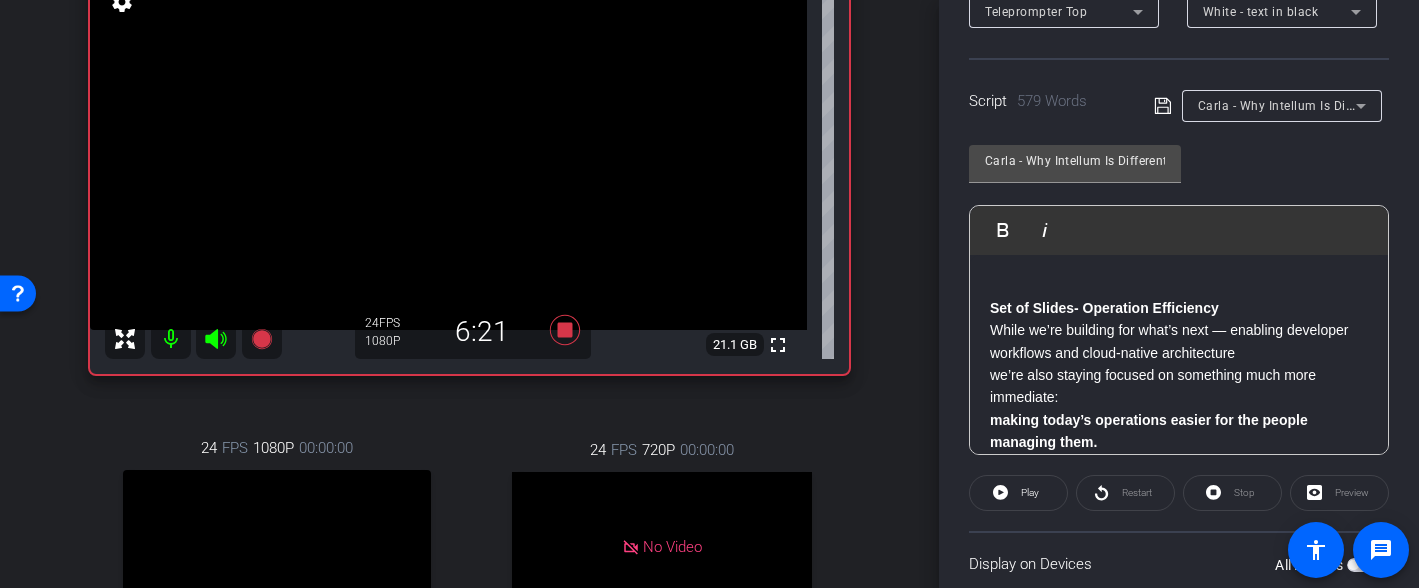 scroll, scrollTop: 359, scrollLeft: 0, axis: vertical 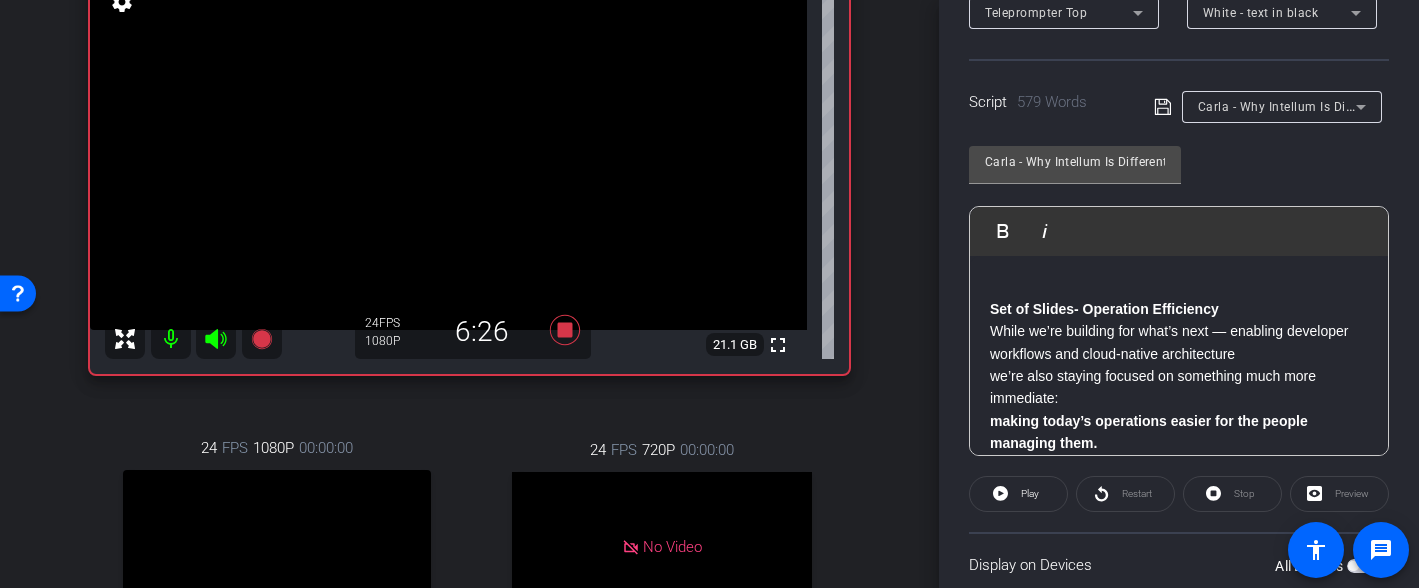 click on "Restart" 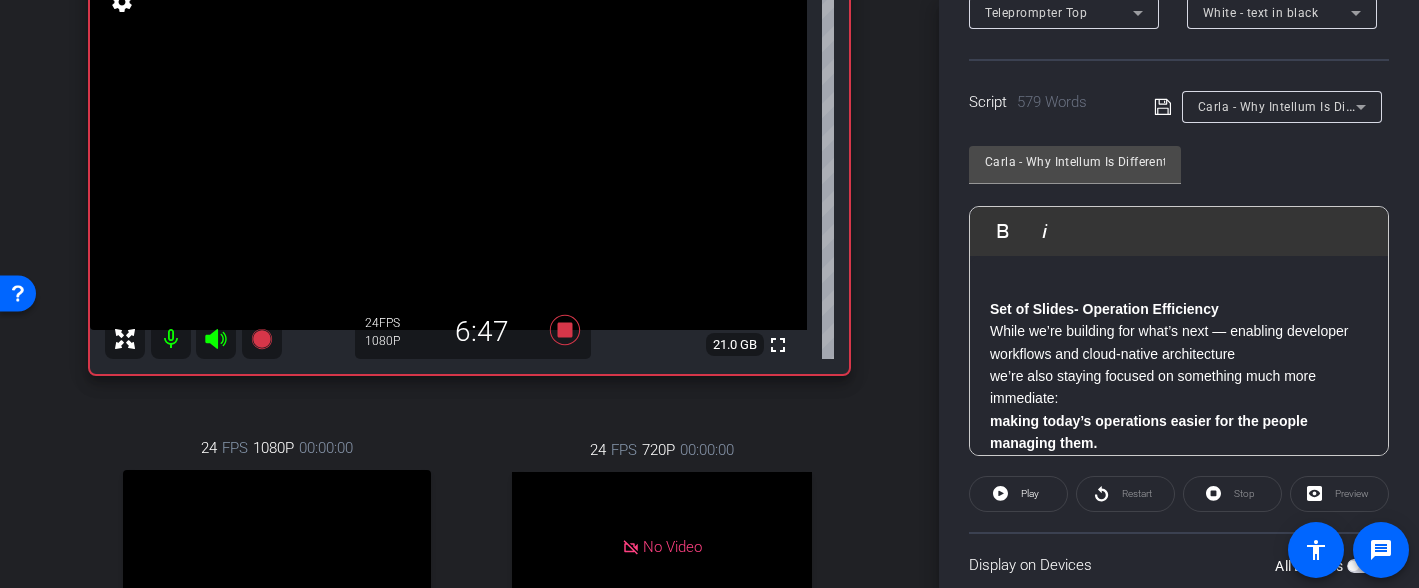click on "Set of Slides- Operation Efficiency" 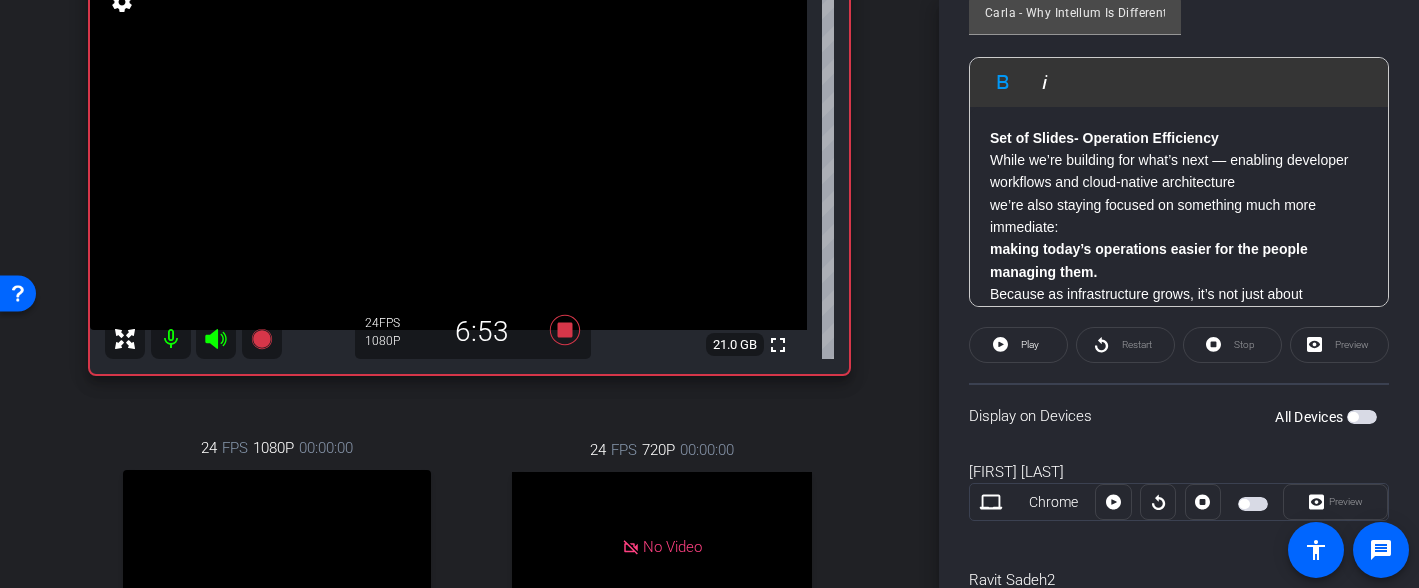 scroll, scrollTop: 503, scrollLeft: 0, axis: vertical 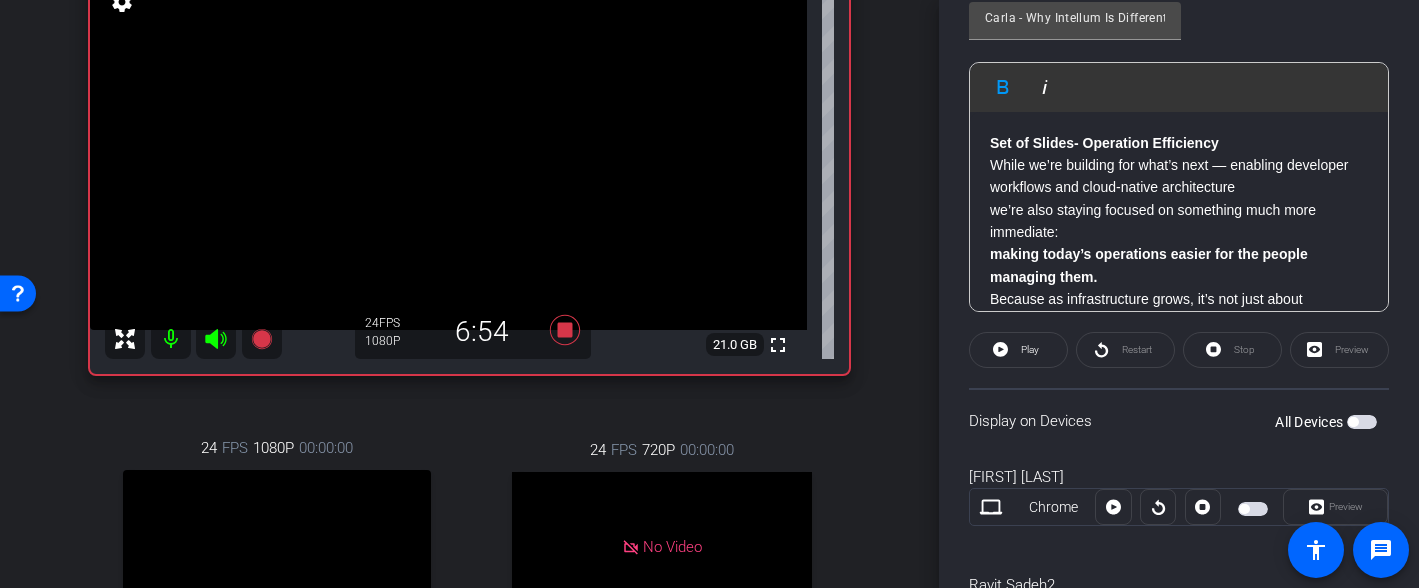 click on "Stop" 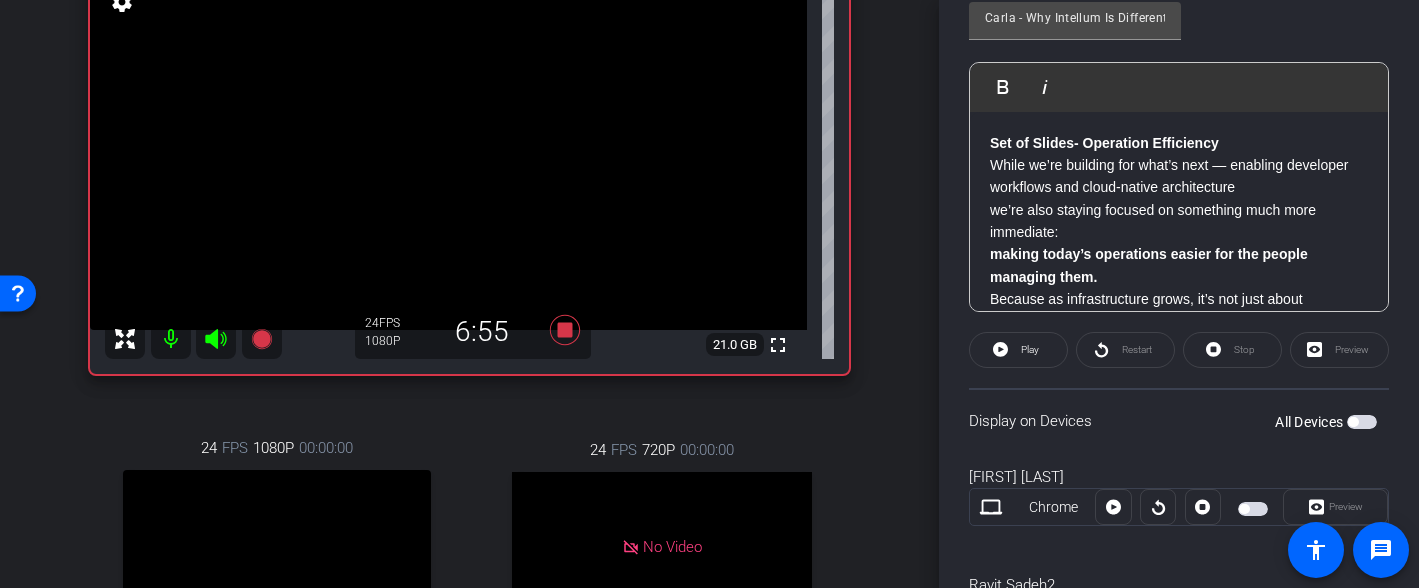 click on "Stop" 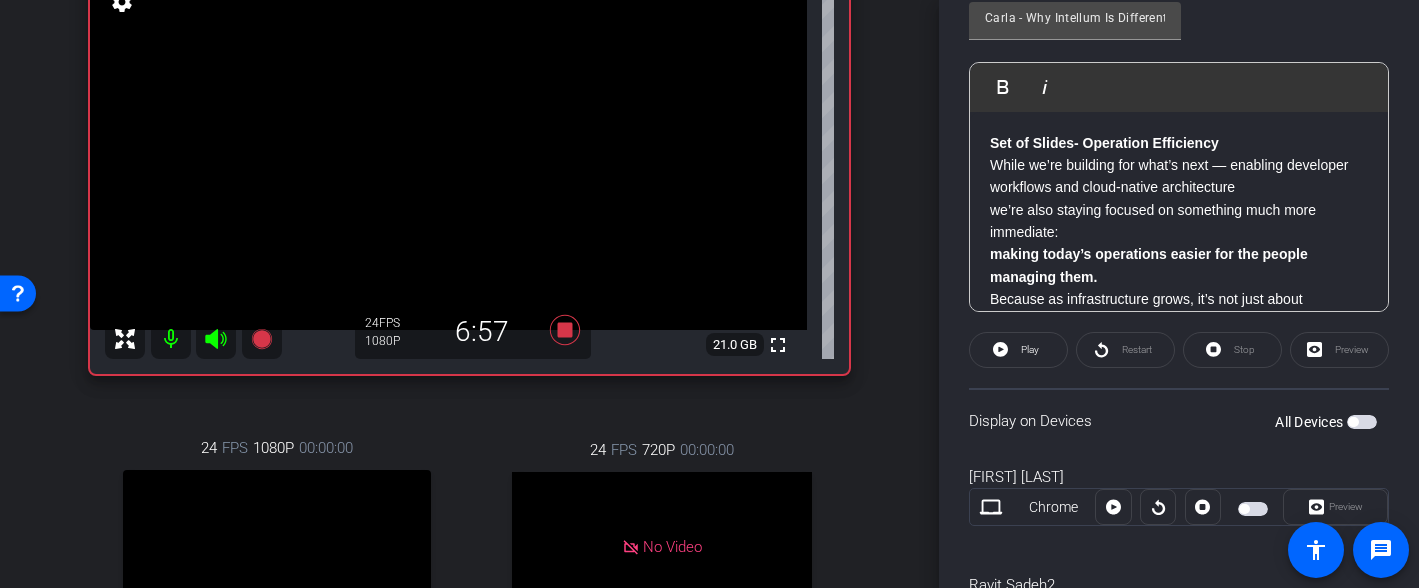 click on "Restart" 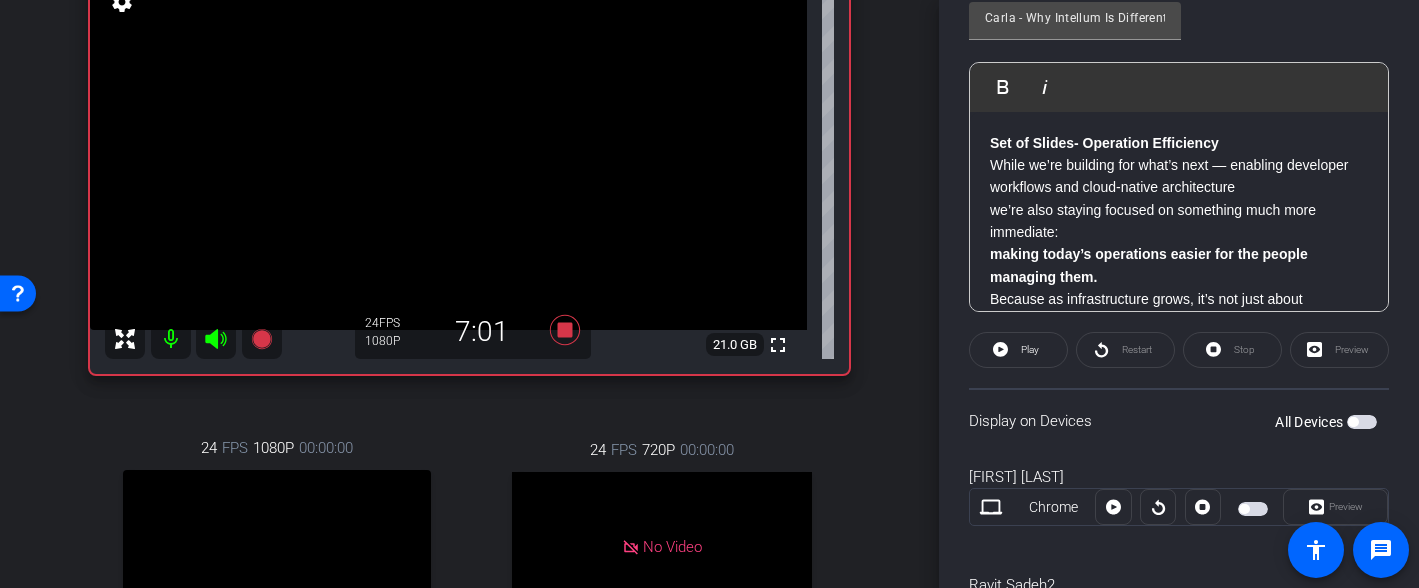 click on "Restart" 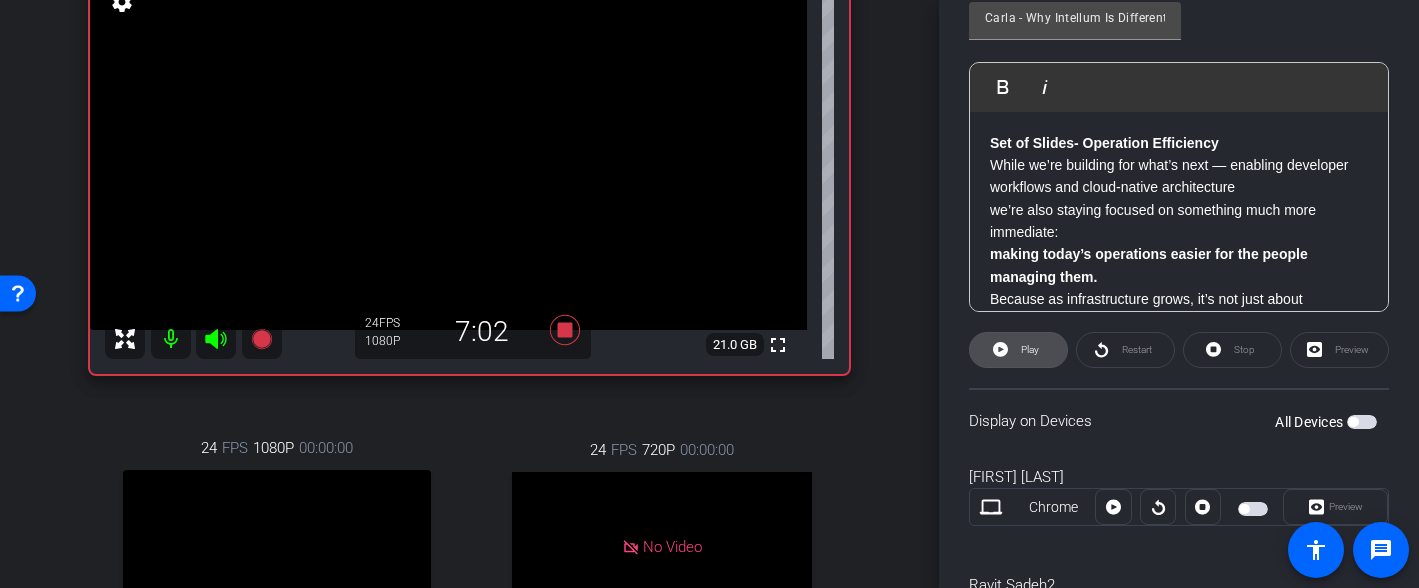 click on "Play" 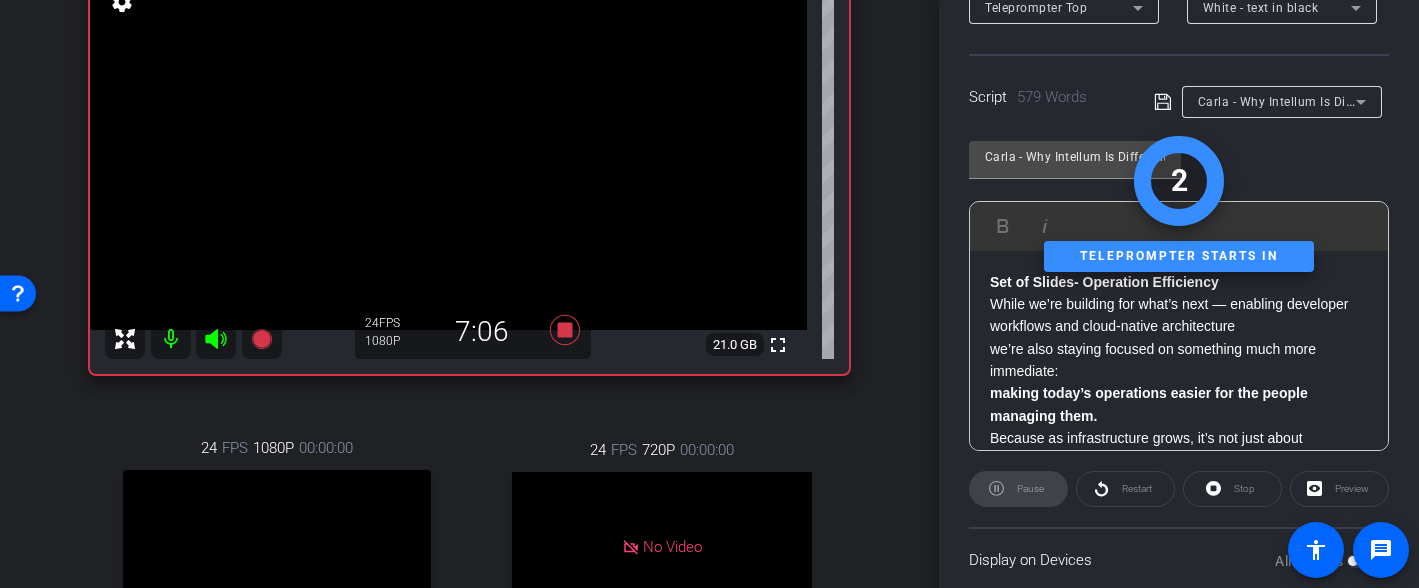 scroll, scrollTop: 362, scrollLeft: 0, axis: vertical 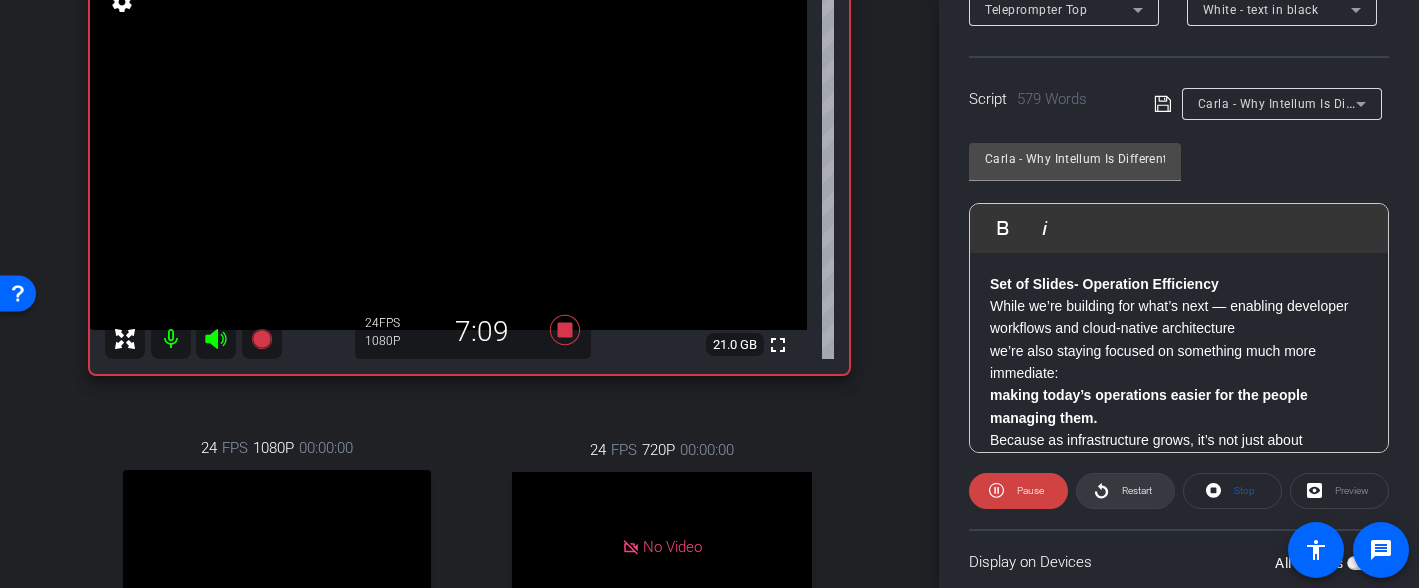 click on "Restart" 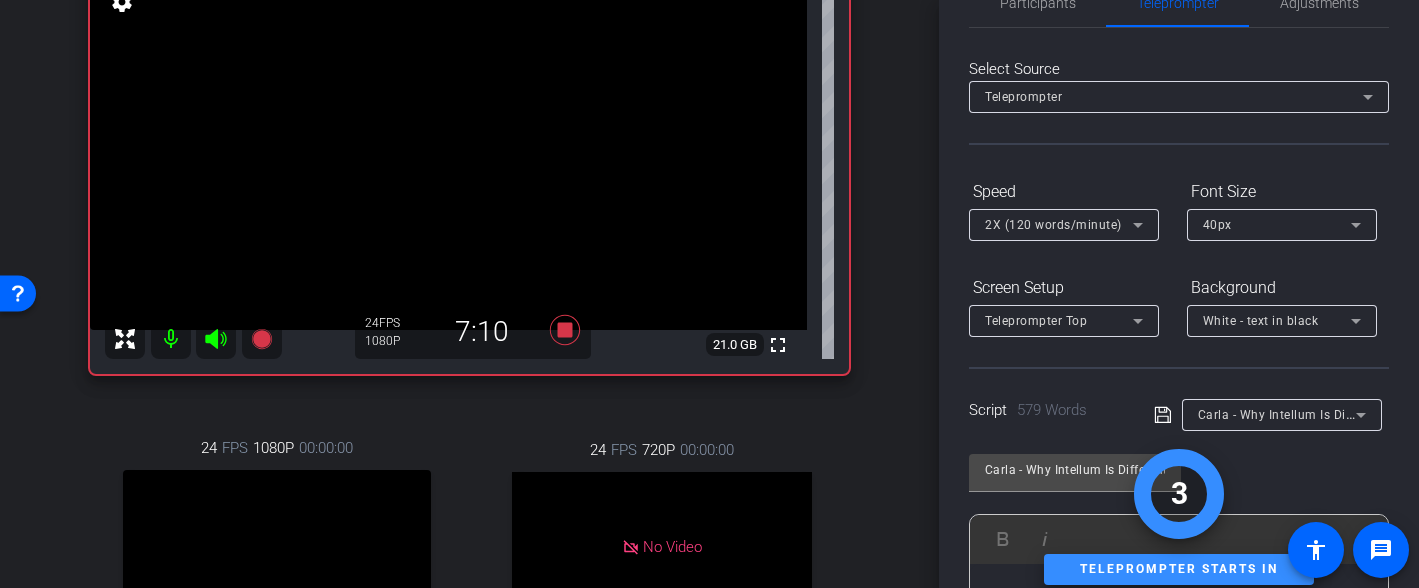 scroll, scrollTop: 0, scrollLeft: 0, axis: both 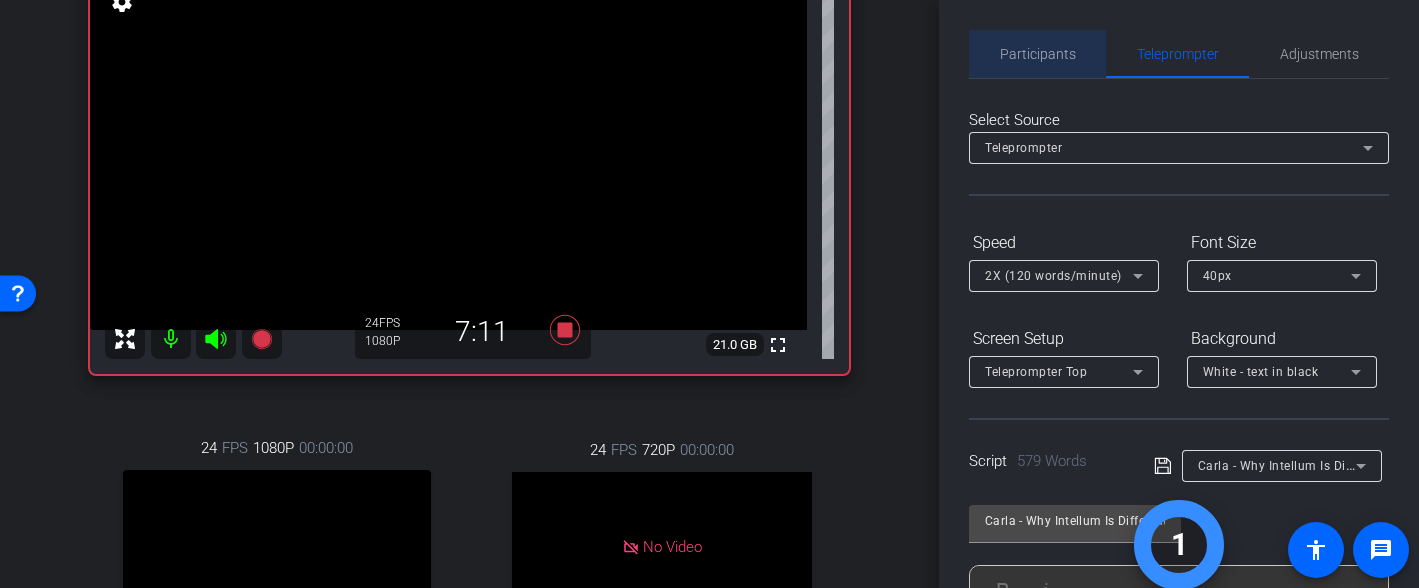 click on "Participants" at bounding box center [1038, 54] 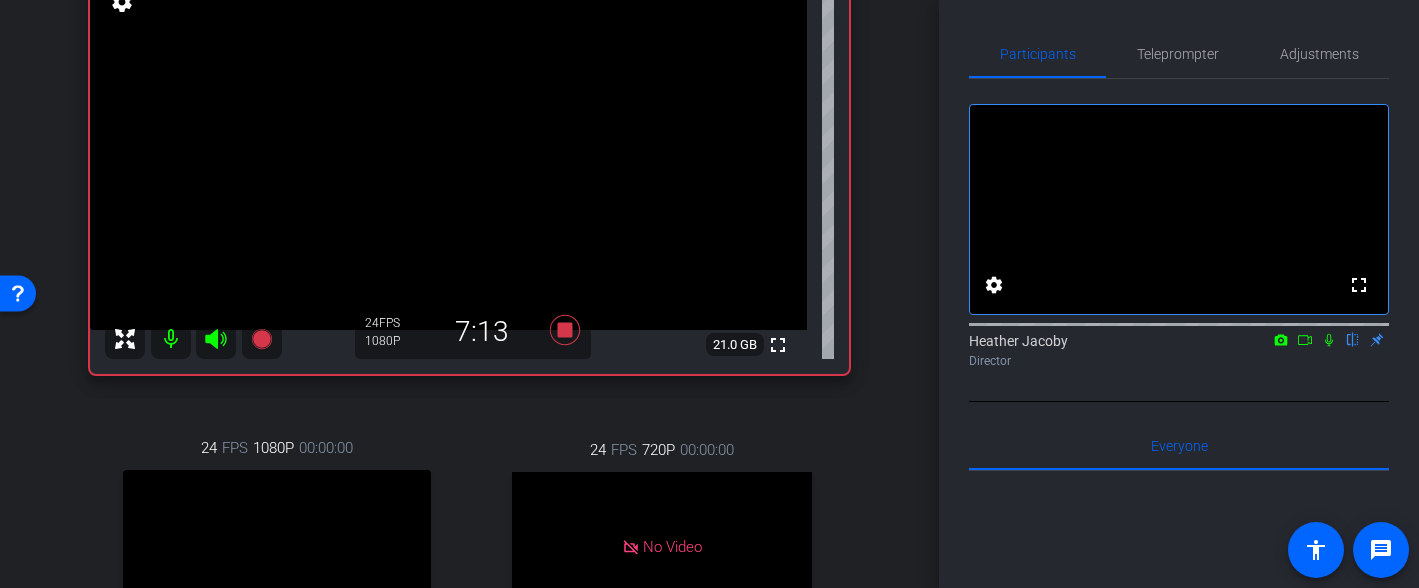 click 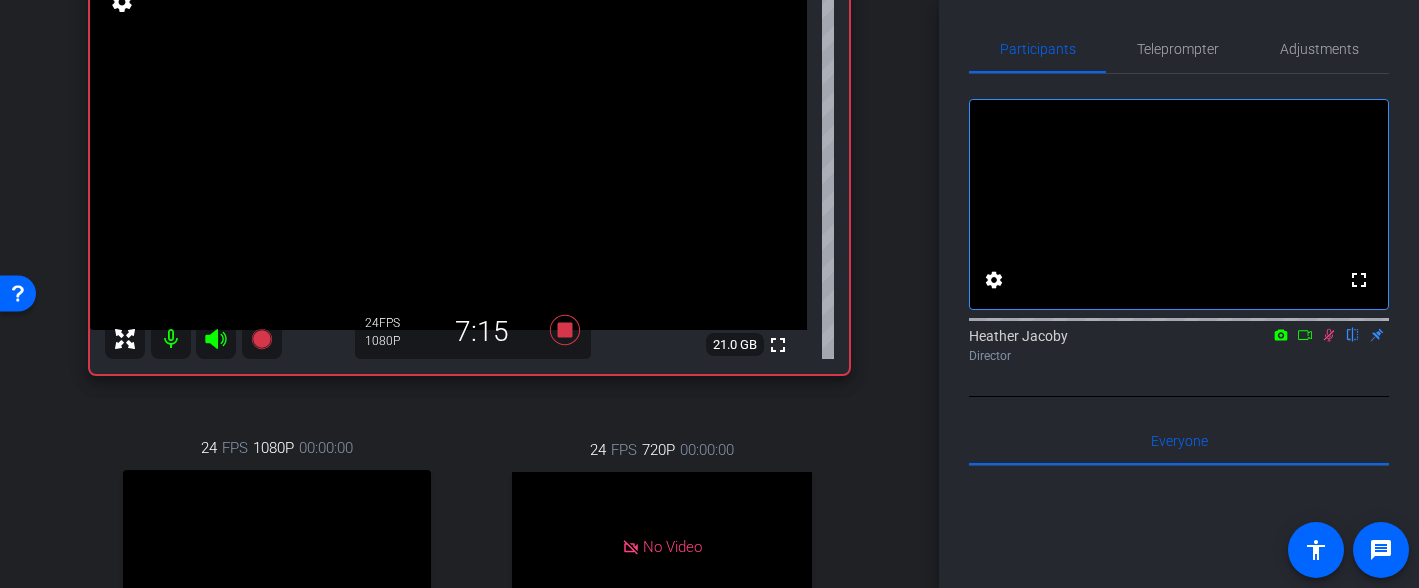 scroll, scrollTop: 1, scrollLeft: 0, axis: vertical 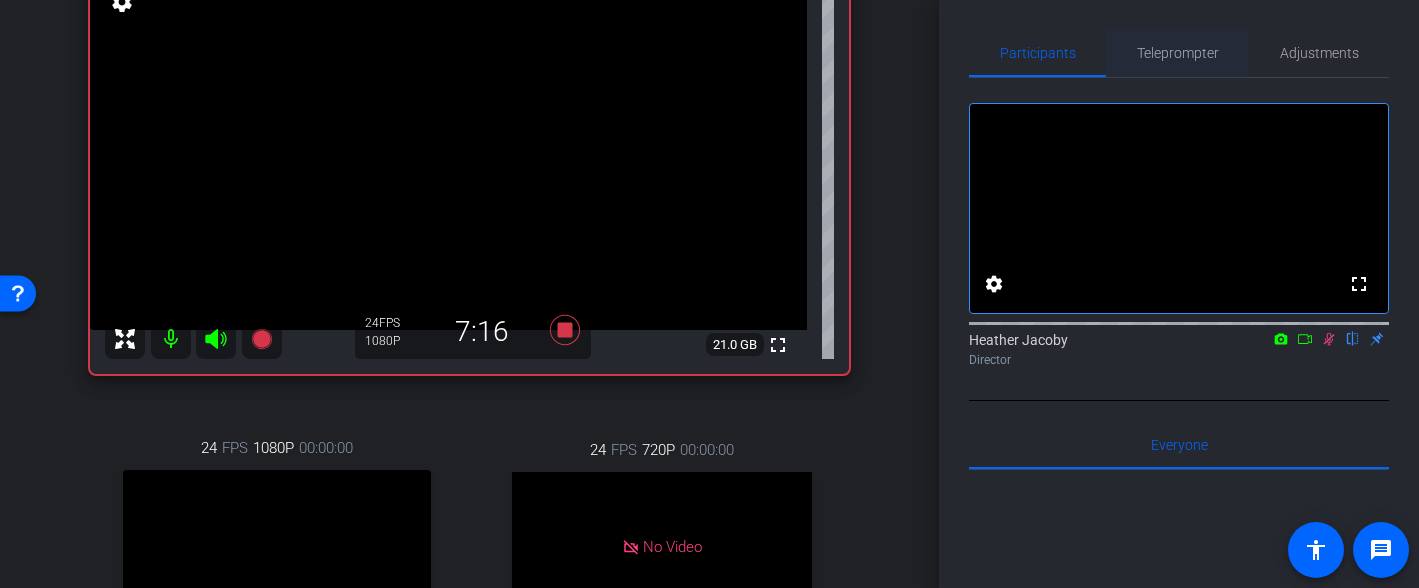 click on "Teleprompter" at bounding box center [1178, 53] 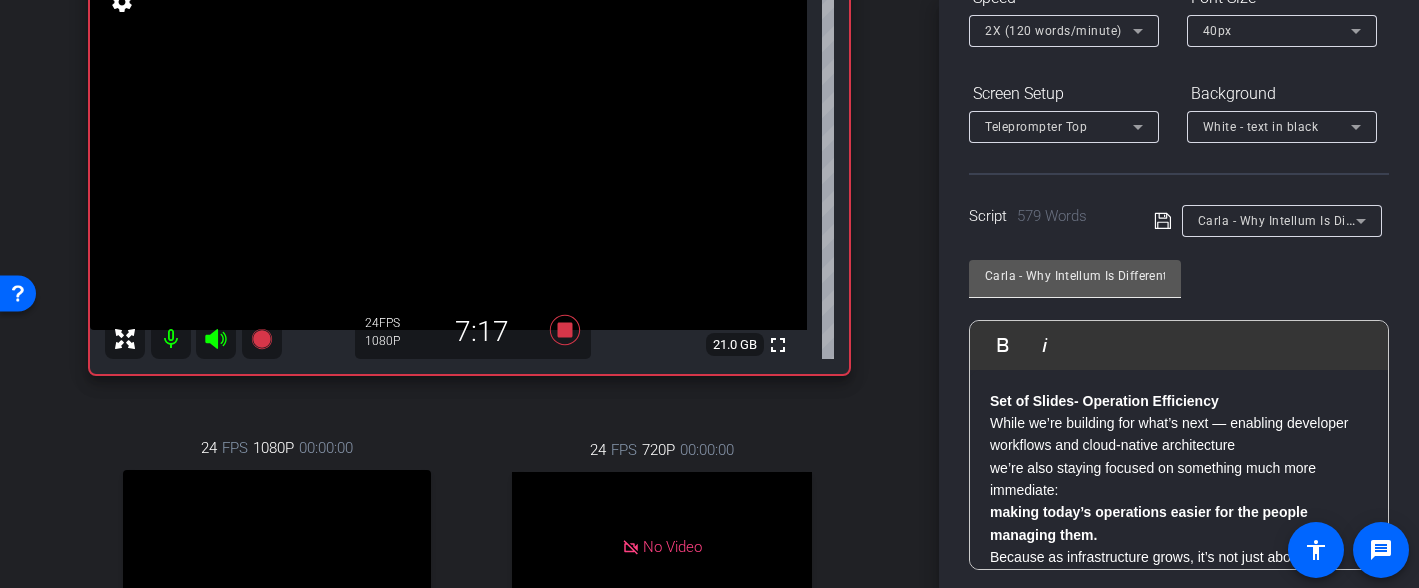 scroll, scrollTop: 280, scrollLeft: 0, axis: vertical 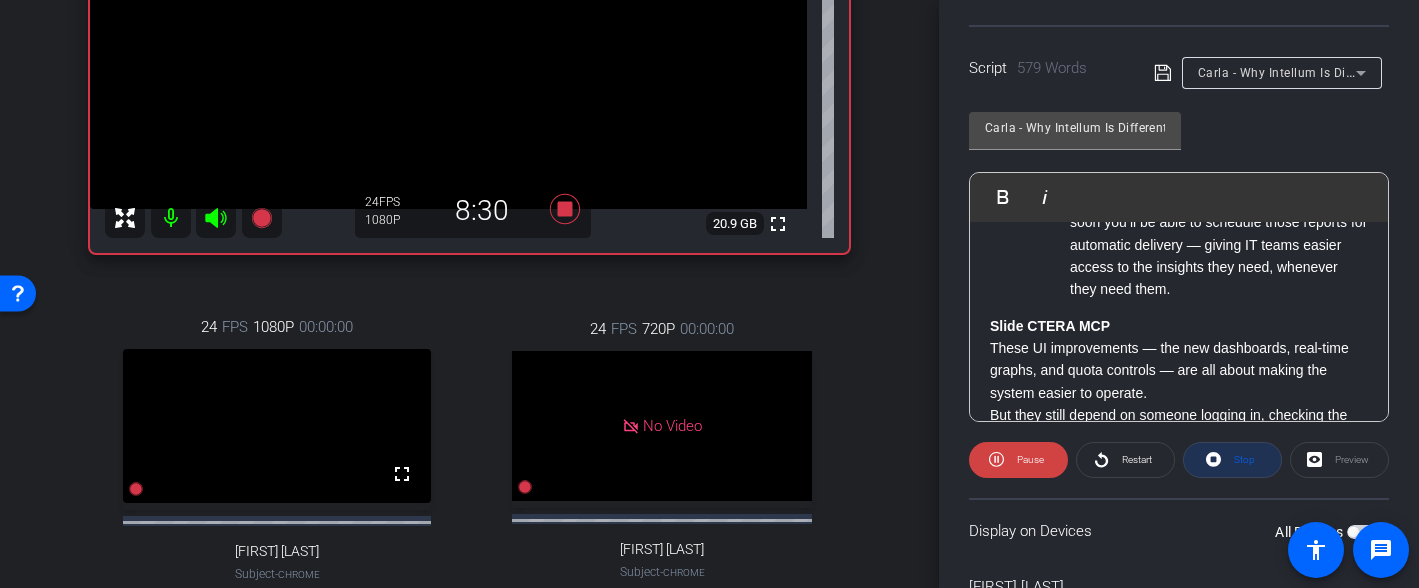 click 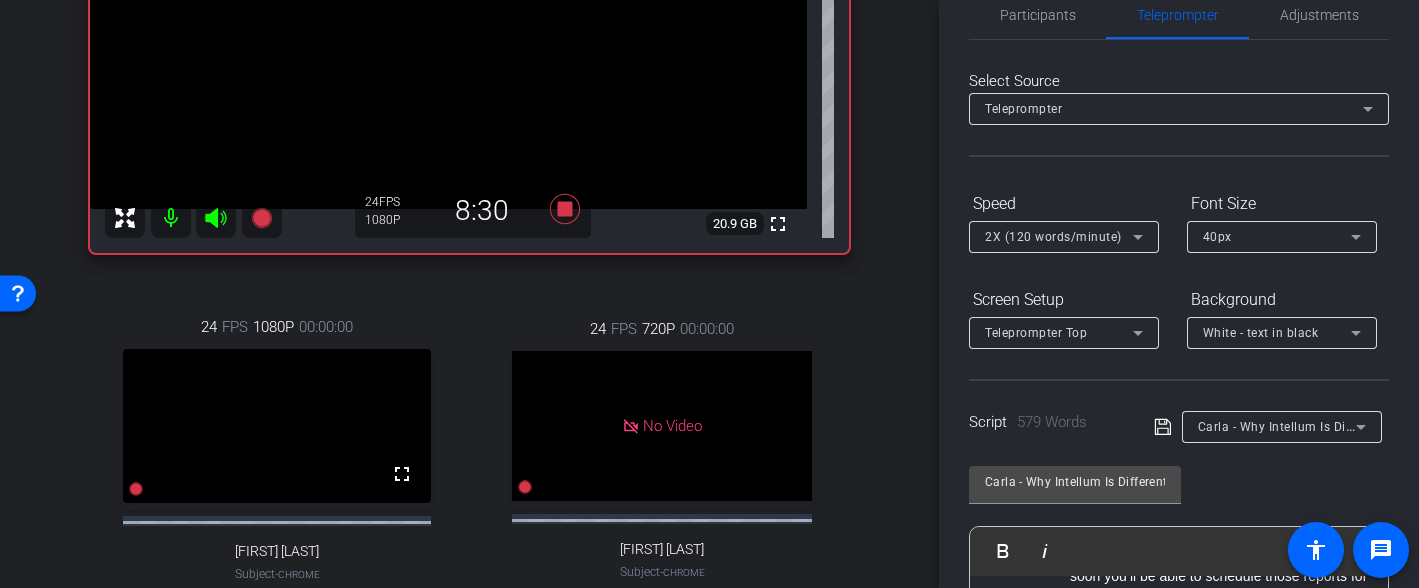 scroll, scrollTop: 0, scrollLeft: 0, axis: both 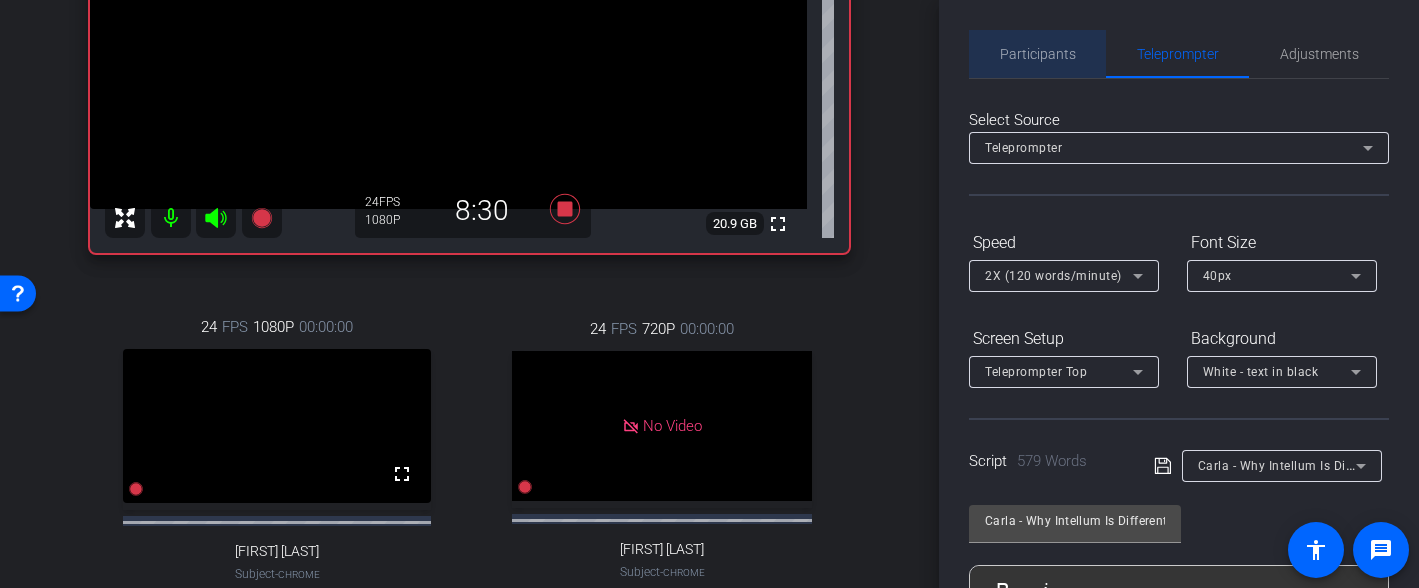 click on "Participants" at bounding box center (1038, 54) 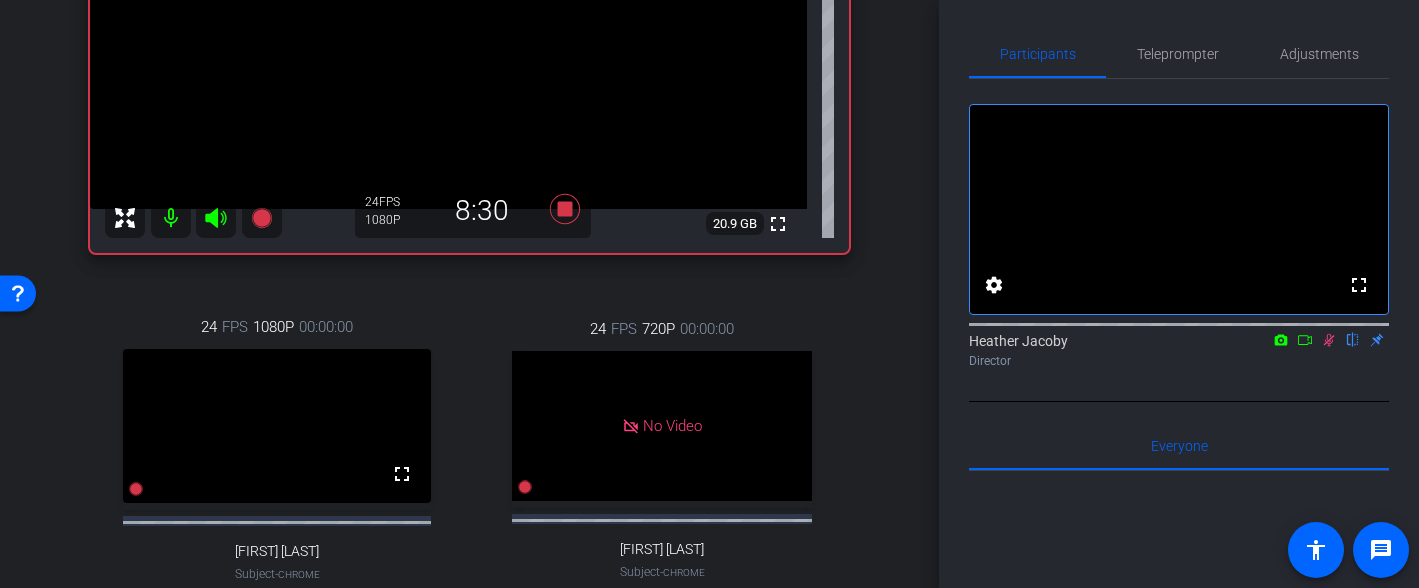 click 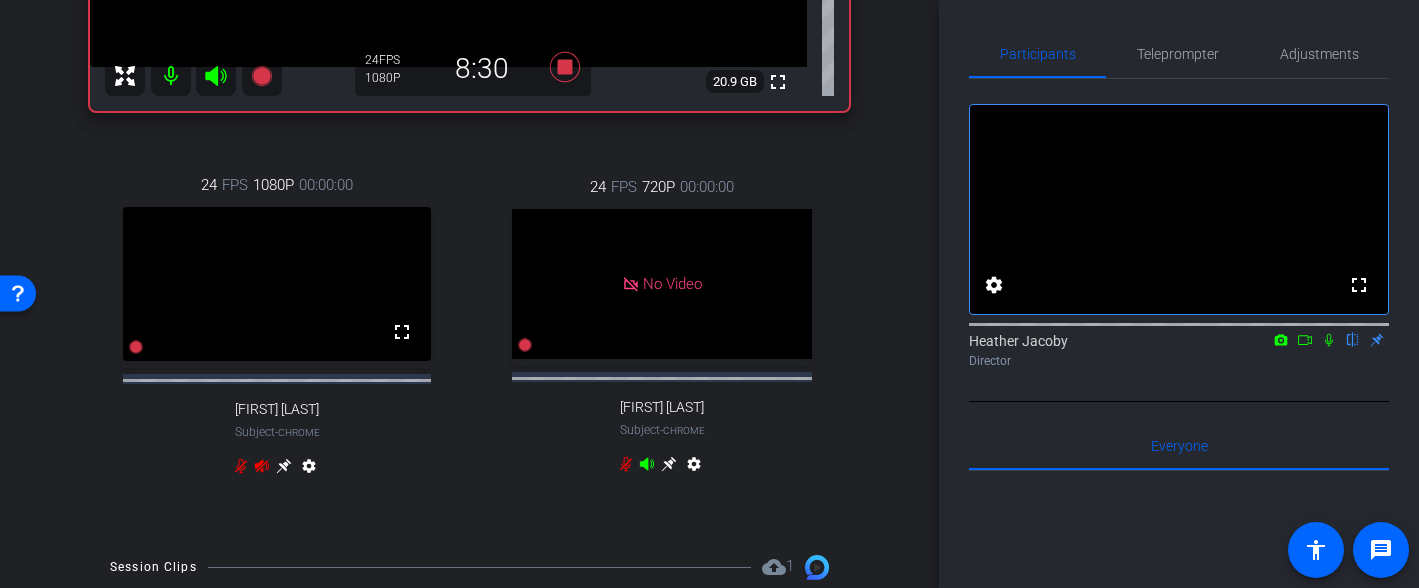 scroll, scrollTop: 520, scrollLeft: 0, axis: vertical 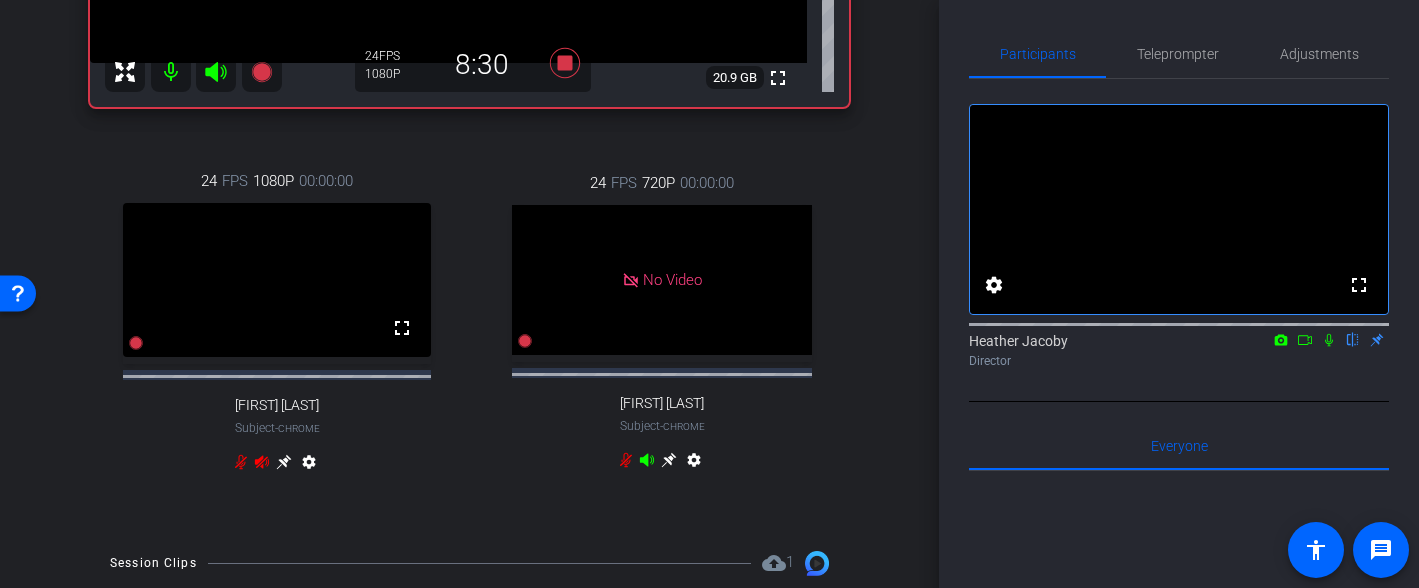 click 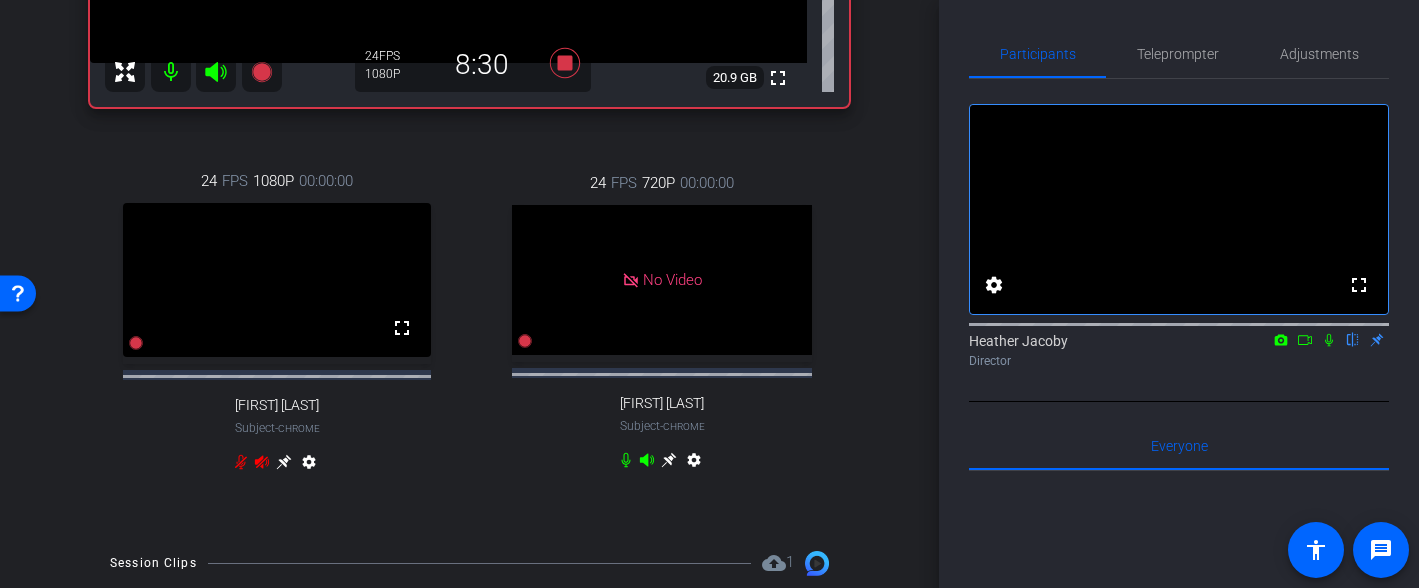 click 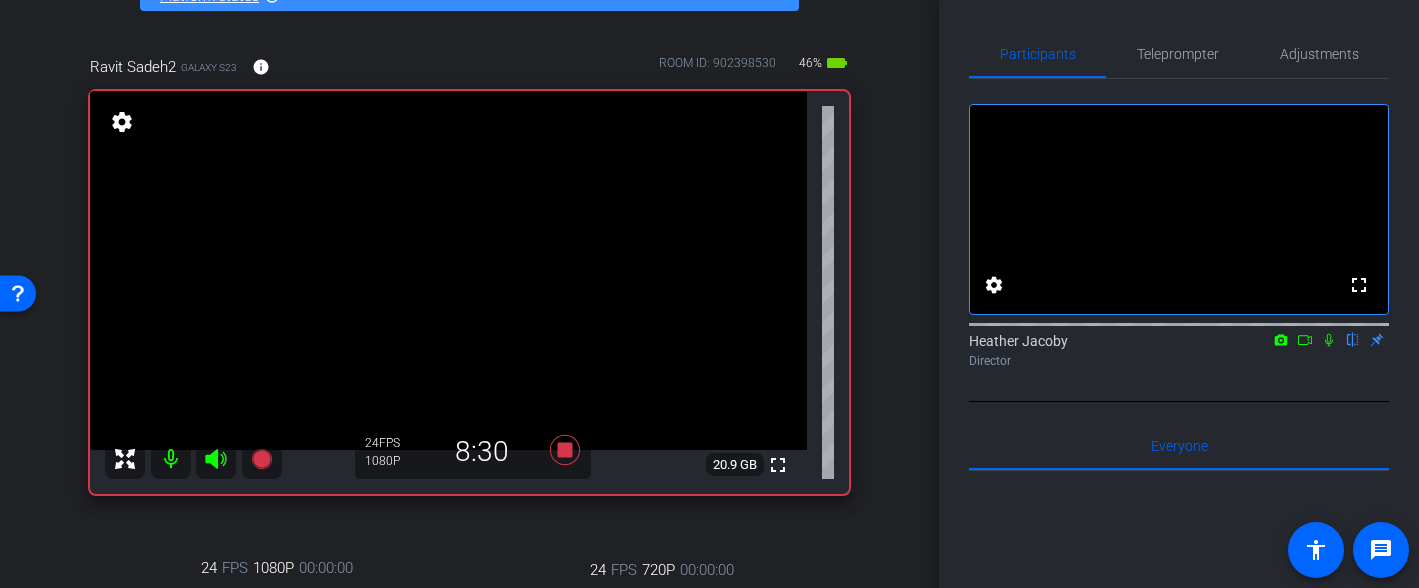 scroll, scrollTop: 122, scrollLeft: 0, axis: vertical 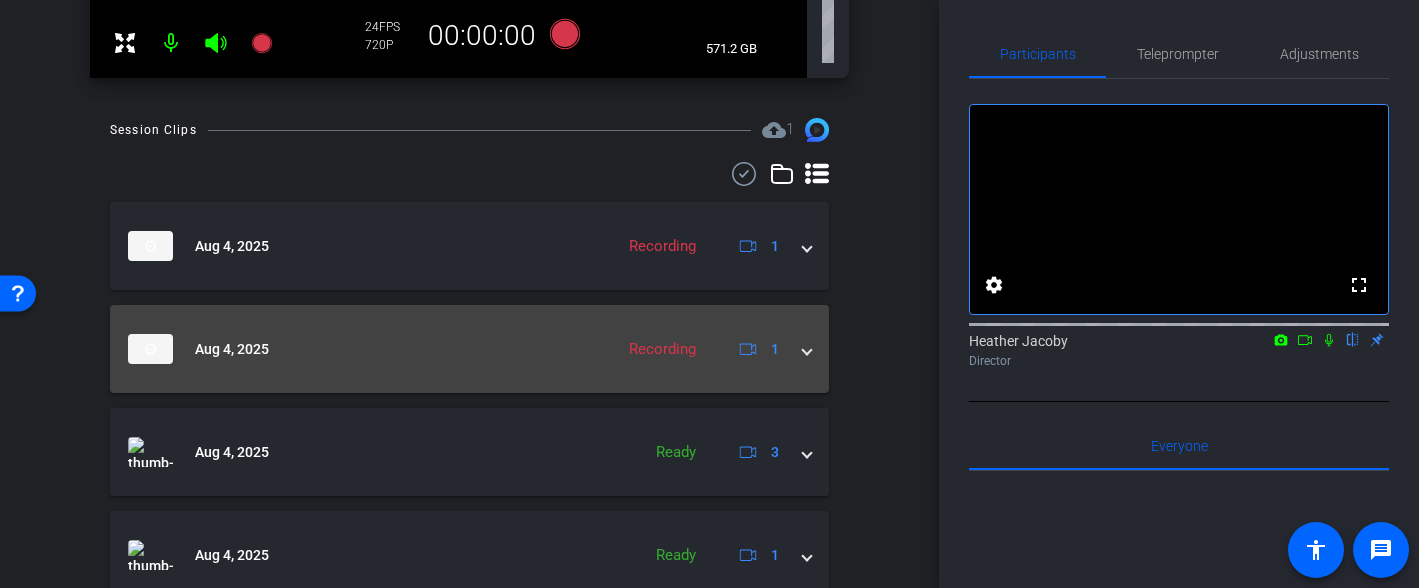 click on "Aug 4, 2025  Recording
1" at bounding box center (465, 349) 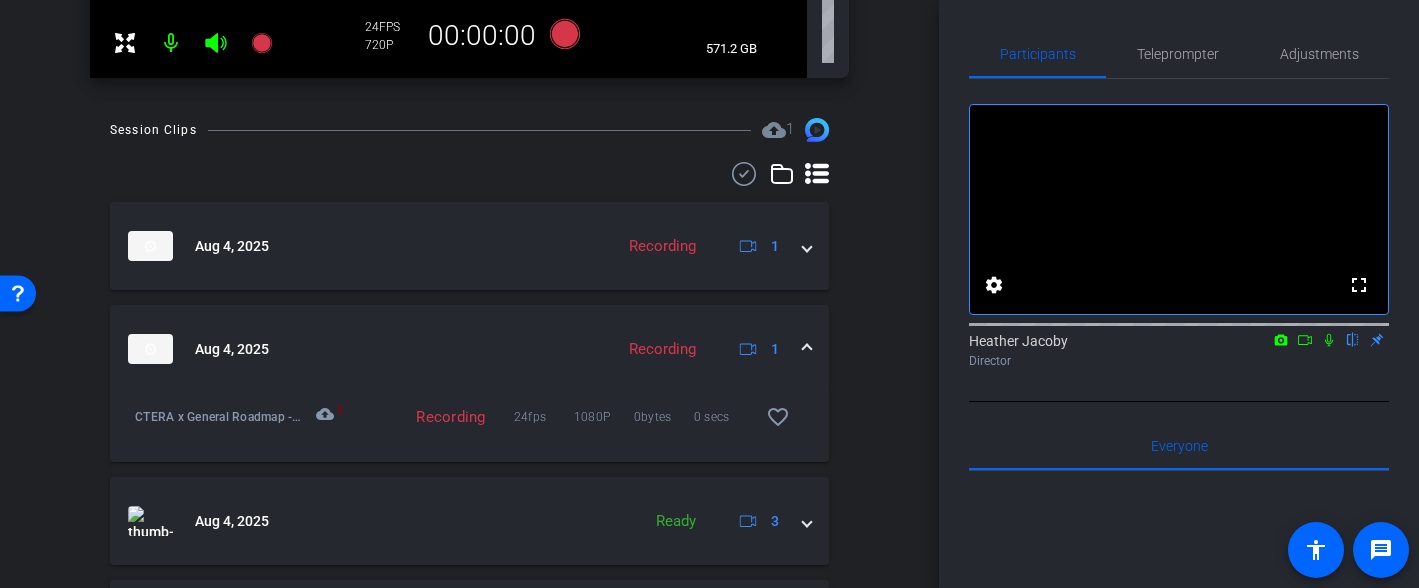 click at bounding box center [807, 349] 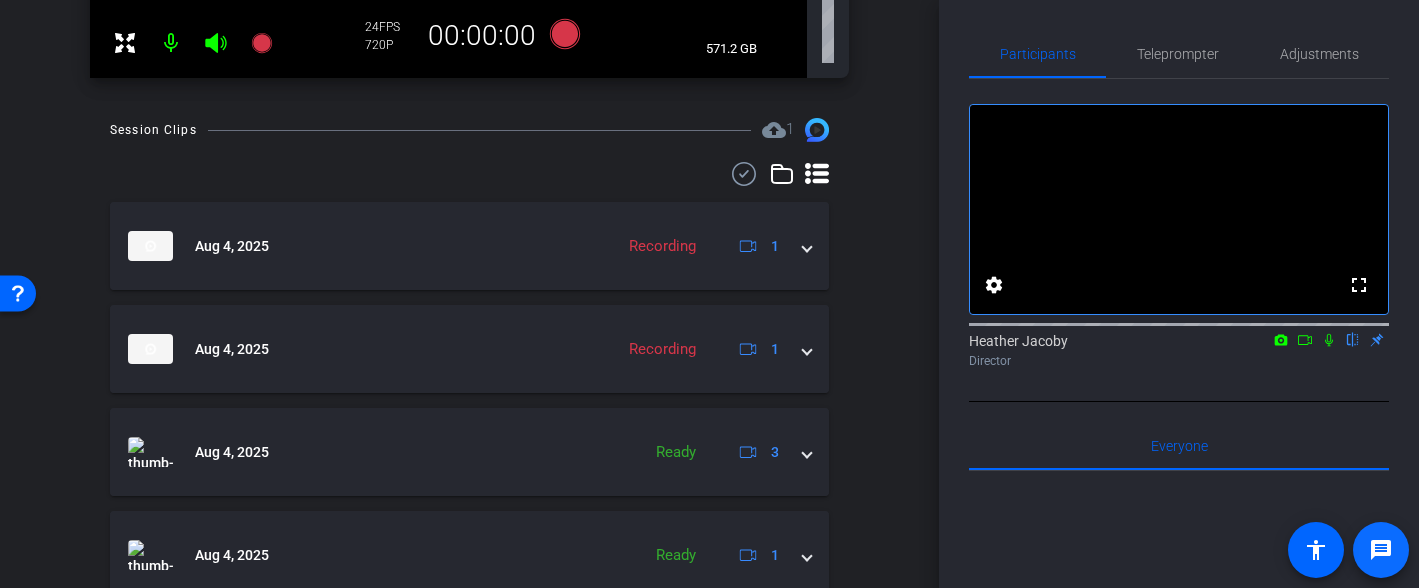 click on "message" 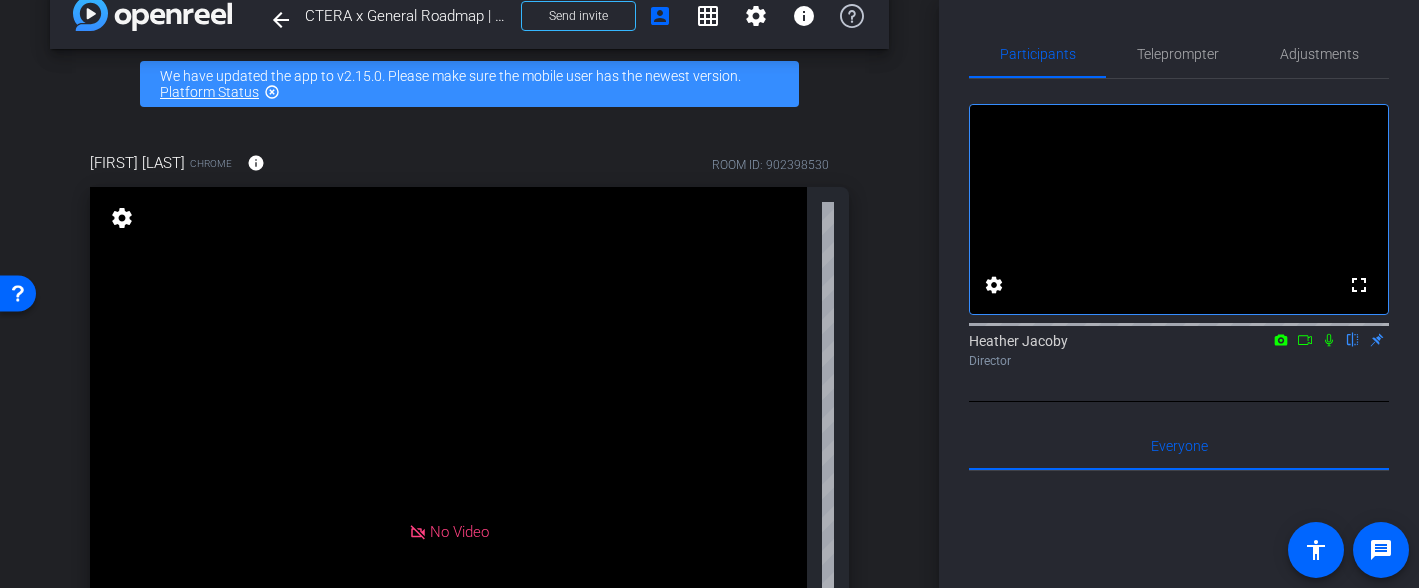 scroll, scrollTop: 0, scrollLeft: 0, axis: both 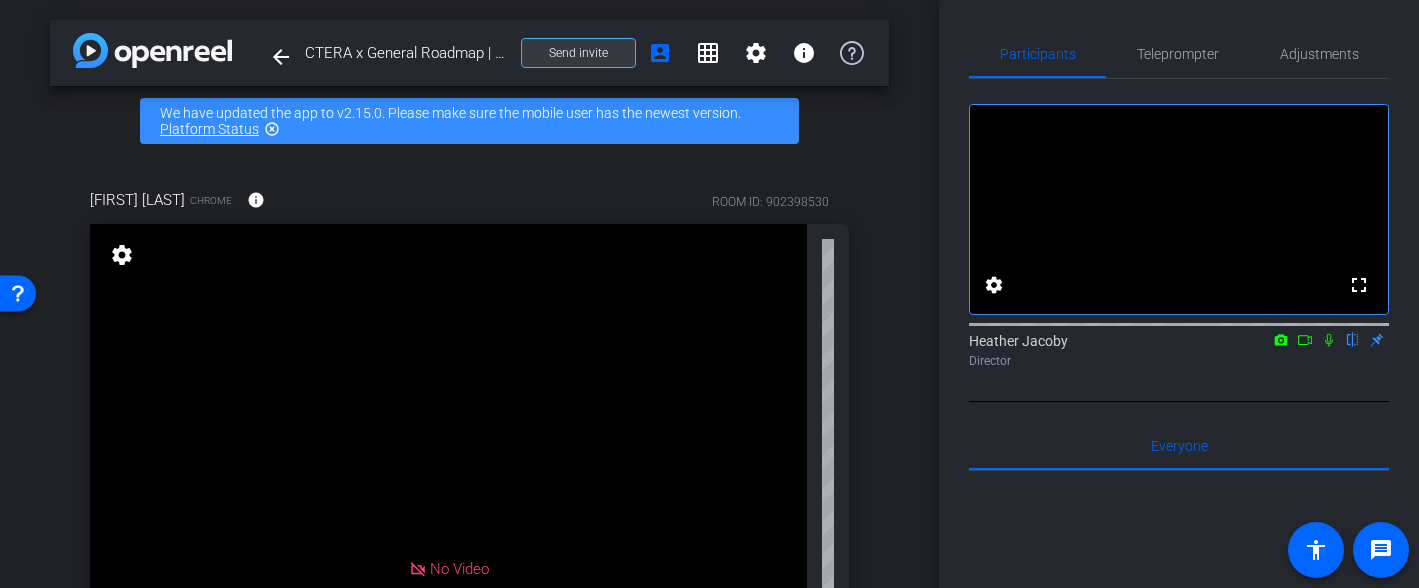 click at bounding box center [578, 53] 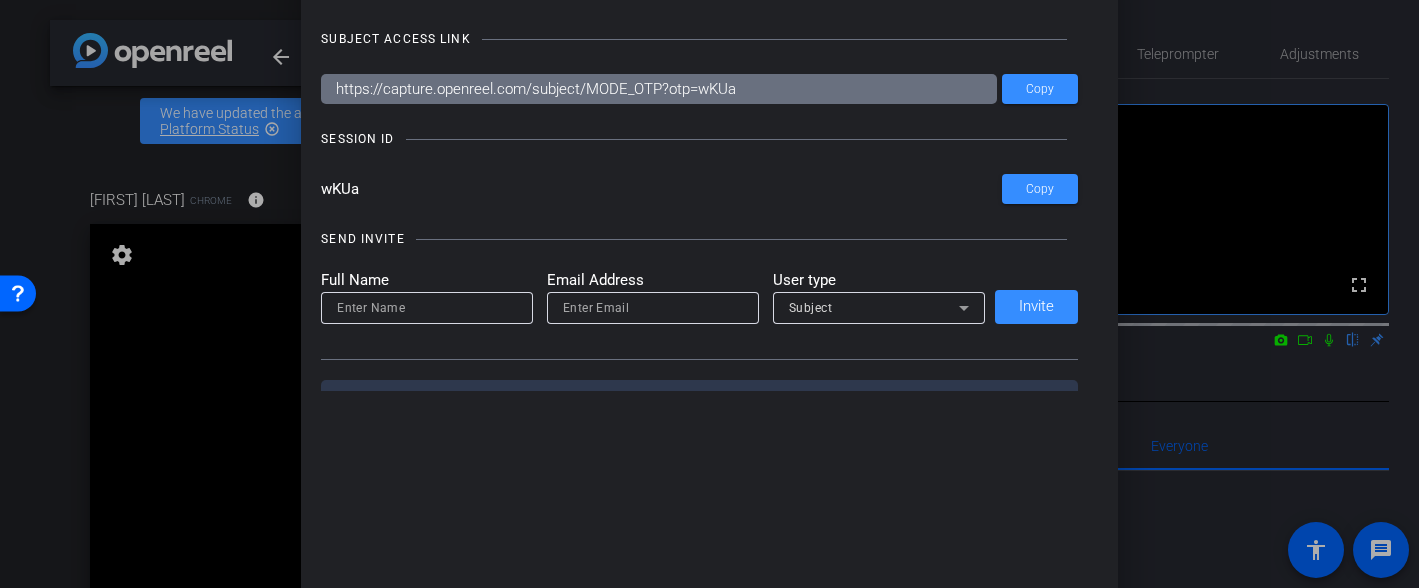 click at bounding box center (709, 294) 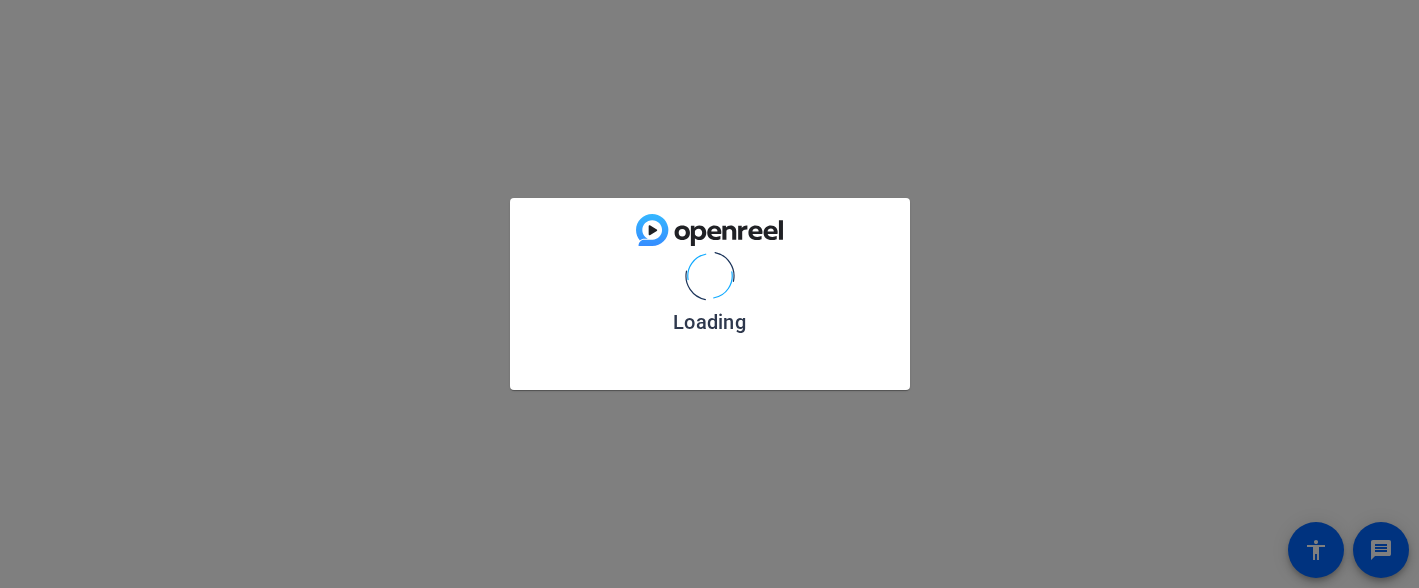 scroll, scrollTop: 0, scrollLeft: 0, axis: both 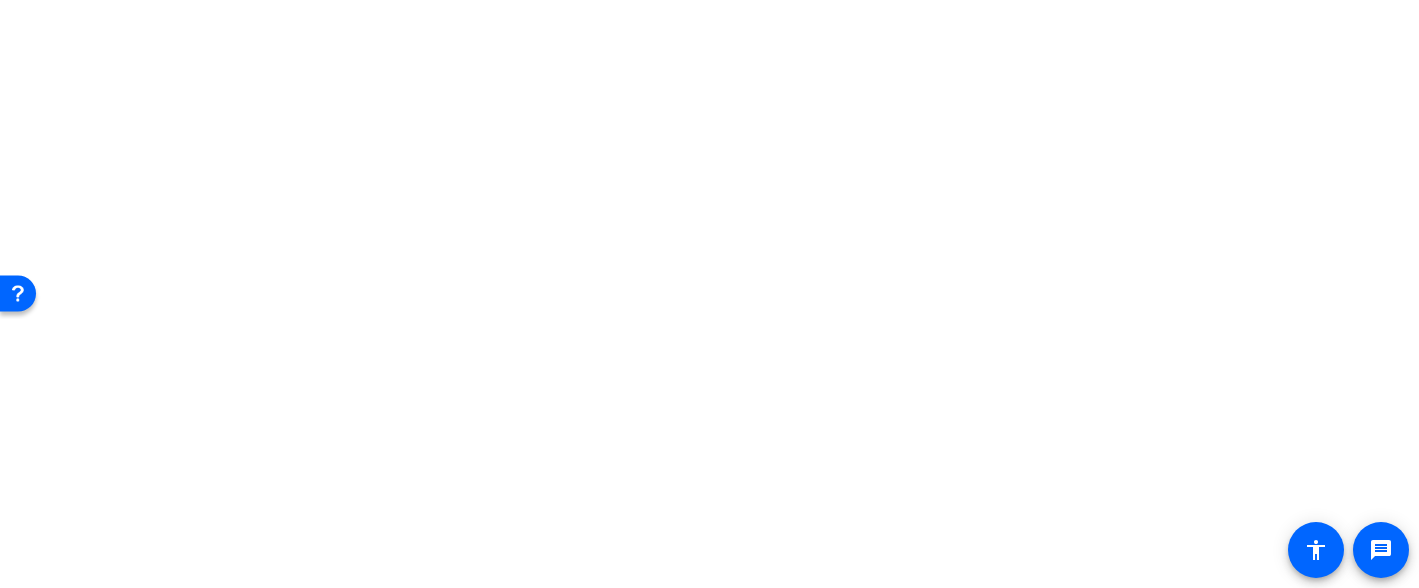 click on "message" 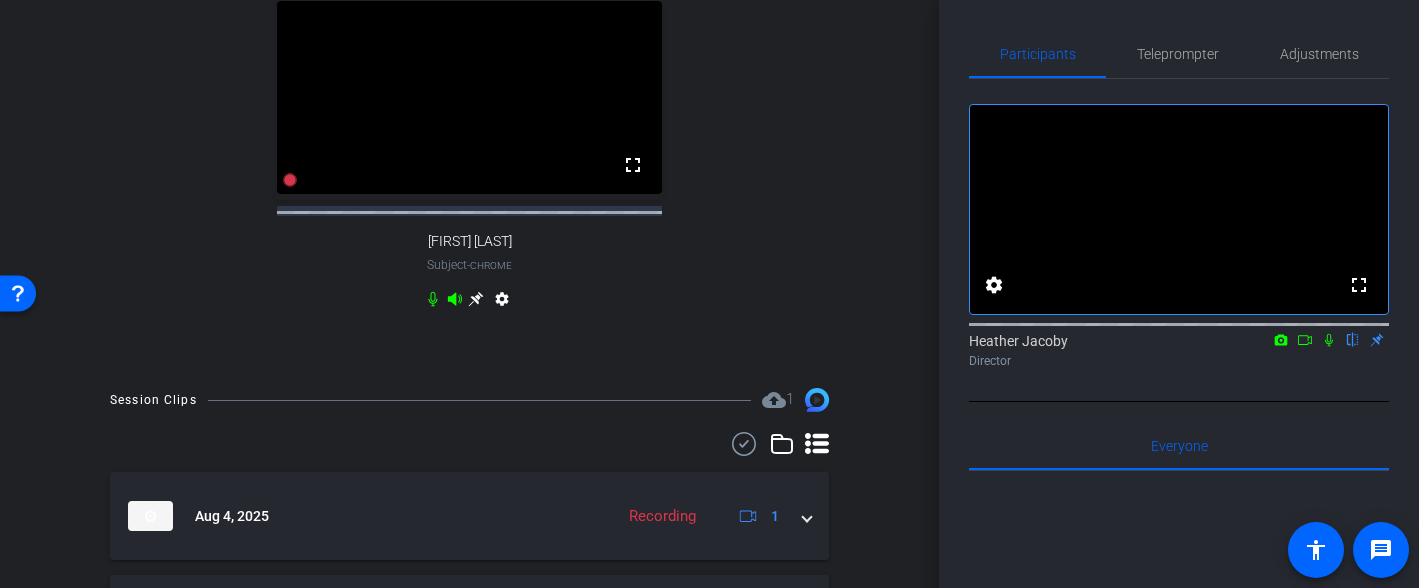 scroll, scrollTop: 1003, scrollLeft: 0, axis: vertical 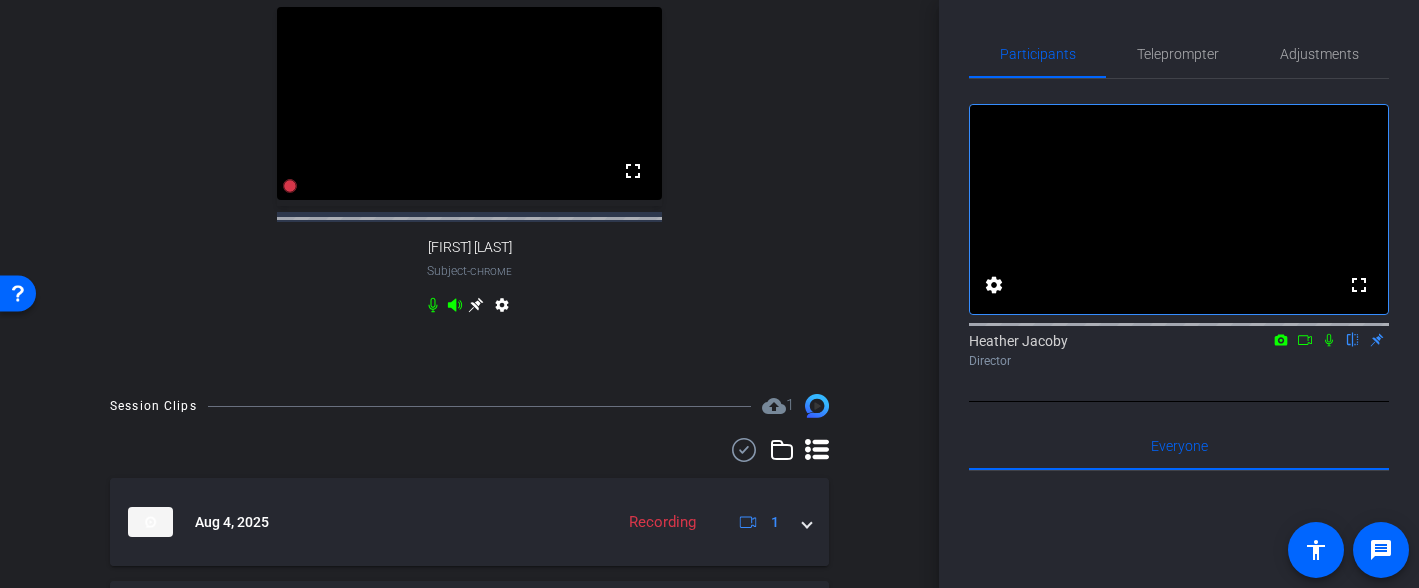 click 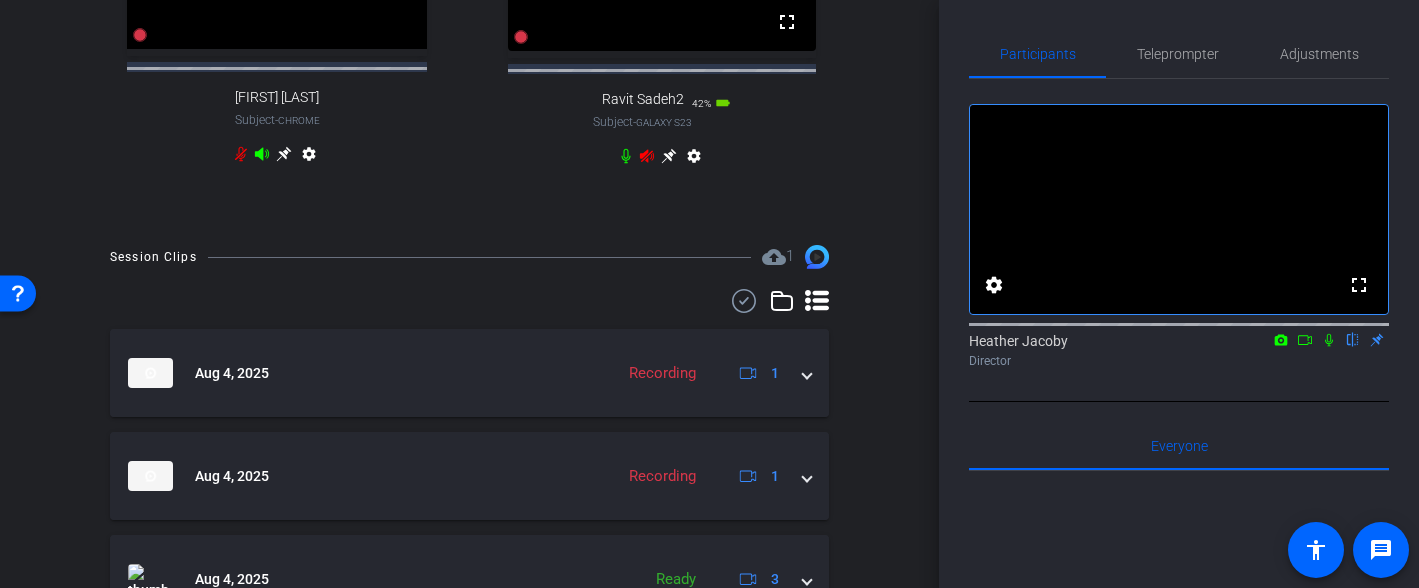 scroll, scrollTop: 1097, scrollLeft: 0, axis: vertical 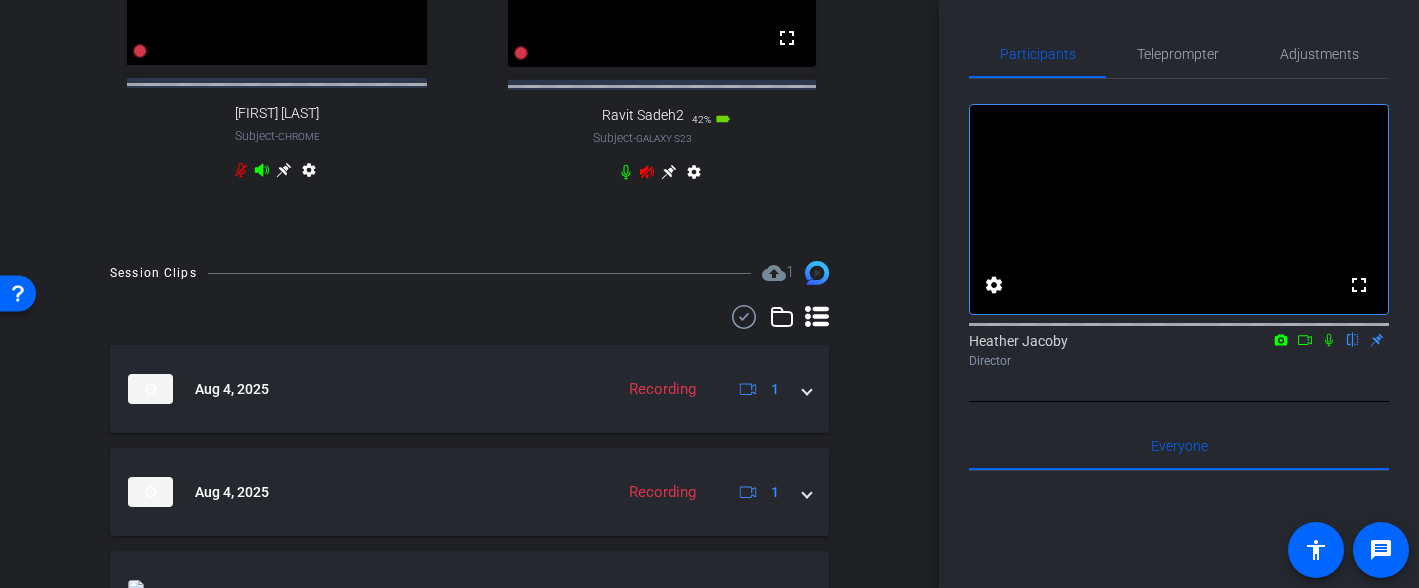 click 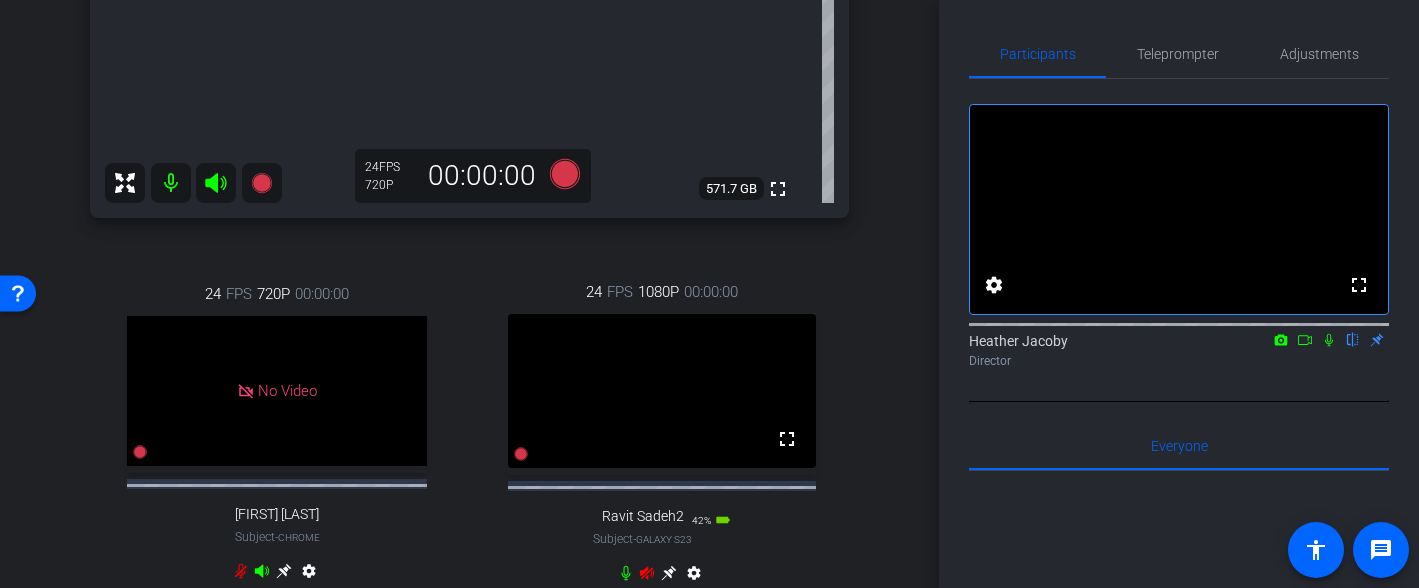 scroll, scrollTop: 425, scrollLeft: 0, axis: vertical 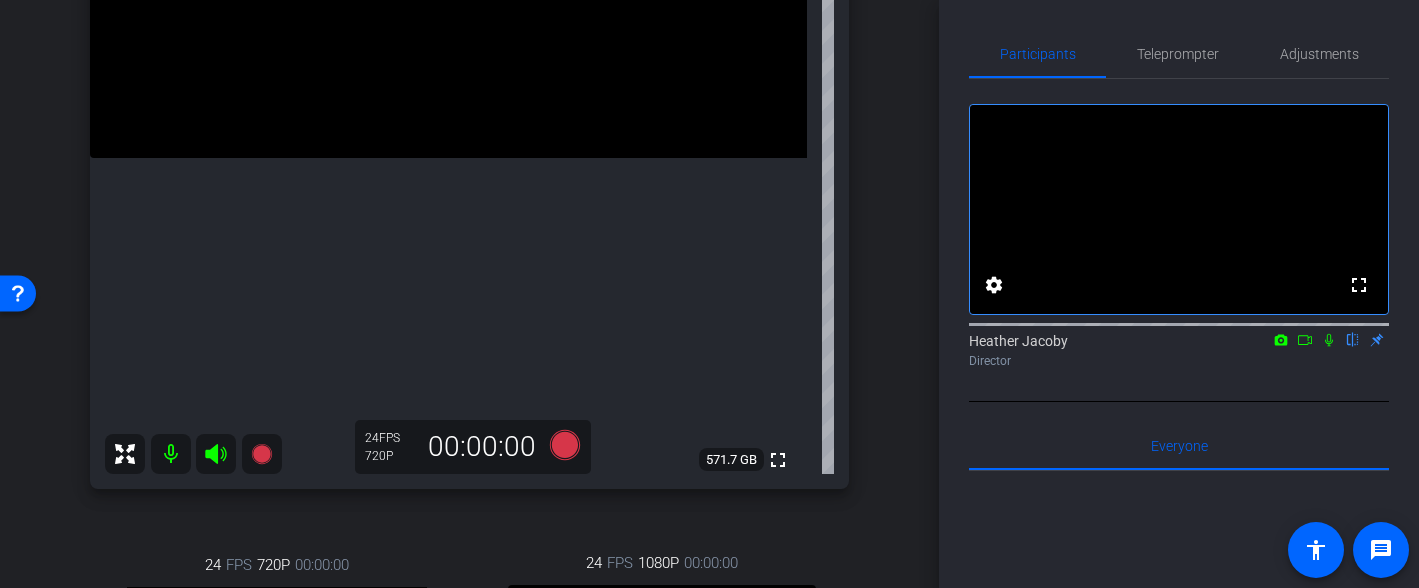 click 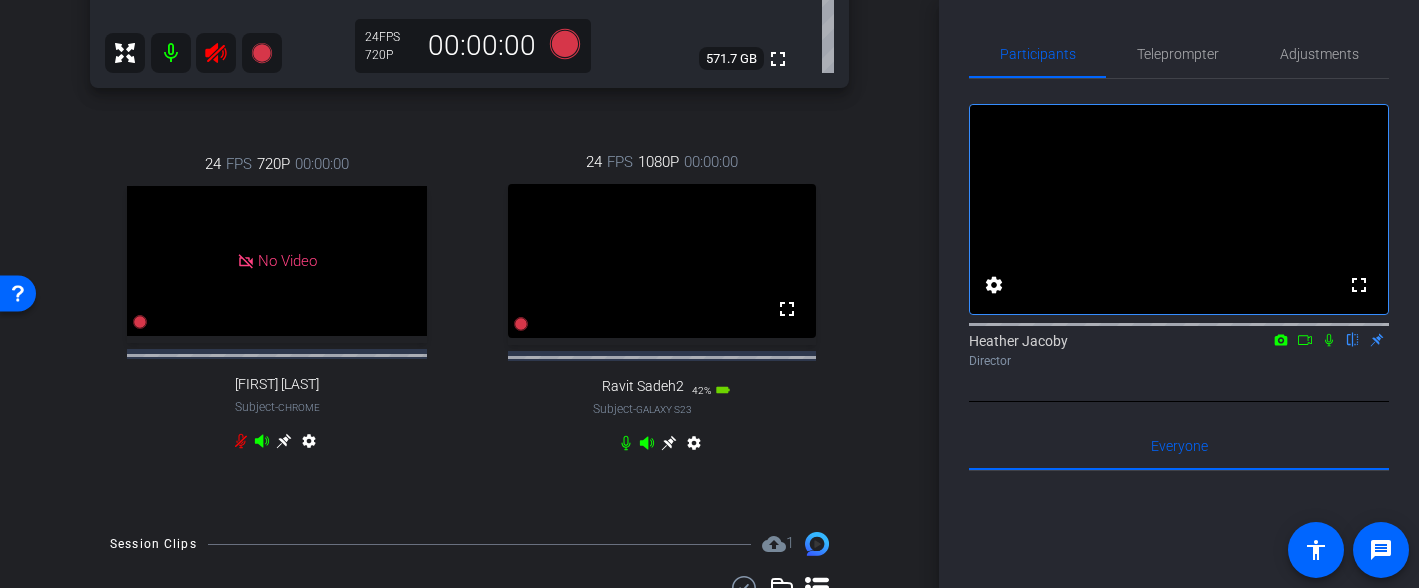 scroll, scrollTop: 816, scrollLeft: 0, axis: vertical 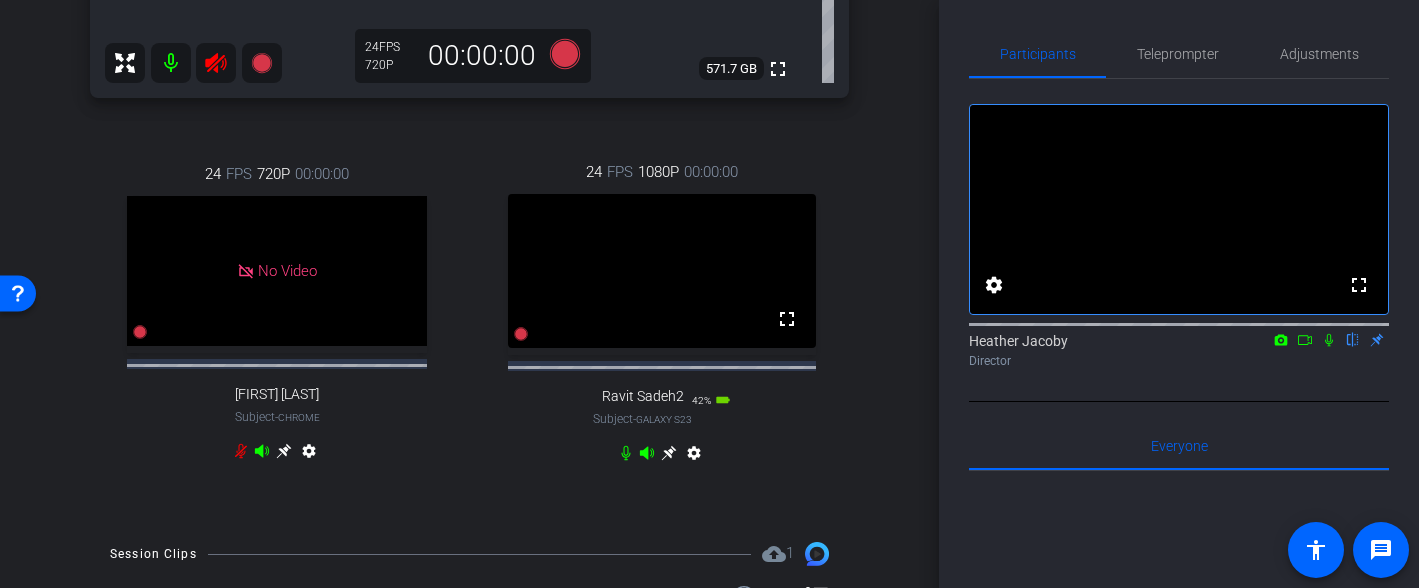 click at bounding box center [171, 63] 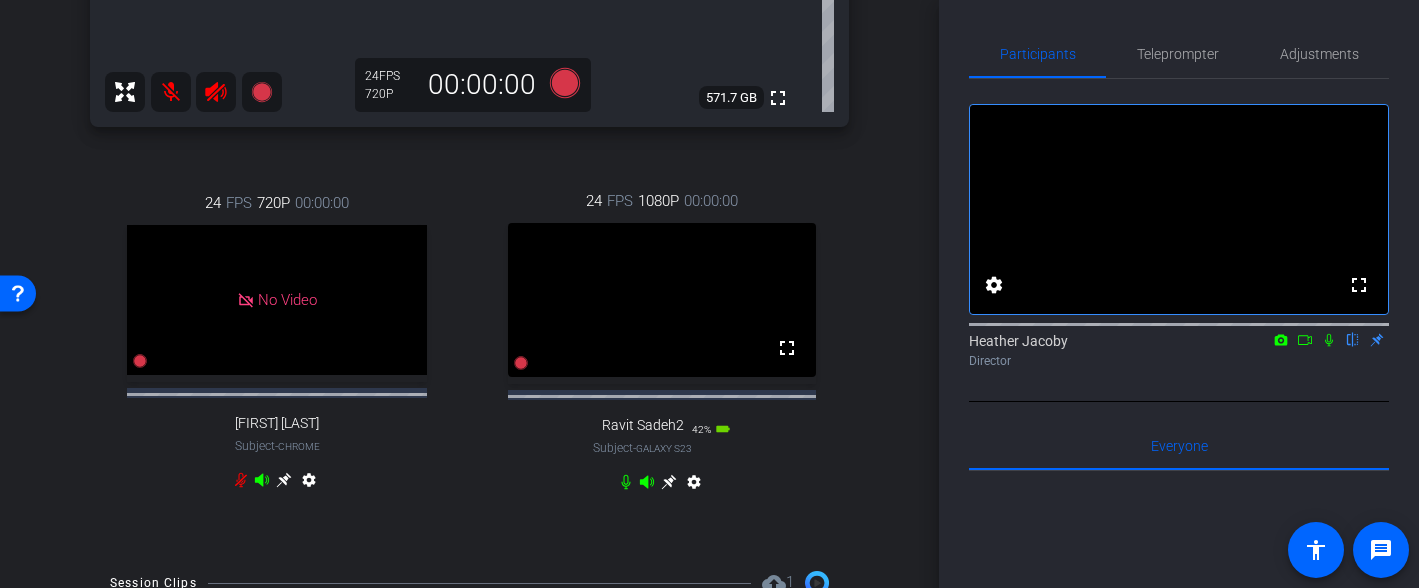 scroll, scrollTop: 891, scrollLeft: 0, axis: vertical 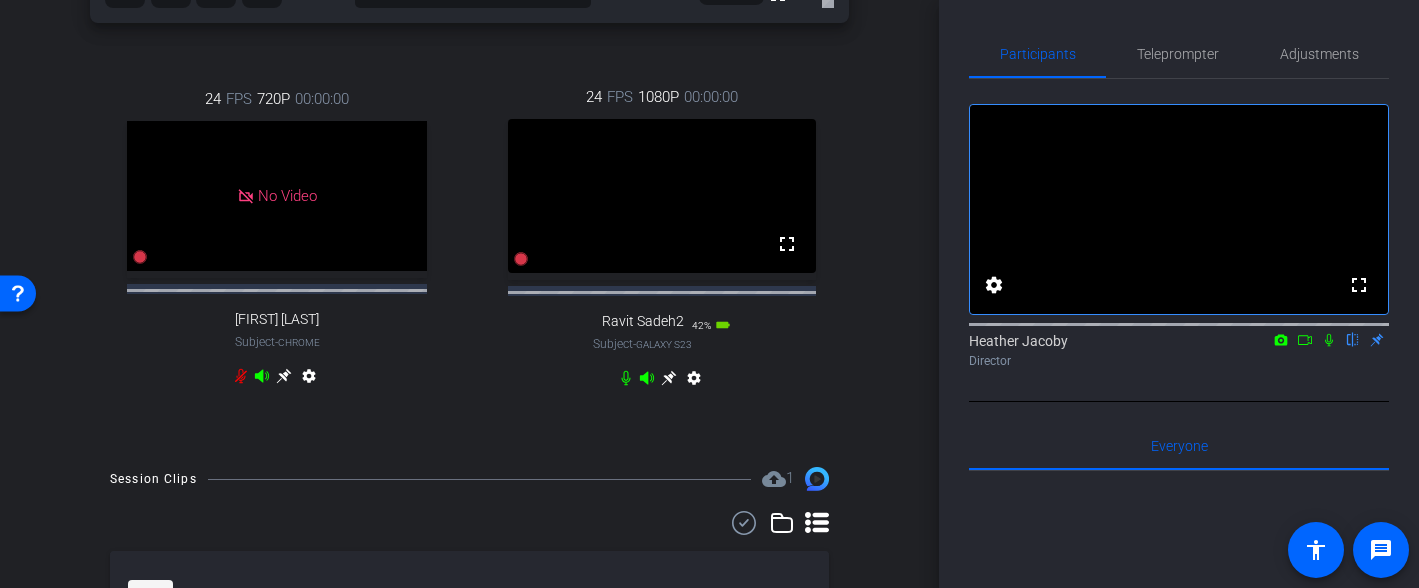 click 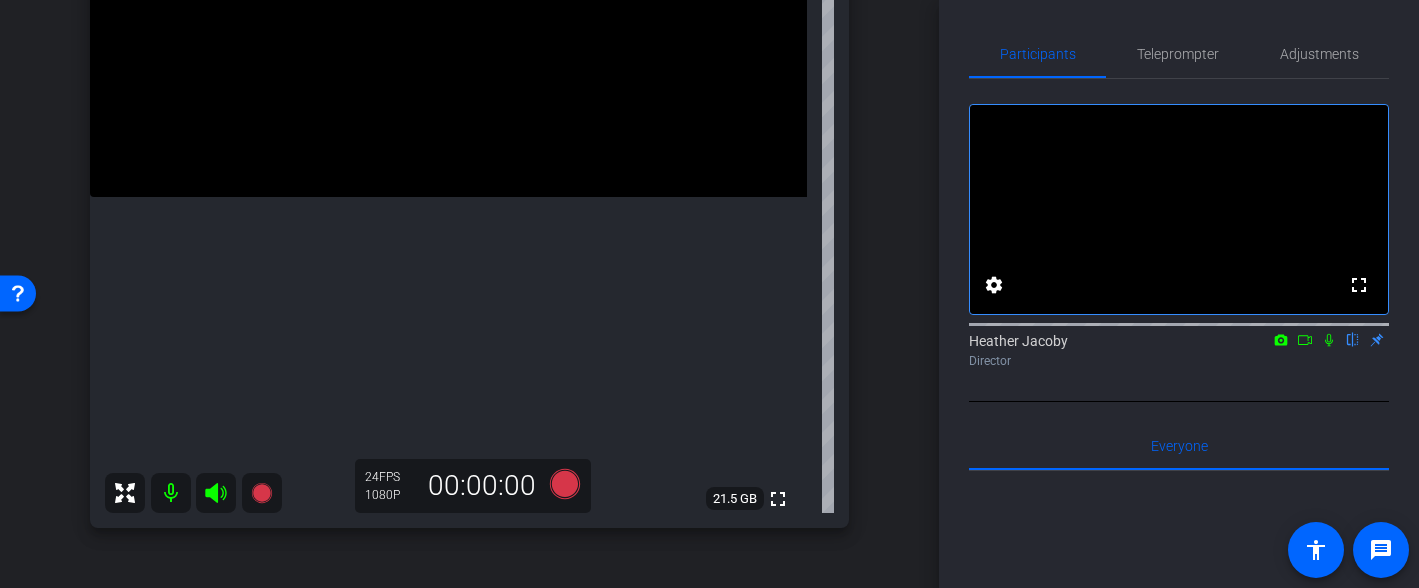 scroll, scrollTop: 329, scrollLeft: 0, axis: vertical 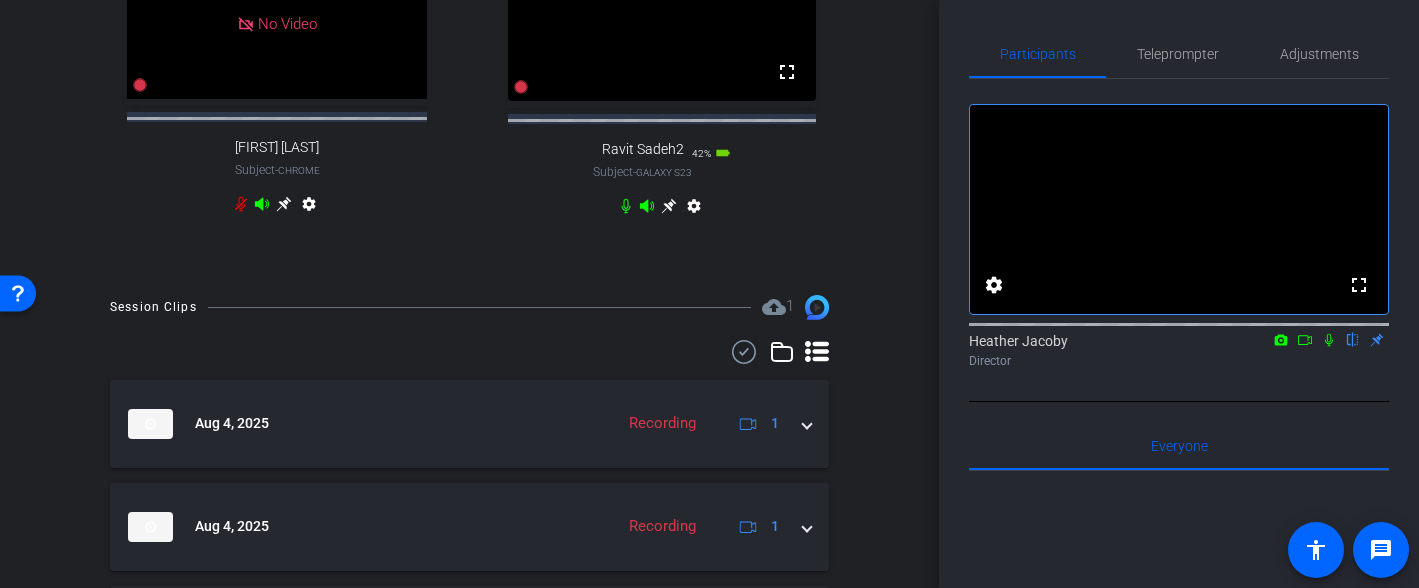 click 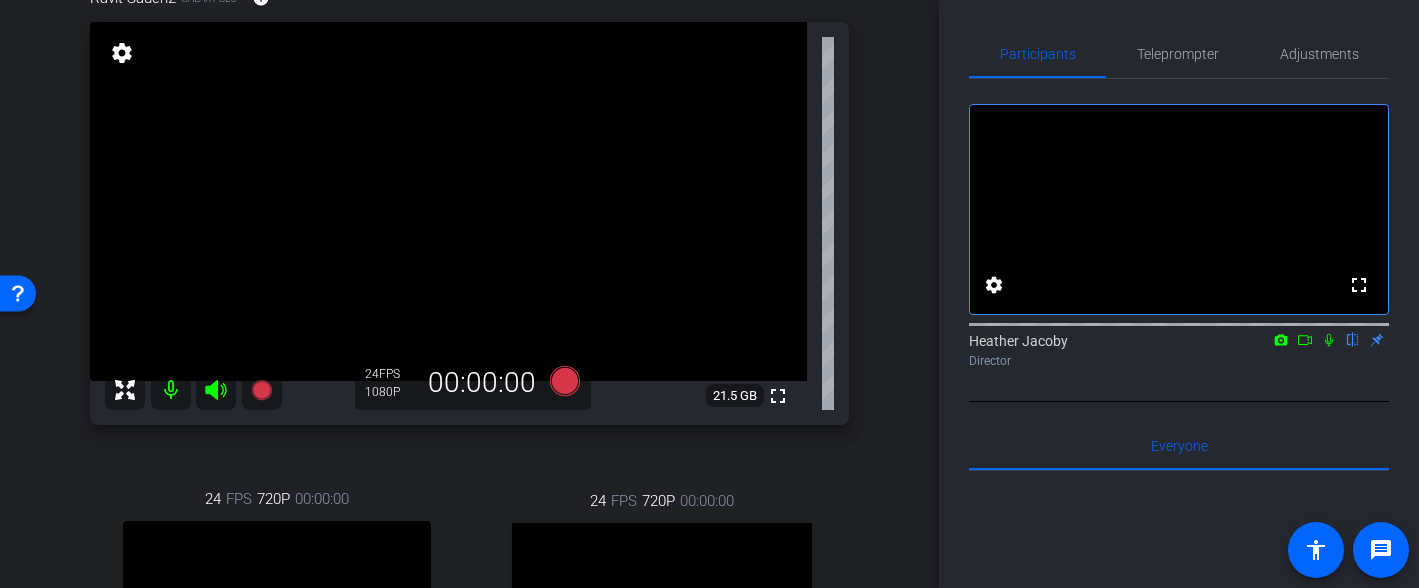 scroll, scrollTop: 204, scrollLeft: 0, axis: vertical 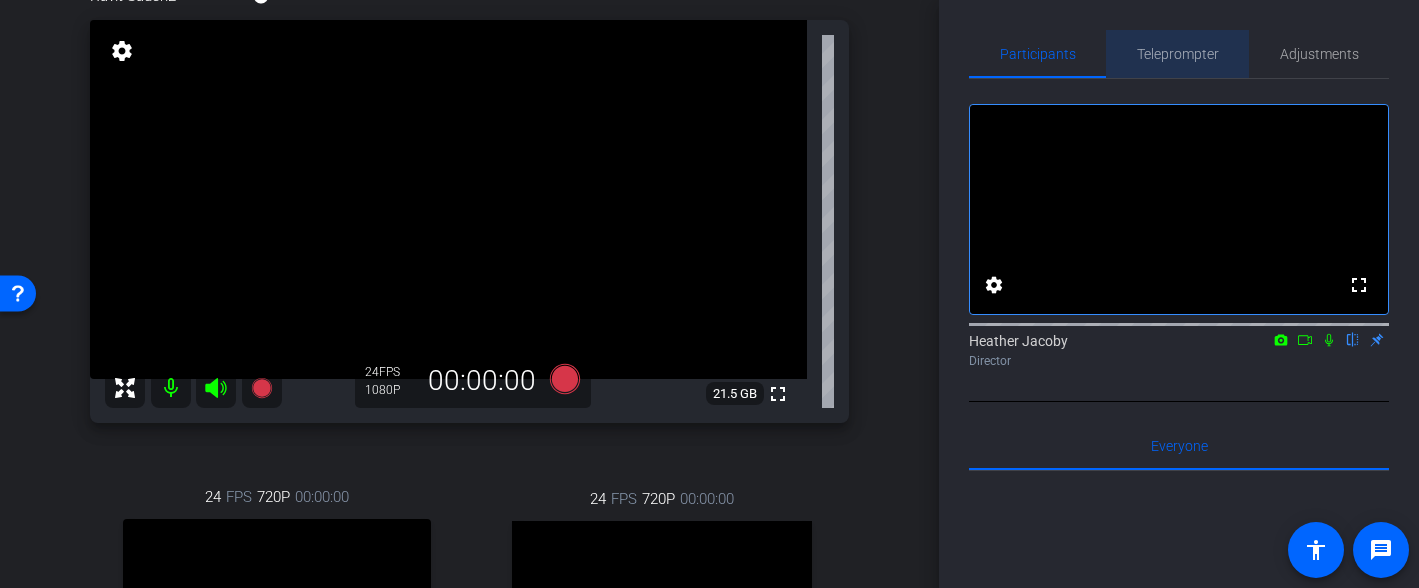 click on "Teleprompter" at bounding box center (1178, 54) 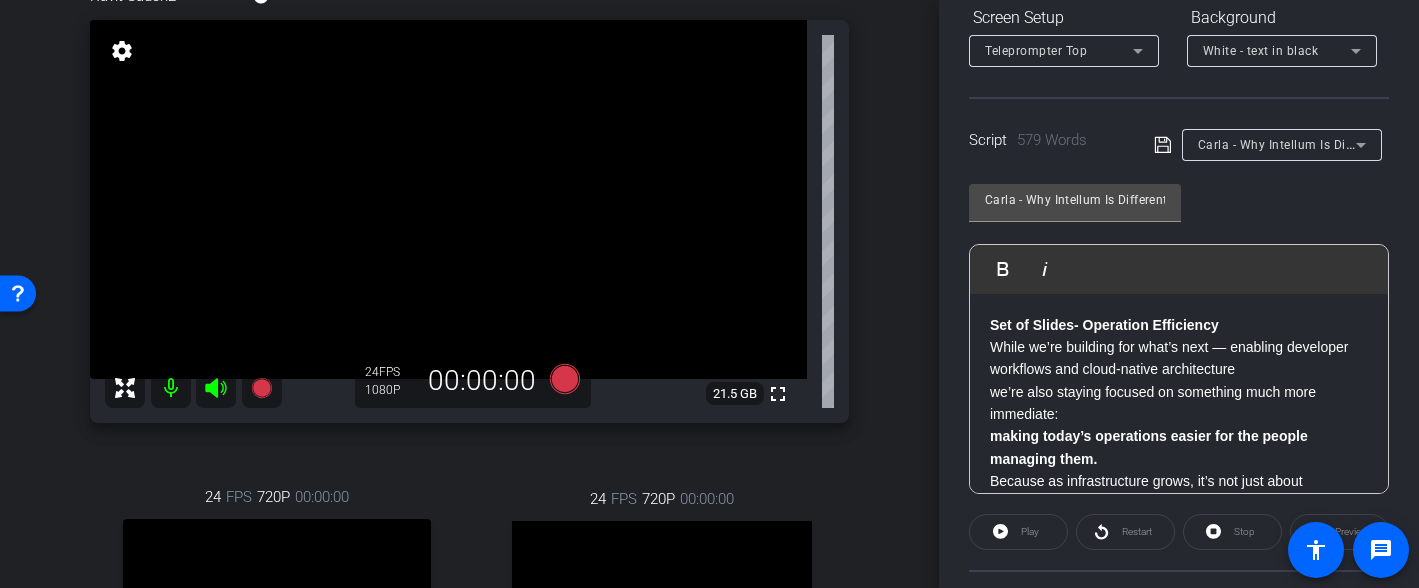scroll, scrollTop: 402, scrollLeft: 0, axis: vertical 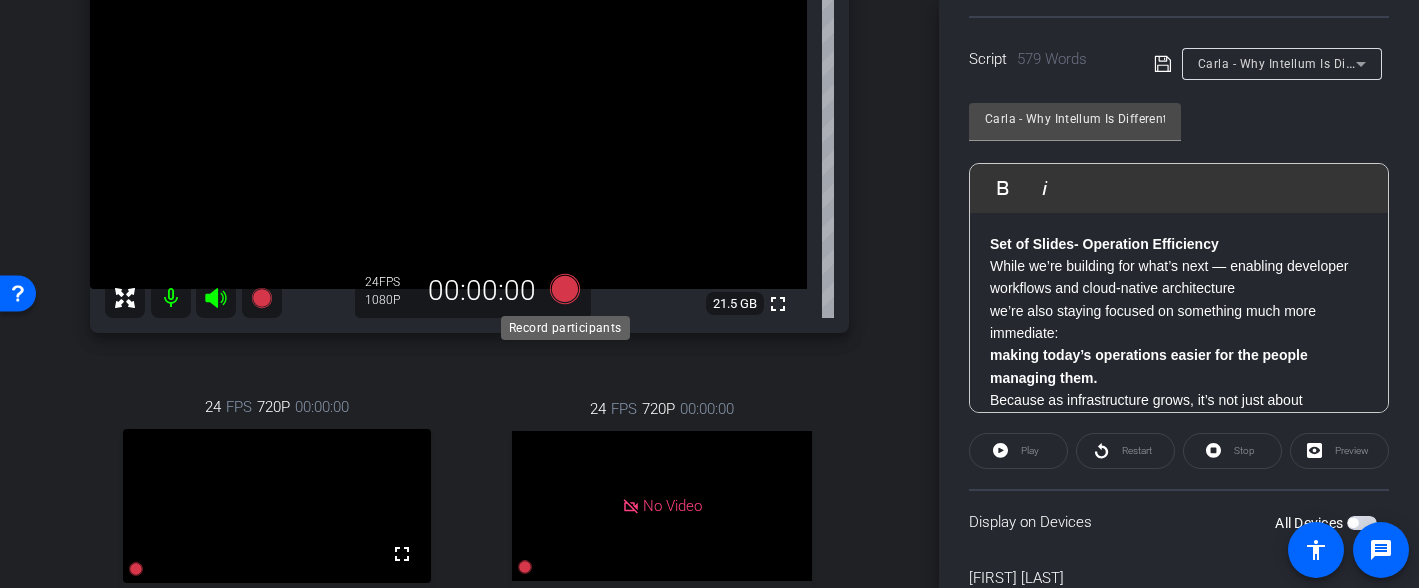 click 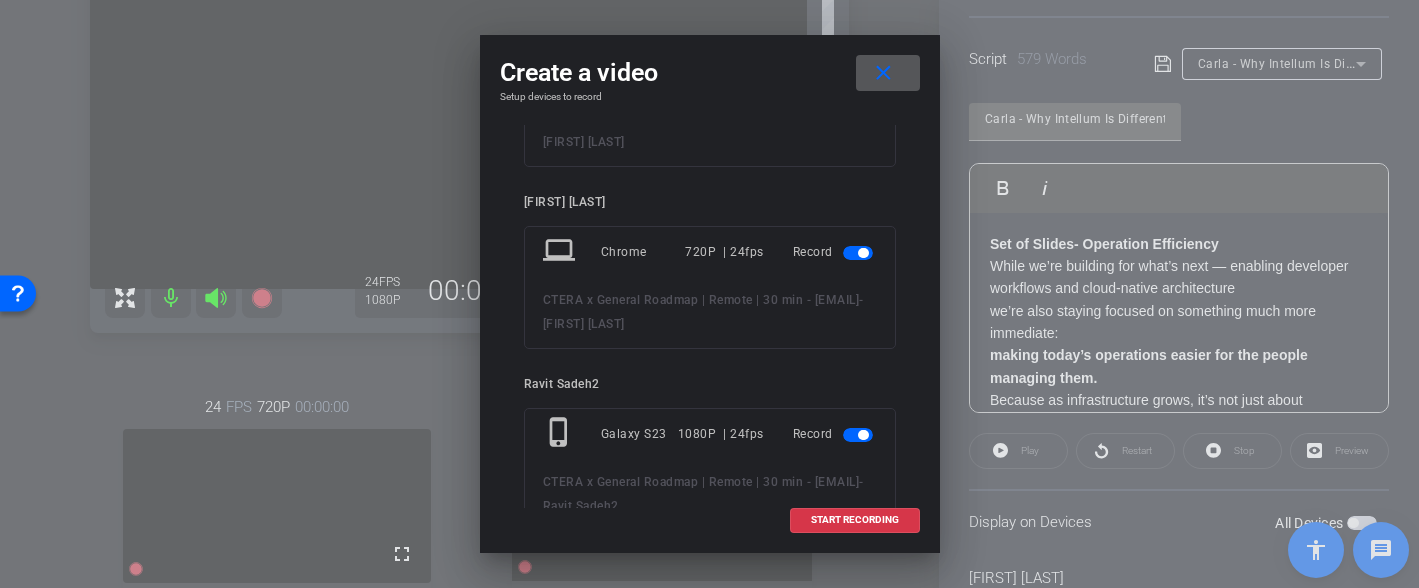 scroll, scrollTop: 123, scrollLeft: 0, axis: vertical 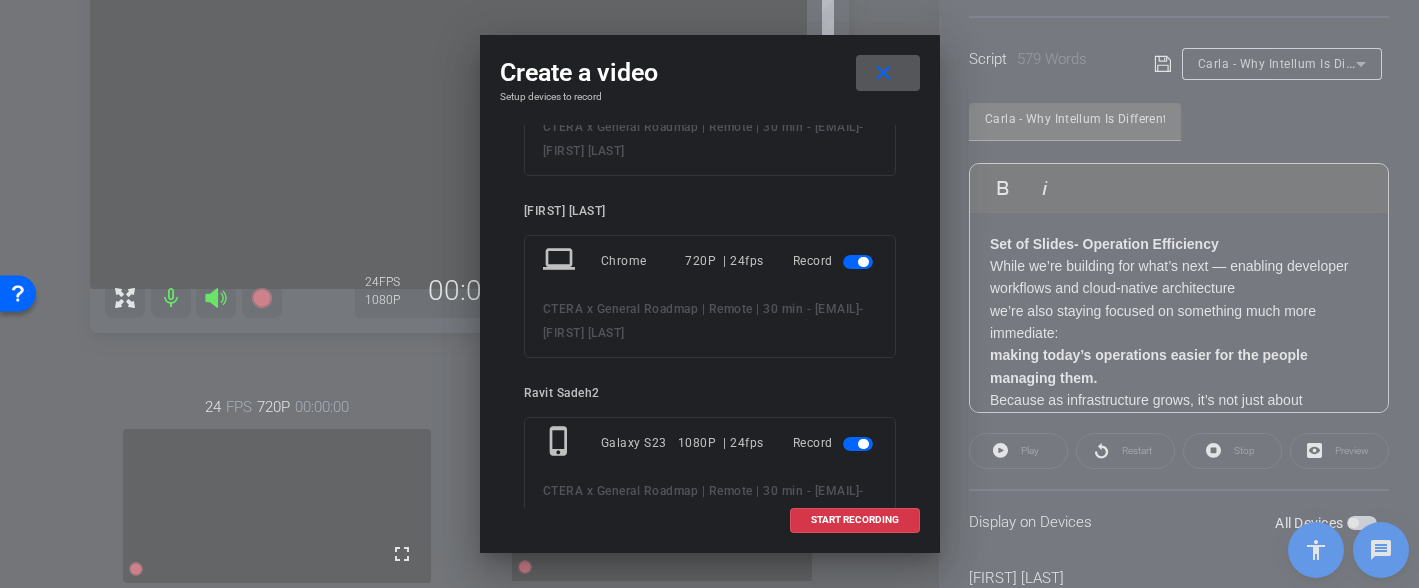 click on "Record" at bounding box center [835, 261] 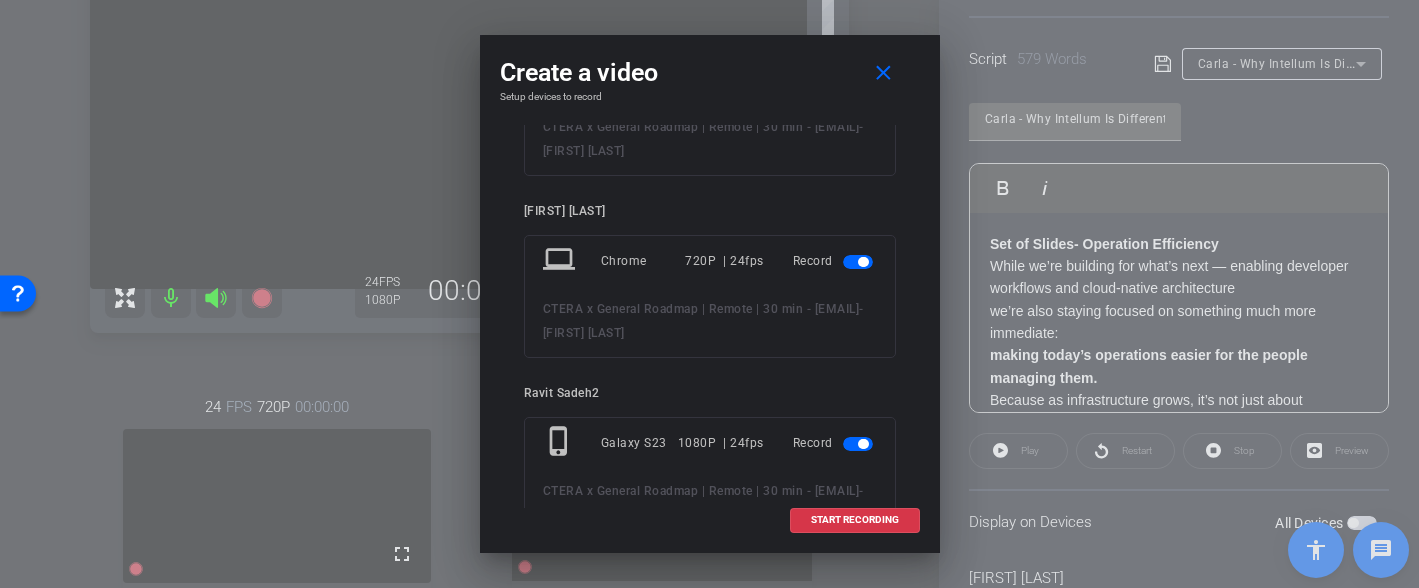 click at bounding box center [858, 262] 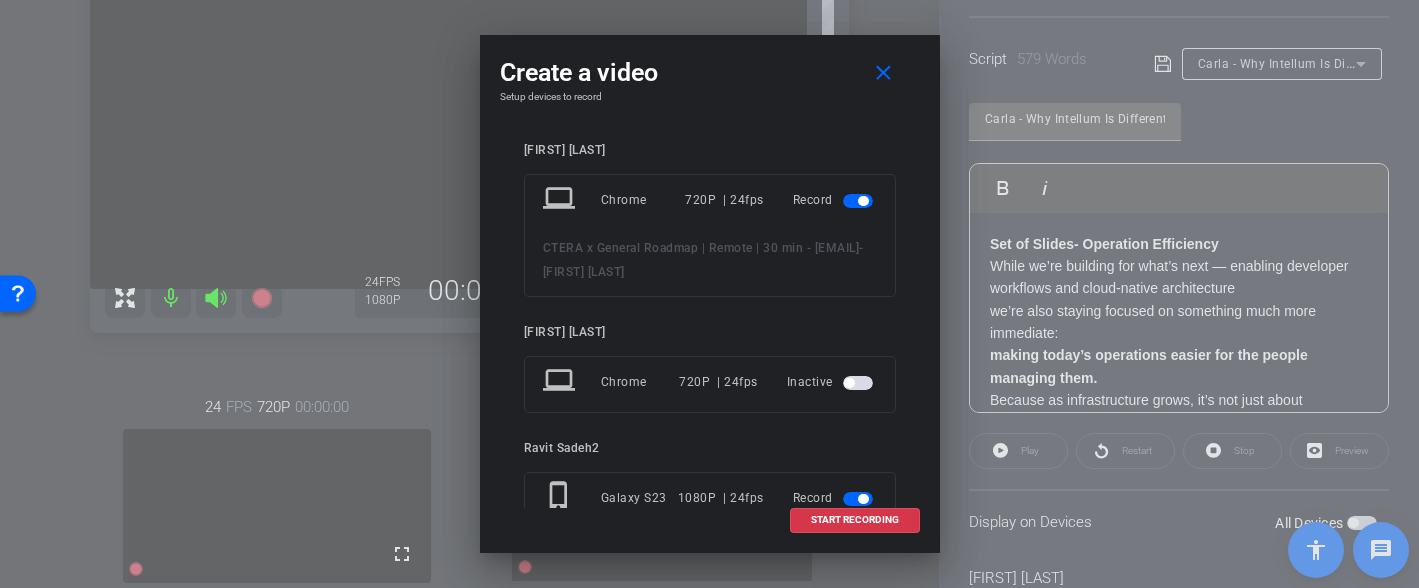 scroll, scrollTop: 0, scrollLeft: 0, axis: both 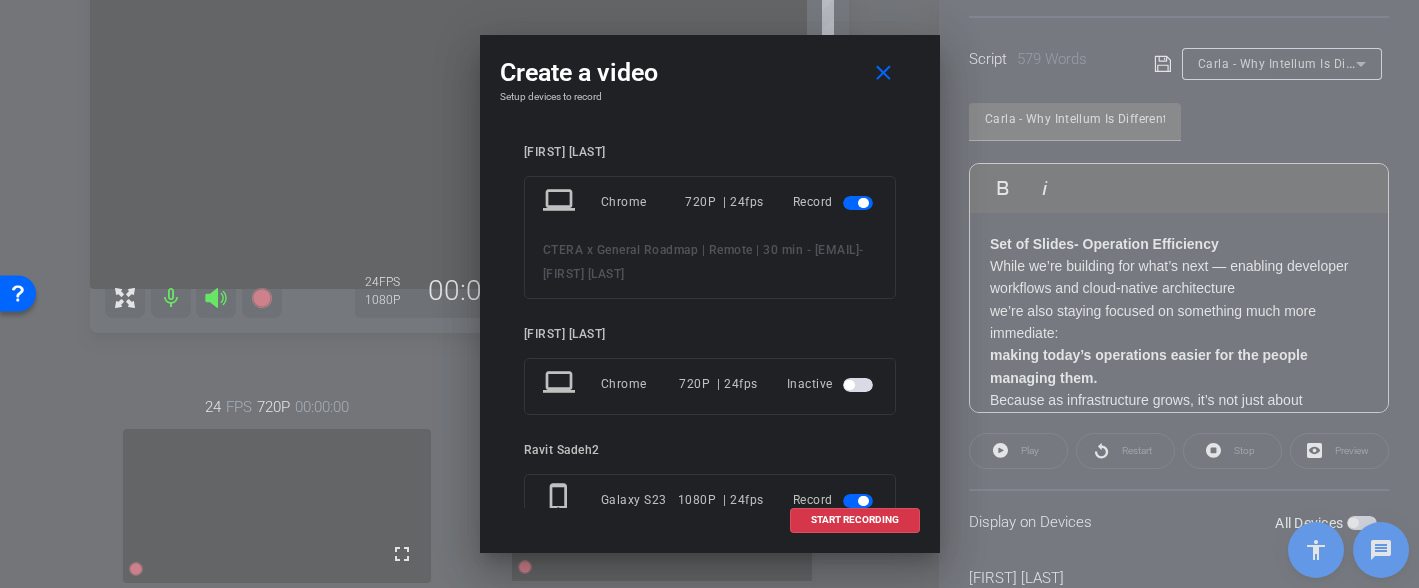 click at bounding box center (858, 203) 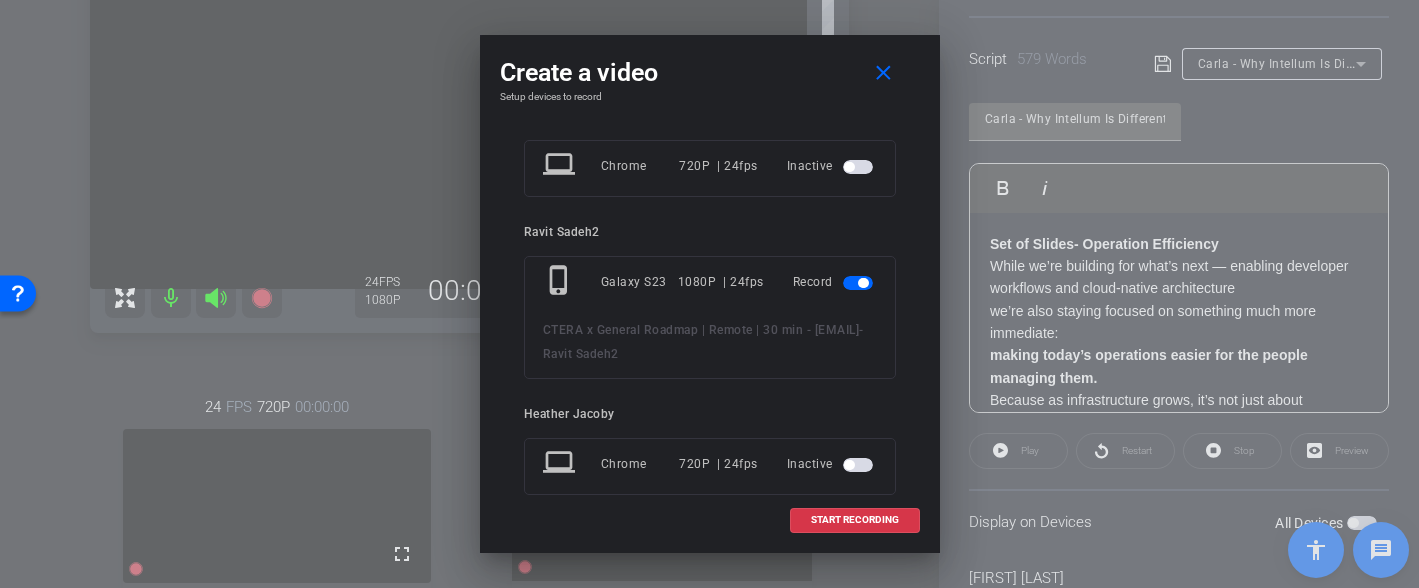 scroll, scrollTop: 188, scrollLeft: 0, axis: vertical 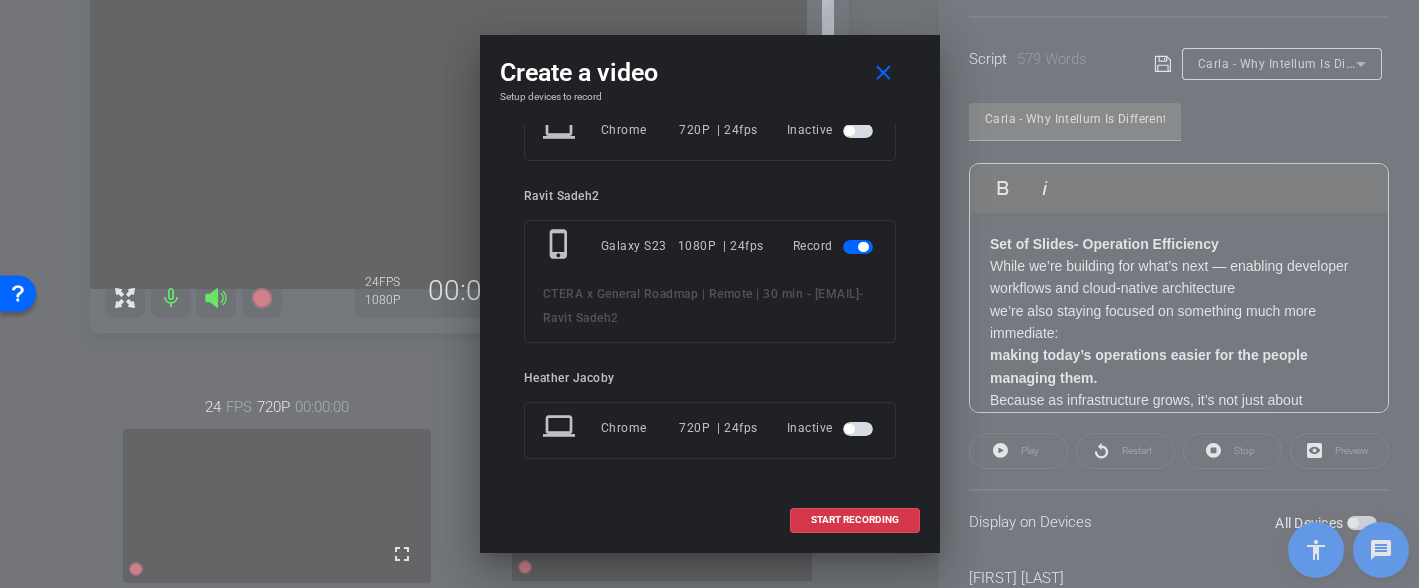drag, startPoint x: 835, startPoint y: 67, endPoint x: 853, endPoint y: -74, distance: 142.14429 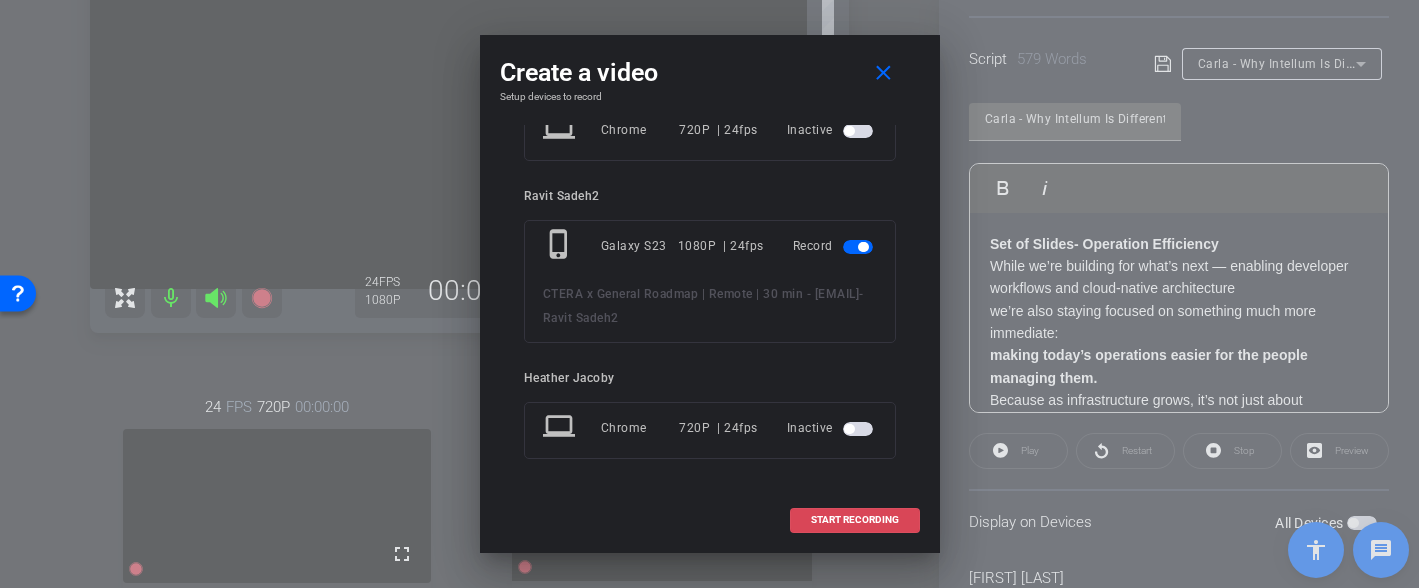 click at bounding box center (855, 520) 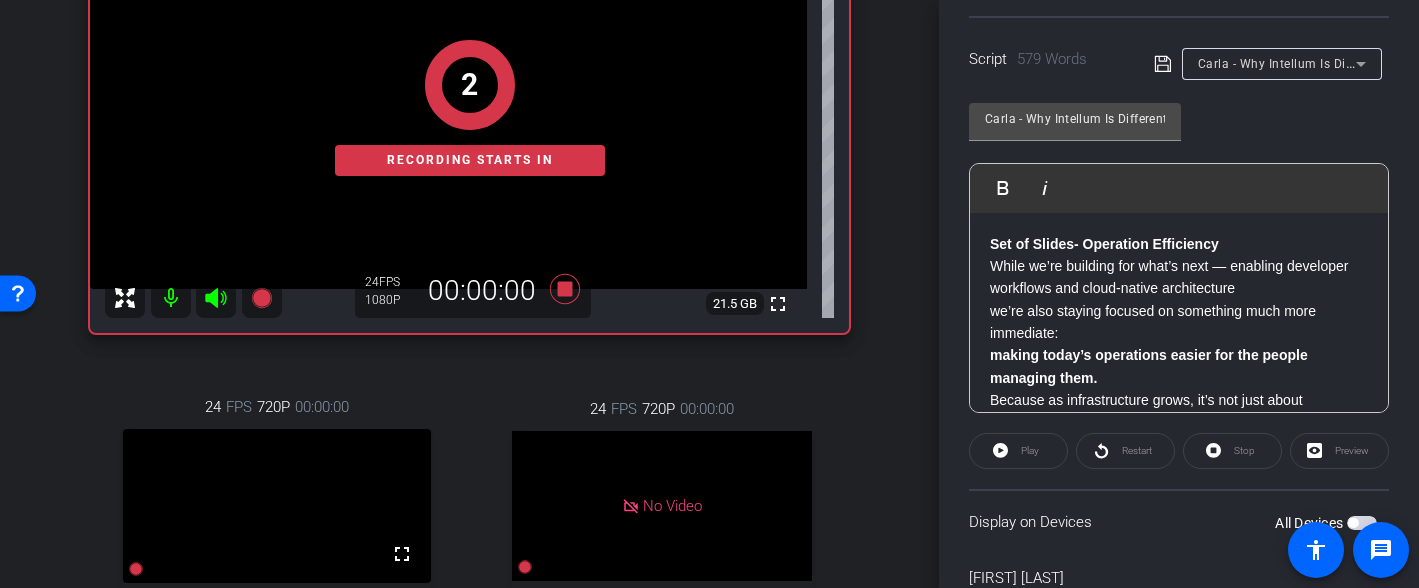 click on "While we’re building for what’s next — enabling developer workflows and cloud-native architecture we’re also staying focused on something much more immediate: making today’s operations easier for the people managing them." 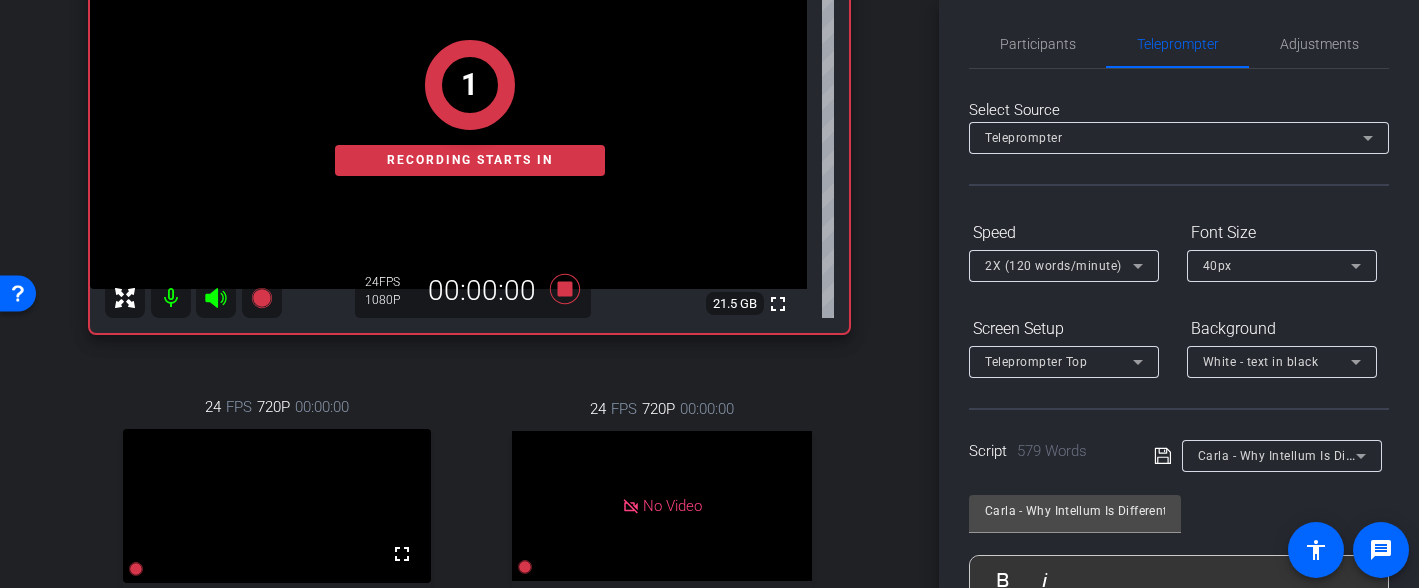 scroll, scrollTop: 0, scrollLeft: 0, axis: both 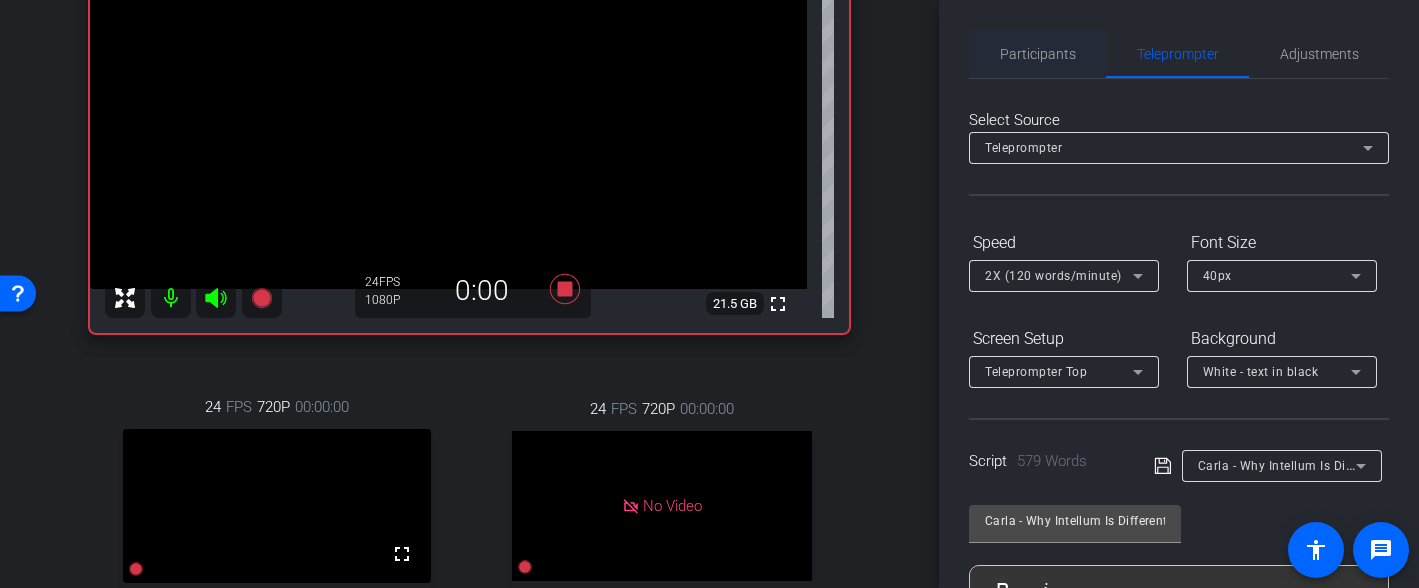click on "Participants" at bounding box center [1038, 54] 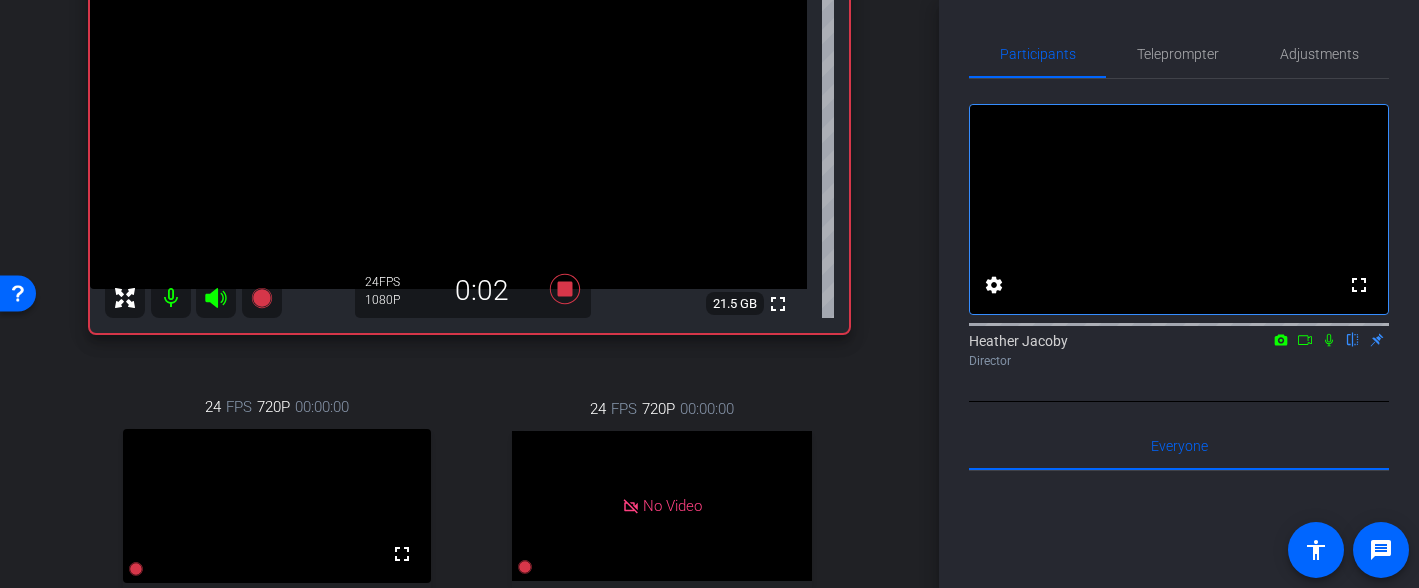 click 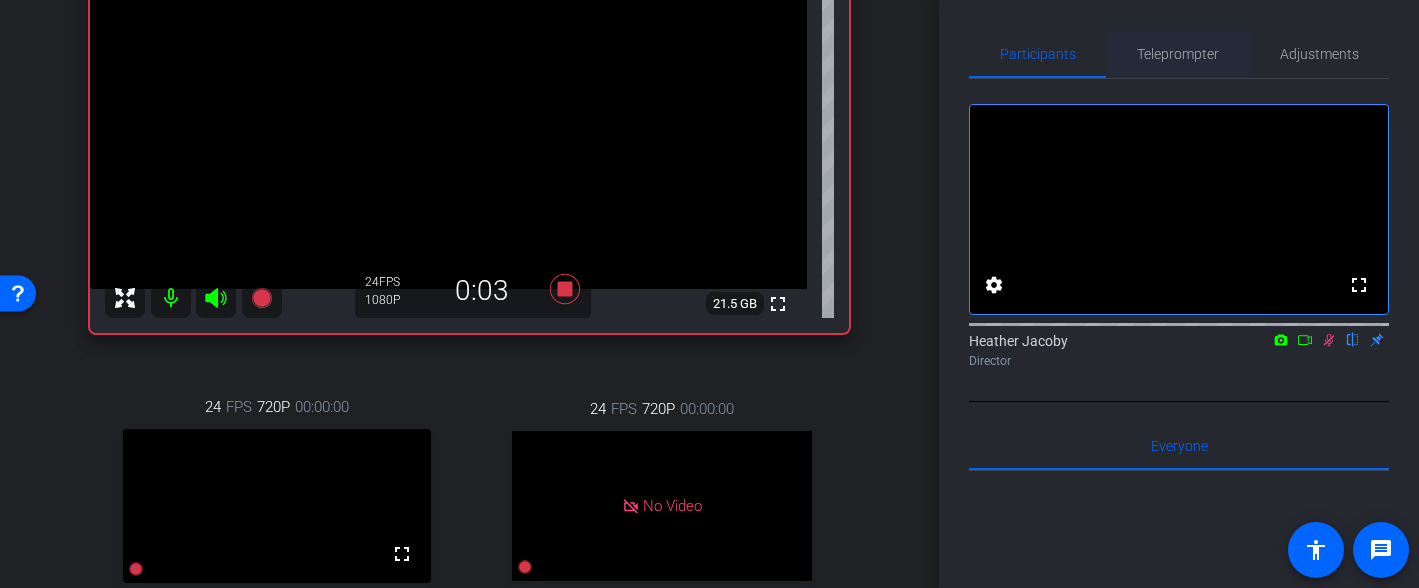 click on "Teleprompter" at bounding box center [1178, 54] 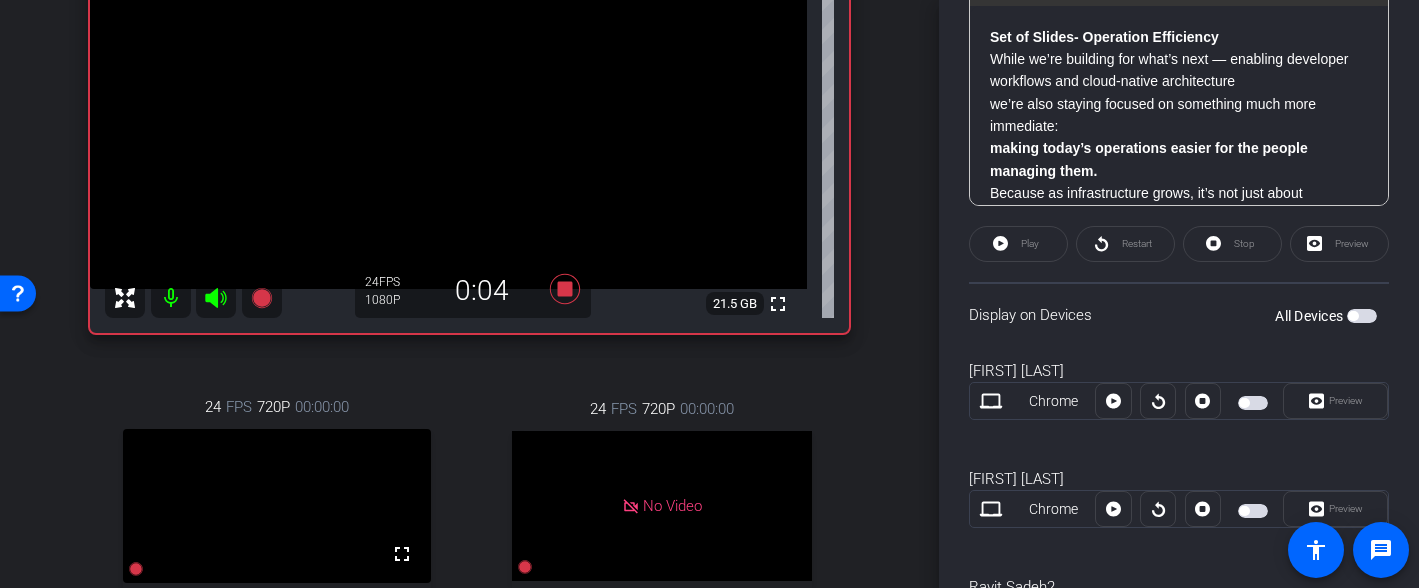 scroll, scrollTop: 655, scrollLeft: 0, axis: vertical 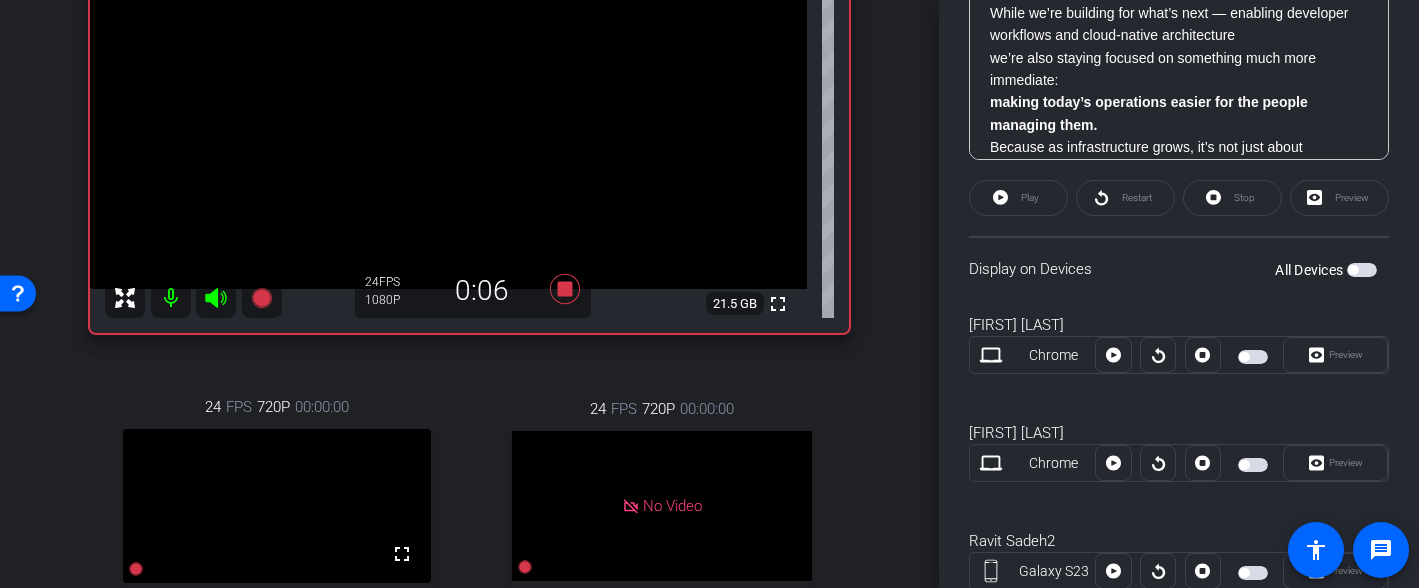 click on "Play" 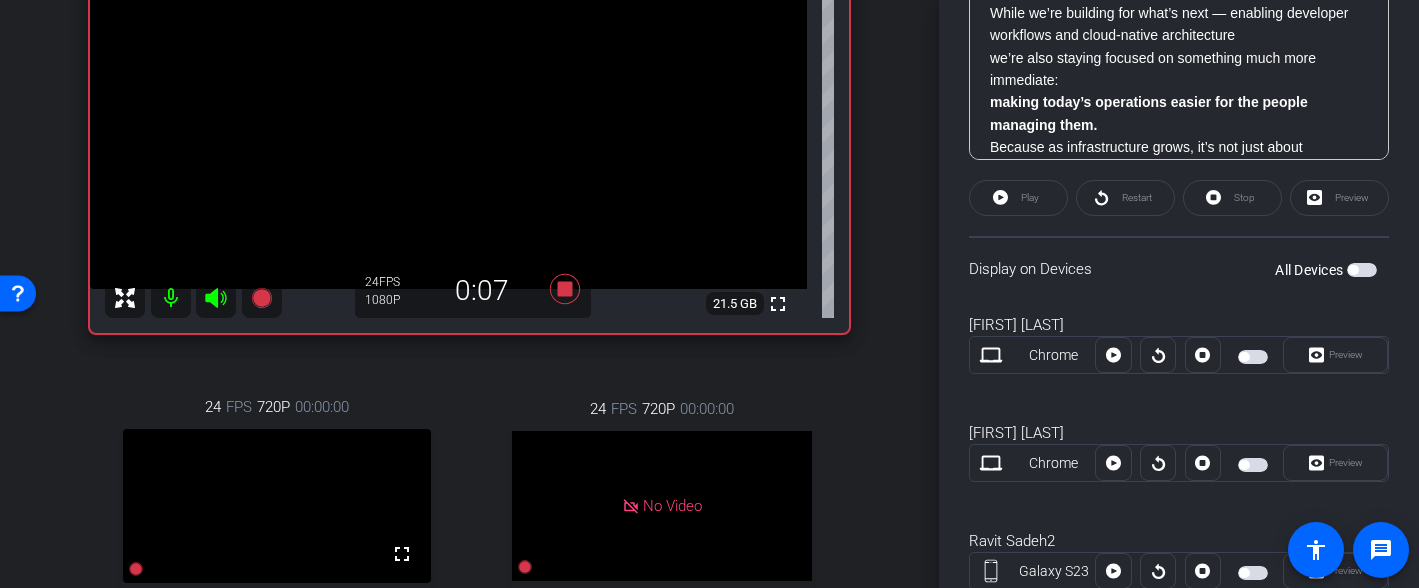 click on "Restart" 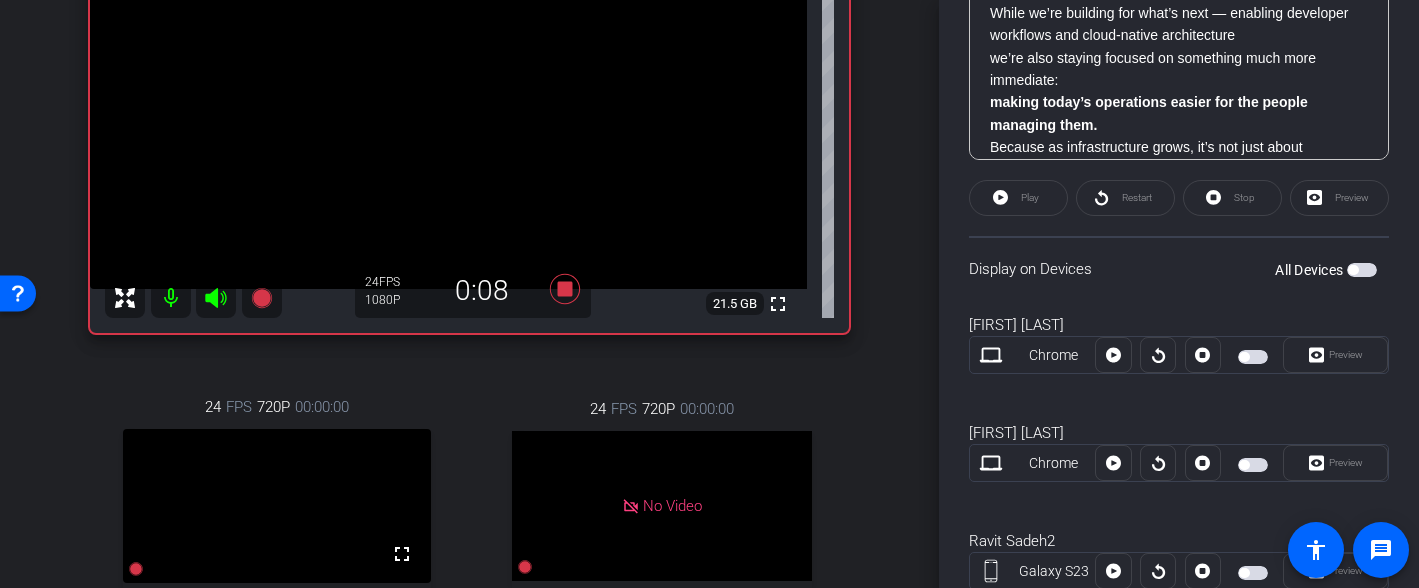 click on "Play" 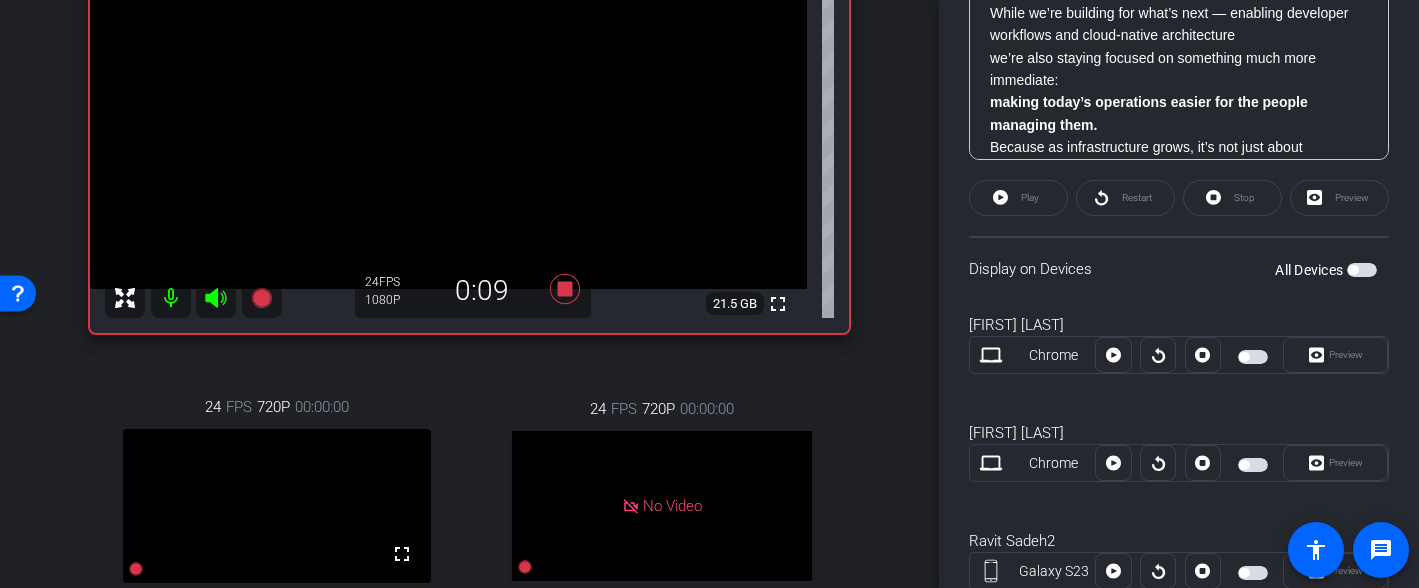 scroll, scrollTop: 721, scrollLeft: 0, axis: vertical 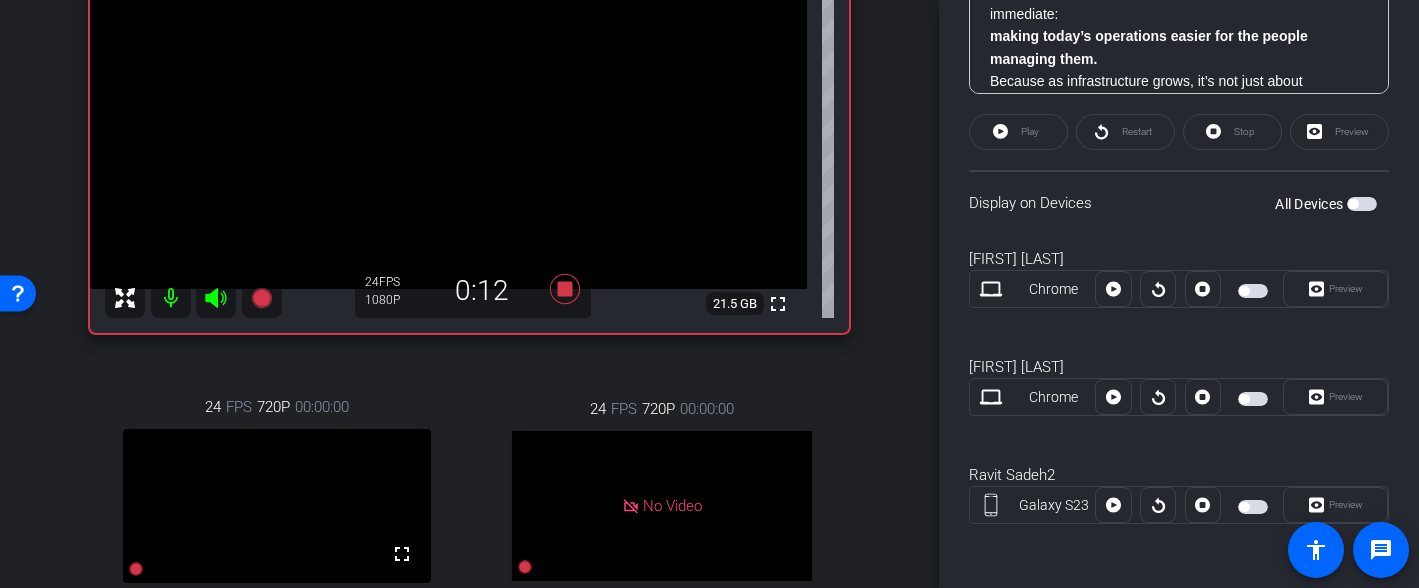 click at bounding box center [1244, 507] 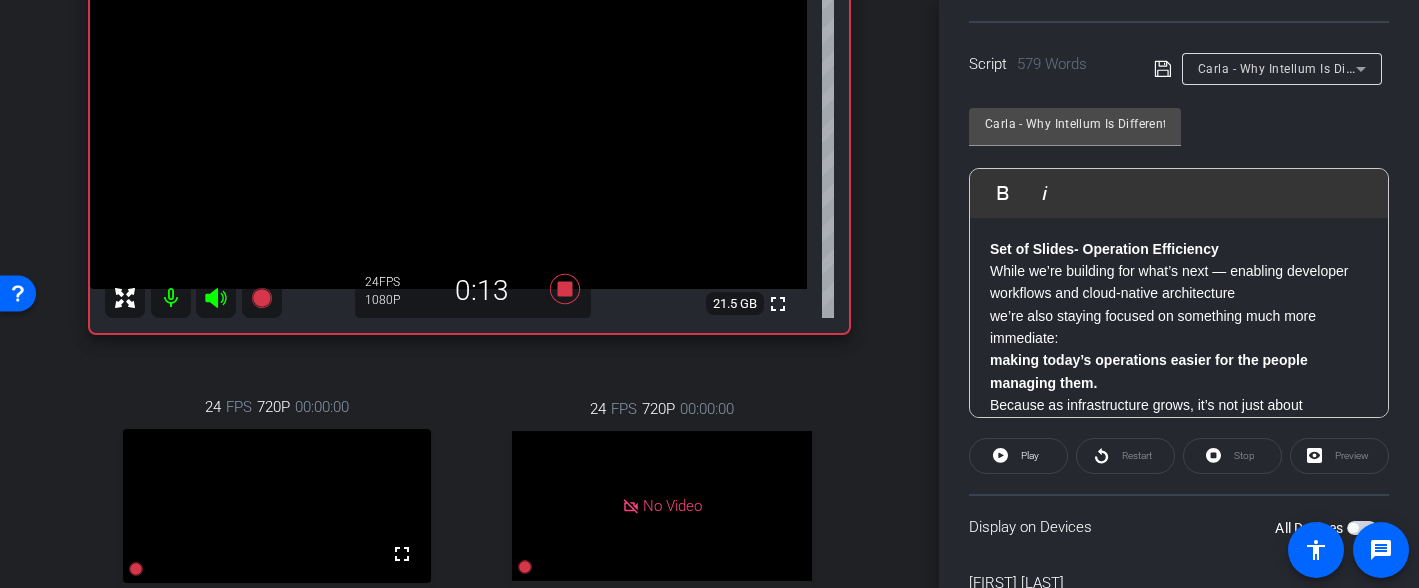 scroll, scrollTop: 360, scrollLeft: 0, axis: vertical 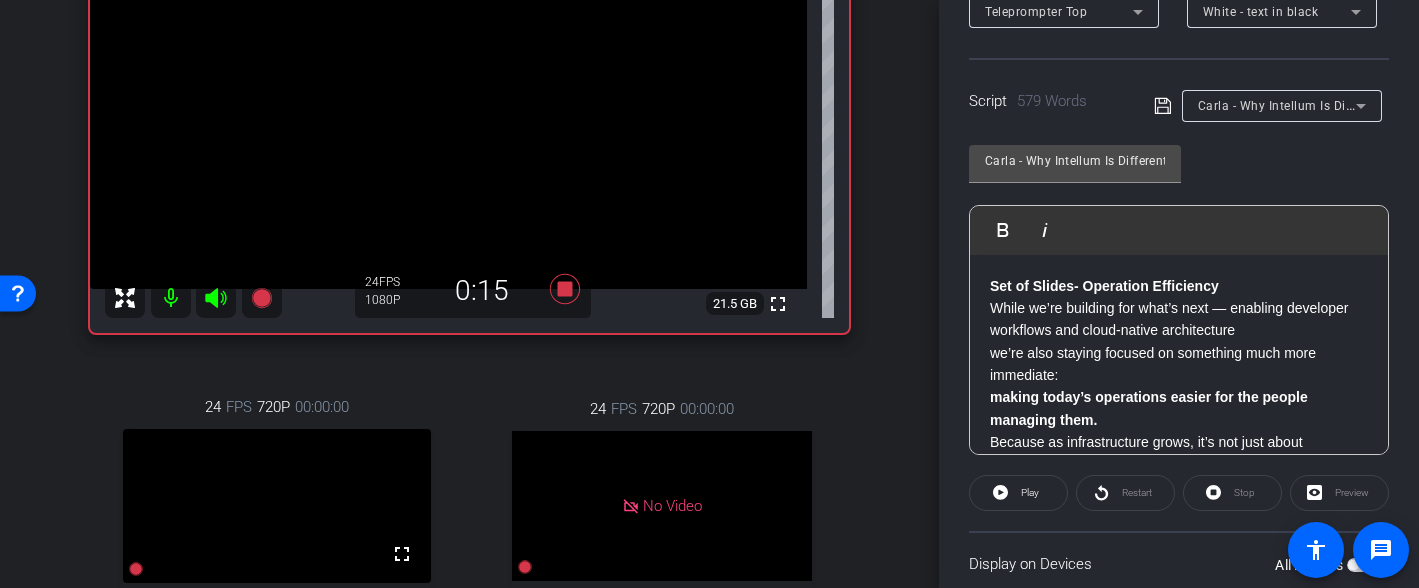 click on "Restart" 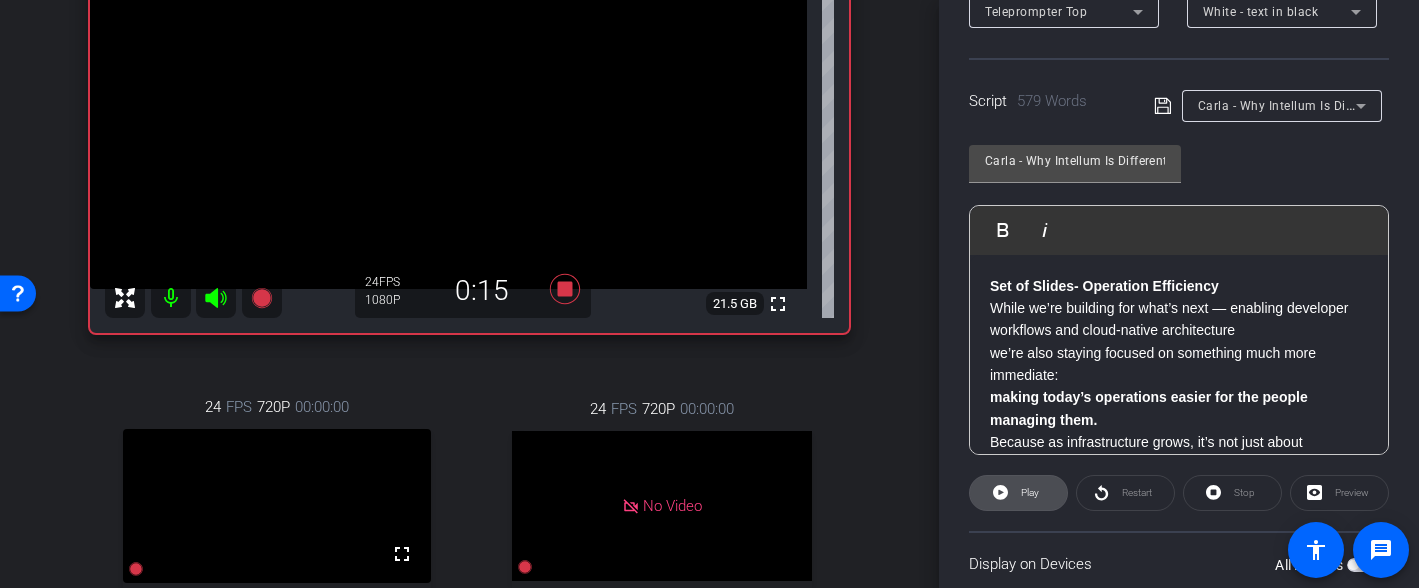 click 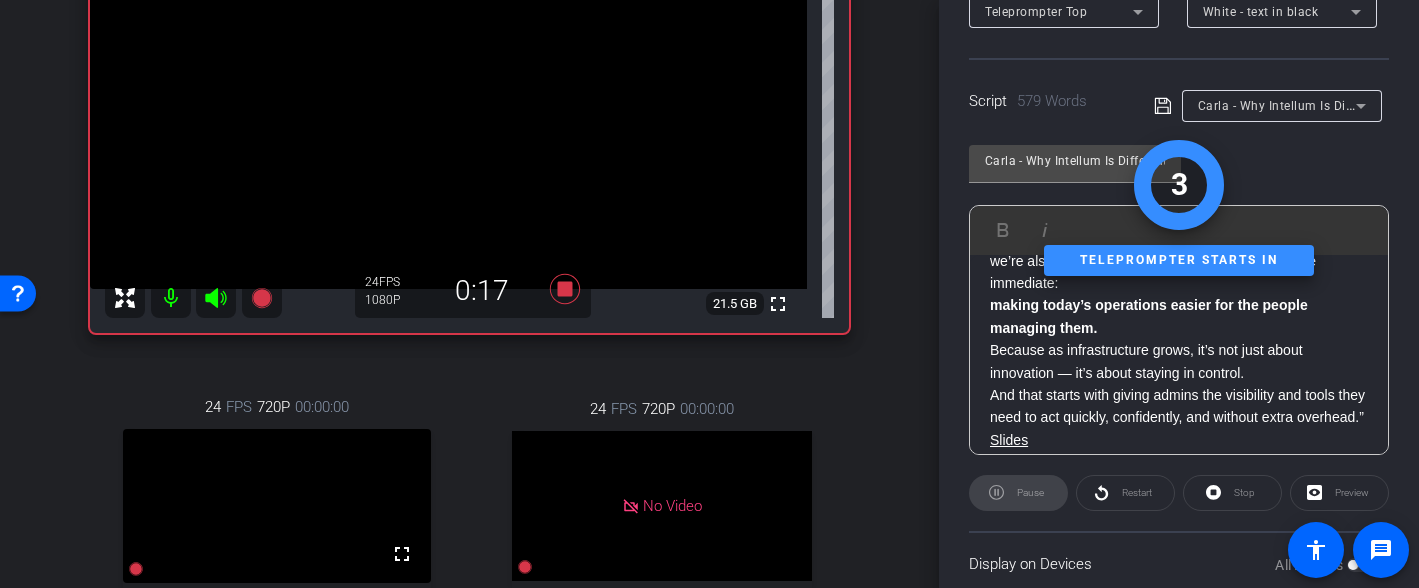 scroll, scrollTop: 0, scrollLeft: 0, axis: both 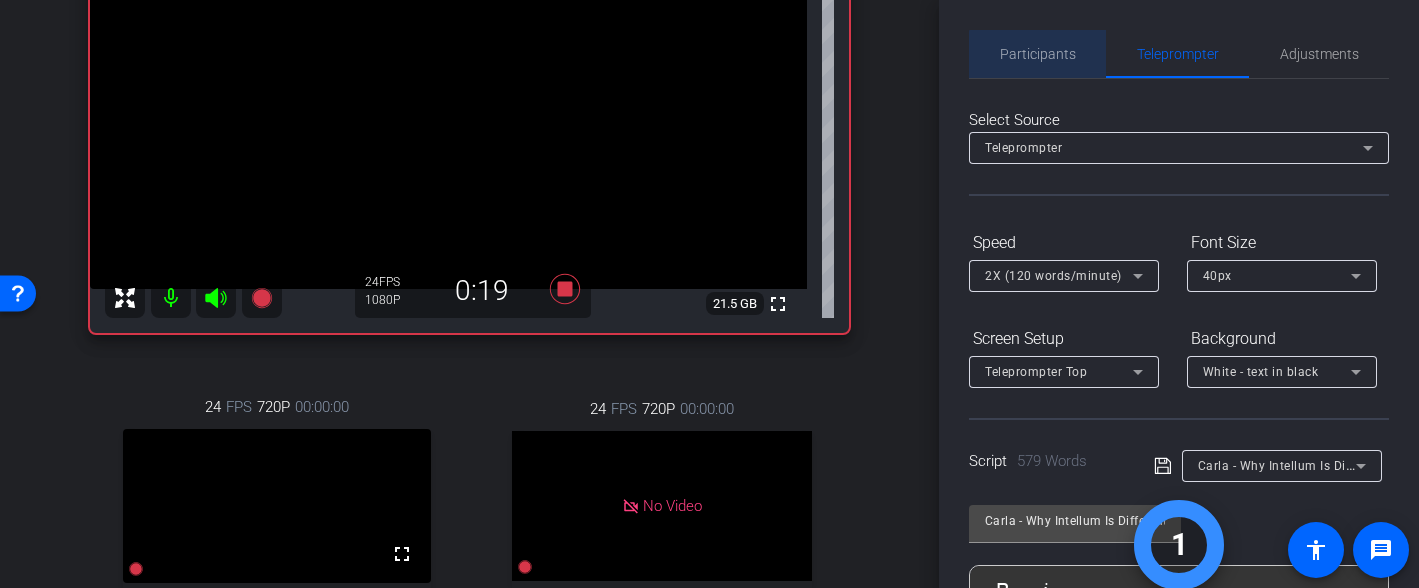 click on "Participants" at bounding box center (1038, 54) 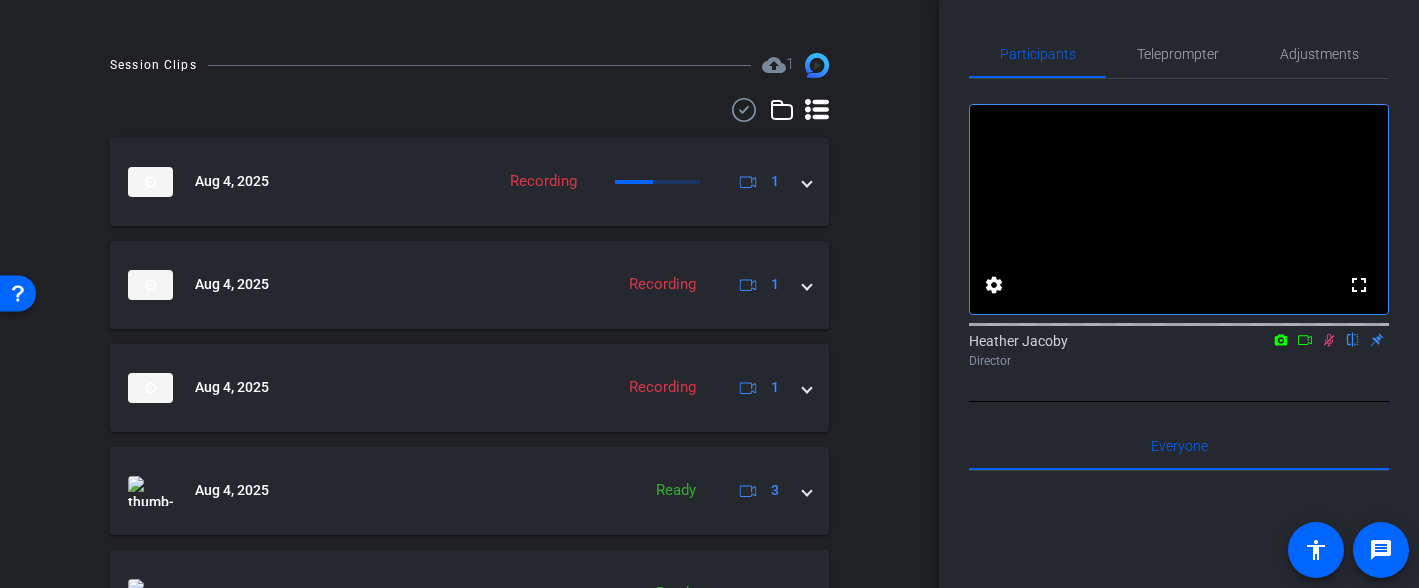 scroll, scrollTop: 1017, scrollLeft: 0, axis: vertical 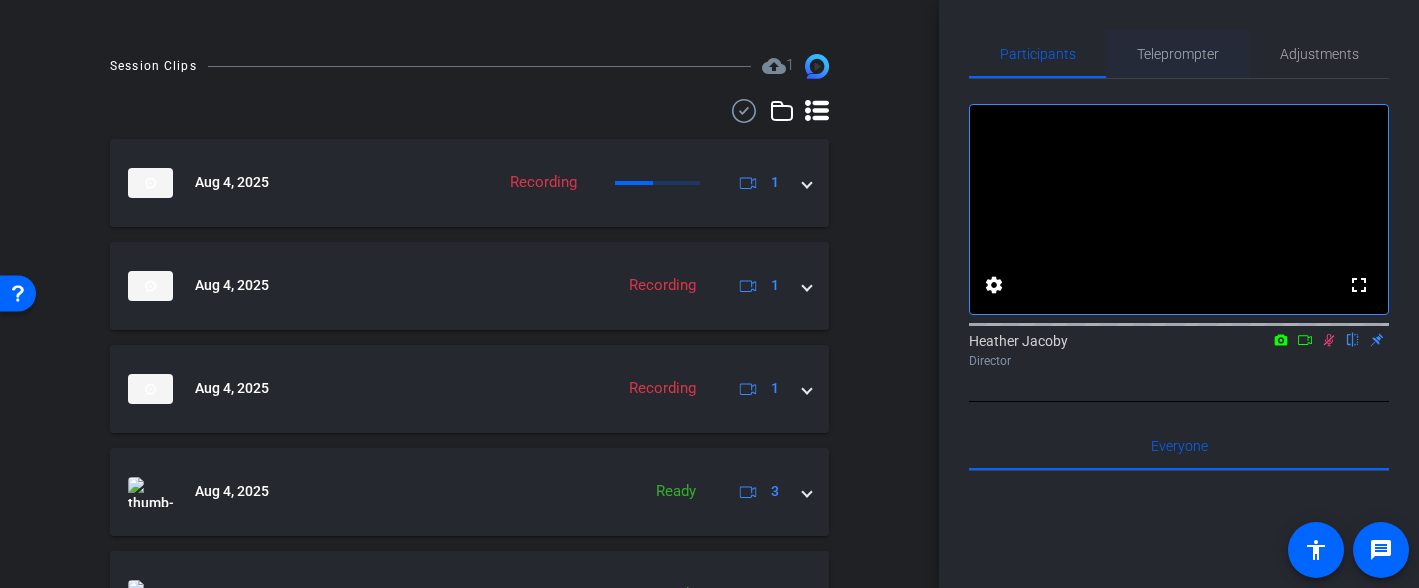 click on "Teleprompter" at bounding box center (1178, 54) 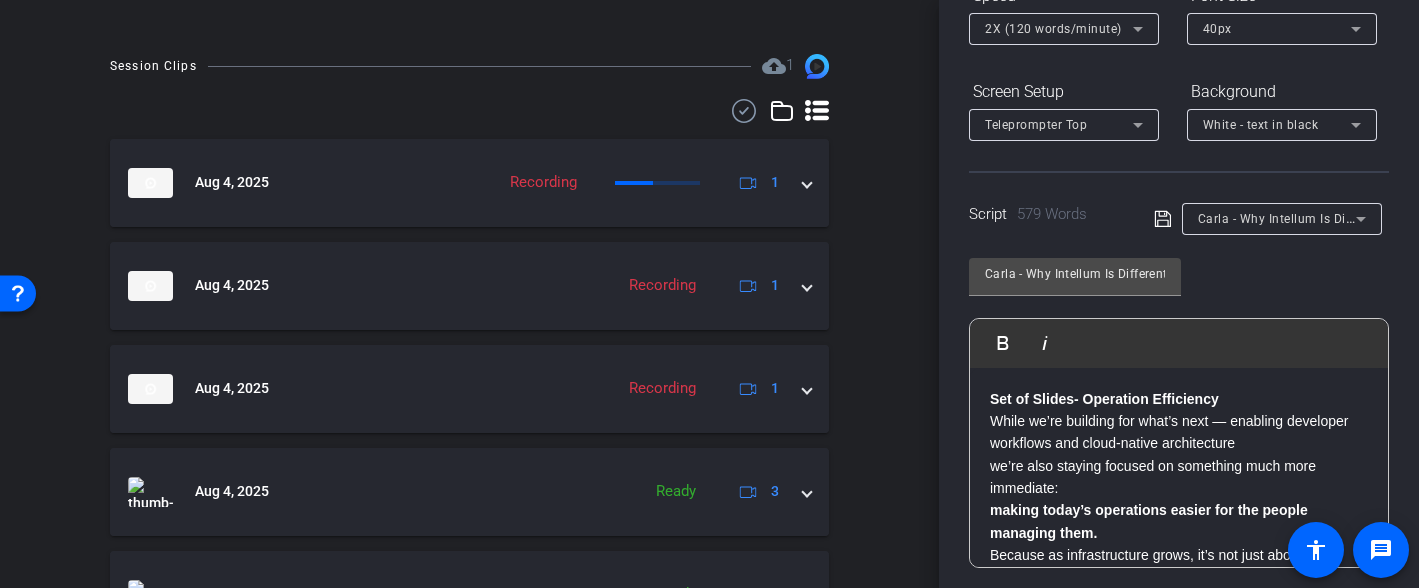 scroll, scrollTop: 276, scrollLeft: 0, axis: vertical 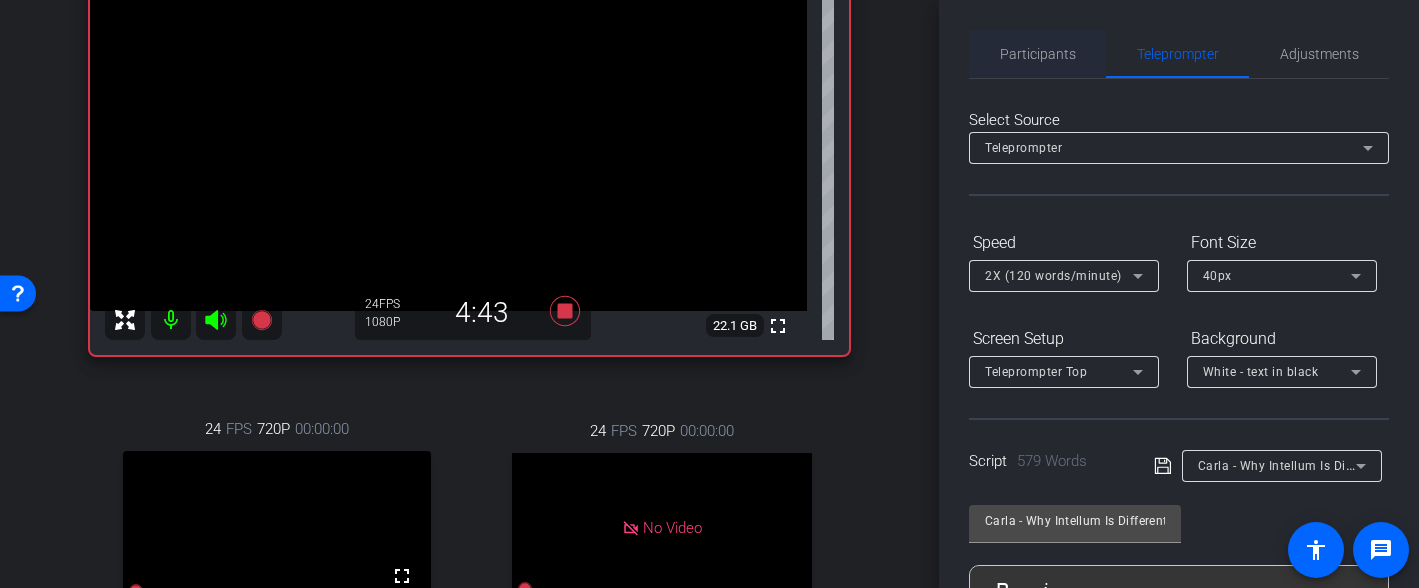 click on "Participants" at bounding box center [1038, 54] 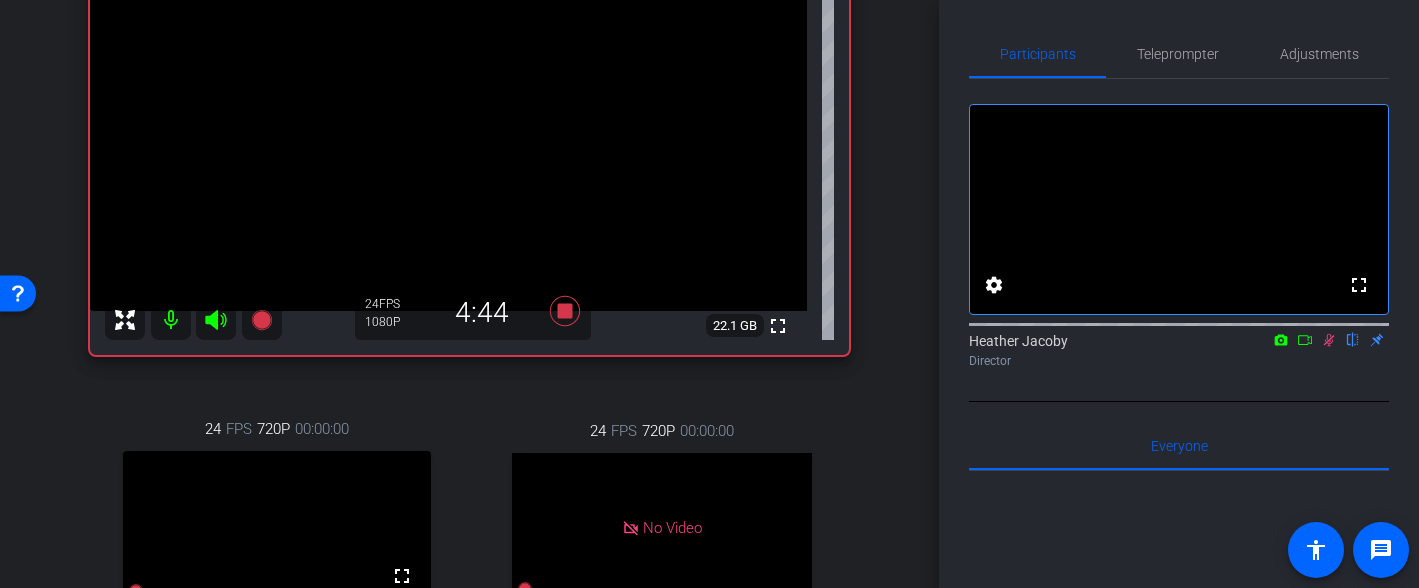 click 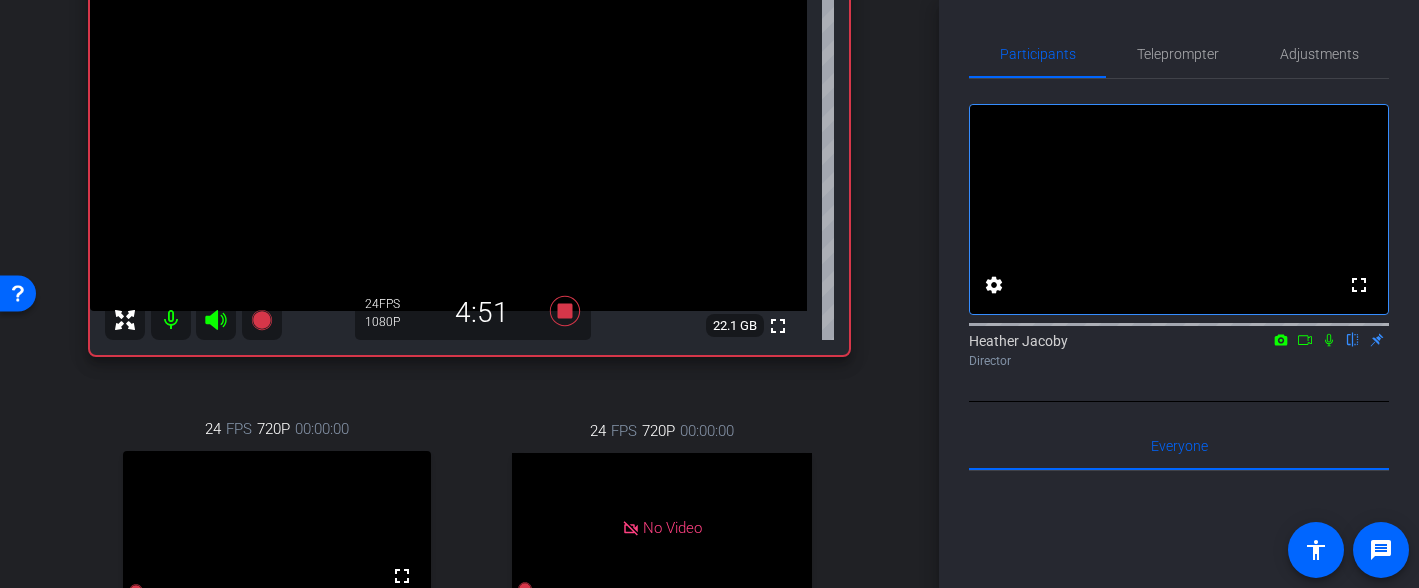 click 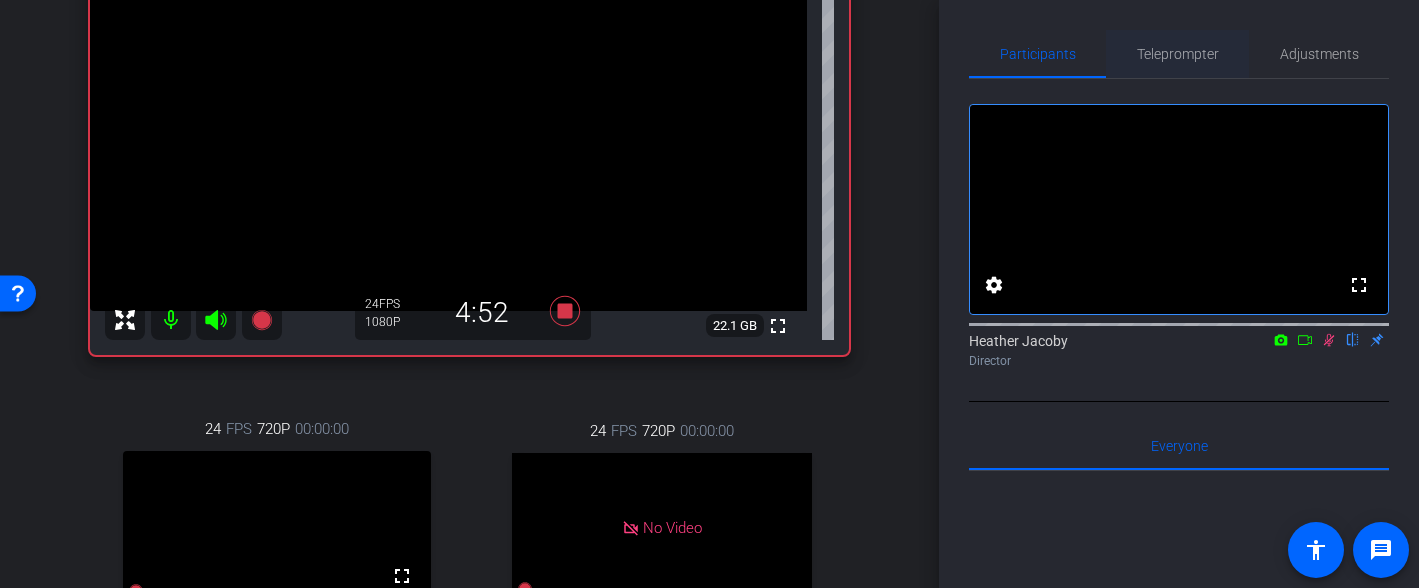click on "Teleprompter" at bounding box center [1178, 54] 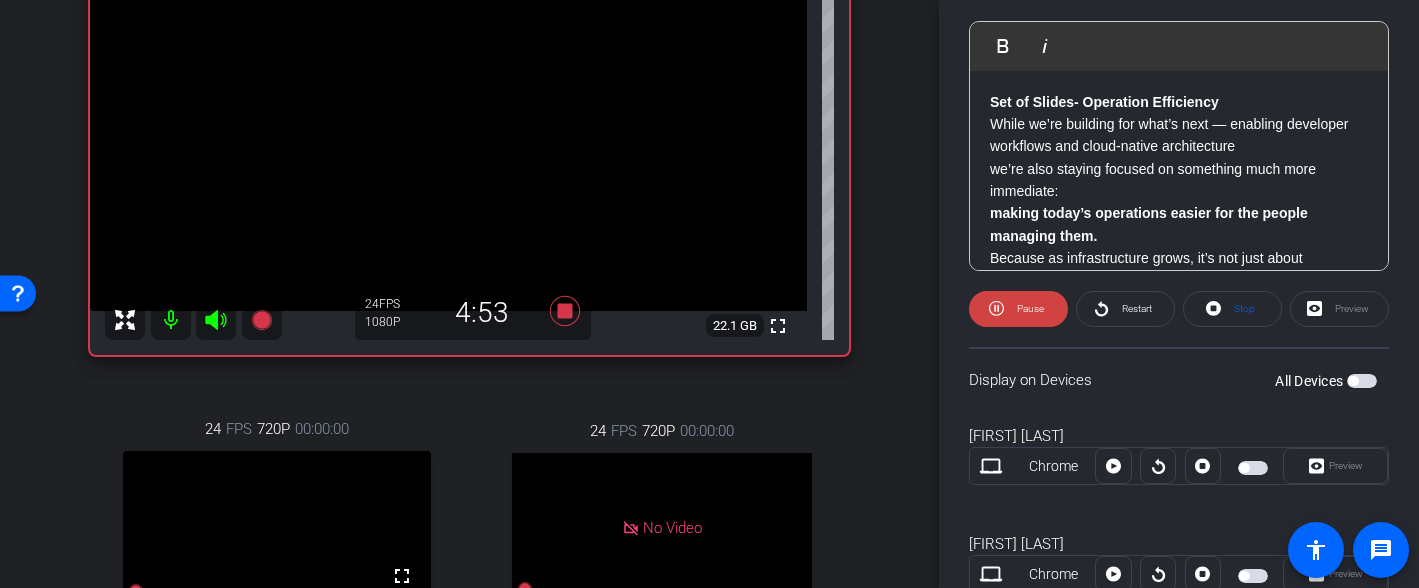 scroll, scrollTop: 545, scrollLeft: 0, axis: vertical 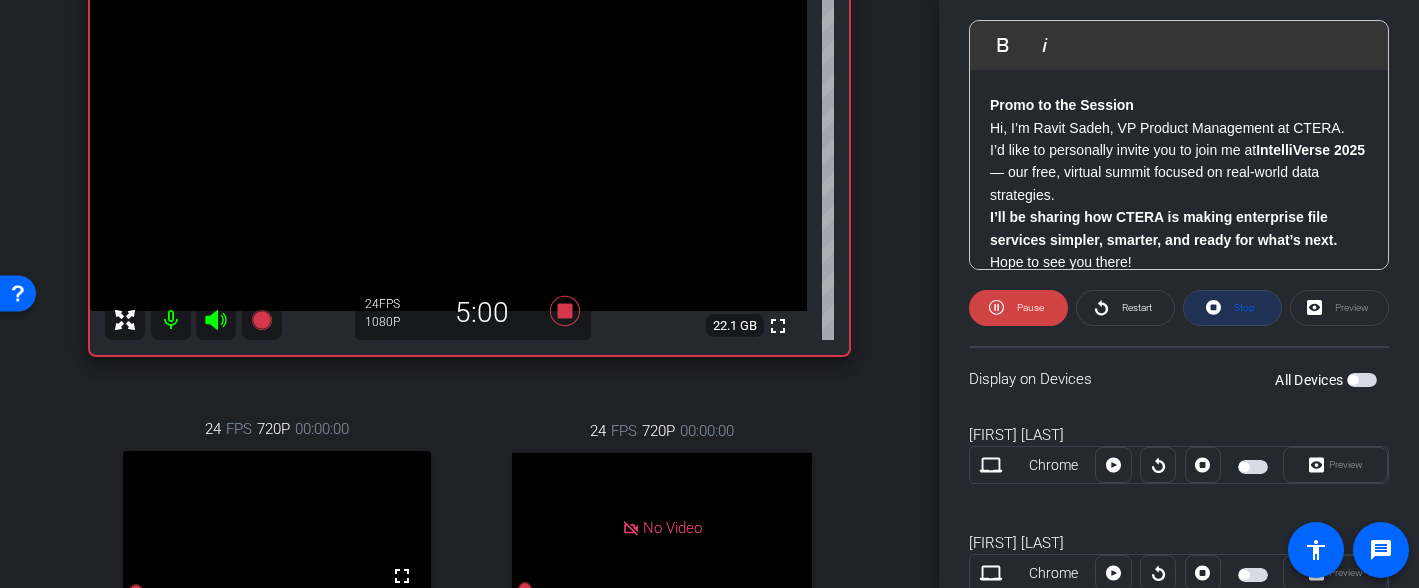 click 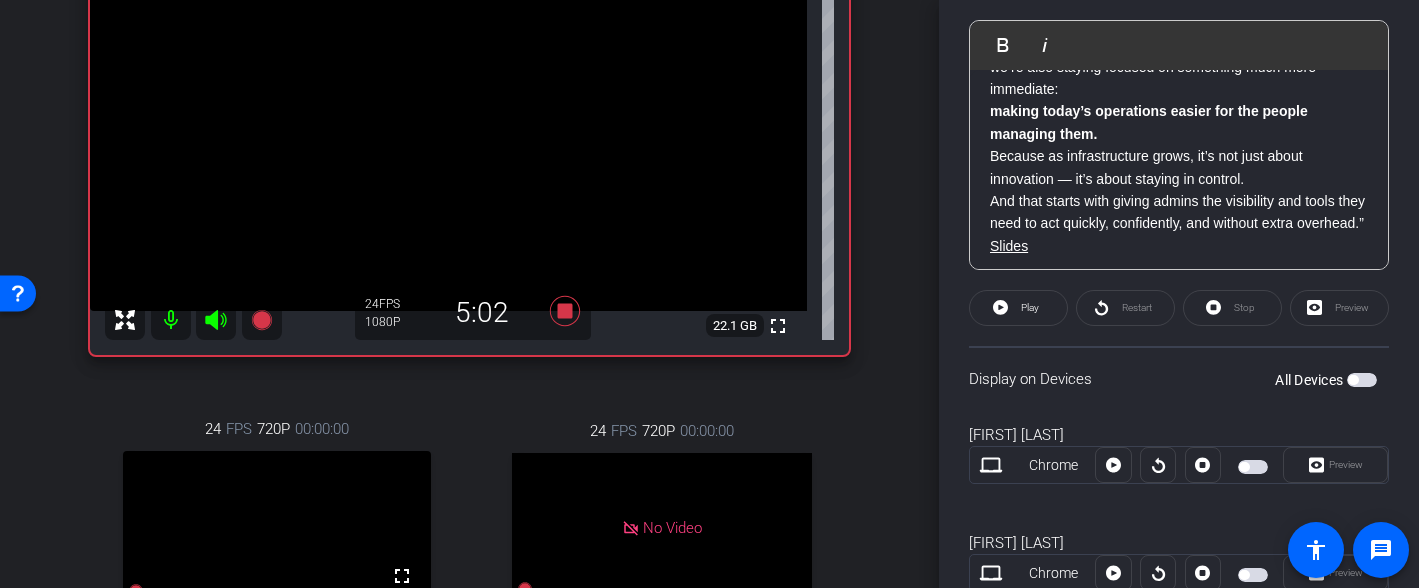 scroll, scrollTop: 0, scrollLeft: 0, axis: both 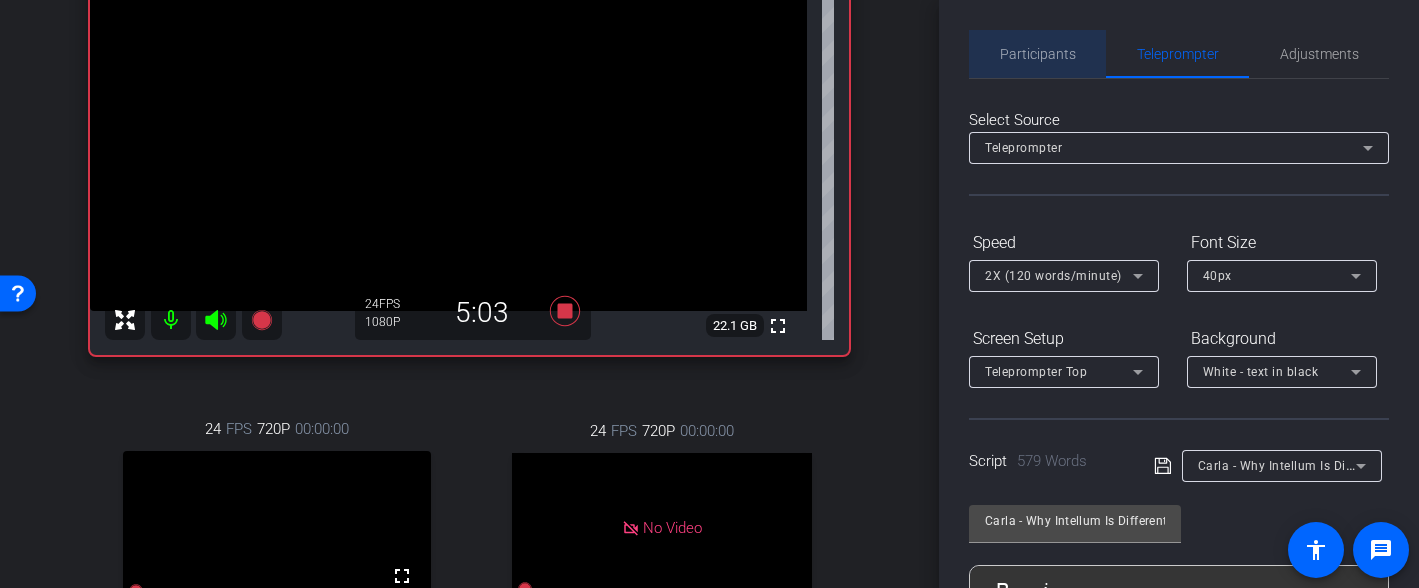 click on "Participants" at bounding box center [1038, 54] 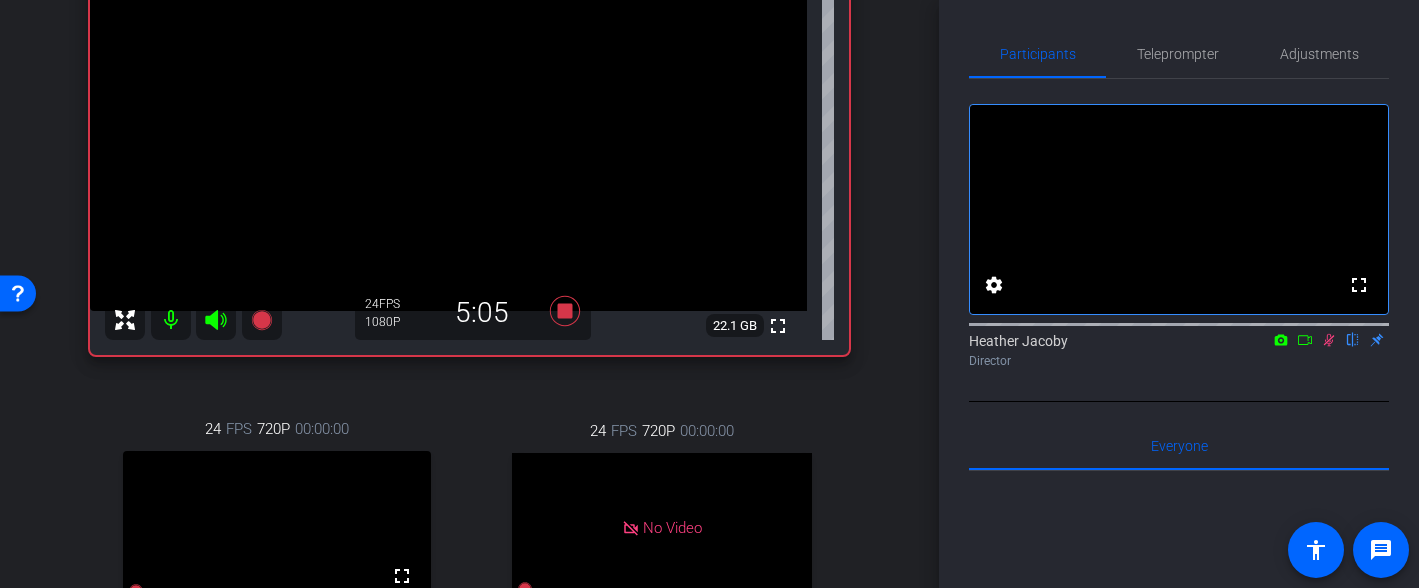 click 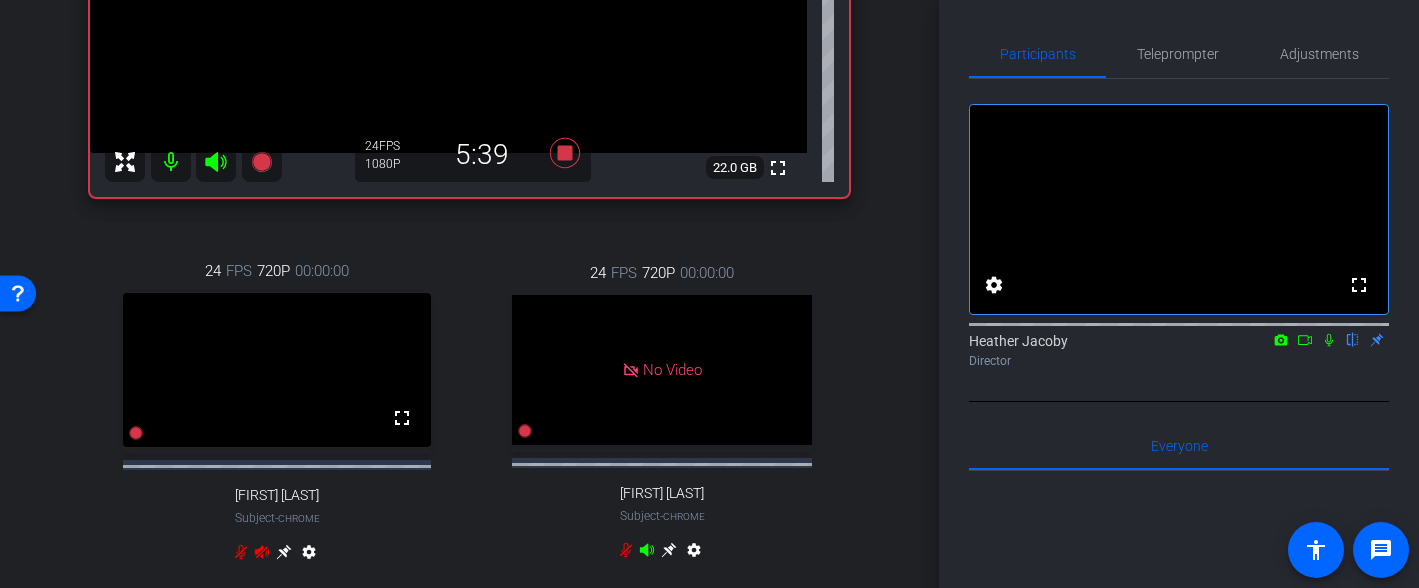 scroll, scrollTop: 429, scrollLeft: 0, axis: vertical 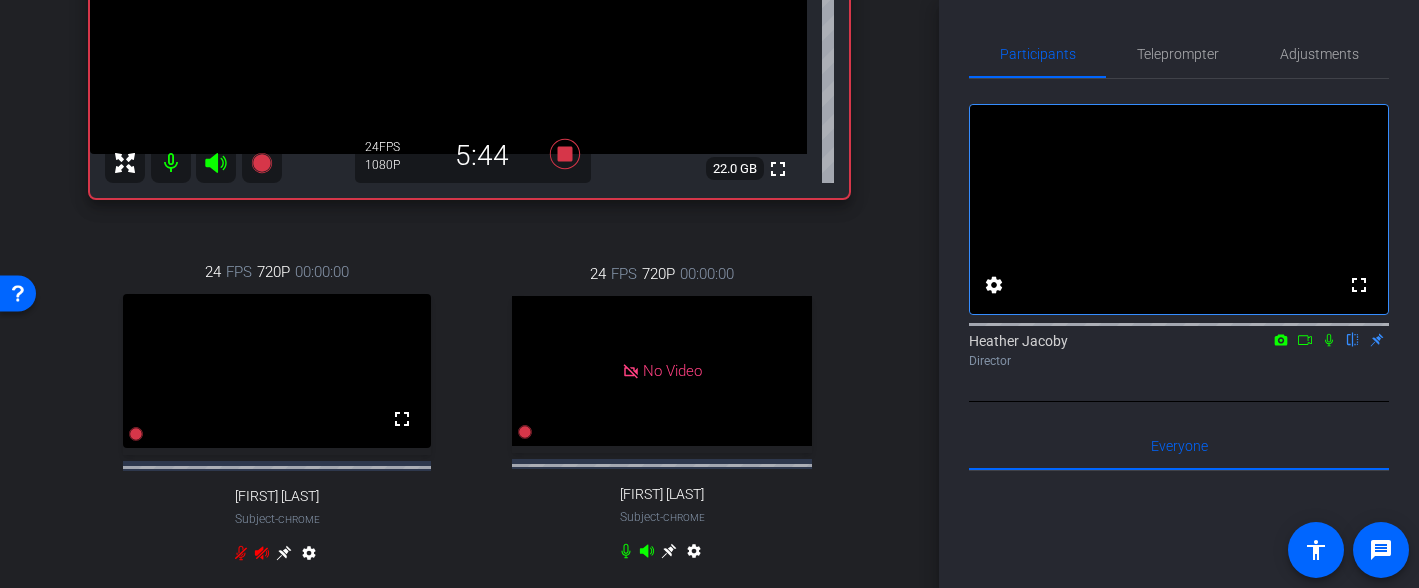 click 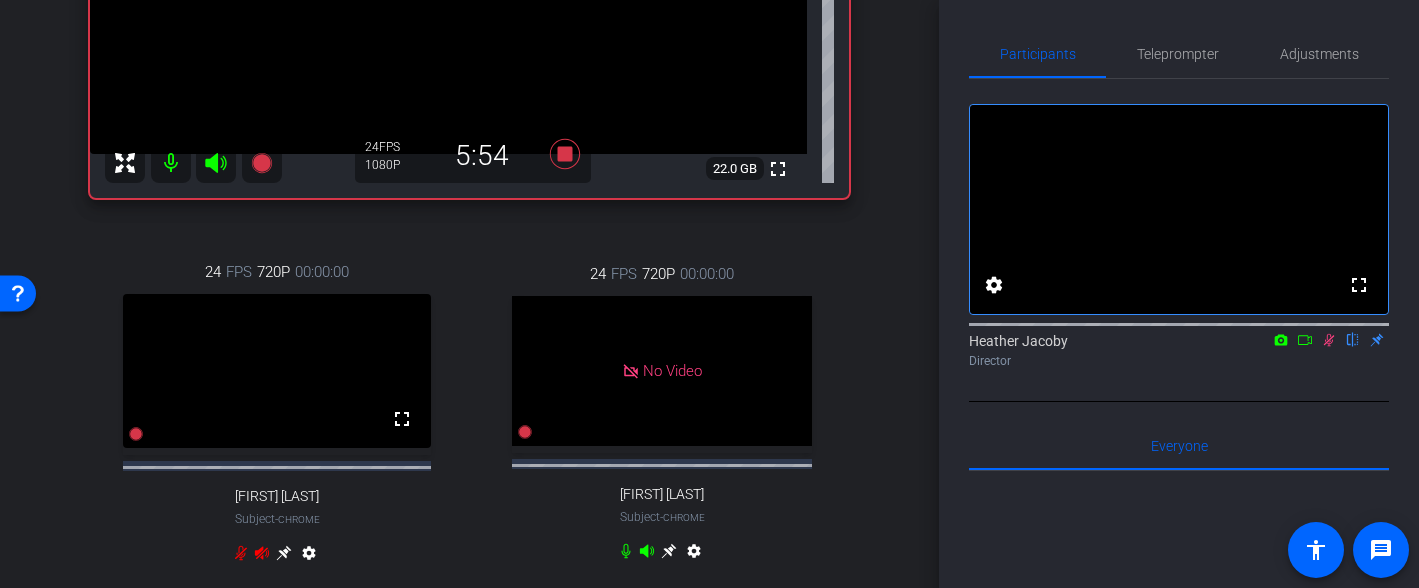 click 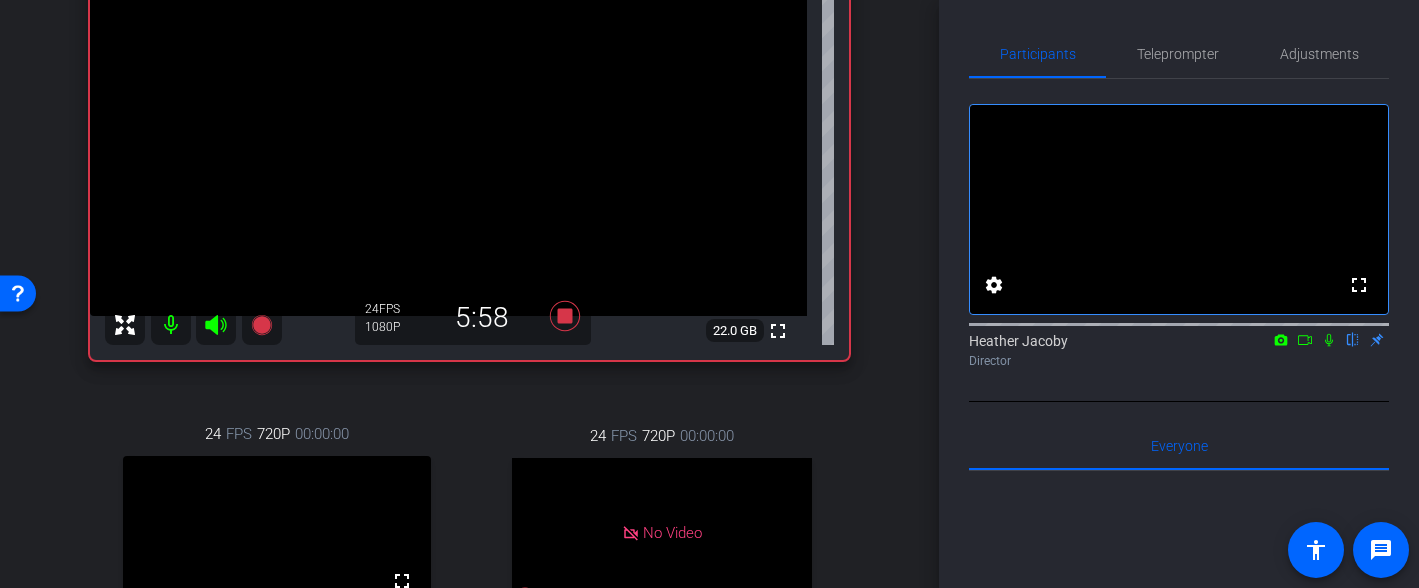 scroll, scrollTop: 244, scrollLeft: 0, axis: vertical 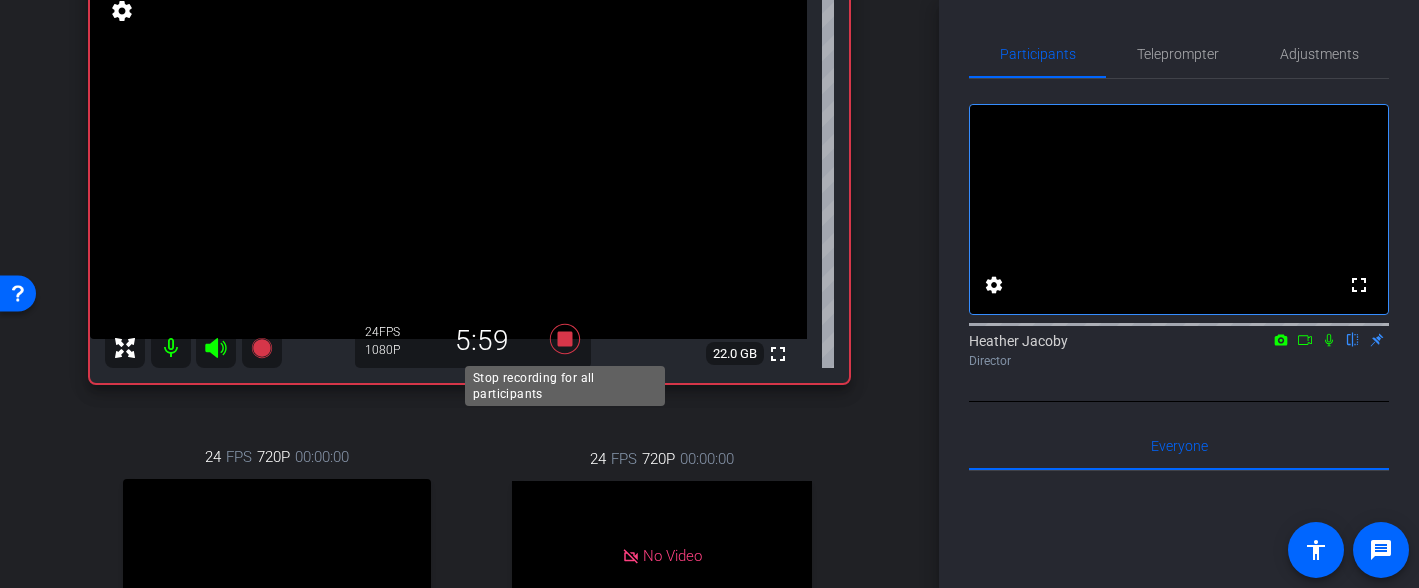 click 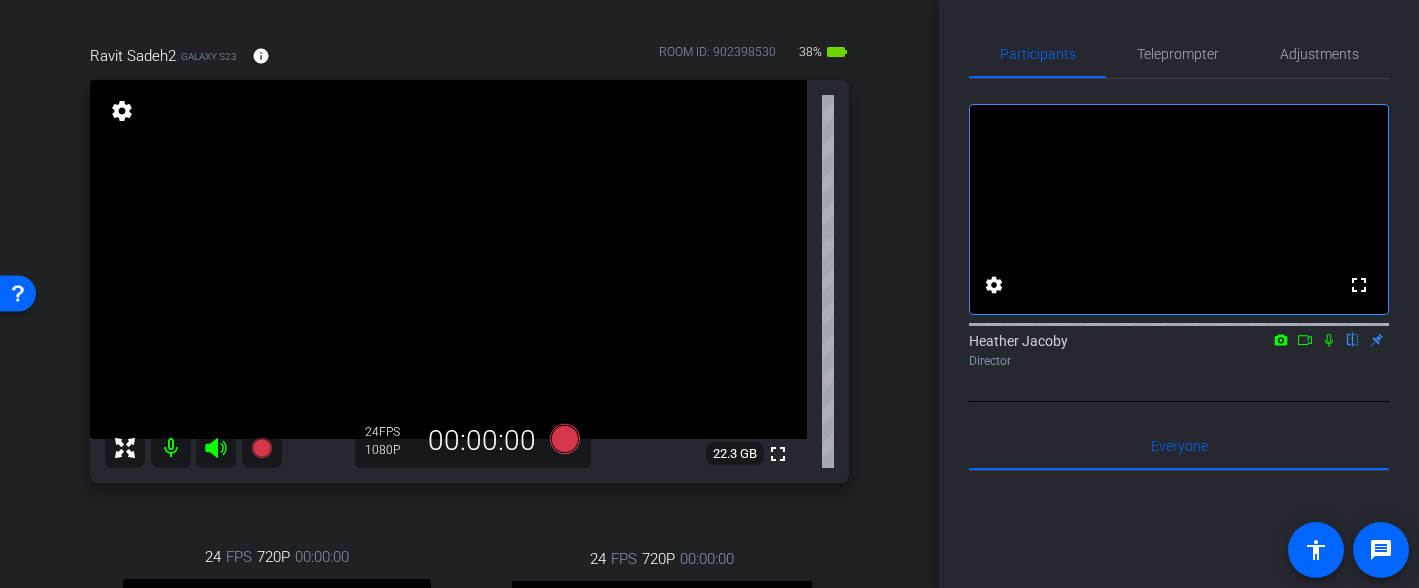 scroll, scrollTop: 142, scrollLeft: 0, axis: vertical 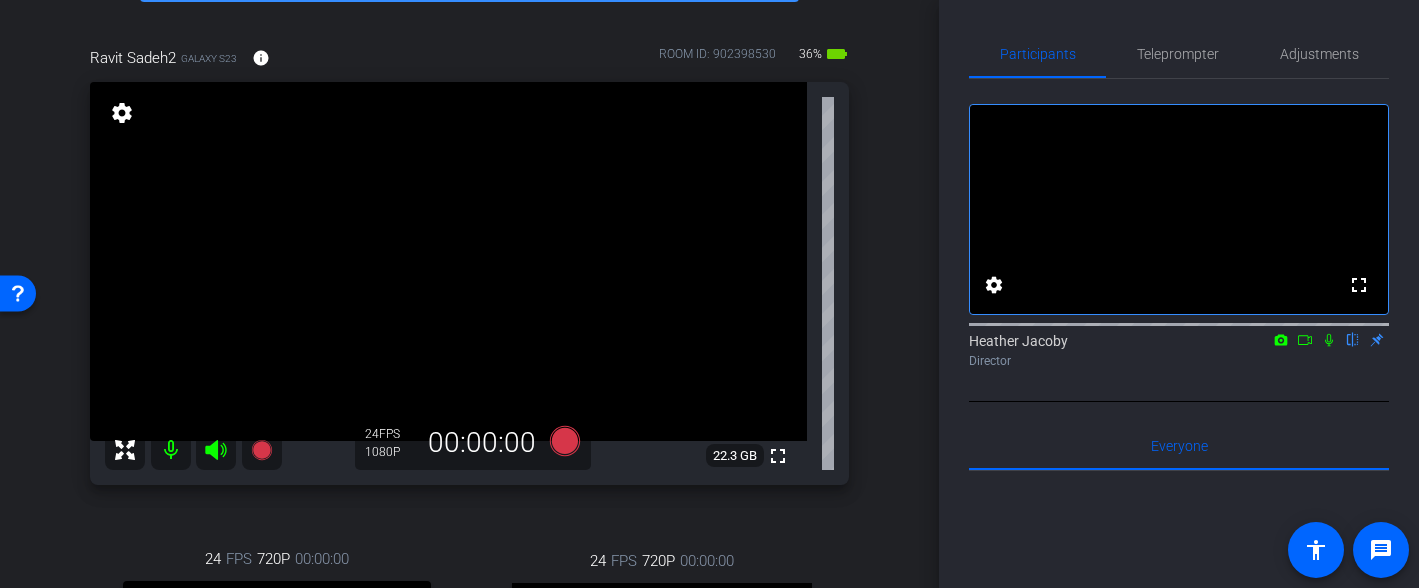 click 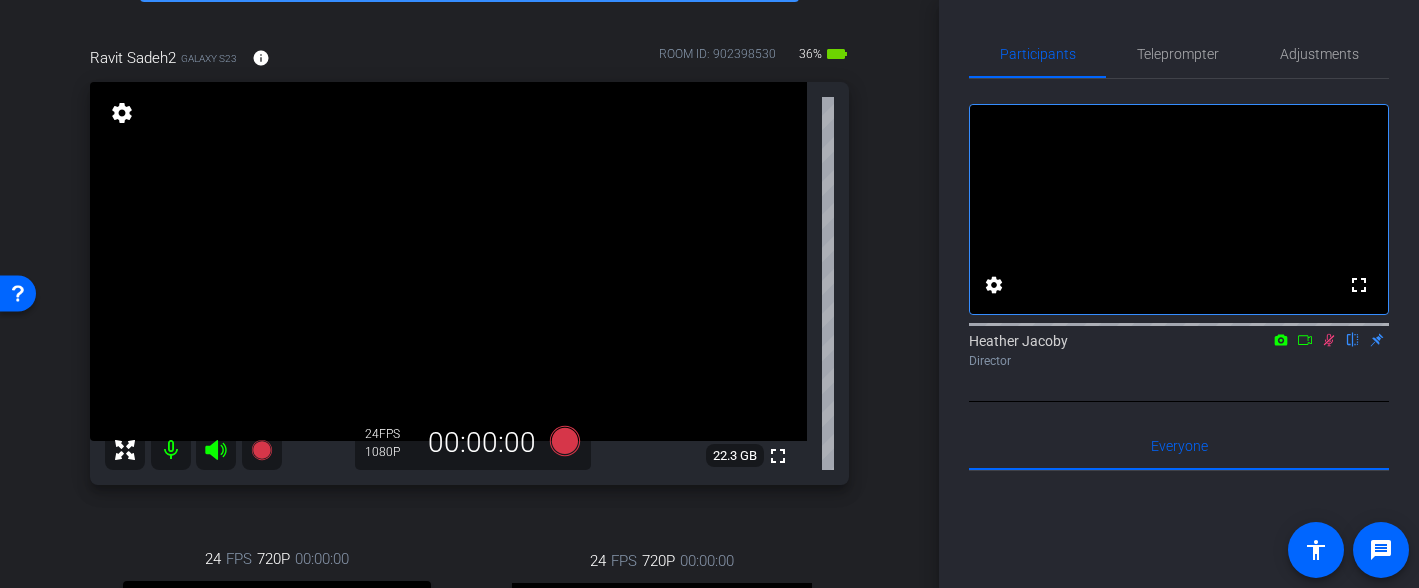 click 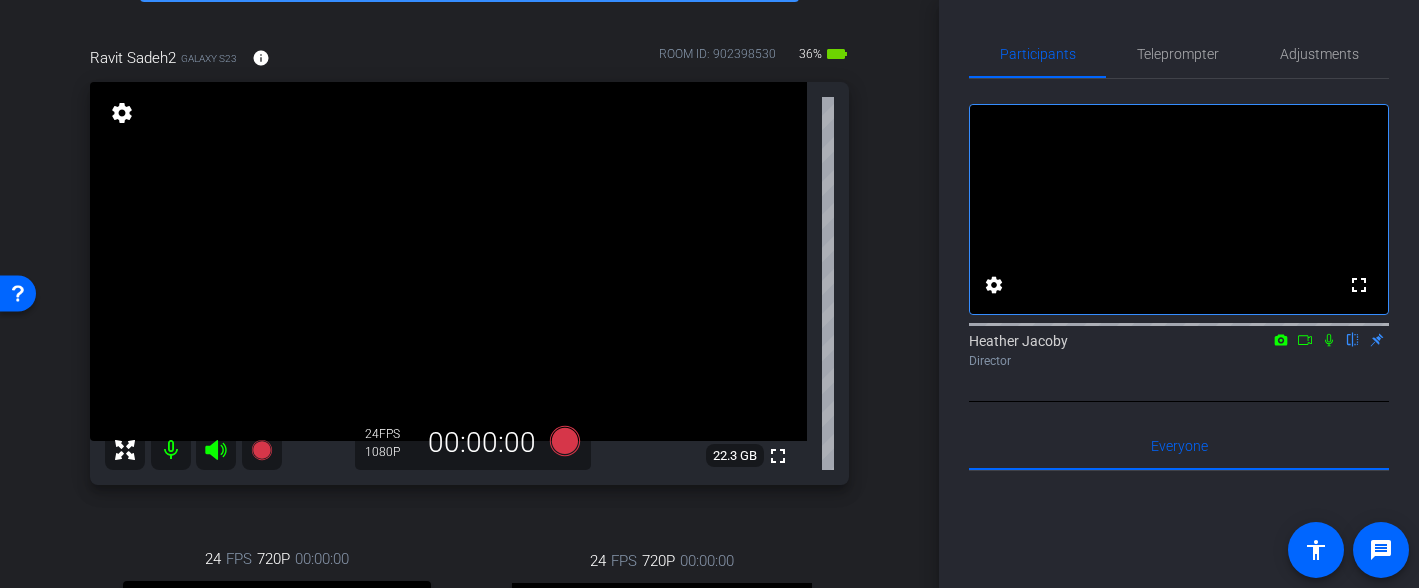 click 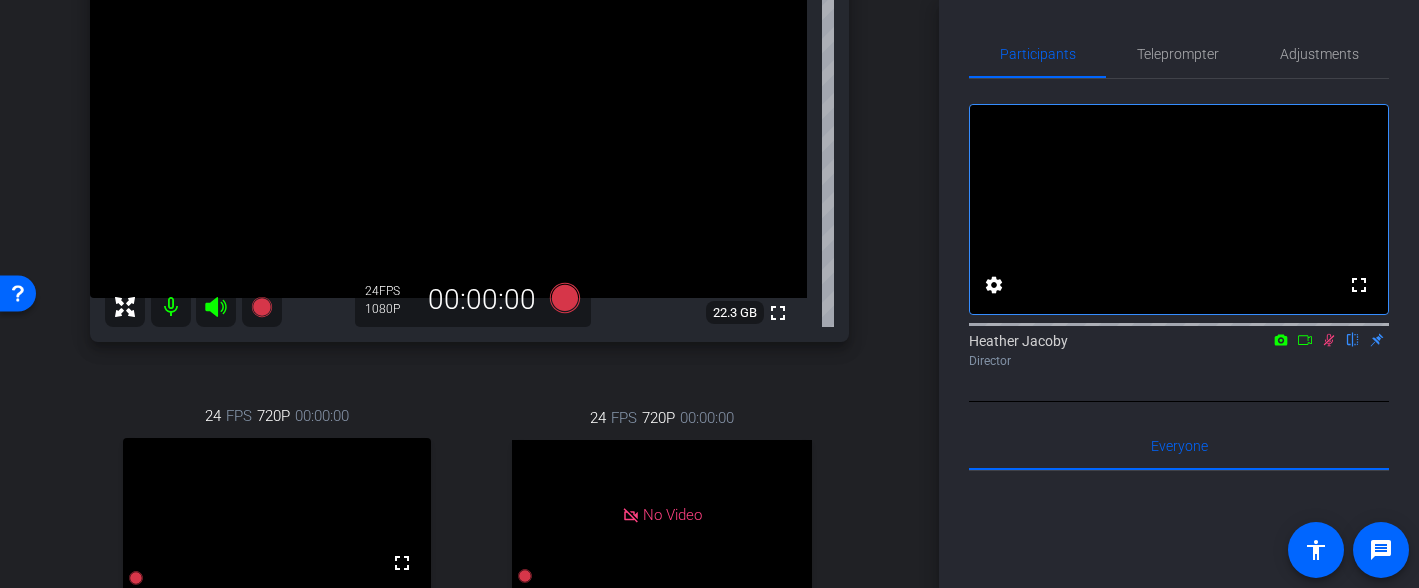 scroll, scrollTop: 283, scrollLeft: 0, axis: vertical 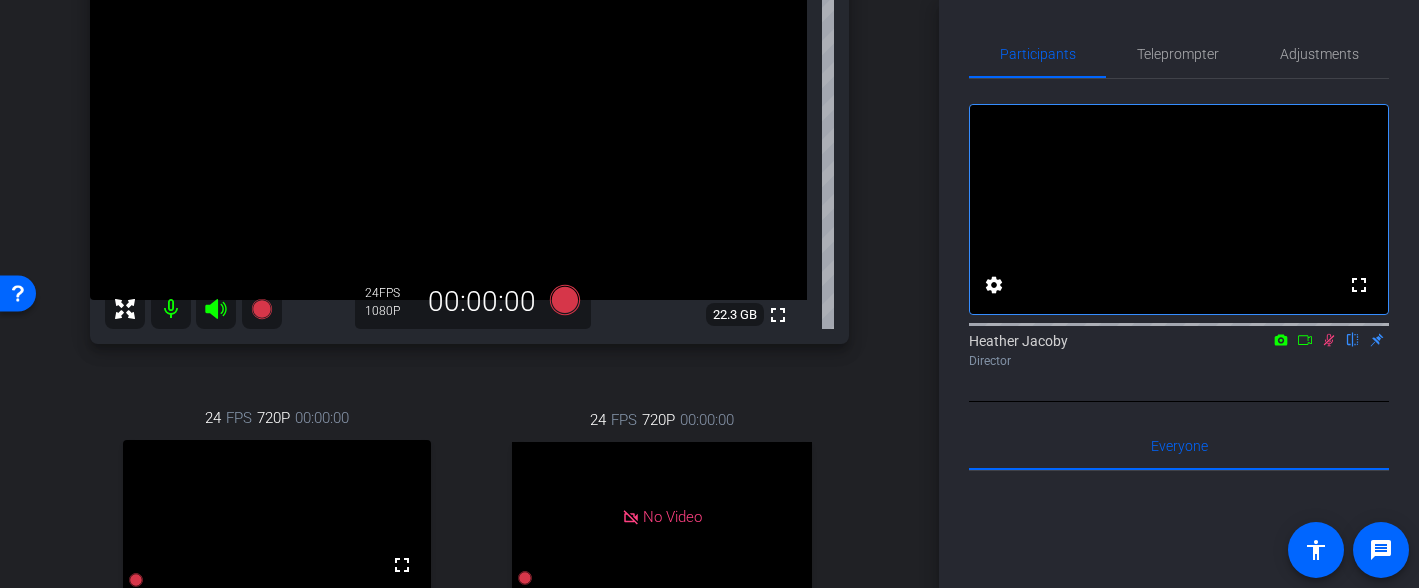 click 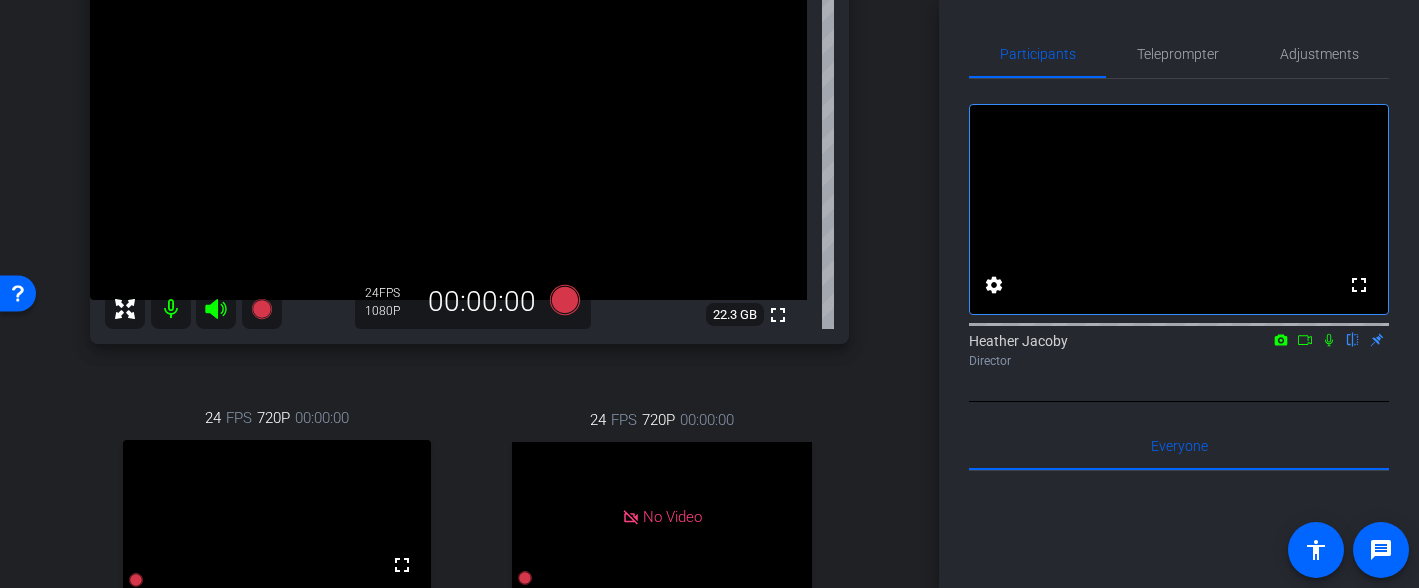 click 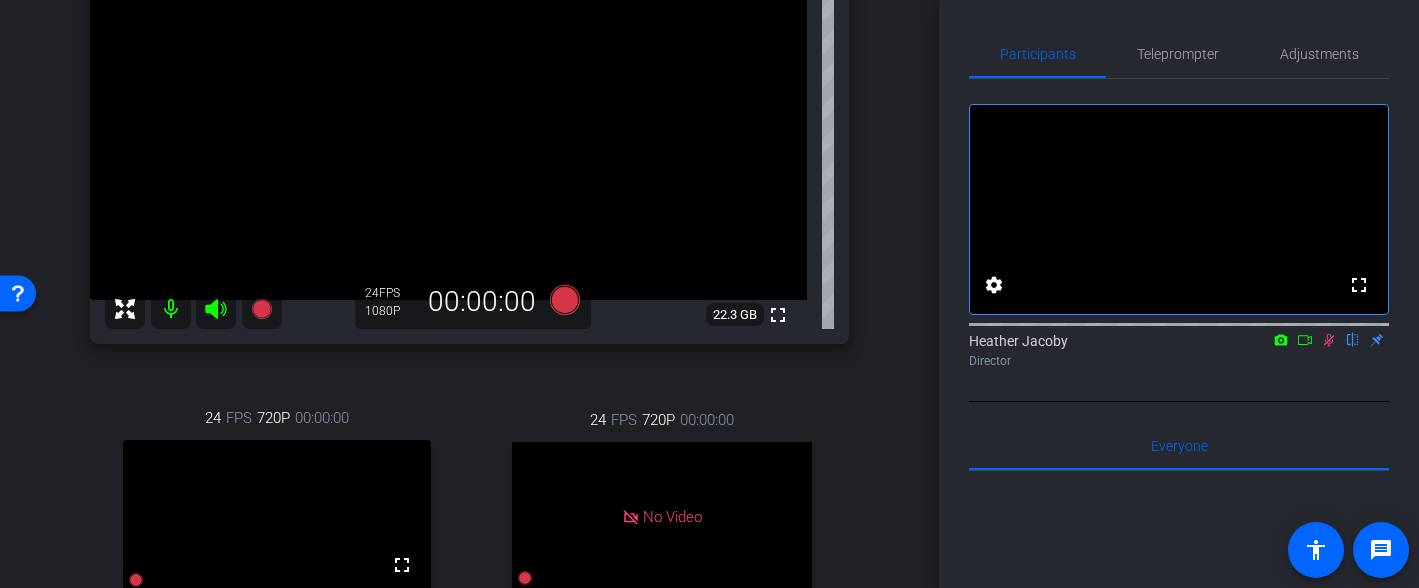 click 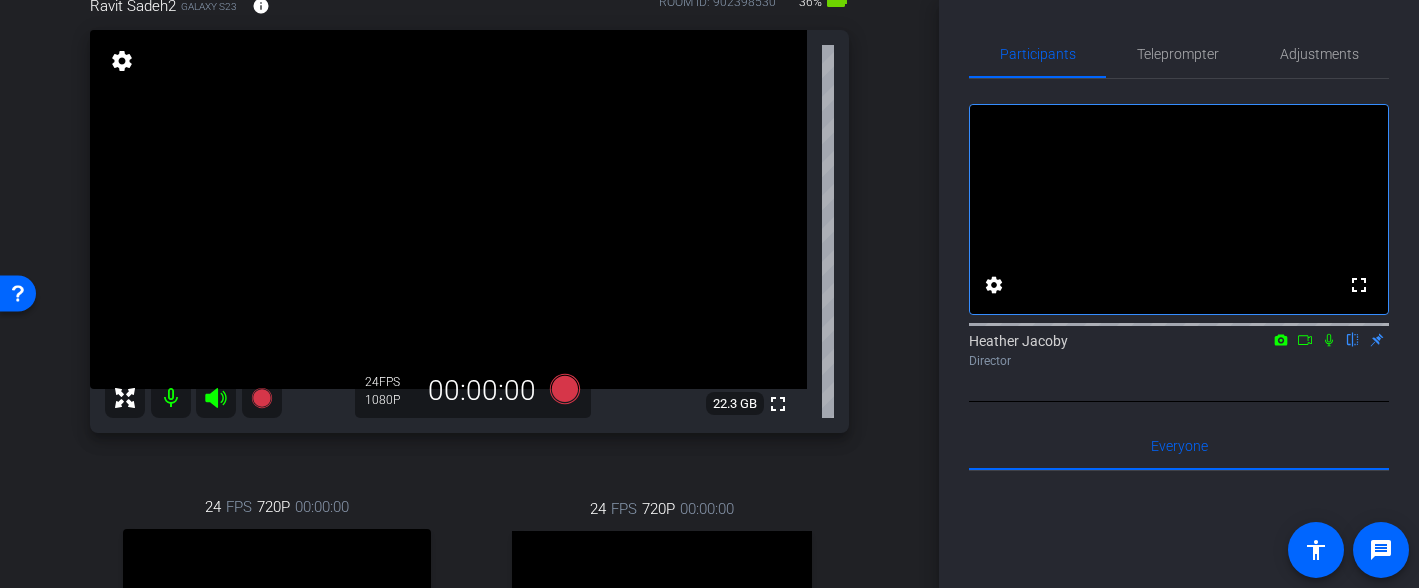 scroll, scrollTop: 187, scrollLeft: 0, axis: vertical 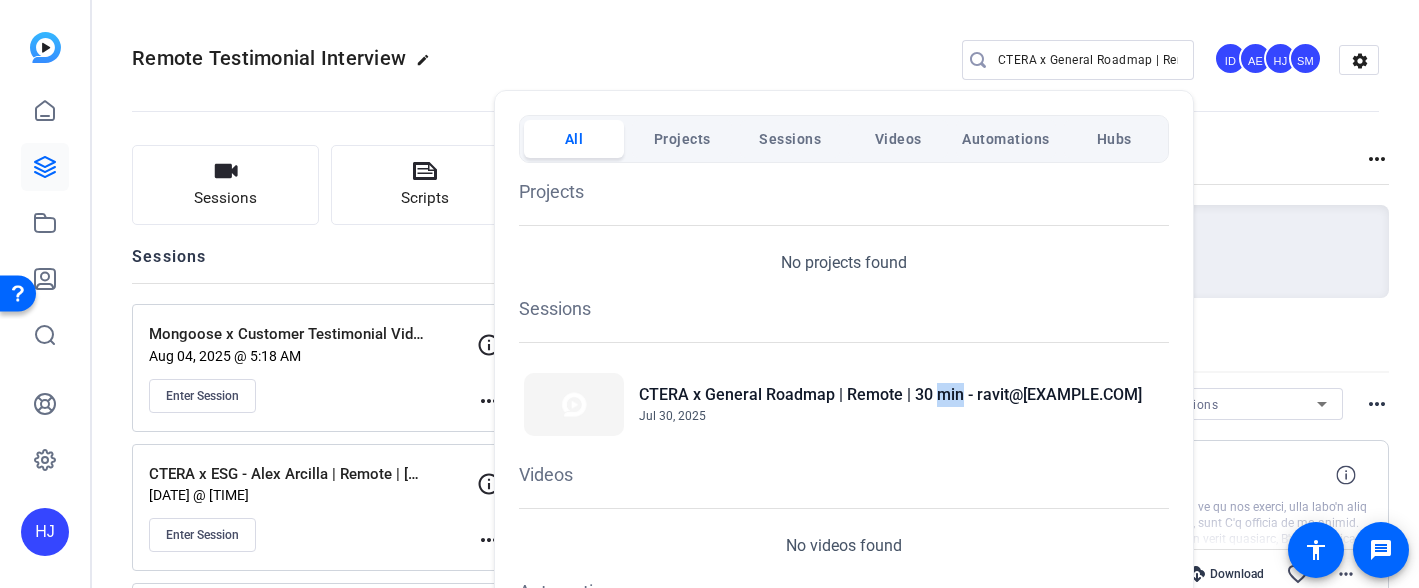 click at bounding box center [709, 294] 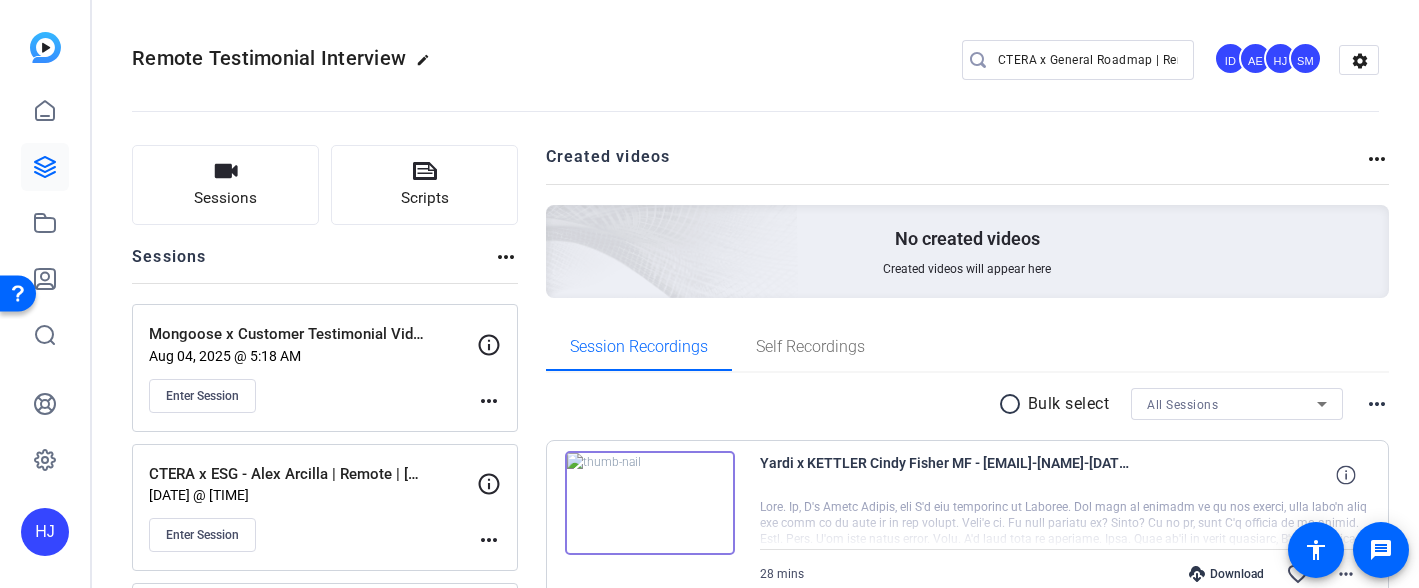 scroll, scrollTop: 0, scrollLeft: 0, axis: both 